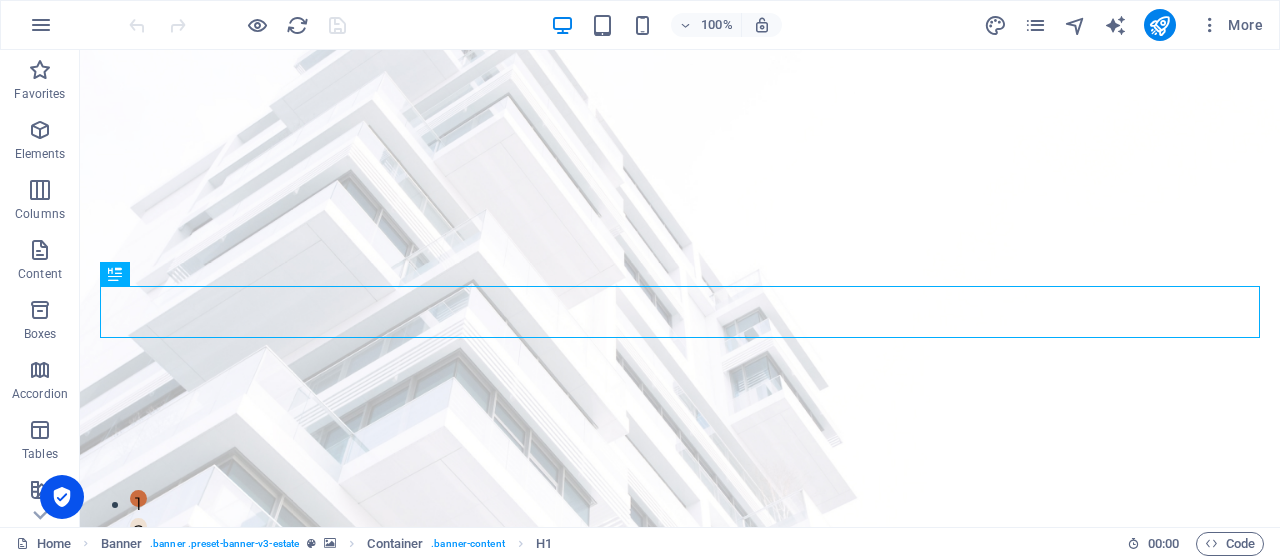 scroll, scrollTop: 0, scrollLeft: 0, axis: both 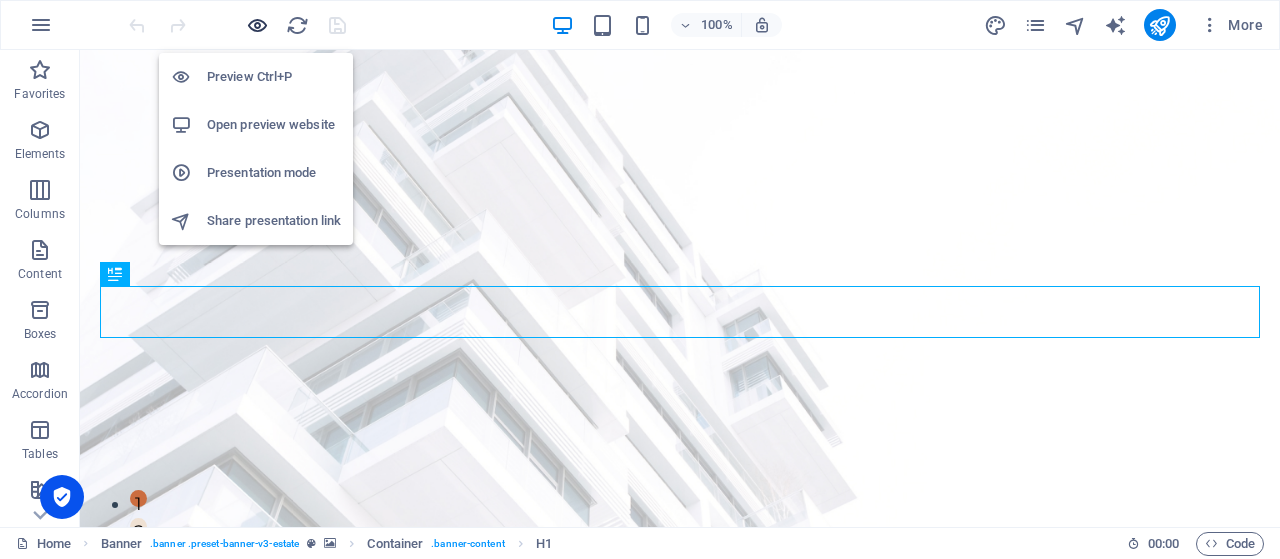 click at bounding box center [257, 25] 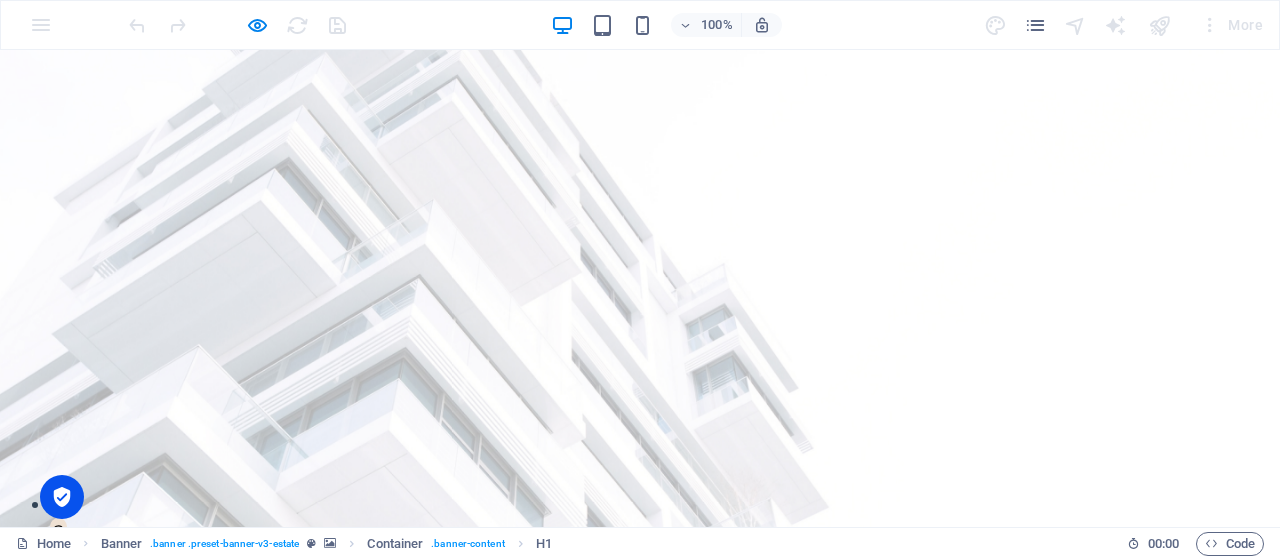 click on "Listing" at bounding box center (687, 801) 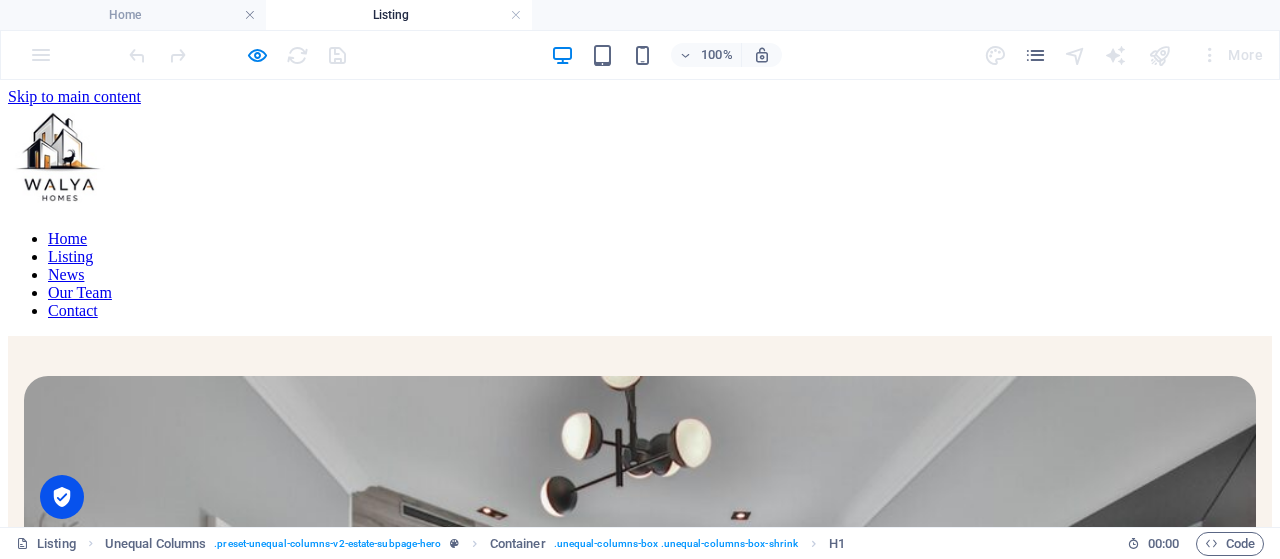 scroll, scrollTop: 0, scrollLeft: 0, axis: both 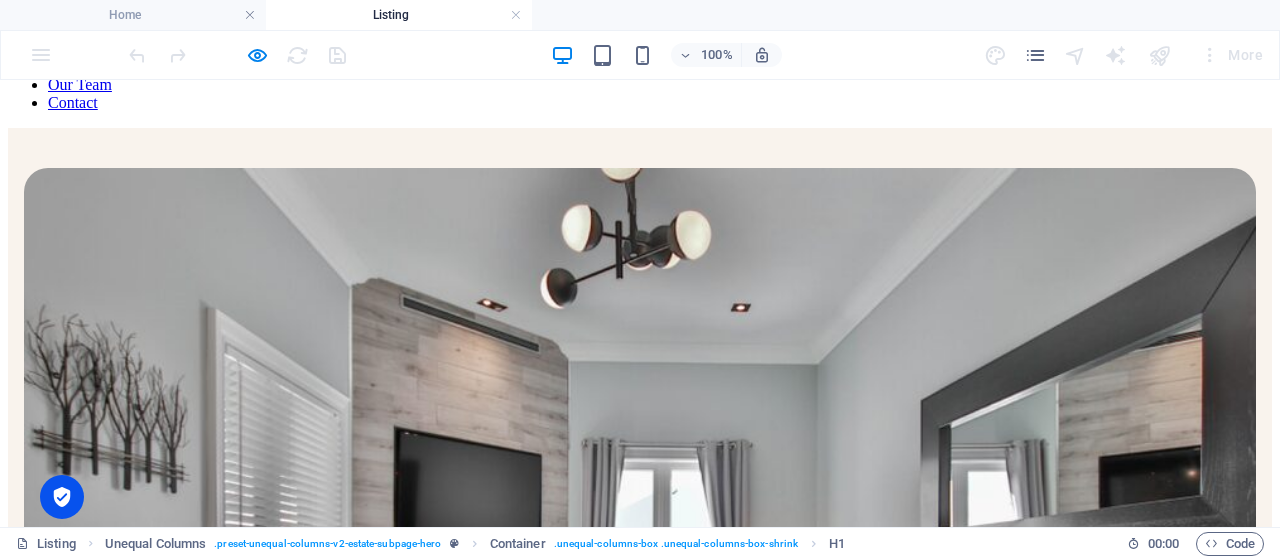 click on "Listing" at bounding box center (399, 15) 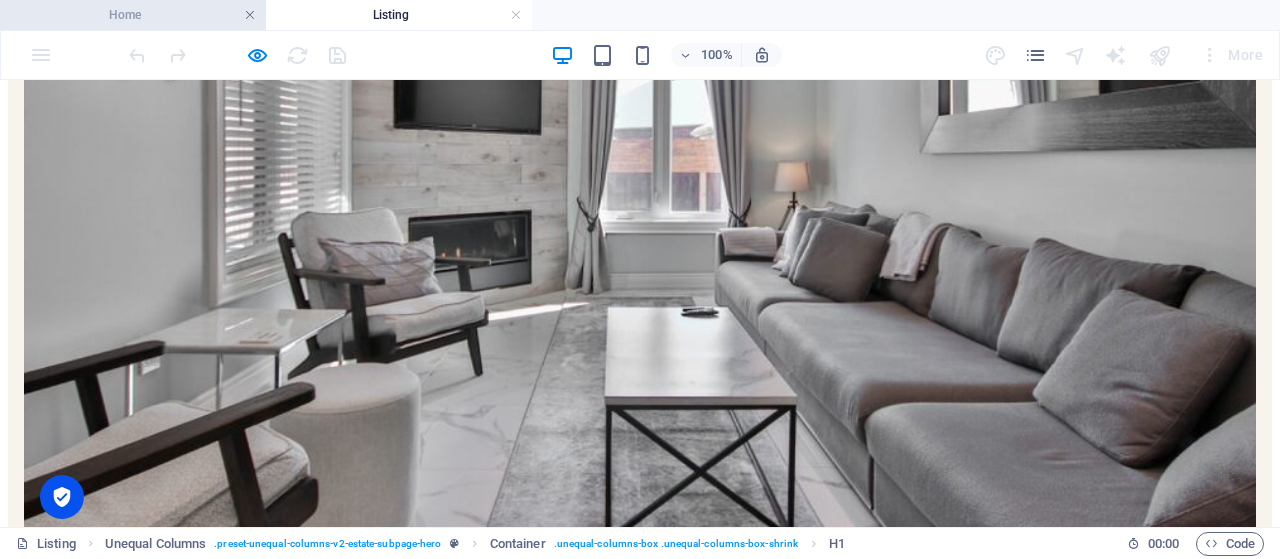 scroll, scrollTop: 624, scrollLeft: 0, axis: vertical 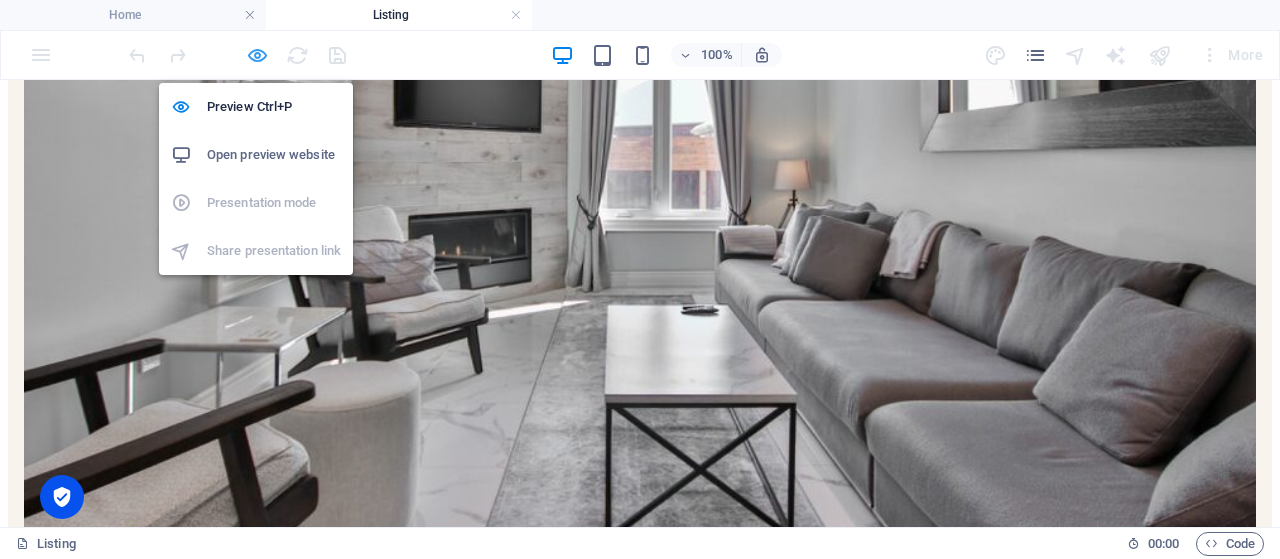 click at bounding box center (257, 55) 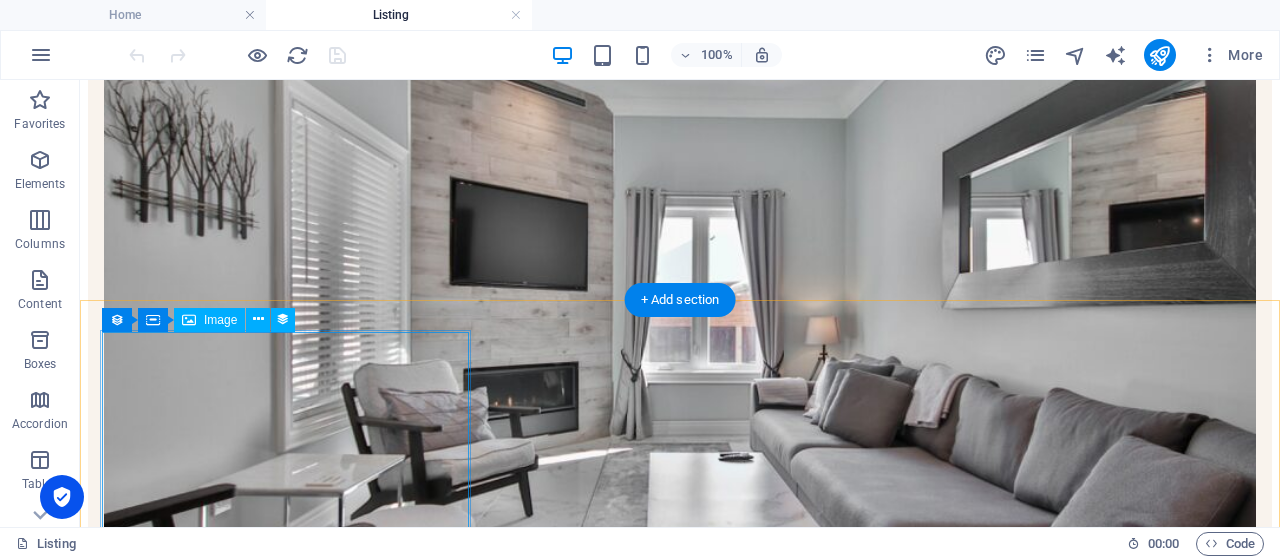 scroll, scrollTop: 416, scrollLeft: 0, axis: vertical 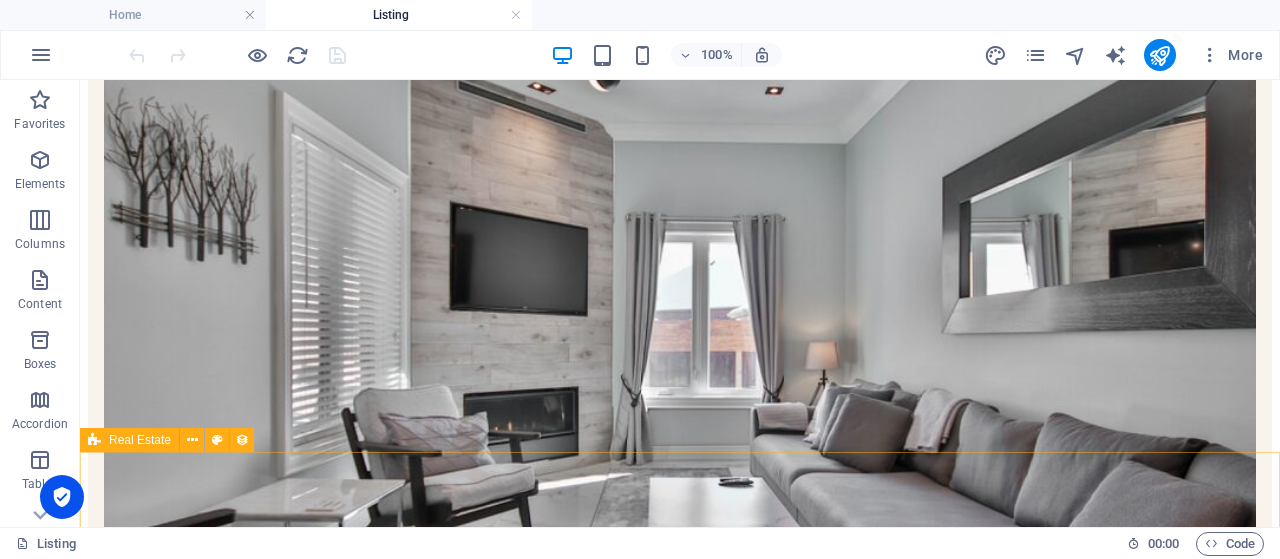 click on "Real Estate" at bounding box center (140, 440) 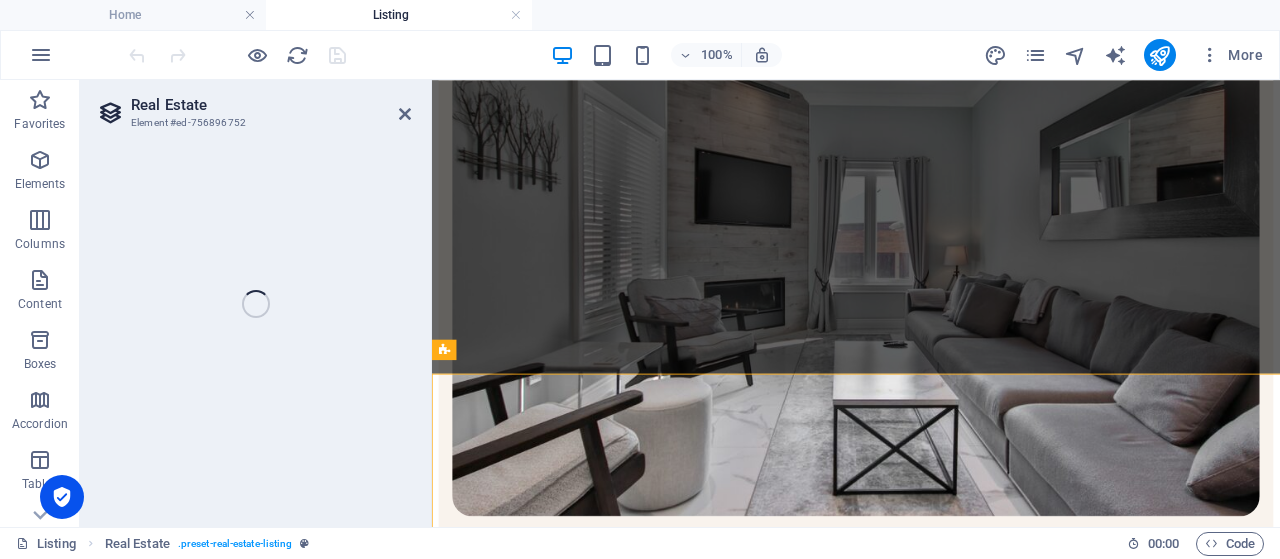 select on "68565b2a828e682e0f0d9e26" 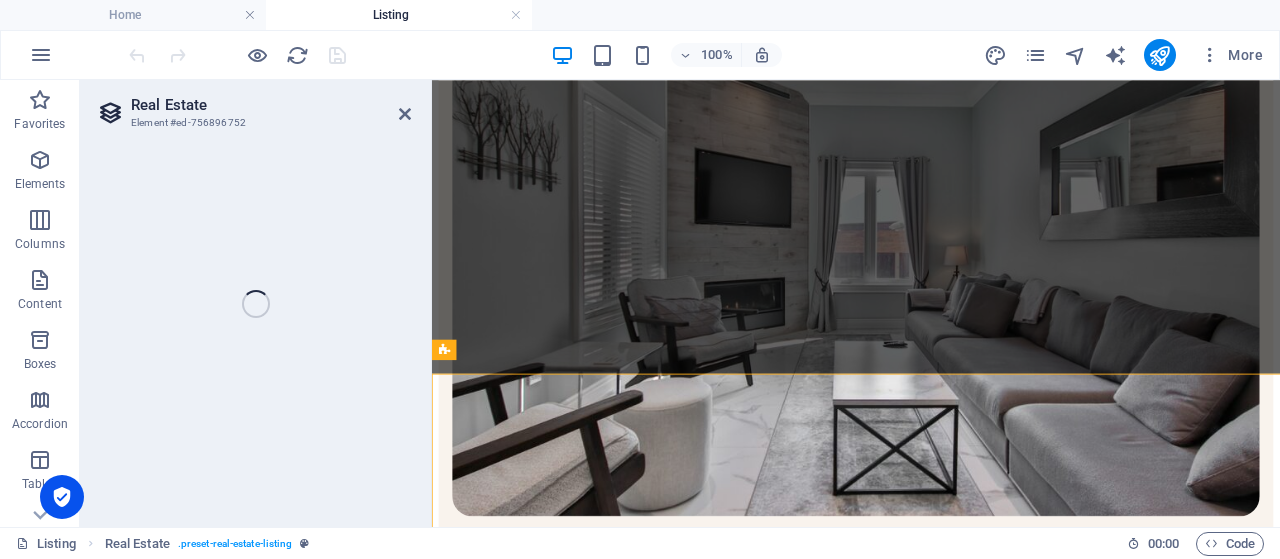 select on "createdAt_DESC" 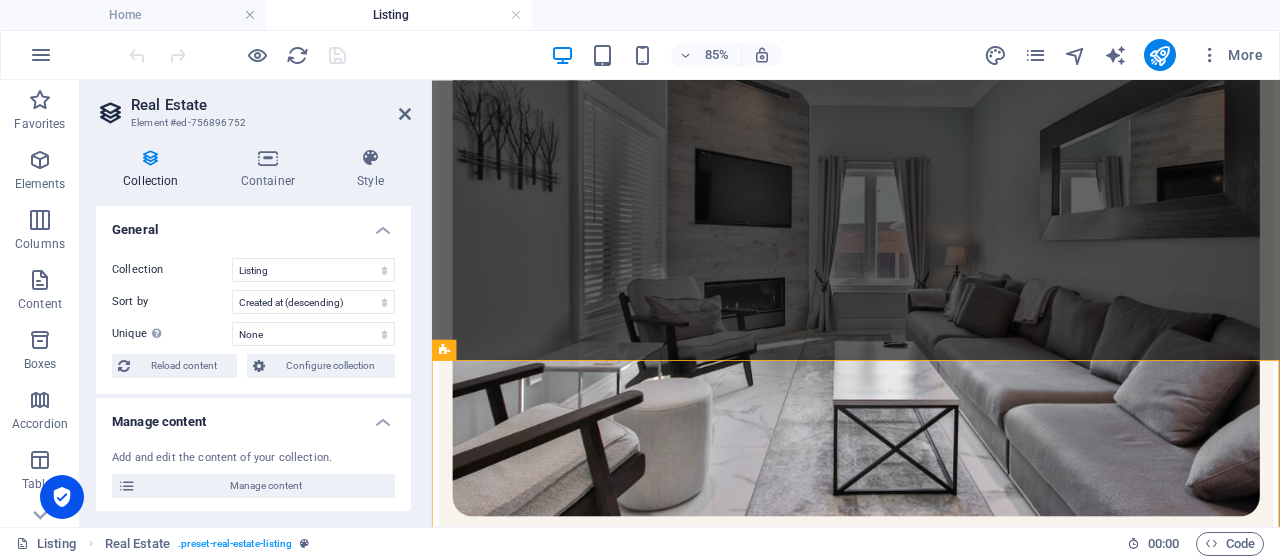 scroll, scrollTop: 443, scrollLeft: 0, axis: vertical 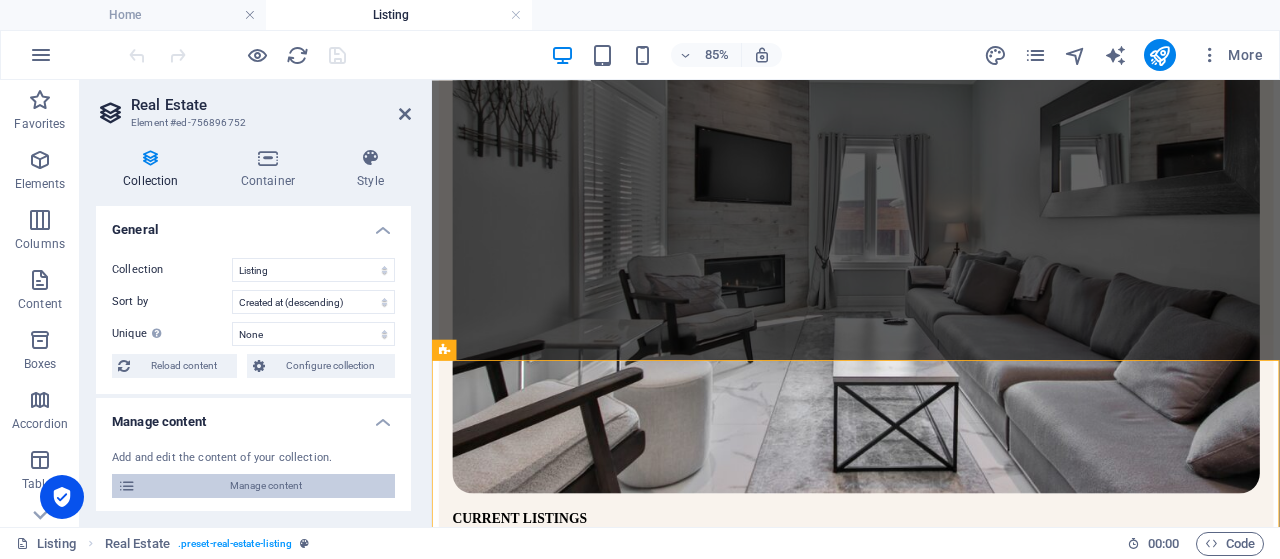 click on "Manage content" at bounding box center (265, 486) 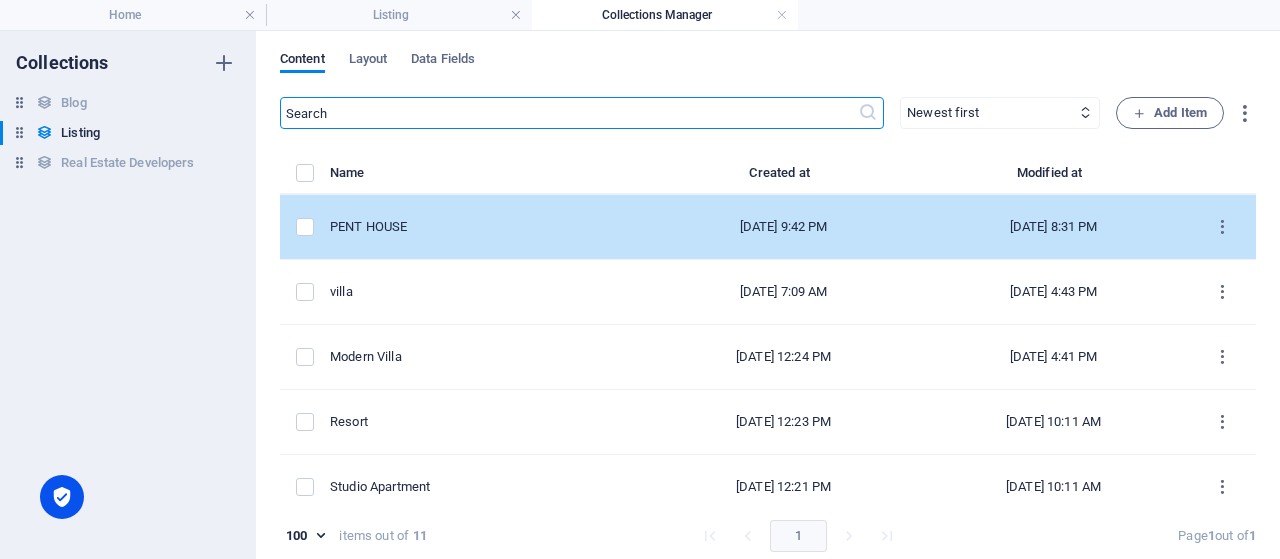 click on "Jul 11, 2025 8:31 PM" at bounding box center (1054, 227) 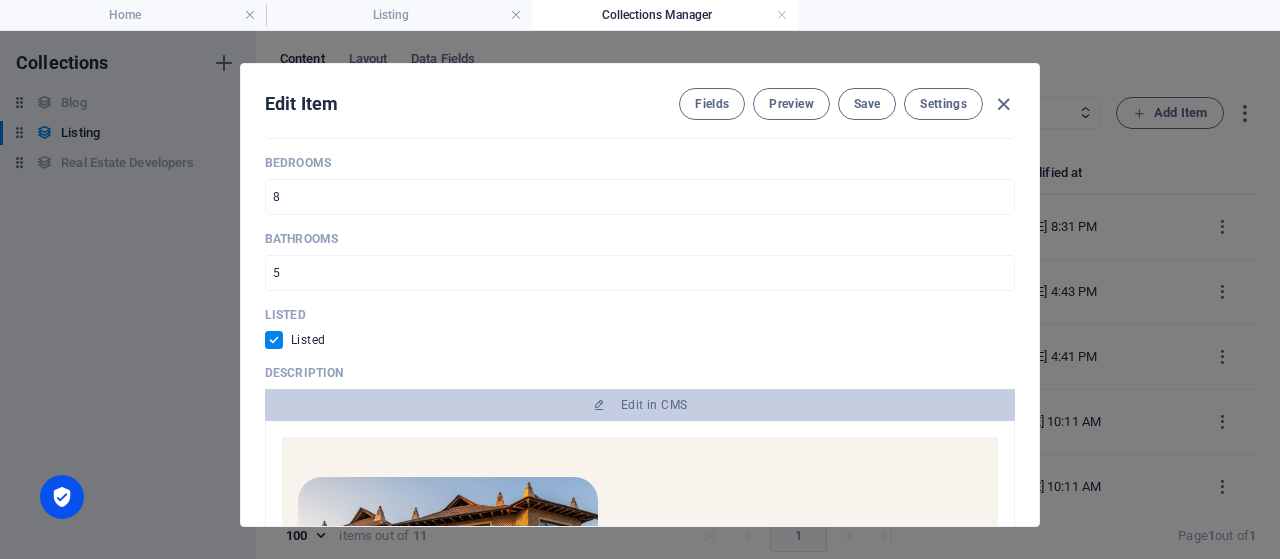 scroll, scrollTop: 960, scrollLeft: 0, axis: vertical 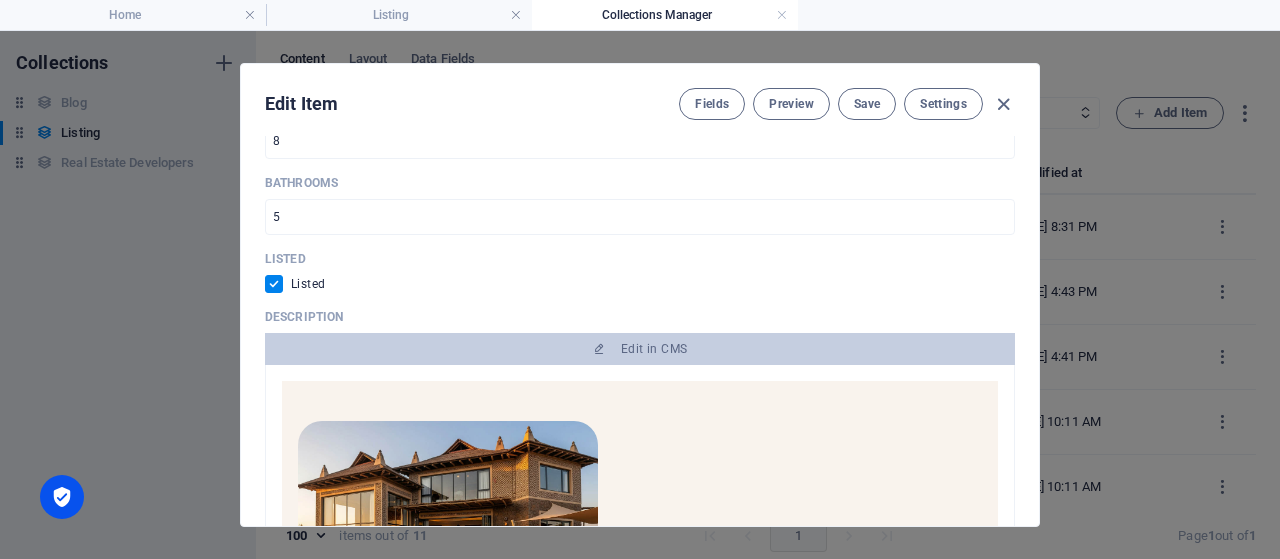 click at bounding box center [278, 284] 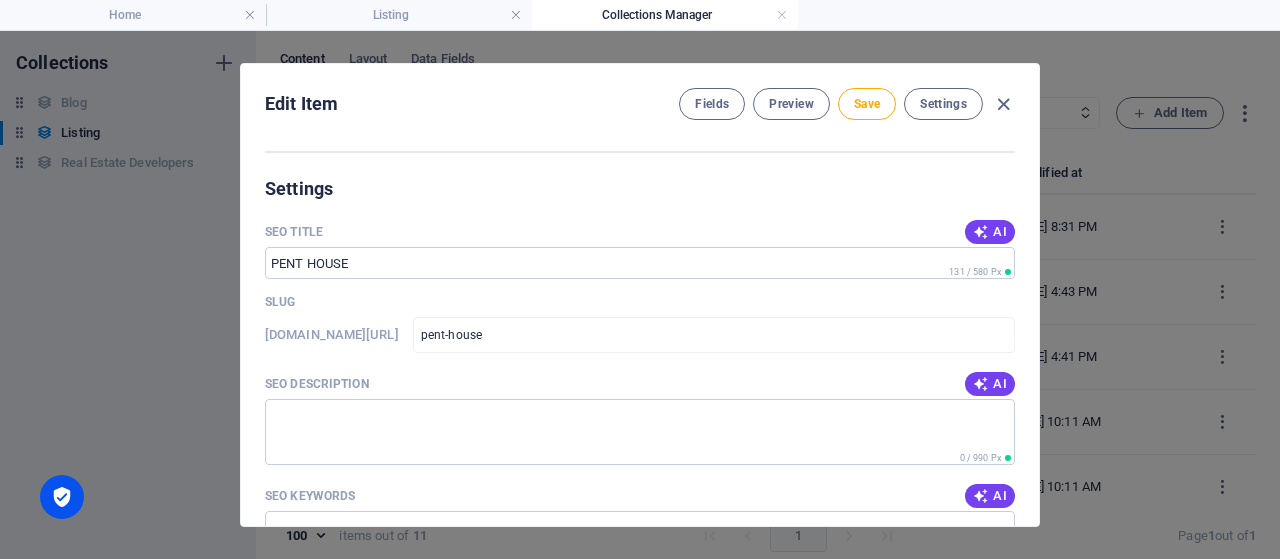 scroll, scrollTop: 1824, scrollLeft: 0, axis: vertical 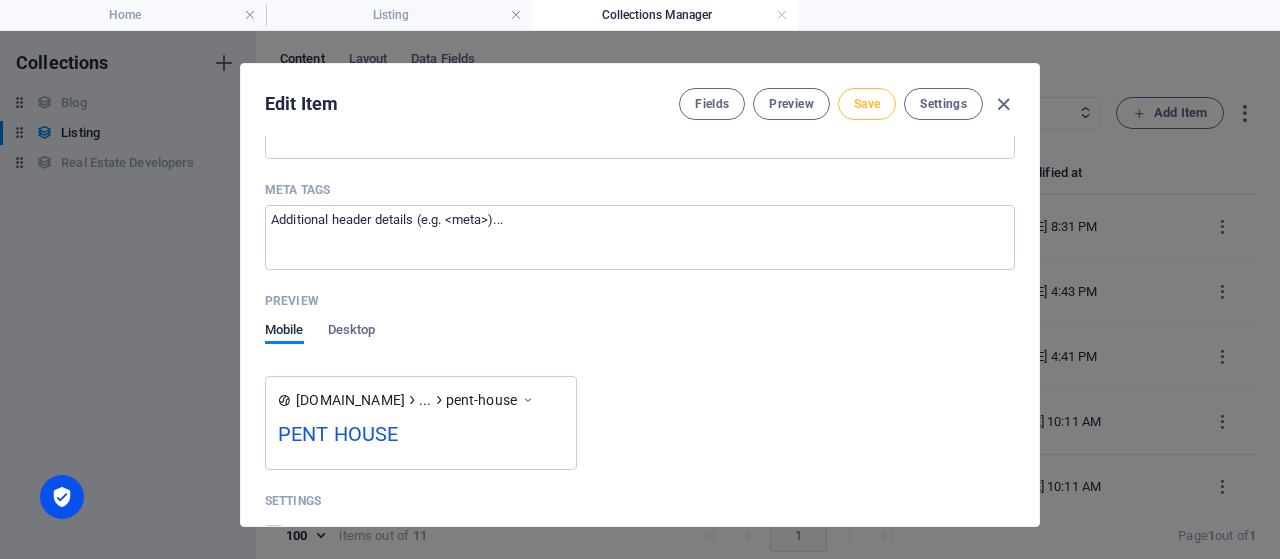 click on "Save" at bounding box center [867, 104] 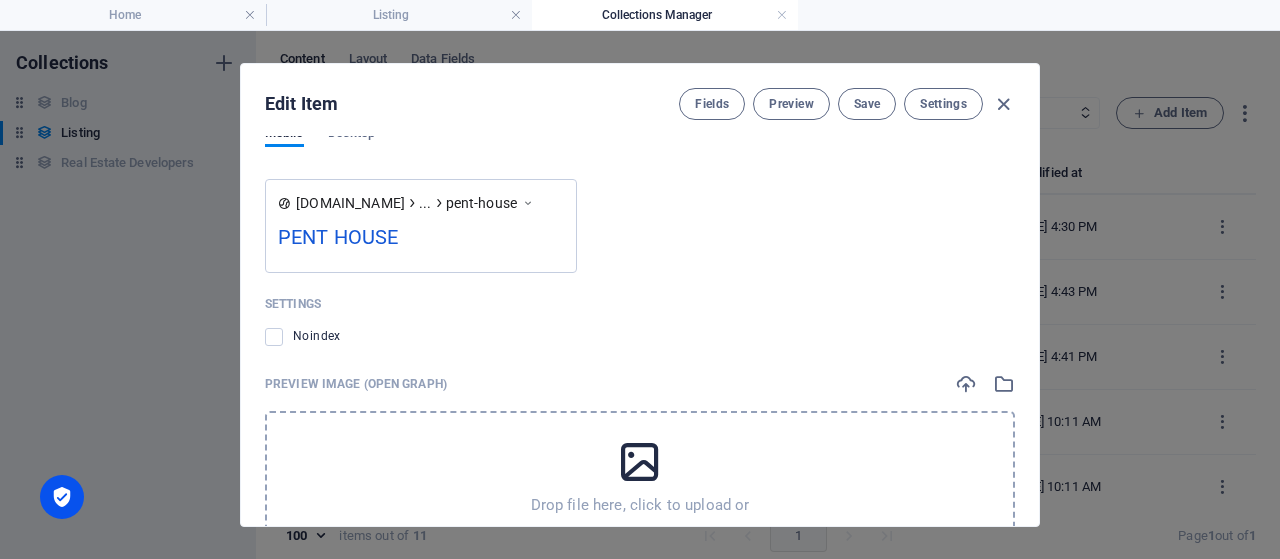 scroll, scrollTop: 2189, scrollLeft: 0, axis: vertical 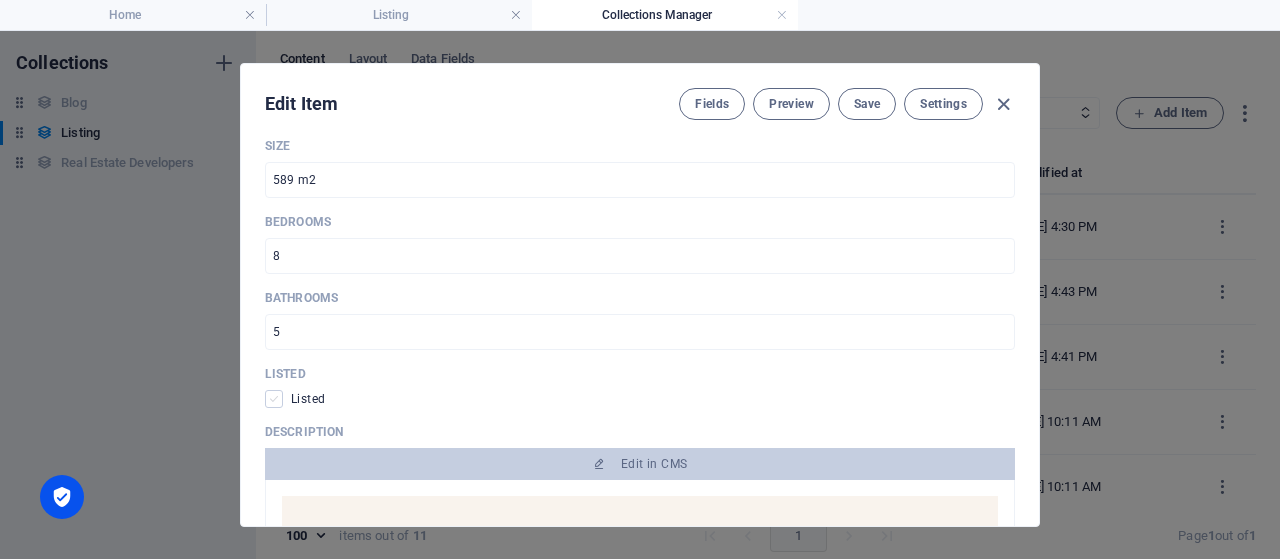 click at bounding box center (274, 399) 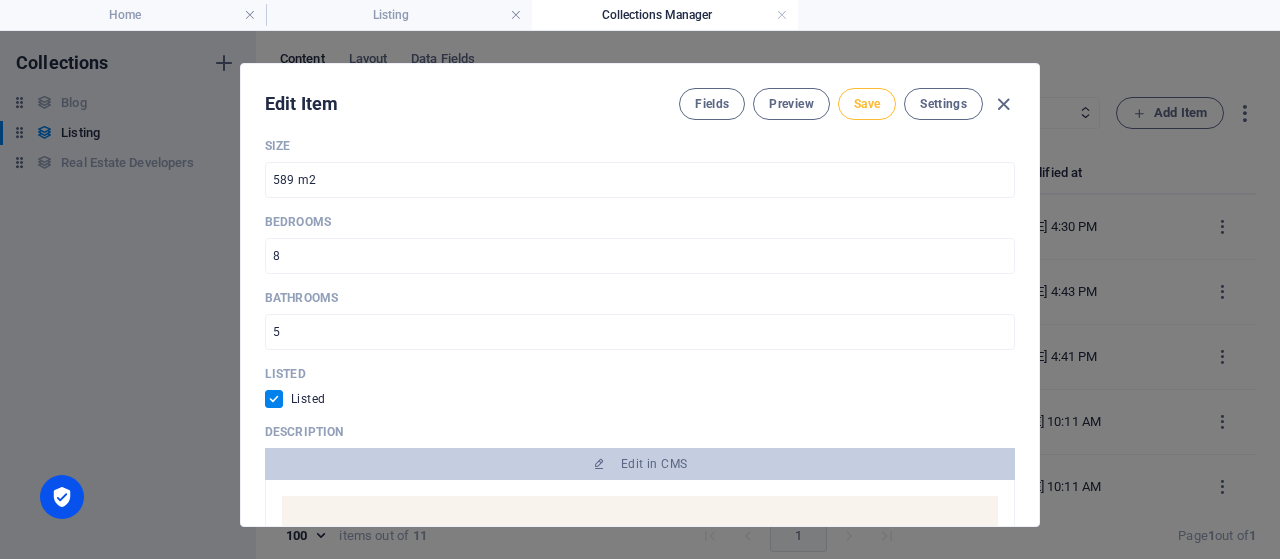 click on "Save" at bounding box center (867, 104) 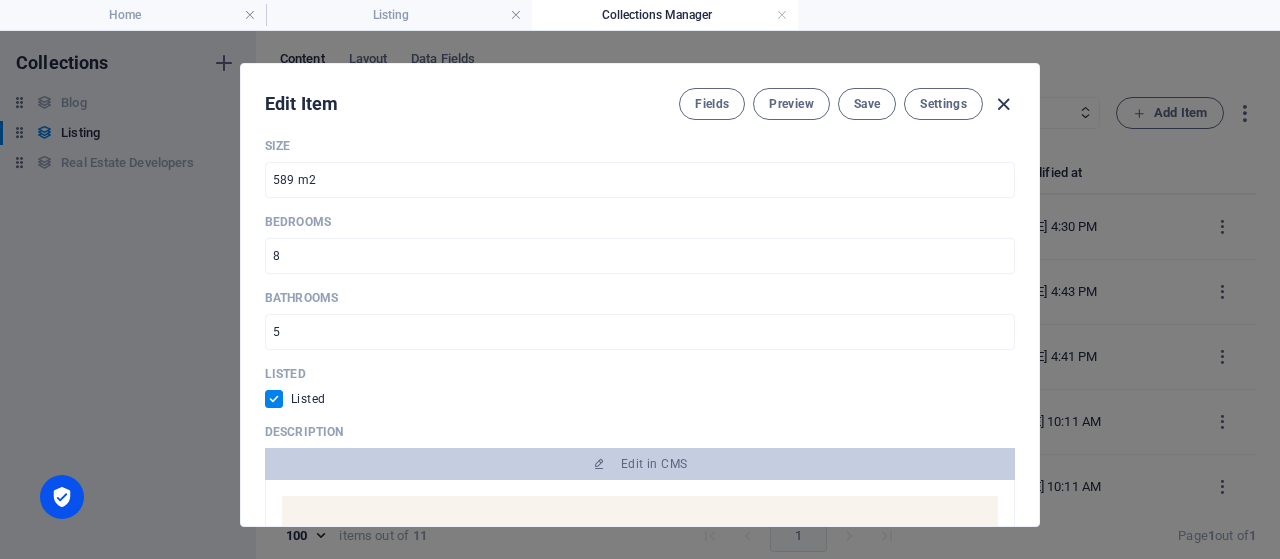 click at bounding box center (1003, 104) 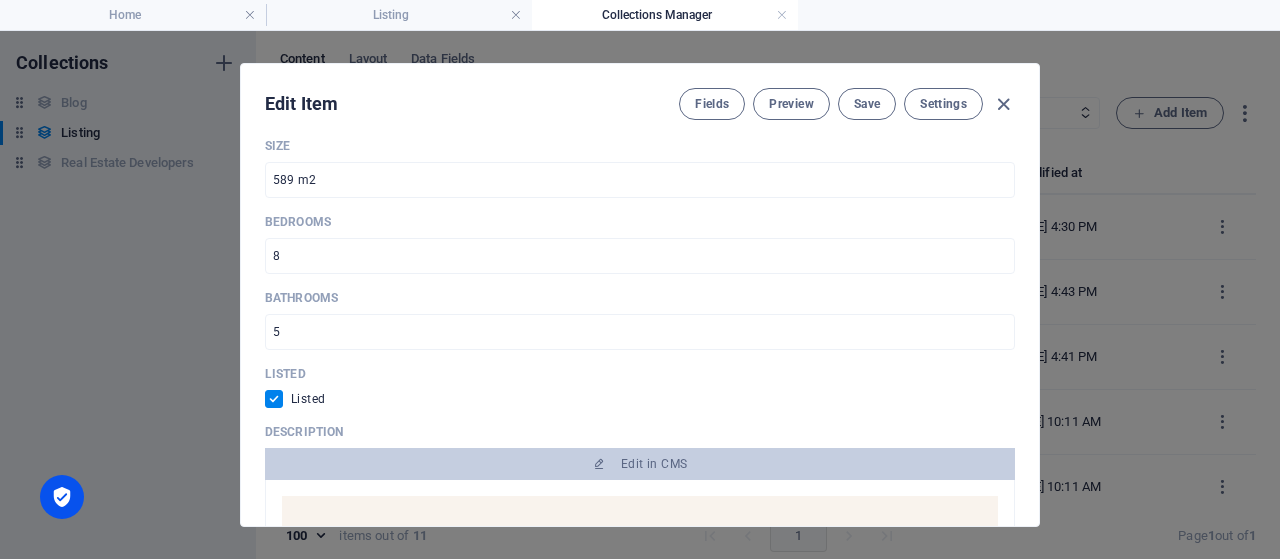 scroll, scrollTop: 767, scrollLeft: 0, axis: vertical 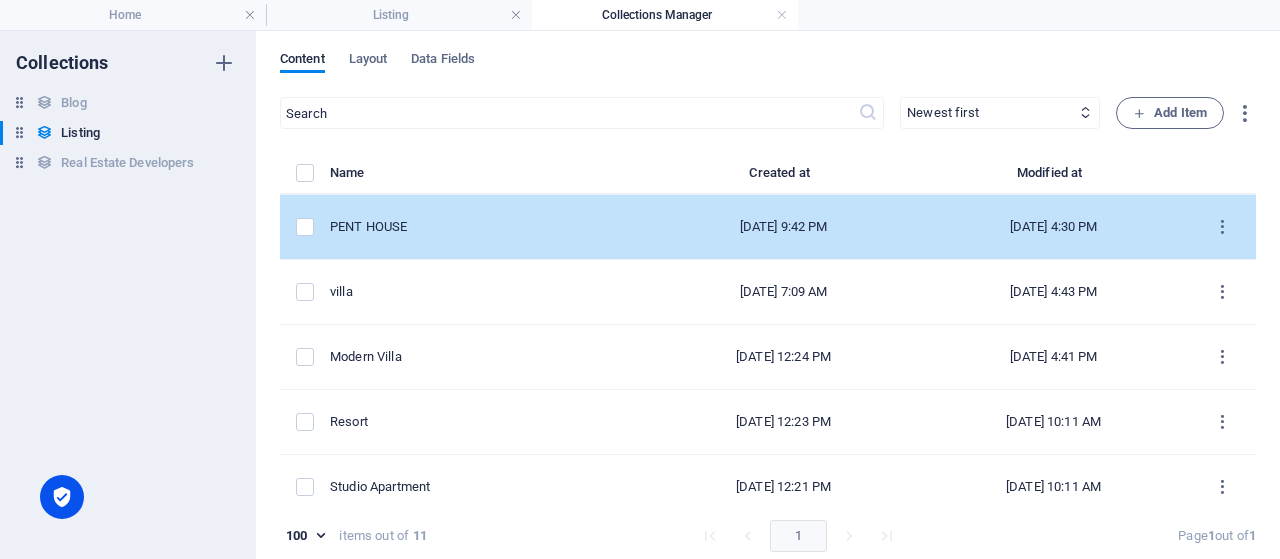 click on "PENT HOUSE" at bounding box center (481, 227) 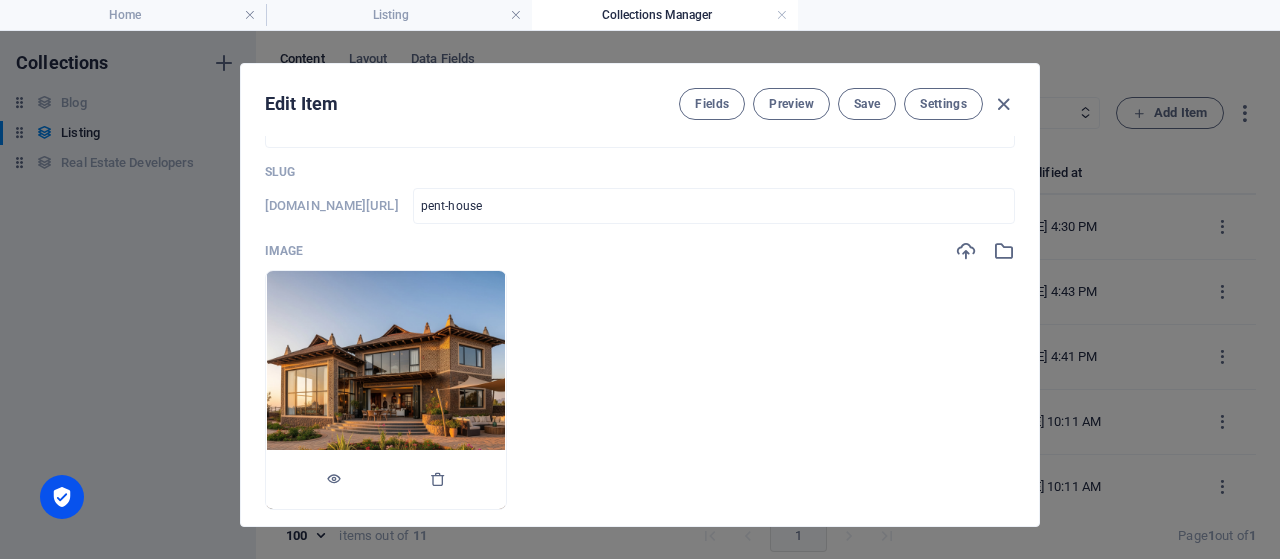 scroll, scrollTop: 96, scrollLeft: 0, axis: vertical 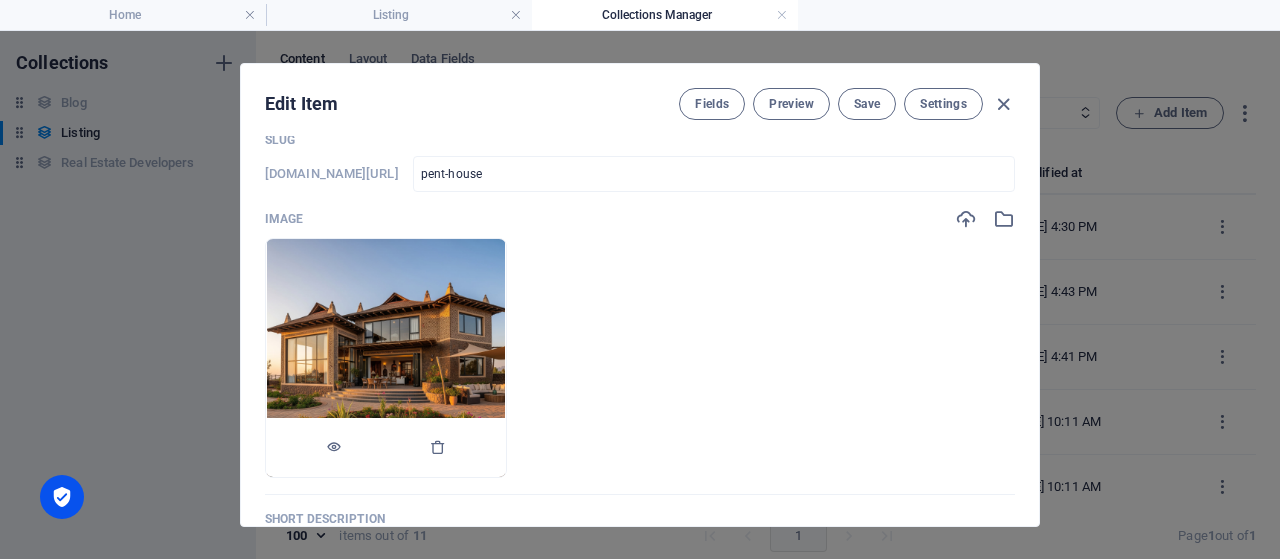 click at bounding box center (386, 358) 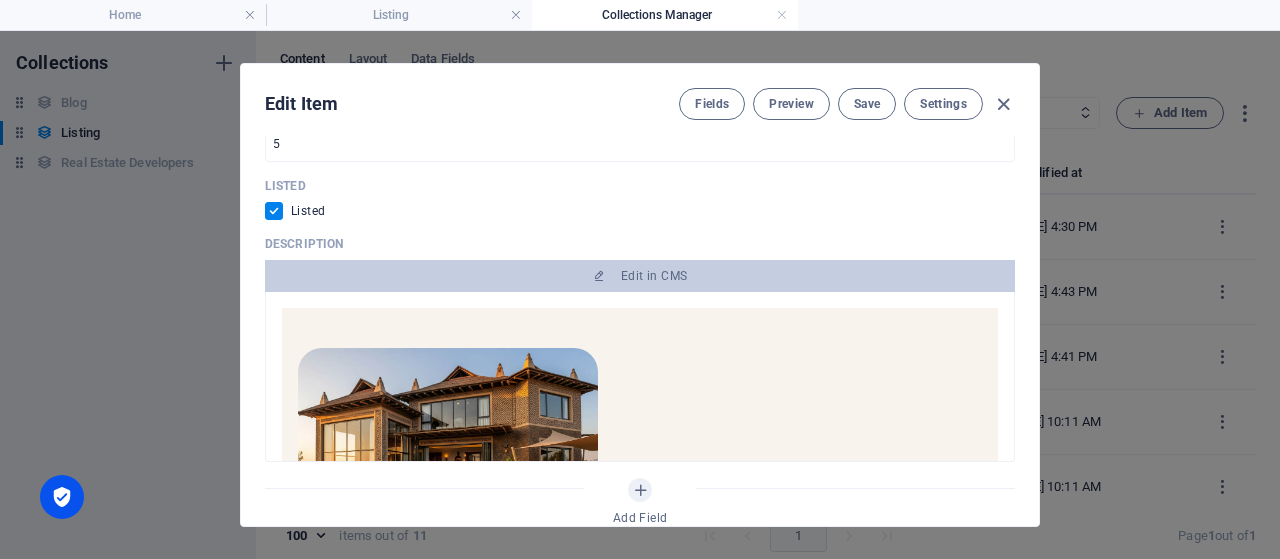 scroll, scrollTop: 1152, scrollLeft: 0, axis: vertical 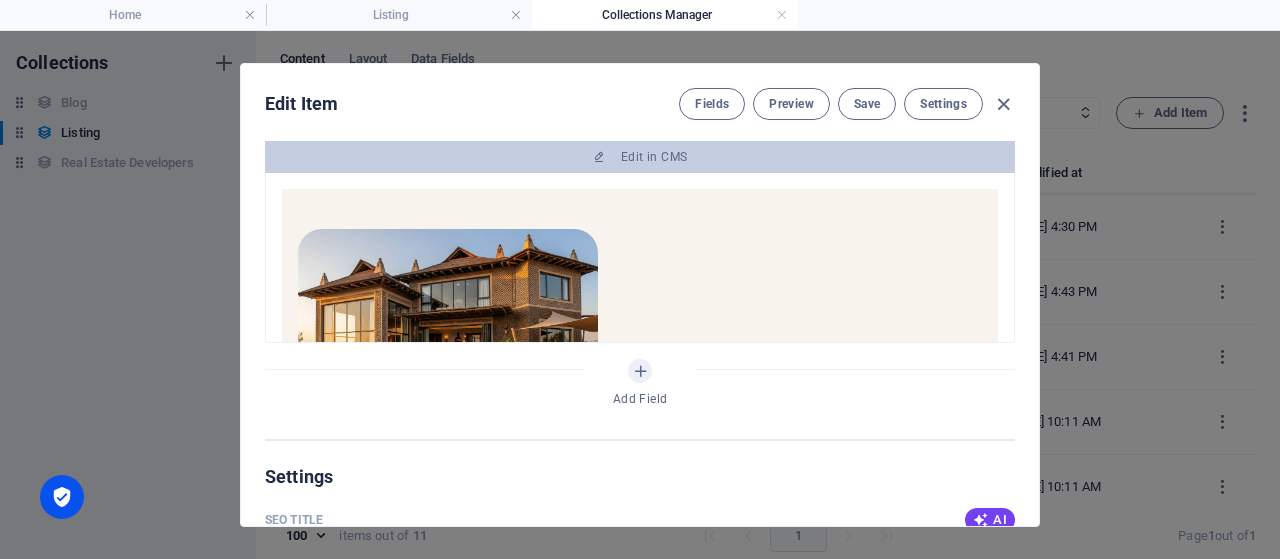 click at bounding box center [448, 329] 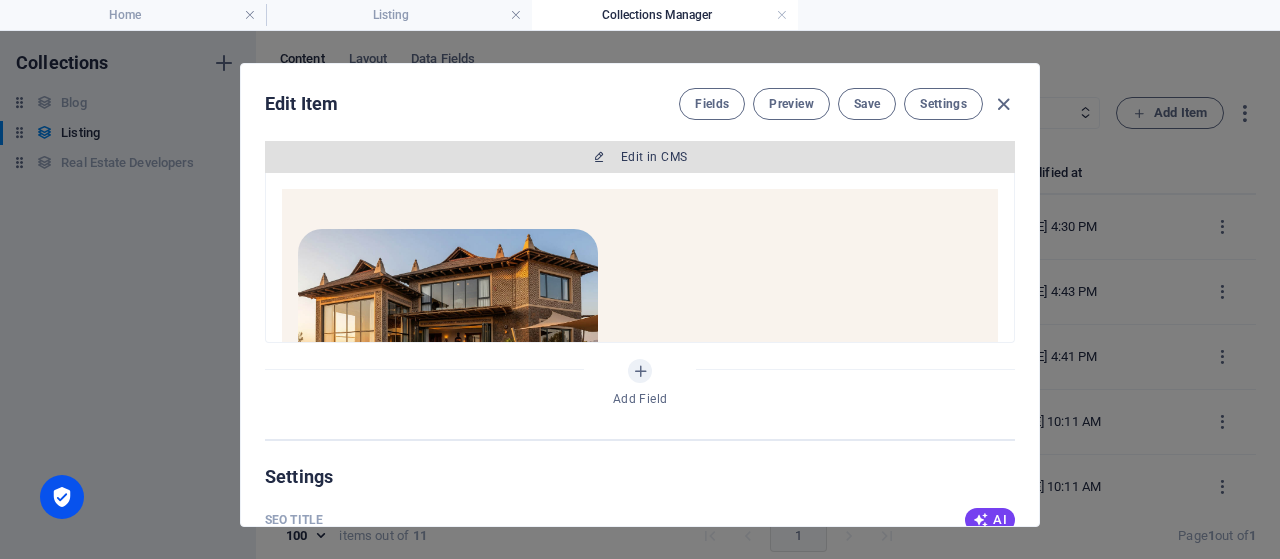 click at bounding box center (599, 157) 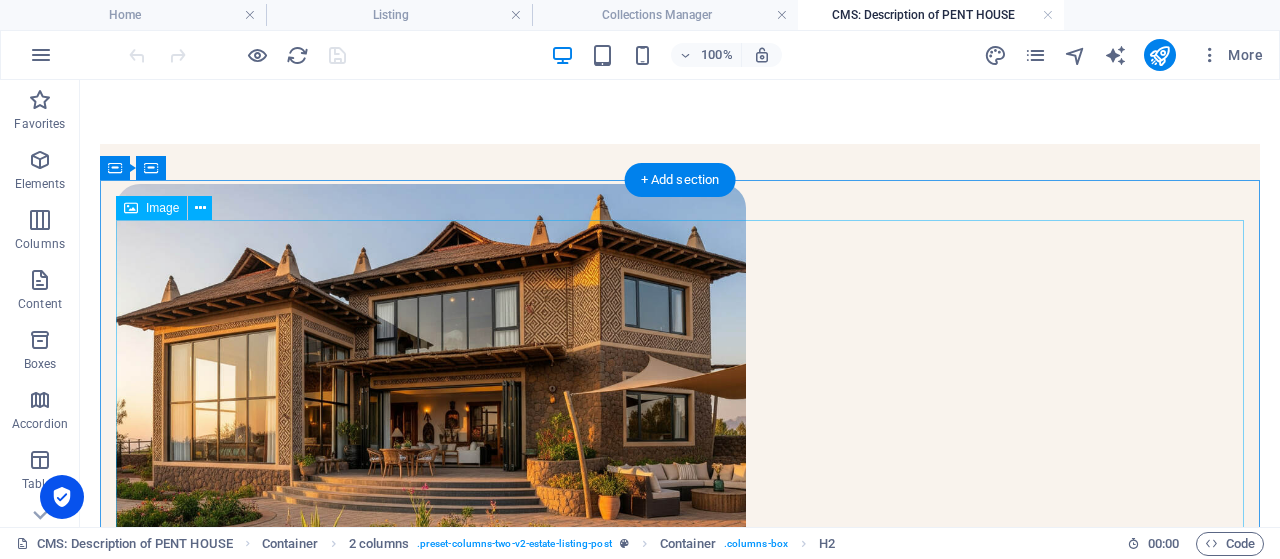 scroll, scrollTop: 208, scrollLeft: 0, axis: vertical 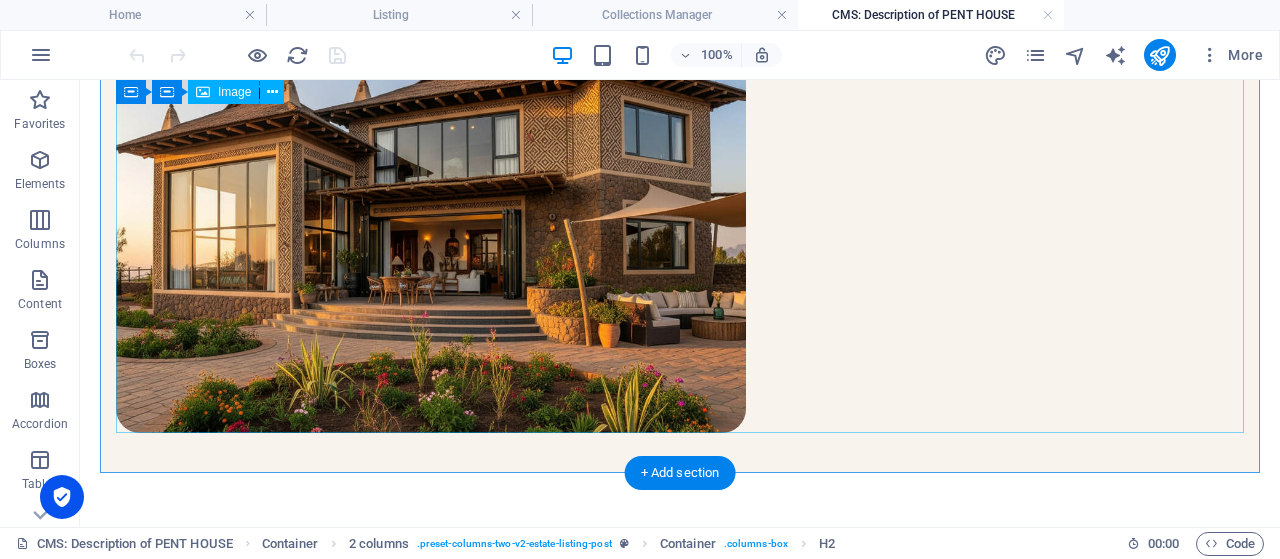 click at bounding box center [680, 222] 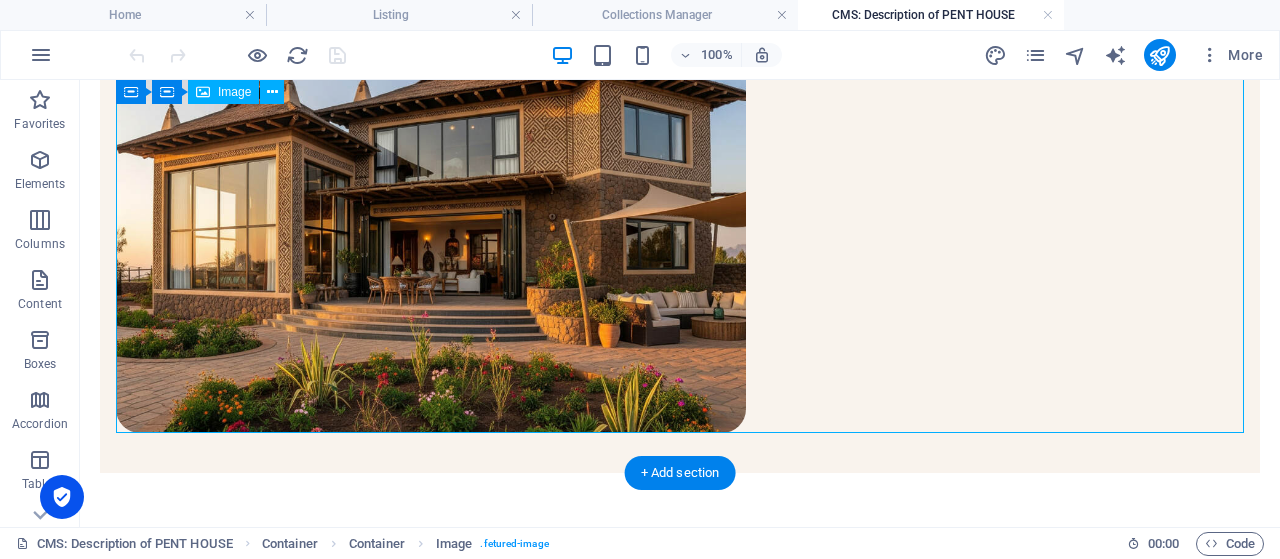 click at bounding box center [680, 222] 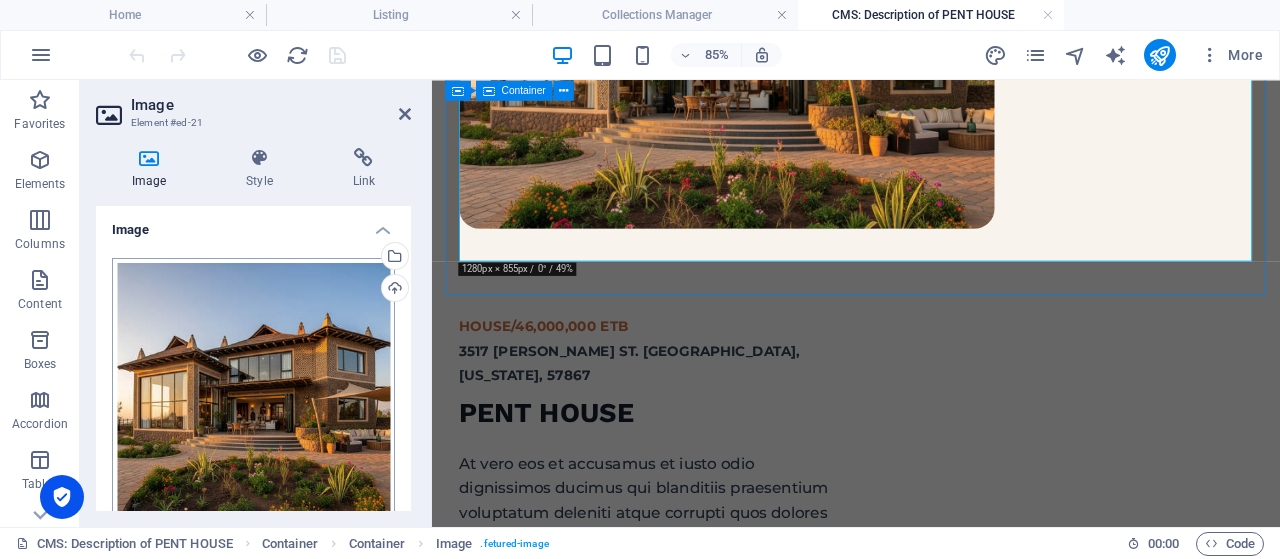 scroll, scrollTop: 415, scrollLeft: 0, axis: vertical 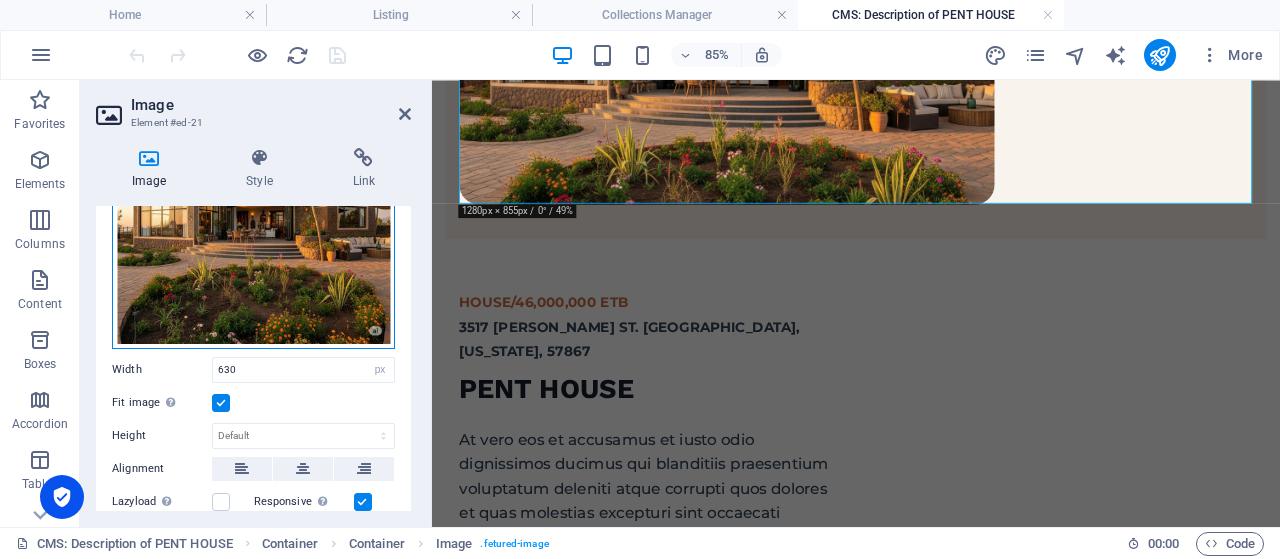 click on "Drag files here, click to choose files or select files from Files or our free stock photos & videos" at bounding box center (253, 207) 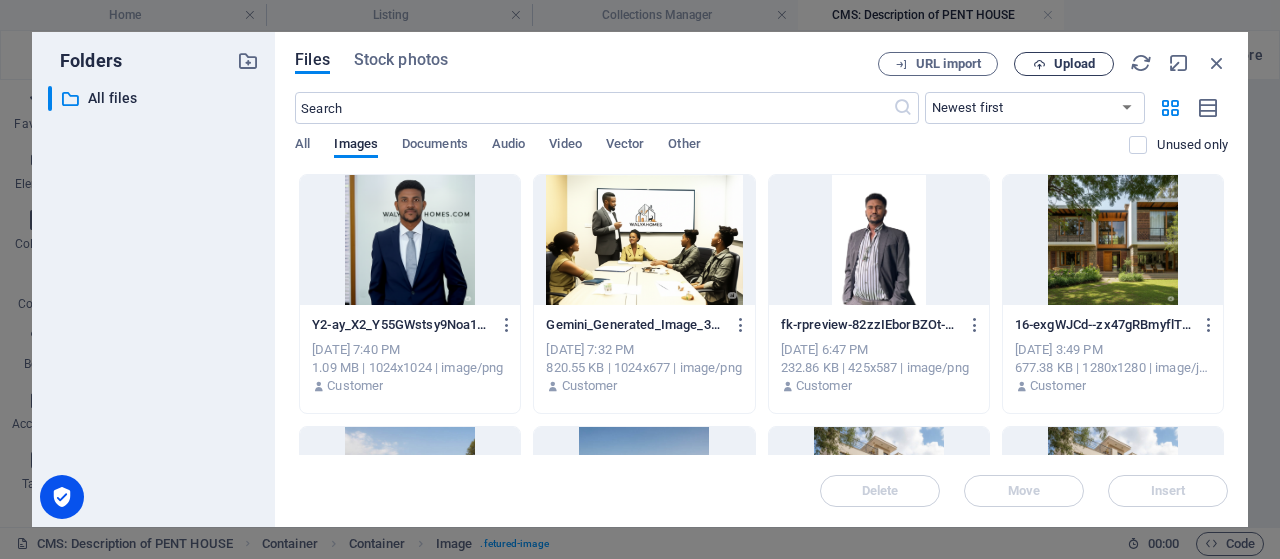 click at bounding box center (1039, 64) 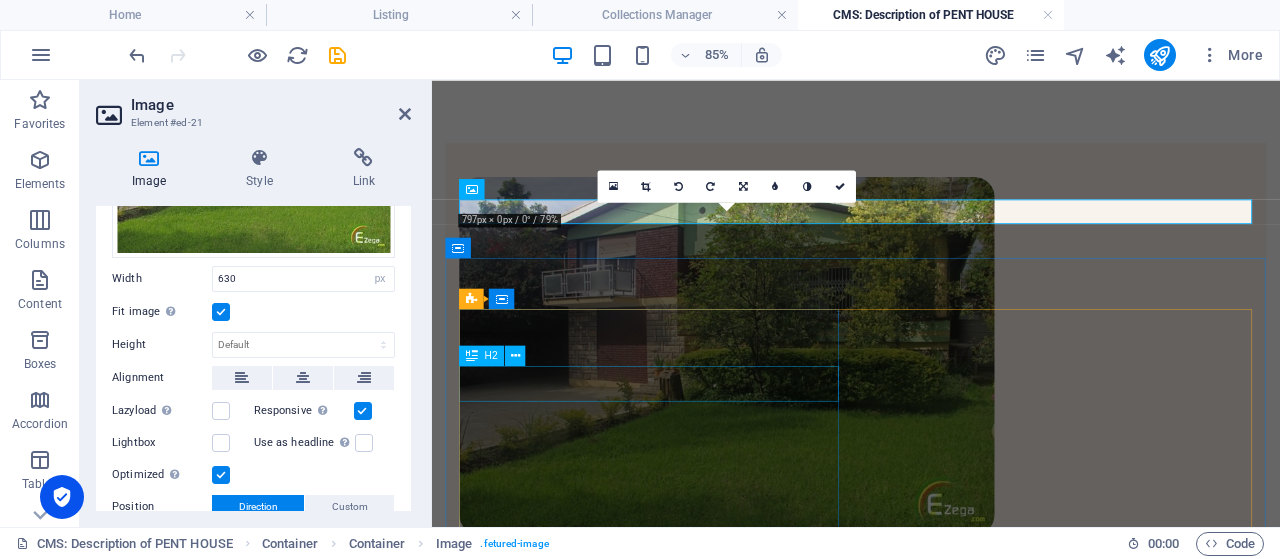 scroll, scrollTop: 0, scrollLeft: 0, axis: both 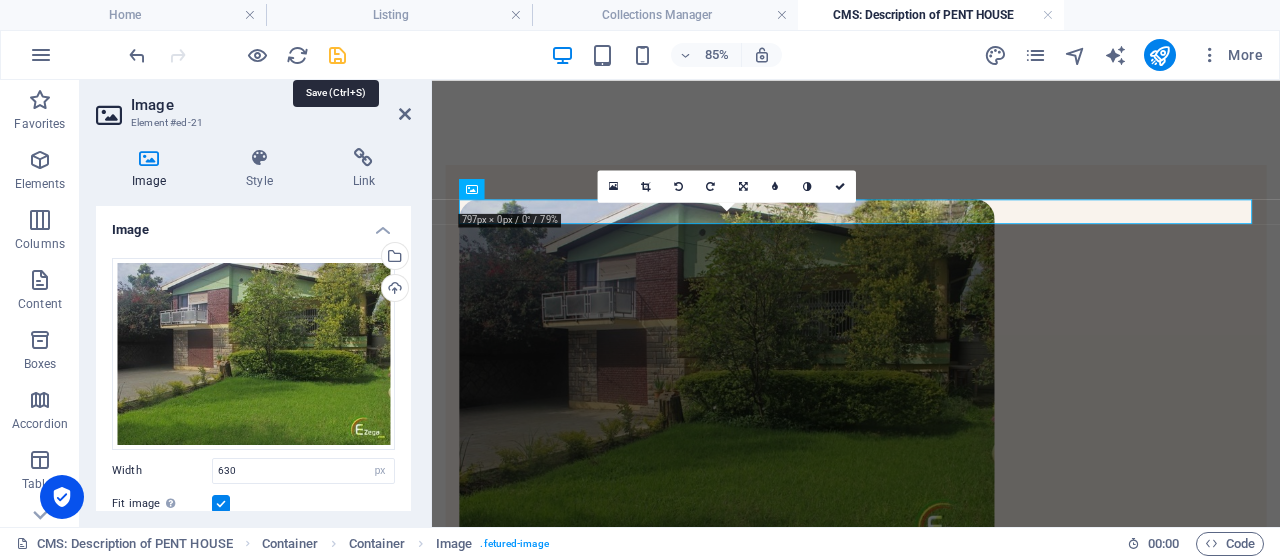 click at bounding box center [337, 55] 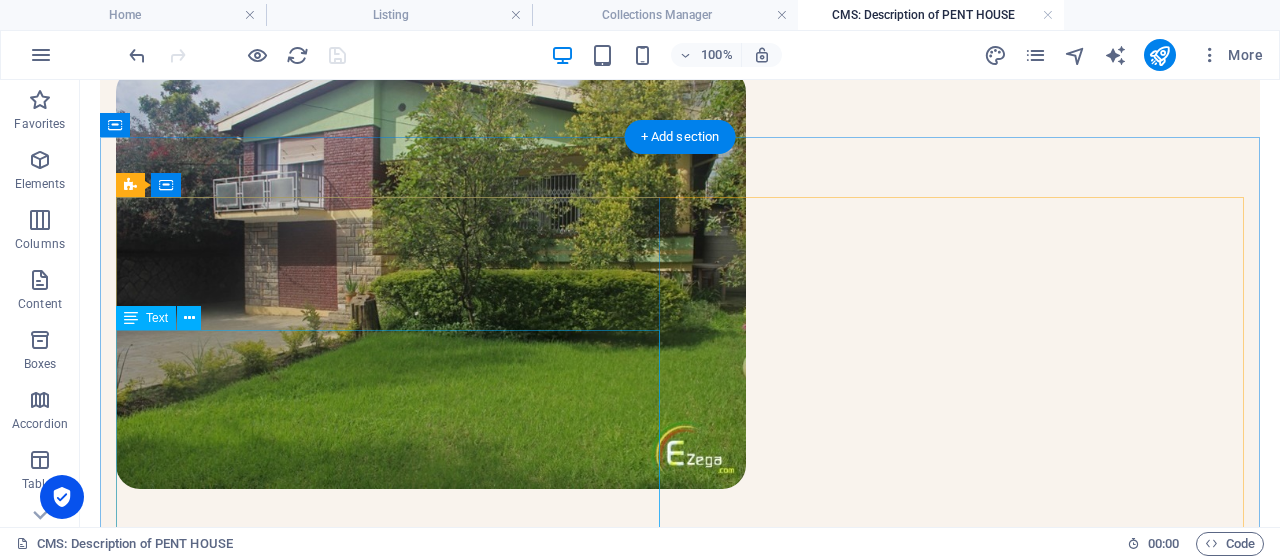 scroll, scrollTop: 0, scrollLeft: 0, axis: both 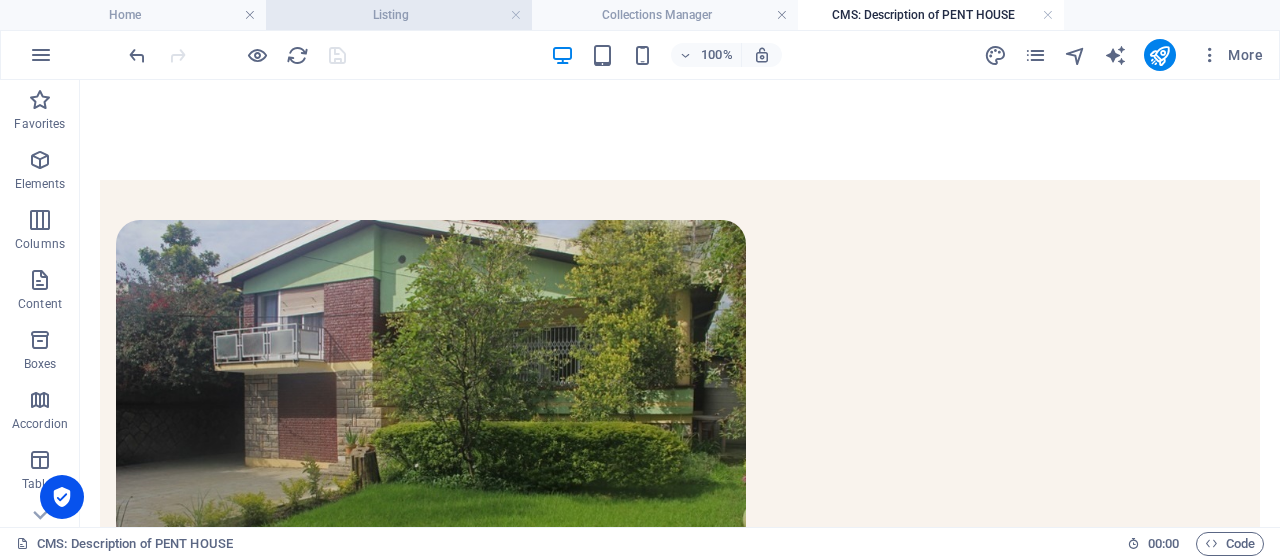 click on "Listing" at bounding box center (399, 15) 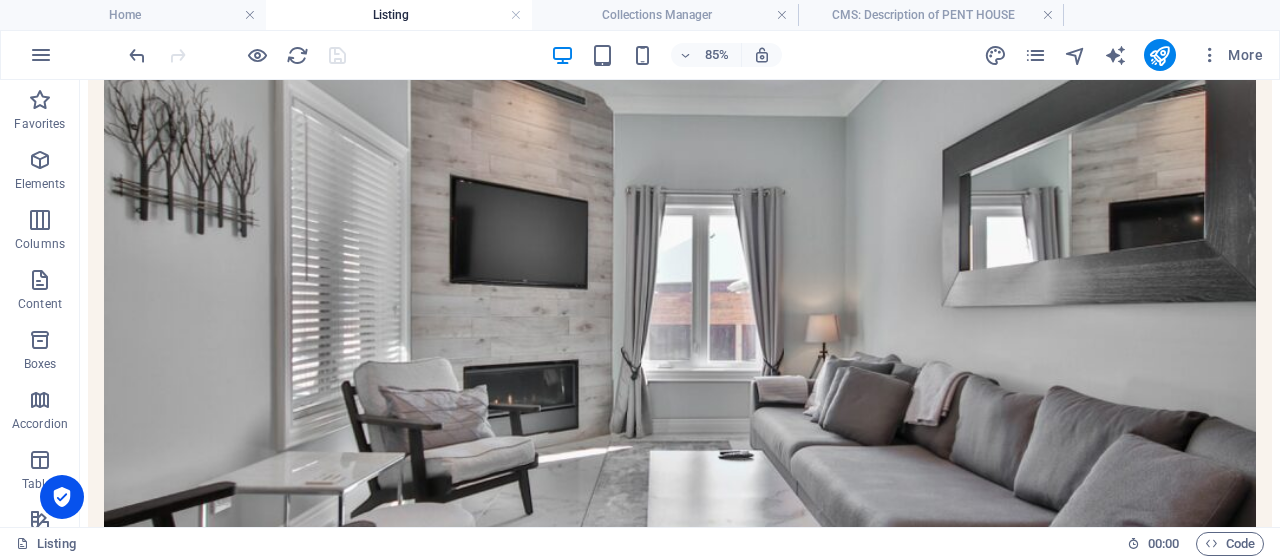 scroll, scrollTop: 442, scrollLeft: 0, axis: vertical 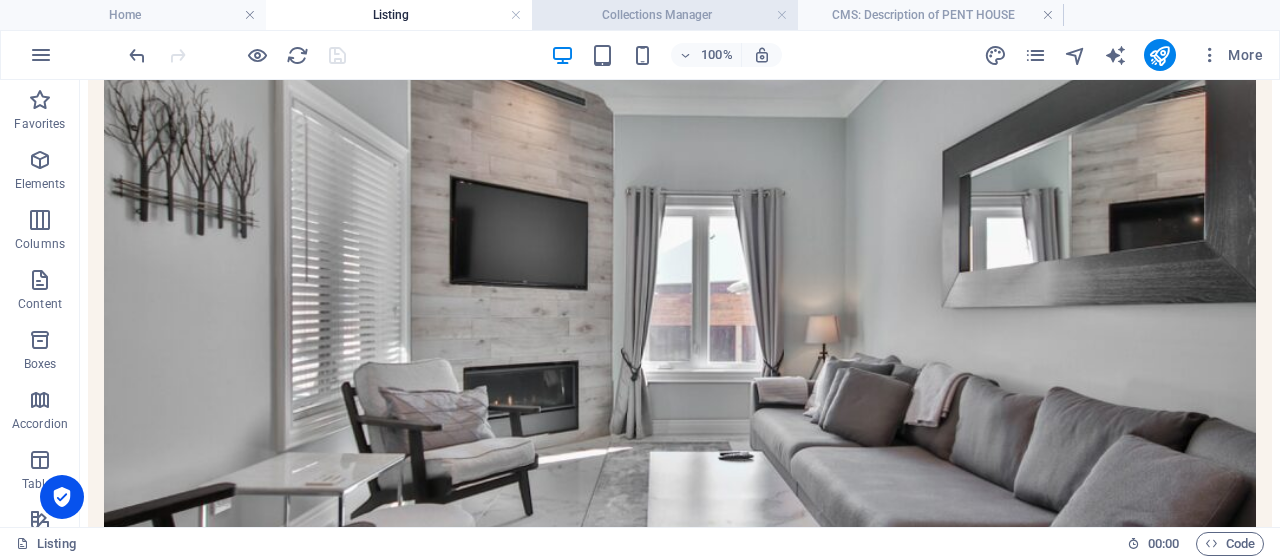 click on "Collections Manager" at bounding box center (665, 15) 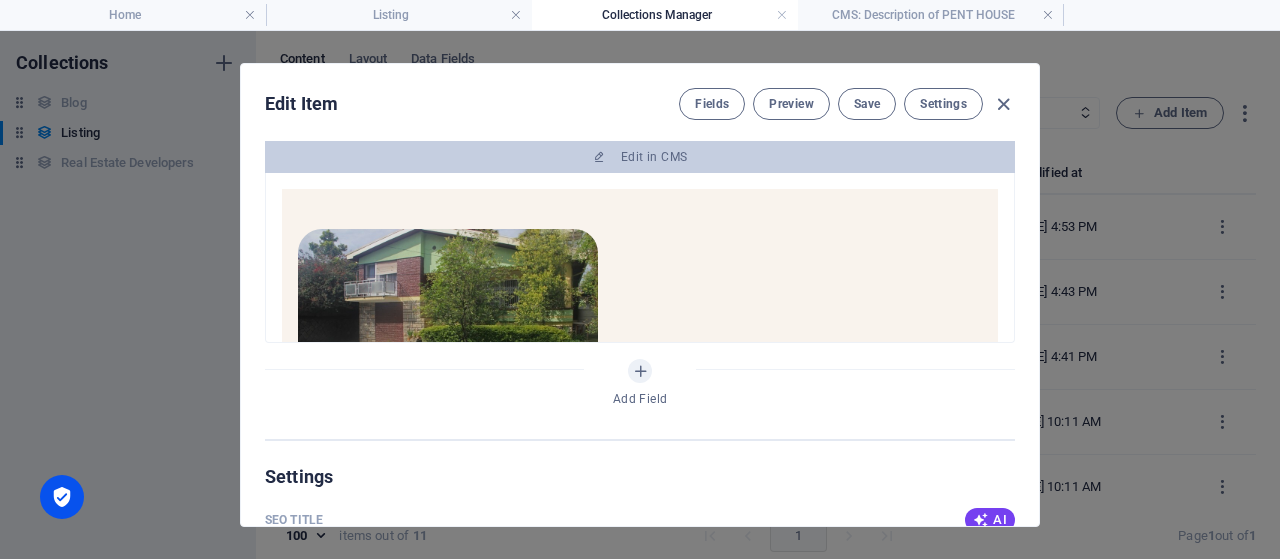 scroll, scrollTop: 1152, scrollLeft: 0, axis: vertical 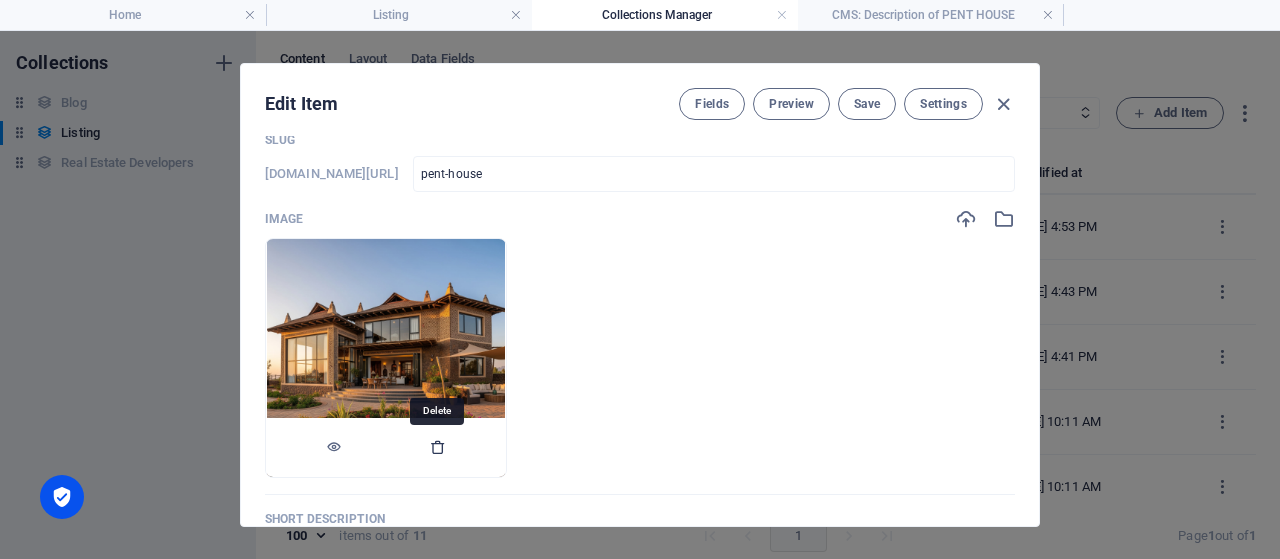 click at bounding box center (438, 447) 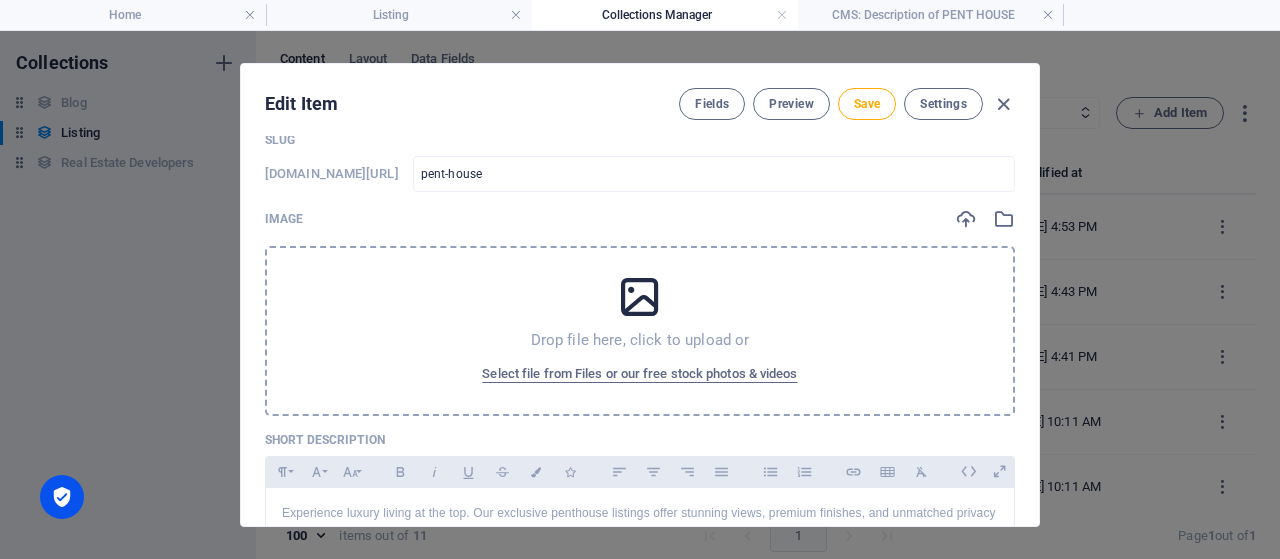 click on "Drop file here, click to upload or Select file from Files or our free stock photos & videos" at bounding box center [640, 331] 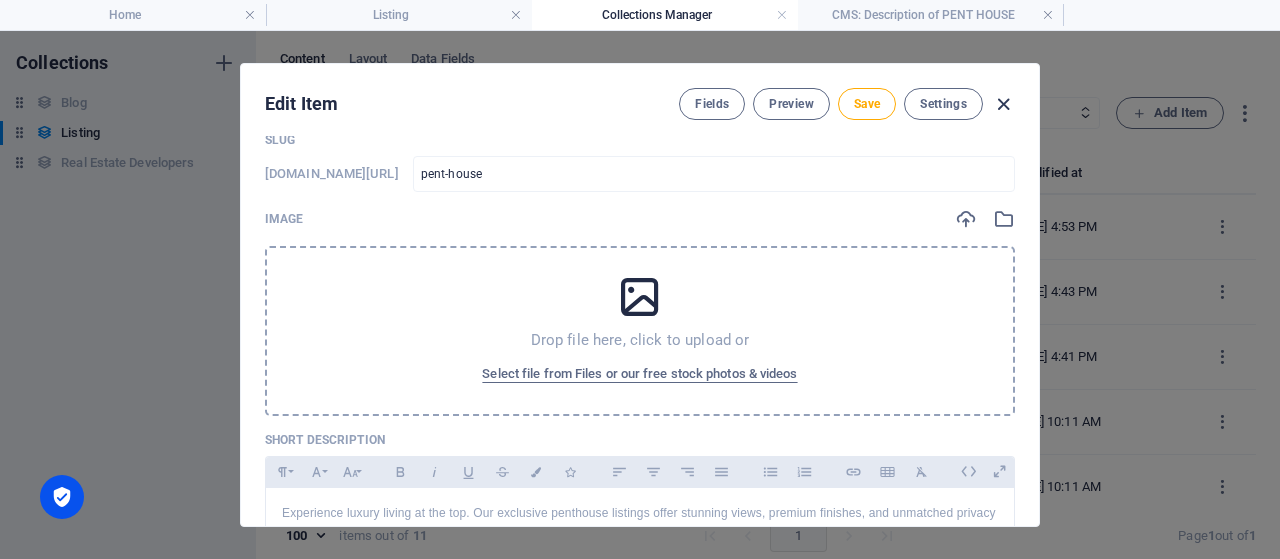 click at bounding box center (1003, 104) 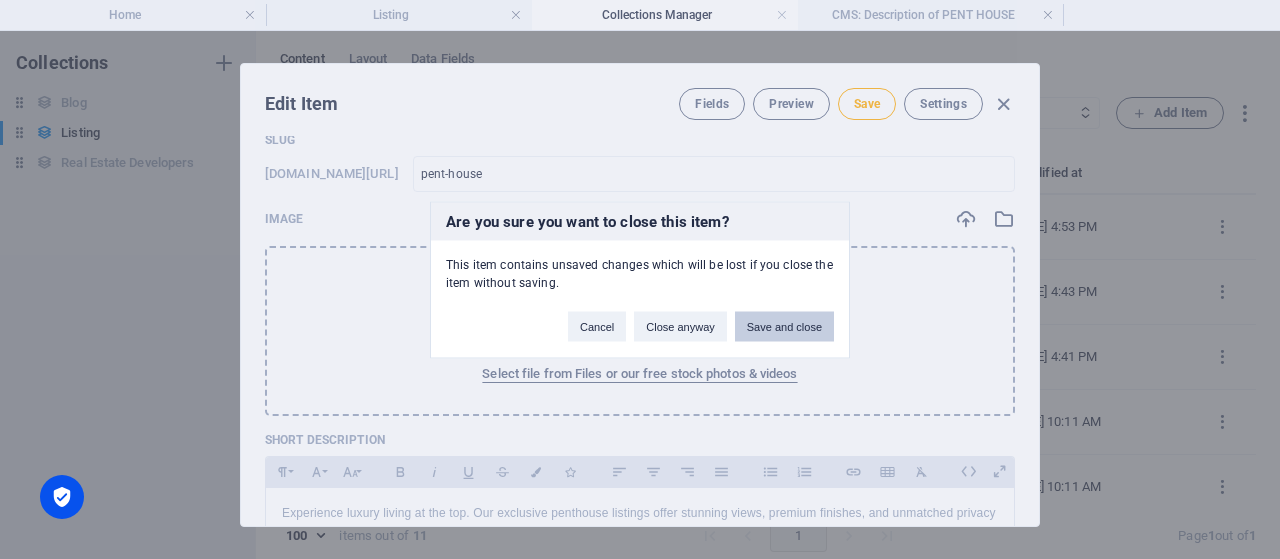 click on "Save and close" at bounding box center [784, 326] 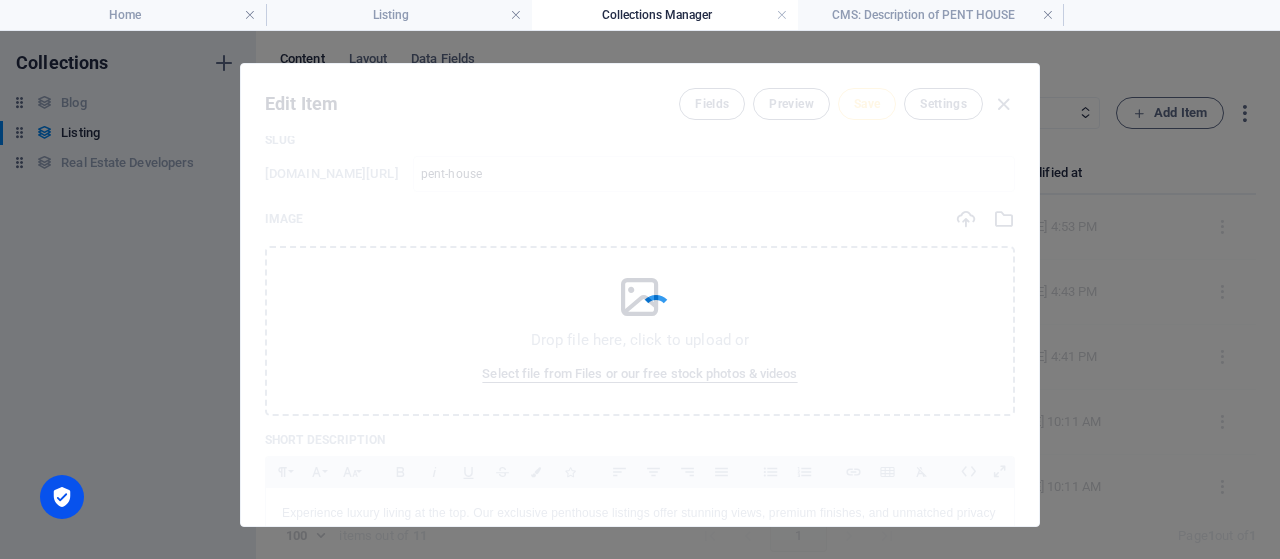 checkbox on "false" 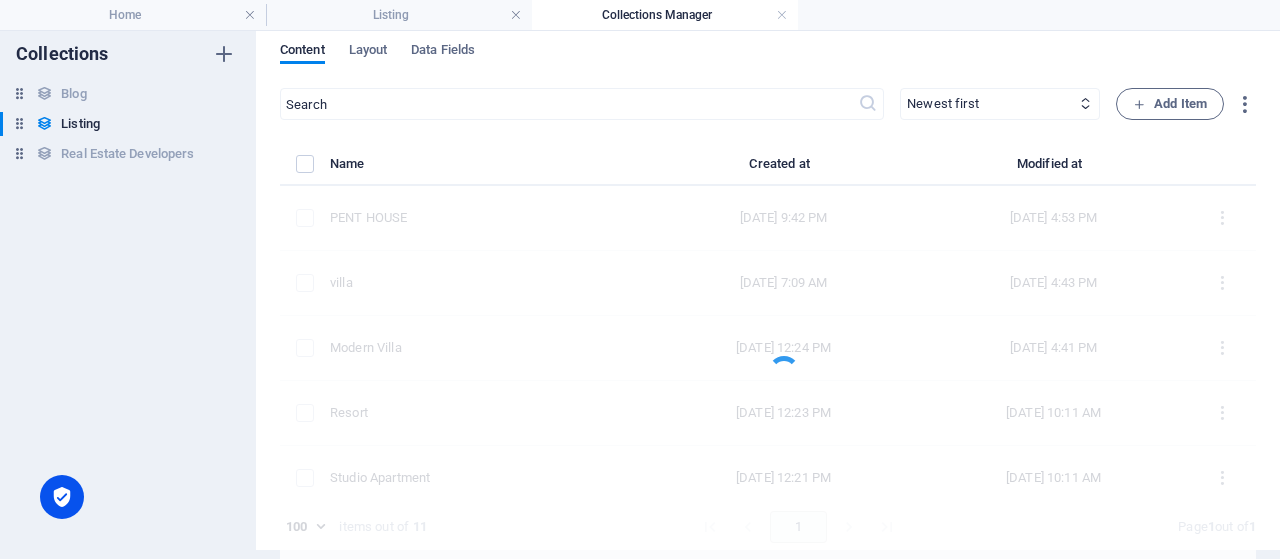 scroll, scrollTop: 0, scrollLeft: 0, axis: both 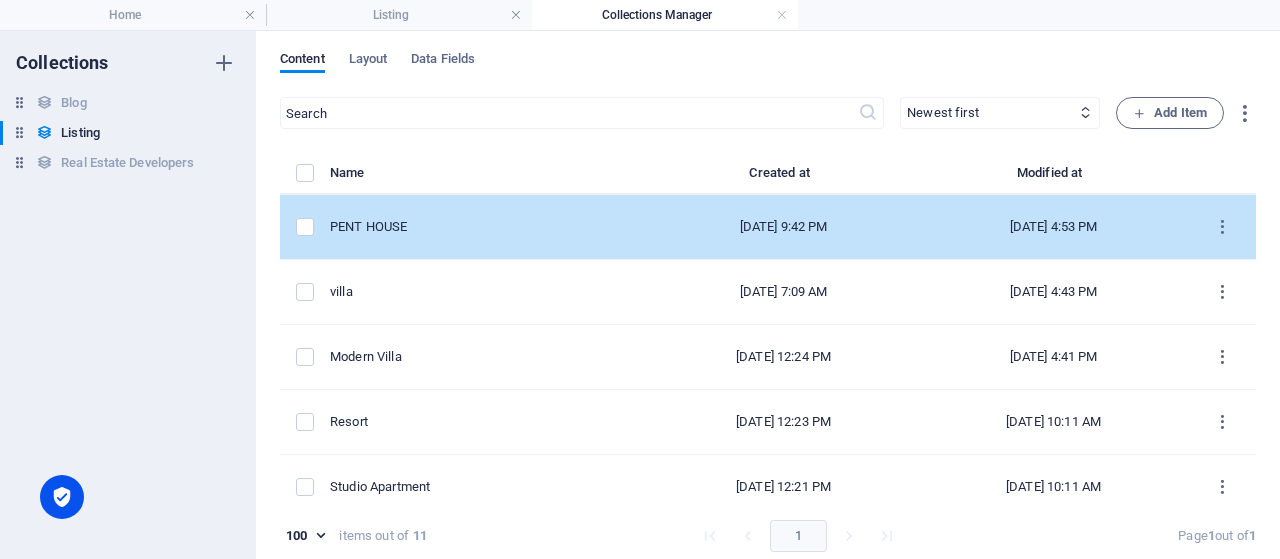 click on "[DATE] 9:42 PM" at bounding box center [784, 227] 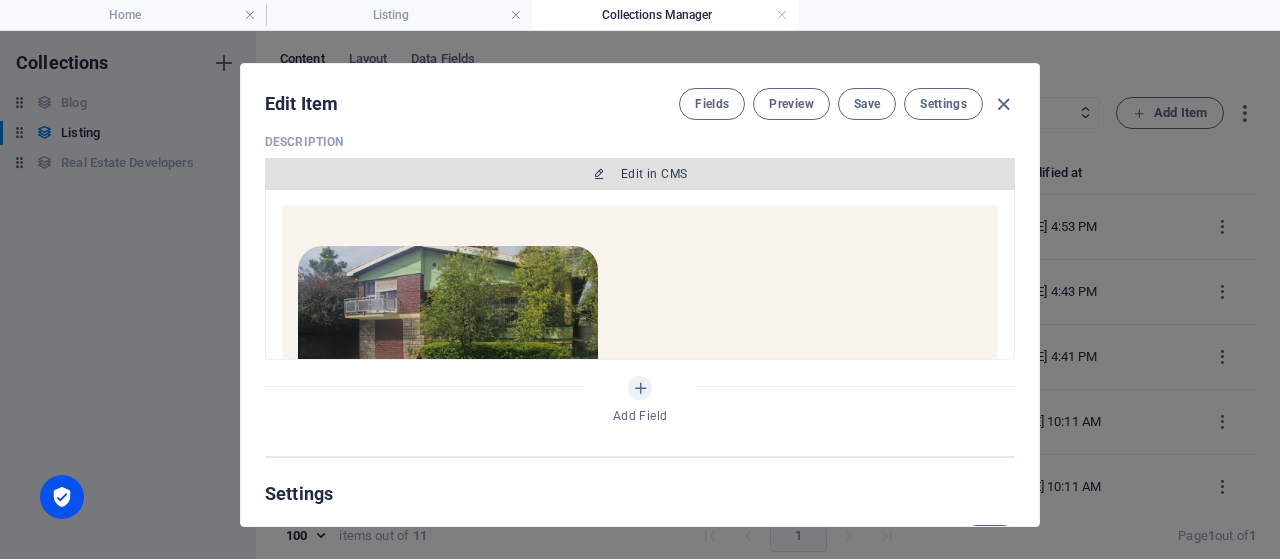 scroll, scrollTop: 960, scrollLeft: 0, axis: vertical 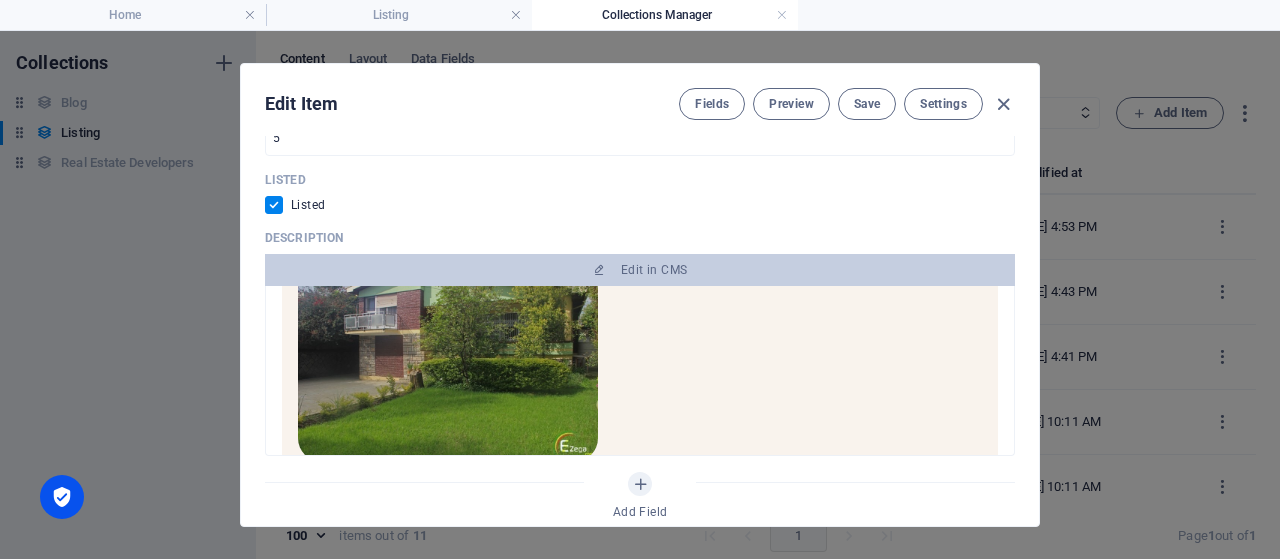 click at bounding box center [448, 362] 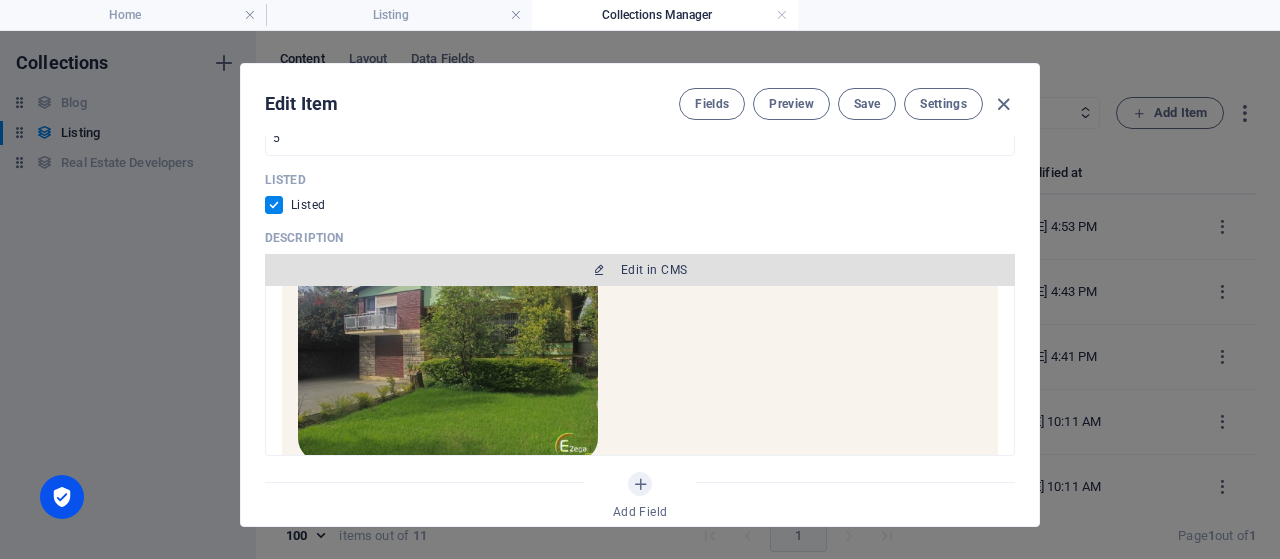 click on "Edit in CMS" at bounding box center (640, 270) 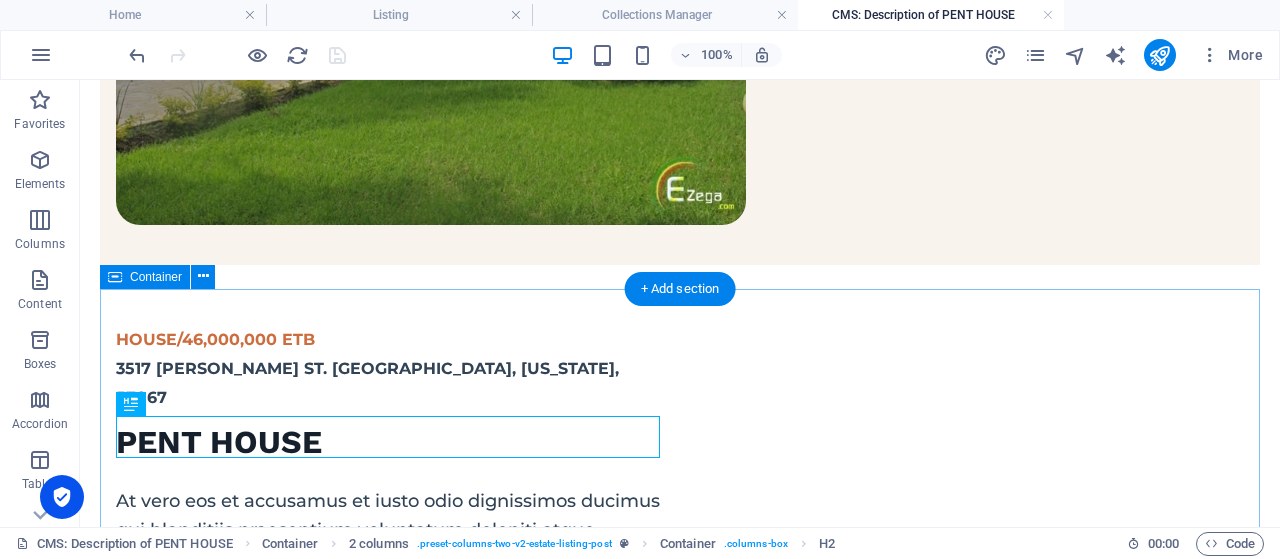 scroll, scrollTop: 0, scrollLeft: 0, axis: both 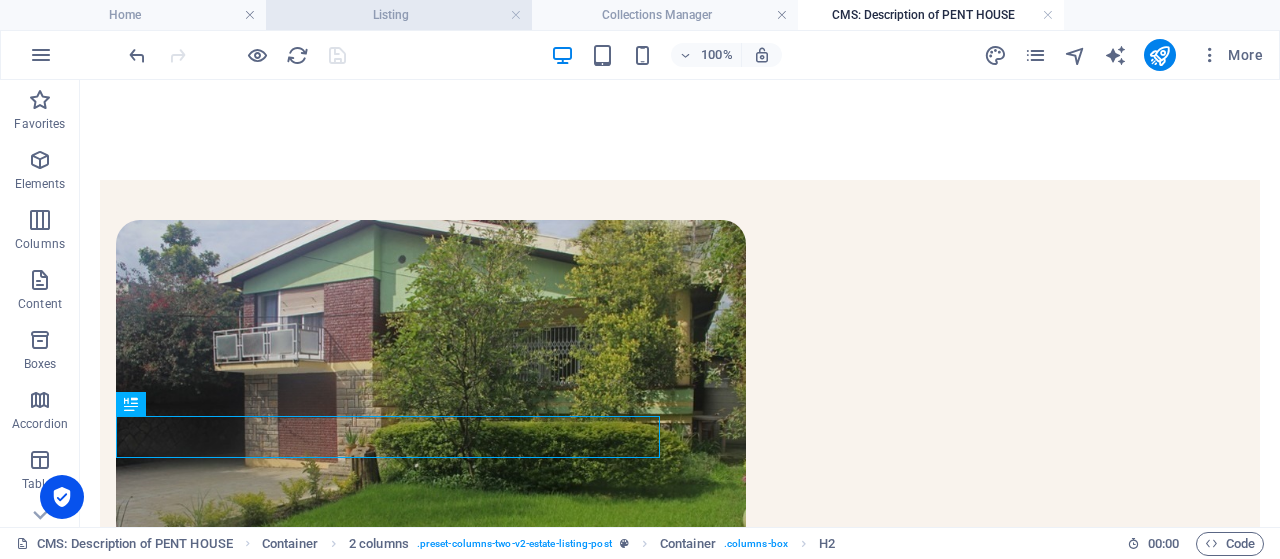 click on "Listing" at bounding box center (399, 15) 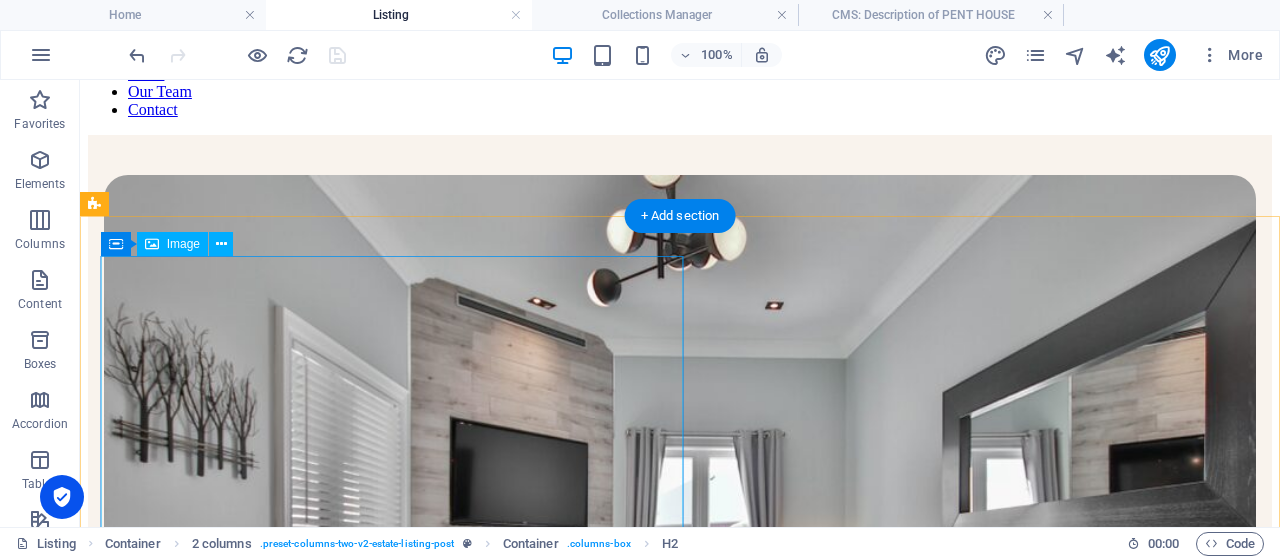 scroll, scrollTop: 416, scrollLeft: 0, axis: vertical 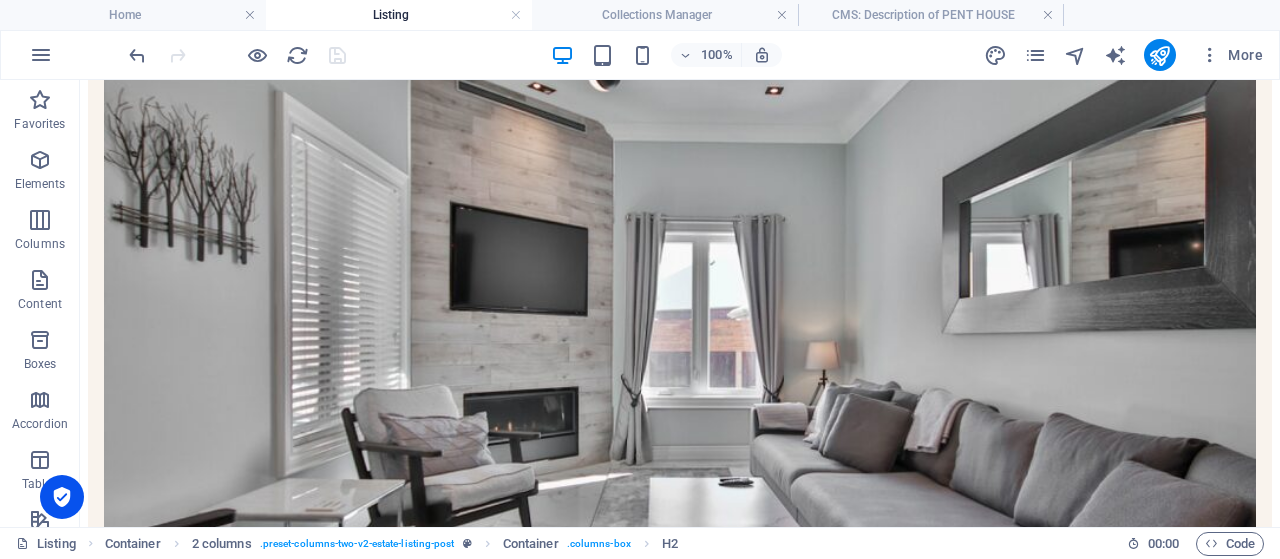 click on "Listing" at bounding box center (399, 15) 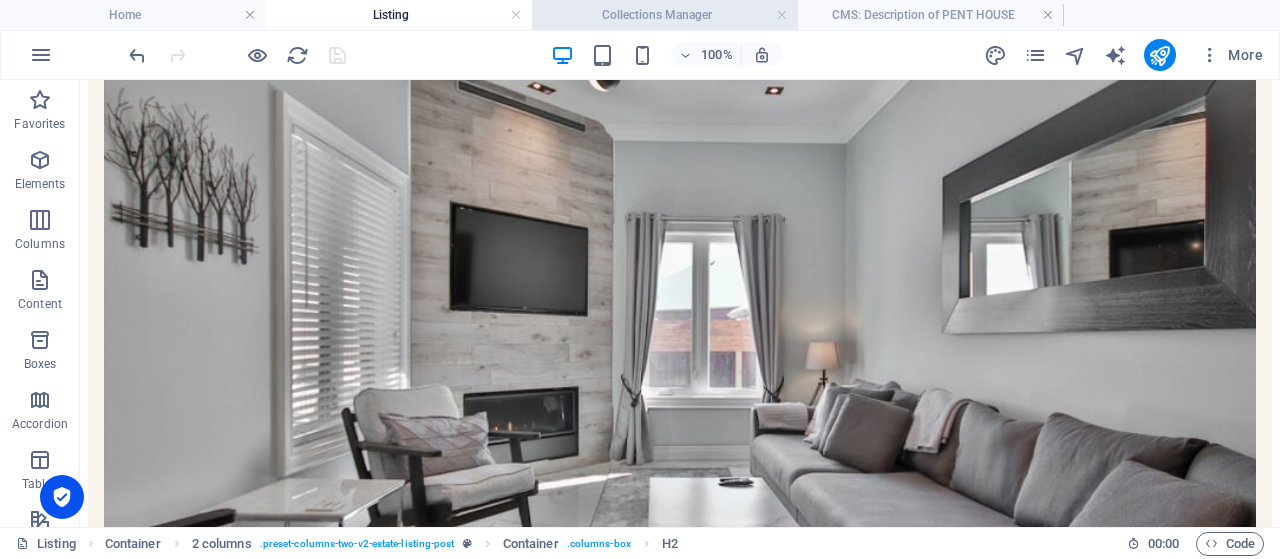 click on "Collections Manager" at bounding box center (665, 15) 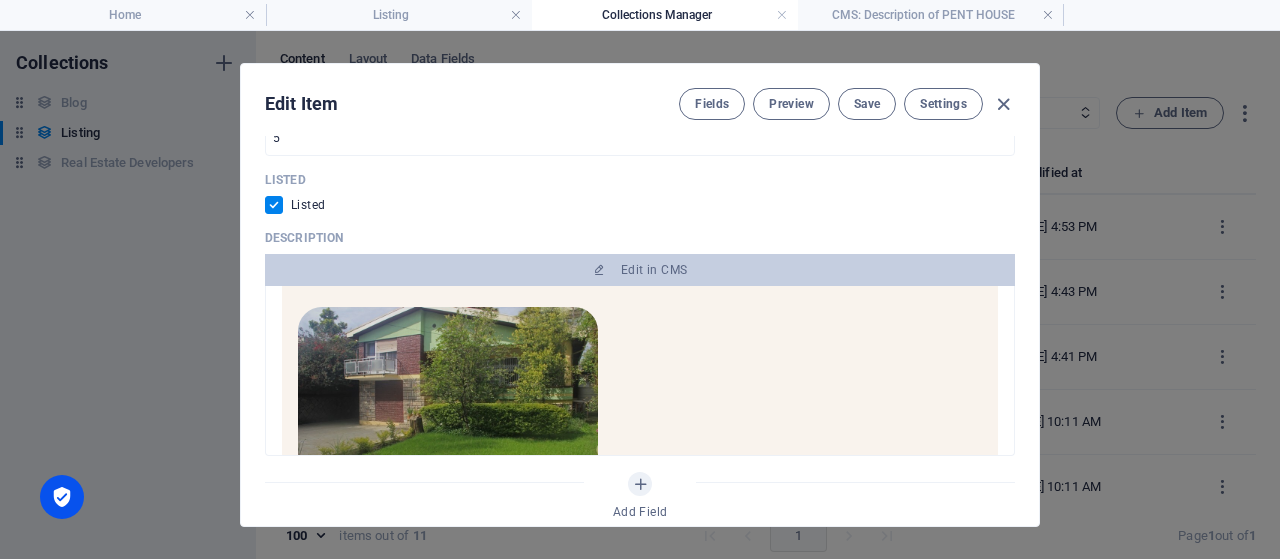scroll, scrollTop: 80, scrollLeft: 0, axis: vertical 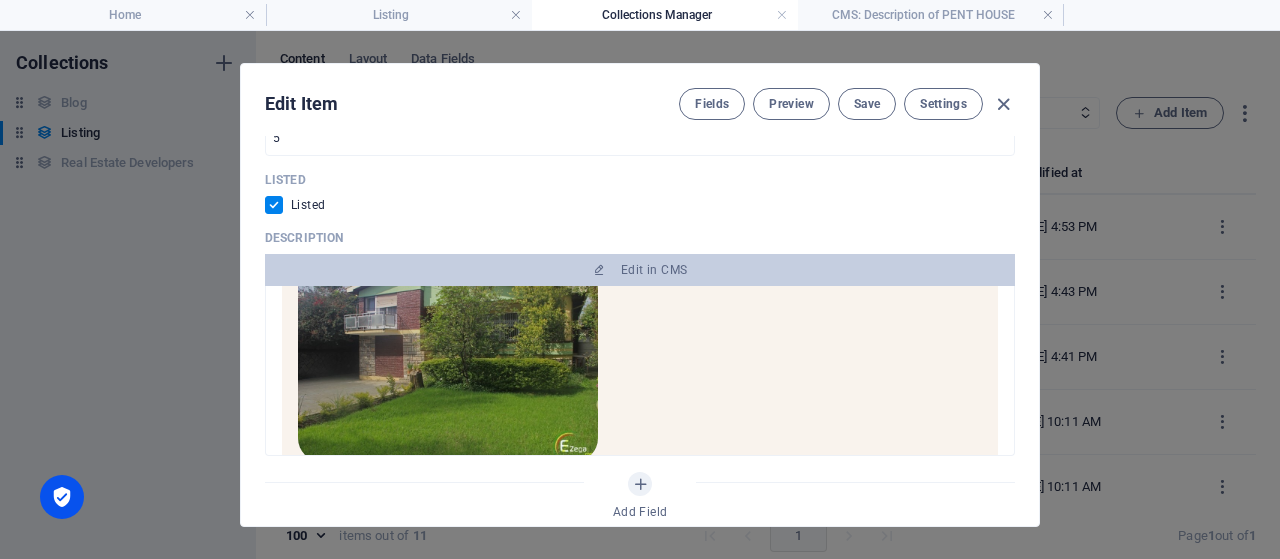 click at bounding box center [448, 362] 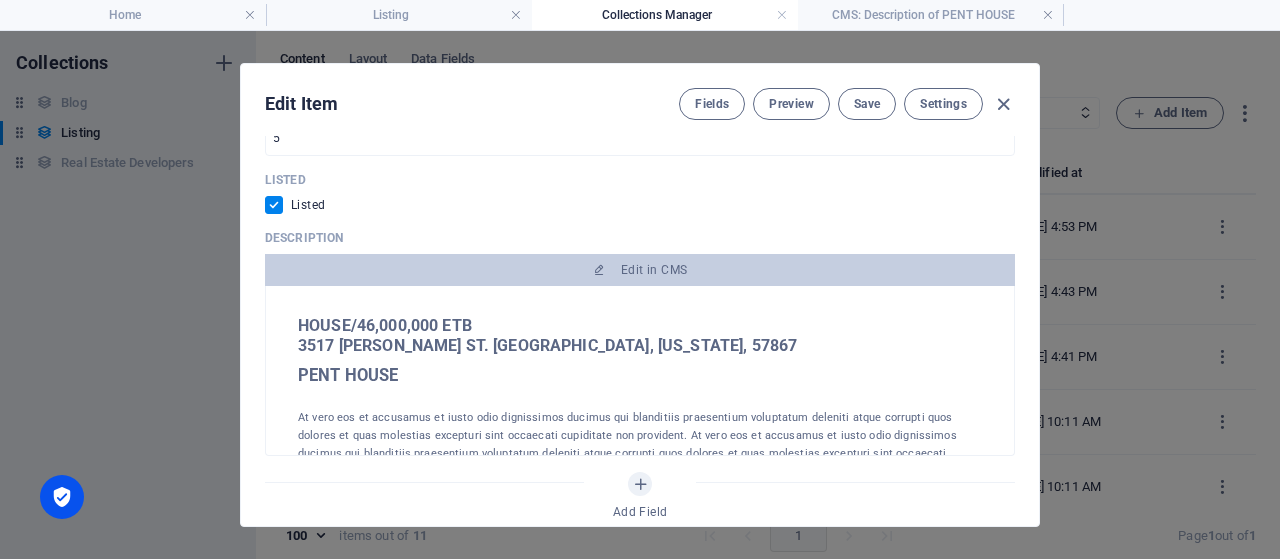 scroll, scrollTop: 320, scrollLeft: 0, axis: vertical 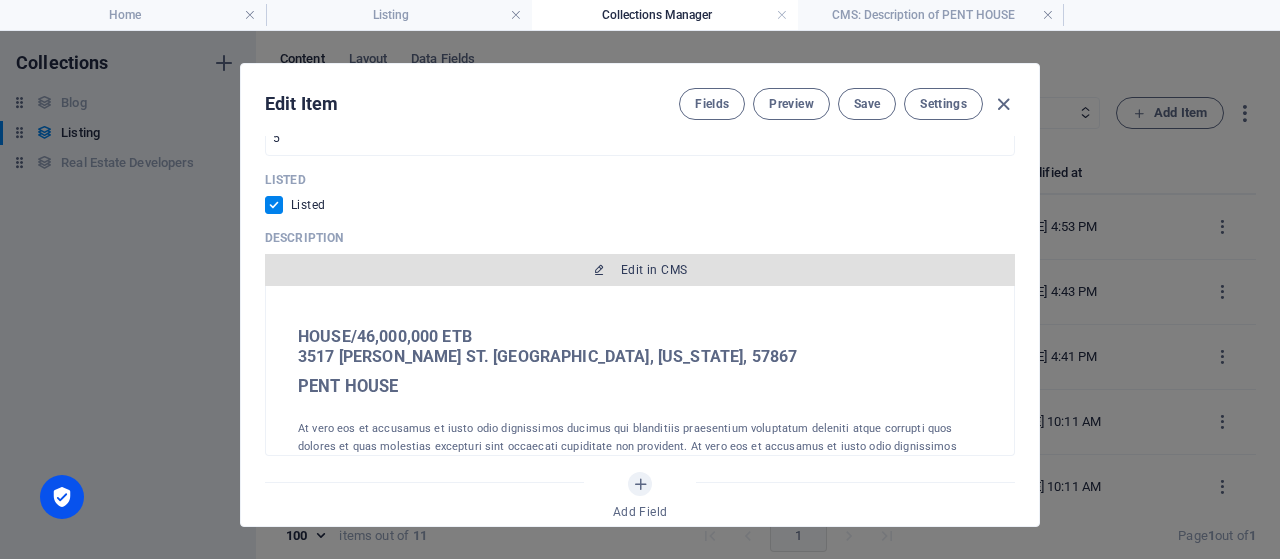 click on "Edit in CMS" at bounding box center [654, 270] 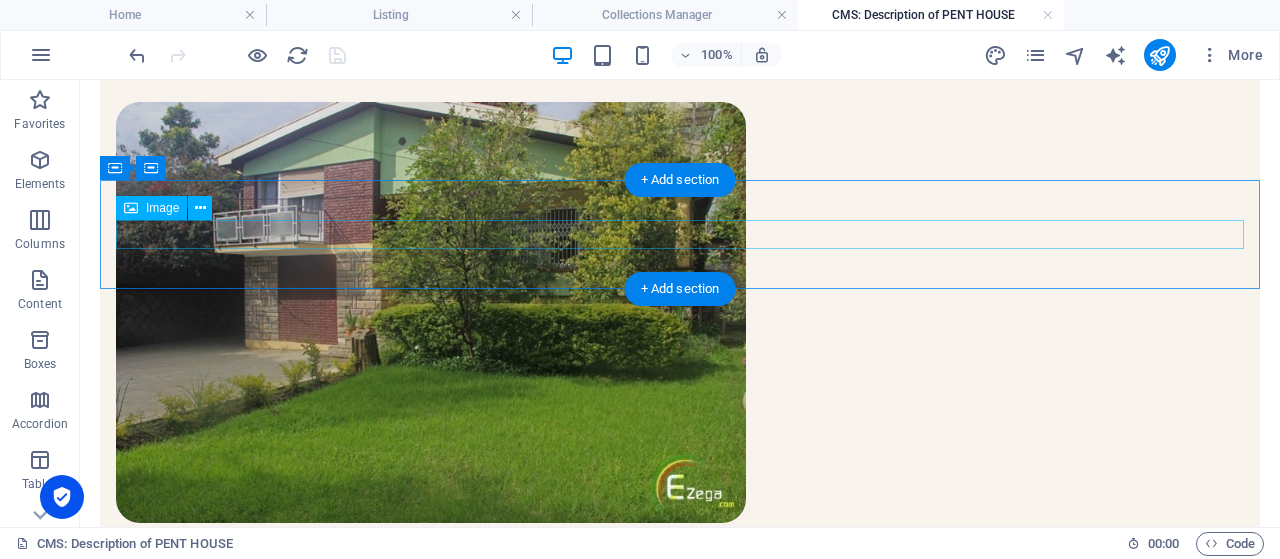 scroll, scrollTop: 208, scrollLeft: 0, axis: vertical 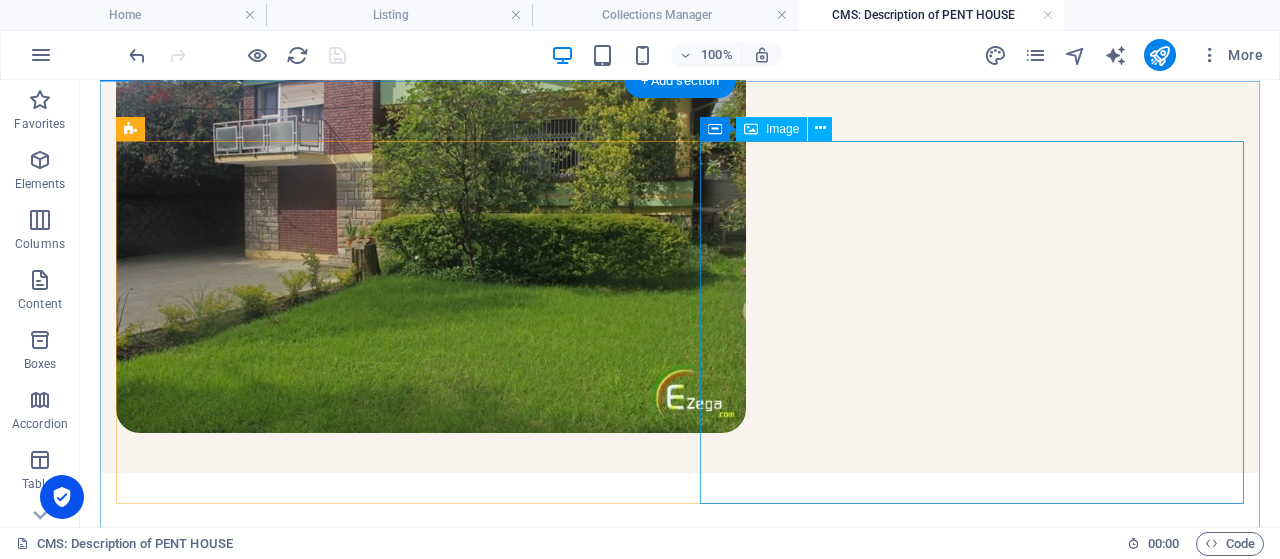 click at bounding box center (388, 1347) 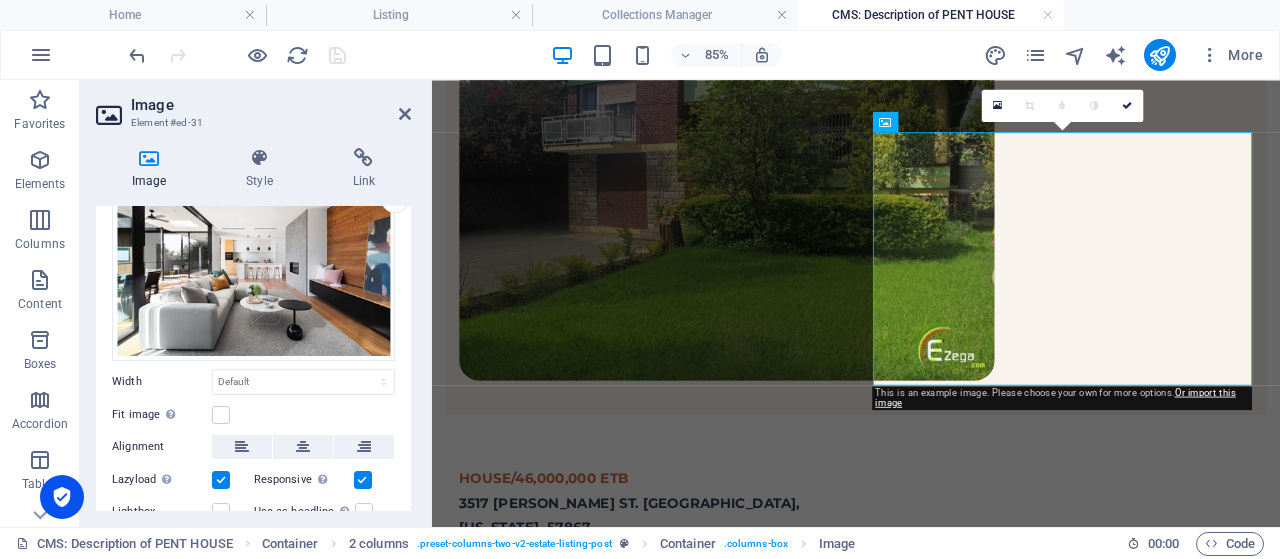 scroll, scrollTop: 0, scrollLeft: 0, axis: both 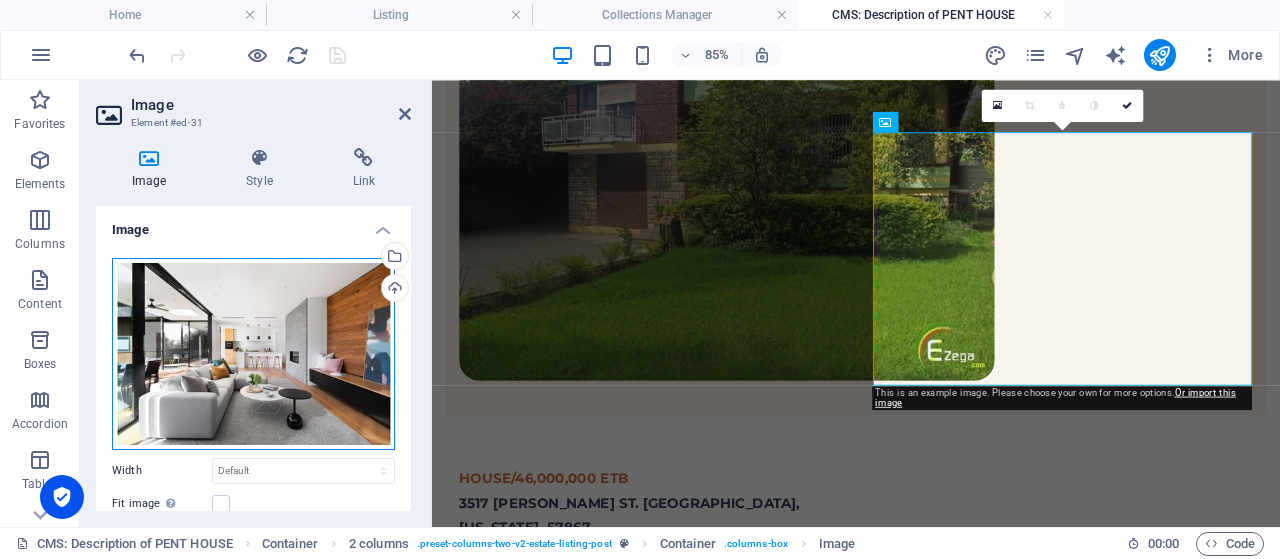 click on "Drag files here, click to choose files or select files from Files or our free stock photos & videos" at bounding box center [253, 354] 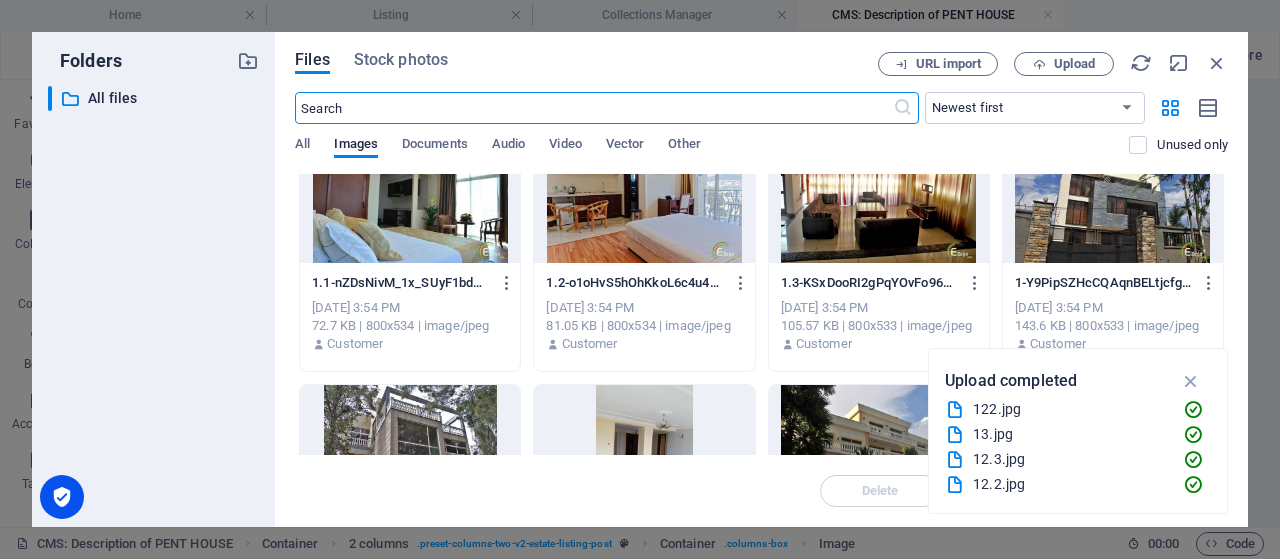 scroll, scrollTop: 0, scrollLeft: 0, axis: both 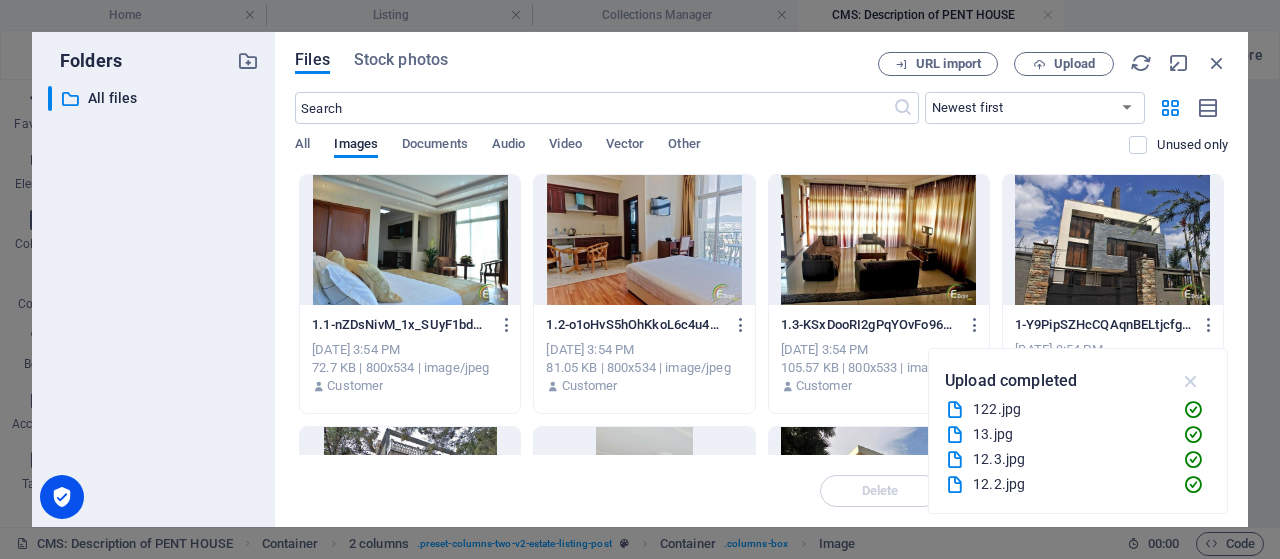 click at bounding box center (1191, 381) 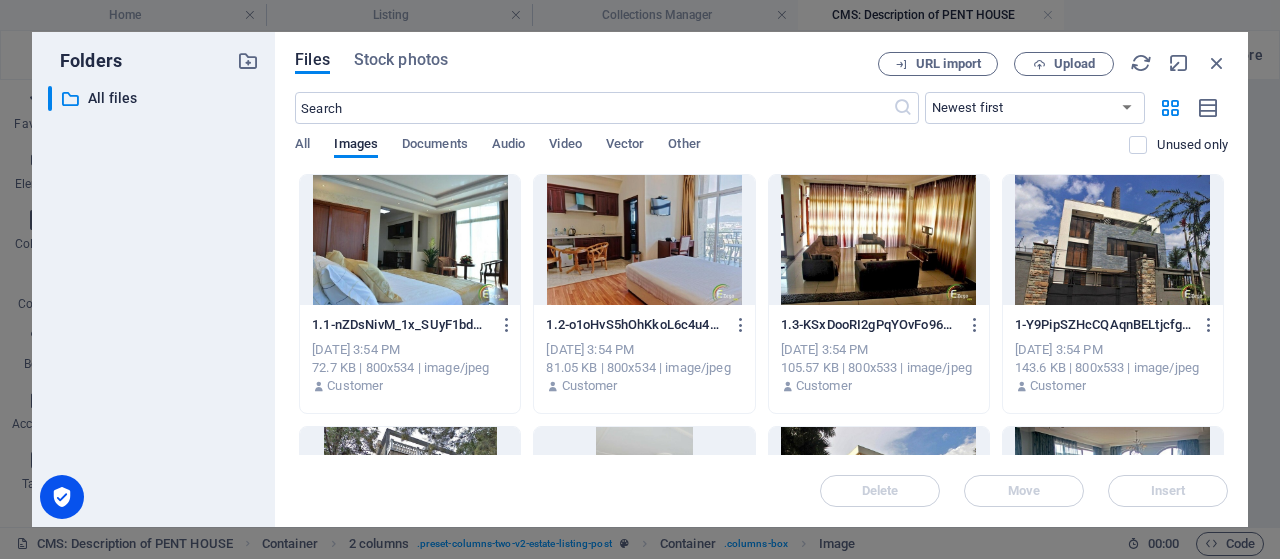 click at bounding box center (1113, 240) 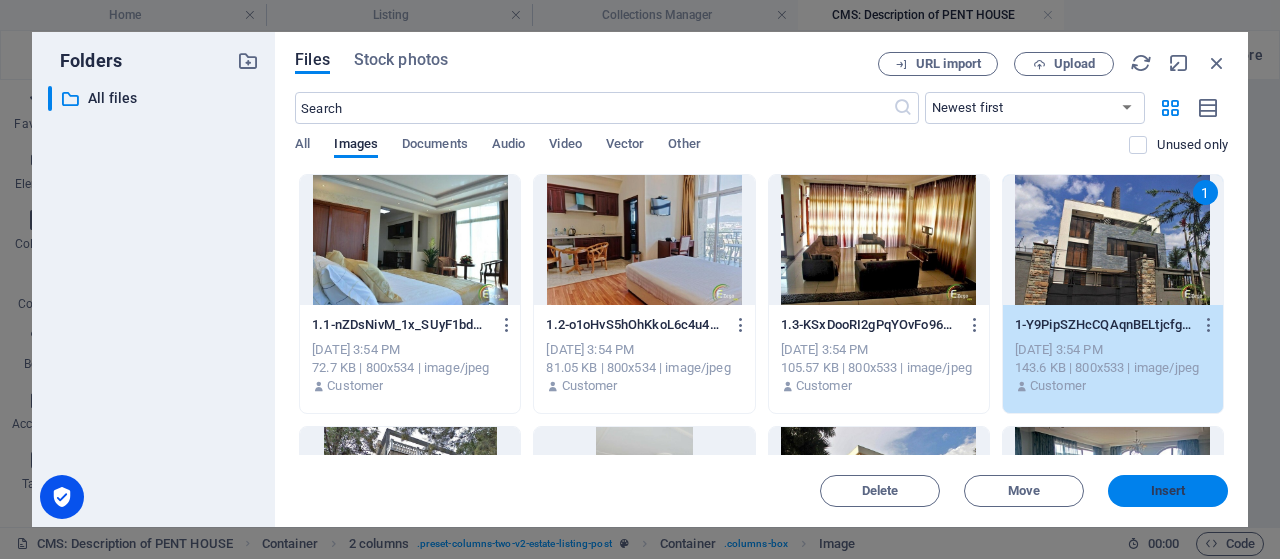 click on "Insert" at bounding box center [1168, 491] 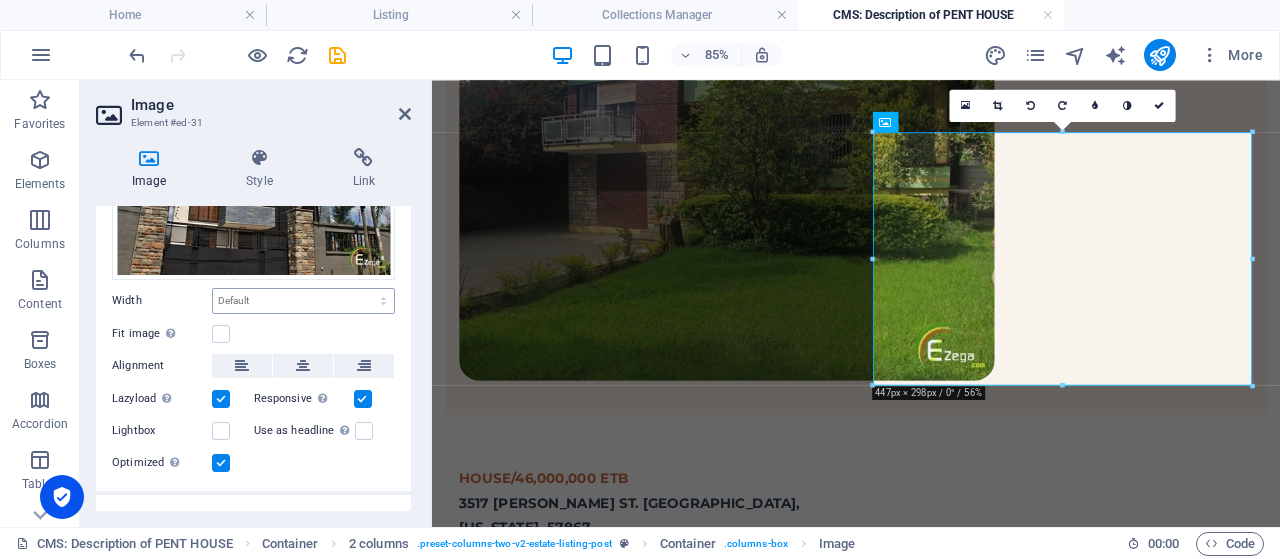 scroll, scrollTop: 192, scrollLeft: 0, axis: vertical 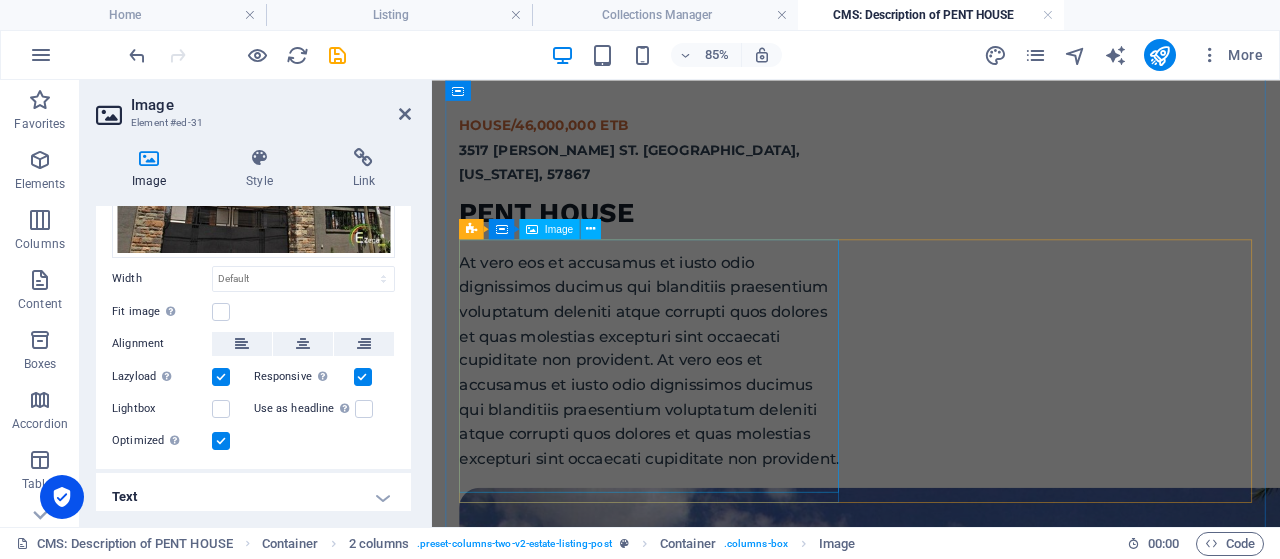 click at bounding box center (687, 1677) 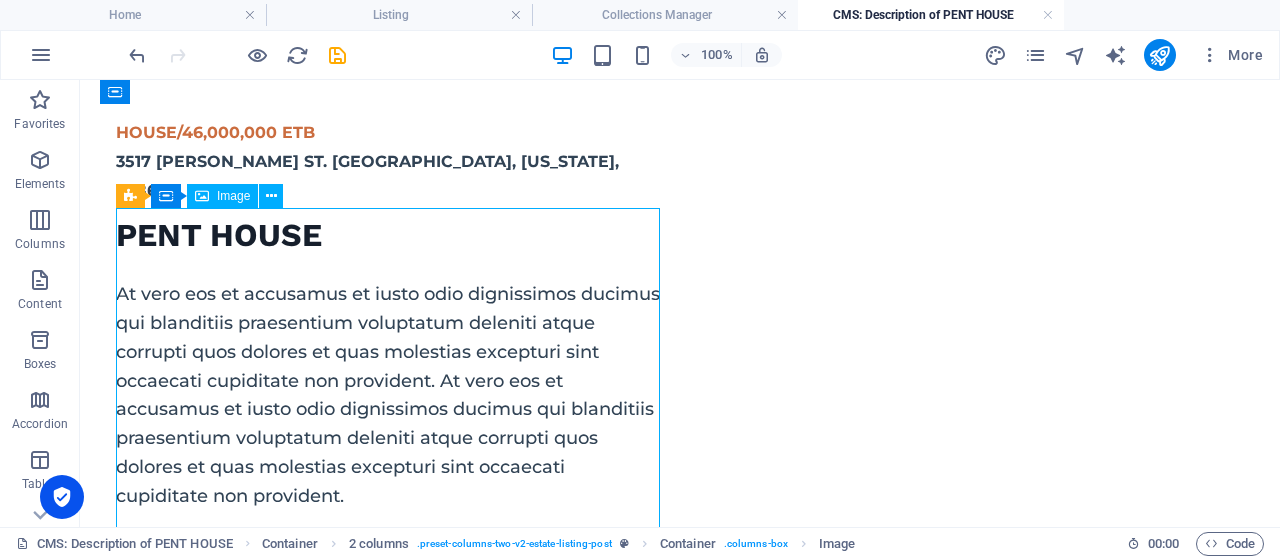 click at bounding box center (388, 1851) 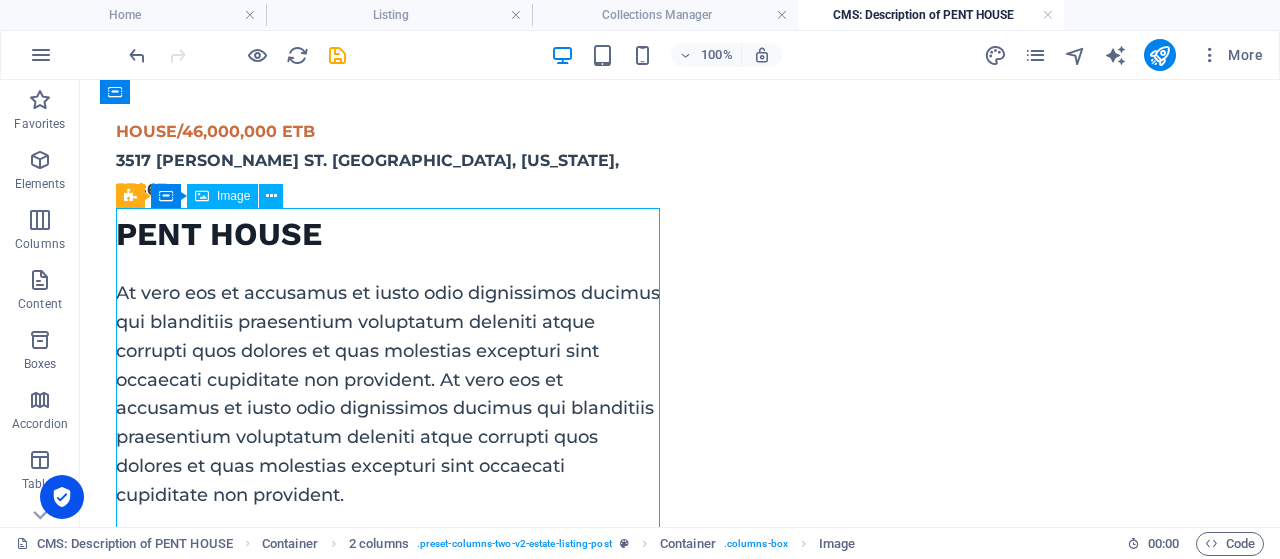click at bounding box center [388, 1850] 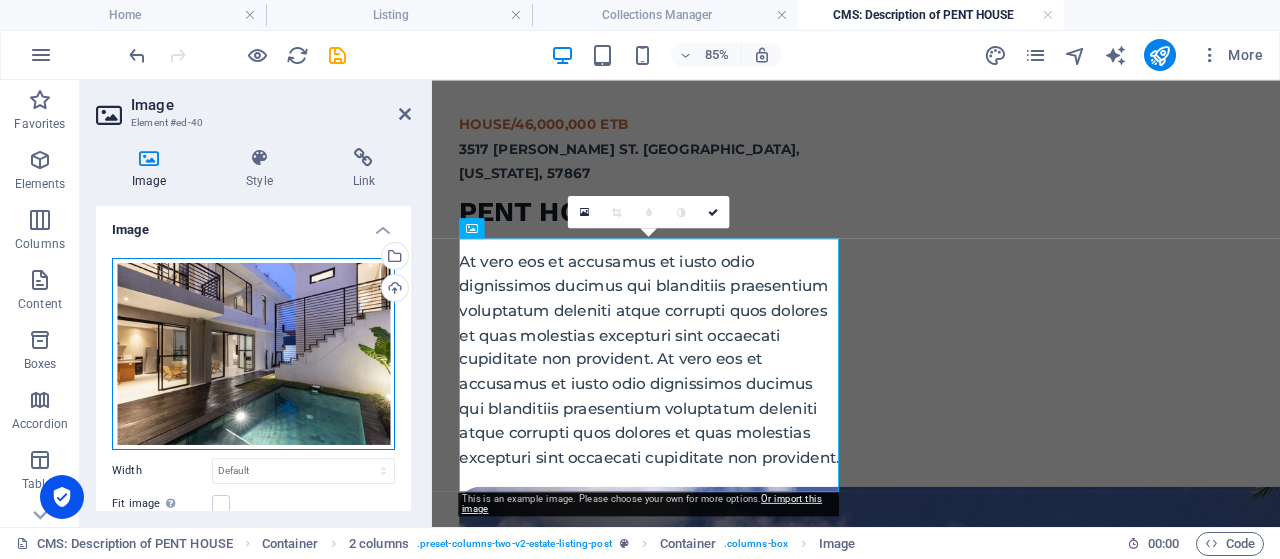 click on "Drag files here, click to choose files or select files from Files or our free stock photos & videos" at bounding box center [253, 354] 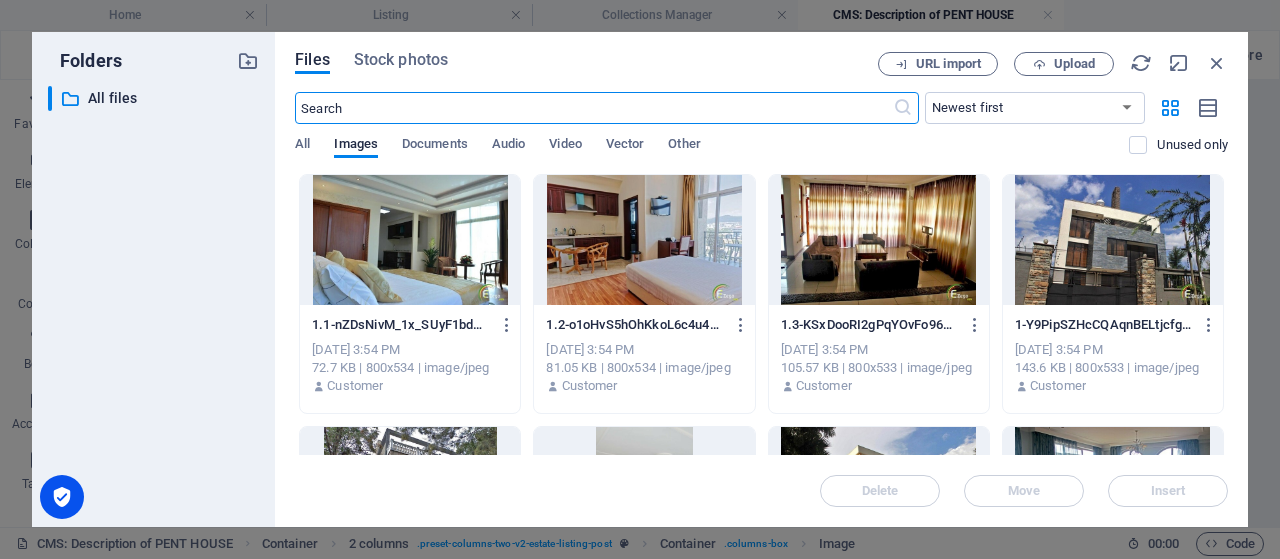 click at bounding box center (410, 240) 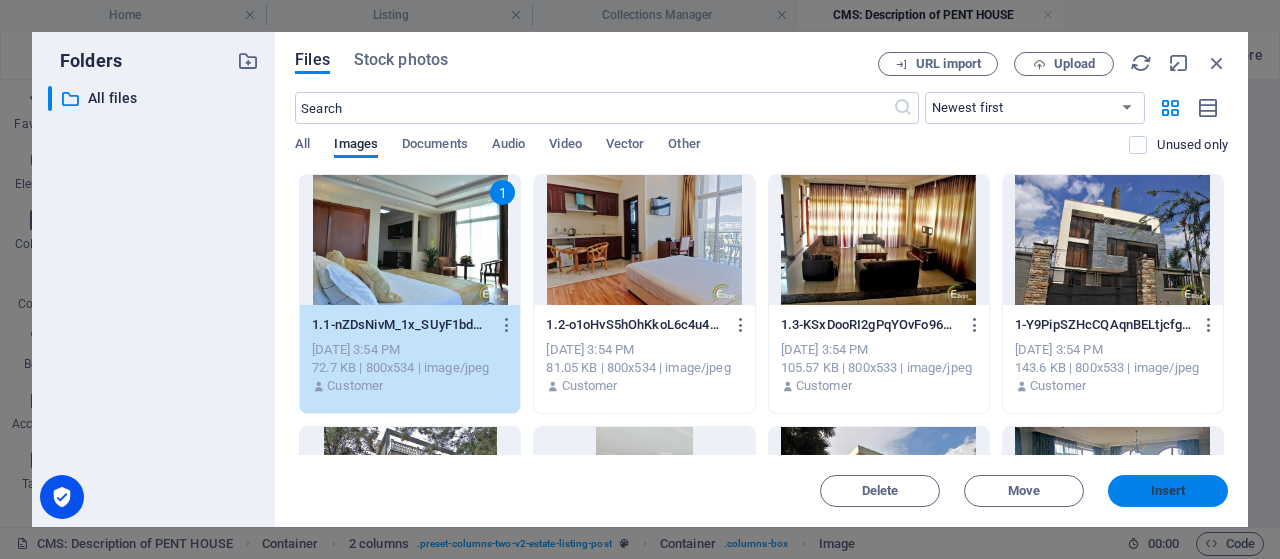 click on "Insert" at bounding box center (1168, 491) 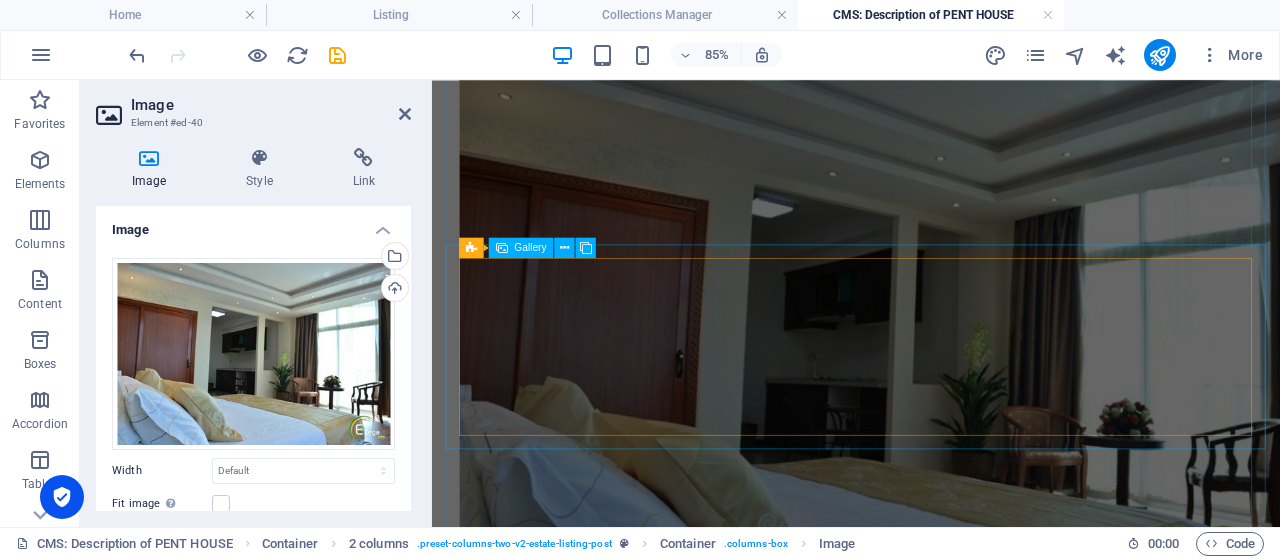 scroll, scrollTop: 1975, scrollLeft: 0, axis: vertical 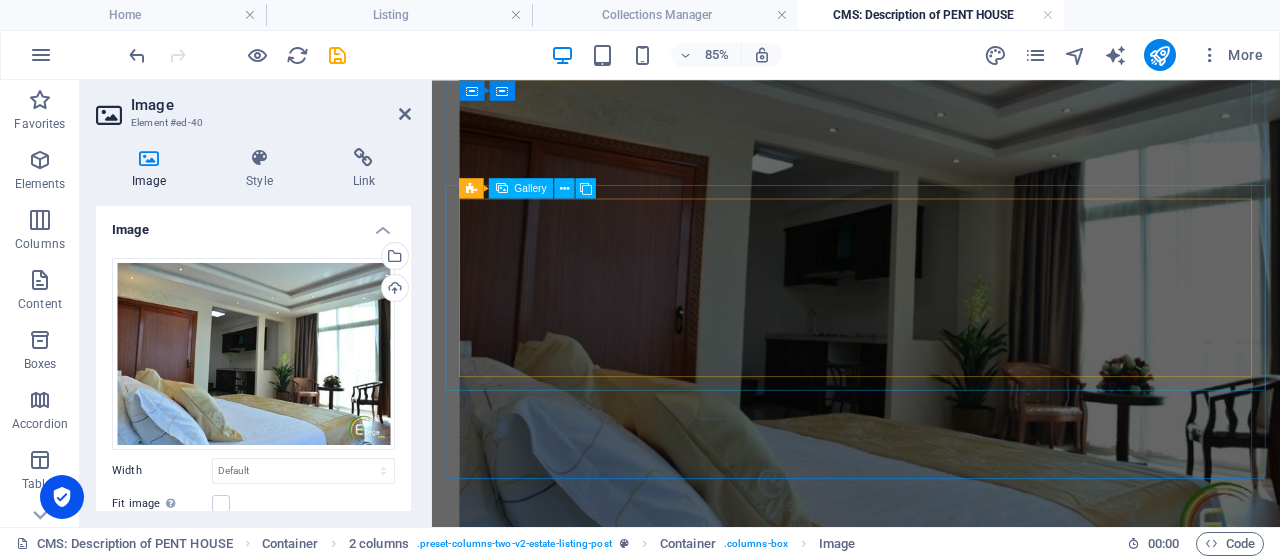 click at bounding box center [569, 3083] 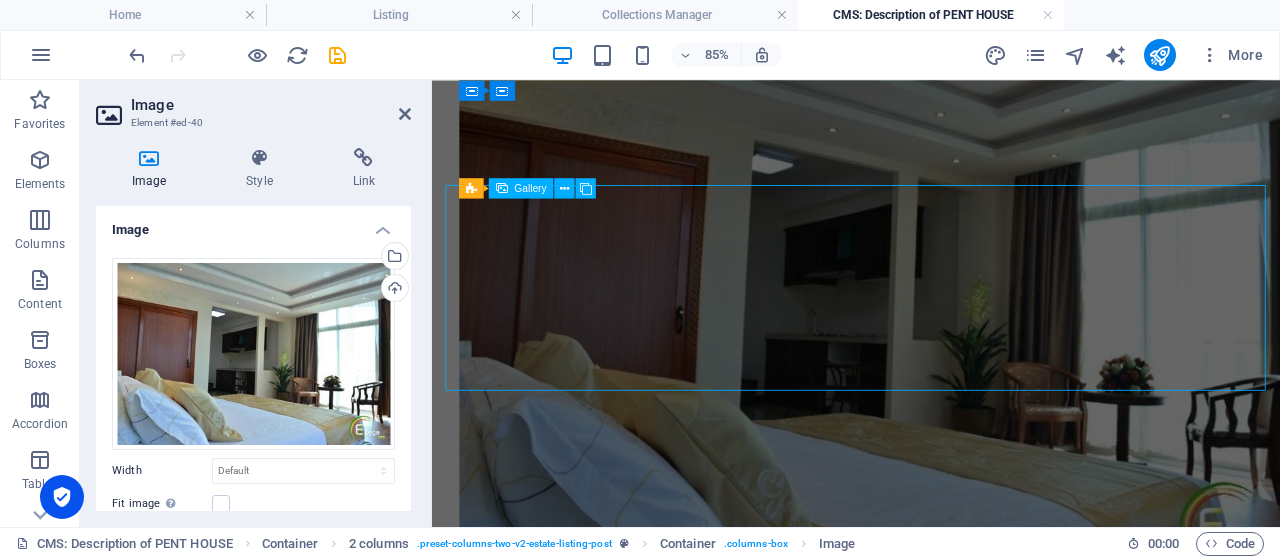 click at bounding box center [569, 3083] 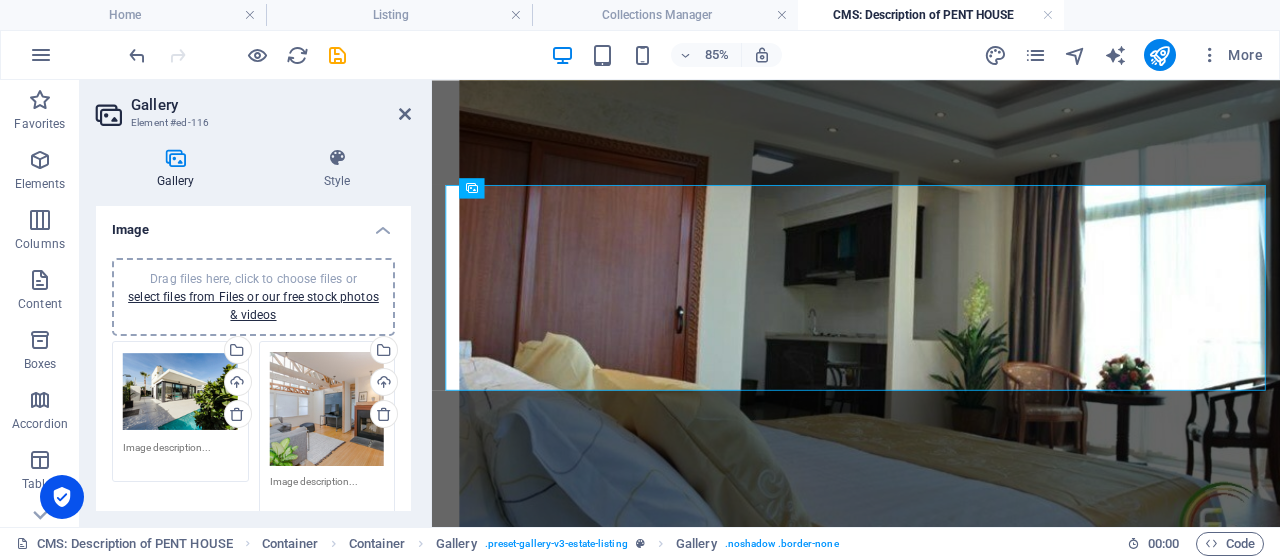 click on "Drag files here, click to choose files or select files from Files or our free stock photos & videos" at bounding box center [180, 392] 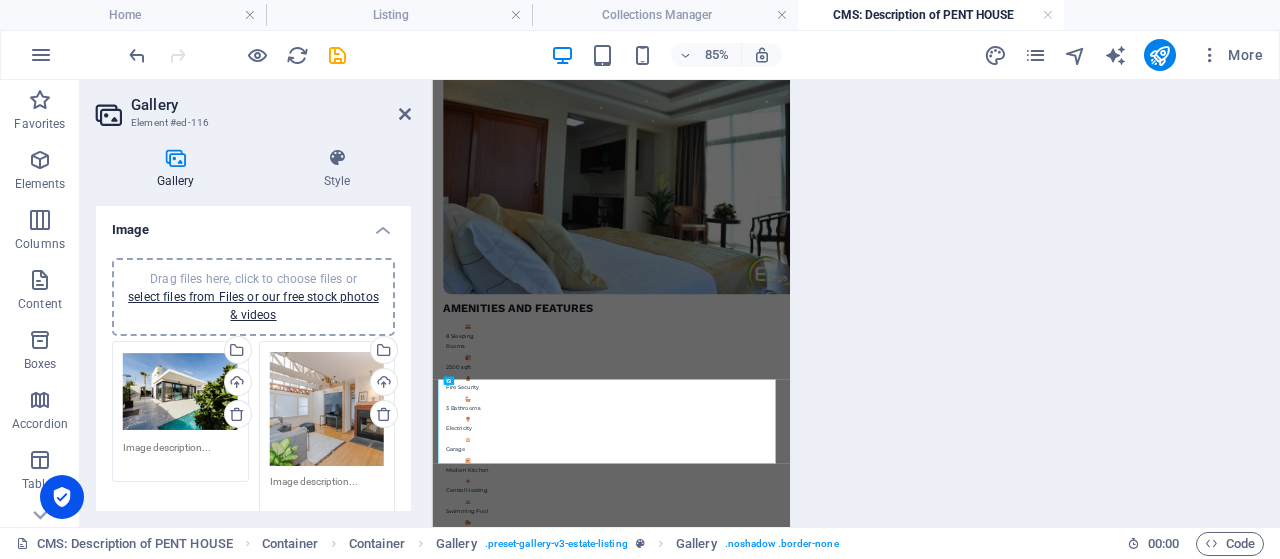 scroll, scrollTop: 1244, scrollLeft: 0, axis: vertical 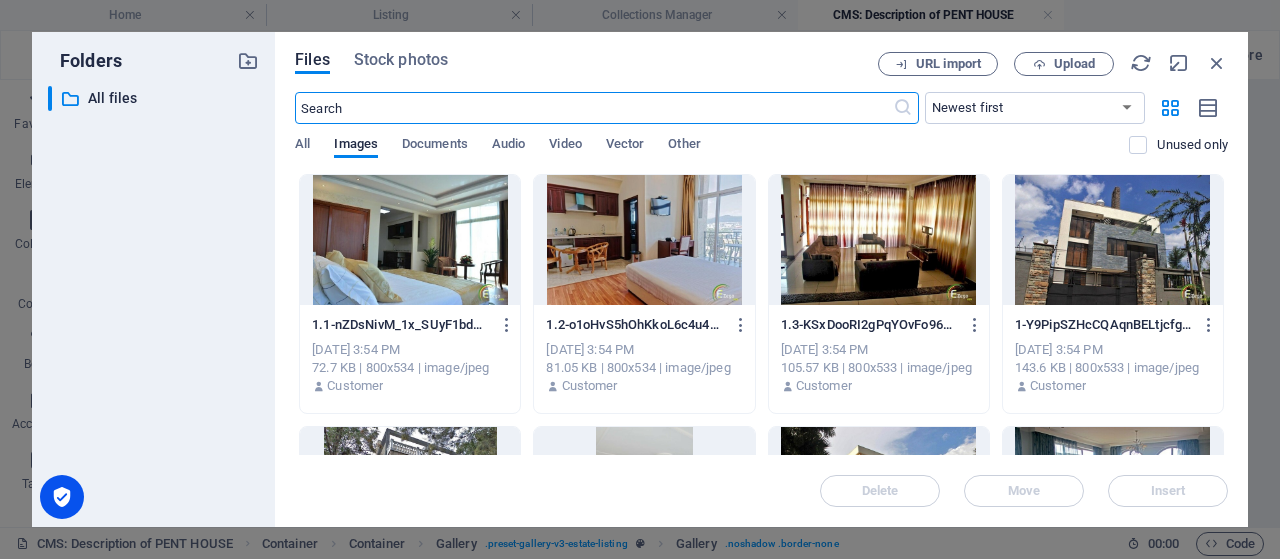 click at bounding box center (644, 240) 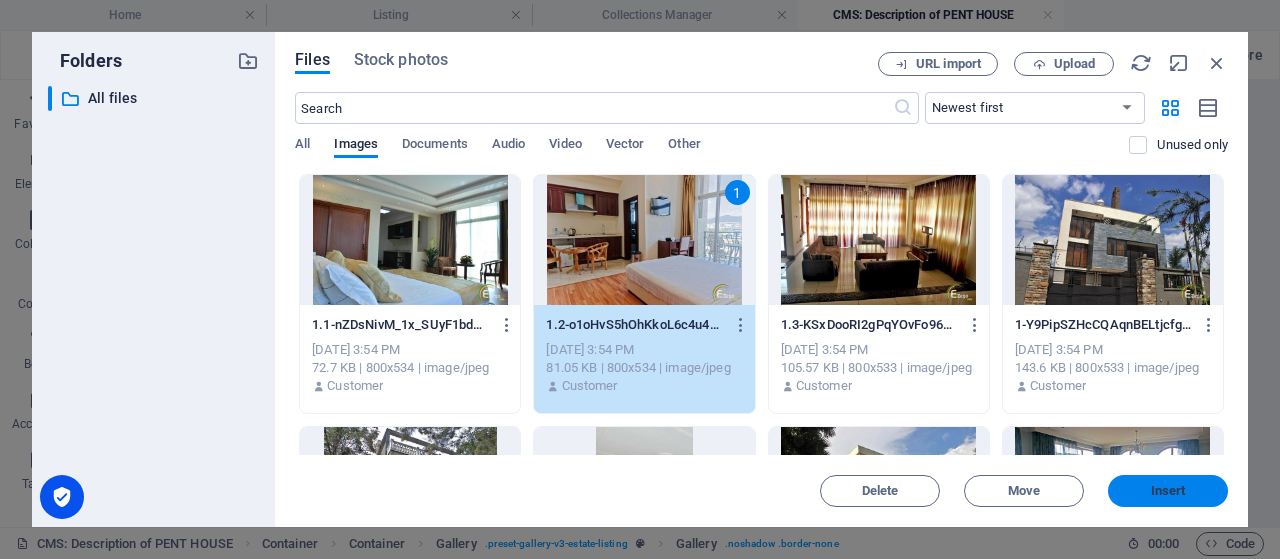 click on "Insert" at bounding box center (1168, 491) 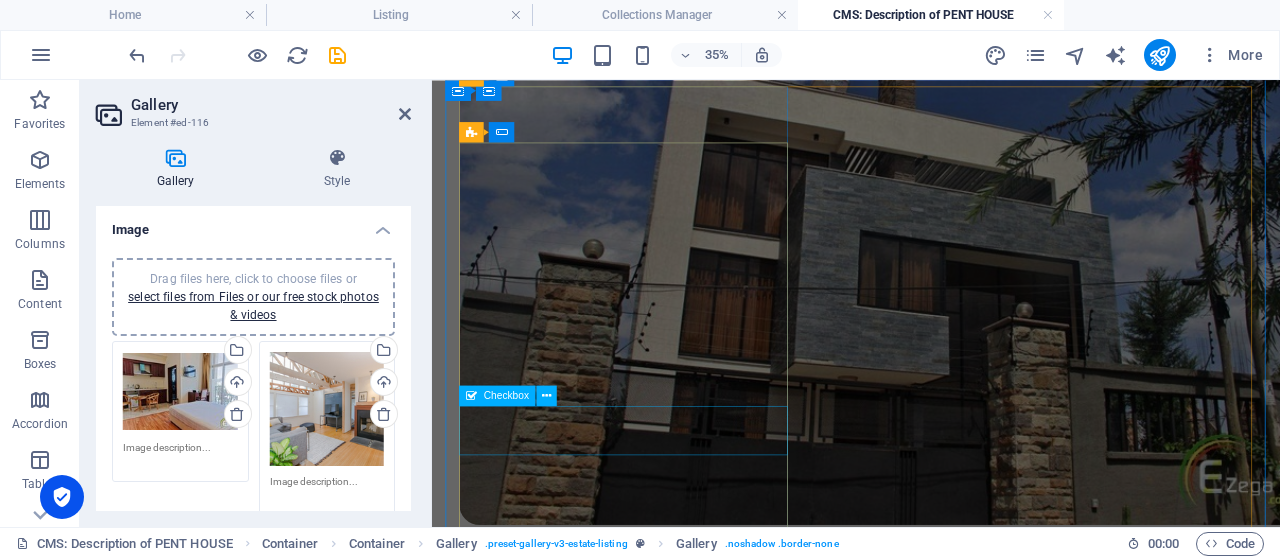 scroll, scrollTop: 1273, scrollLeft: 0, axis: vertical 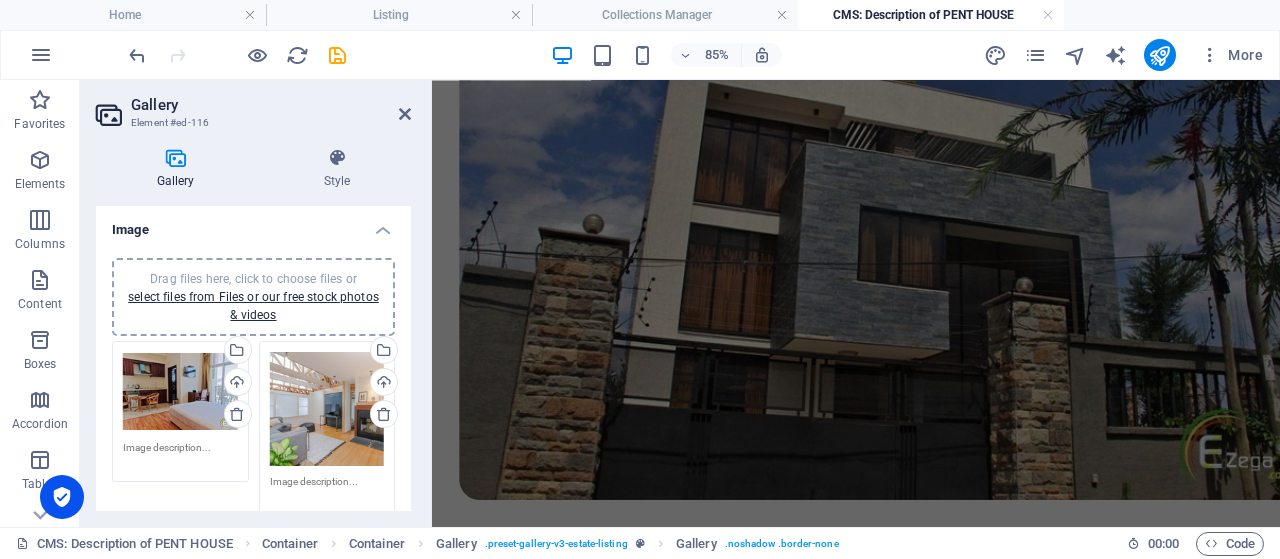 click on "Drag files here, click to choose files or select files from Files or our free stock photos & videos" at bounding box center [327, 409] 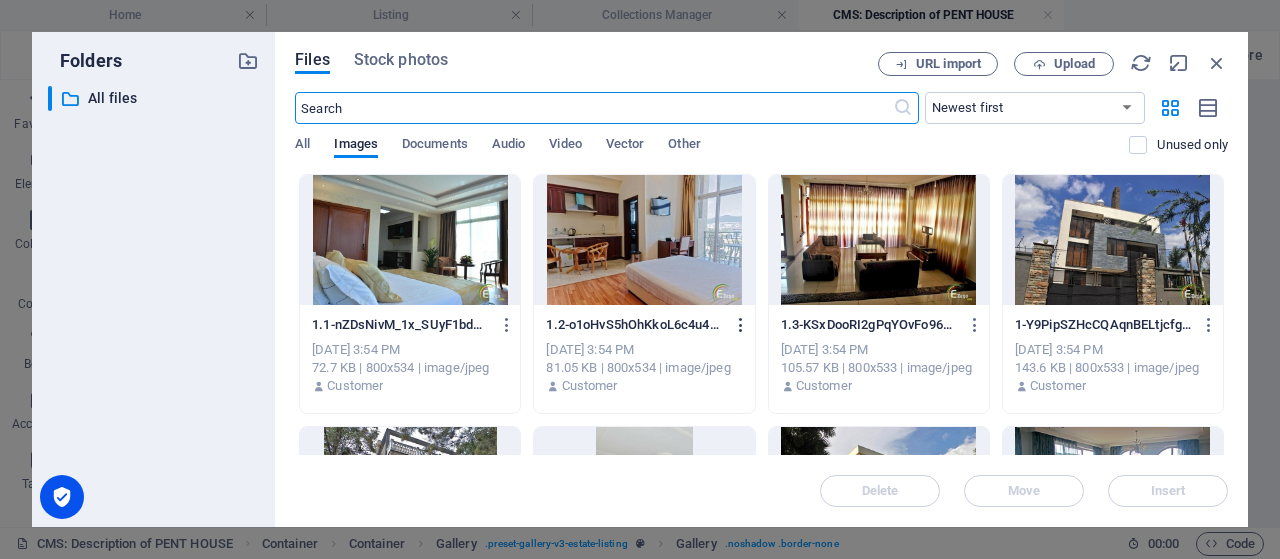 scroll, scrollTop: 1244, scrollLeft: 0, axis: vertical 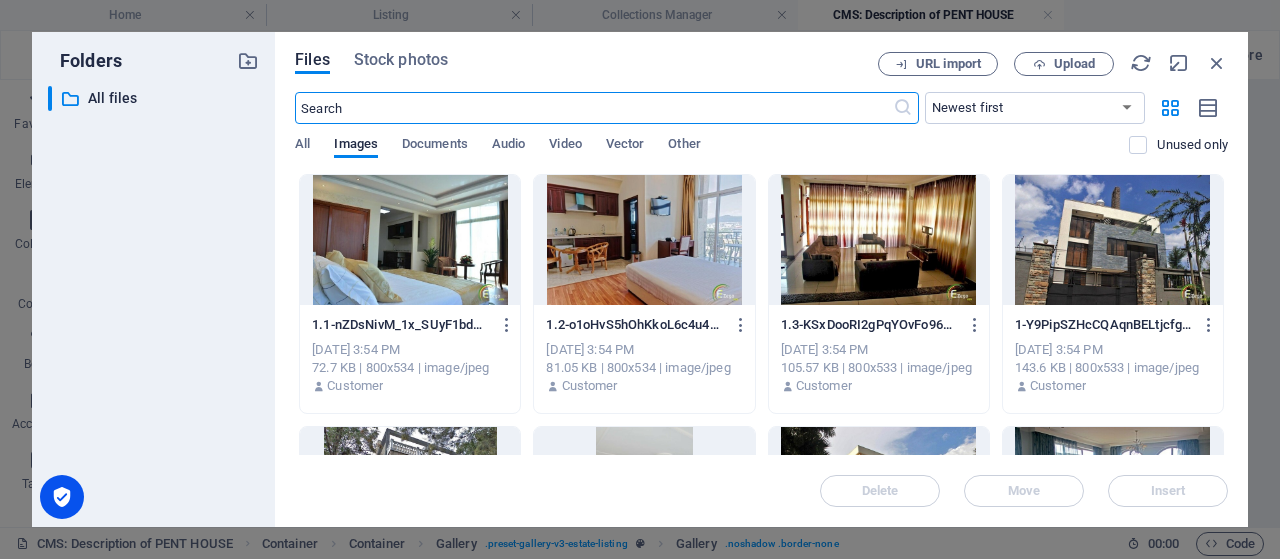 click at bounding box center [879, 240] 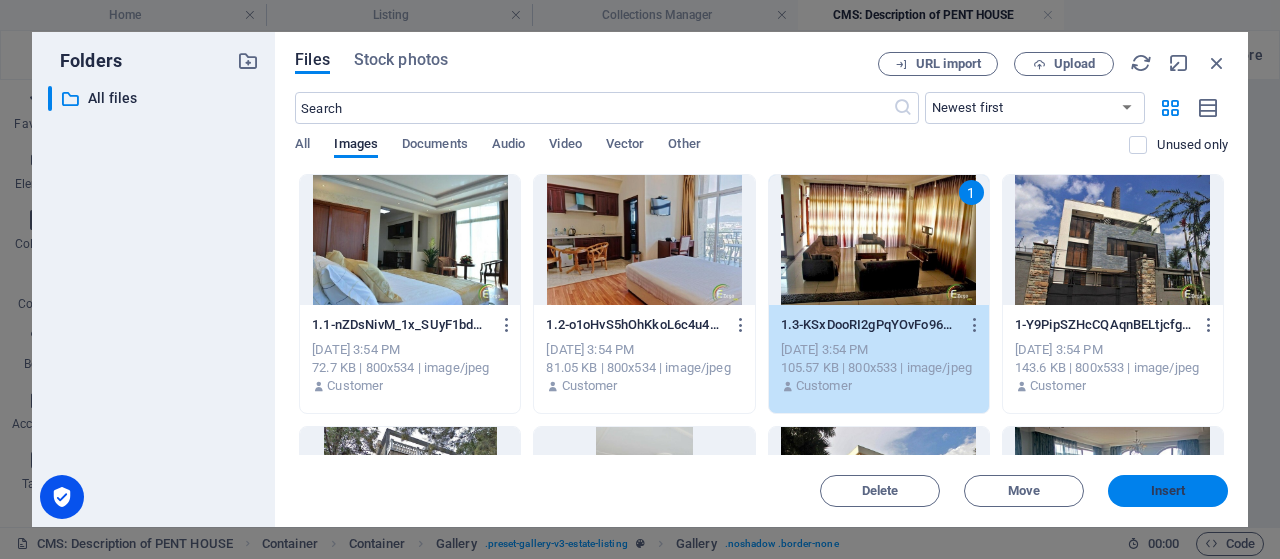 click on "Insert" at bounding box center (1168, 491) 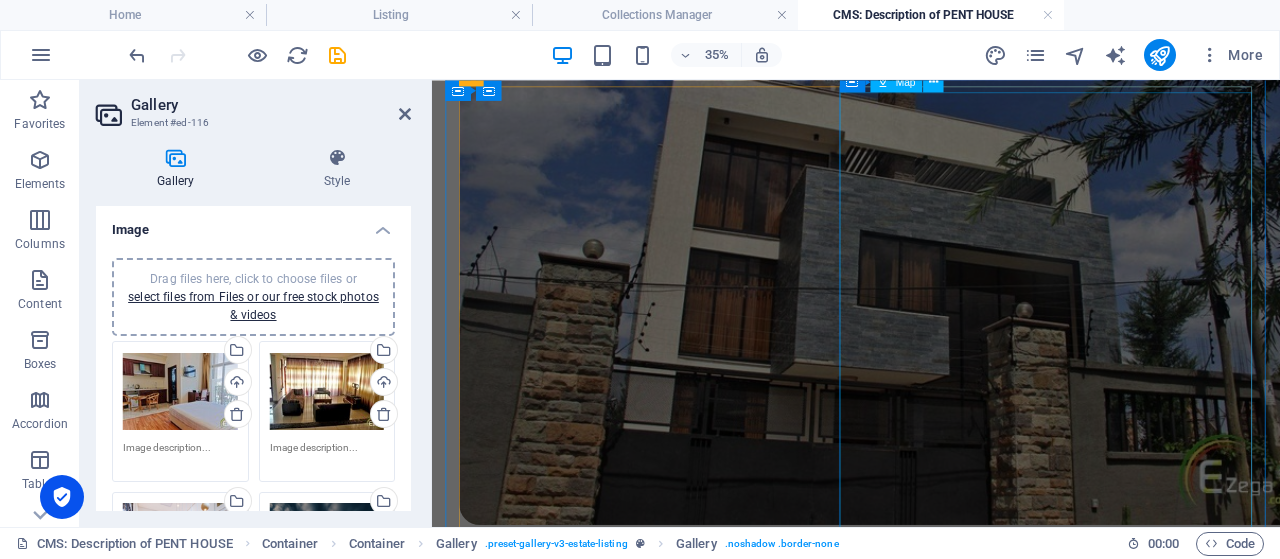 scroll, scrollTop: 1273, scrollLeft: 0, axis: vertical 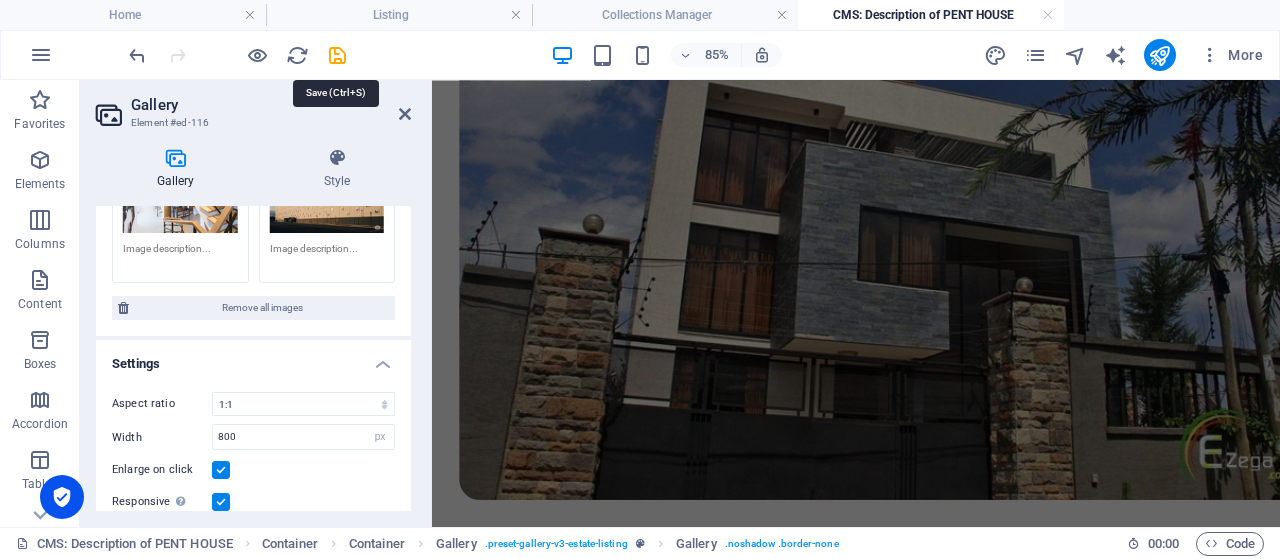 click at bounding box center [337, 55] 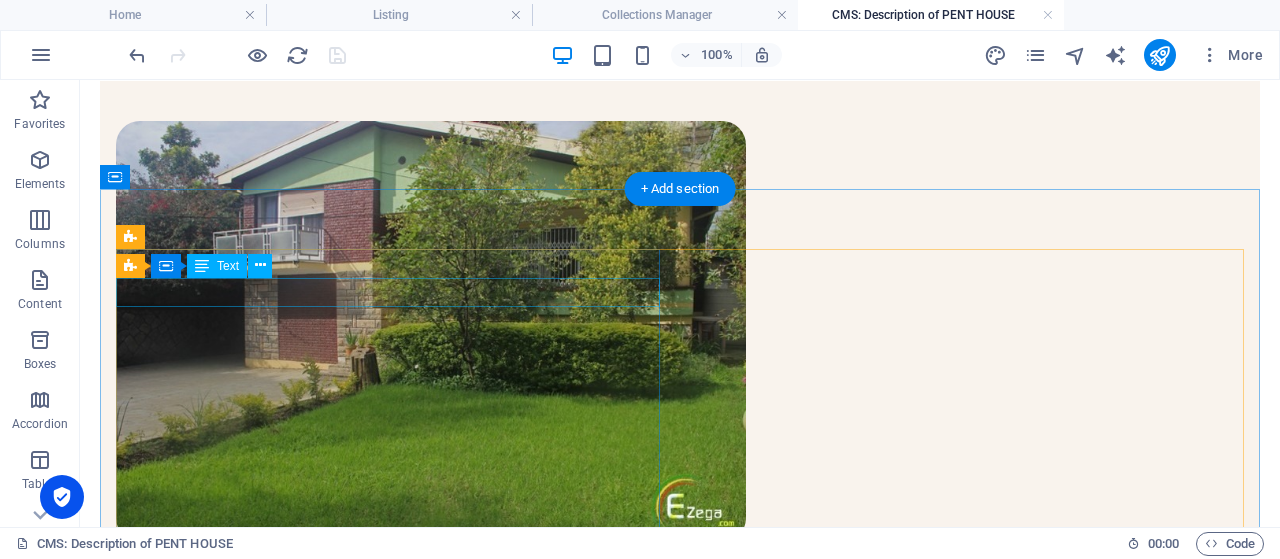 scroll, scrollTop: 0, scrollLeft: 0, axis: both 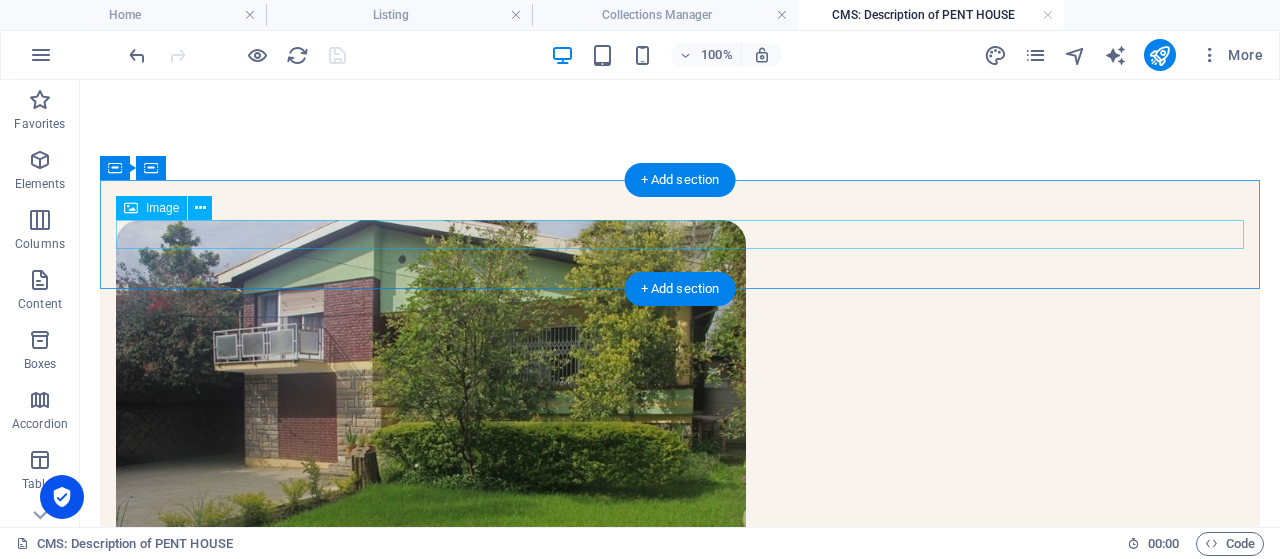 click at bounding box center (680, 430) 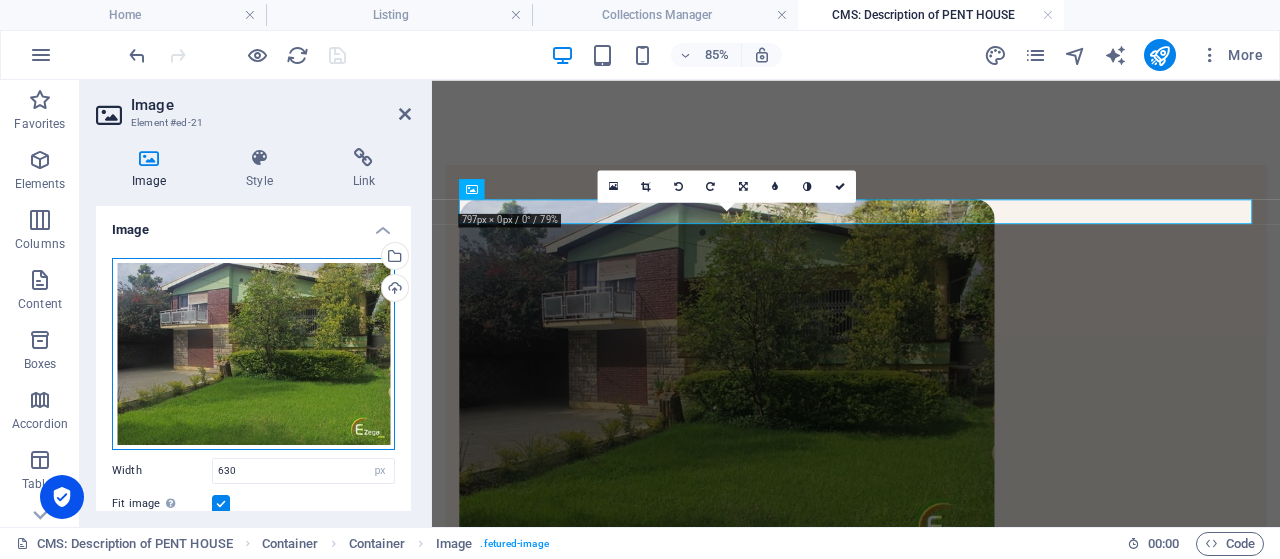 click on "Drag files here, click to choose files or select files from Files or our free stock photos & videos" at bounding box center (253, 354) 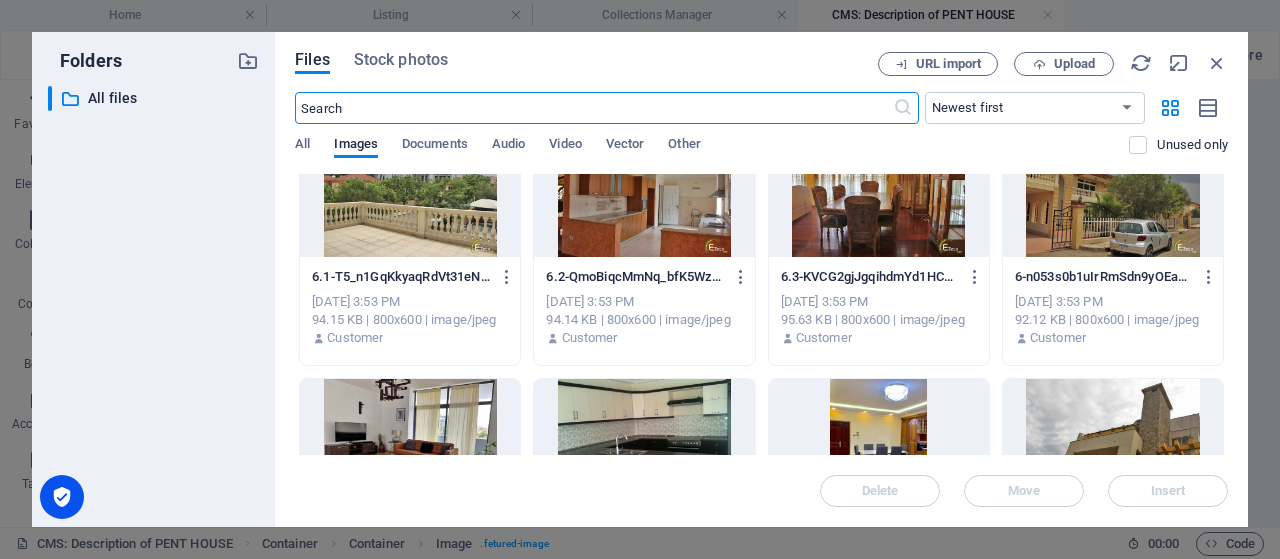 scroll, scrollTop: 1152, scrollLeft: 0, axis: vertical 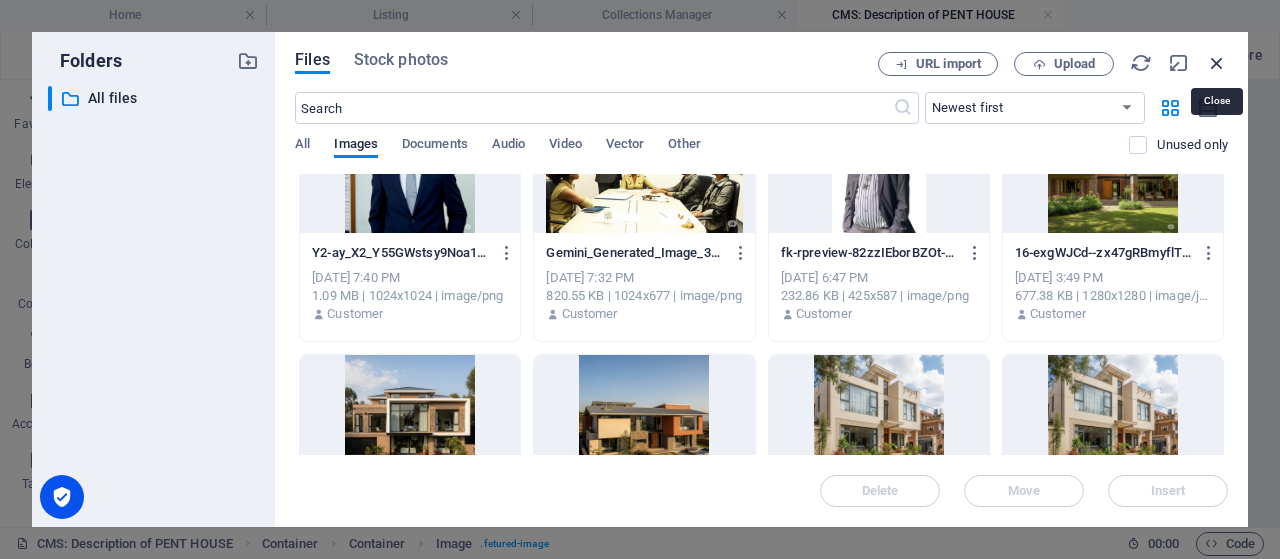 click at bounding box center [1217, 63] 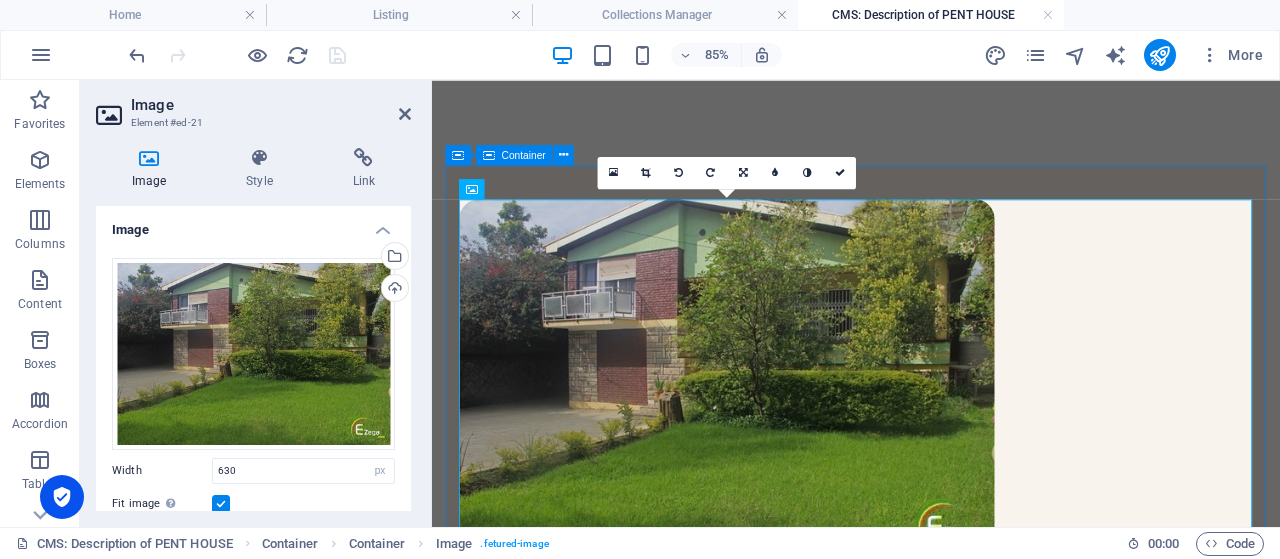 scroll, scrollTop: 207, scrollLeft: 0, axis: vertical 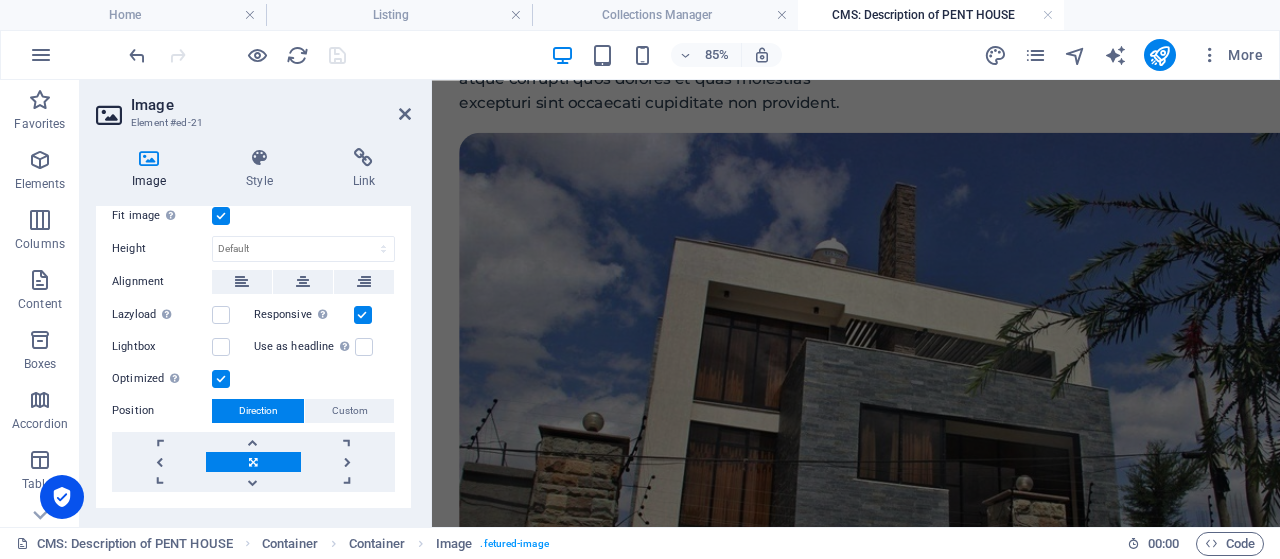 click on "85% More" at bounding box center (698, 55) 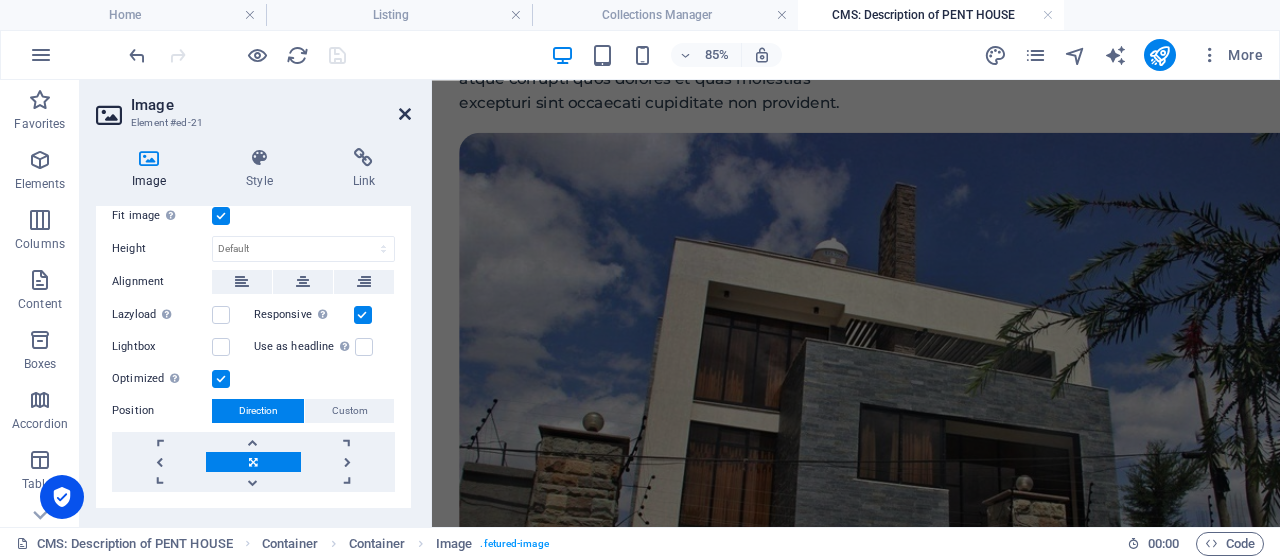 click at bounding box center (405, 114) 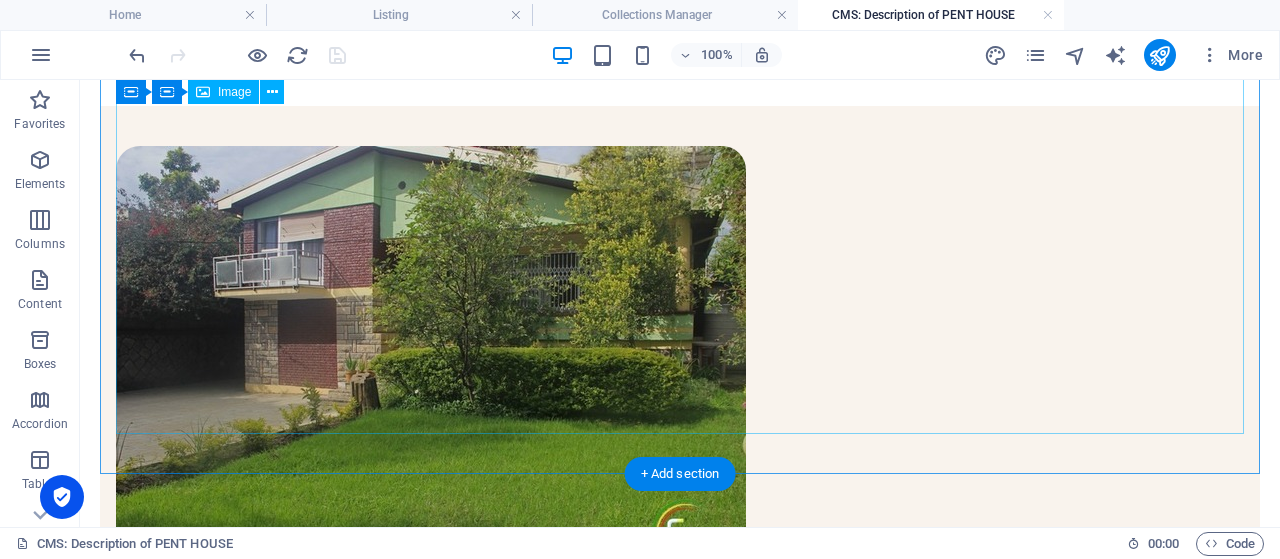 scroll, scrollTop: 0, scrollLeft: 0, axis: both 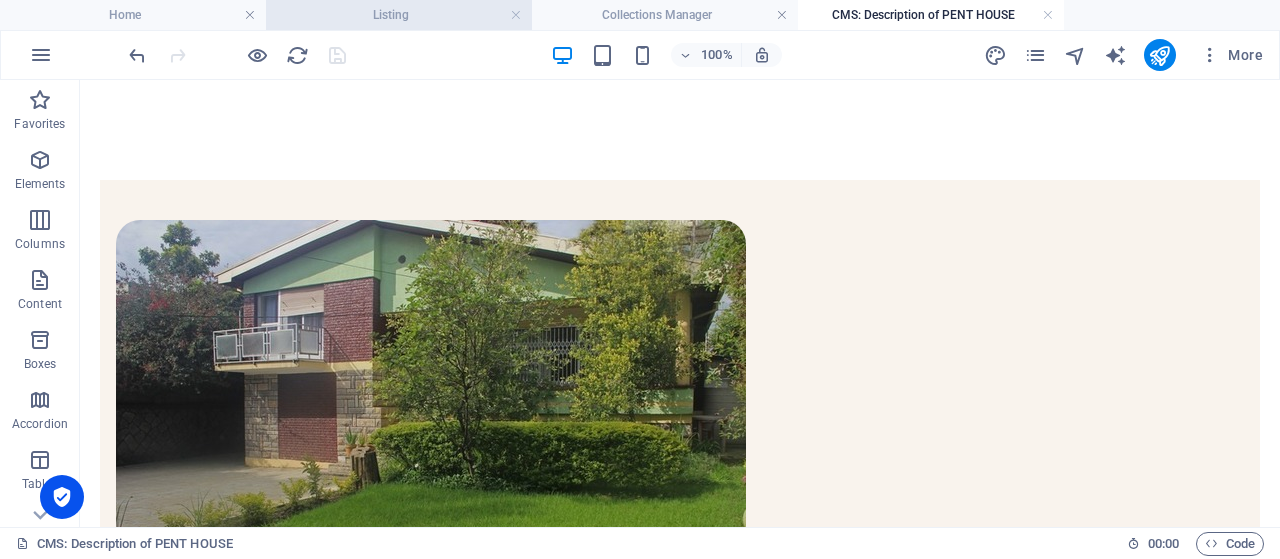 click on "Listing" at bounding box center (399, 15) 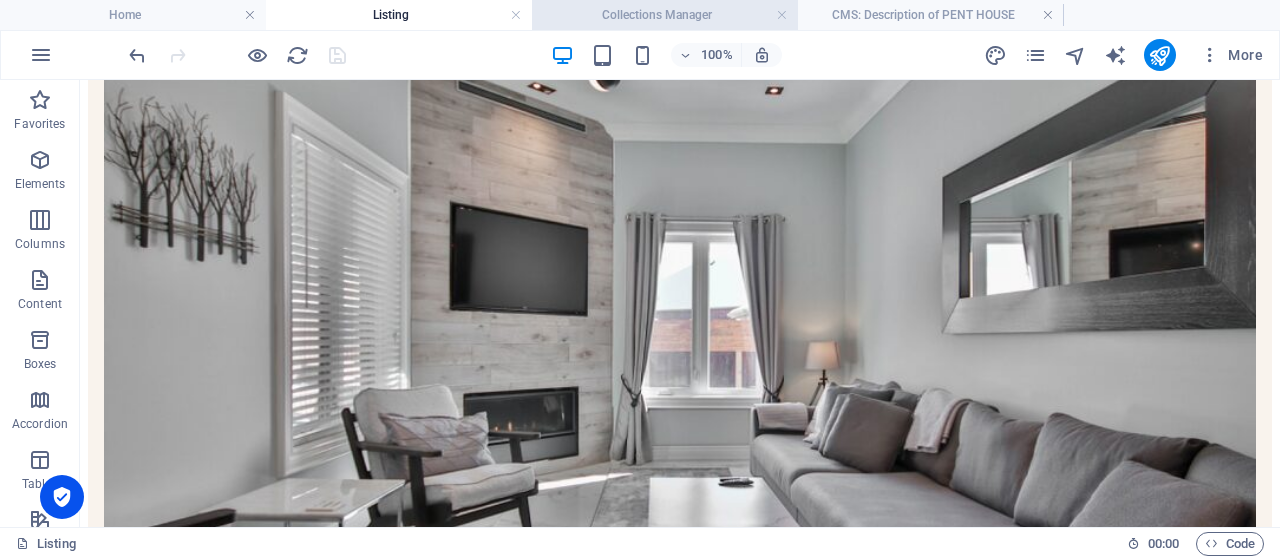 click on "Collections Manager" at bounding box center (665, 15) 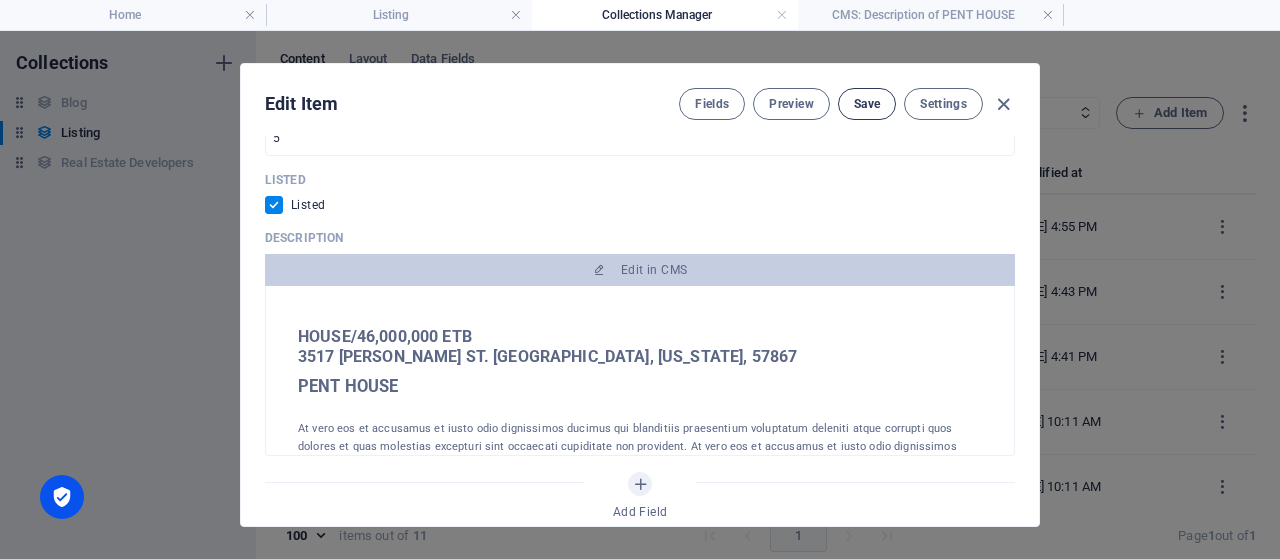click on "Save" at bounding box center [867, 104] 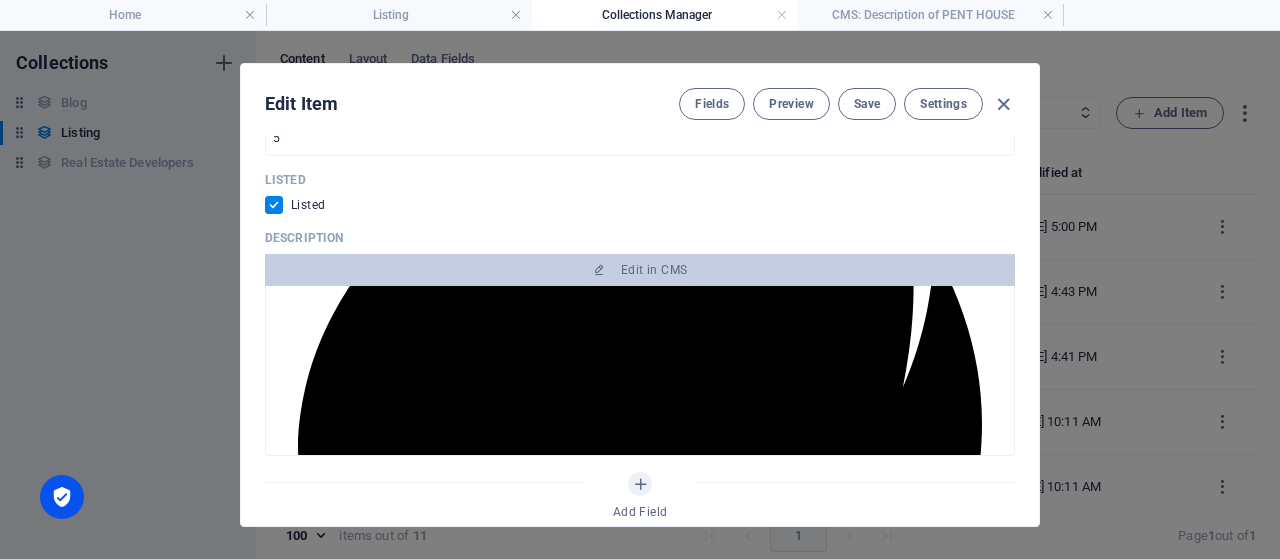 scroll, scrollTop: 3307, scrollLeft: 0, axis: vertical 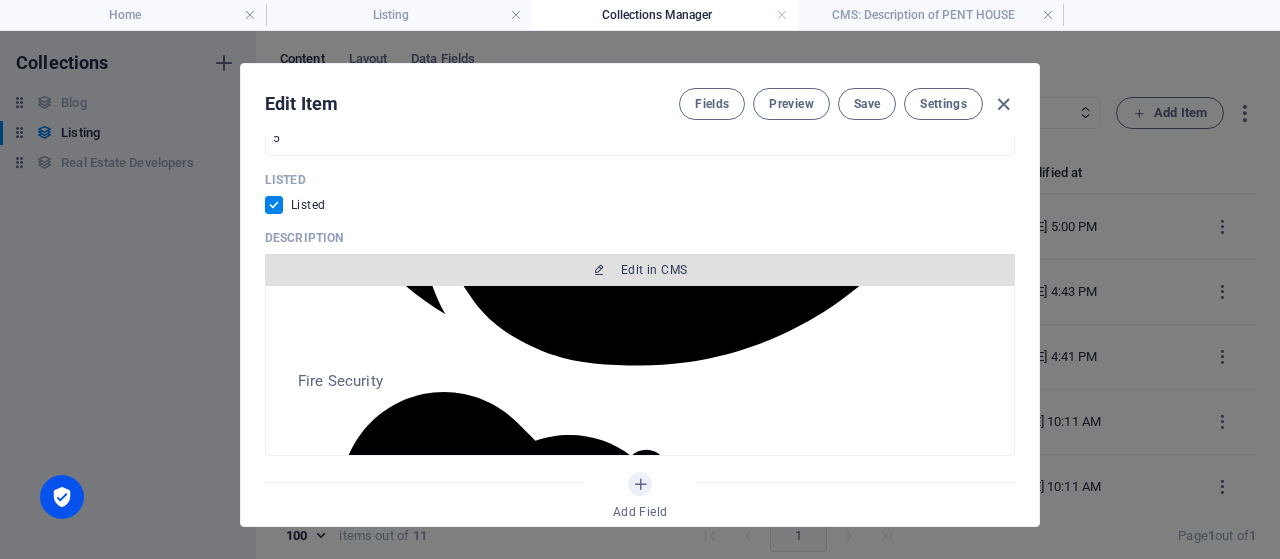 click on "Edit in CMS" at bounding box center (654, 270) 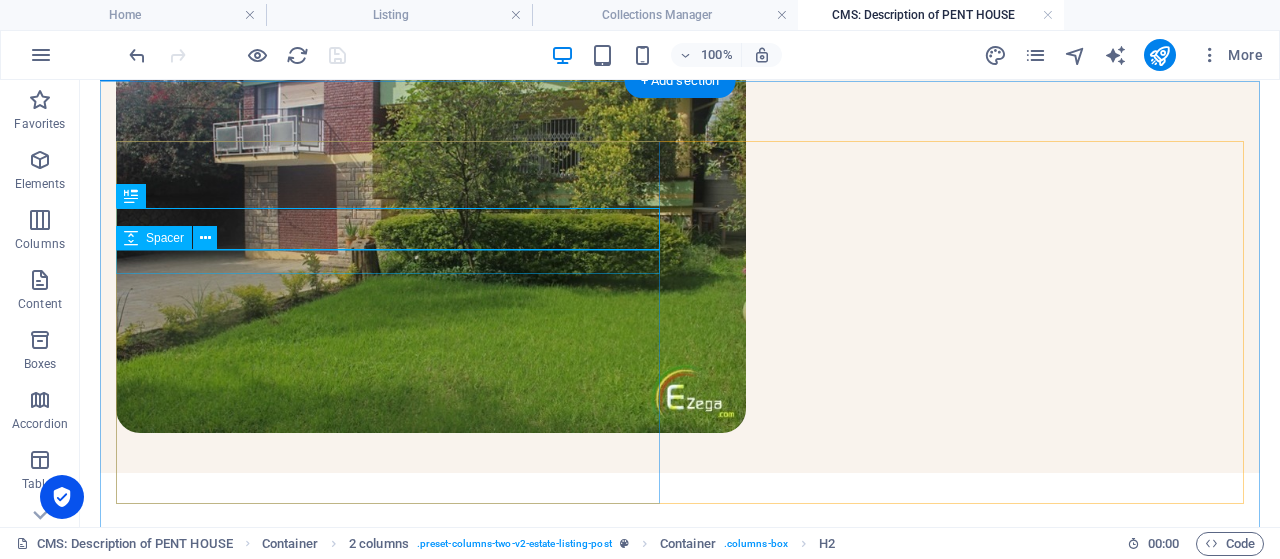 scroll, scrollTop: 104, scrollLeft: 0, axis: vertical 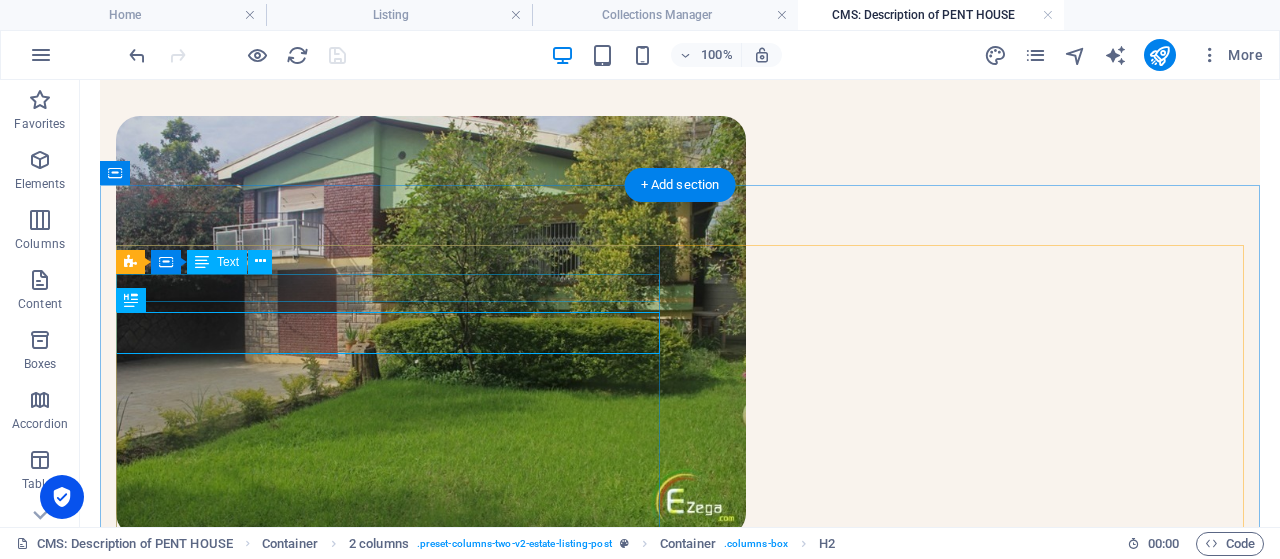 click on "3517 W. GRAY ST. UTICA, PENNSYLVANIA, 57867" at bounding box center [388, 695] 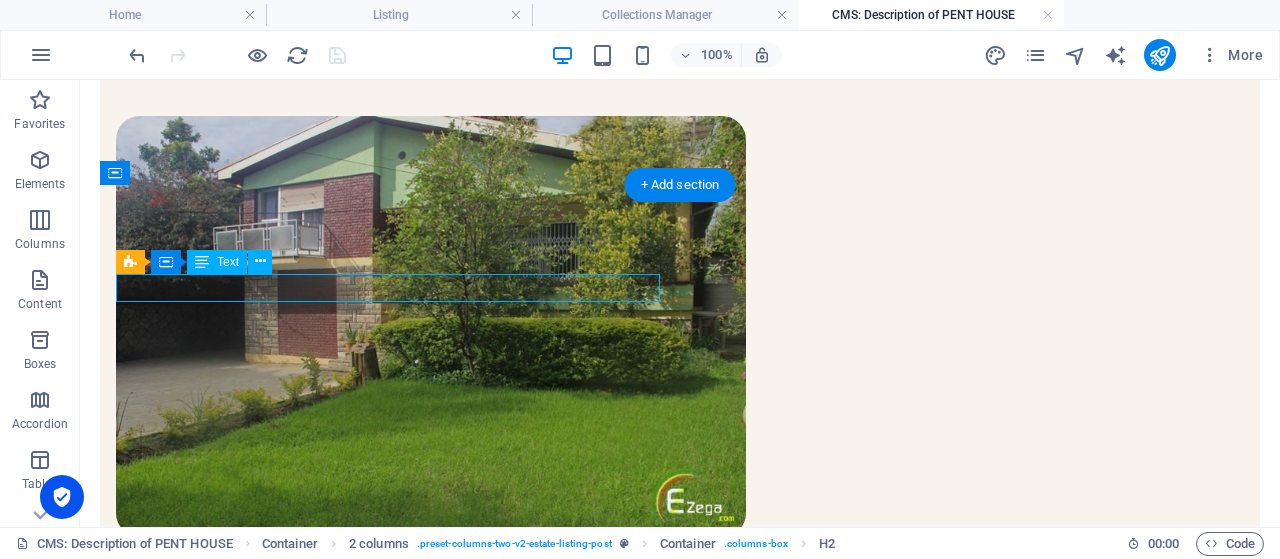 click on "3517 W. GRAY ST. UTICA, PENNSYLVANIA, 57867" at bounding box center [388, 695] 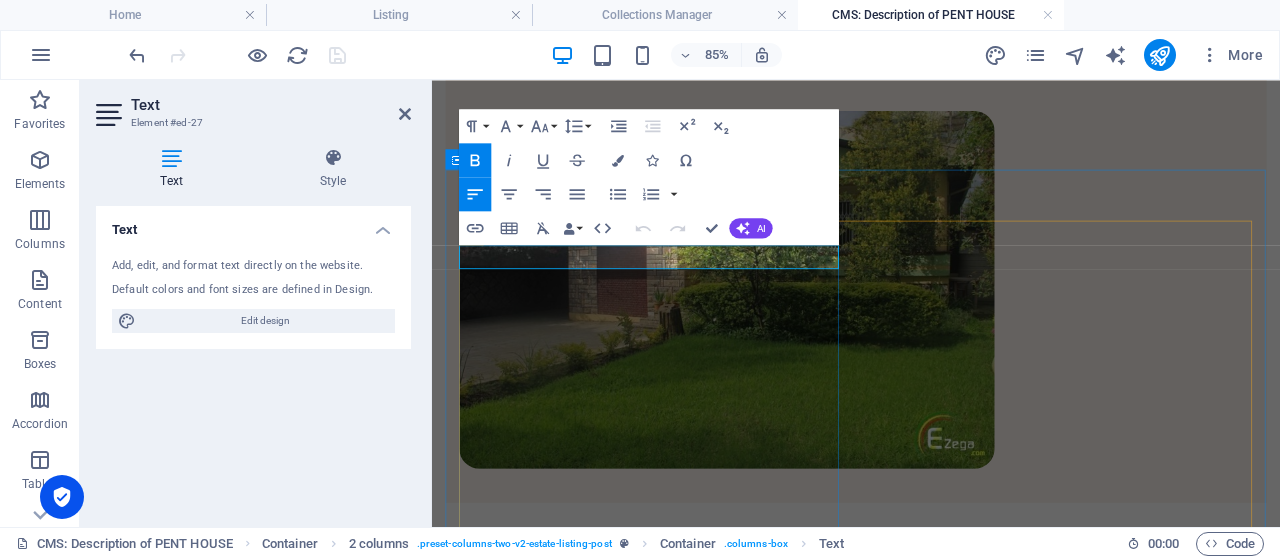 click on "3517 W. GRAY ST. UTICA, PENNSYLVANIA, 57867" at bounding box center [664, 695] 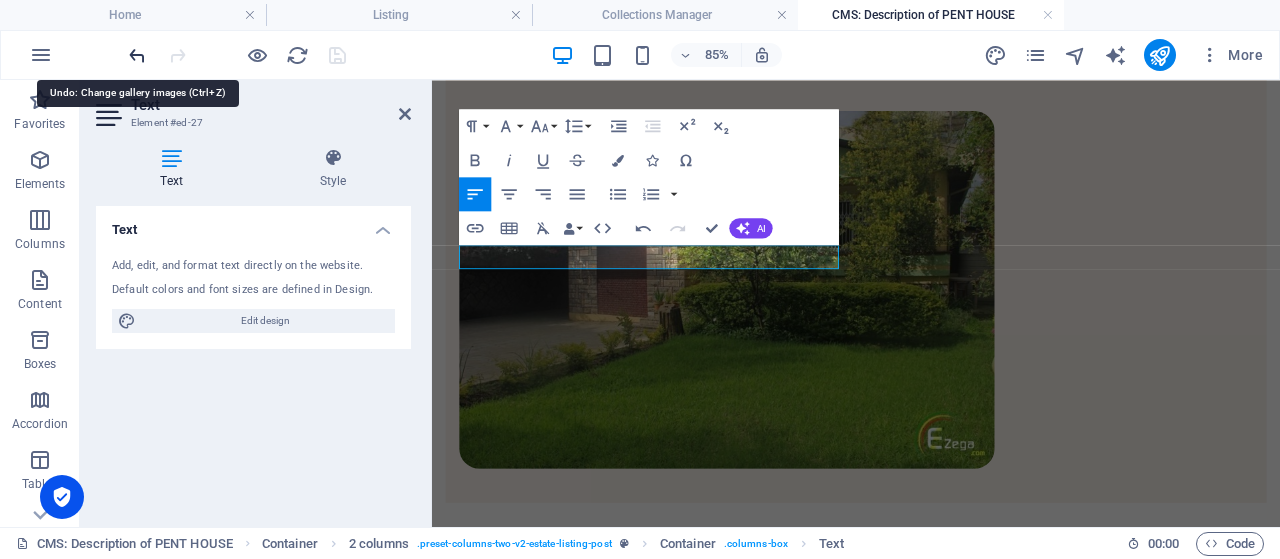 click at bounding box center (137, 55) 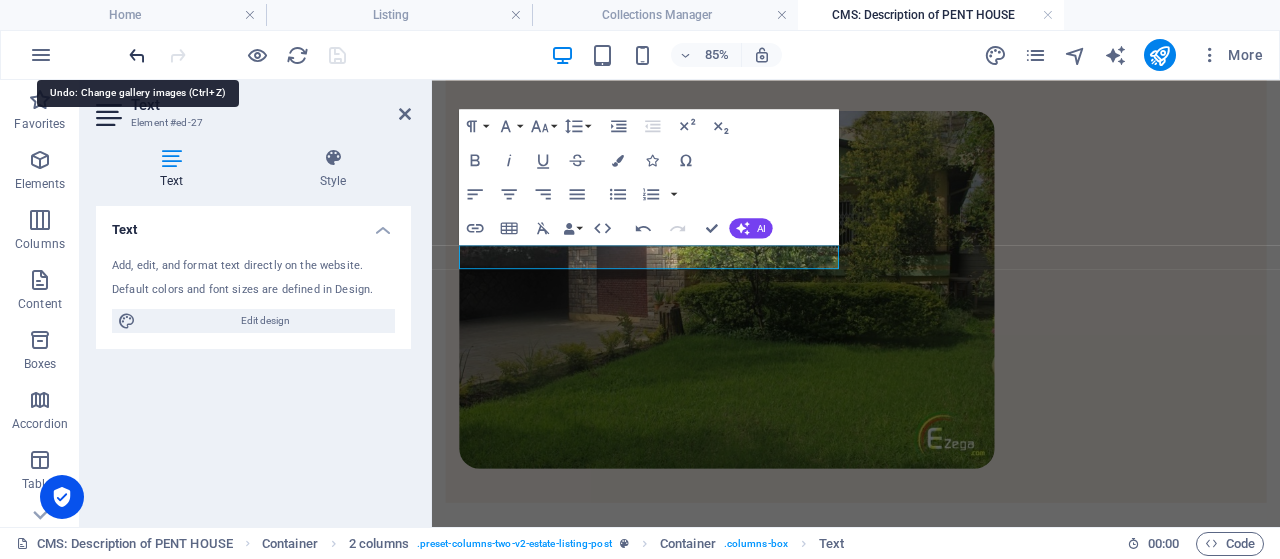 click at bounding box center [137, 55] 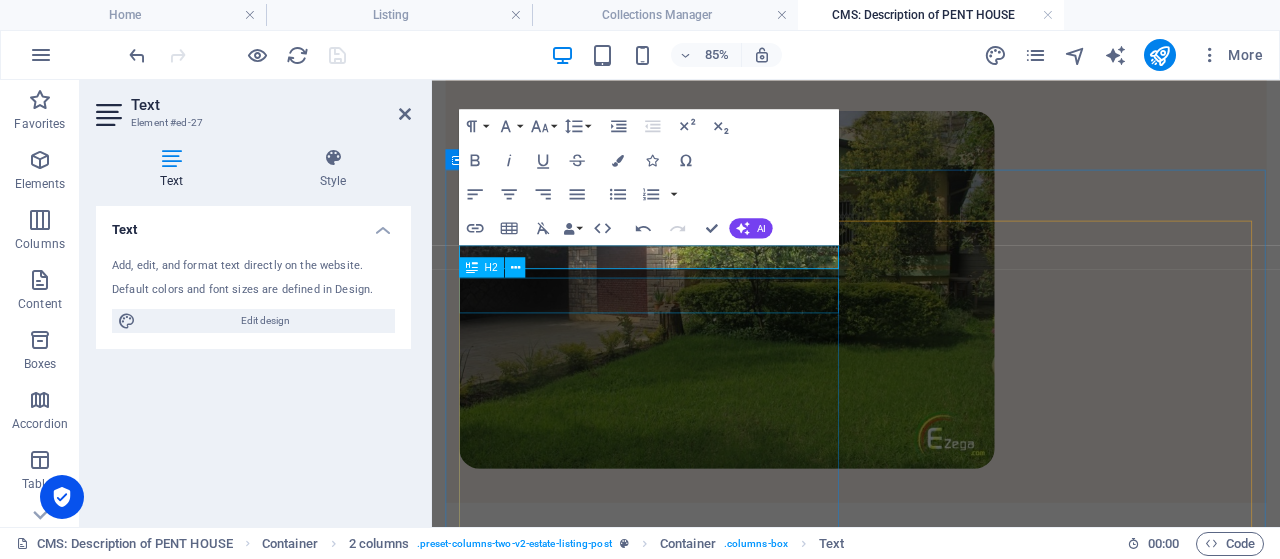 click on "PENT HOUSE" at bounding box center [687, 726] 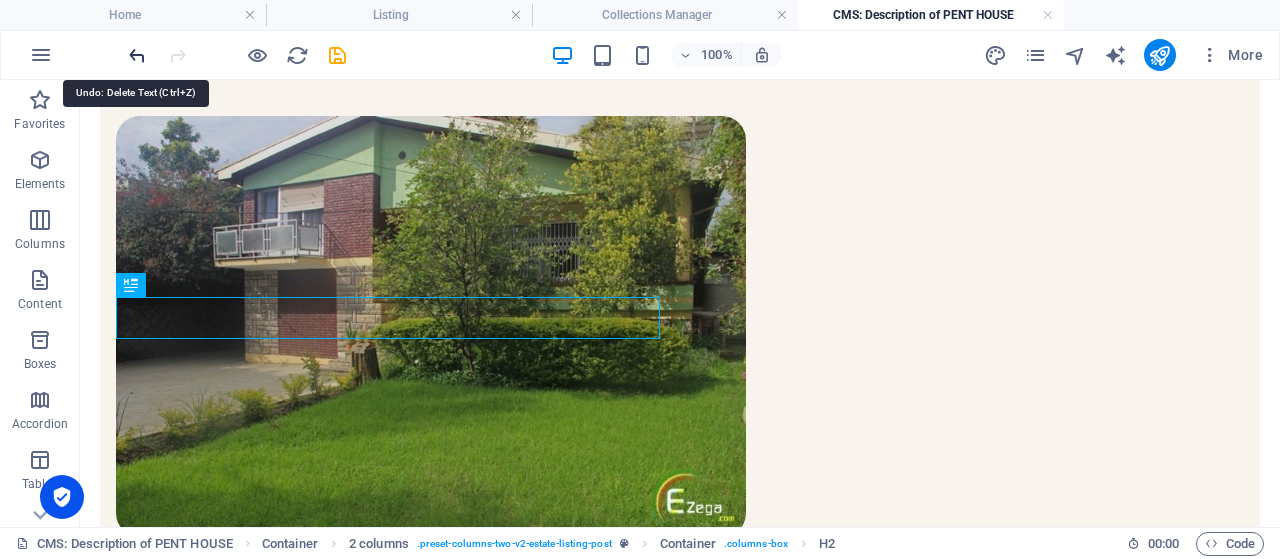 click at bounding box center (137, 55) 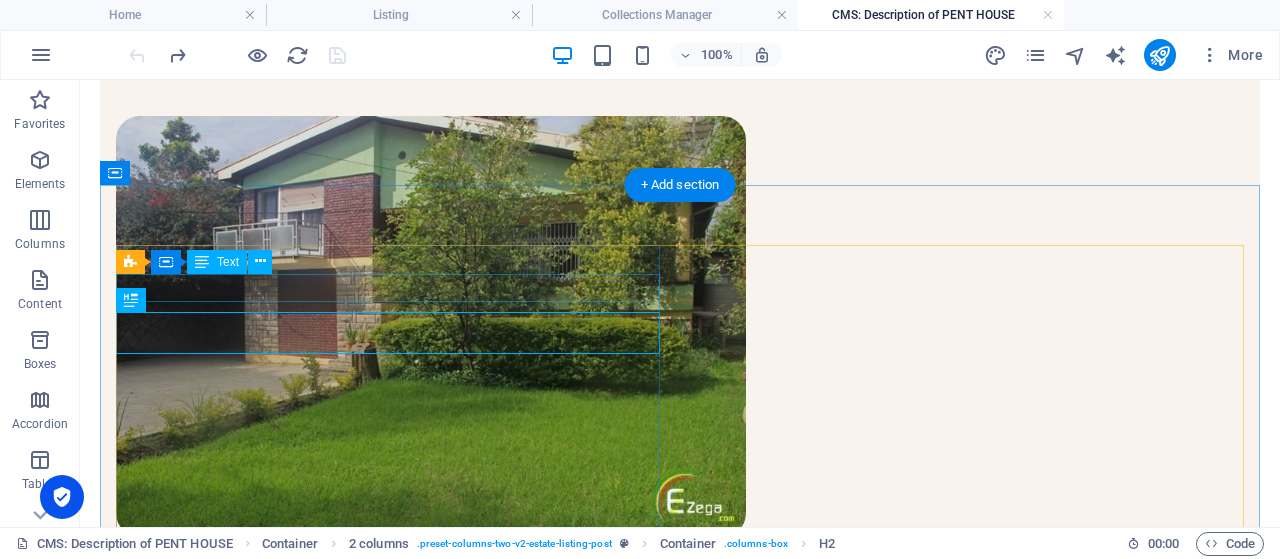 click on "3517 W. GRAY ST. UTICA, PENNSYLVANIA, 57867" at bounding box center (388, 695) 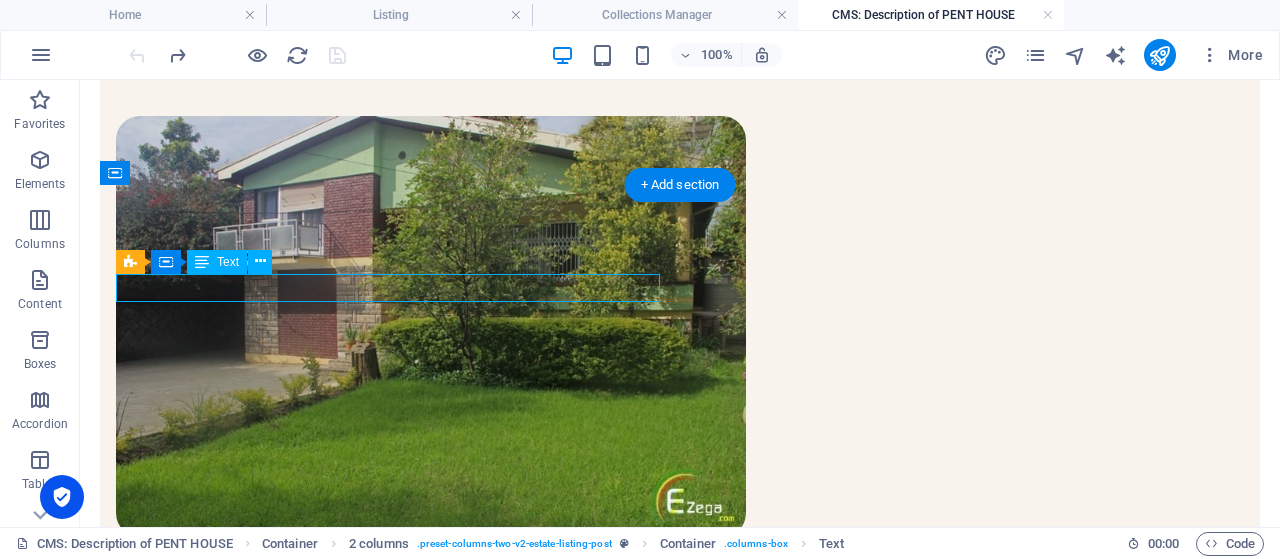click on "3517 W. GRAY ST. UTICA, PENNSYLVANIA, 57867" at bounding box center [388, 695] 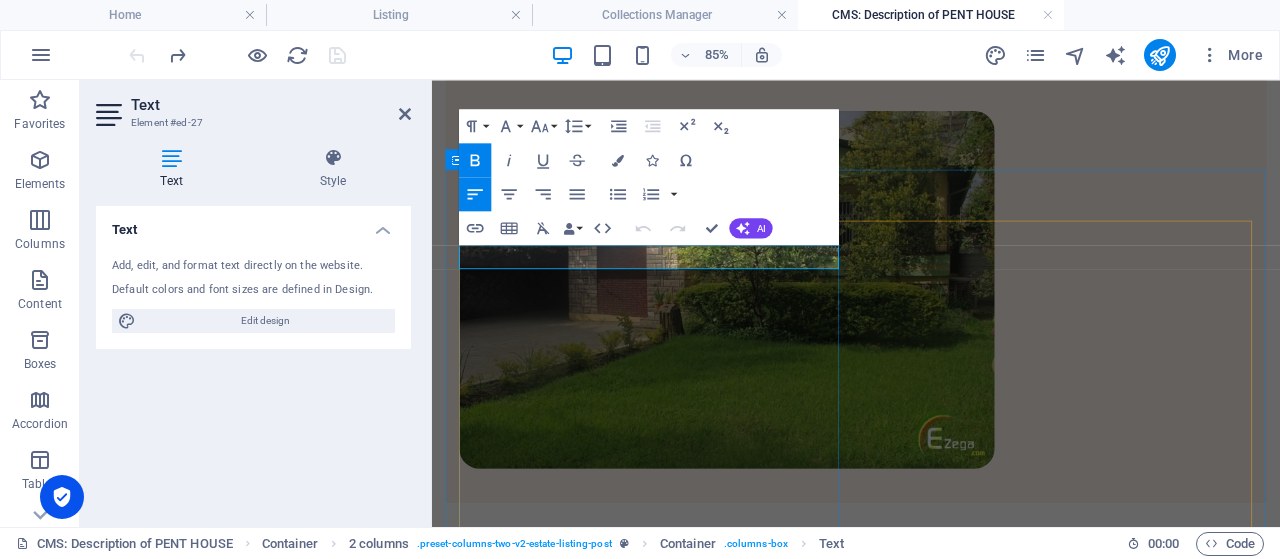 click on "3517 W. GRAY ST. UTICA, PENNSYLVANIA, 57867" at bounding box center [687, 695] 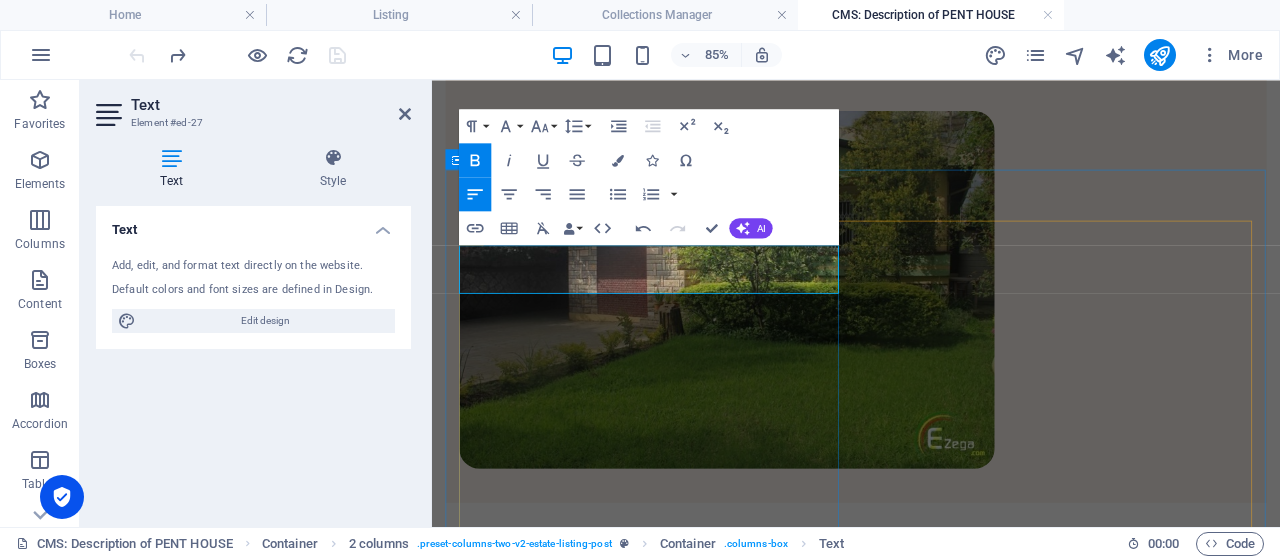 click on "3517 W. GRAY ST. UTICA, PENNSYLVANIA, 57867 YEKA SUB CITY, ADDIS ABABA" at bounding box center [664, 709] 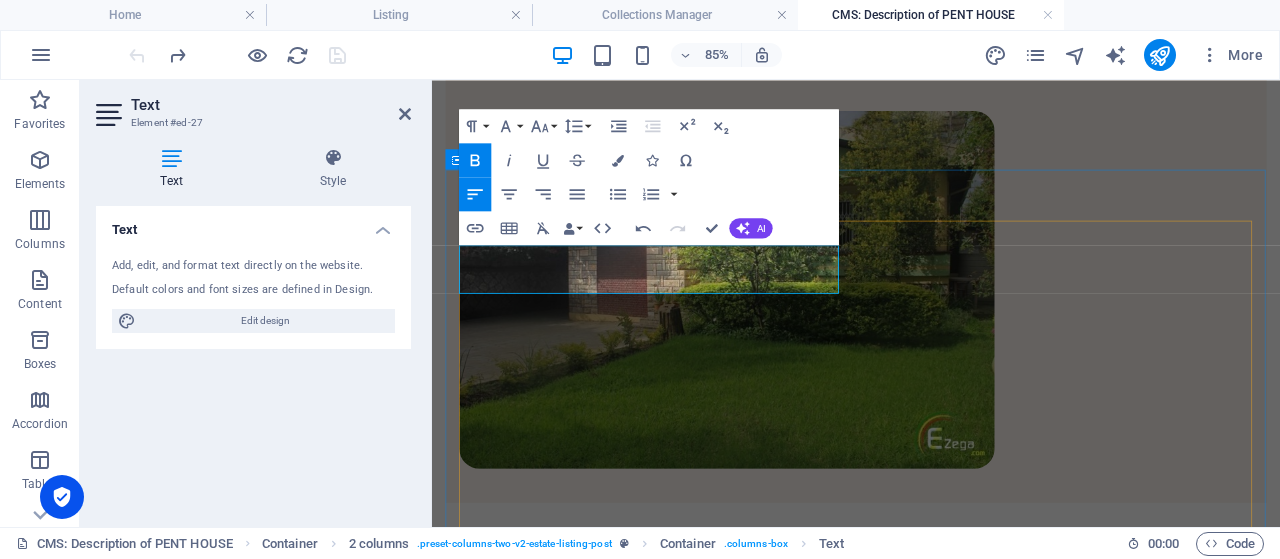 drag, startPoint x: 874, startPoint y: 298, endPoint x: 859, endPoint y: 342, distance: 46.486557 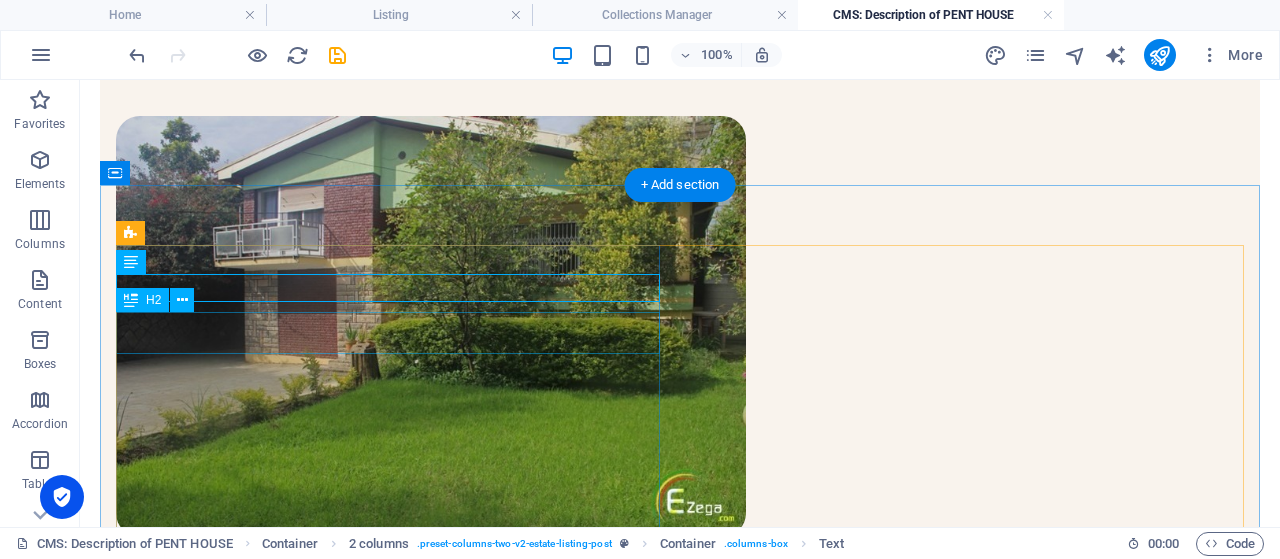 click on "PENT HOUSE" at bounding box center [388, 726] 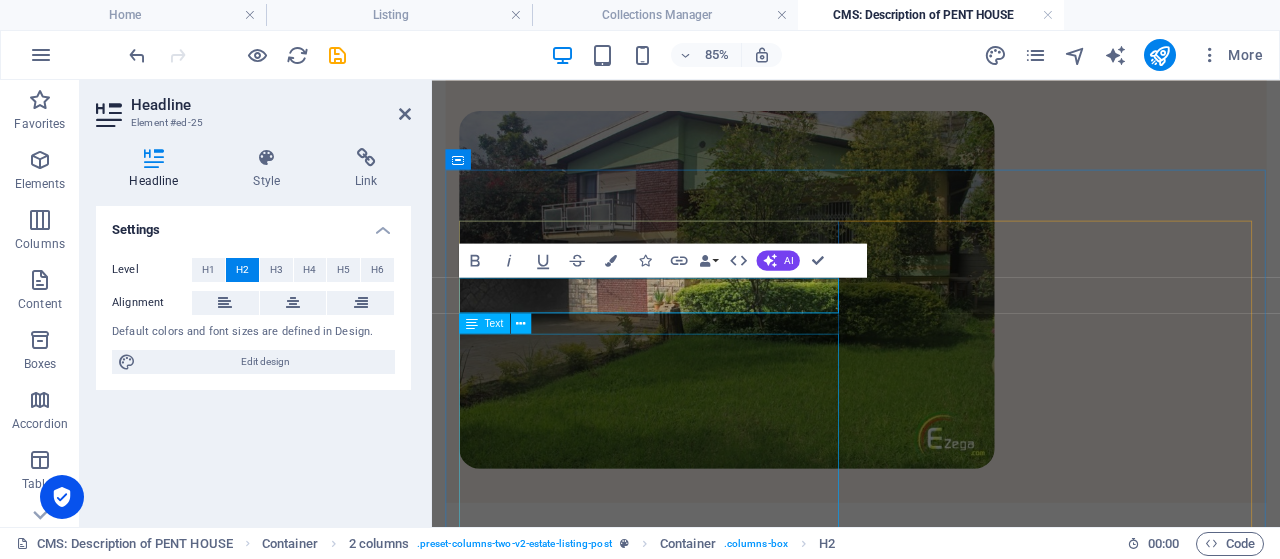 type 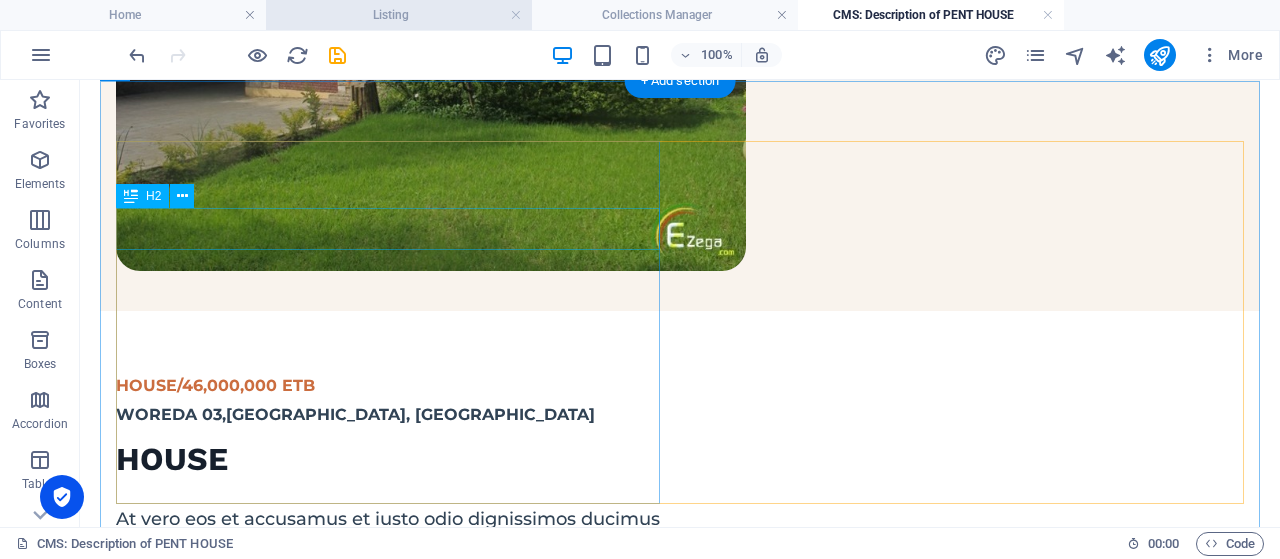 scroll, scrollTop: 416, scrollLeft: 0, axis: vertical 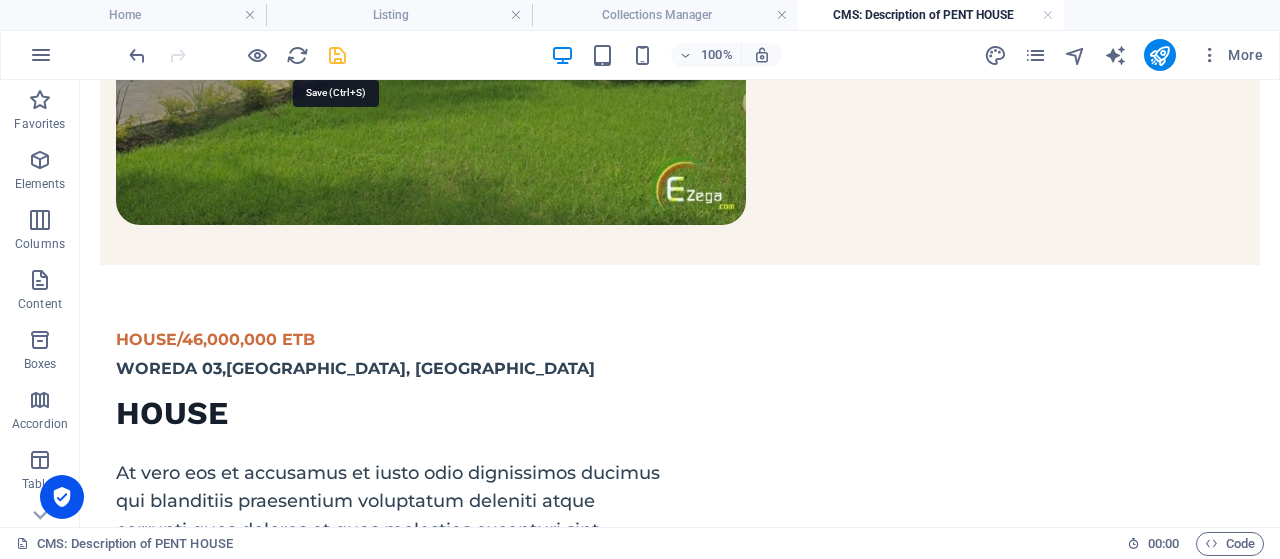 click at bounding box center [337, 55] 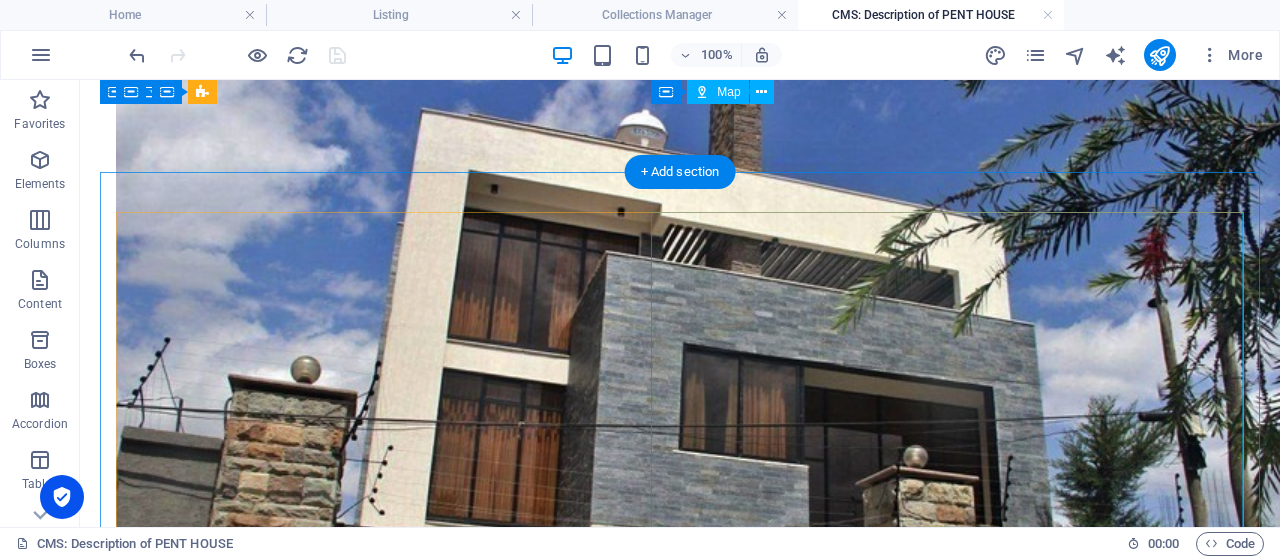 scroll, scrollTop: 1144, scrollLeft: 0, axis: vertical 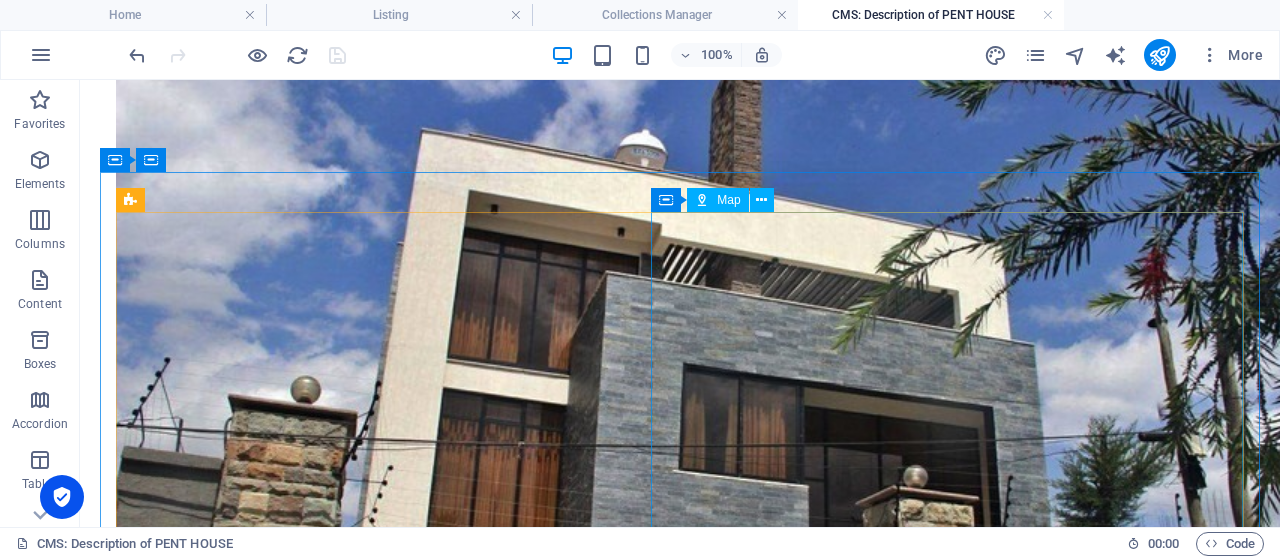 click on "Map" at bounding box center (717, 200) 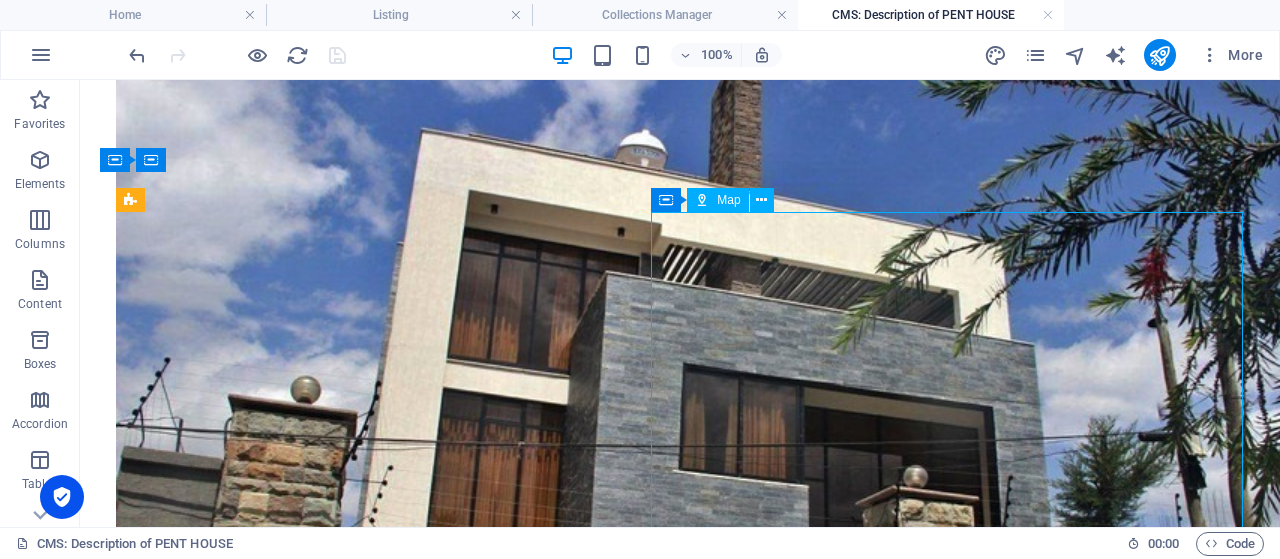click on "Map" at bounding box center [717, 200] 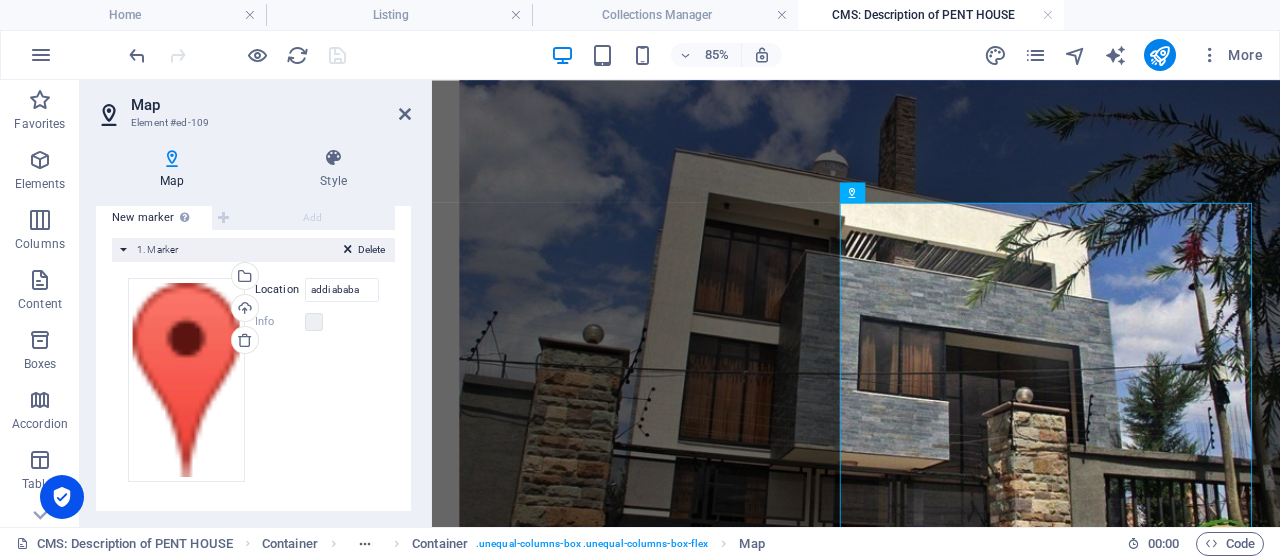 scroll, scrollTop: 311, scrollLeft: 0, axis: vertical 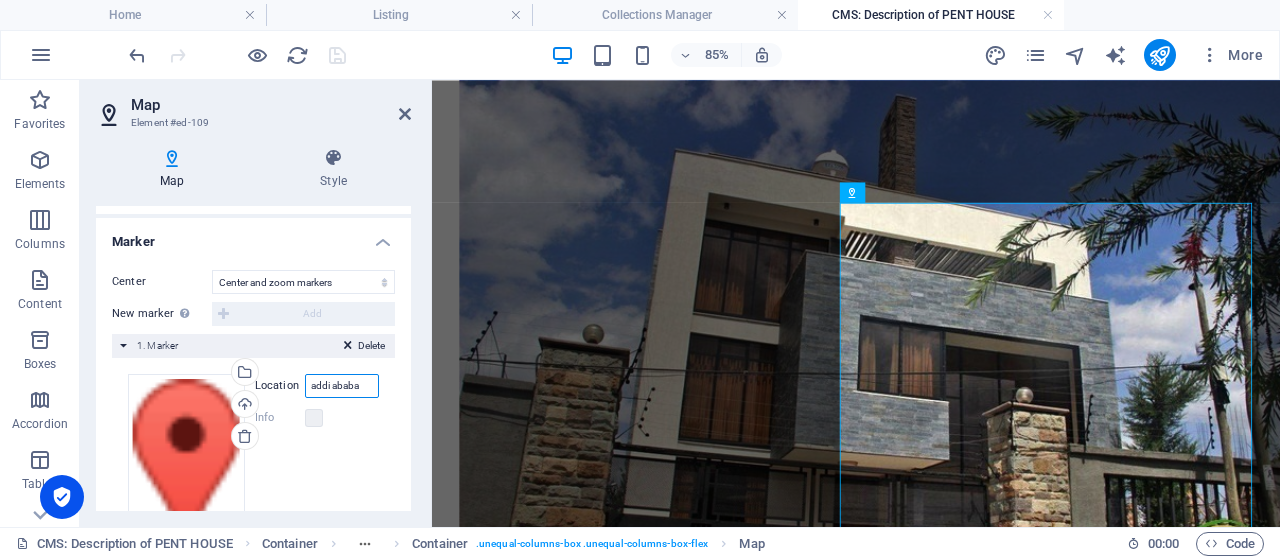 click on "addi ababa" at bounding box center (342, 386) 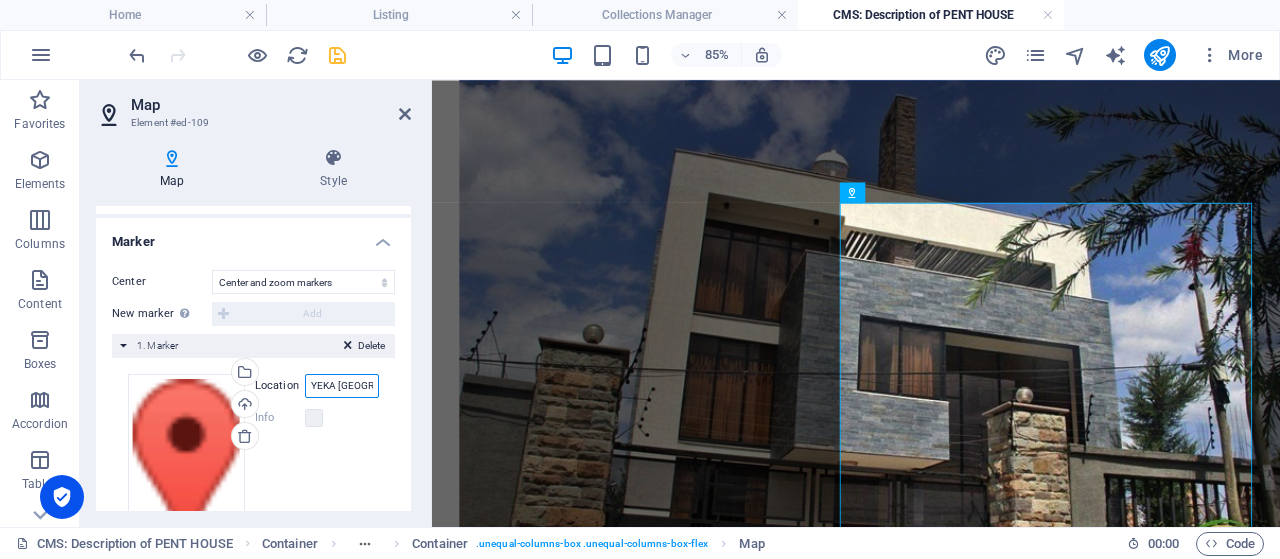 scroll, scrollTop: 0, scrollLeft: 5, axis: horizontal 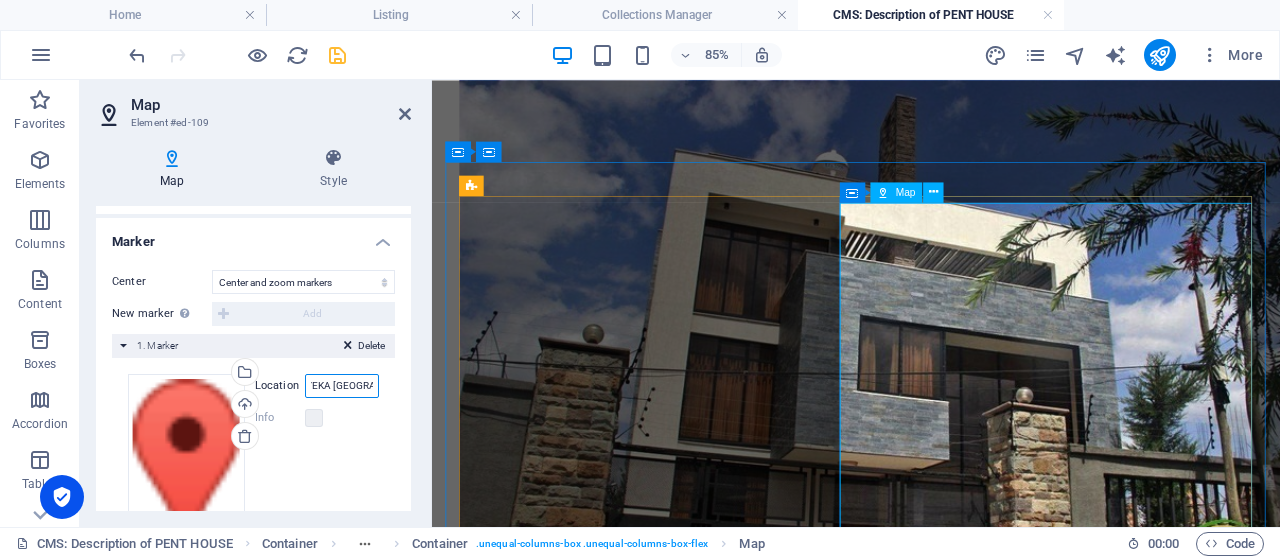 type on "YEKA SUB CITY" 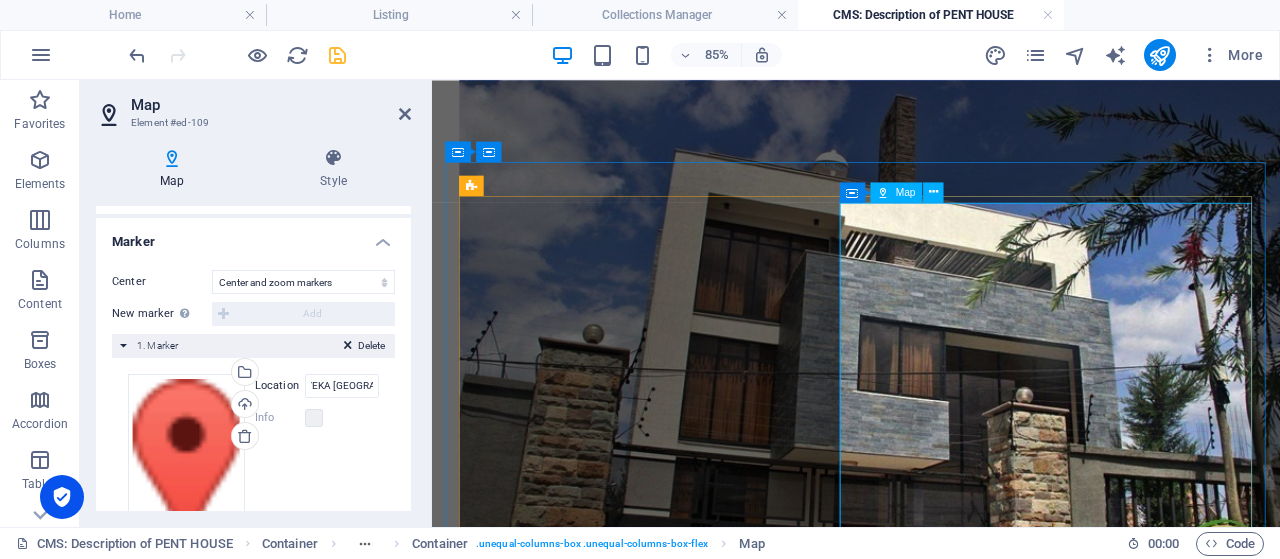 click at bounding box center (931, 3263) 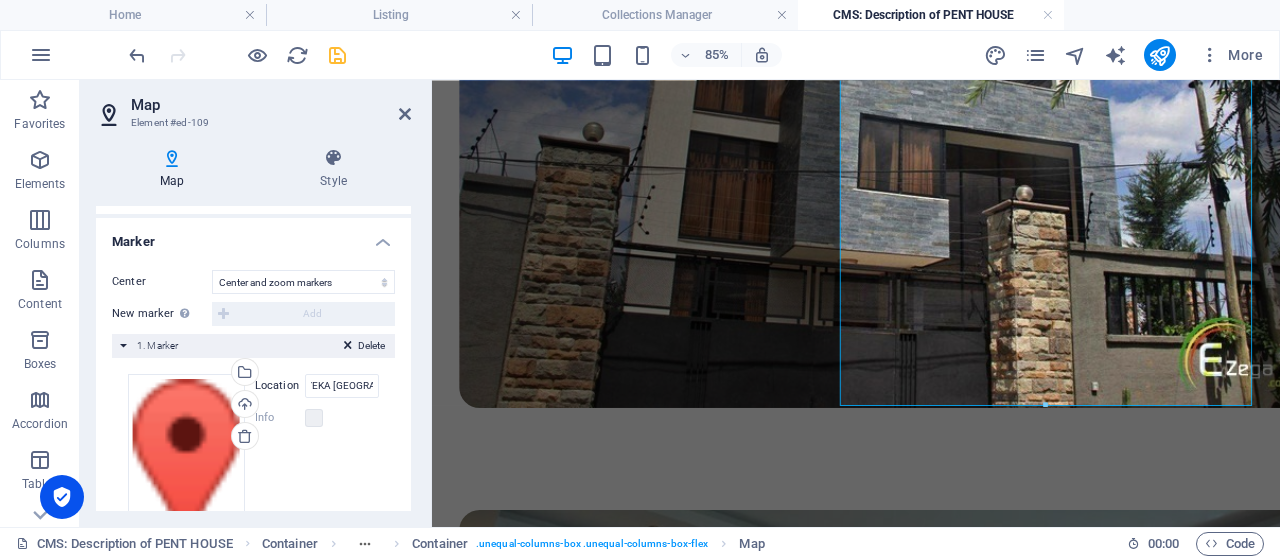 scroll, scrollTop: 1456, scrollLeft: 0, axis: vertical 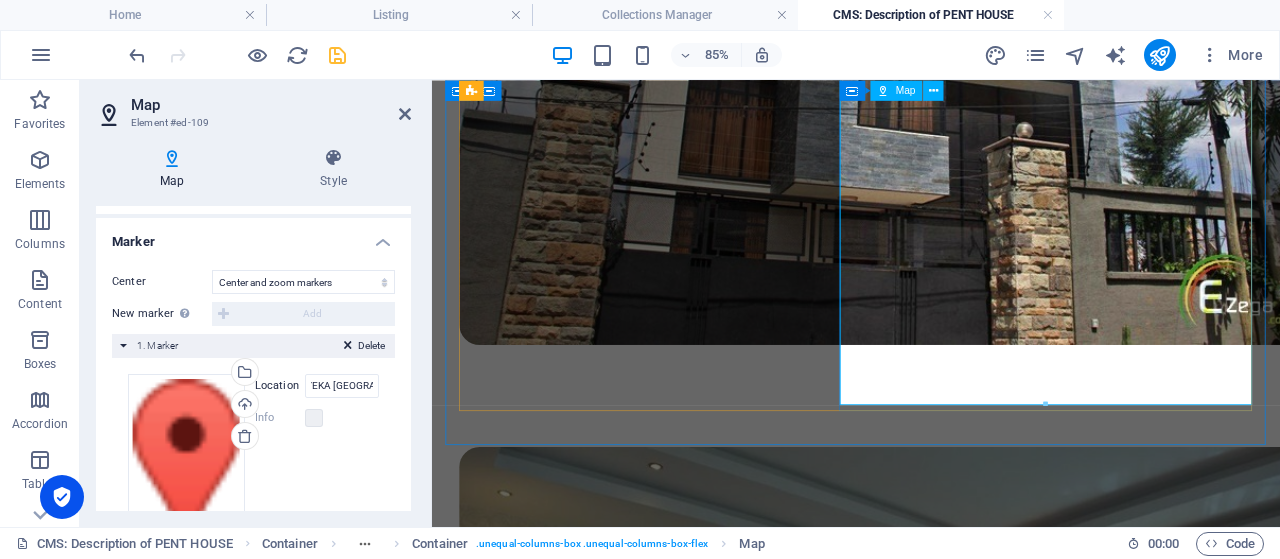 click at bounding box center [931, 2951] 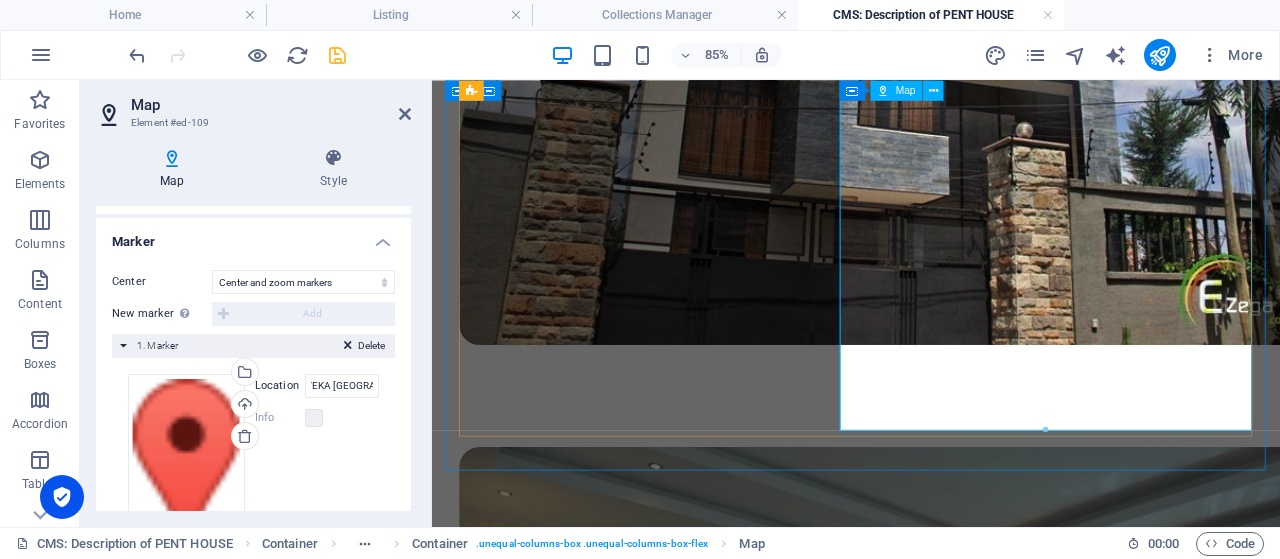 scroll, scrollTop: 1351, scrollLeft: 0, axis: vertical 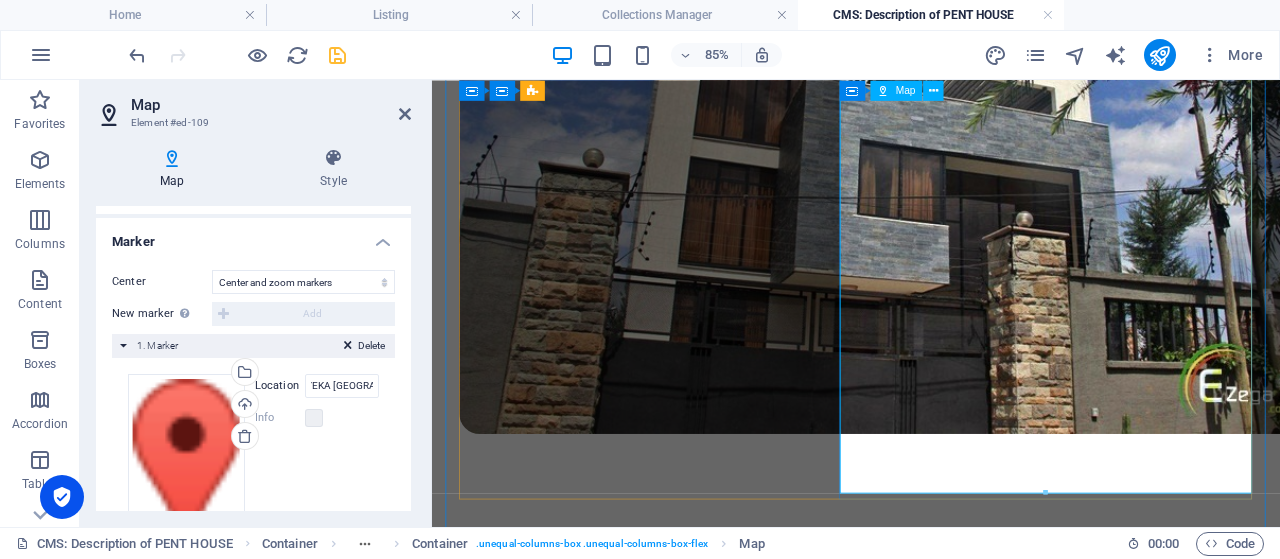 click at bounding box center (931, 3056) 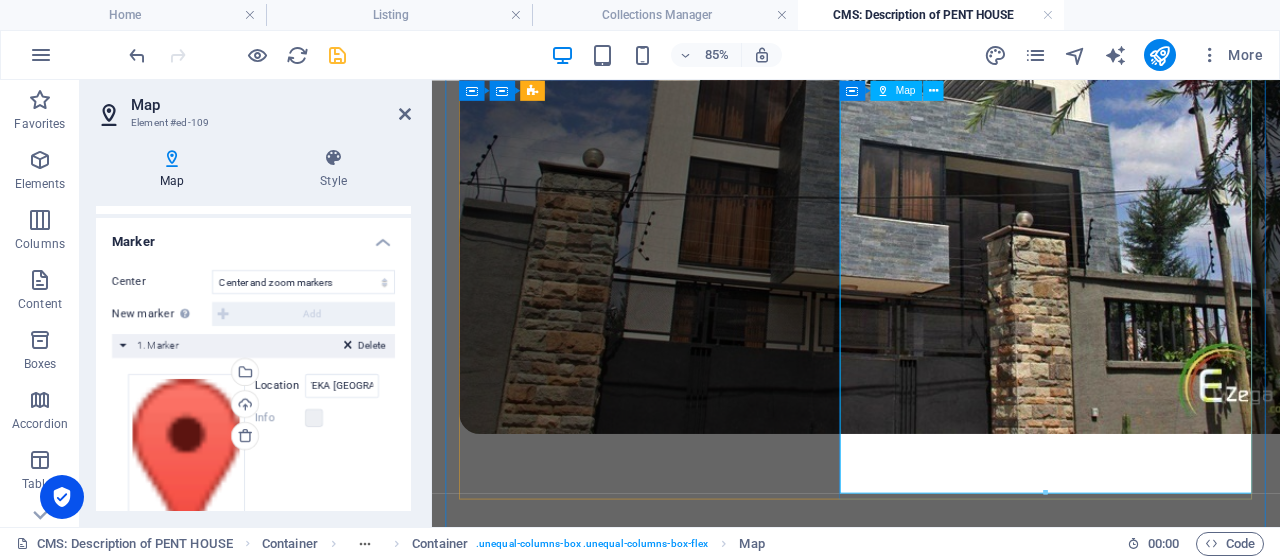 click at bounding box center [931, 3056] 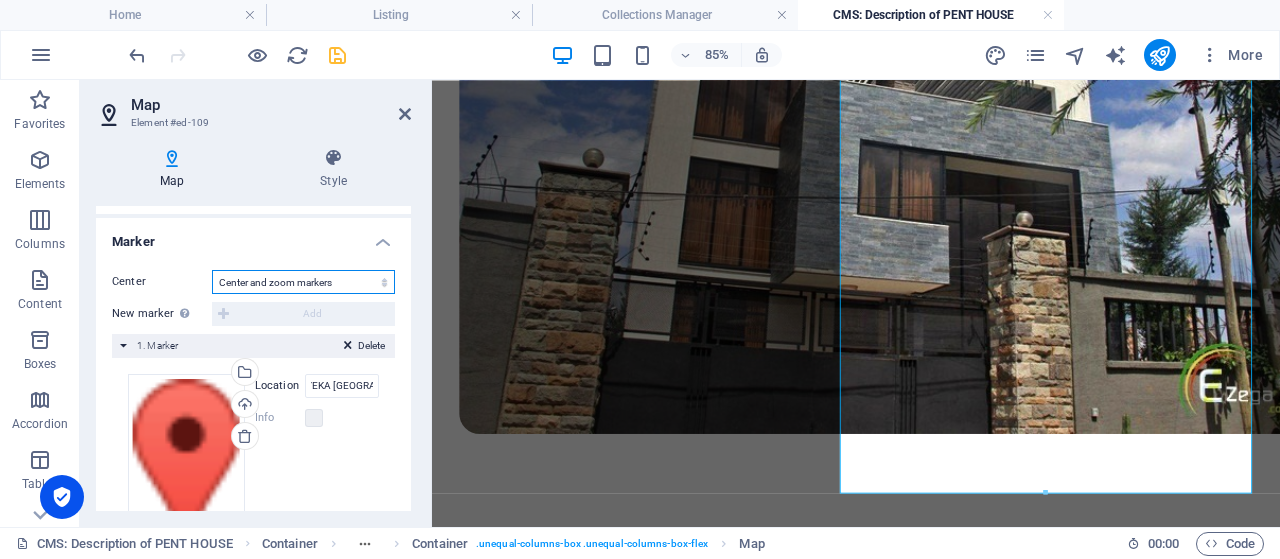 click on "Don't center Center markers Center and zoom markers" at bounding box center [303, 282] 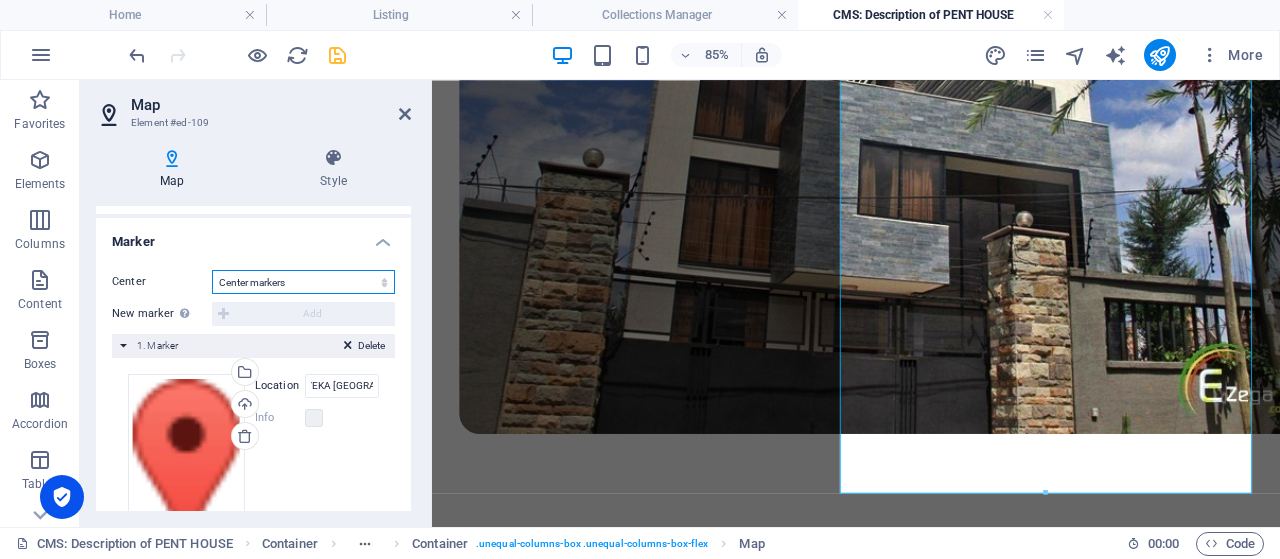 click on "Center markers" at bounding box center [0, 0] 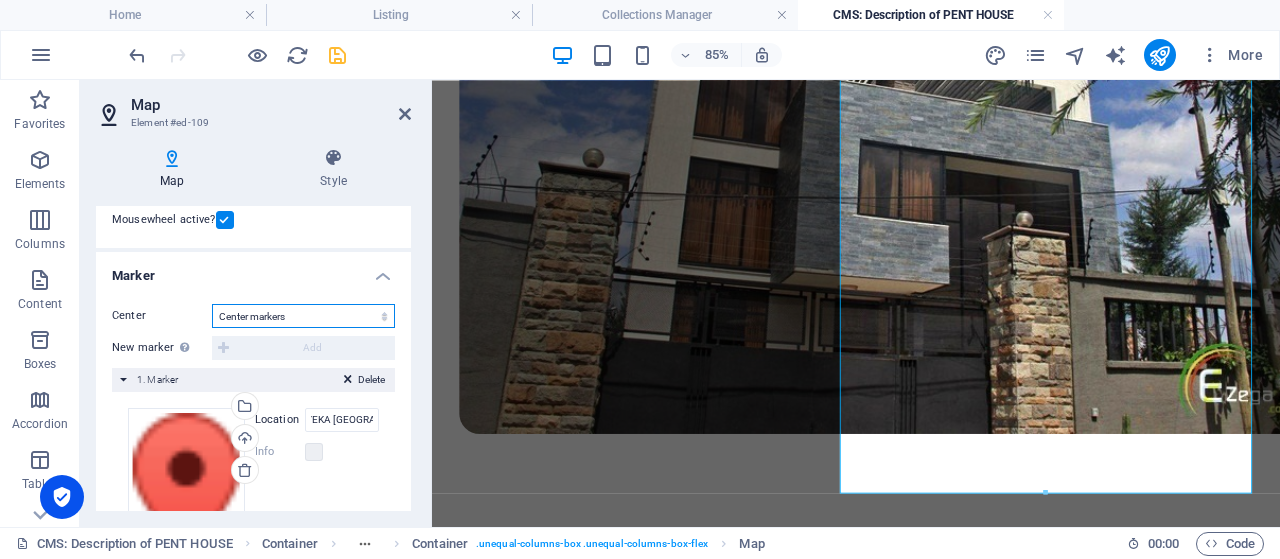 click on "Don't center Center markers Center and zoom markers" at bounding box center [303, 316] 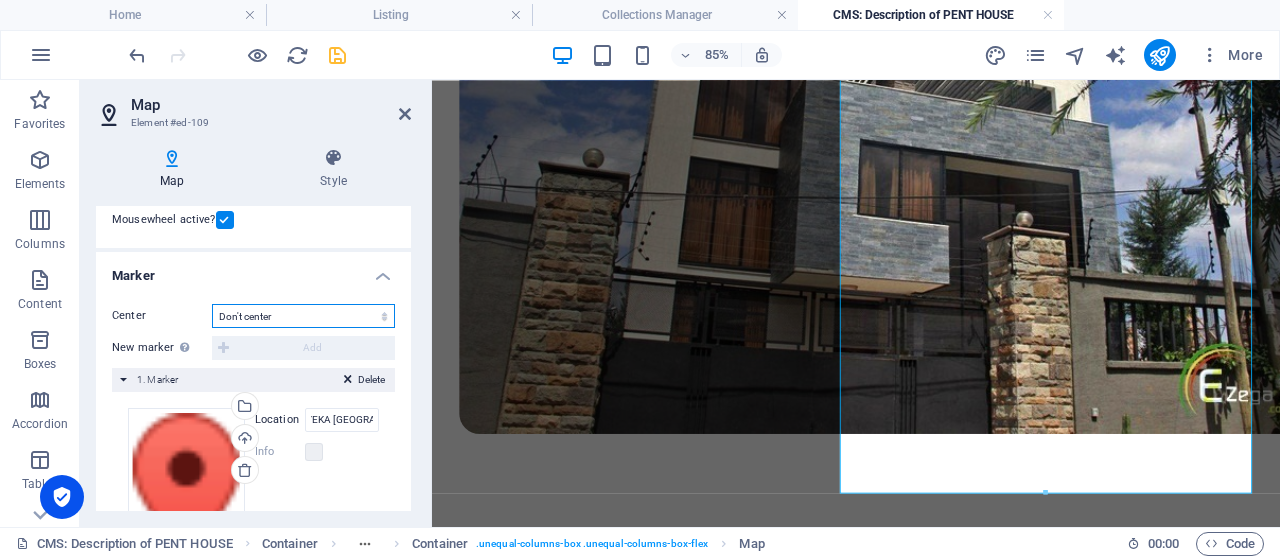 click on "Don't center" at bounding box center (0, 0) 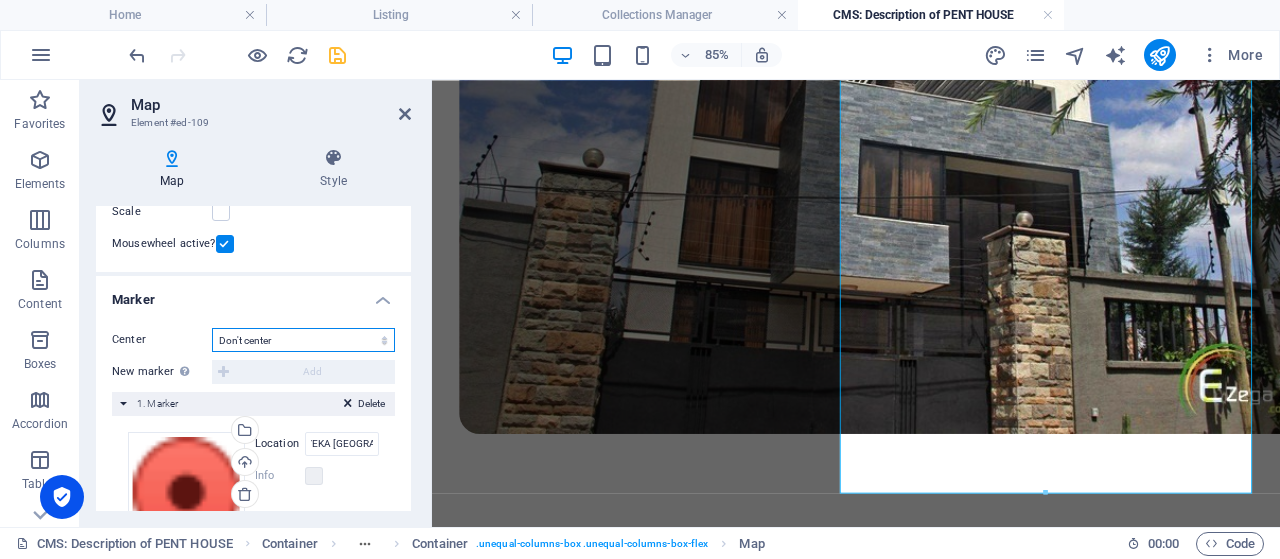 click on "Don't center Center markers Center and zoom markers" at bounding box center (303, 340) 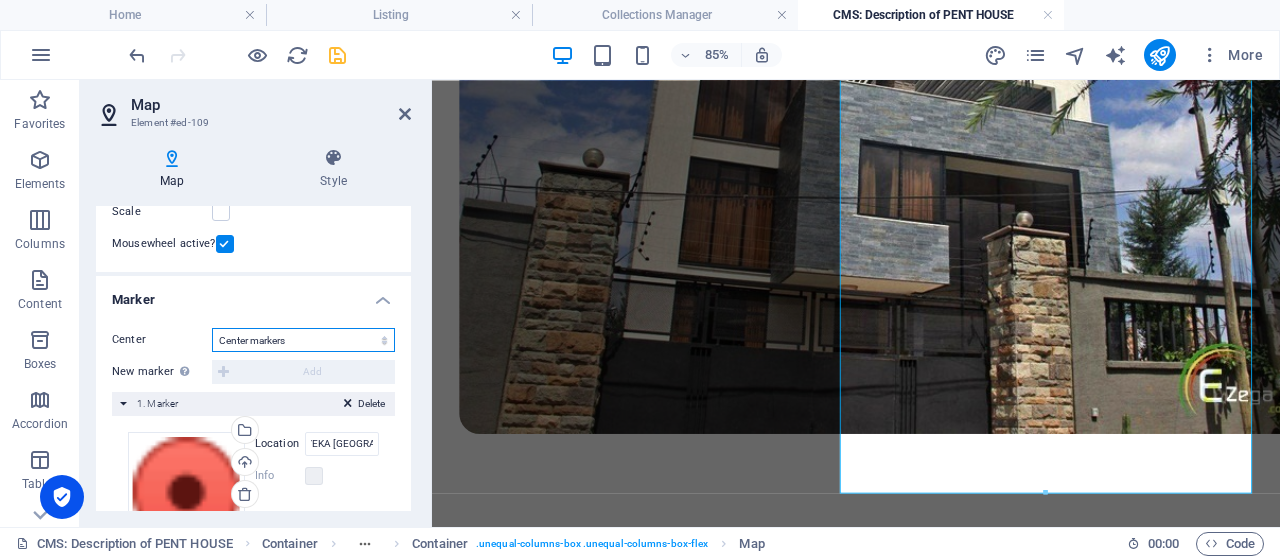 click on "Center markers" at bounding box center (0, 0) 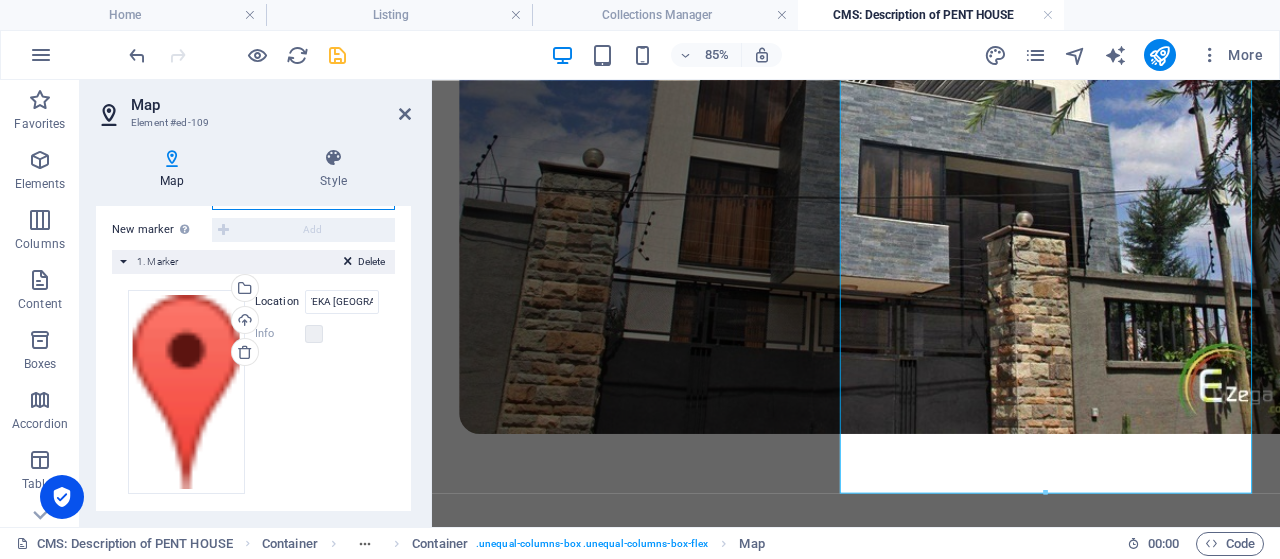 scroll, scrollTop: 441, scrollLeft: 0, axis: vertical 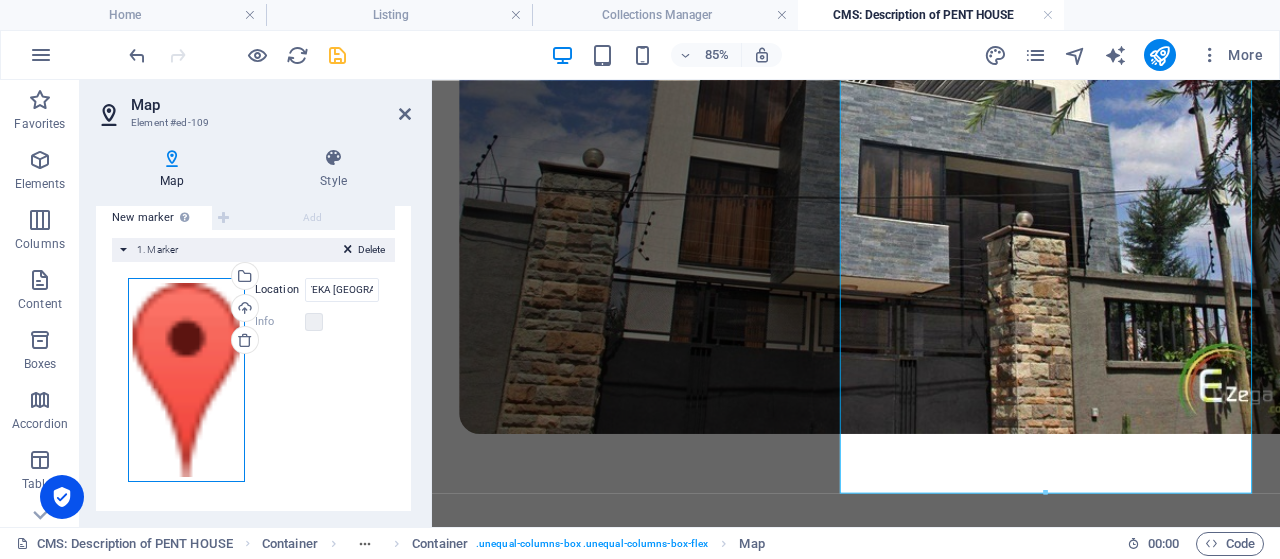 click on "Drag files here, click to choose files or select files from Files or our free stock photos & videos" at bounding box center [186, 380] 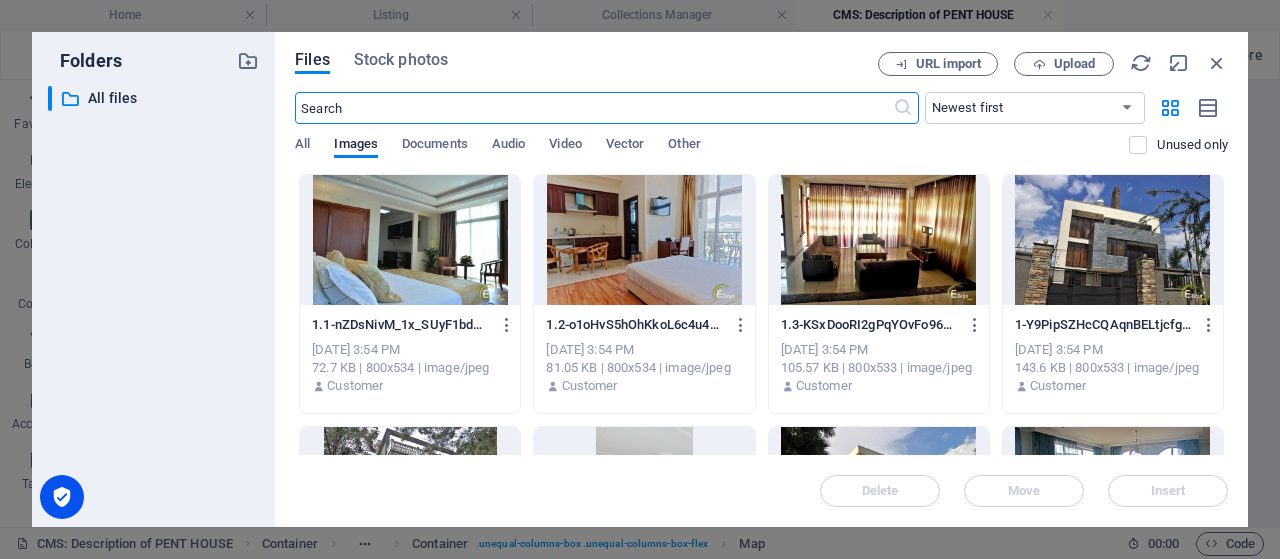 scroll, scrollTop: 1244, scrollLeft: 0, axis: vertical 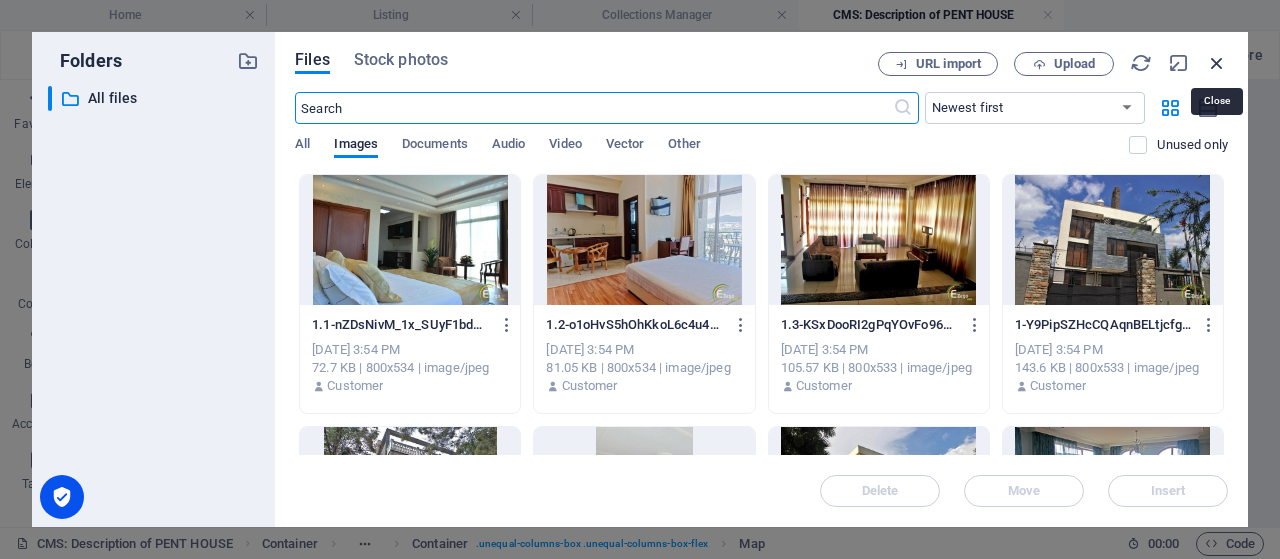 click at bounding box center [1217, 63] 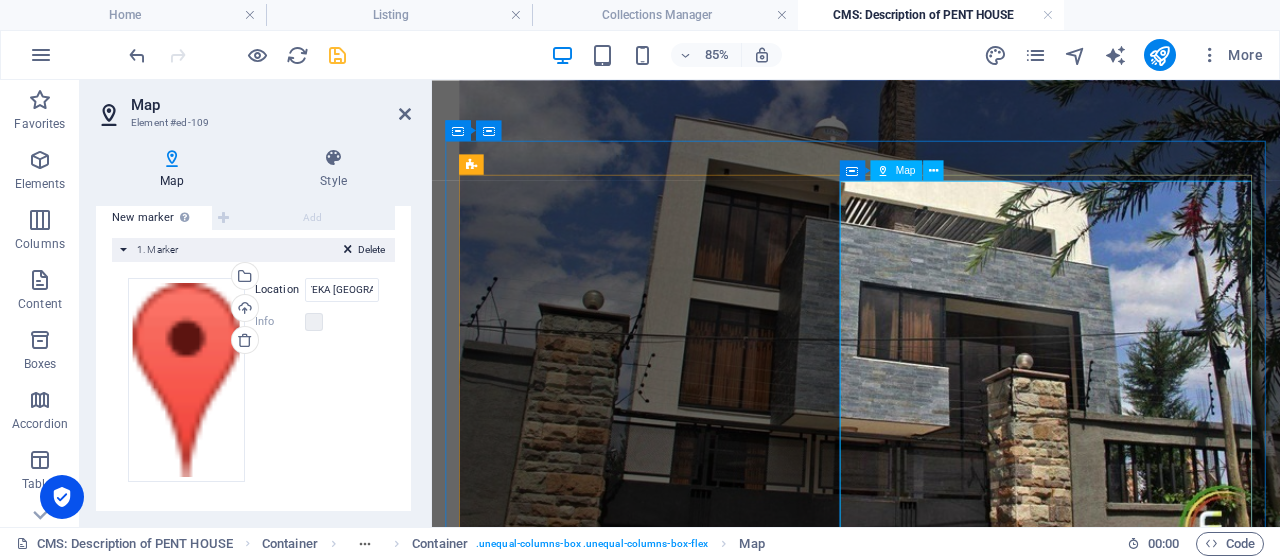scroll, scrollTop: 1481, scrollLeft: 0, axis: vertical 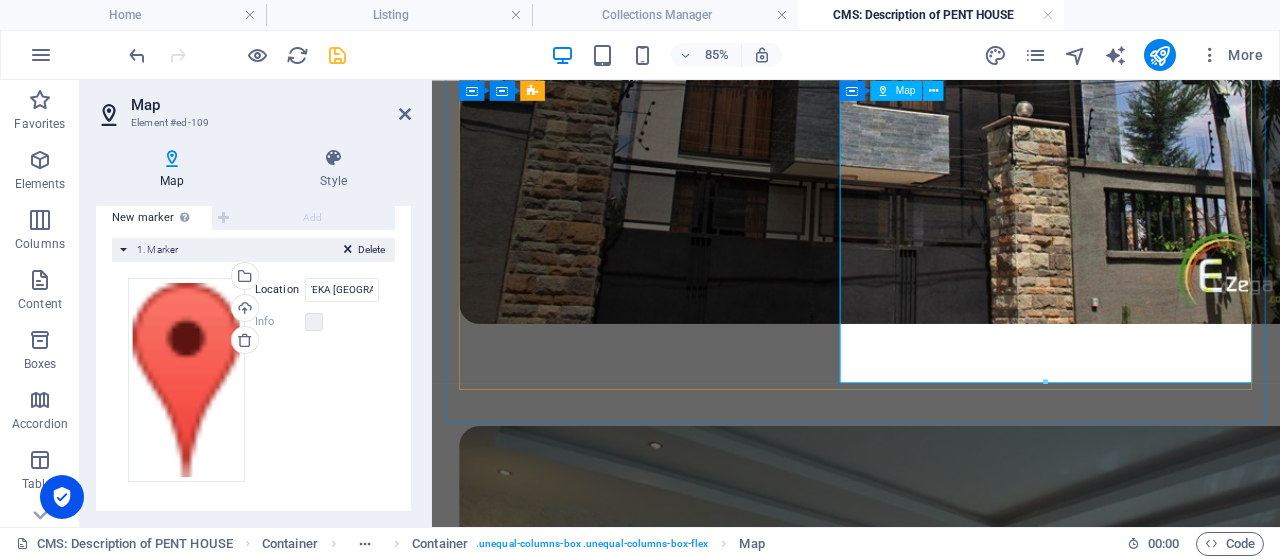 click at bounding box center (931, 2926) 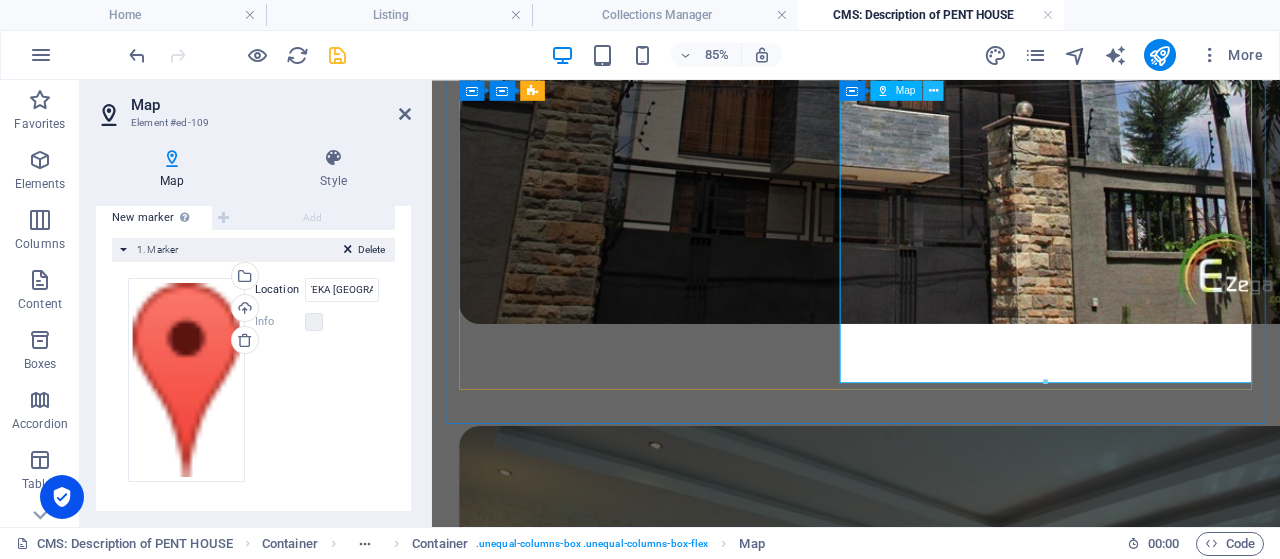 click at bounding box center (933, 90) 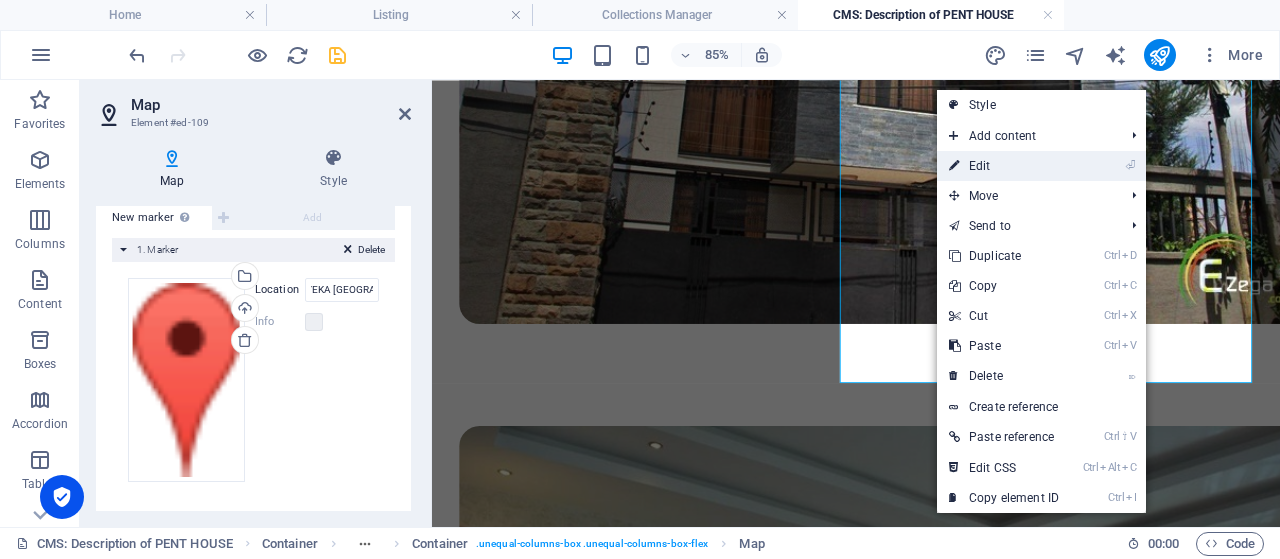 click on "⏎  Edit" at bounding box center [1004, 166] 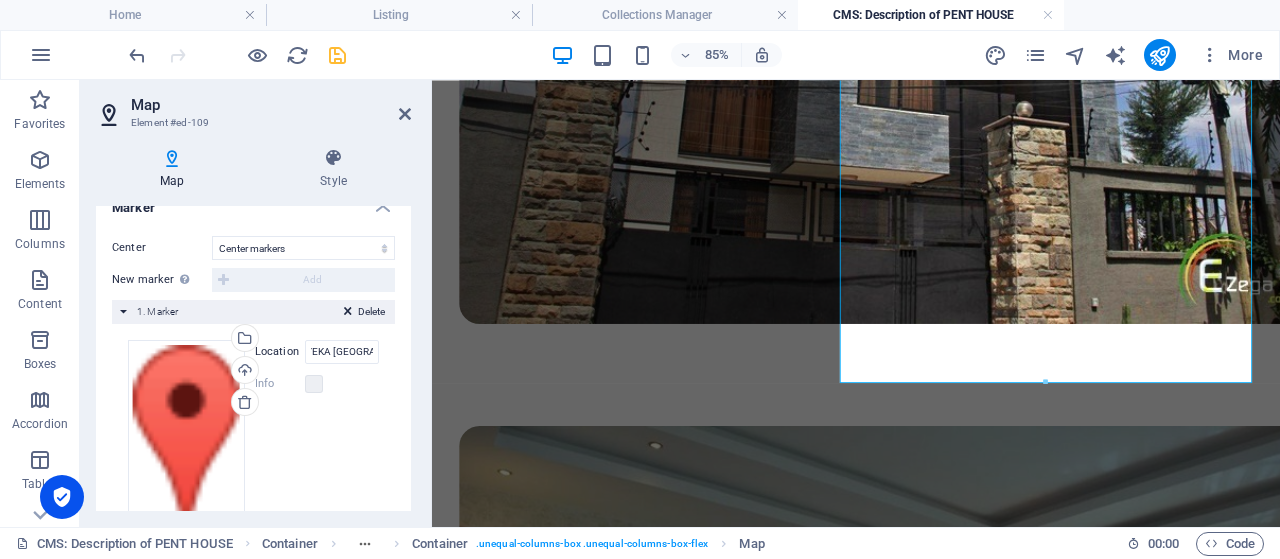scroll, scrollTop: 345, scrollLeft: 0, axis: vertical 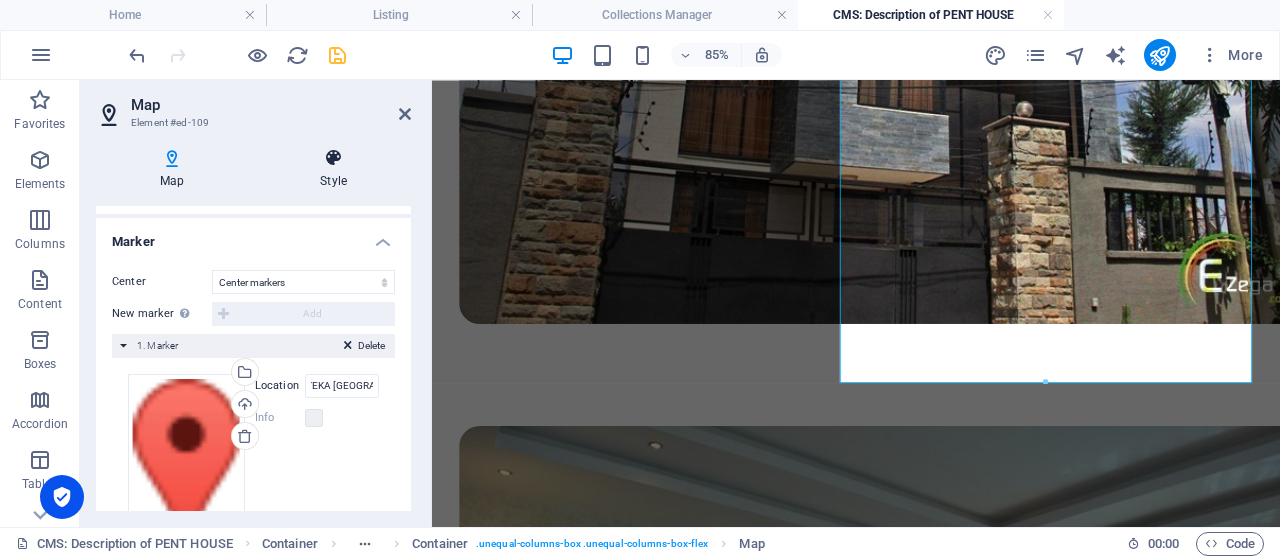 click on "Style" at bounding box center (333, 169) 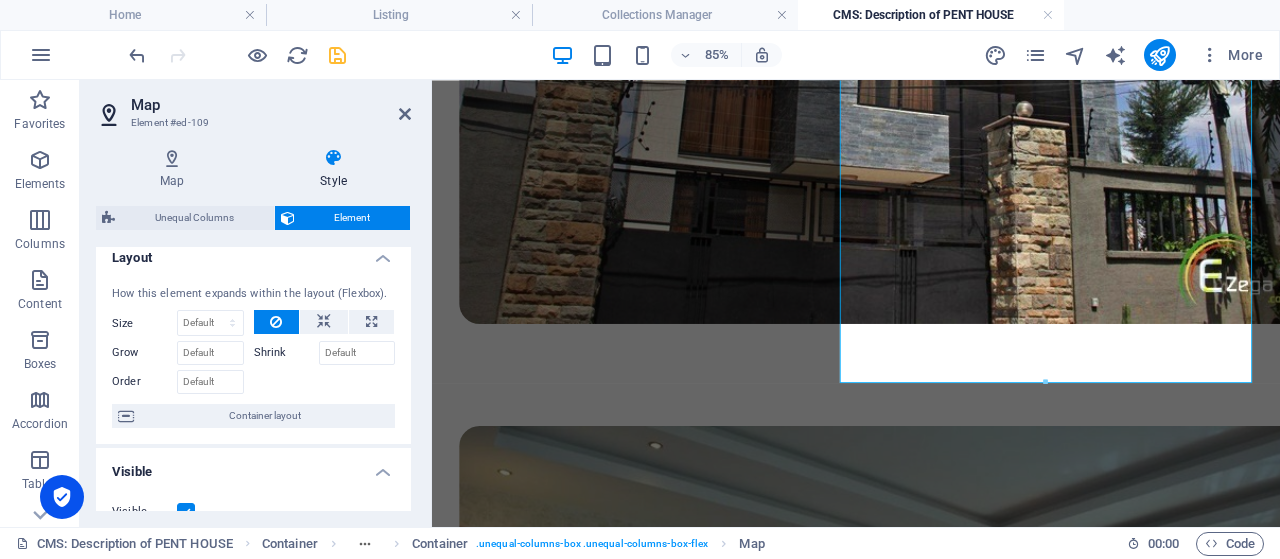 scroll, scrollTop: 0, scrollLeft: 0, axis: both 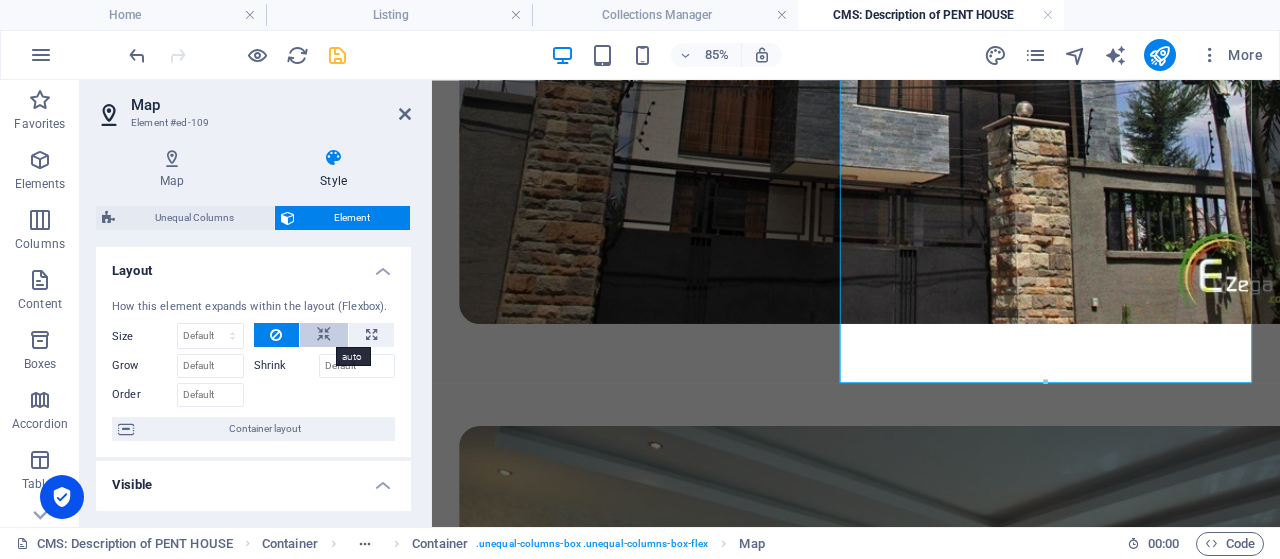 click at bounding box center [324, 335] 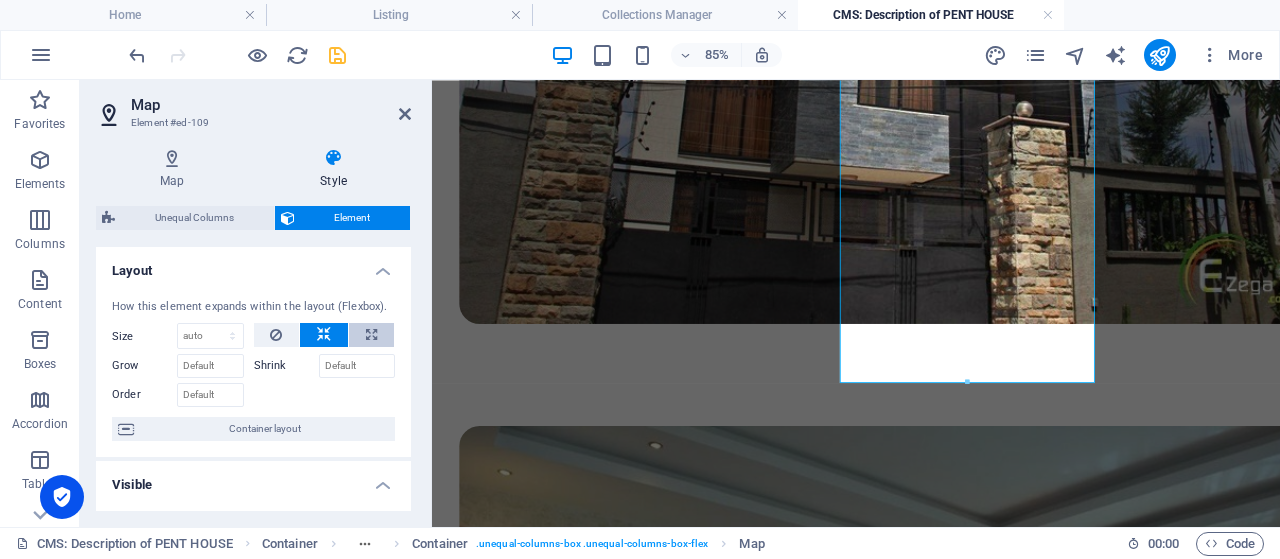 click at bounding box center (371, 335) 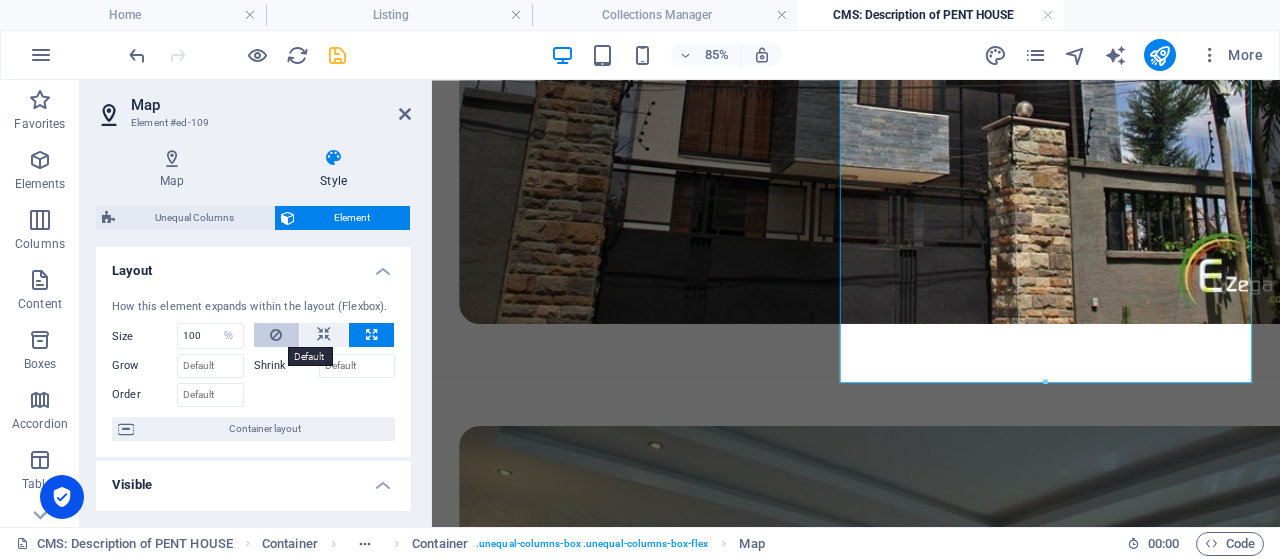 click at bounding box center [277, 335] 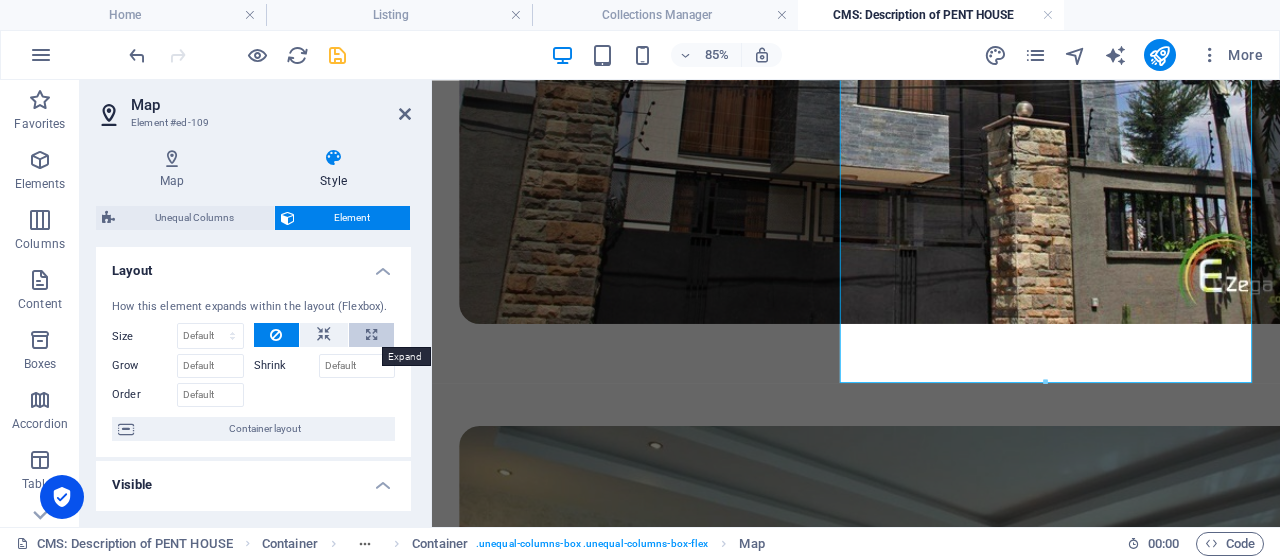 click at bounding box center [371, 335] 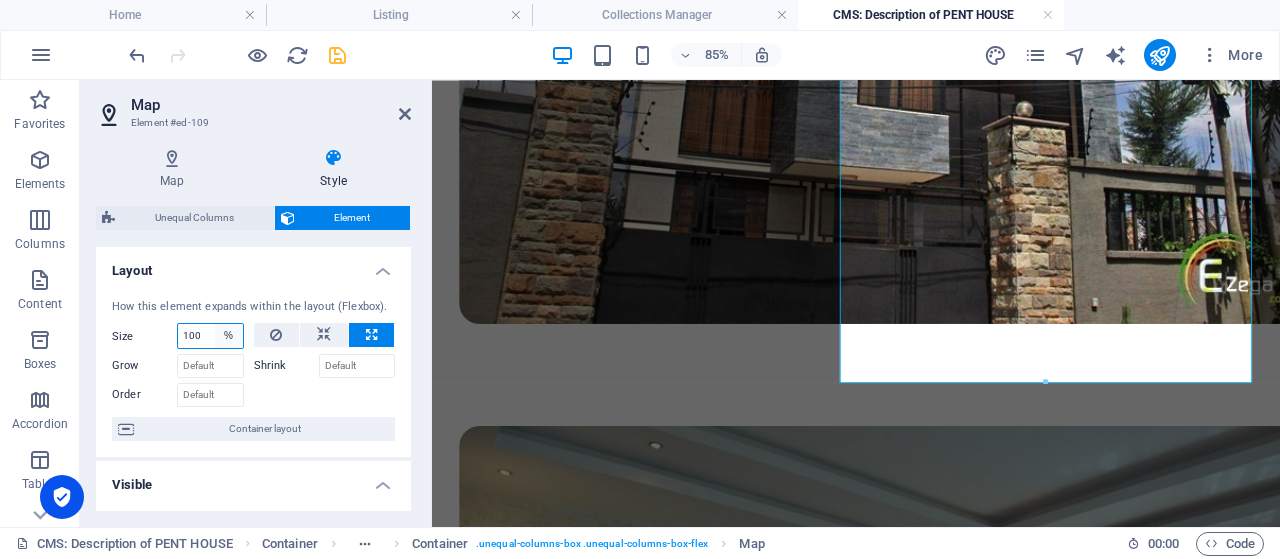 click on "Default auto px % 1/1 1/2 1/3 1/4 1/5 1/6 1/7 1/8 1/9 1/10" at bounding box center (229, 336) 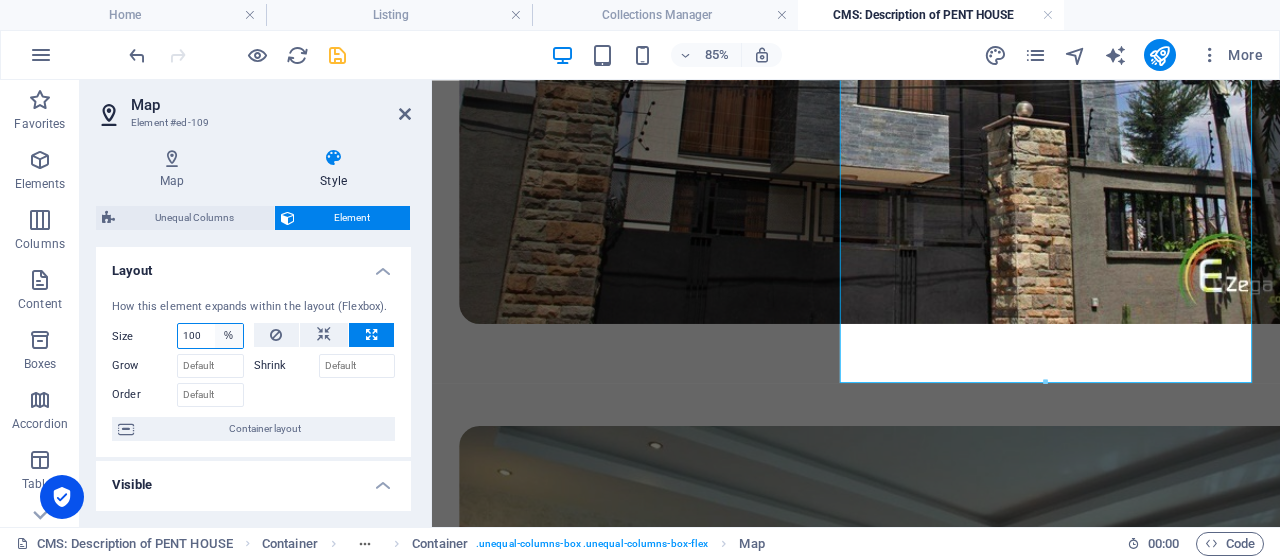 select on "1/10" 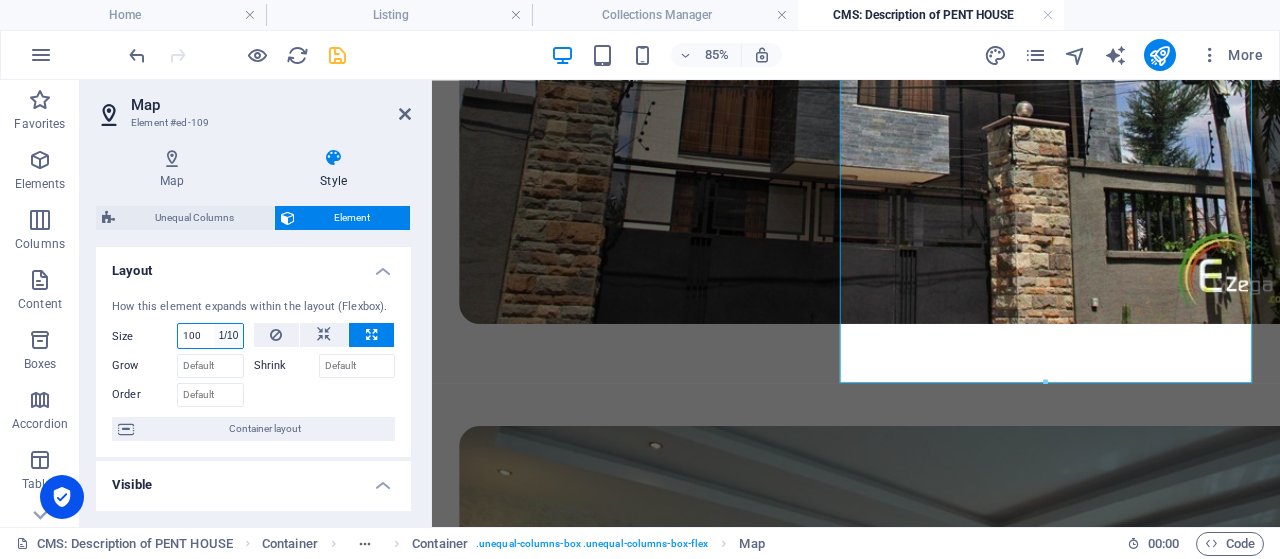 click on "1/10" at bounding box center [0, 0] 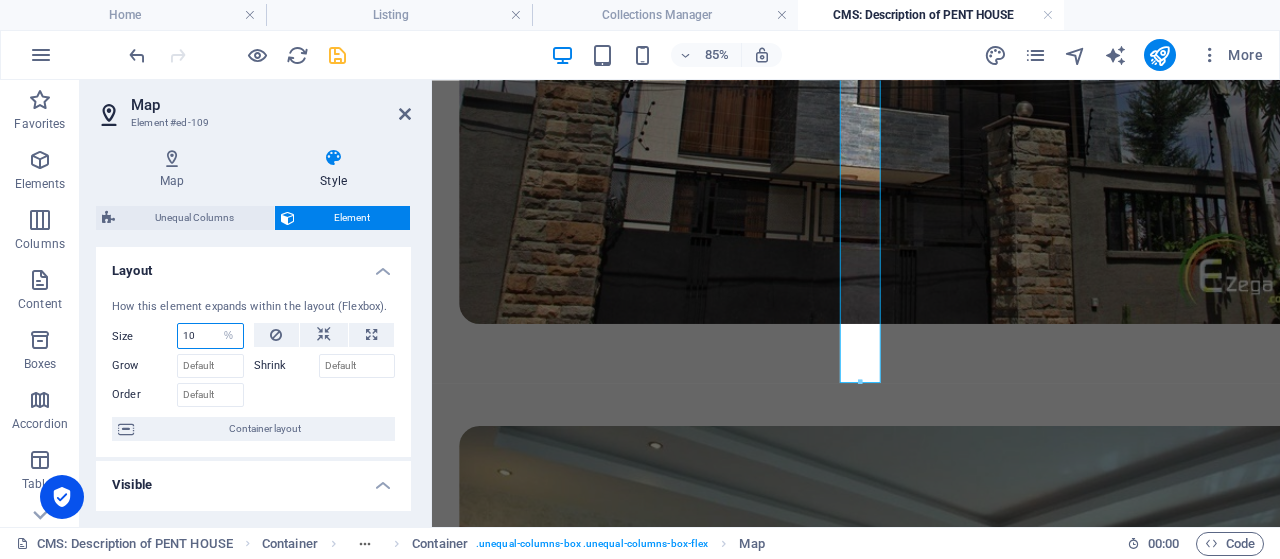 click on "10" at bounding box center (210, 336) 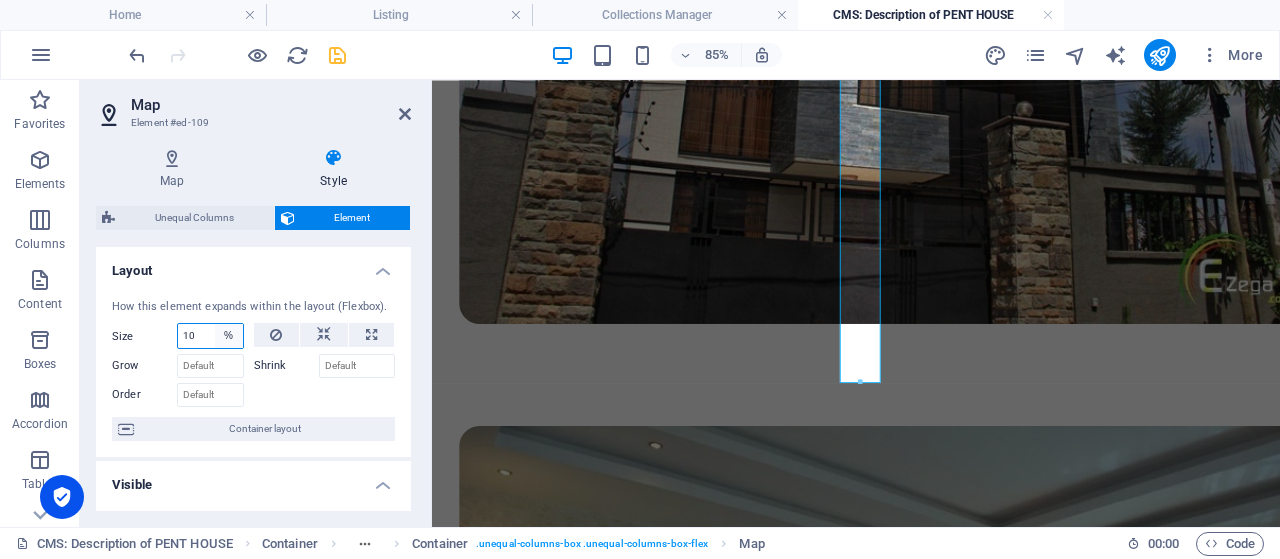 click on "Default auto px % 1/1 1/2 1/3 1/4 1/5 1/6 1/7 1/8 1/9 1/10" at bounding box center (229, 336) 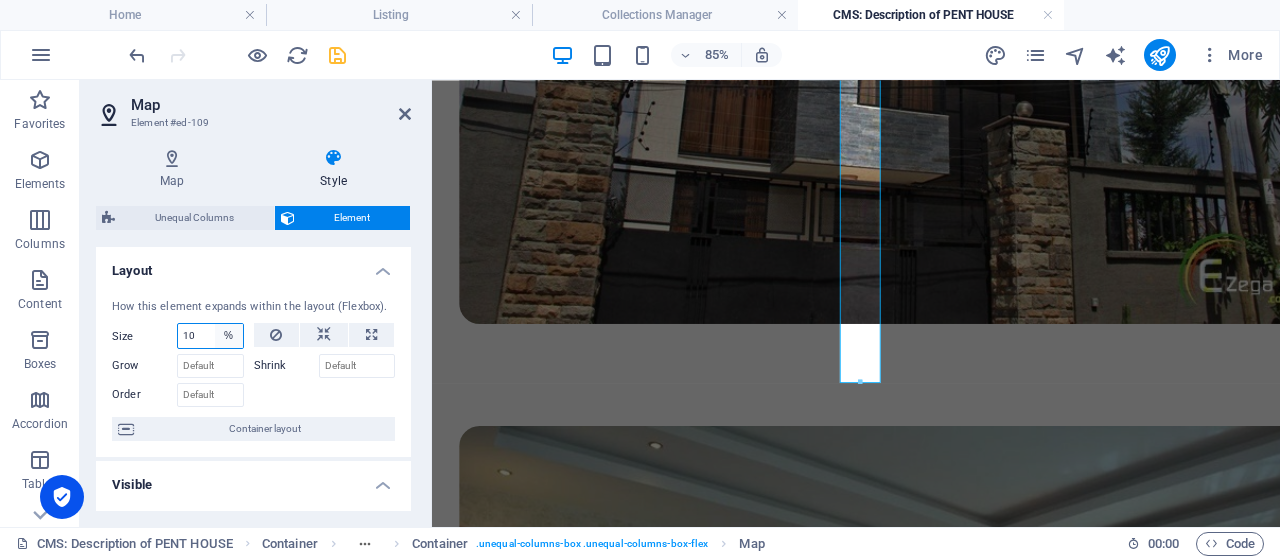 select on "rf4dsit57mg" 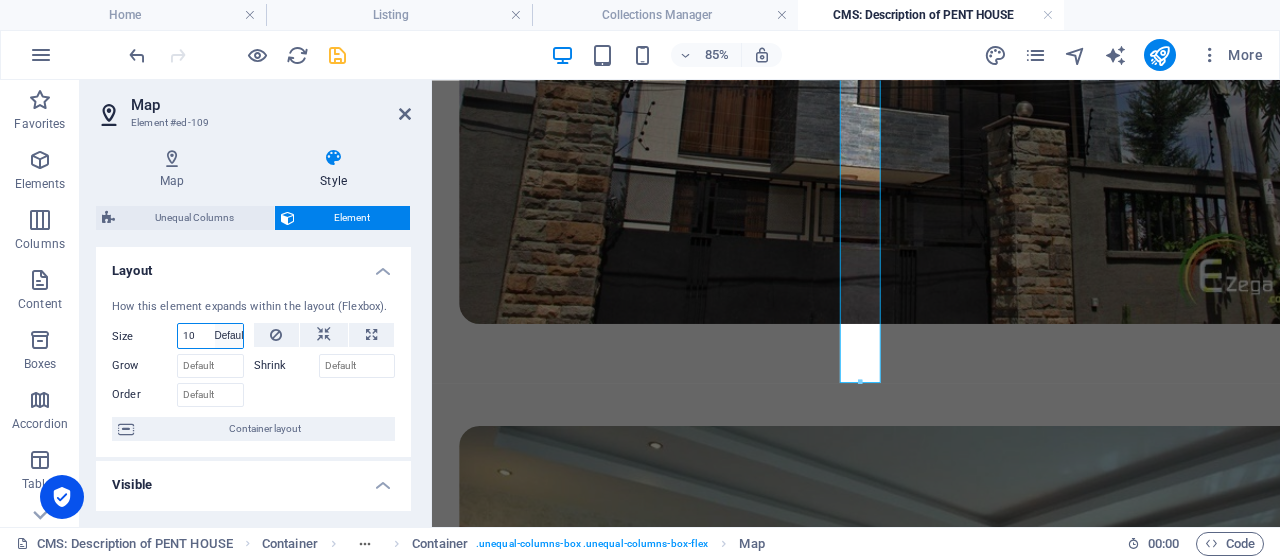 click on "Default" at bounding box center [0, 0] 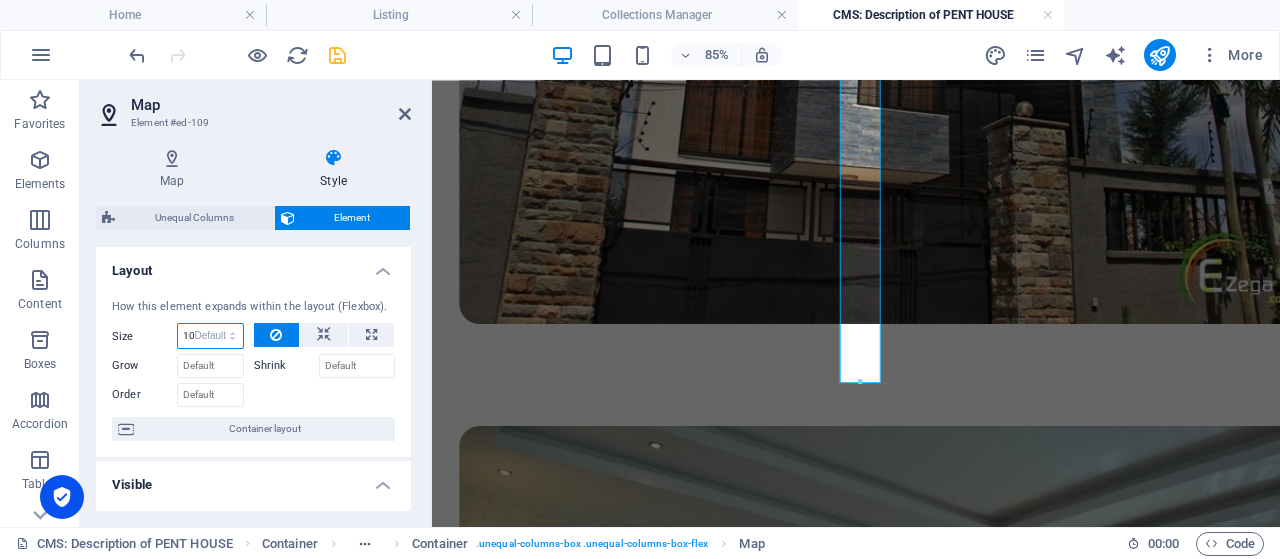 type 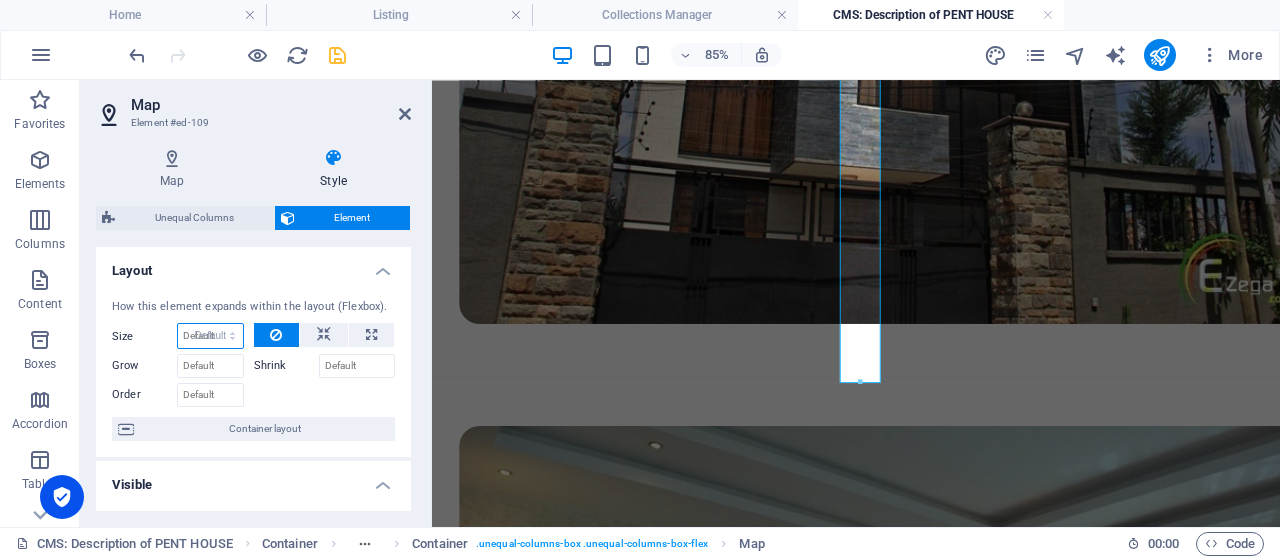 select on "DISABLED_OPTION_VALUE" 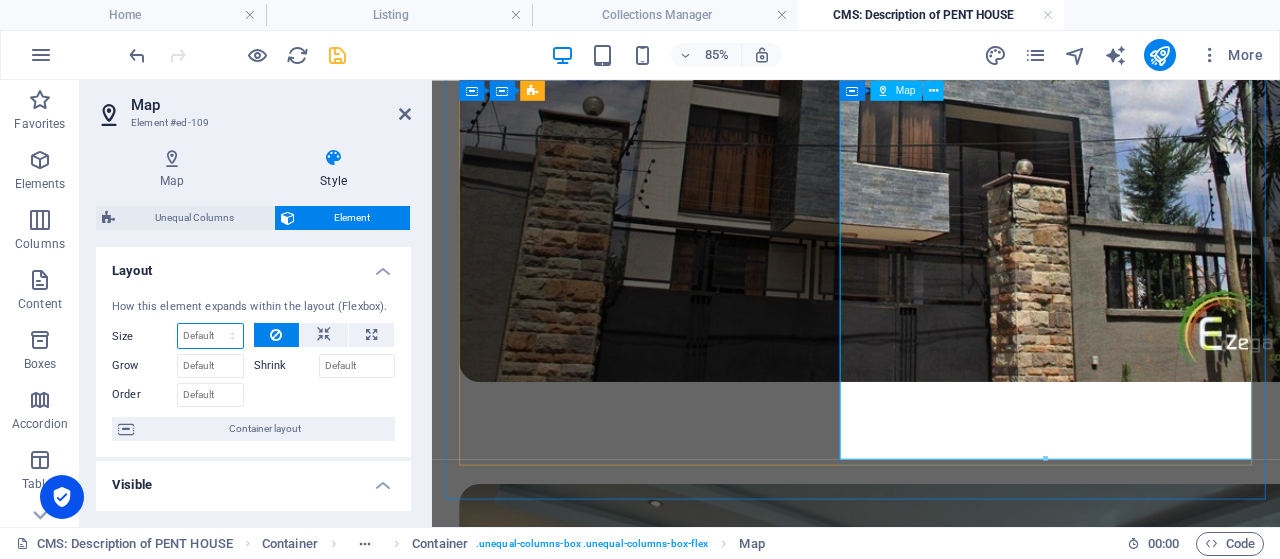 scroll, scrollTop: 1377, scrollLeft: 0, axis: vertical 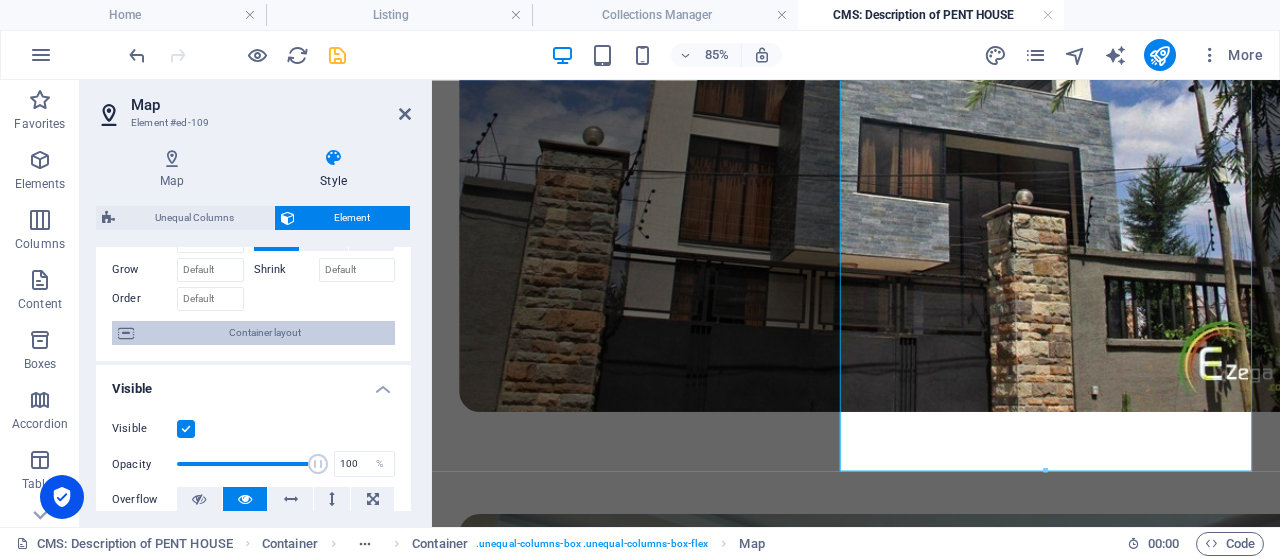 click on "Container layout" at bounding box center [264, 333] 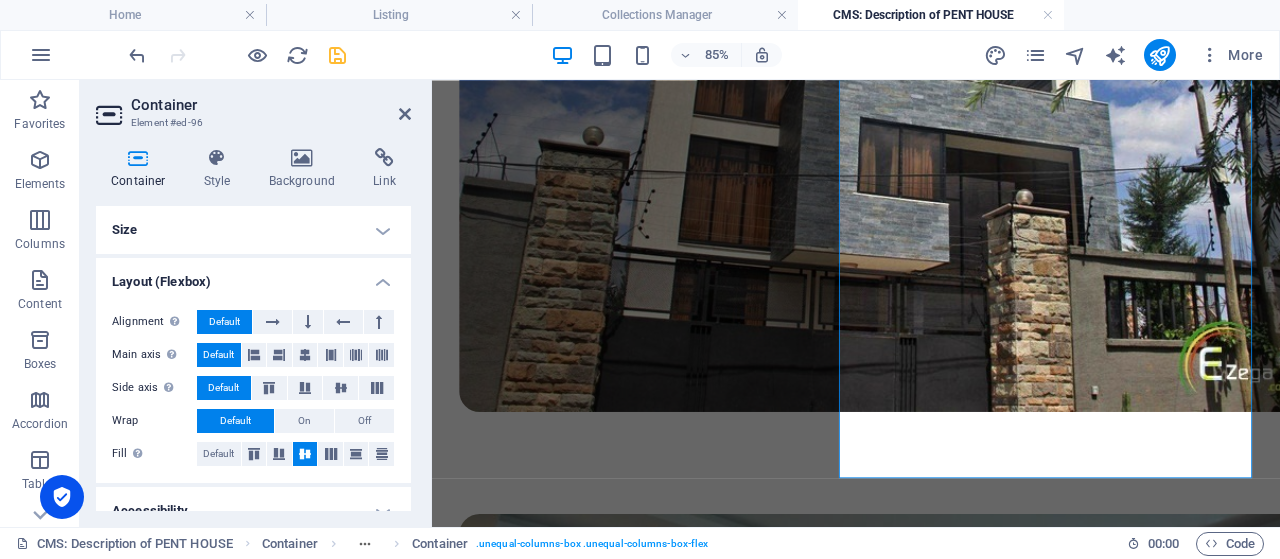 scroll, scrollTop: 75, scrollLeft: 0, axis: vertical 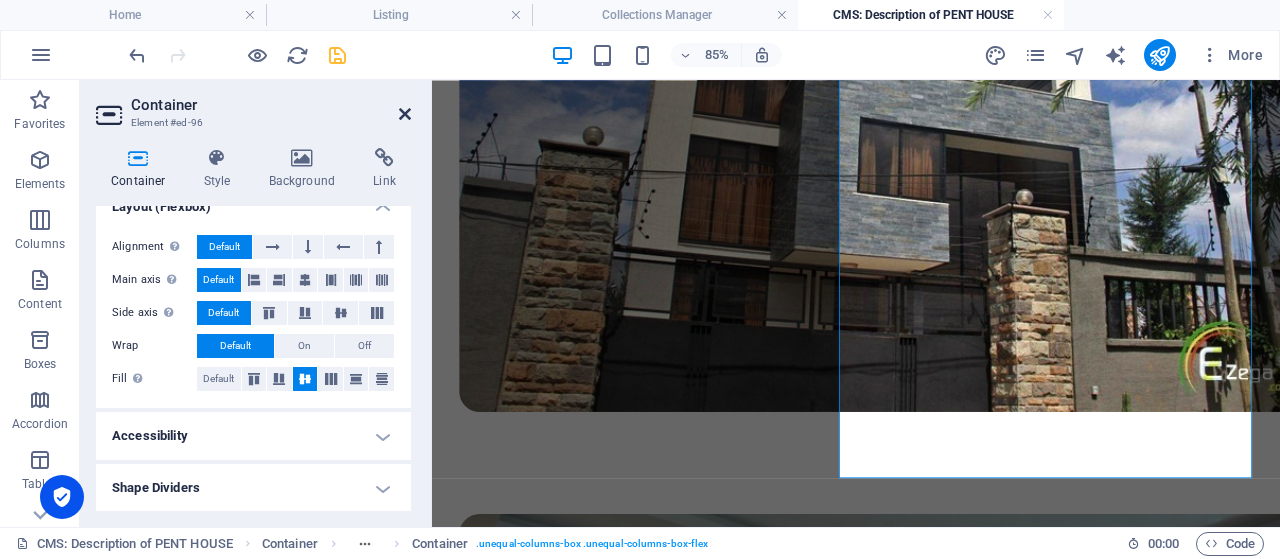 click at bounding box center [405, 114] 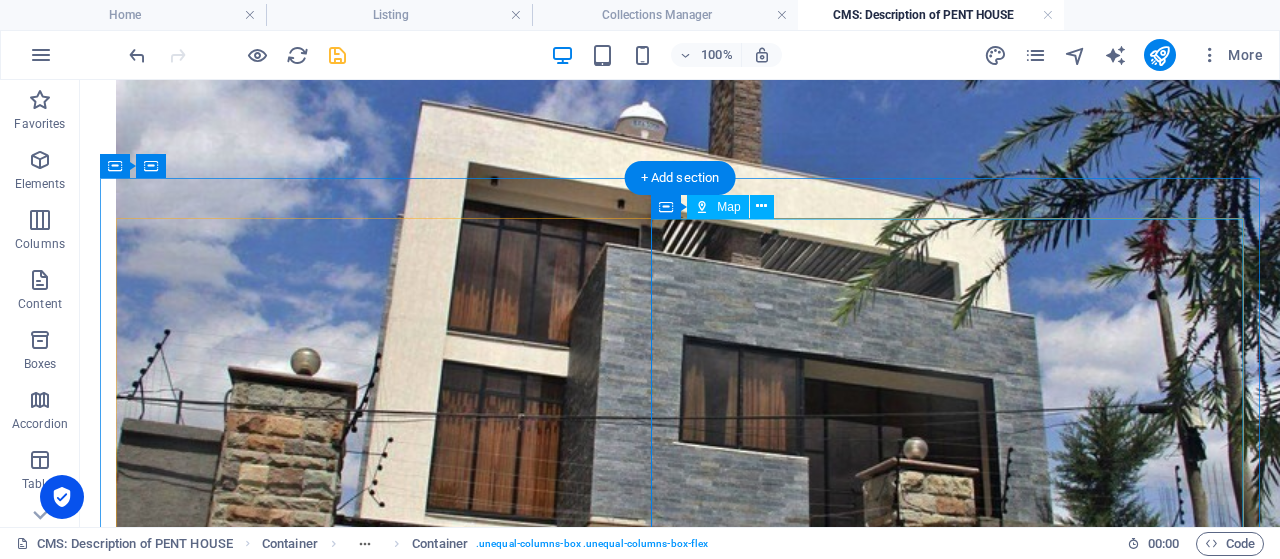 scroll, scrollTop: 1068, scrollLeft: 0, axis: vertical 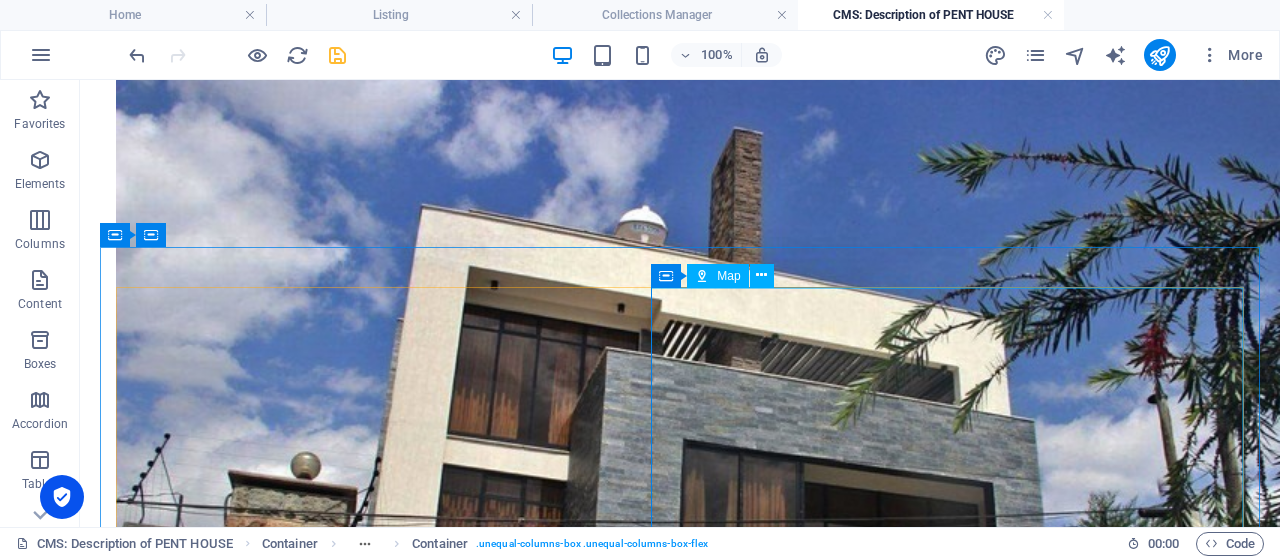 click on "Map" at bounding box center [717, 276] 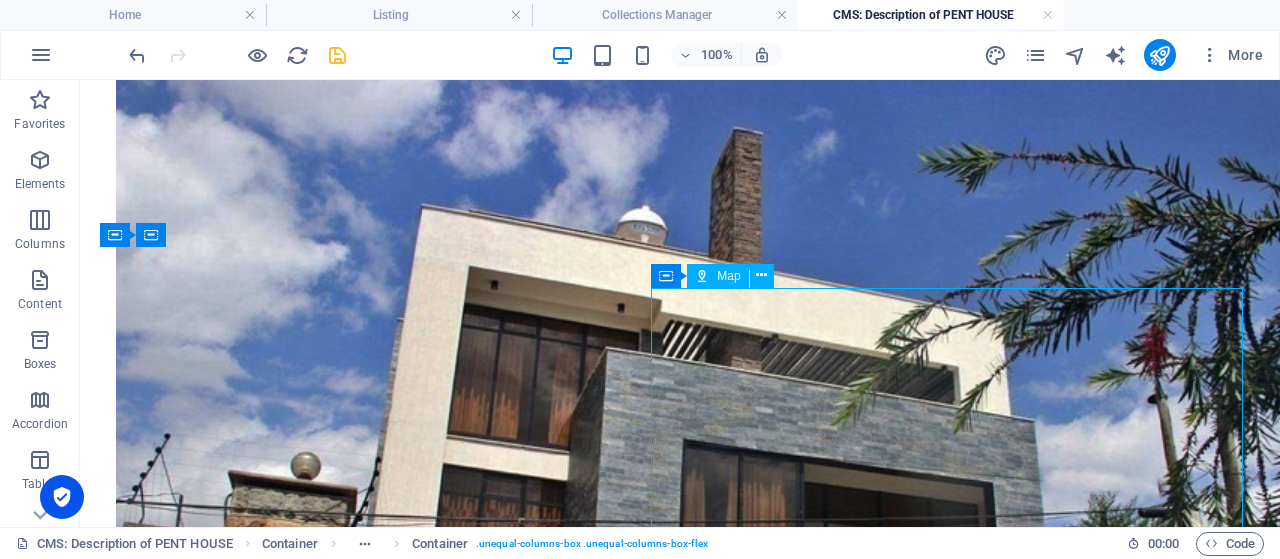 click on "Map" at bounding box center [717, 276] 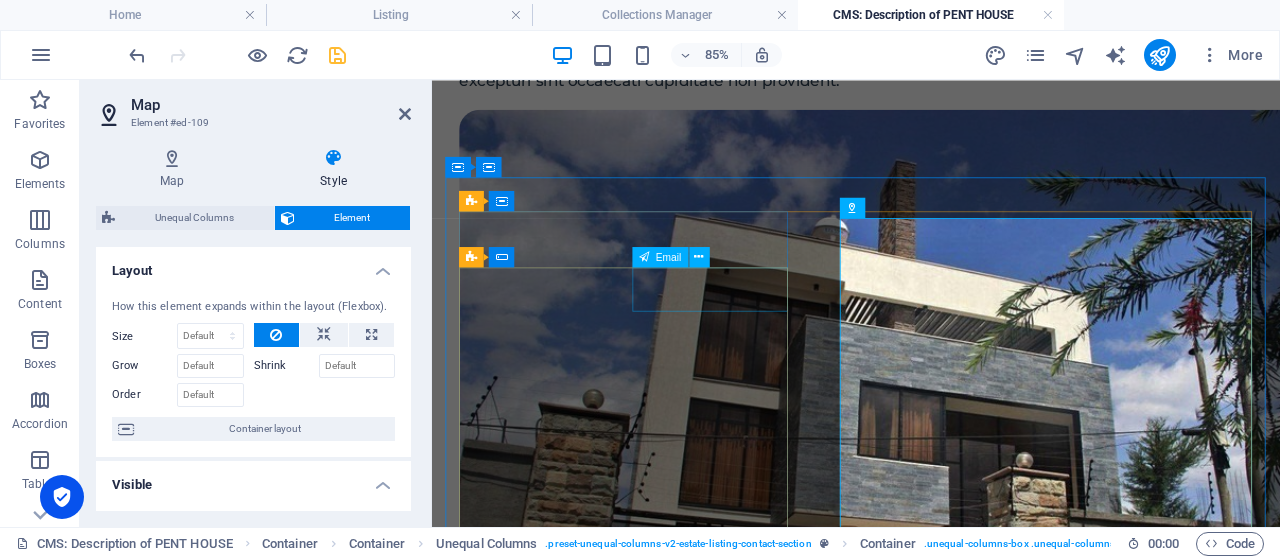scroll, scrollTop: 1126, scrollLeft: 0, axis: vertical 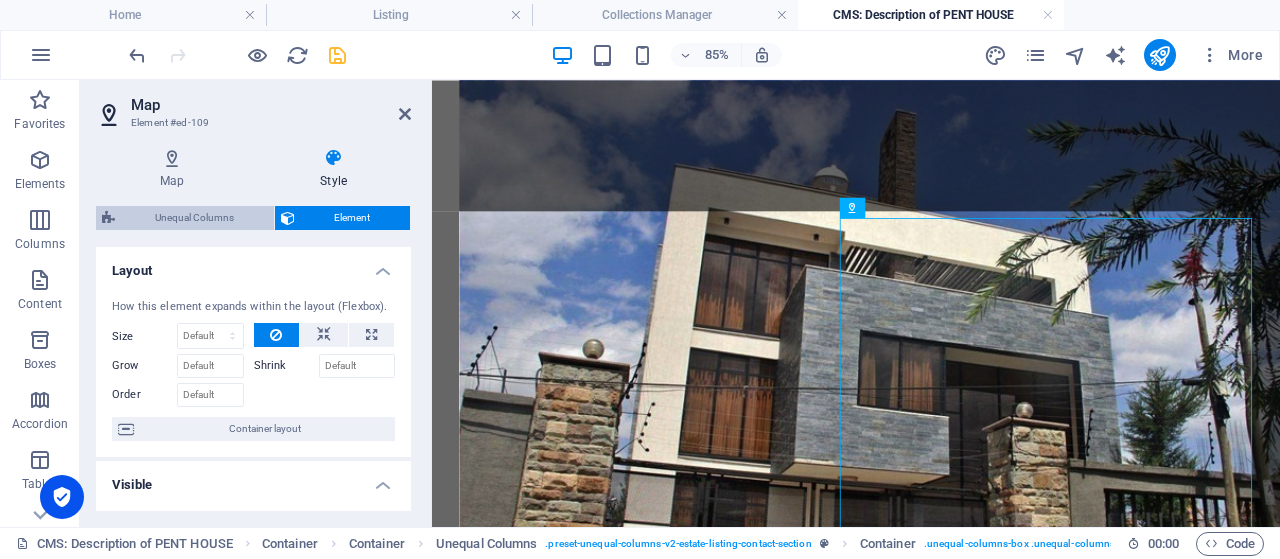 click on "Unequal Columns" at bounding box center [194, 218] 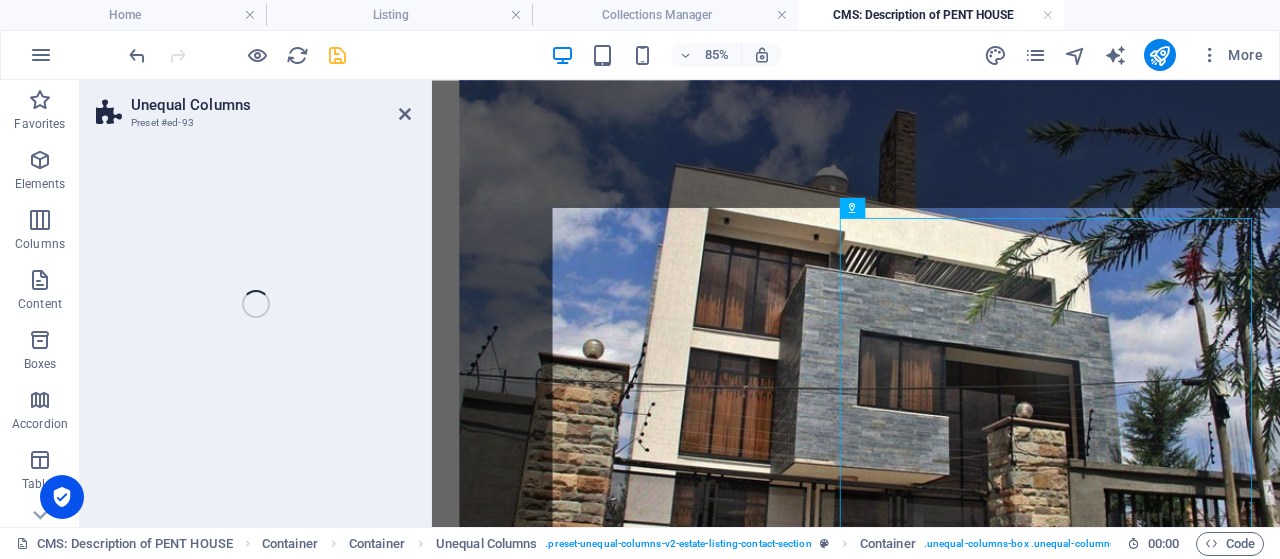 select on "%" 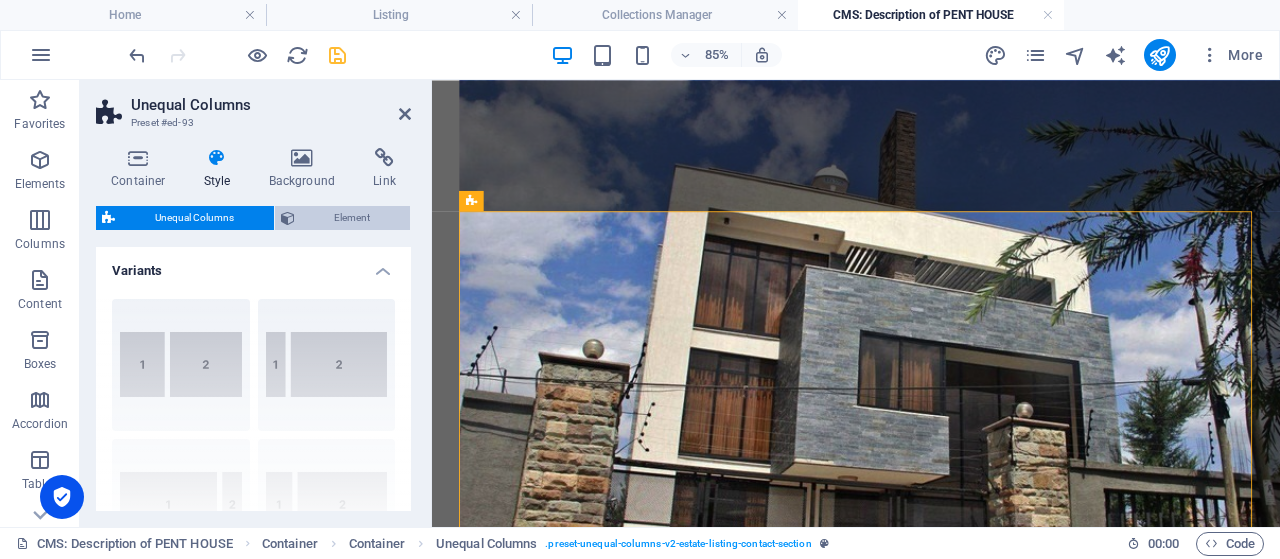 click on "Element" at bounding box center (353, 218) 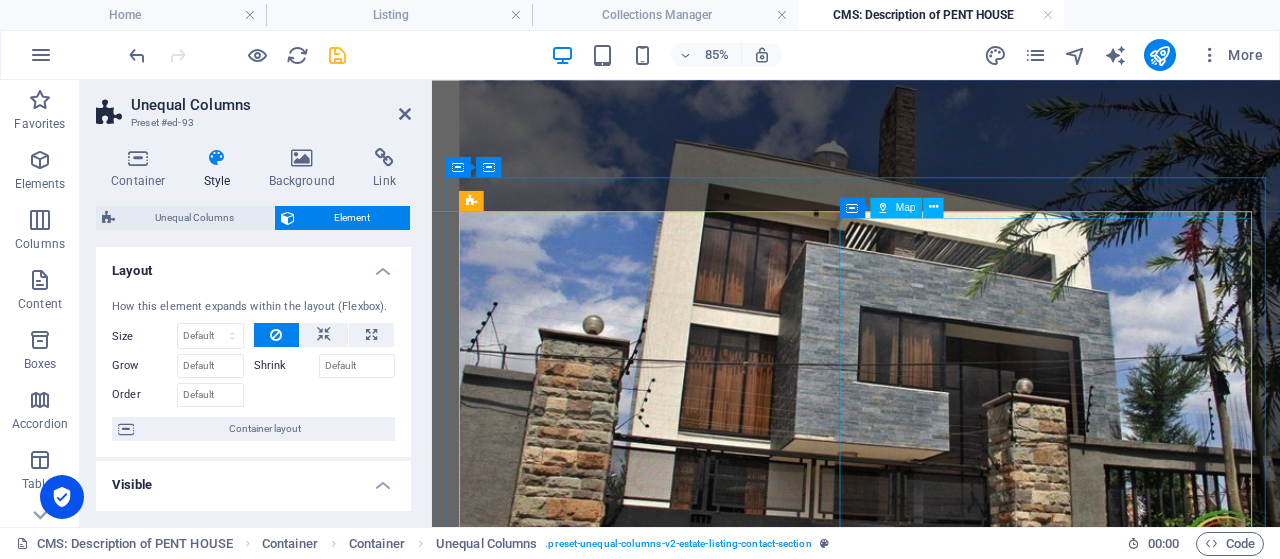 scroll, scrollTop: 1229, scrollLeft: 0, axis: vertical 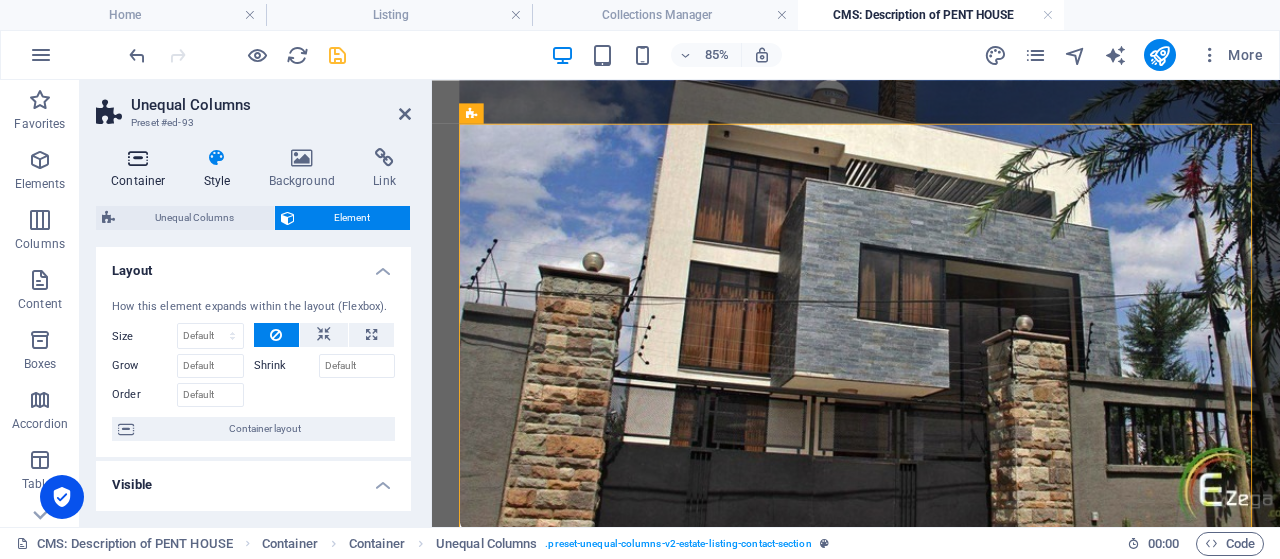 click on "Container" at bounding box center [142, 169] 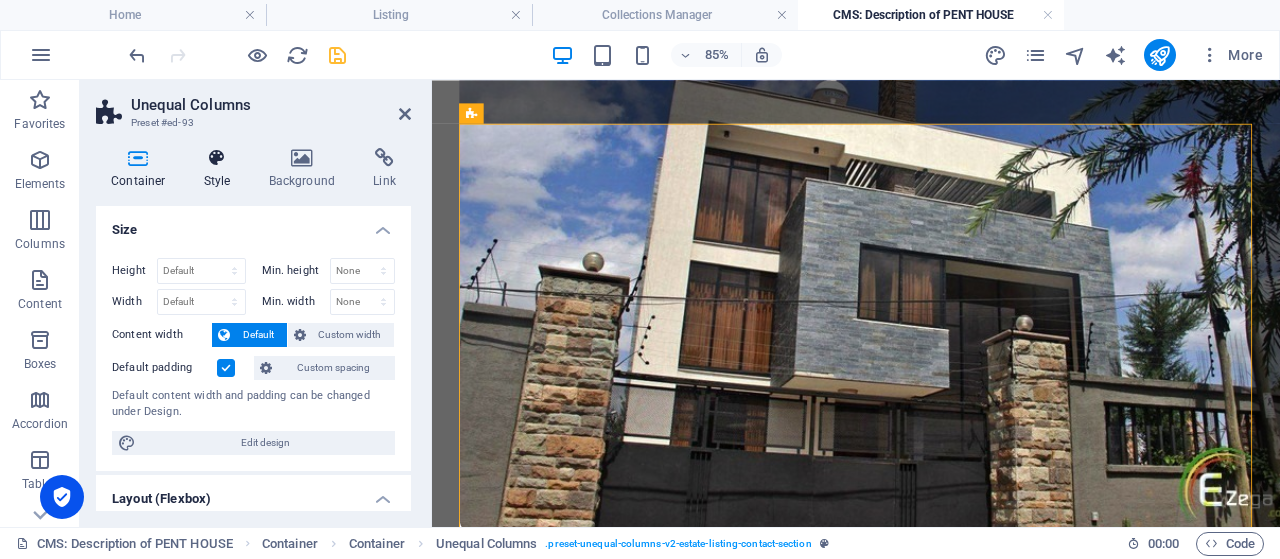 click on "Style" at bounding box center [221, 169] 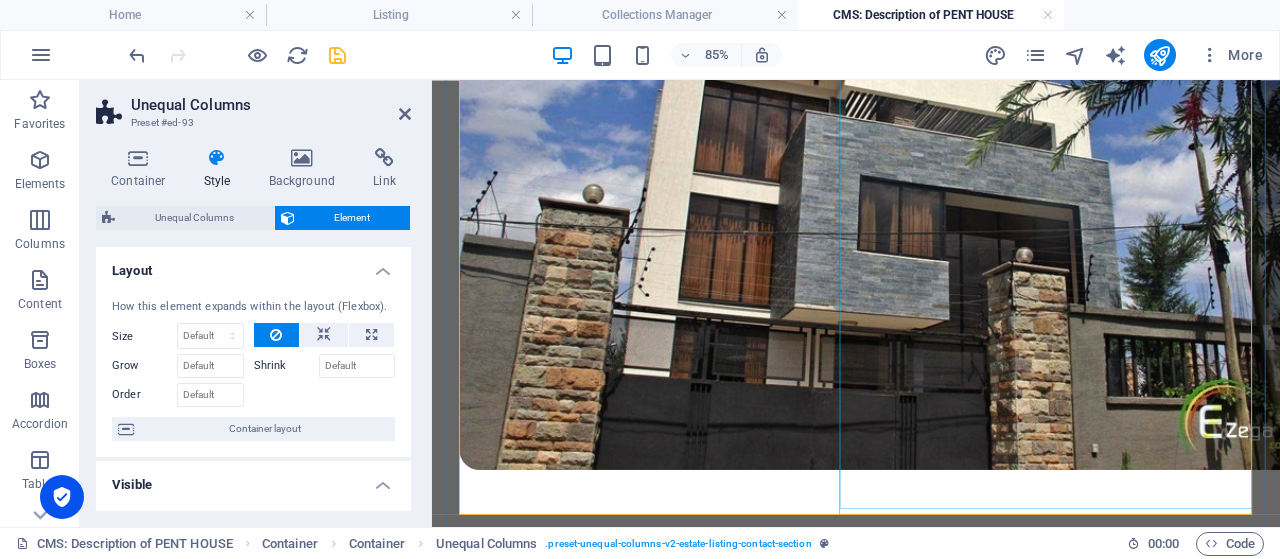scroll, scrollTop: 1334, scrollLeft: 0, axis: vertical 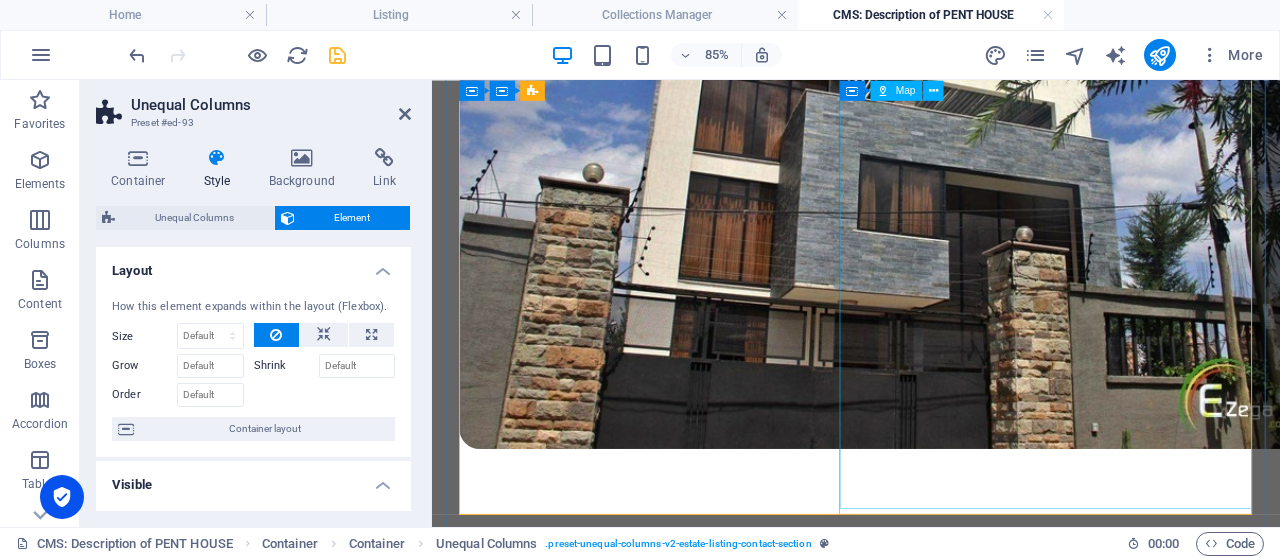 click at bounding box center [931, 3073] 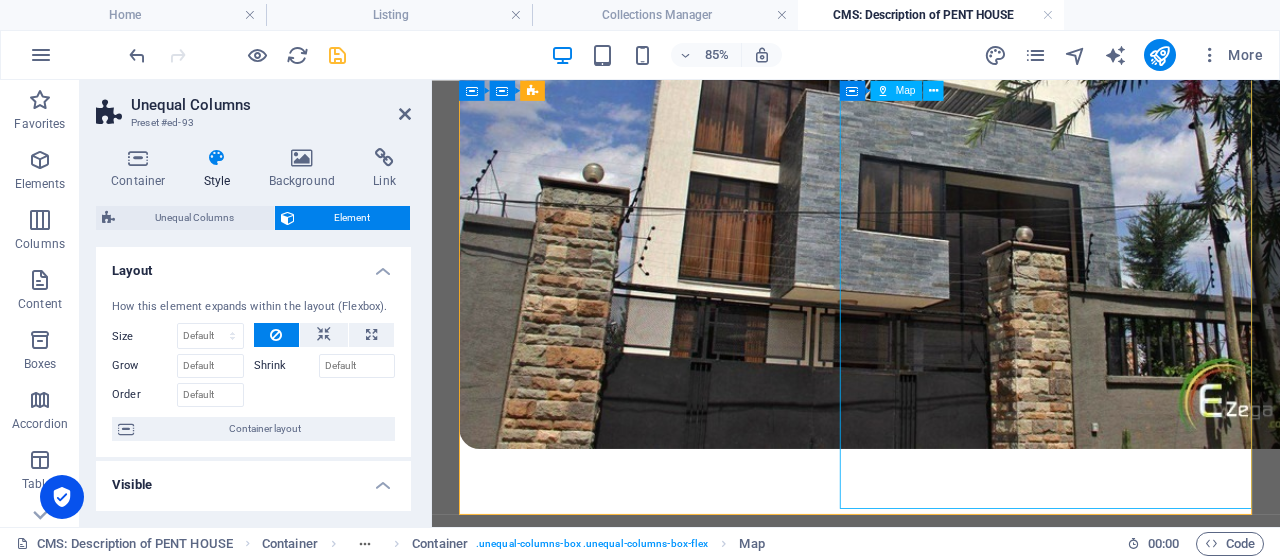click at bounding box center [931, 3073] 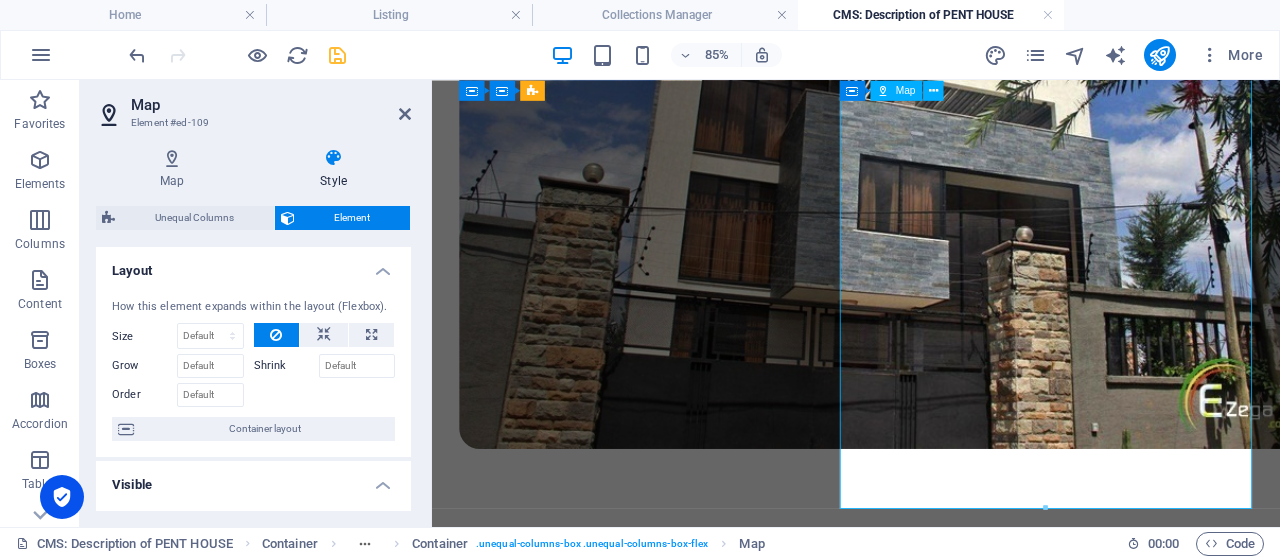 click at bounding box center [931, 3073] 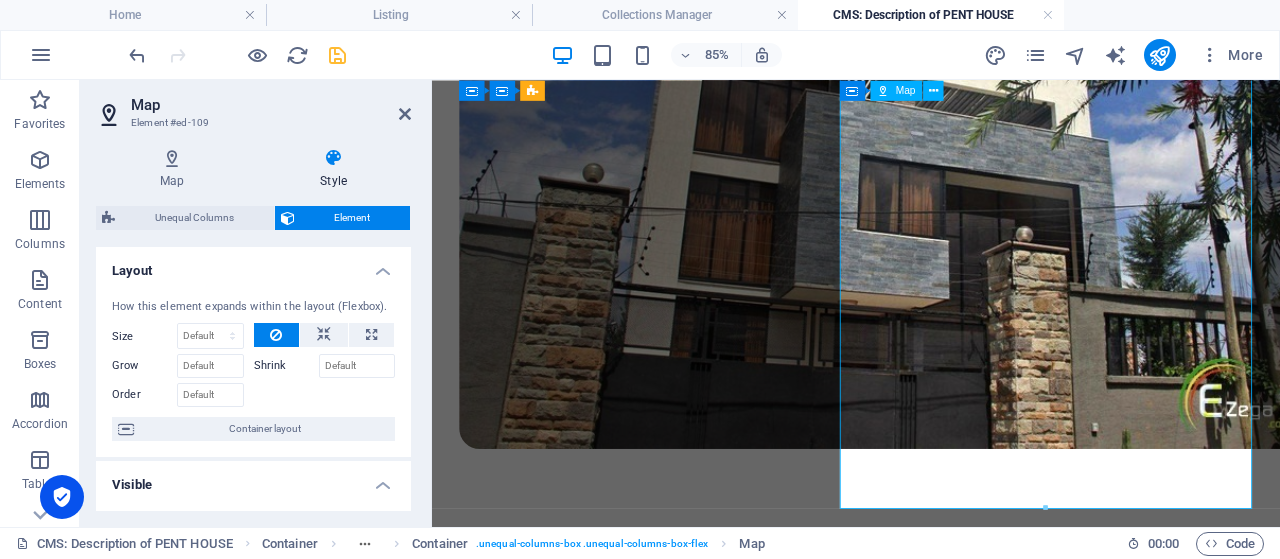 click at bounding box center [931, 3073] 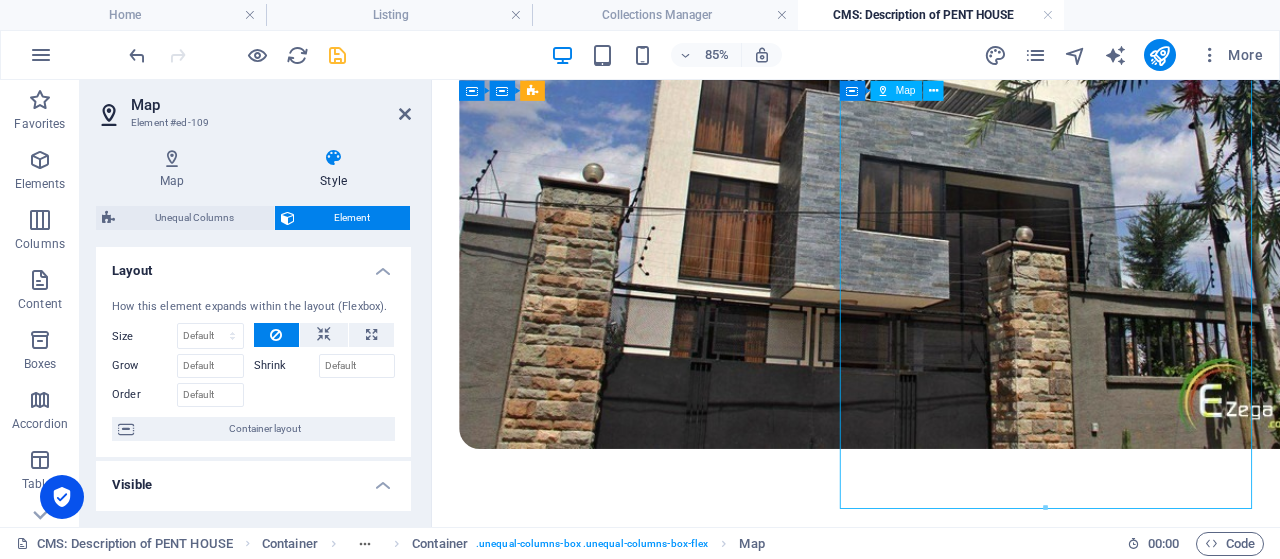 click at bounding box center (931, 3073) 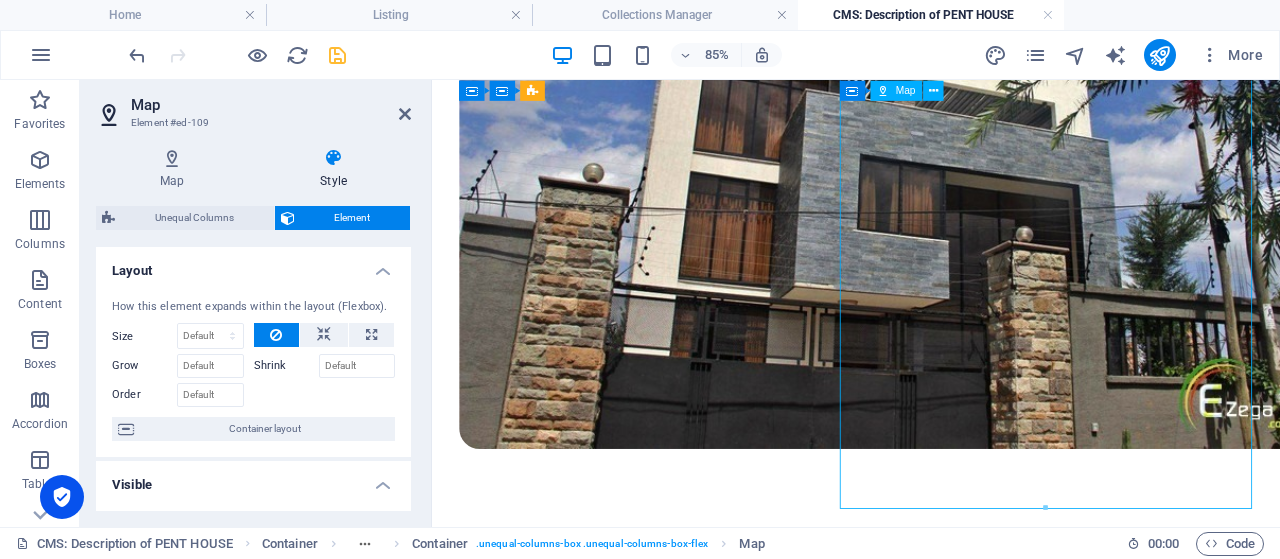 click at bounding box center (931, 3073) 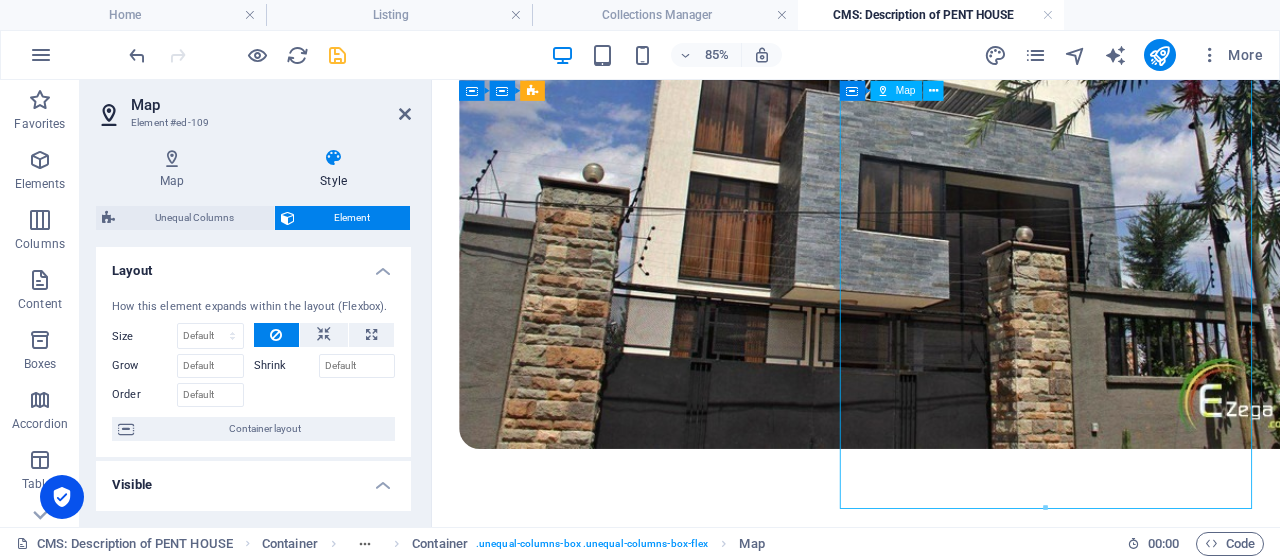 click at bounding box center (931, 3073) 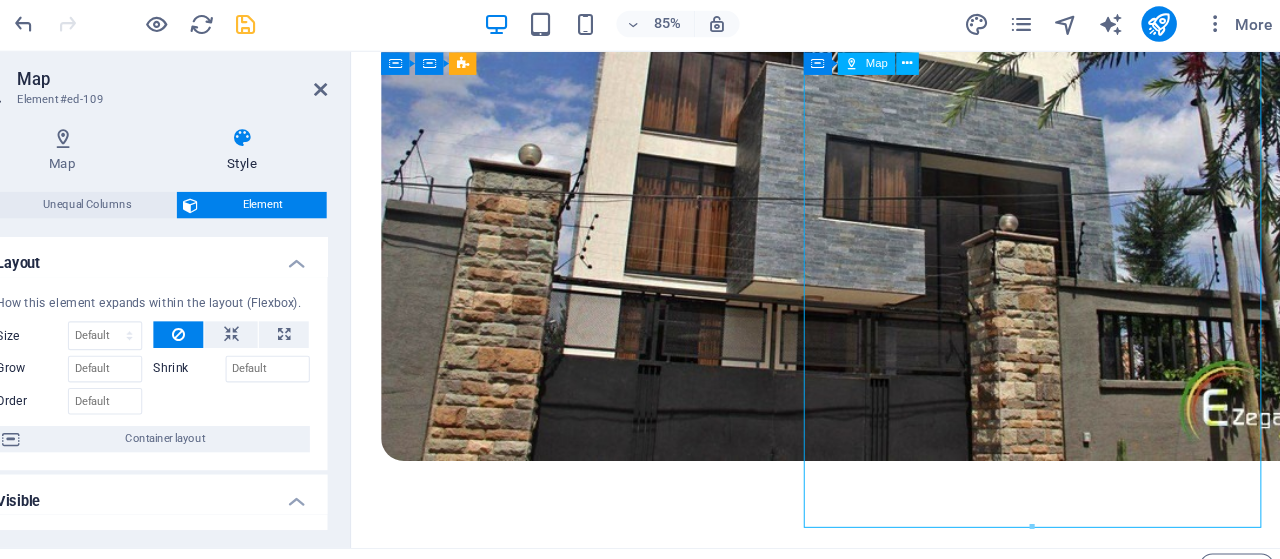 click at bounding box center (850, 3044) 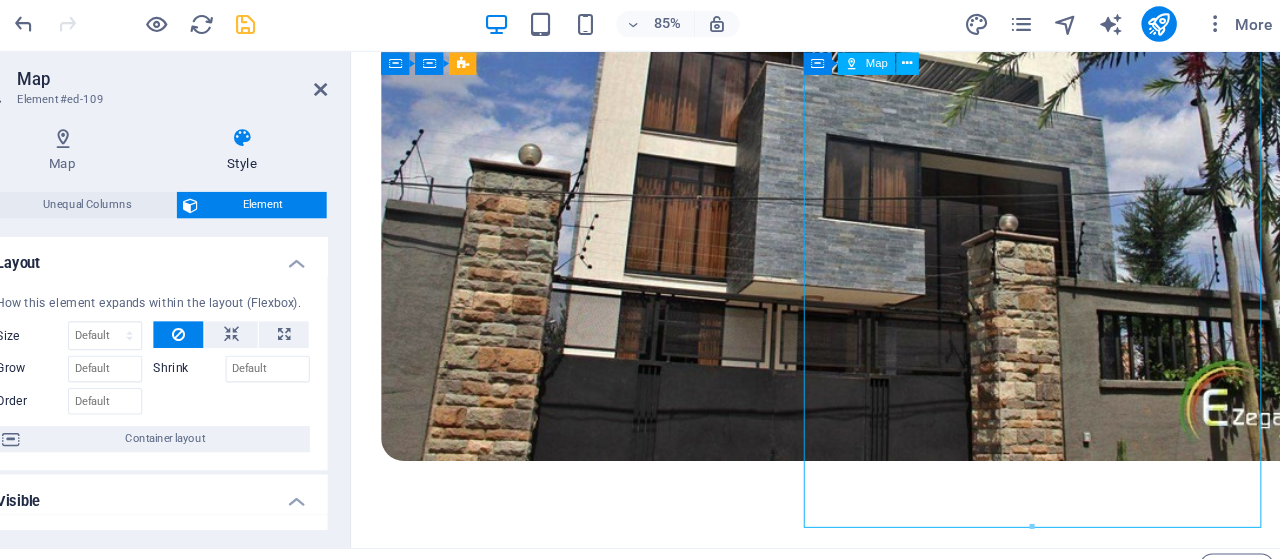 click at bounding box center [850, 3044] 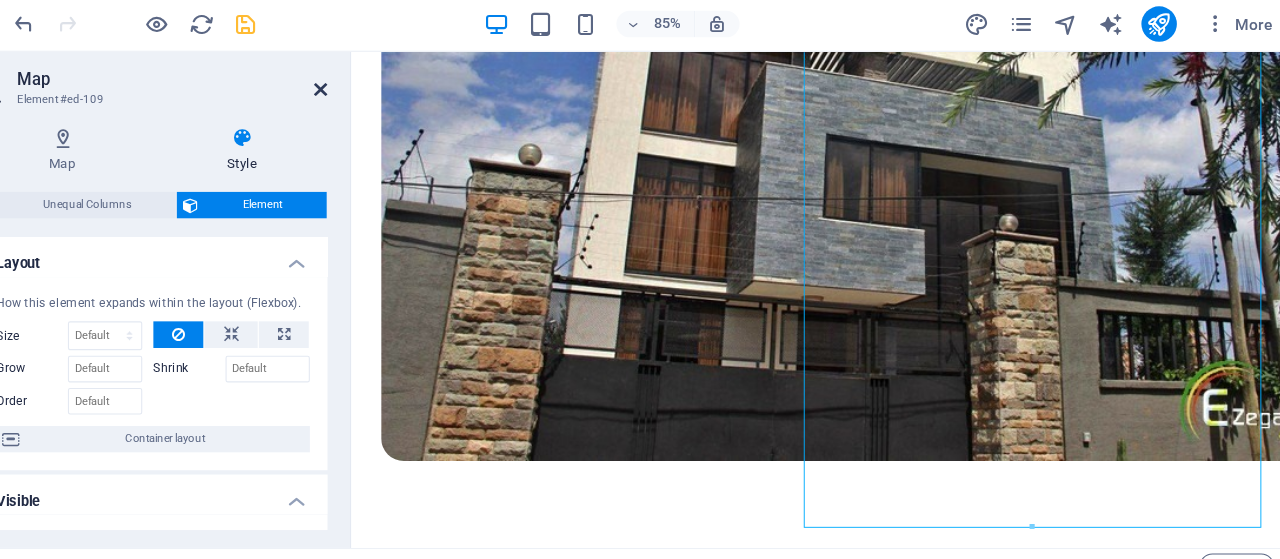 drag, startPoint x: 408, startPoint y: 110, endPoint x: 297, endPoint y: 15, distance: 146.1027 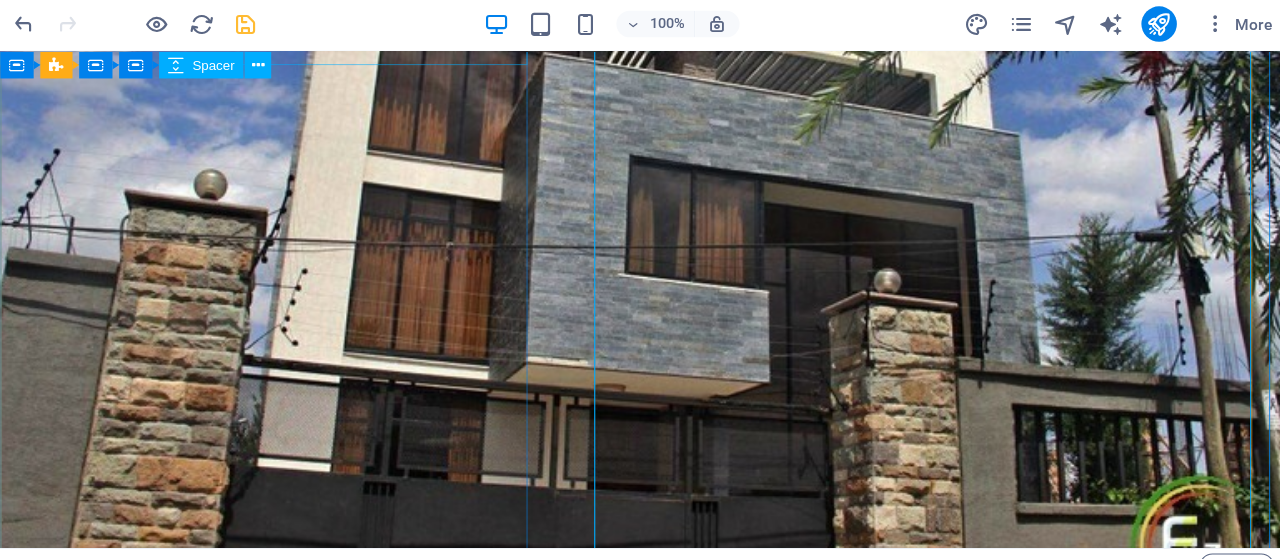 scroll, scrollTop: 1336, scrollLeft: 0, axis: vertical 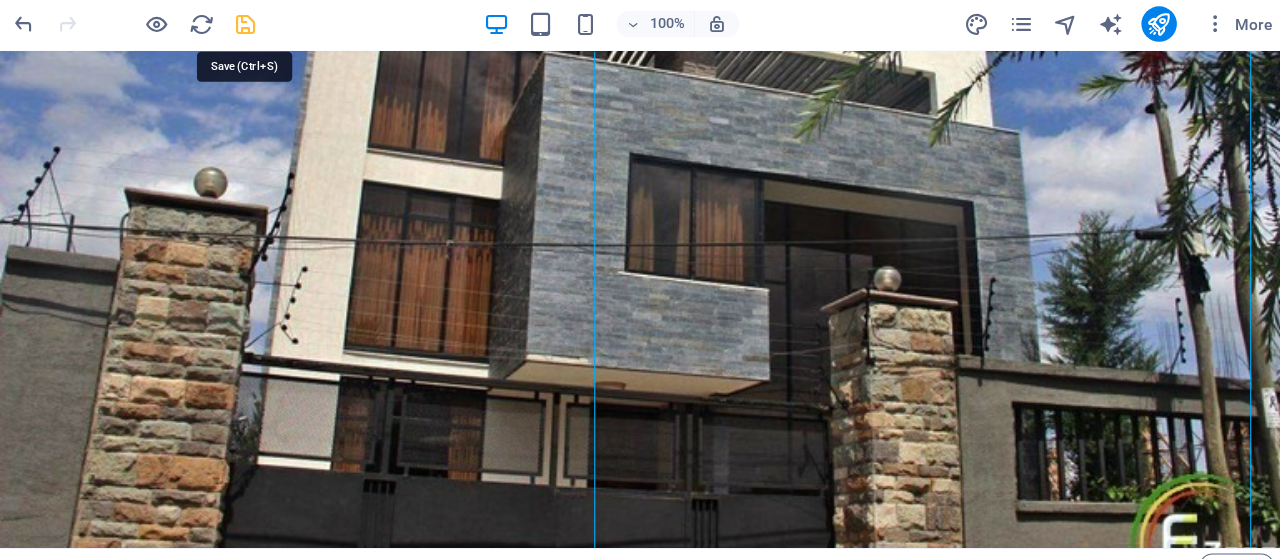 click at bounding box center [337, 55] 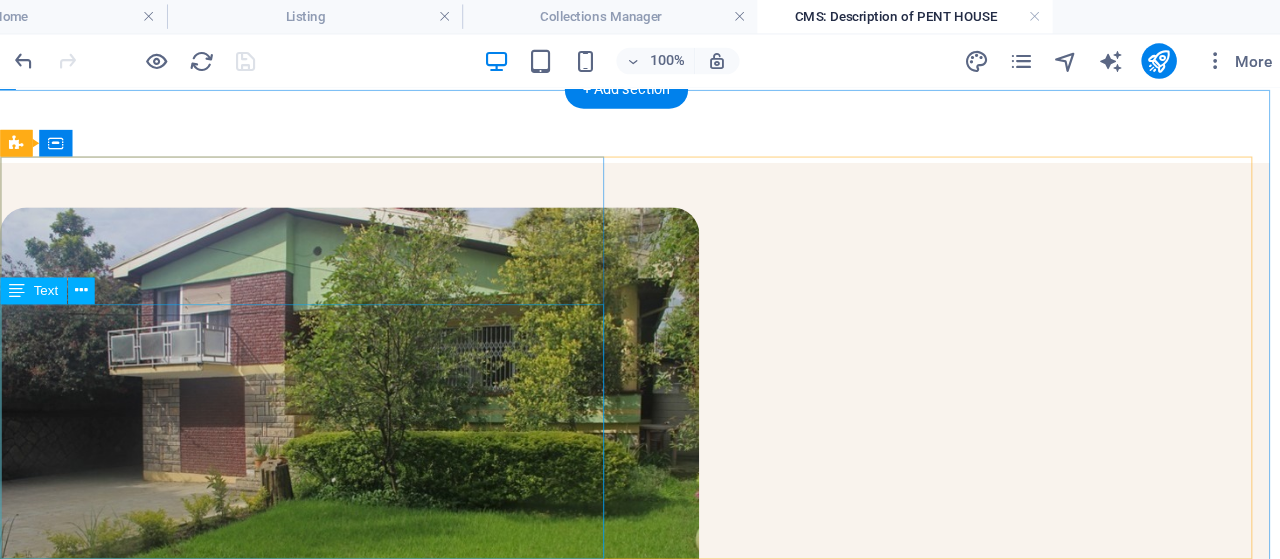 scroll, scrollTop: 0, scrollLeft: 0, axis: both 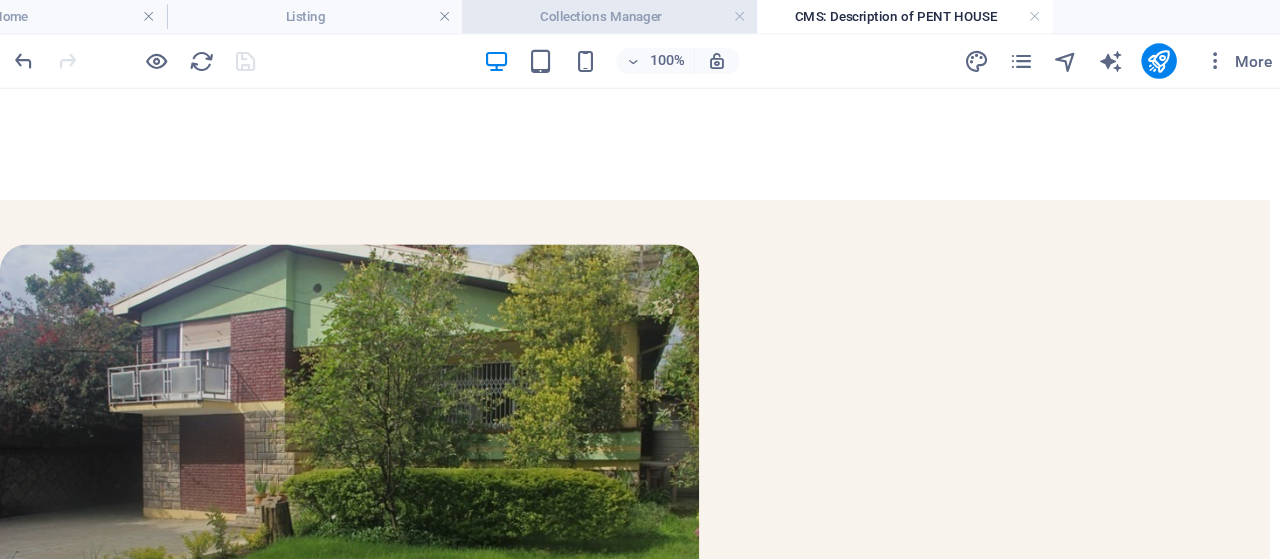 click on "Collections Manager" at bounding box center (665, 15) 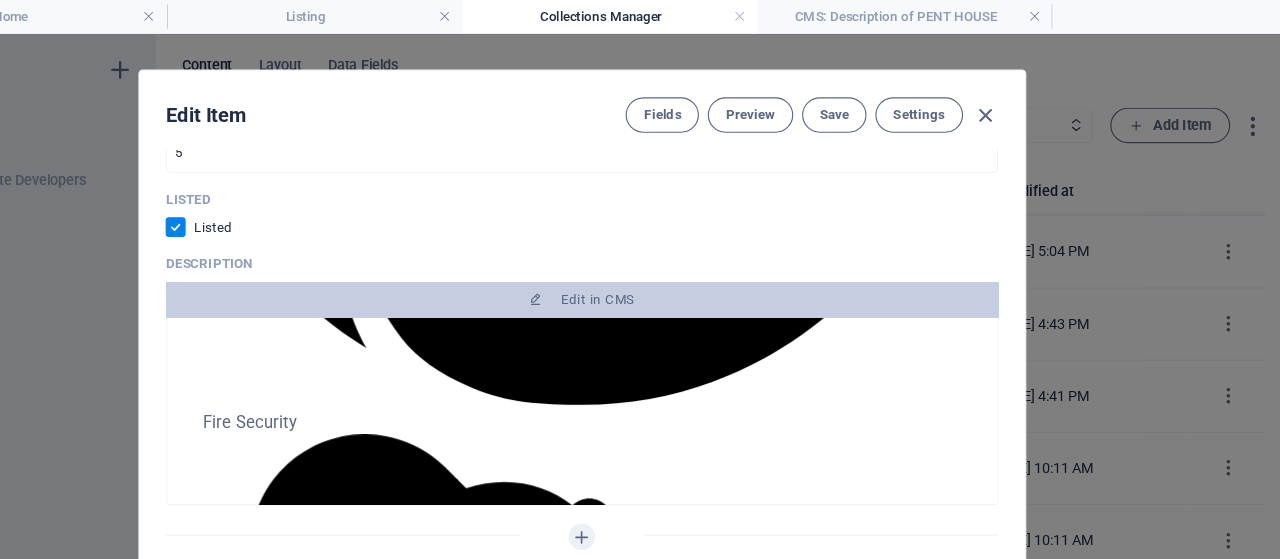 scroll, scrollTop: 3307, scrollLeft: 0, axis: vertical 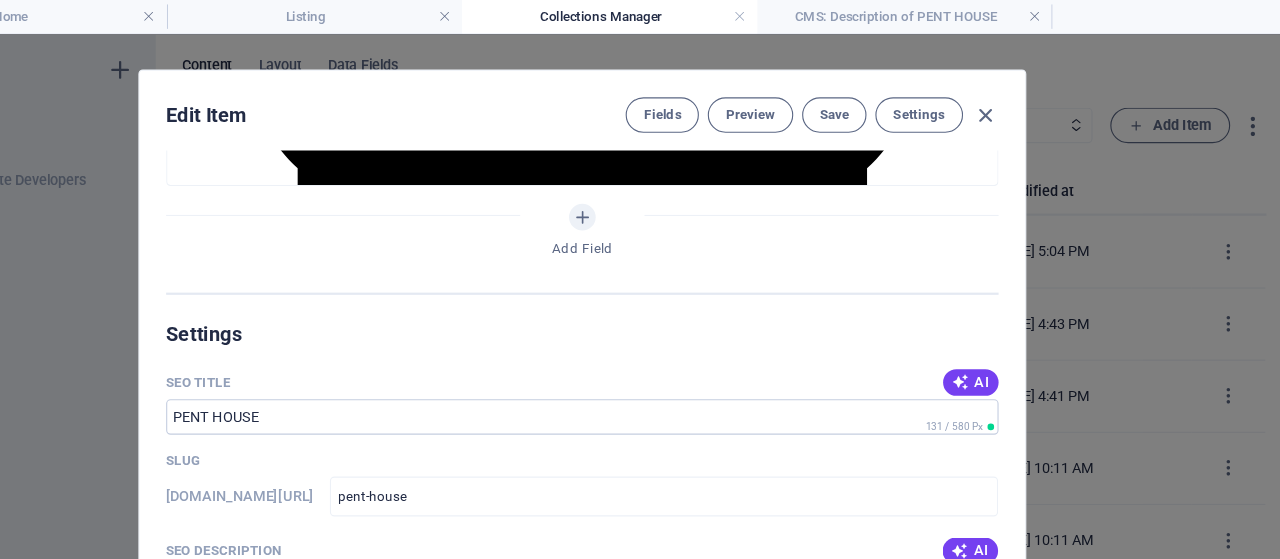 click on "Edit Item Fields Preview Save Settings" at bounding box center [640, 100] 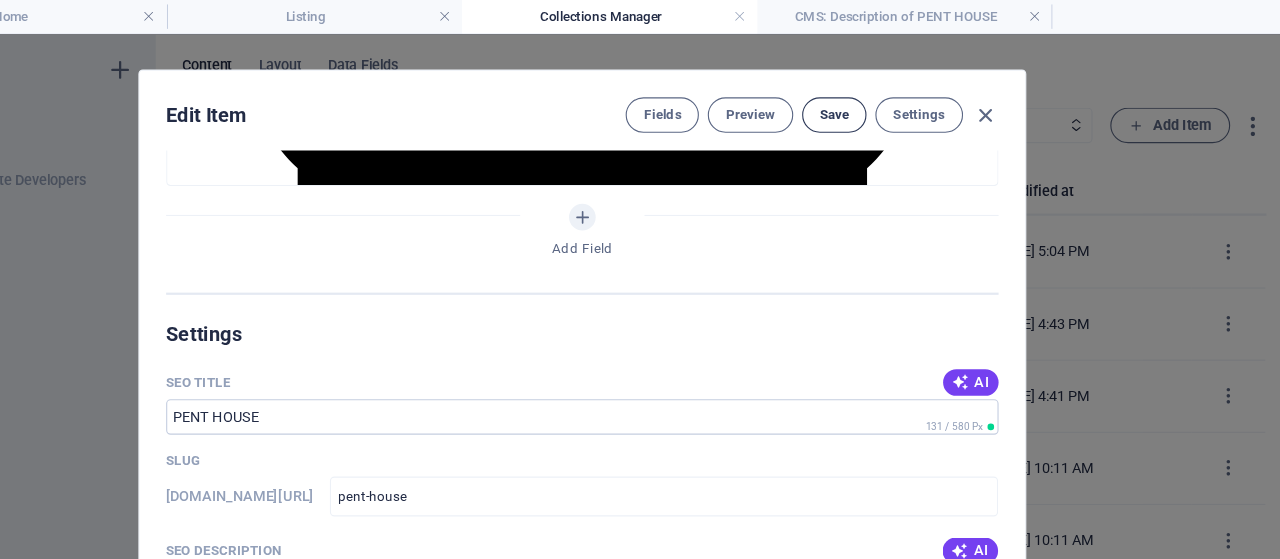 click on "Save" at bounding box center (867, 104) 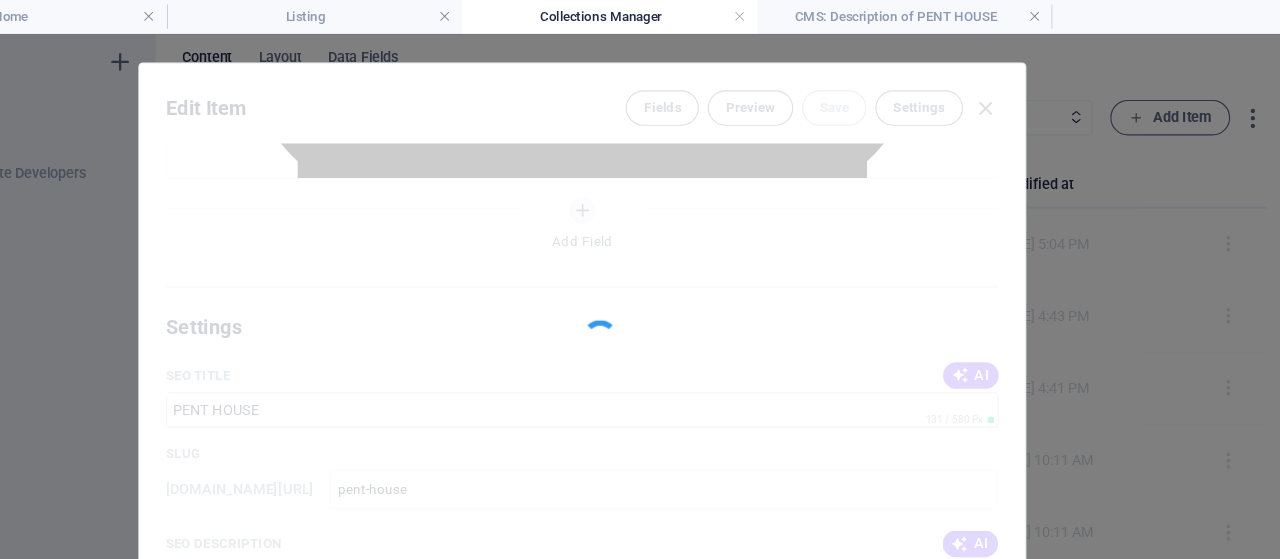 scroll, scrollTop: 9, scrollLeft: 0, axis: vertical 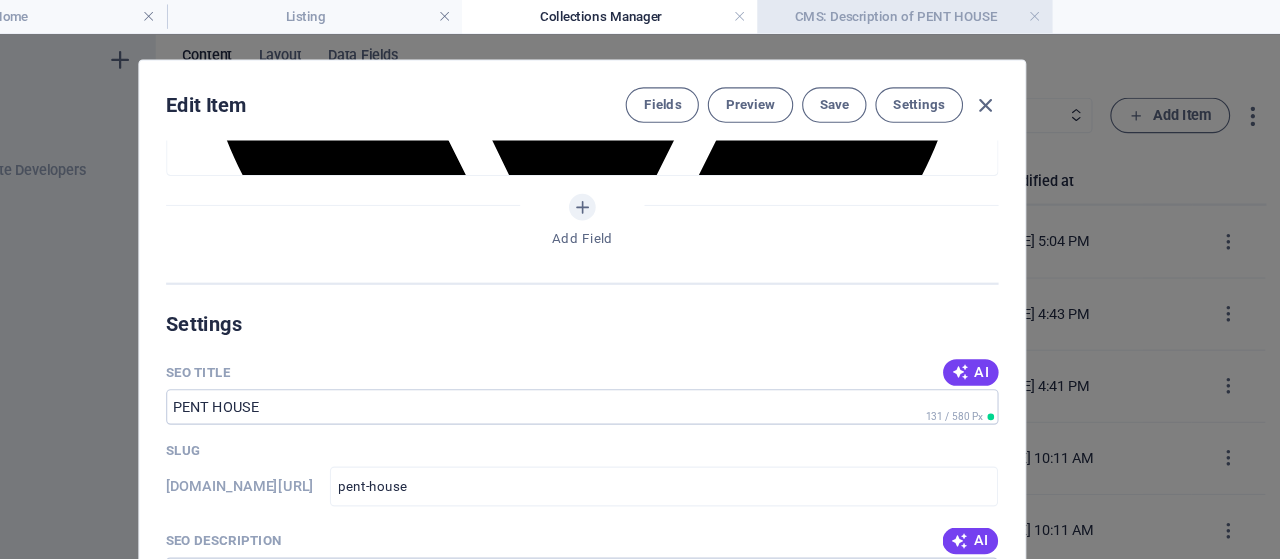 click on "CMS: Description of PENT HOUSE" at bounding box center (931, 15) 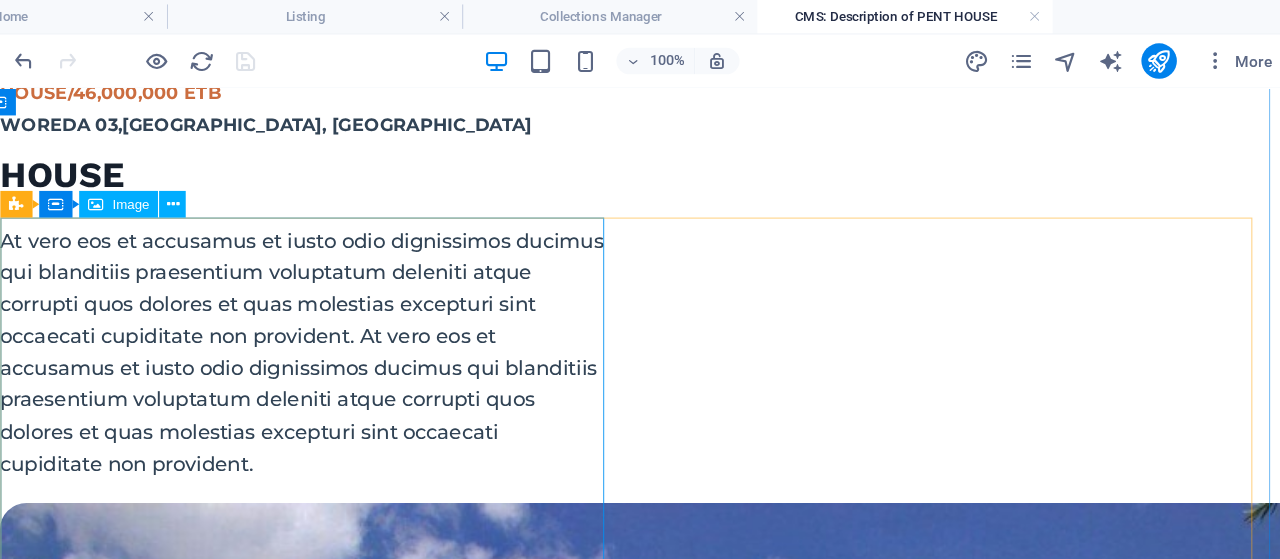 scroll, scrollTop: 727, scrollLeft: 0, axis: vertical 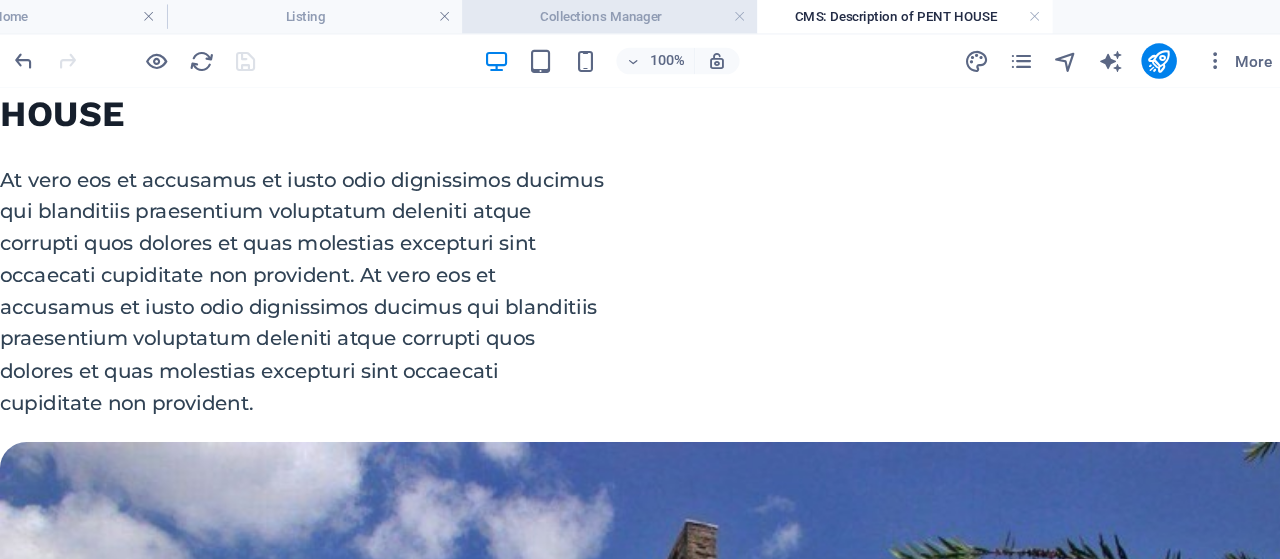 click on "Collections Manager" at bounding box center [665, 15] 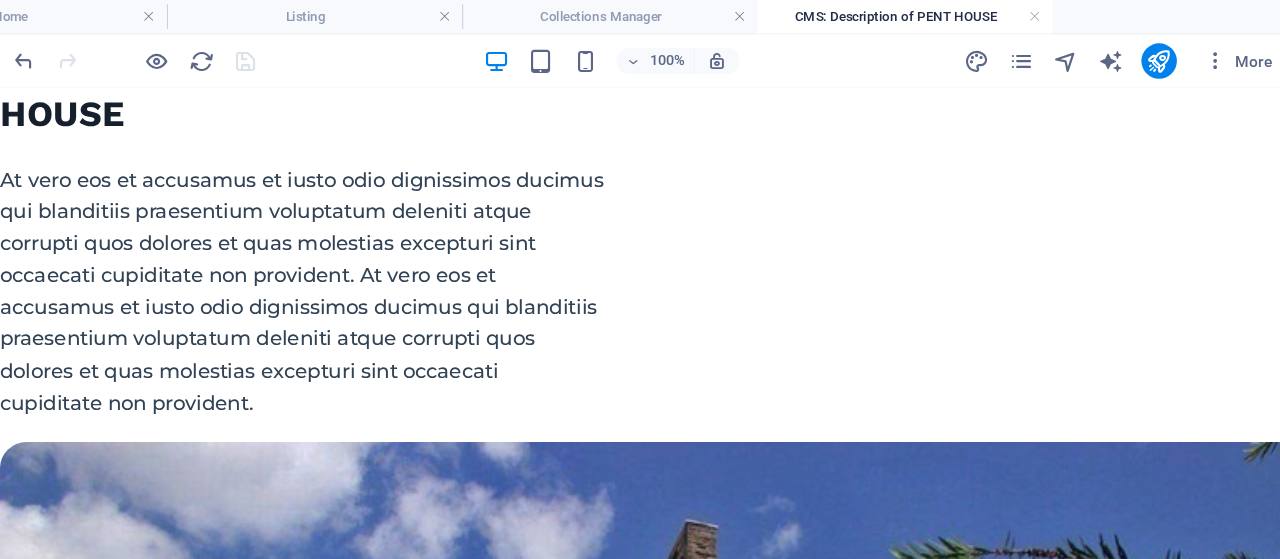 scroll, scrollTop: 4428, scrollLeft: 0, axis: vertical 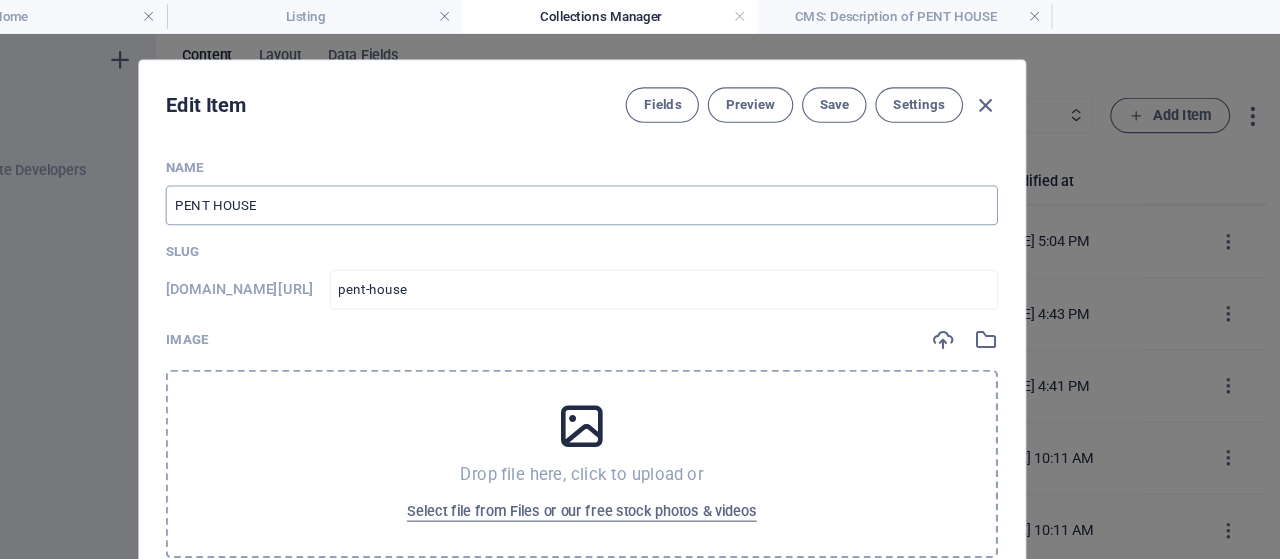 click on "PENT HOUSE" at bounding box center [640, 185] 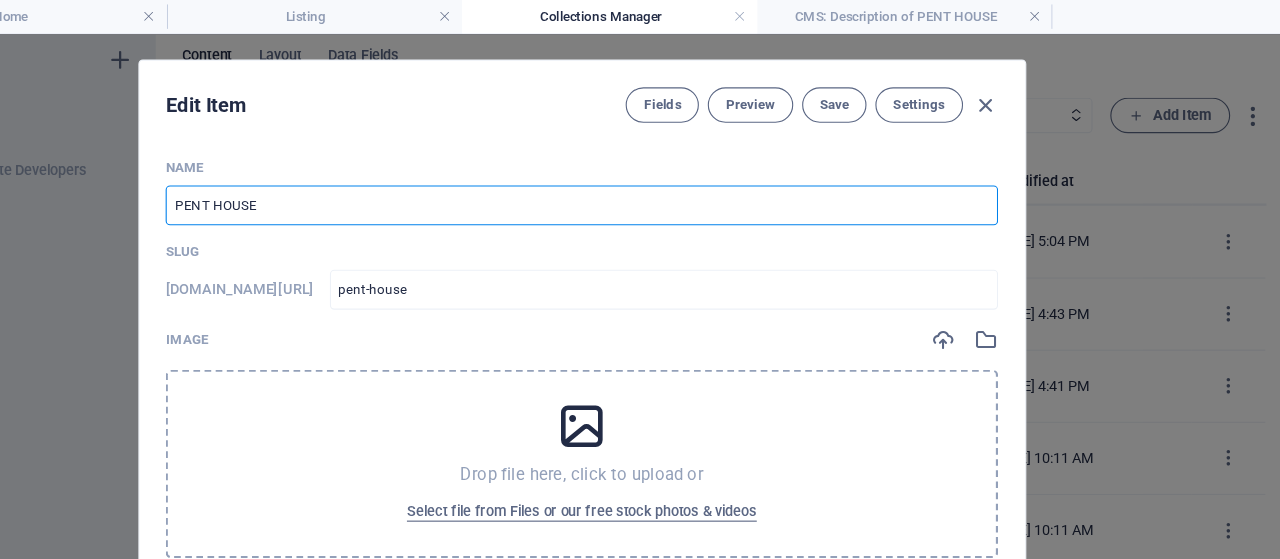 click on "PENT HOUSE" at bounding box center (640, 185) 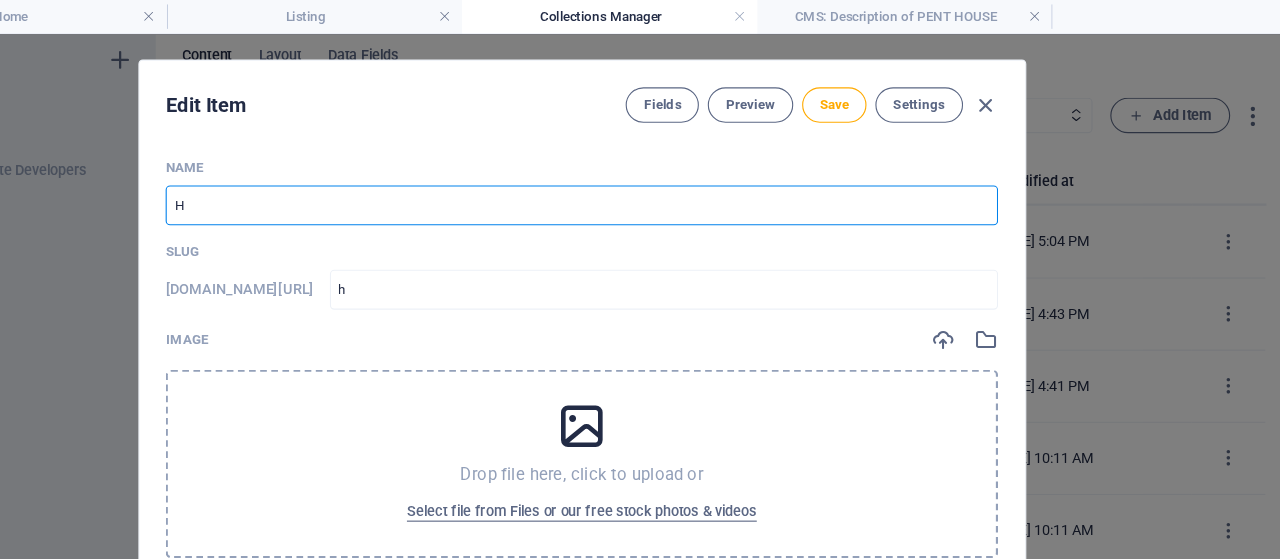 type on "HO" 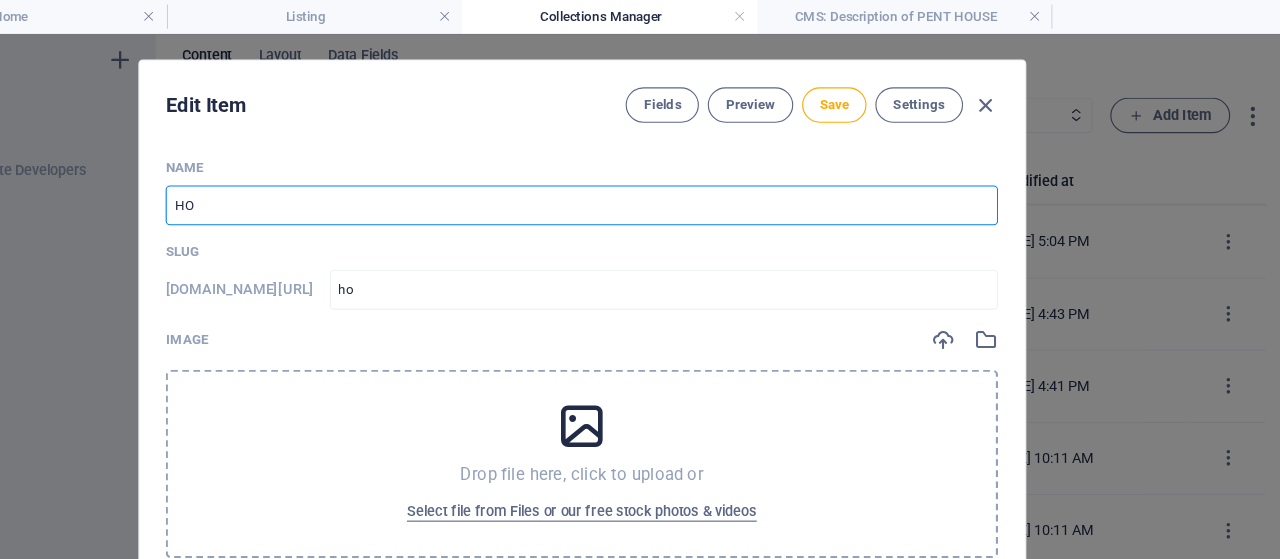 type on "HOU" 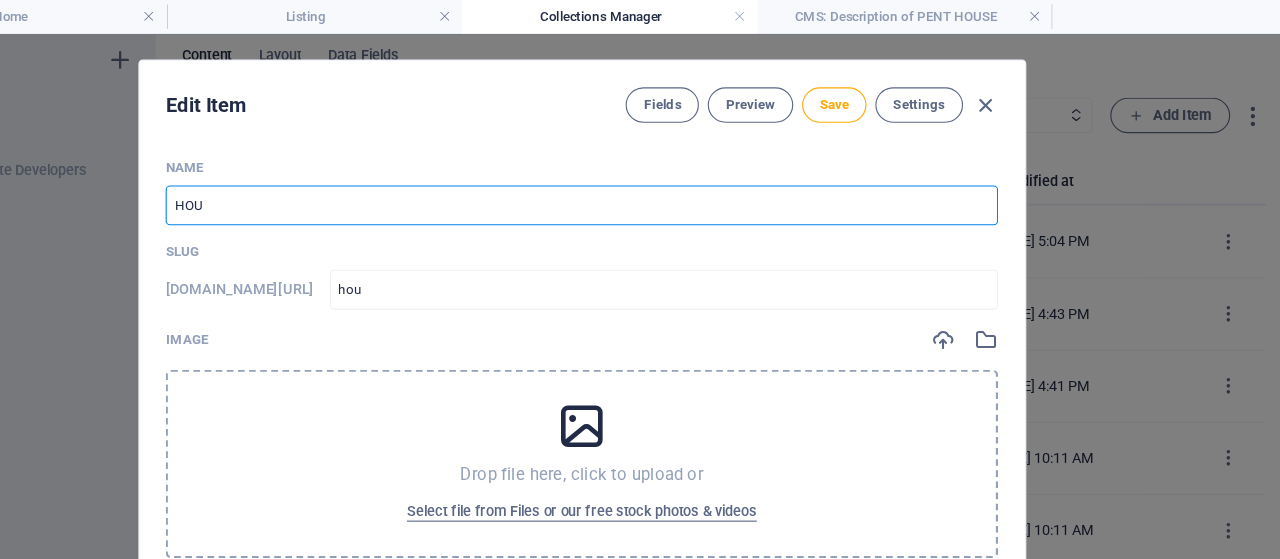 type on "HOUS" 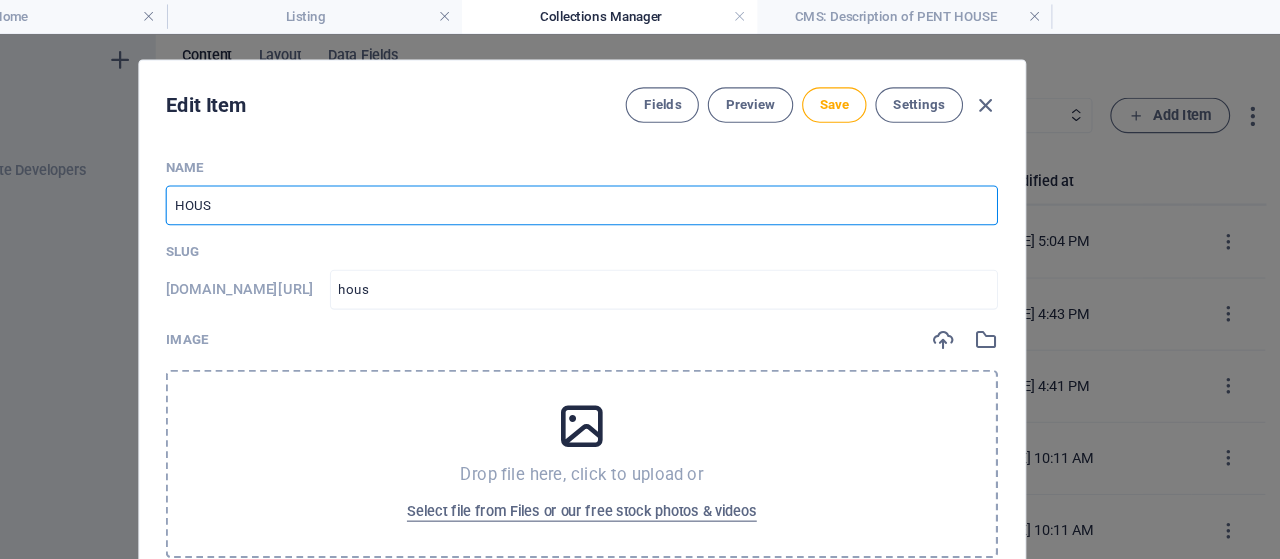 type on "HOUSE" 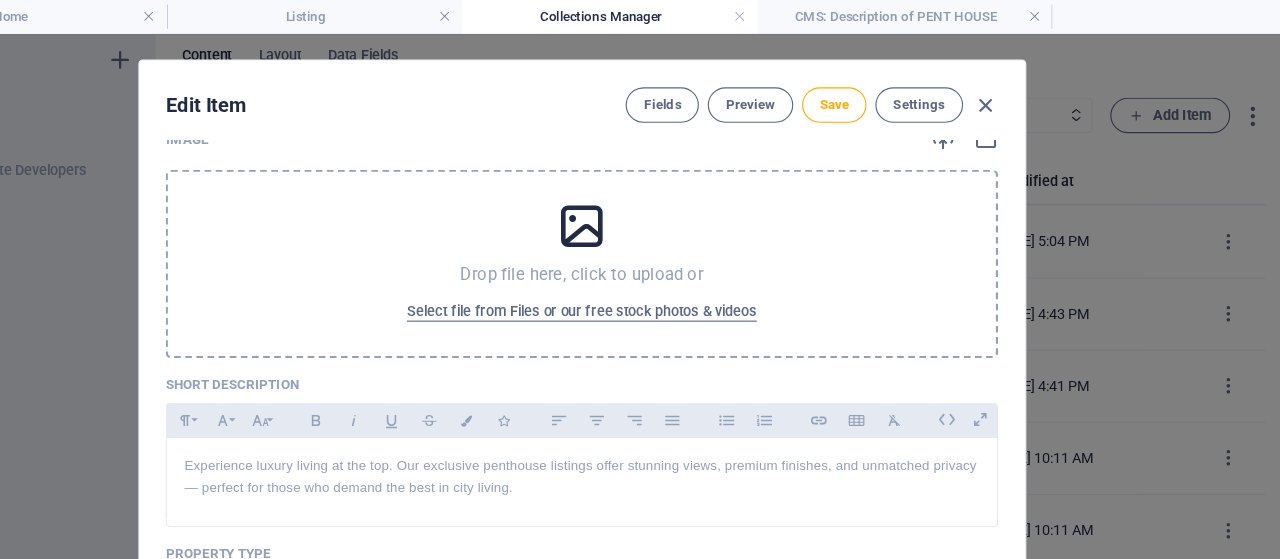 scroll, scrollTop: 192, scrollLeft: 0, axis: vertical 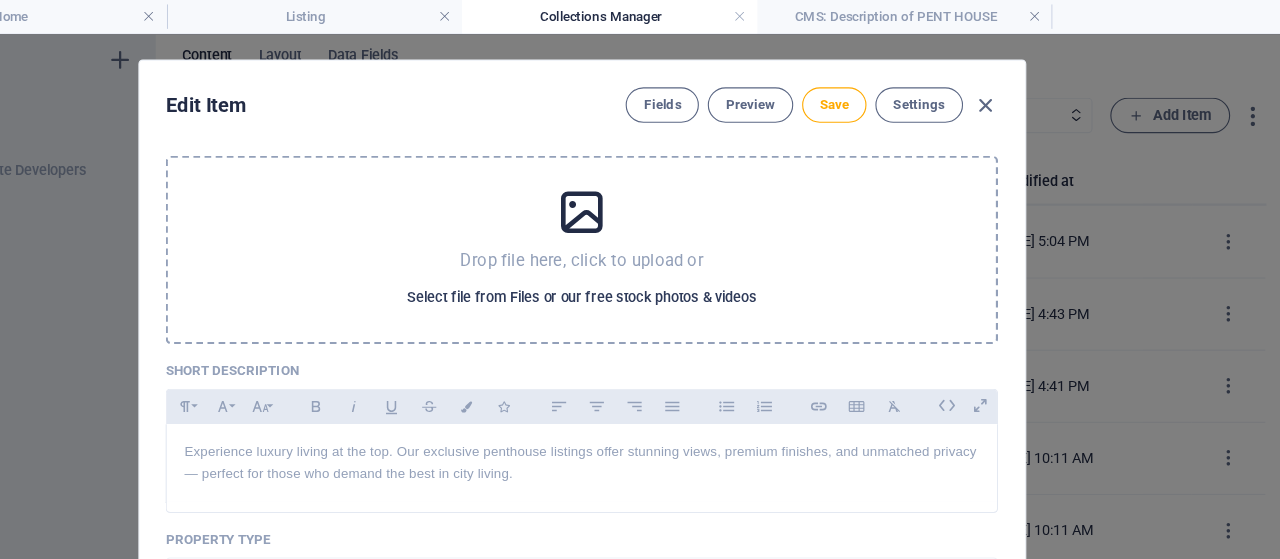 type on "HOUSE" 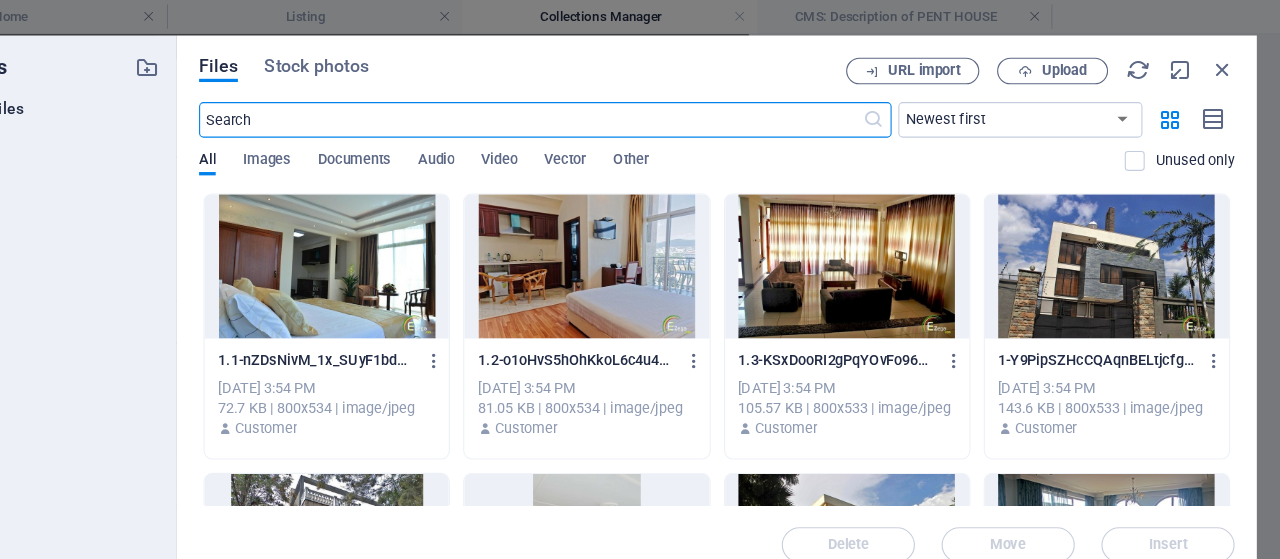 scroll, scrollTop: 4112, scrollLeft: 0, axis: vertical 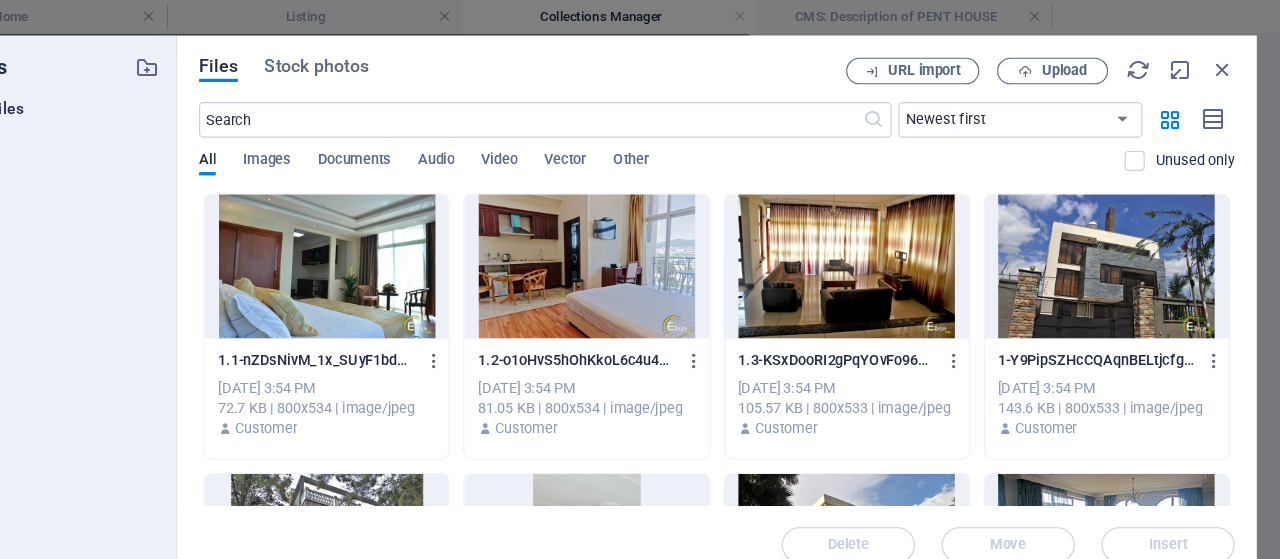 click at bounding box center (1113, 240) 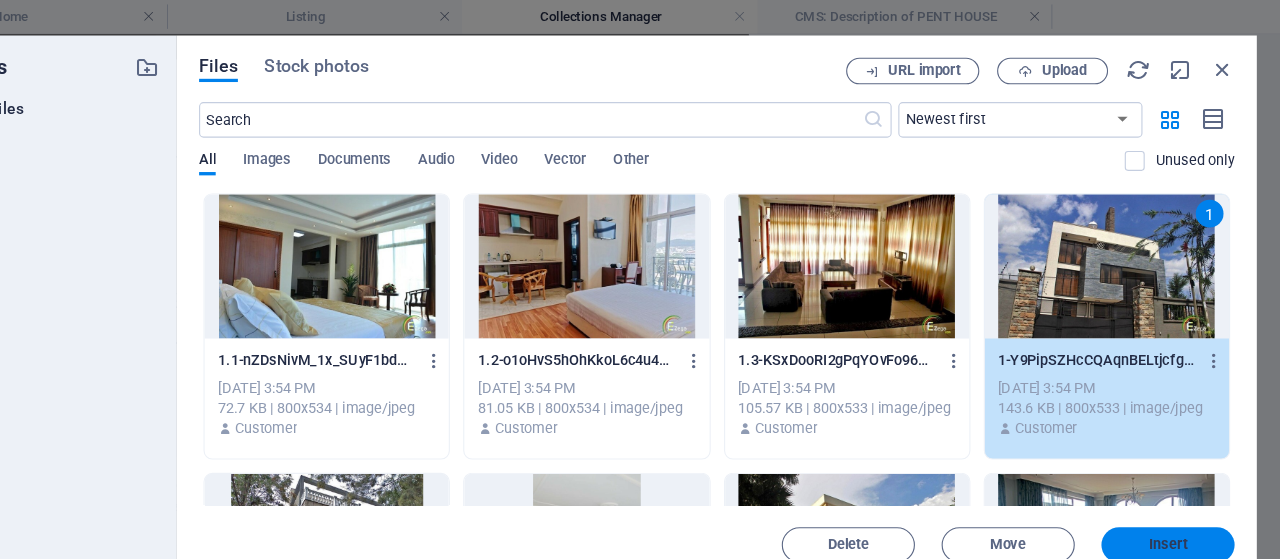 click on "Insert" at bounding box center [1168, 491] 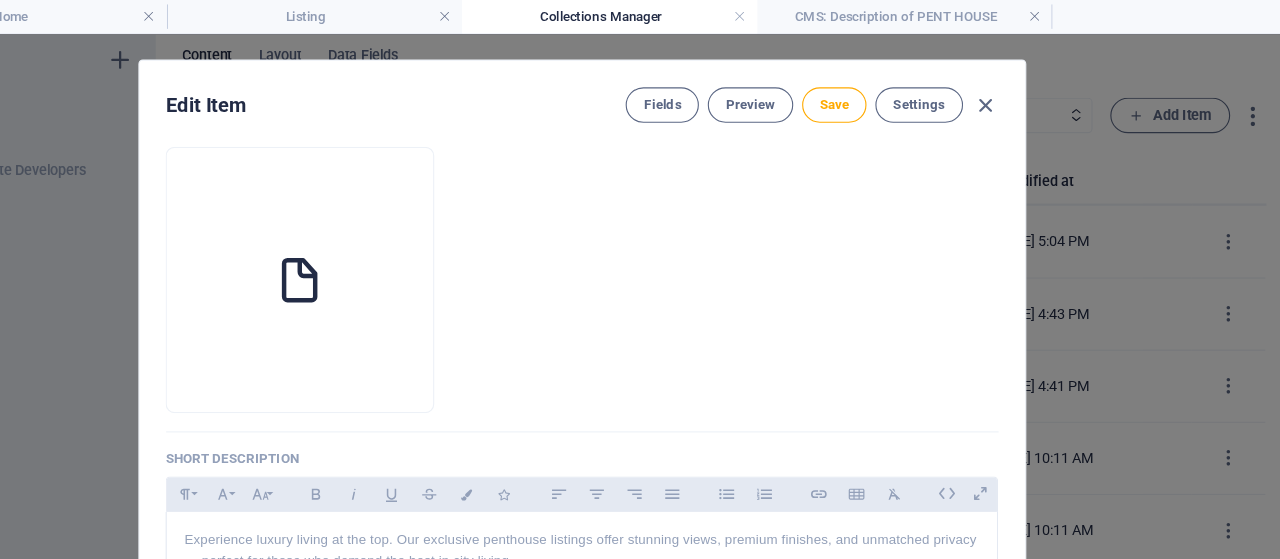 scroll, scrollTop: 4428, scrollLeft: 0, axis: vertical 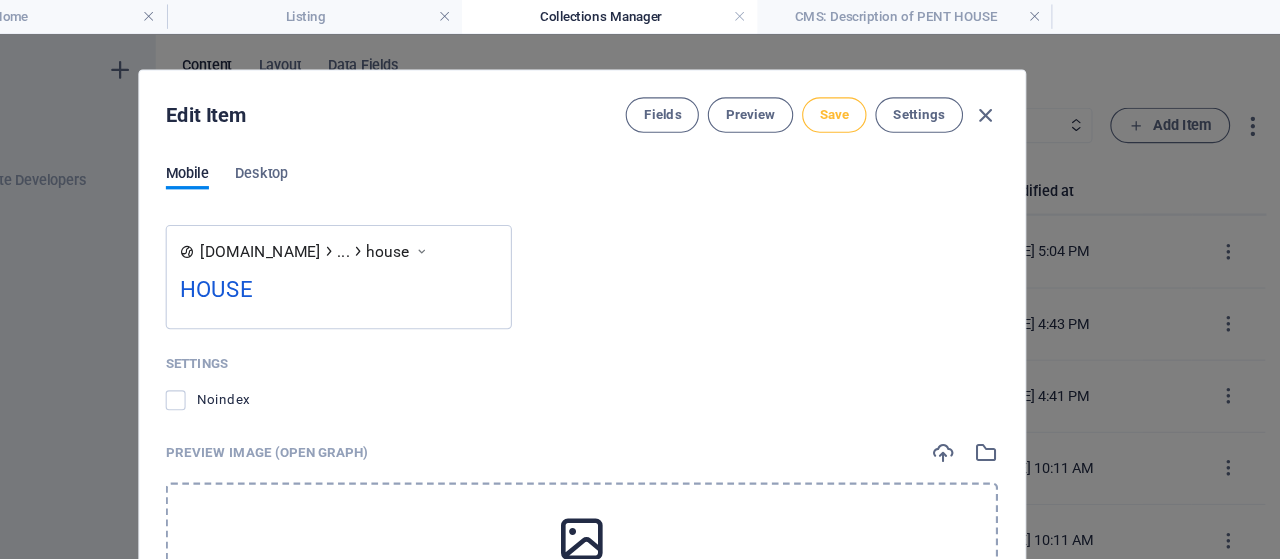 click on "Save" at bounding box center [867, 104] 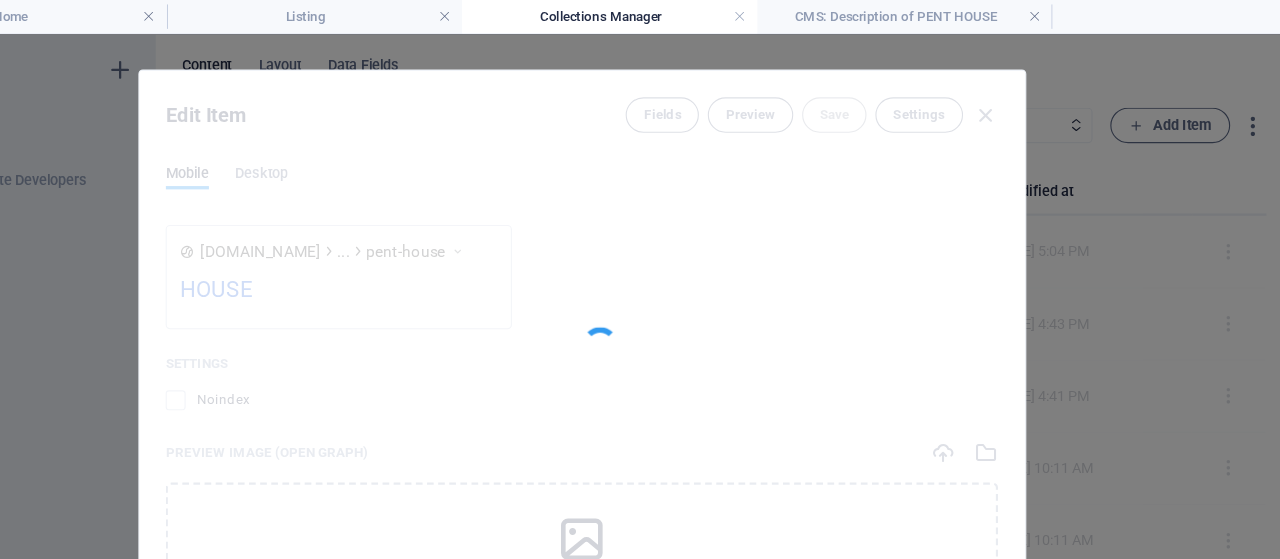 type on "house" 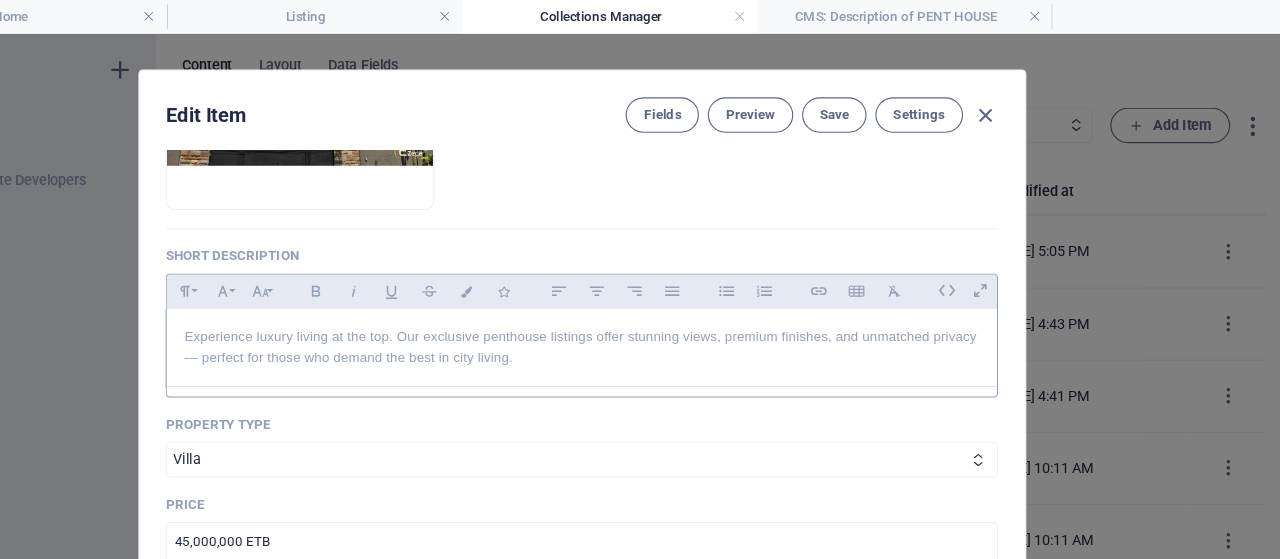click on "Experience luxury living at the top. Our exclusive penthouse listings offer stunning views, premium finishes, and unmatched privacy — perfect for those who demand the best in city living." at bounding box center [640, 314] 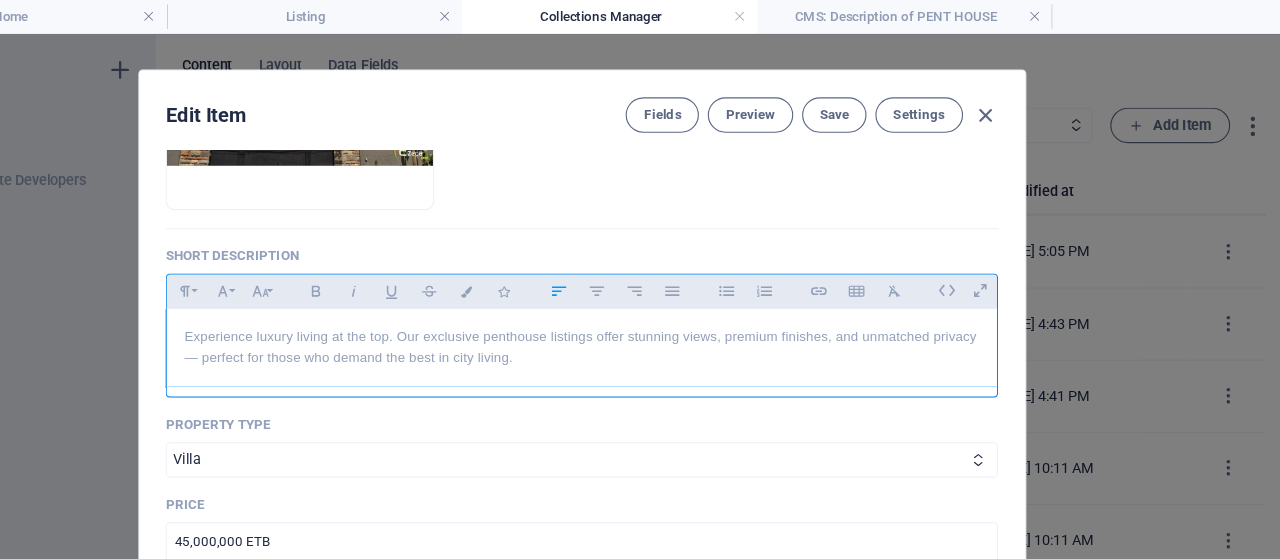 click on "Experience luxury living at the top. Our exclusive penthouse listings offer stunning views, premium finishes, and unmatched privacy — perfect for those who demand the best in city living." at bounding box center (640, 314) 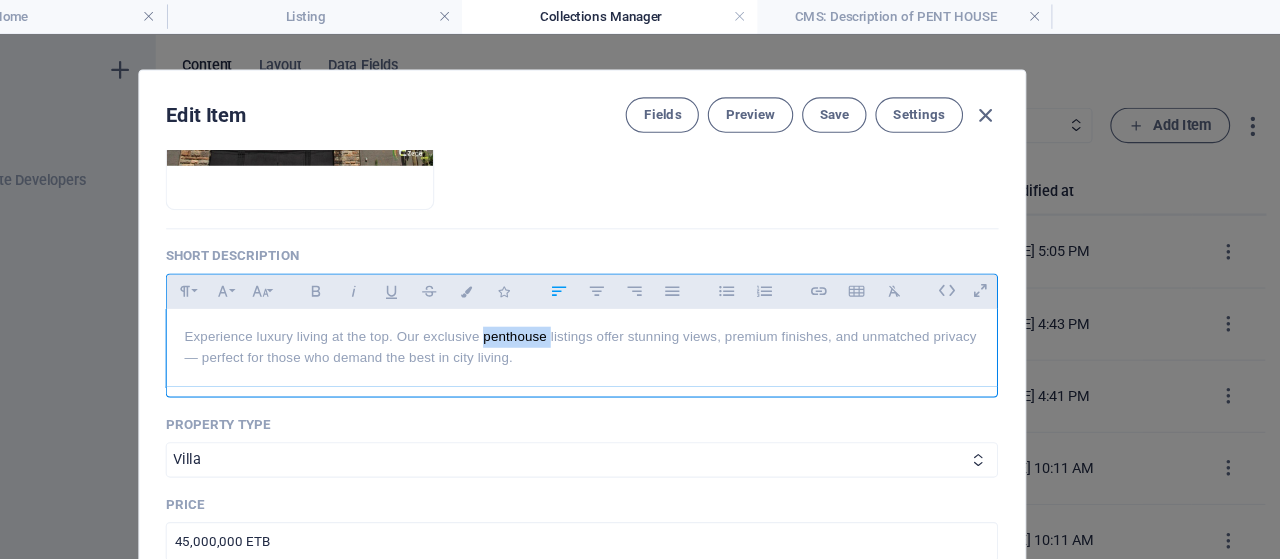 click on "Experience luxury living at the top. Our exclusive penthouse listings offer stunning views, premium finishes, and unmatched privacy — perfect for those who demand the best in city living." at bounding box center (640, 314) 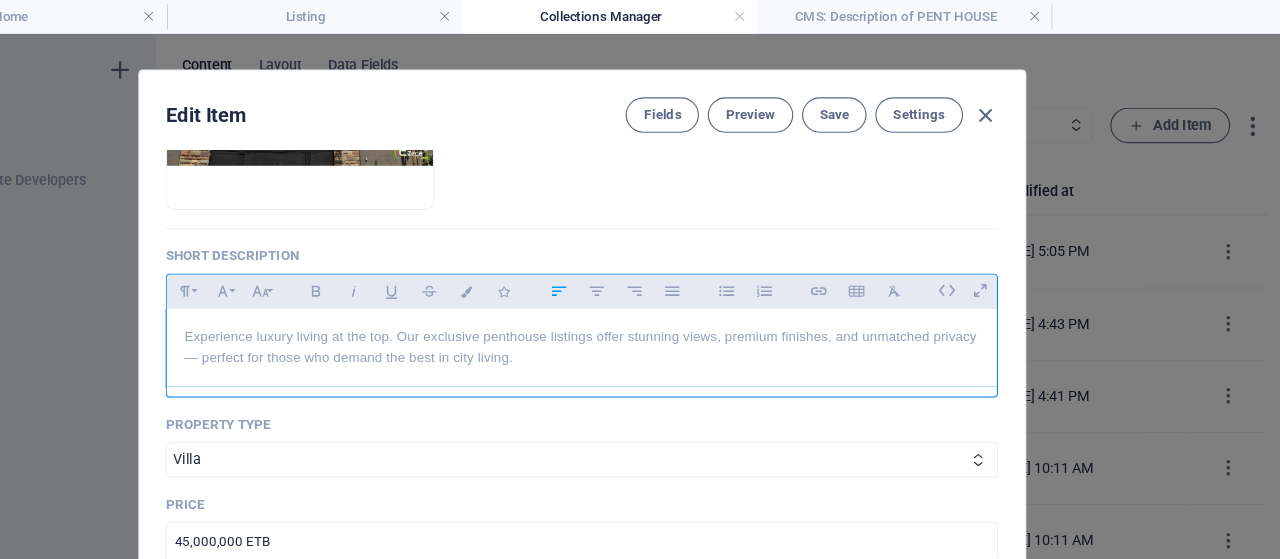 type 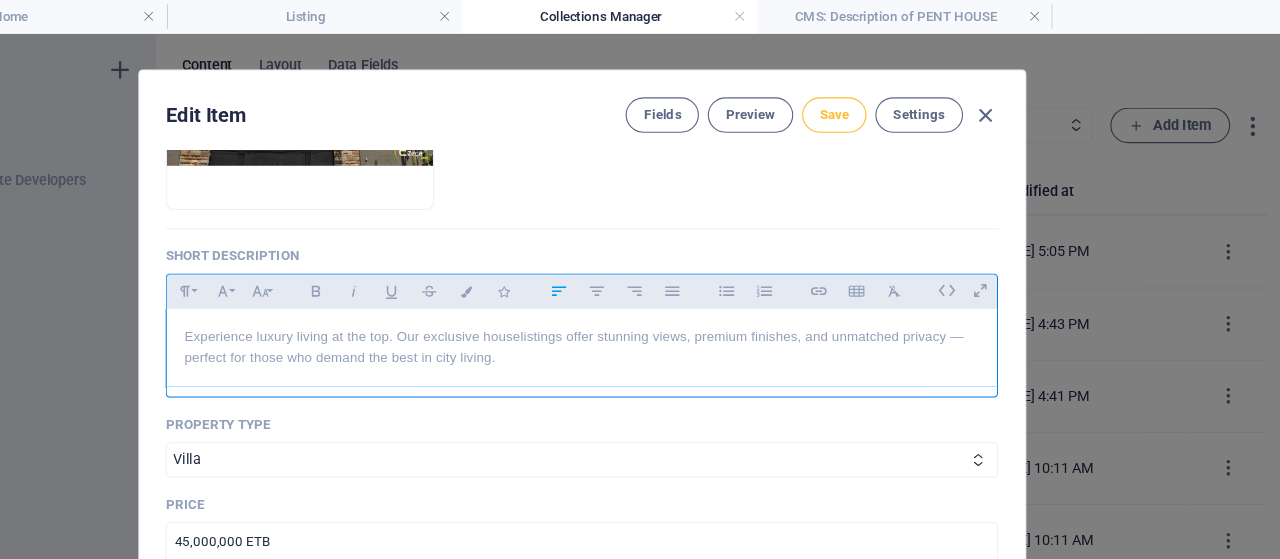 click on "Save" at bounding box center [867, 104] 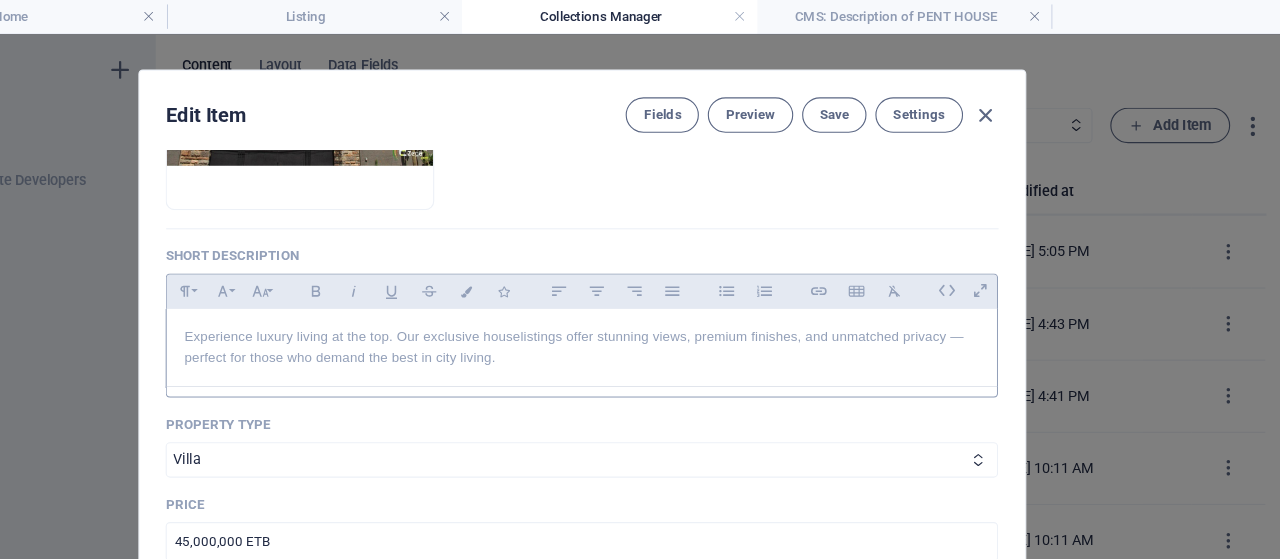 scroll, scrollTop: 1122, scrollLeft: 0, axis: vertical 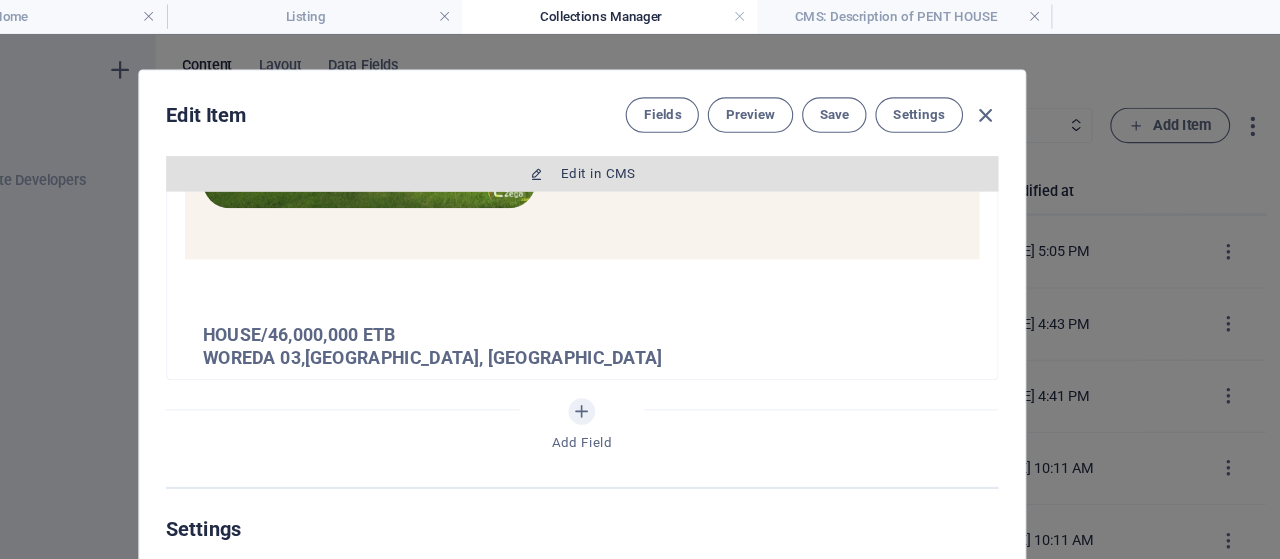 click on "Edit in CMS" at bounding box center (654, 157) 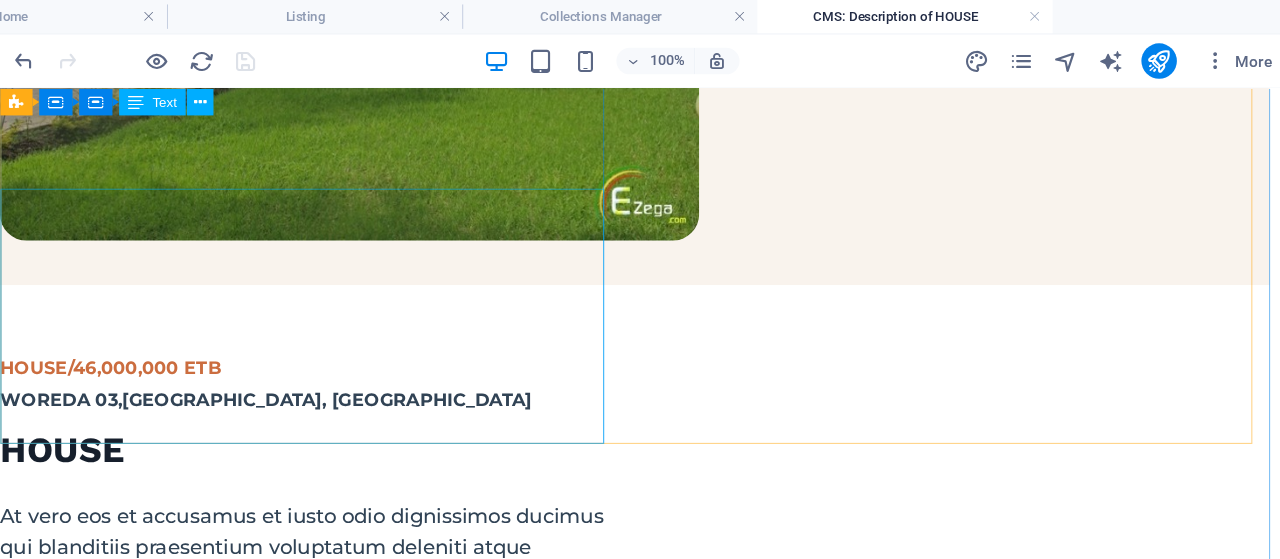 scroll, scrollTop: 312, scrollLeft: 0, axis: vertical 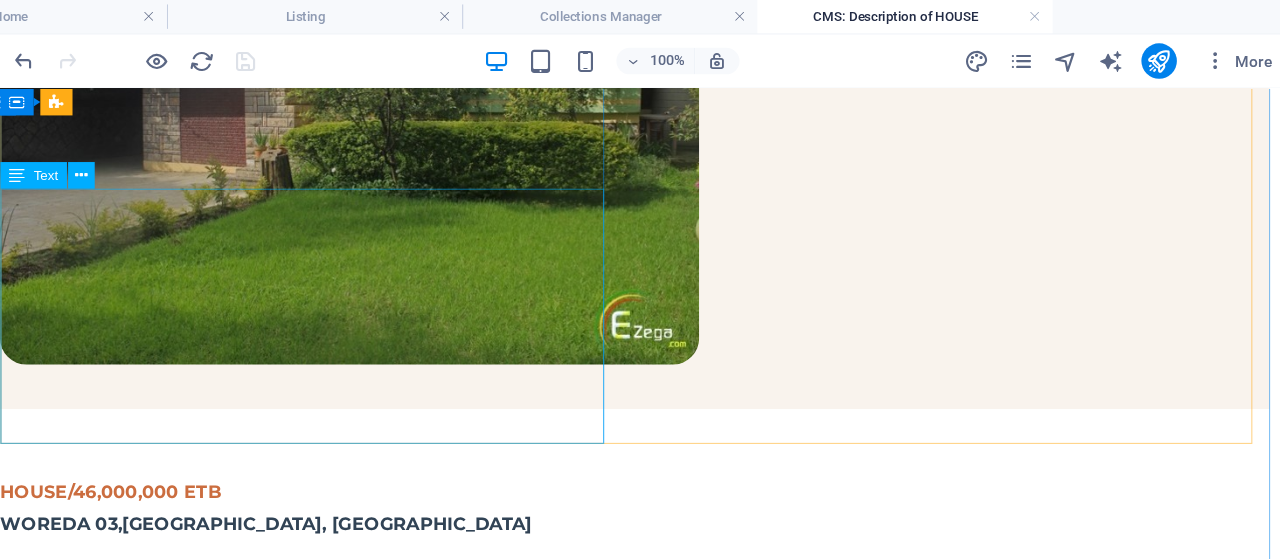 click on "At vero eos et accusamus et iusto odio dignissimos ducimus qui blanditiis praesentium voluptatum deleniti atque corrupti quos dolores et quas molestias excepturi sint occaecati cupiditate non provident. At vero eos et accusamus et iusto odio dignissimos ducimus qui blanditiis praesentium voluptatum deleniti atque corrupti quos dolores et quas molestias excepturi sint occaecati cupiditate non provident." at bounding box center [269, 686] 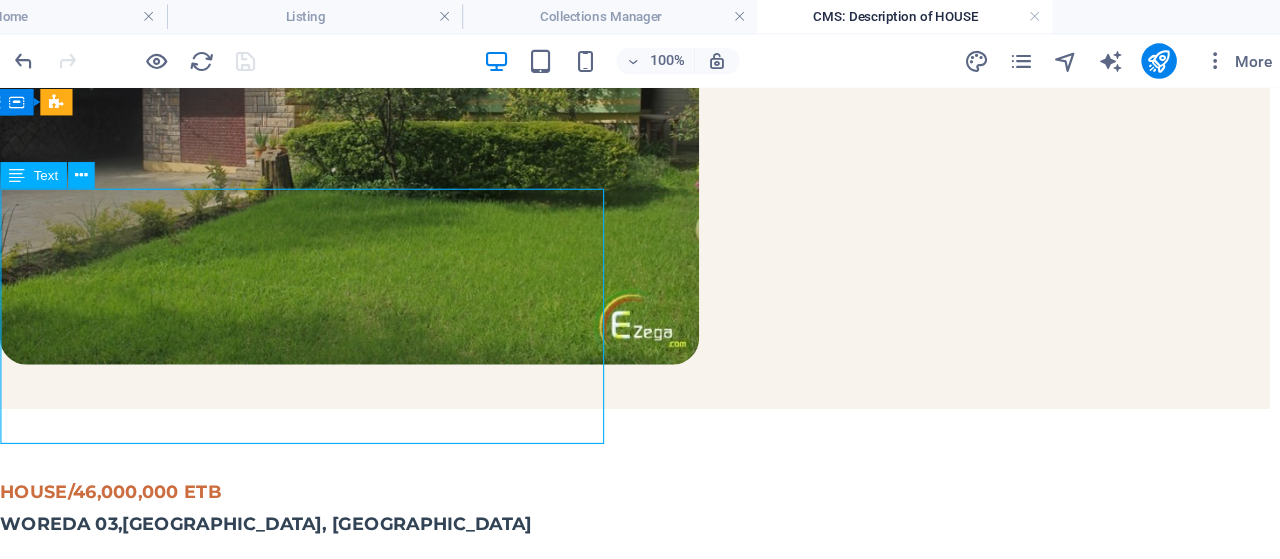 click on "At vero eos et accusamus et iusto odio dignissimos ducimus qui blanditiis praesentium voluptatum deleniti atque corrupti quos dolores et quas molestias excepturi sint occaecati cupiditate non provident. At vero eos et accusamus et iusto odio dignissimos ducimus qui blanditiis praesentium voluptatum deleniti atque corrupti quos dolores et quas molestias excepturi sint occaecati cupiditate non provident." at bounding box center [269, 686] 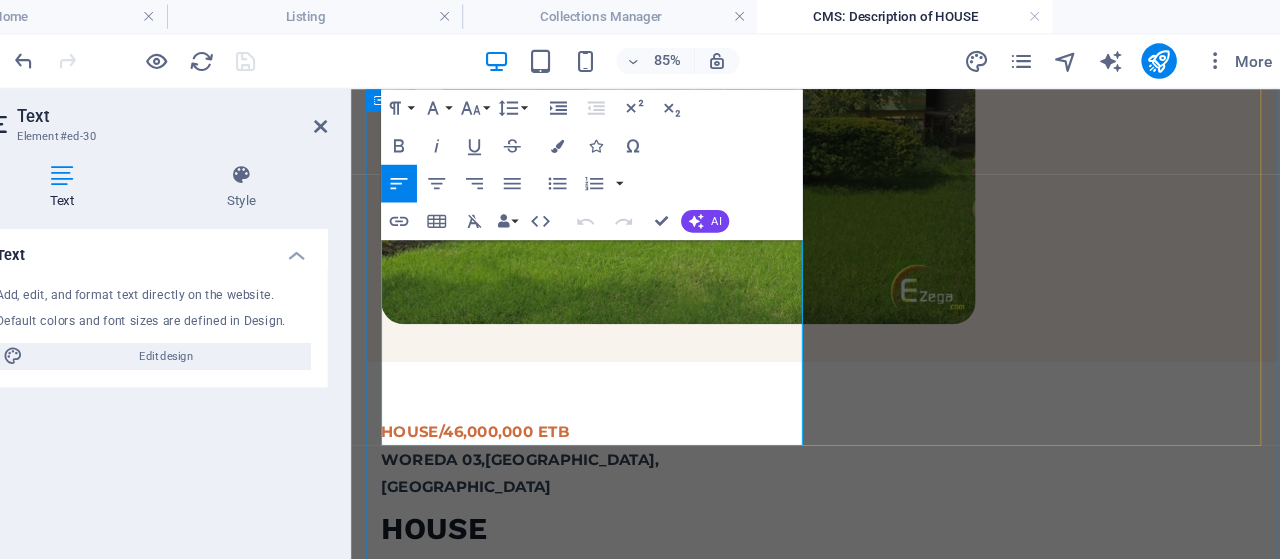 click on "At vero eos et accusamus et iusto odio dignissimos ducimus qui blanditiis praesentium voluptatum deleniti atque corrupti quos dolores et quas molestias excepturi sint occaecati cupiditate non provident. At vero eos et accusamus et iusto odio dignissimos ducimus qui blanditiis praesentium voluptatum deleniti atque corrupti quos dolores et quas molestias excepturi sint occaecati cupiditate non provident." at bounding box center (606, 728) 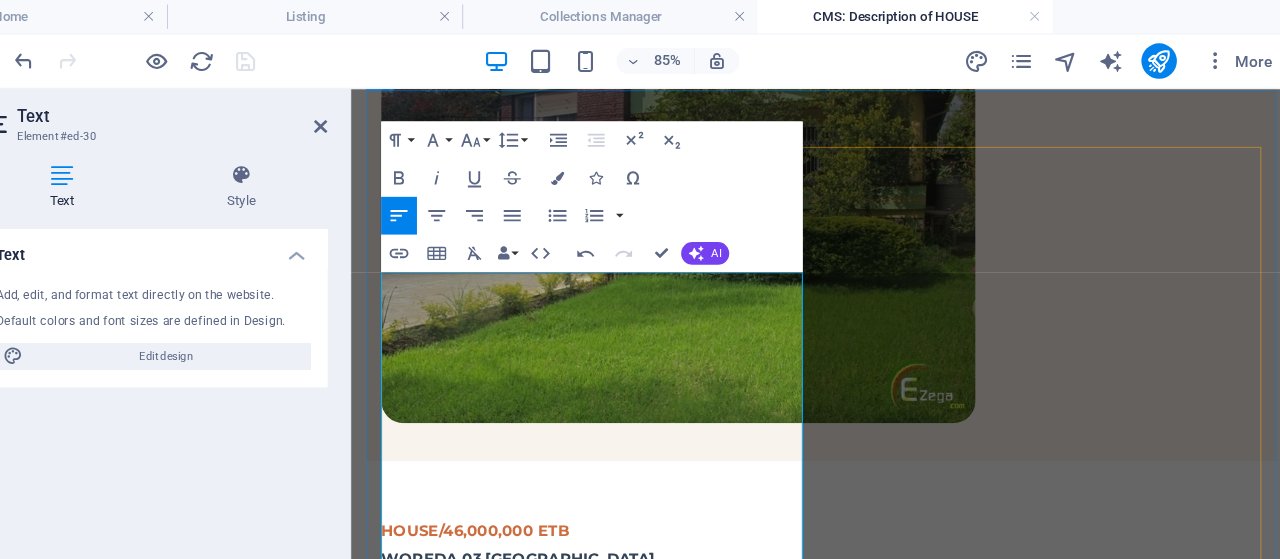scroll, scrollTop: 312, scrollLeft: 0, axis: vertical 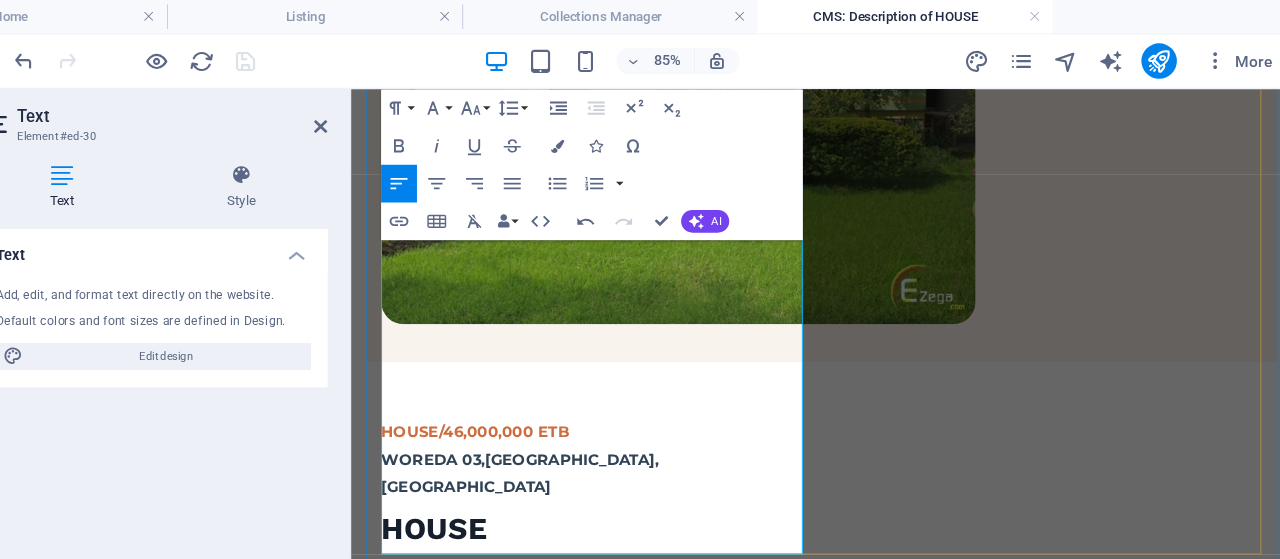 drag, startPoint x: 680, startPoint y: 424, endPoint x: 739, endPoint y: 581, distance: 167.72 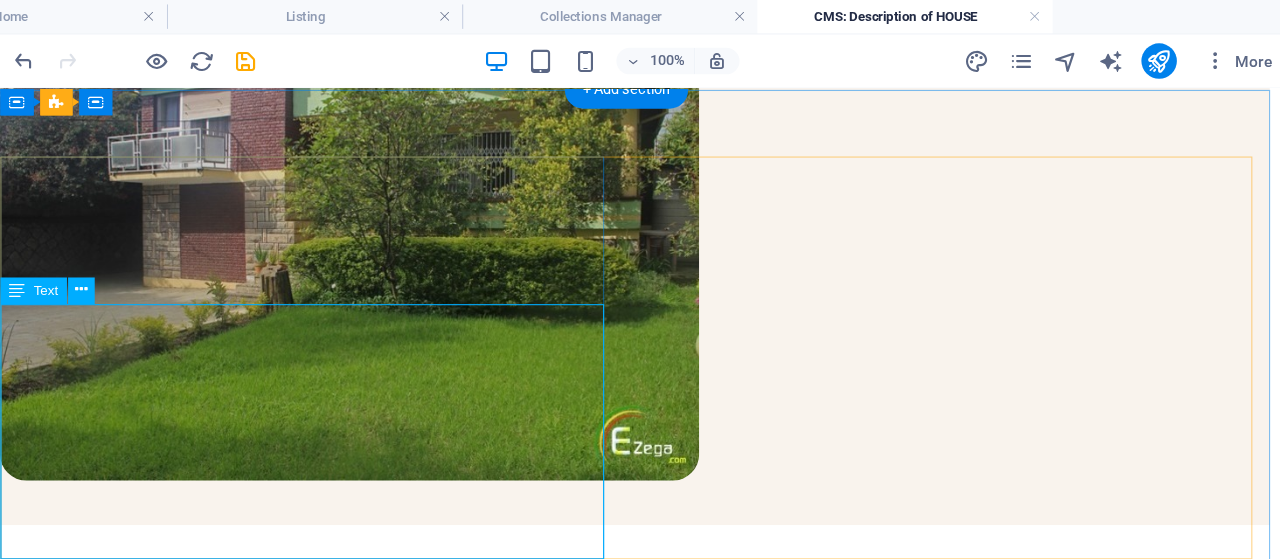 scroll, scrollTop: 207, scrollLeft: 0, axis: vertical 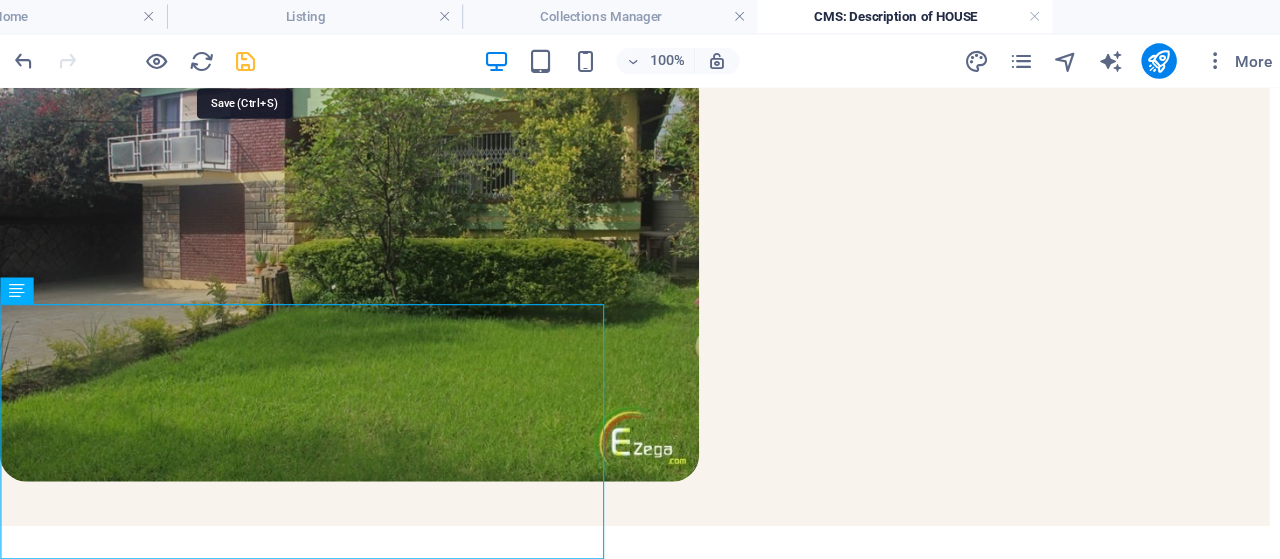 click at bounding box center (337, 55) 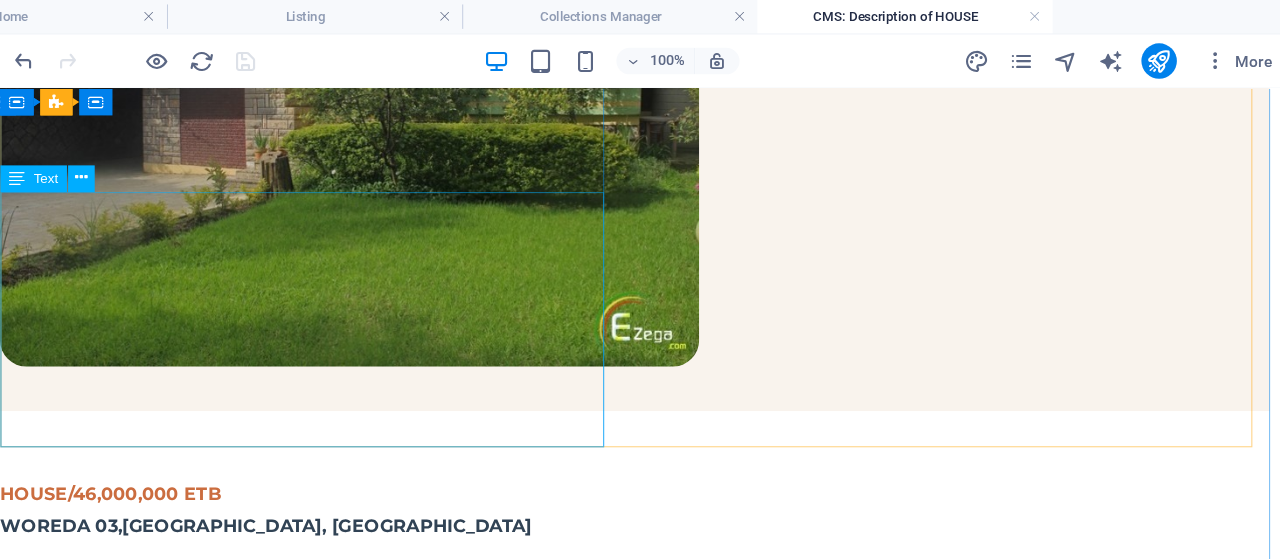 scroll, scrollTop: 0, scrollLeft: 0, axis: both 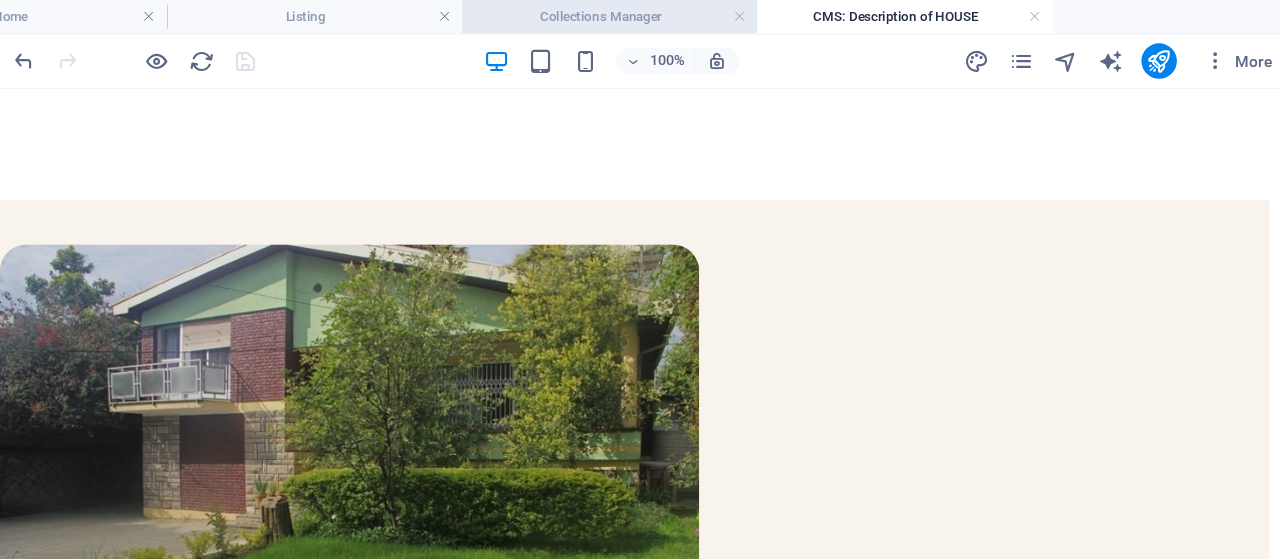 click on "Collections Manager" at bounding box center (665, 15) 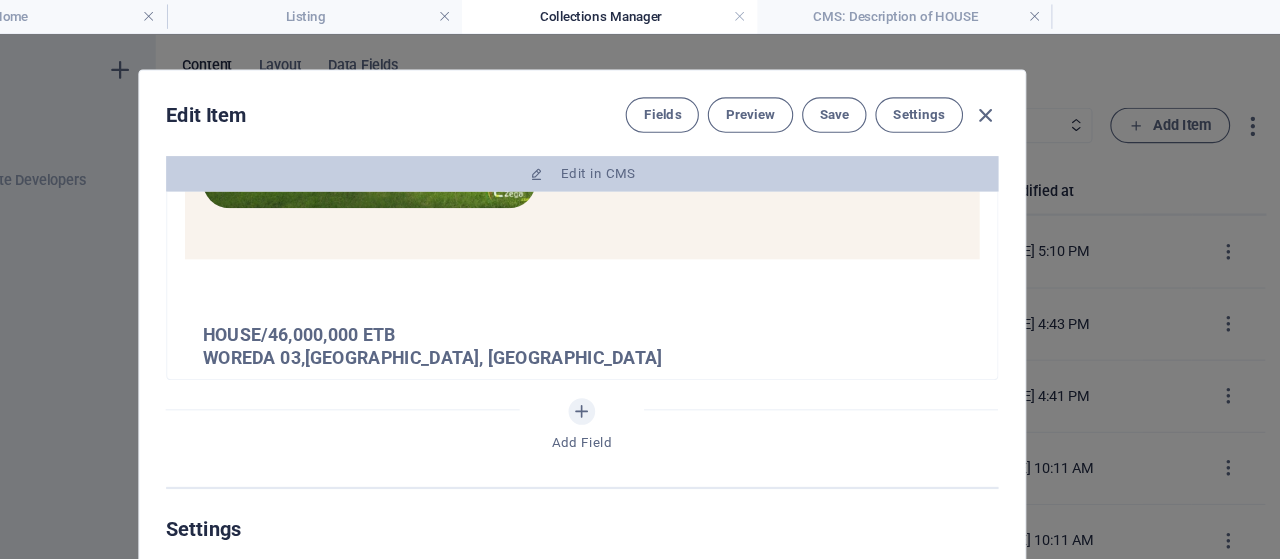 scroll, scrollTop: 241, scrollLeft: 0, axis: vertical 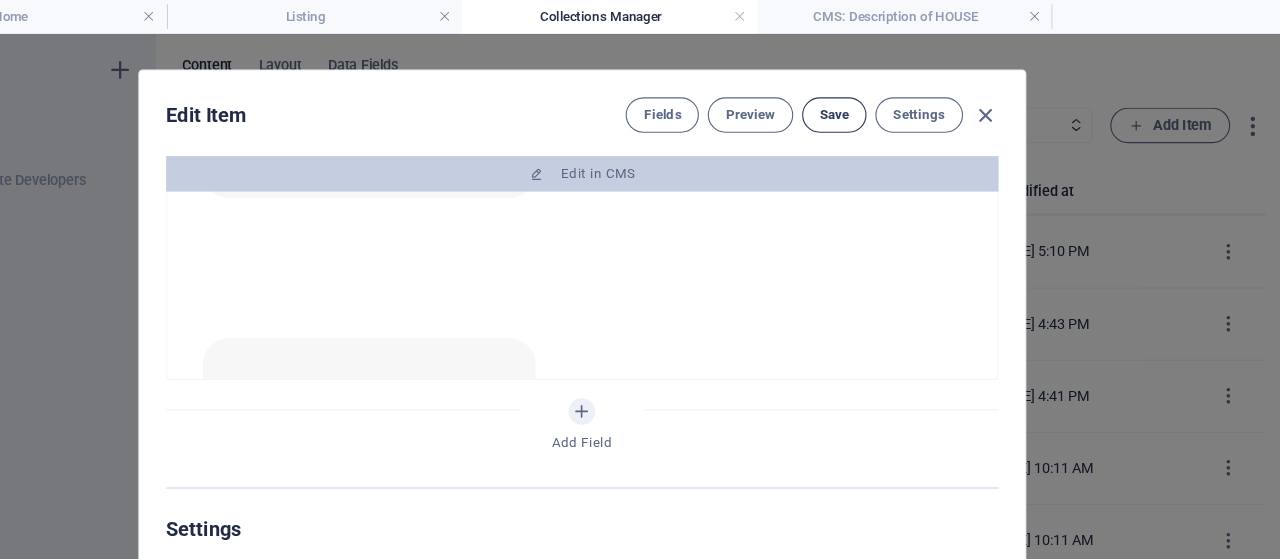click on "Save" at bounding box center [867, 104] 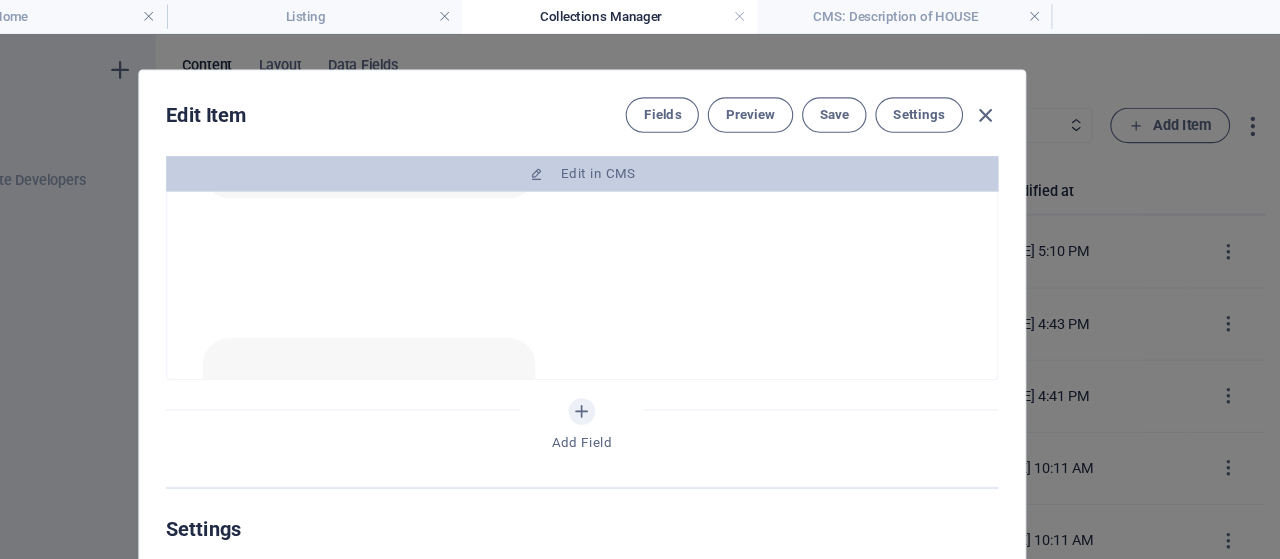 scroll, scrollTop: 1281, scrollLeft: 0, axis: vertical 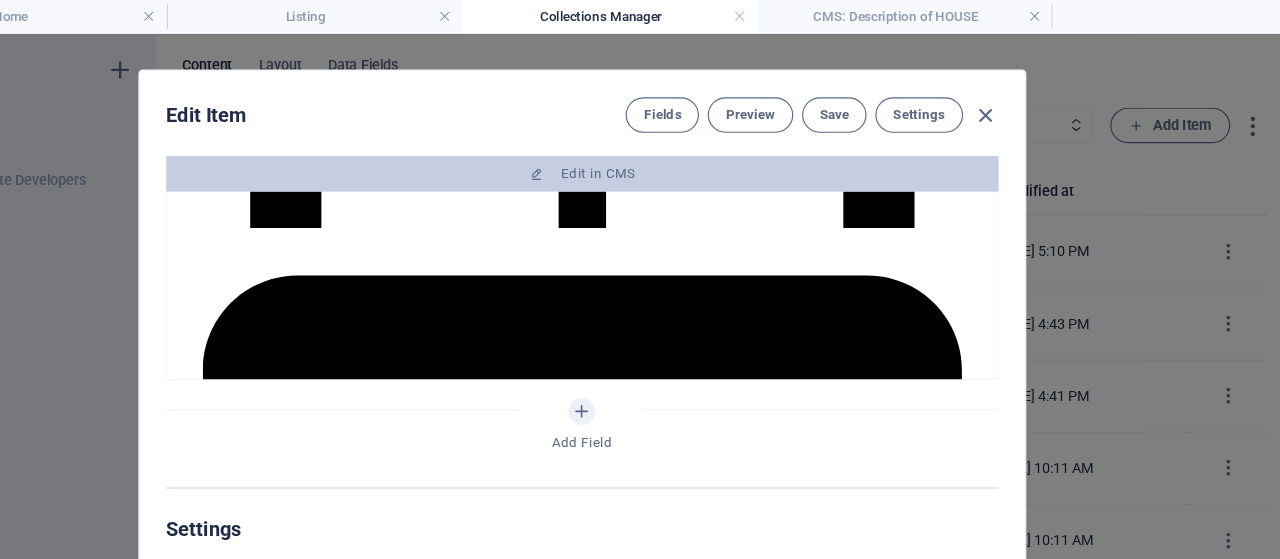 click at bounding box center (1003, 104) 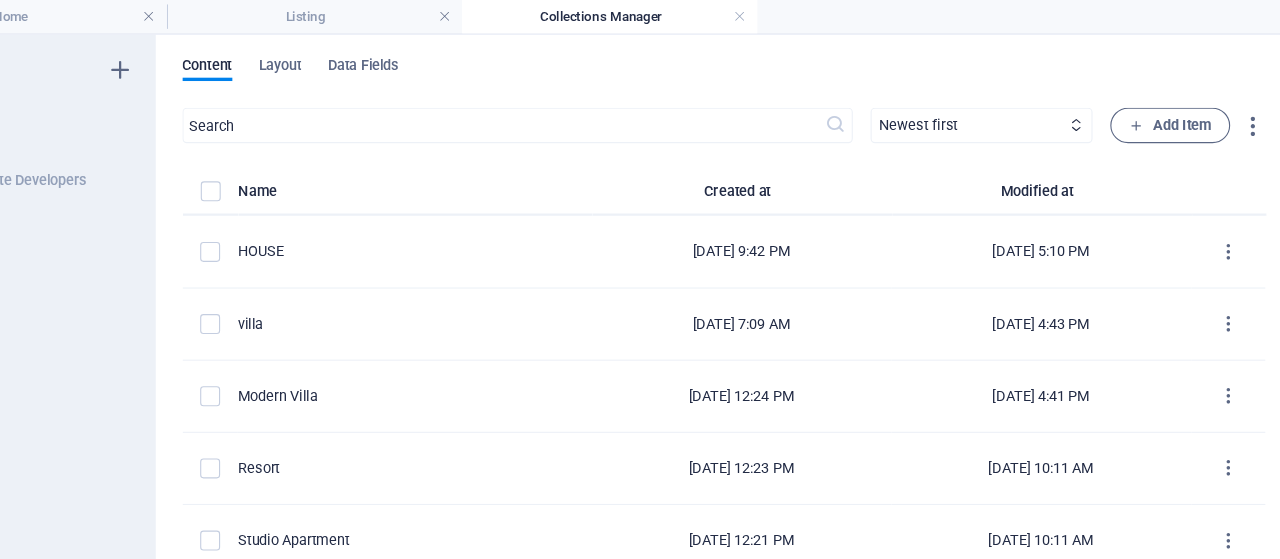 checkbox on "false" 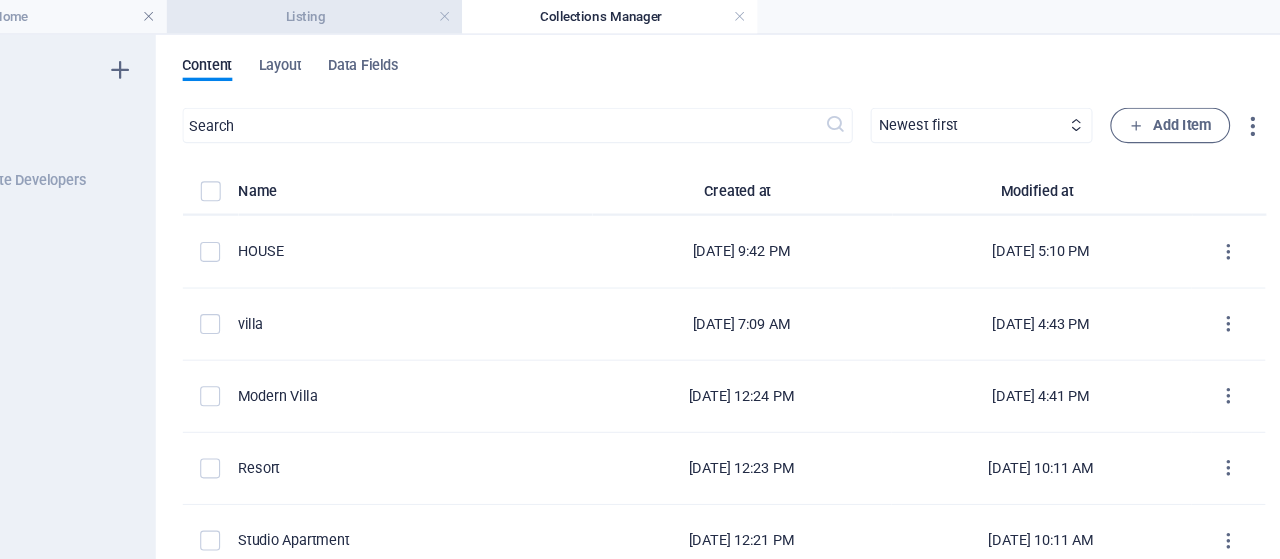 scroll, scrollTop: 0, scrollLeft: 0, axis: both 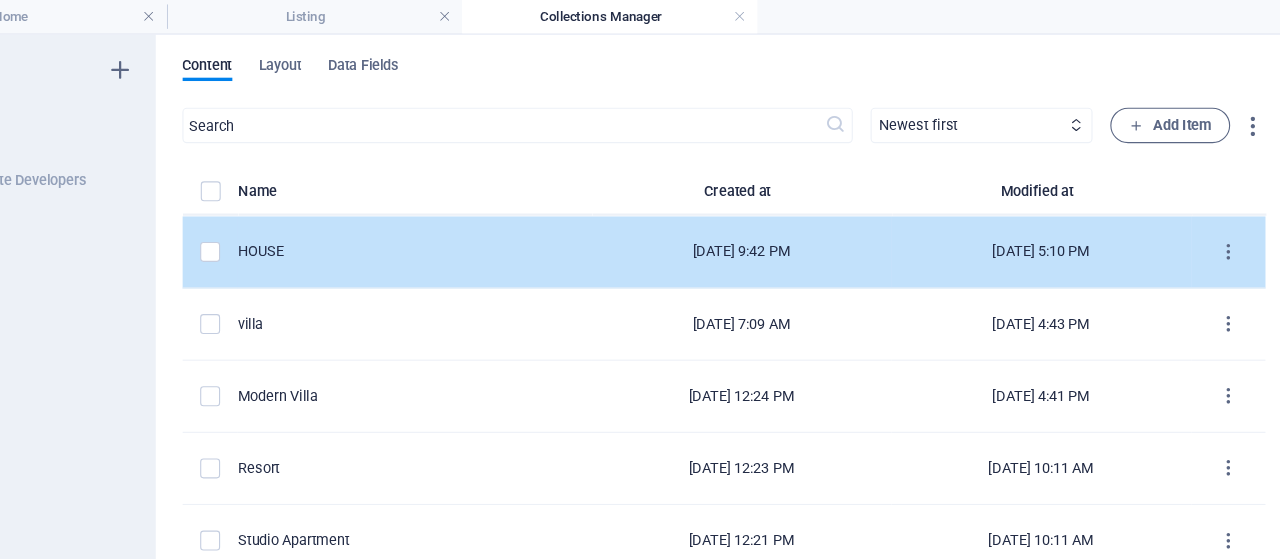 click on "[DATE] 9:42 PM" at bounding box center [784, 227] 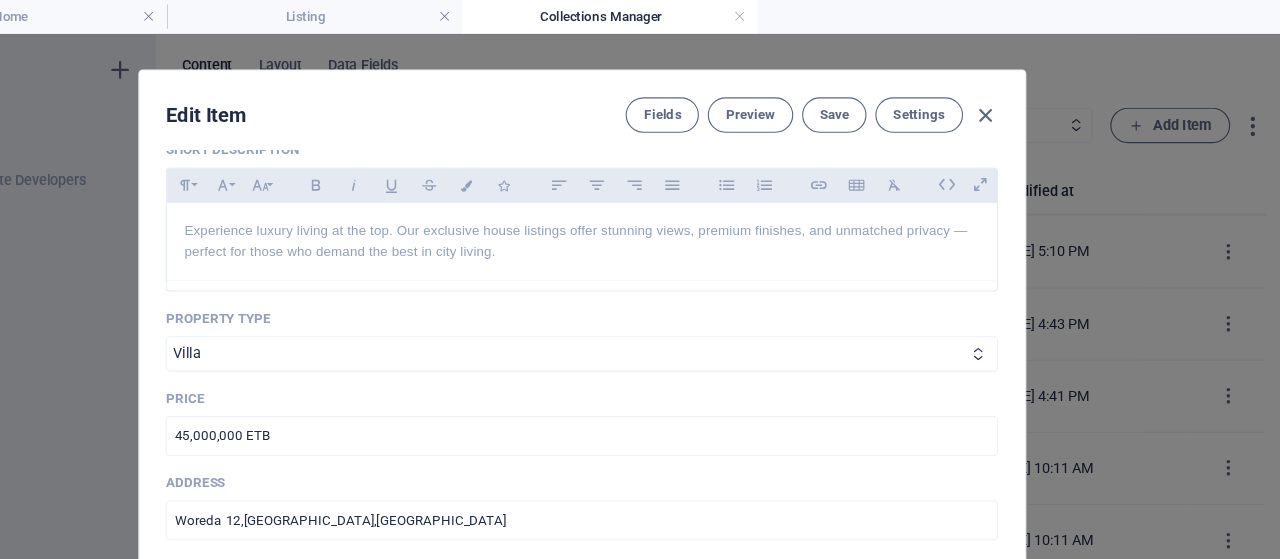 scroll, scrollTop: 576, scrollLeft: 0, axis: vertical 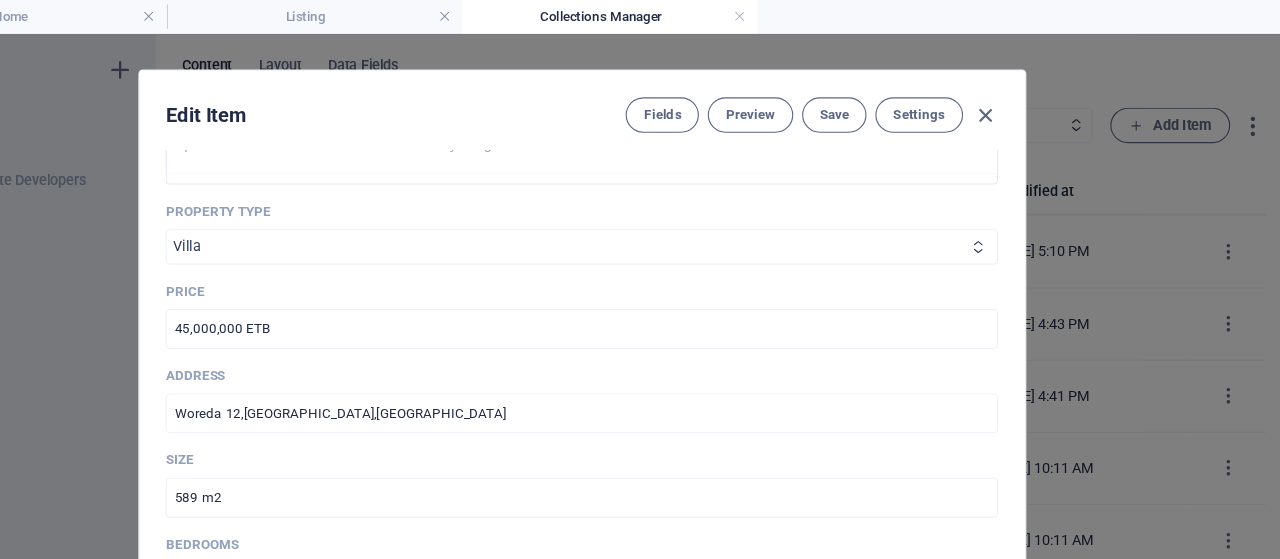 click on "[GEOGRAPHIC_DATA] Building Condo Rentals" at bounding box center (640, 223) 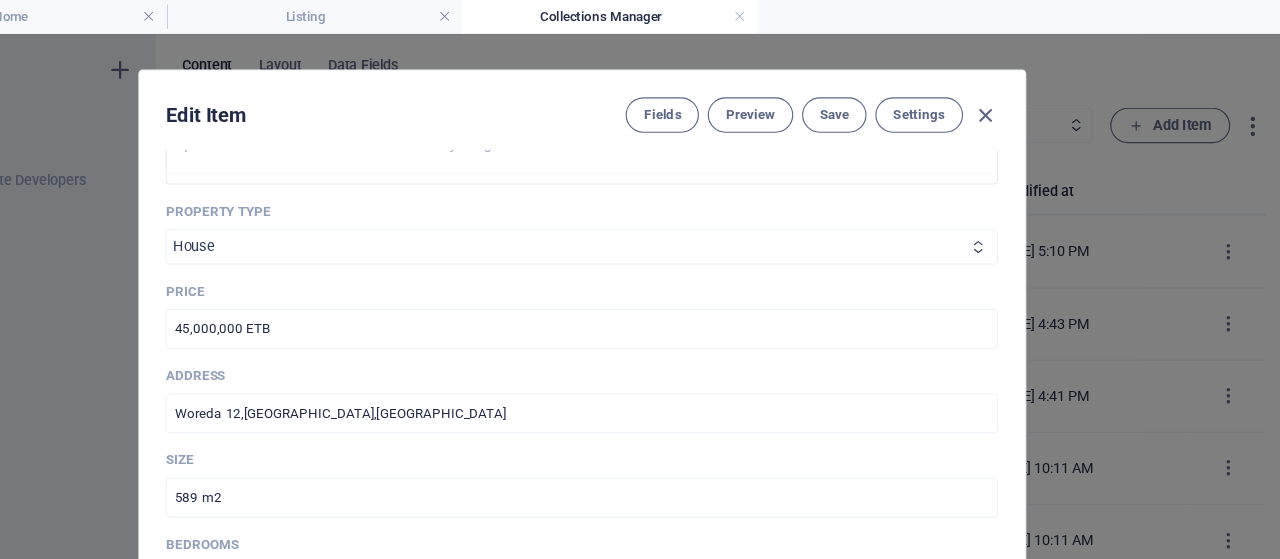 click on "House" at bounding box center [0, 0] 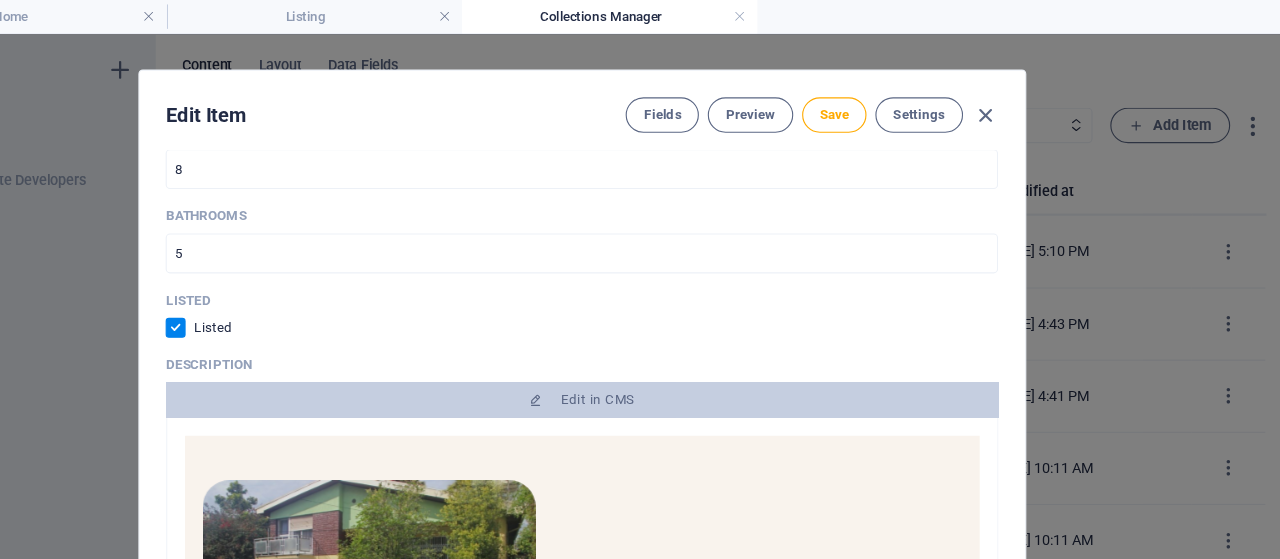 scroll, scrollTop: 960, scrollLeft: 0, axis: vertical 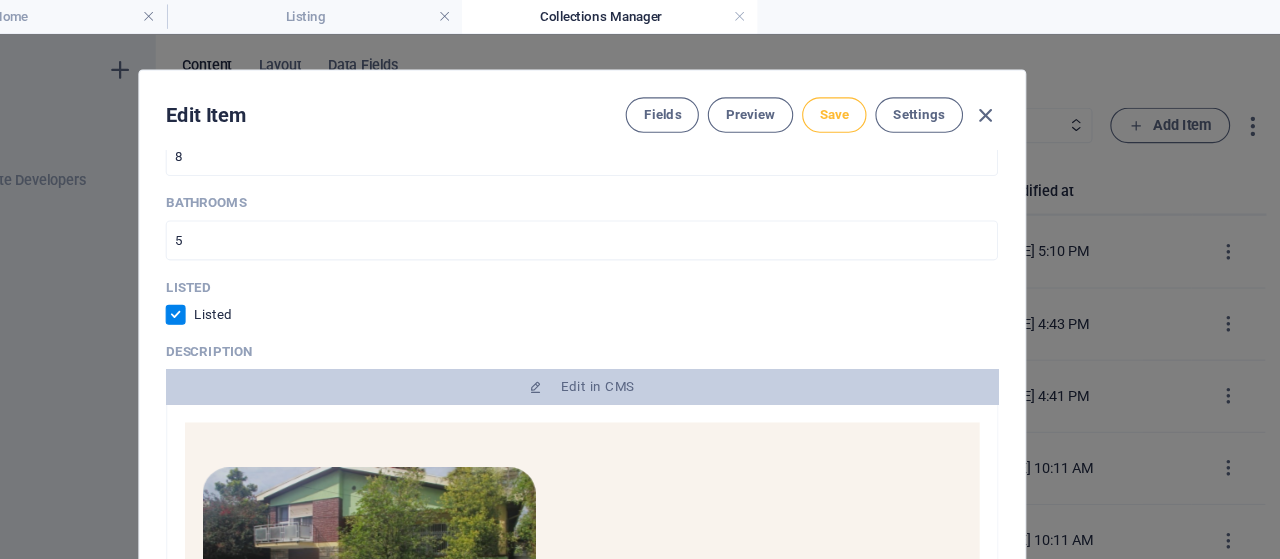 click on "Save" at bounding box center [867, 104] 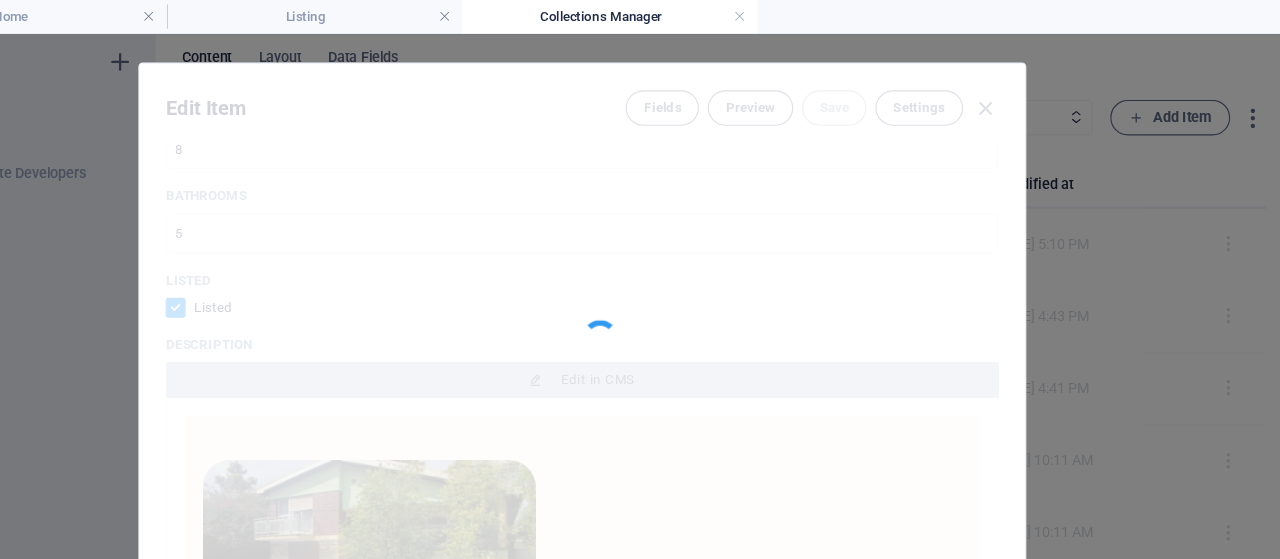 scroll, scrollTop: 9, scrollLeft: 0, axis: vertical 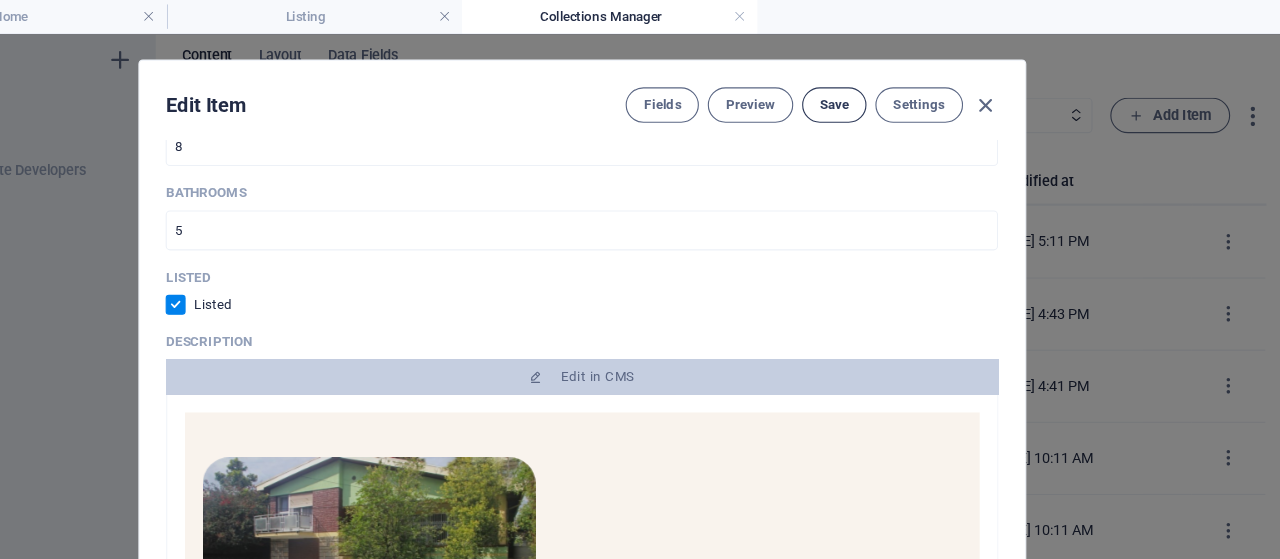 click on "Save" at bounding box center [867, 95] 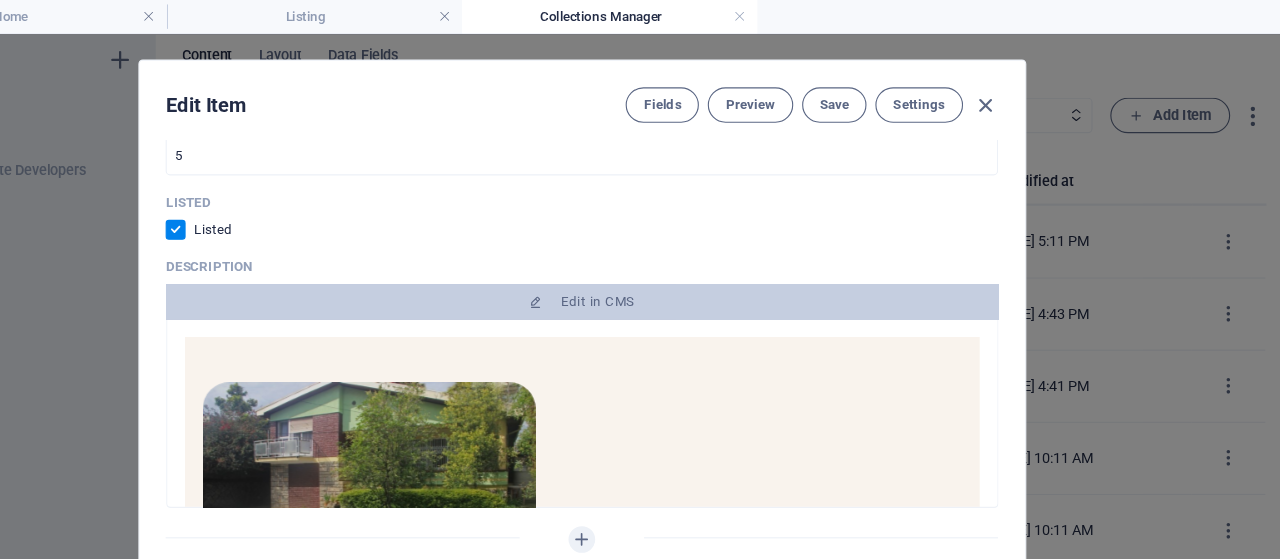 scroll, scrollTop: 1056, scrollLeft: 0, axis: vertical 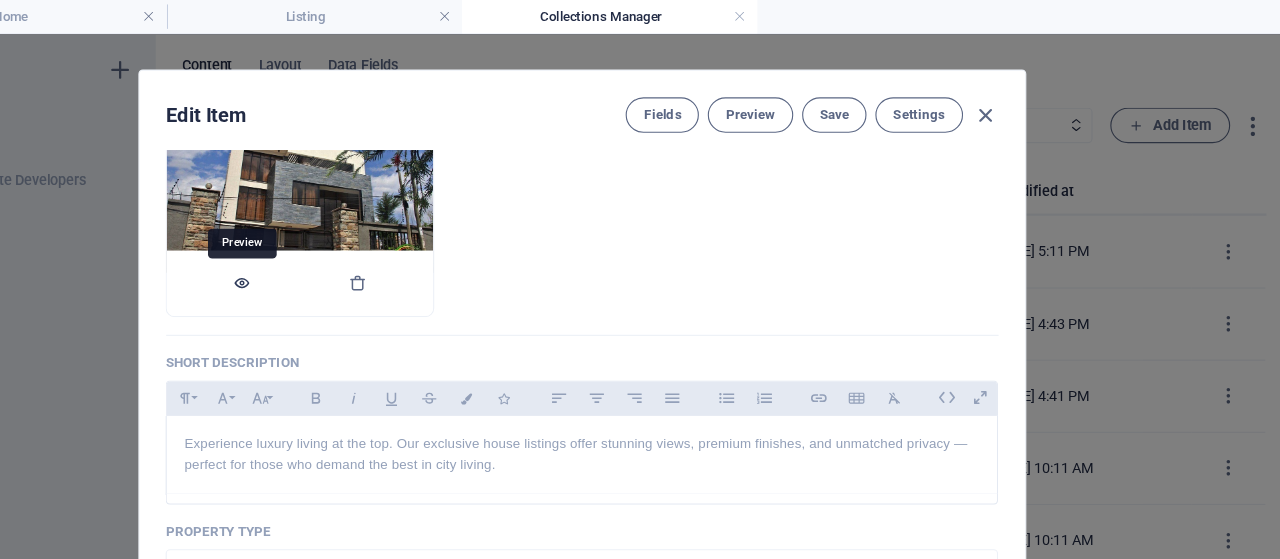 click at bounding box center [334, 255] 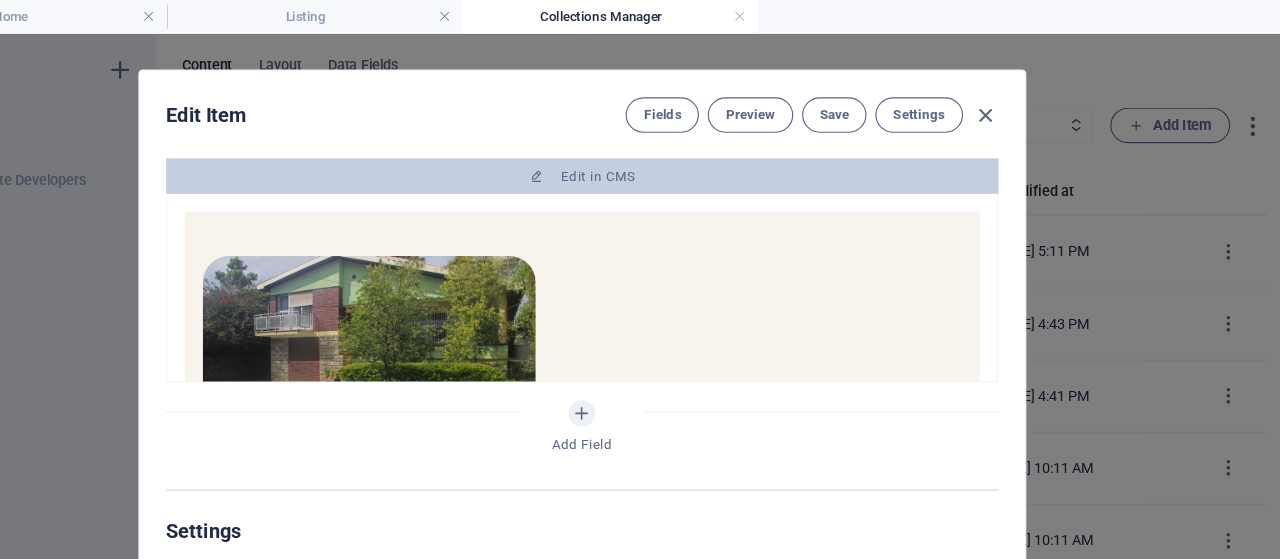 scroll, scrollTop: 1152, scrollLeft: 0, axis: vertical 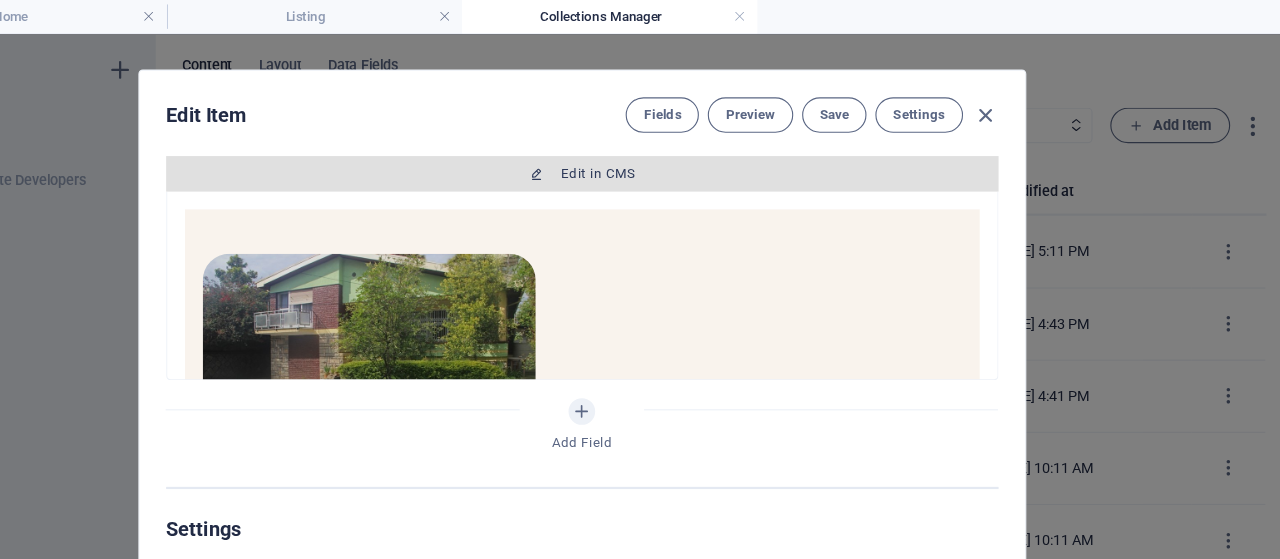 click on "Edit in CMS" at bounding box center [640, 157] 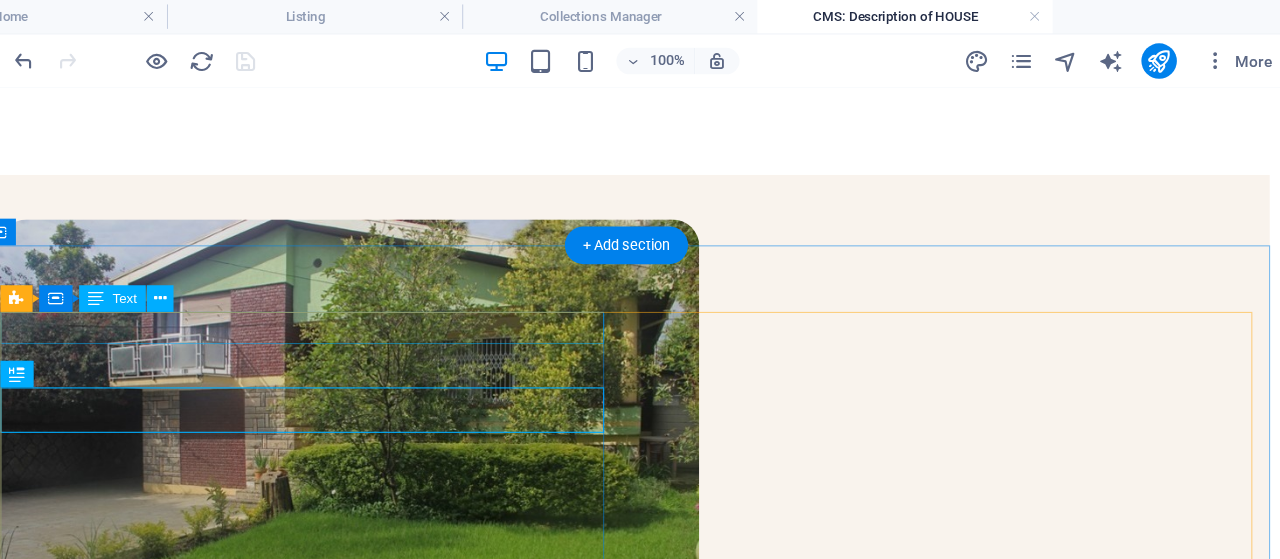 scroll, scrollTop: 0, scrollLeft: 0, axis: both 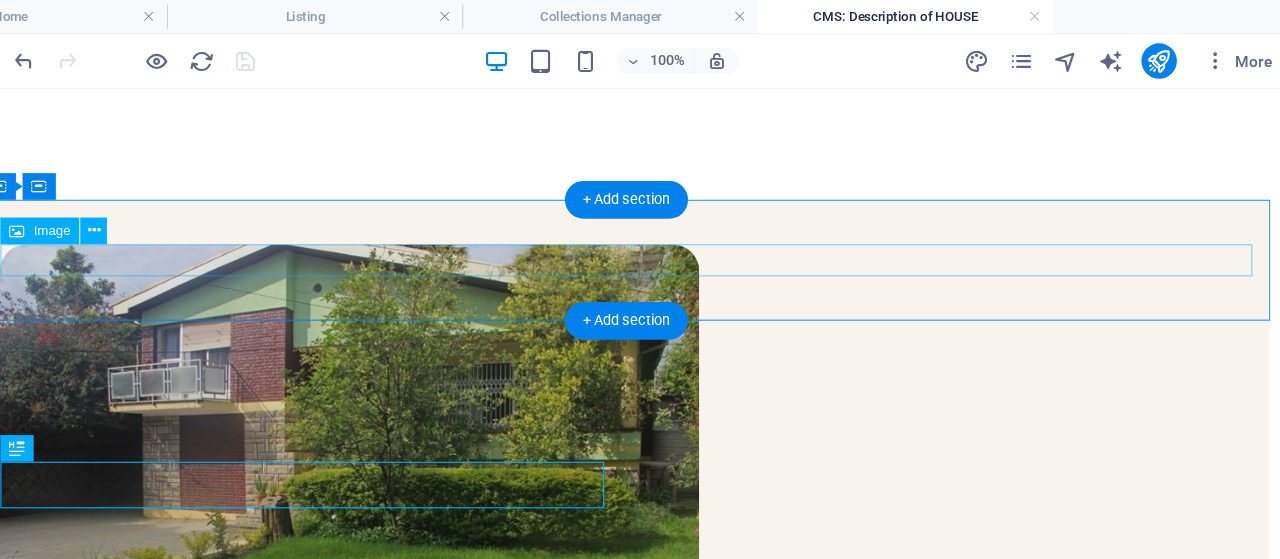 click at bounding box center [561, 438] 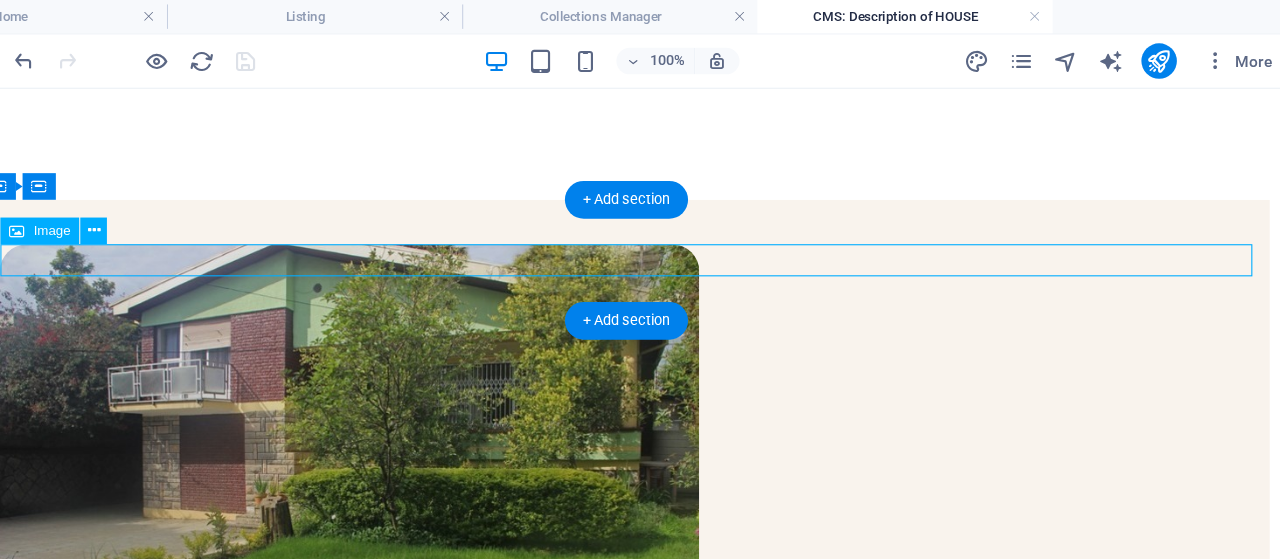 click at bounding box center (561, 438) 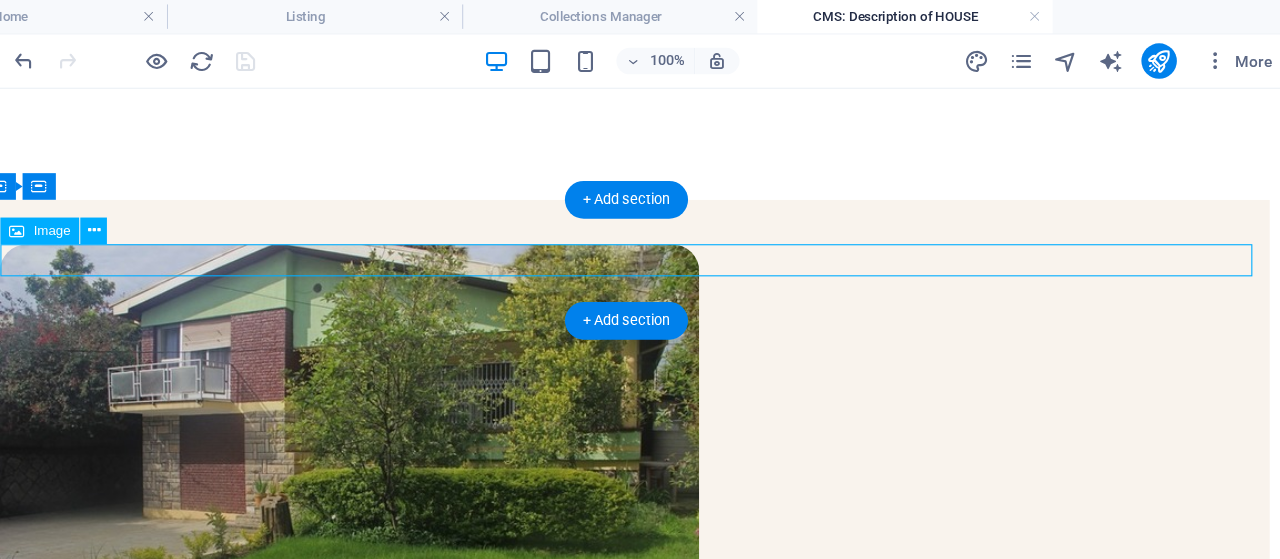 select on "px" 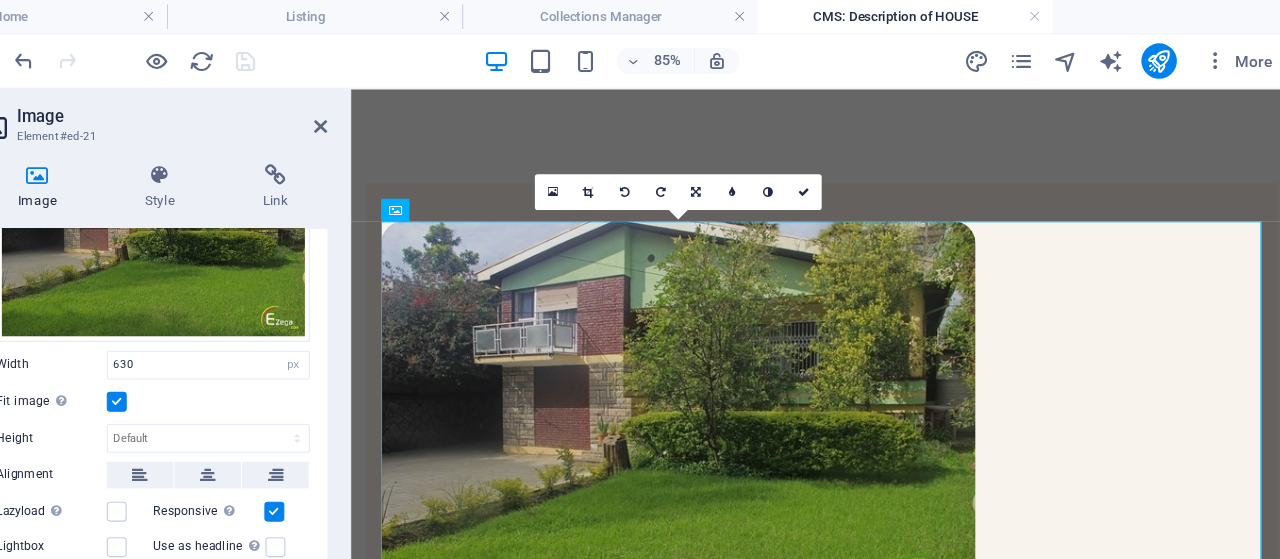 scroll, scrollTop: 192, scrollLeft: 0, axis: vertical 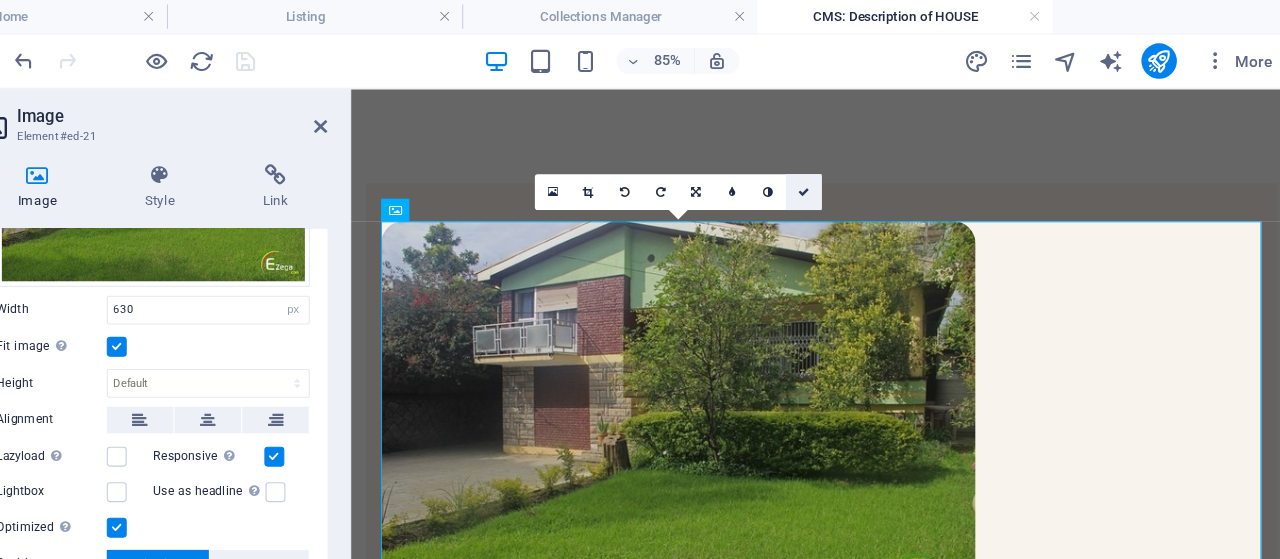 click at bounding box center (840, 173) 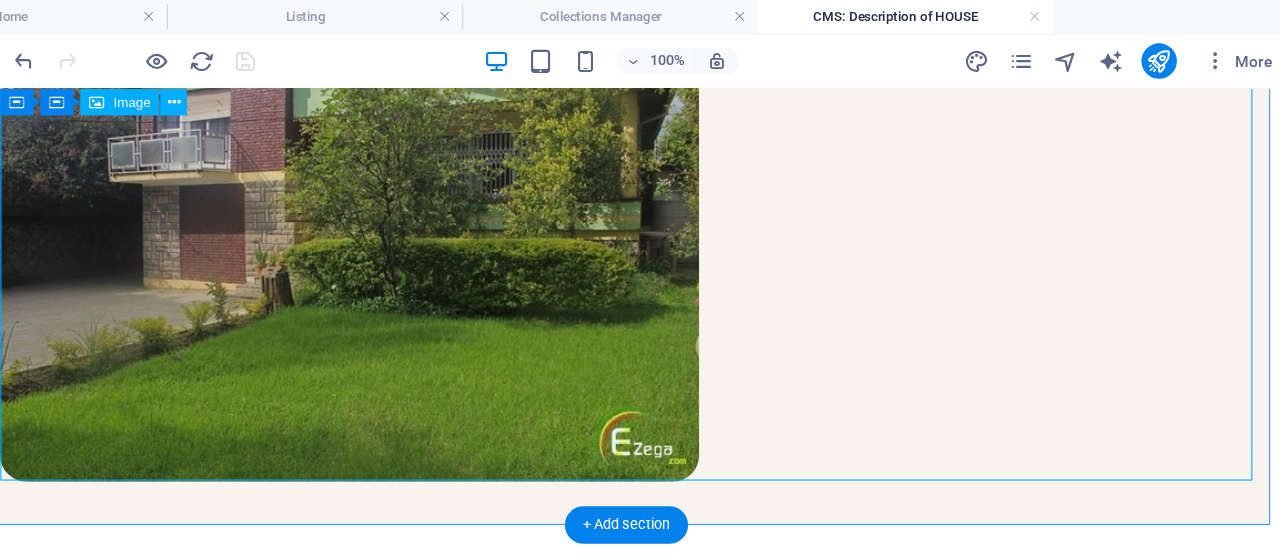 scroll, scrollTop: 0, scrollLeft: 0, axis: both 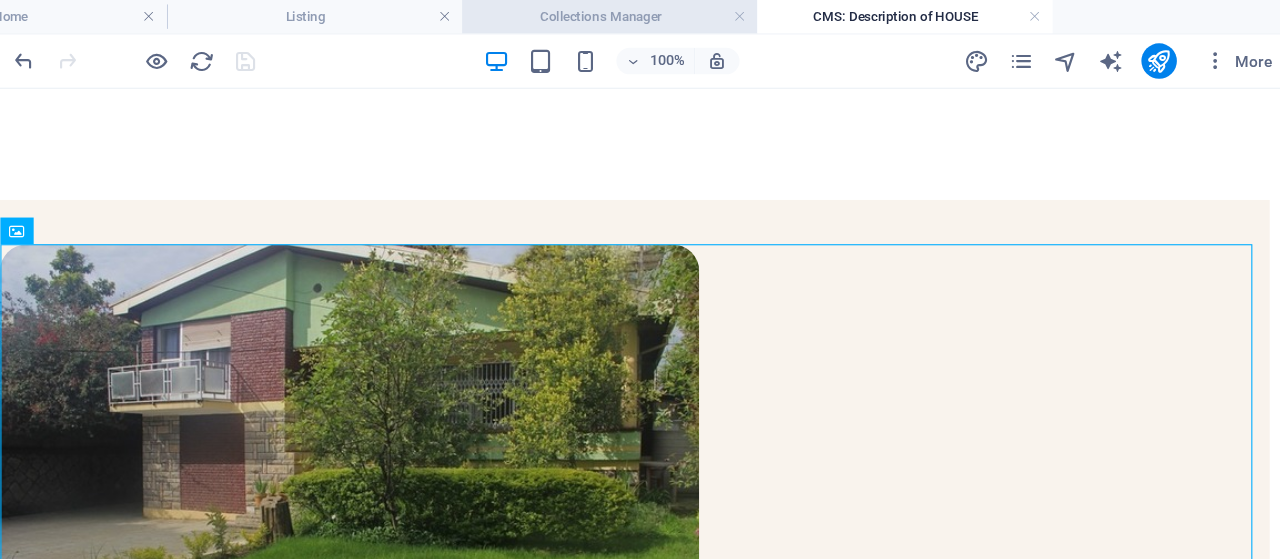 click on "Collections Manager" at bounding box center (665, 15) 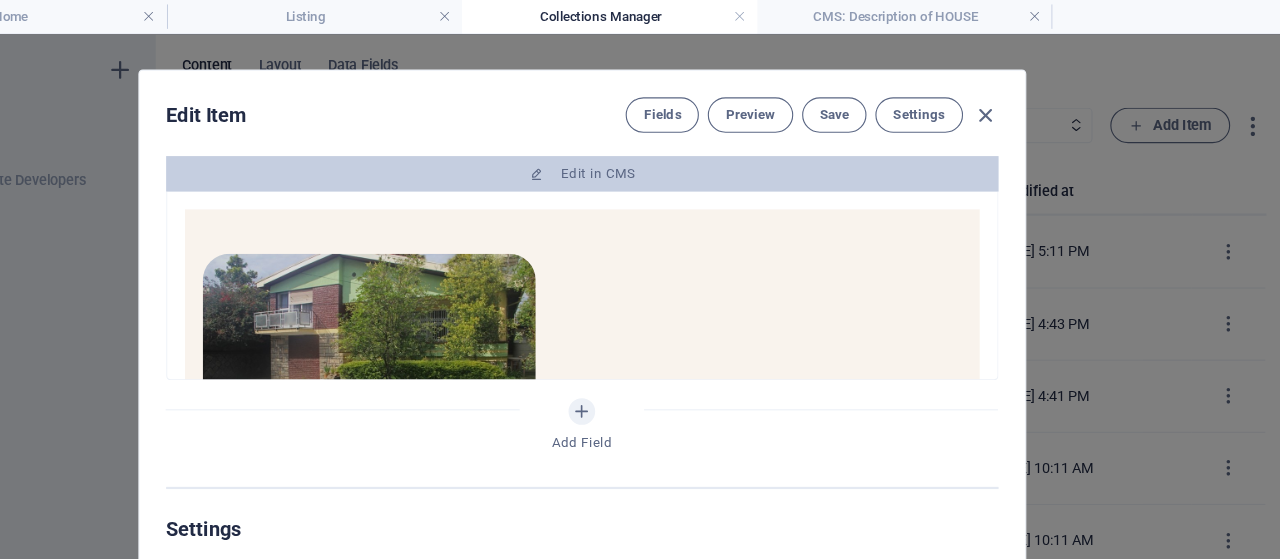 scroll, scrollTop: 1152, scrollLeft: 0, axis: vertical 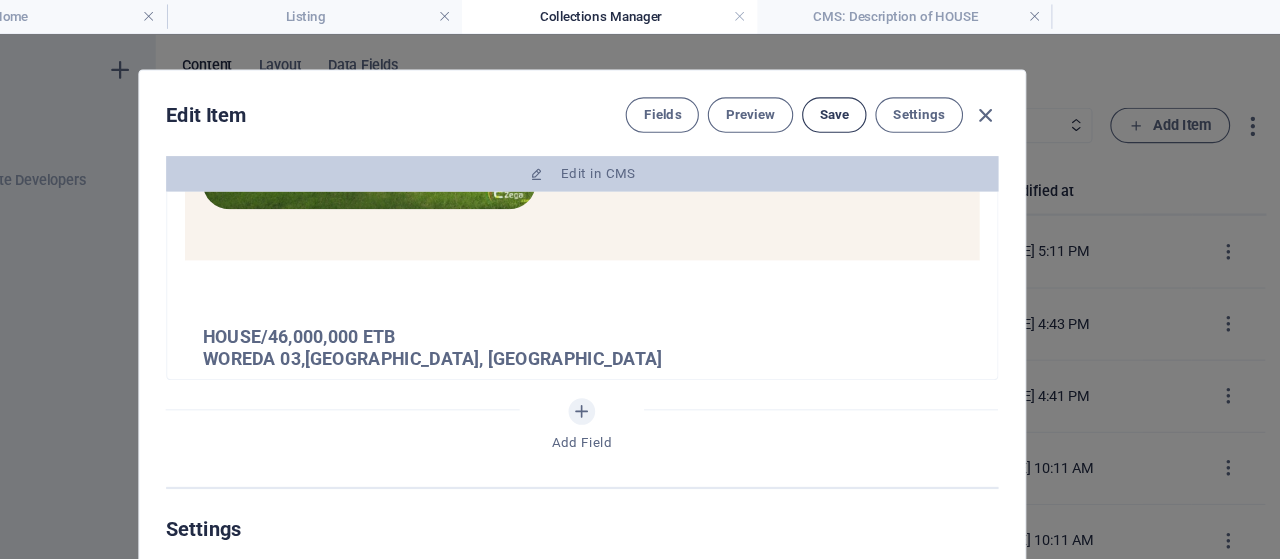 click on "Save" at bounding box center (867, 104) 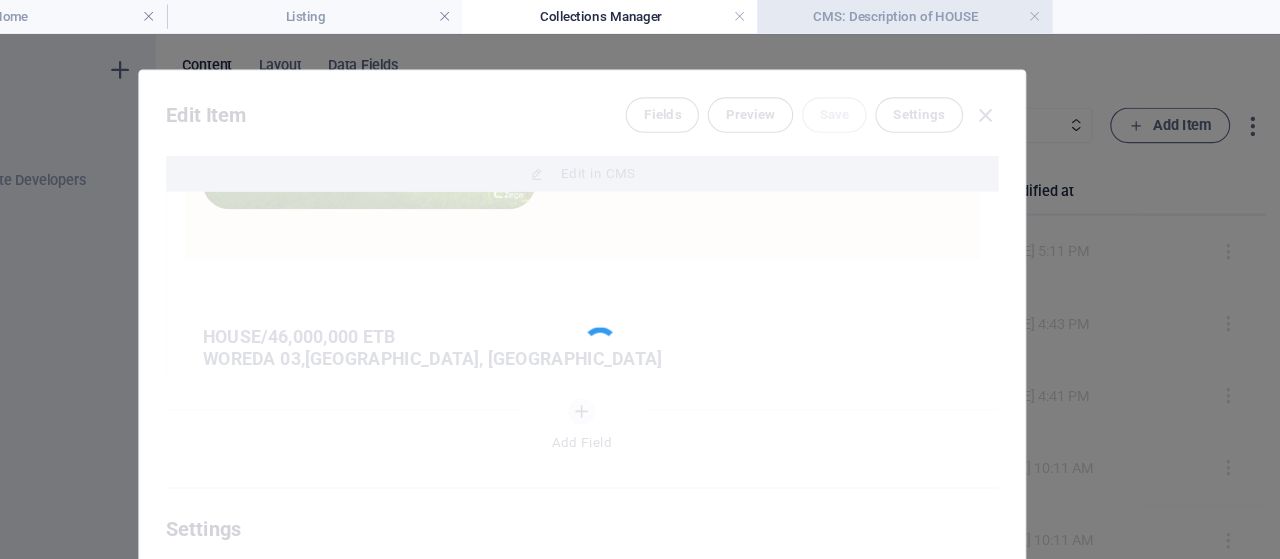 click on "CMS: Description of HOUSE" at bounding box center (931, 15) 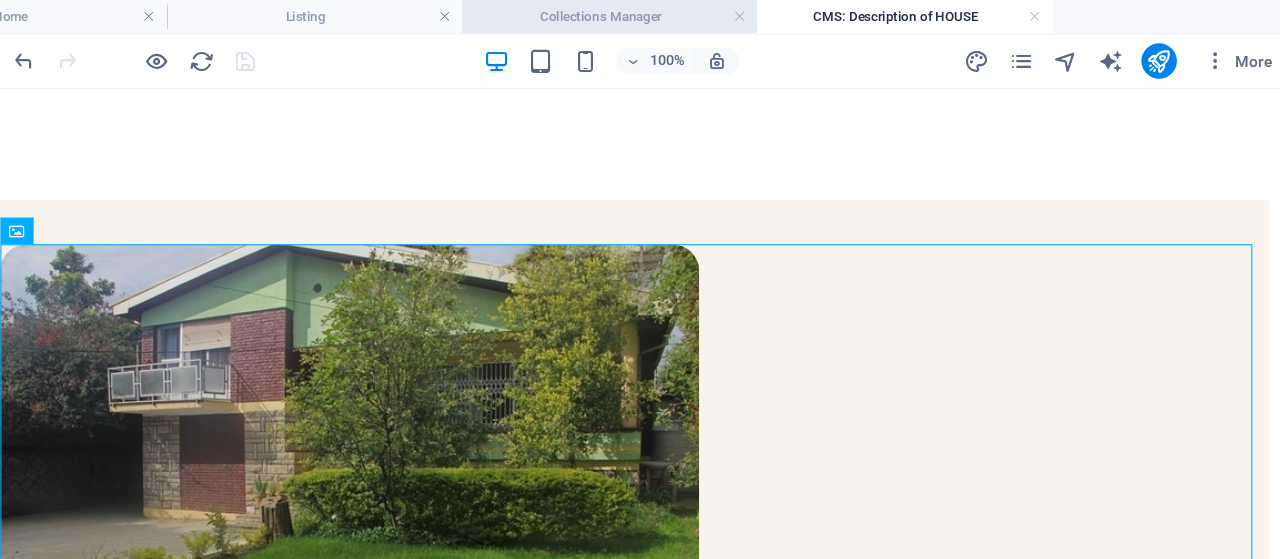 click on "Collections Manager" at bounding box center [665, 15] 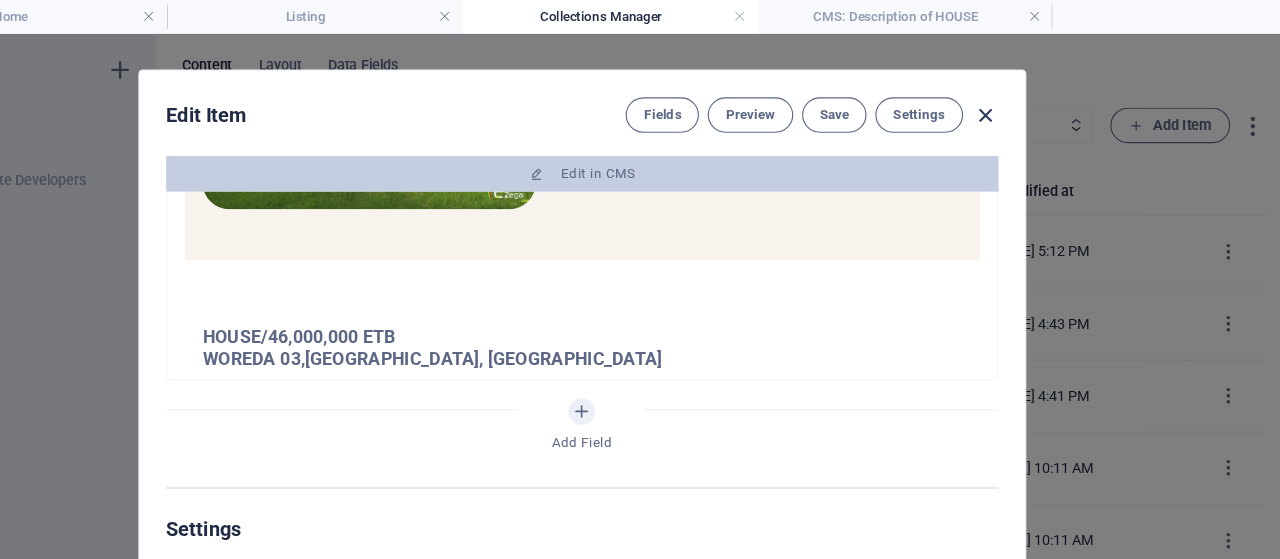click at bounding box center [1003, 104] 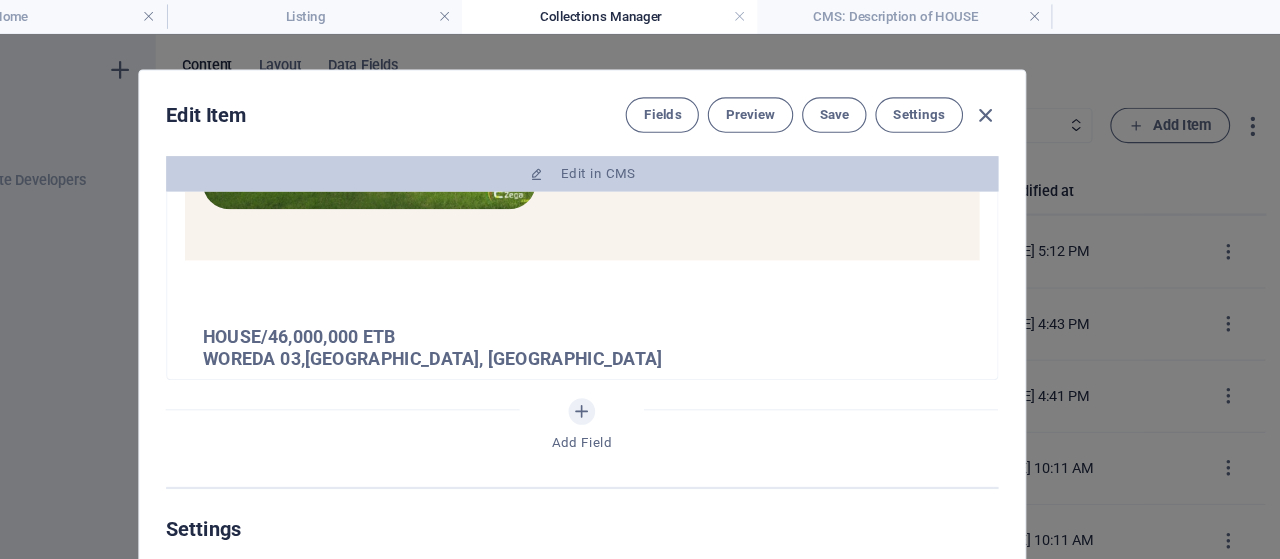 checkbox on "false" 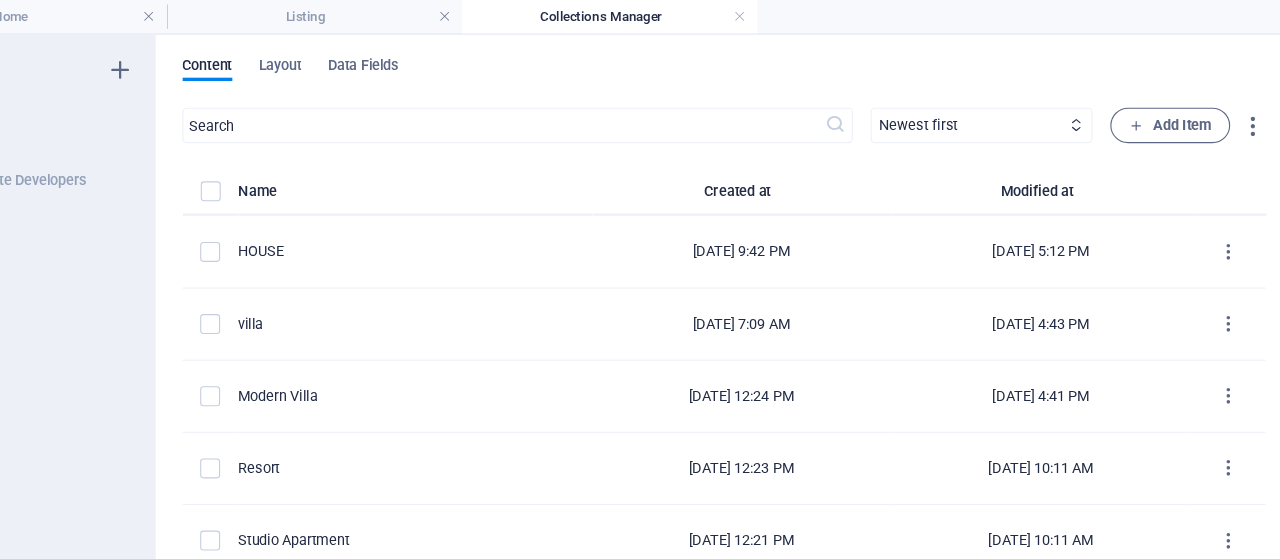 click on "Collections Manager" at bounding box center (665, 15) 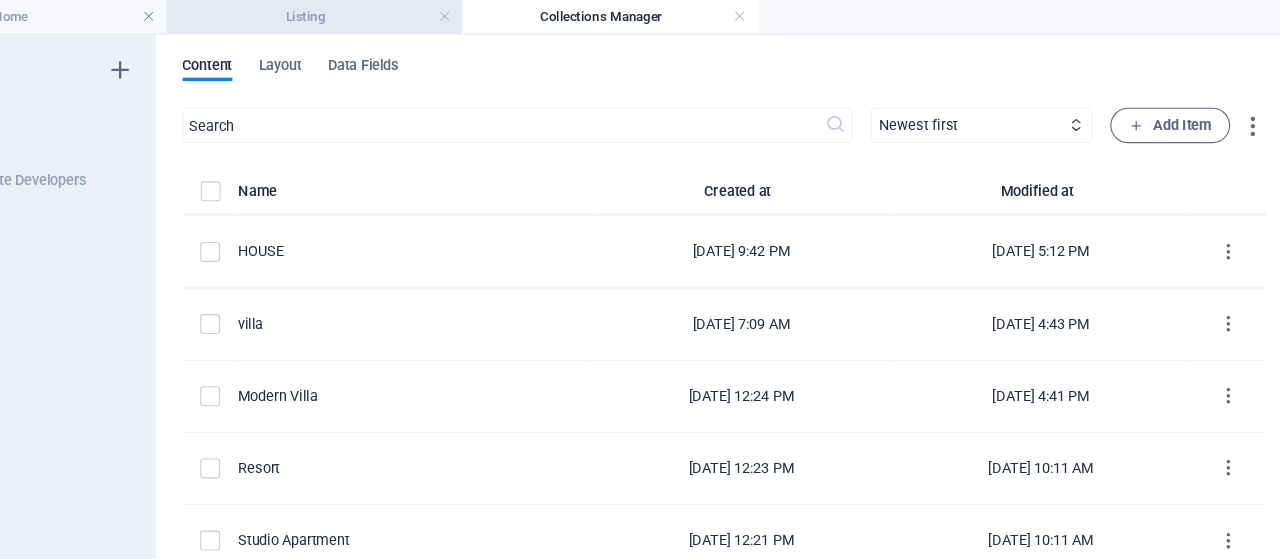 click on "Listing" at bounding box center (399, 15) 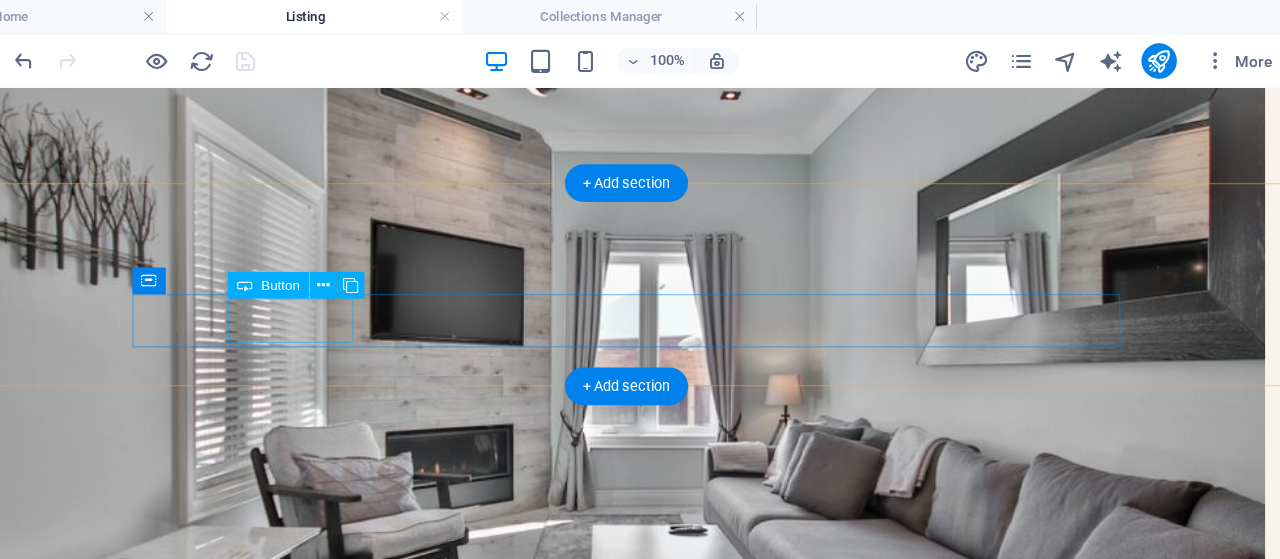 scroll, scrollTop: 416, scrollLeft: 0, axis: vertical 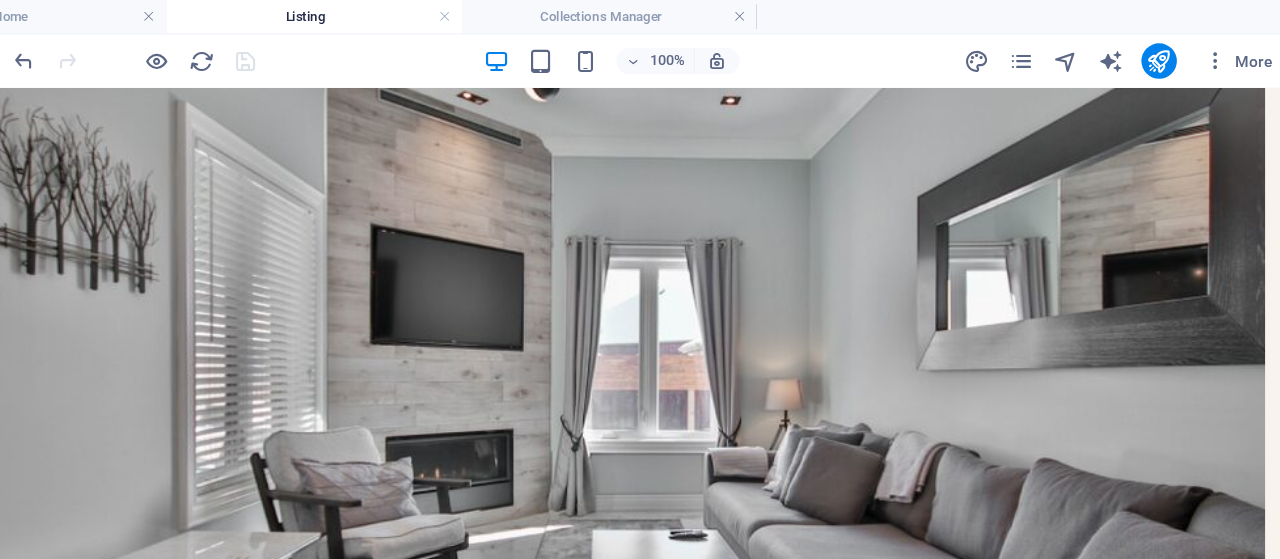 click on "Listing" at bounding box center [399, 15] 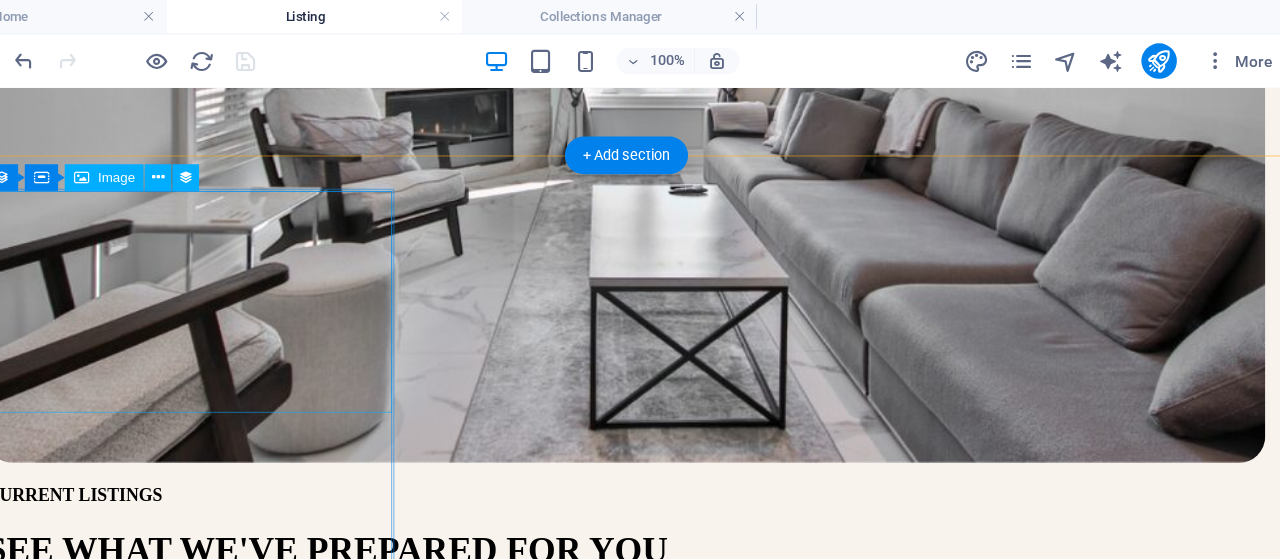 scroll, scrollTop: 416, scrollLeft: 0, axis: vertical 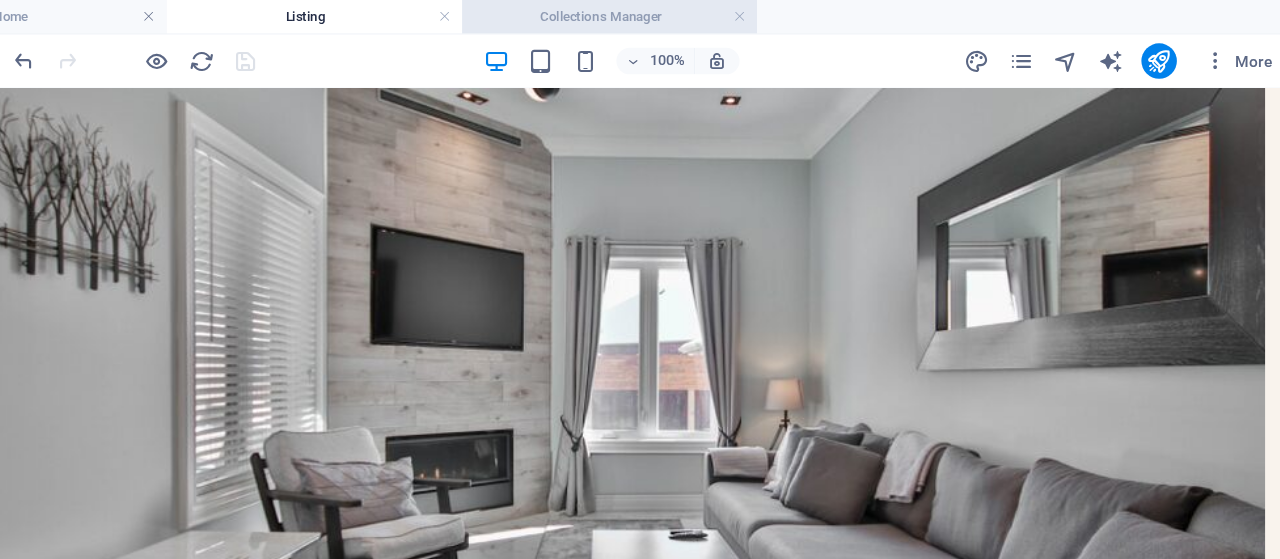 click on "Collections Manager" at bounding box center (665, 15) 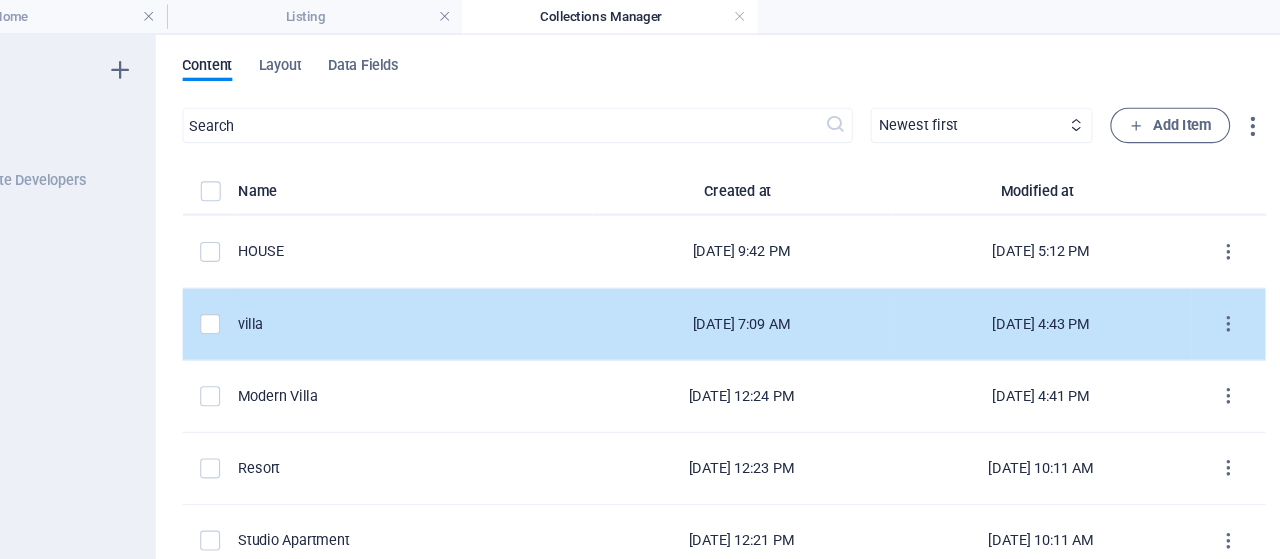click on "Jun 22, 2025 7:09 AM" at bounding box center (784, 292) 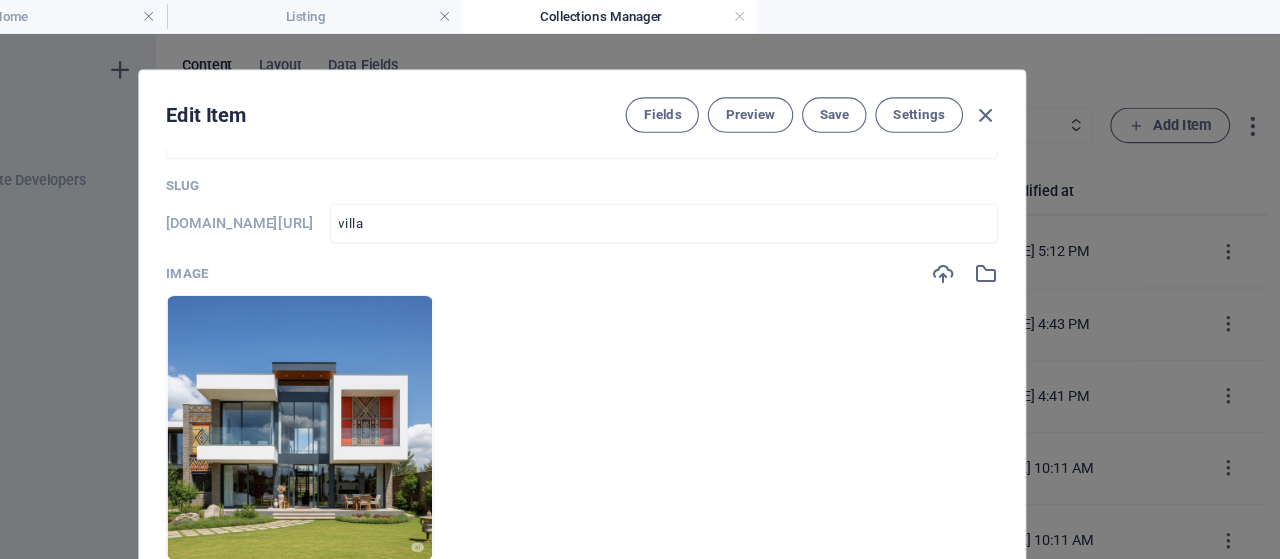 scroll, scrollTop: 192, scrollLeft: 0, axis: vertical 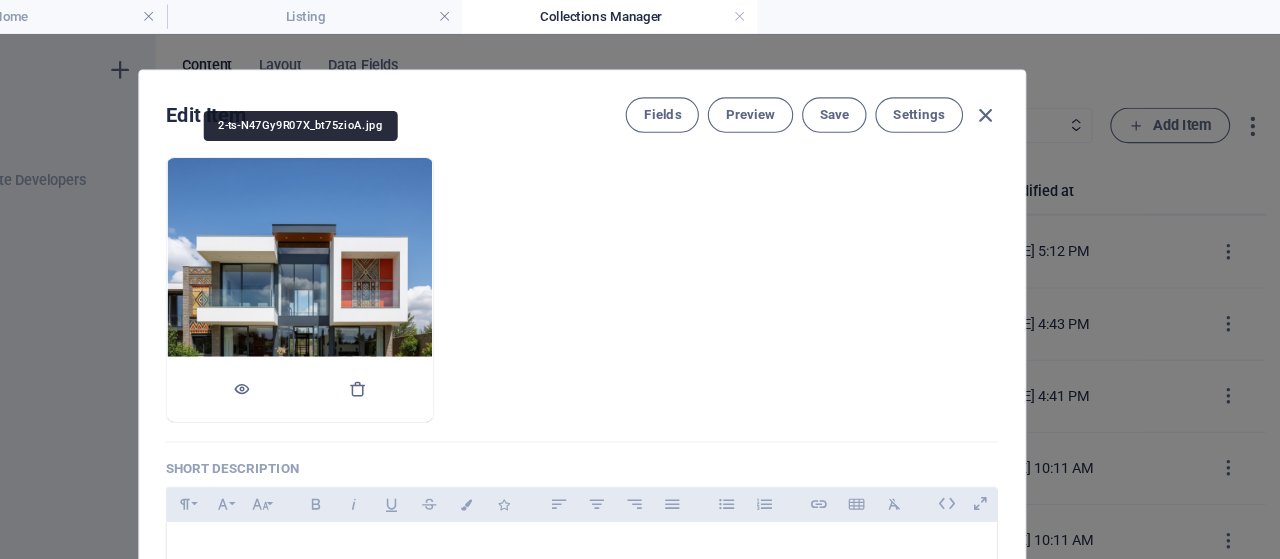click at bounding box center [386, 262] 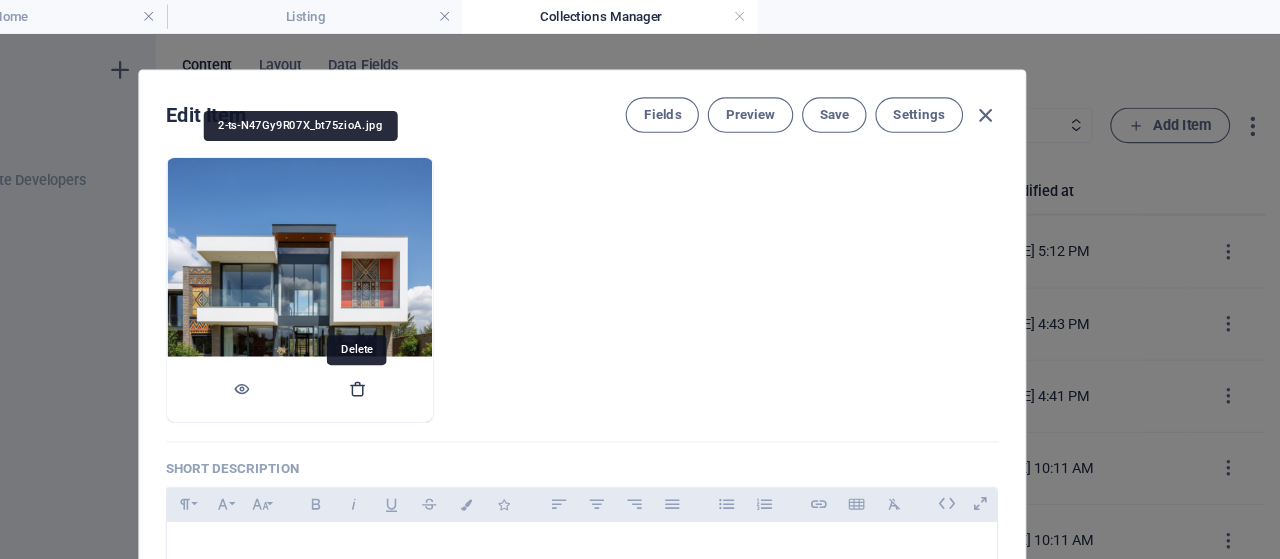 click at bounding box center (438, 351) 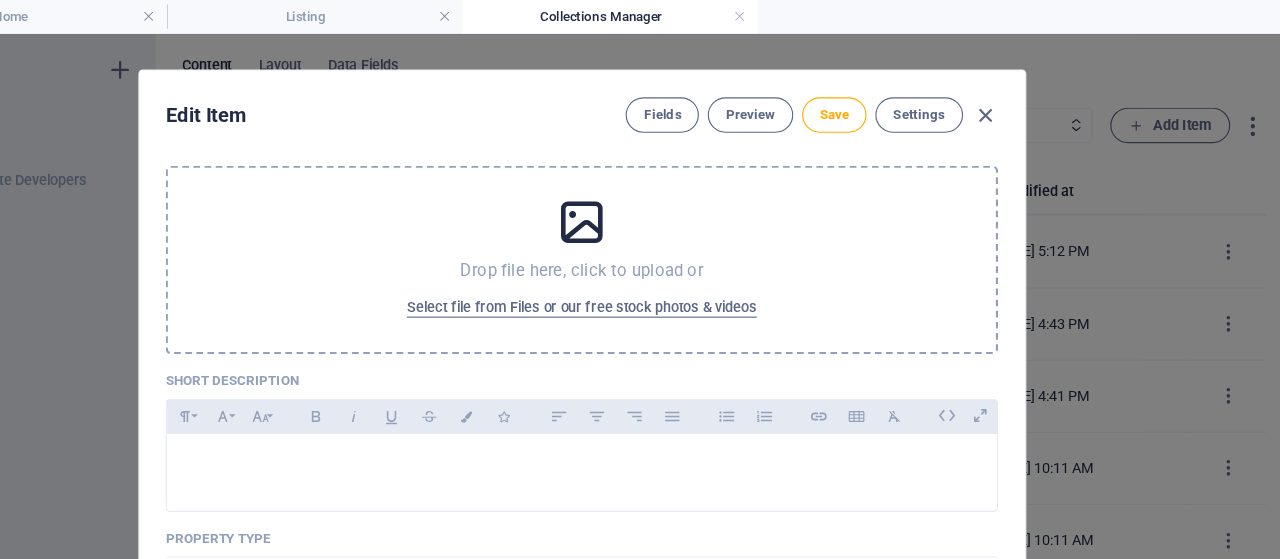 click on "Drop file here, click to upload or Select file from Files or our free stock photos & videos" at bounding box center (640, 235) 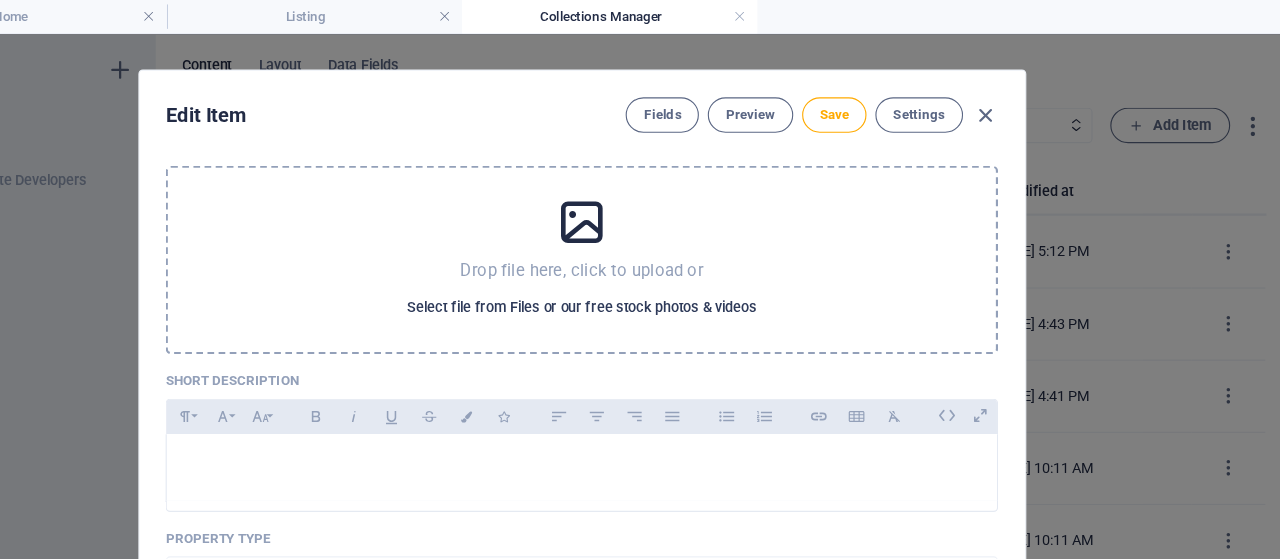 click on "Select file from Files or our free stock photos & videos" at bounding box center (639, 278) 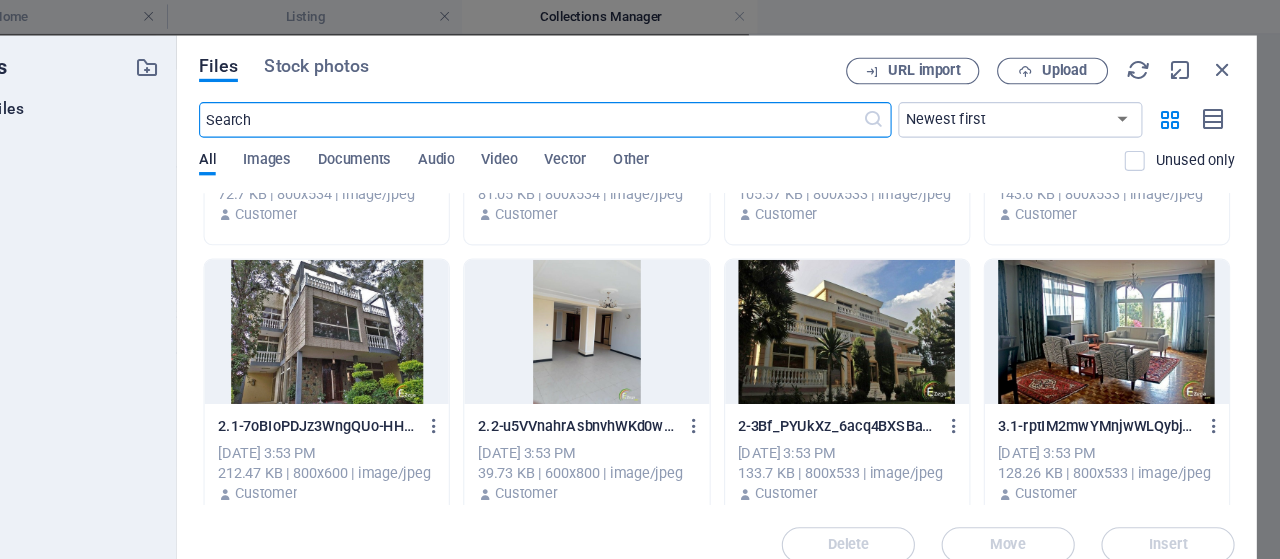 scroll, scrollTop: 192, scrollLeft: 0, axis: vertical 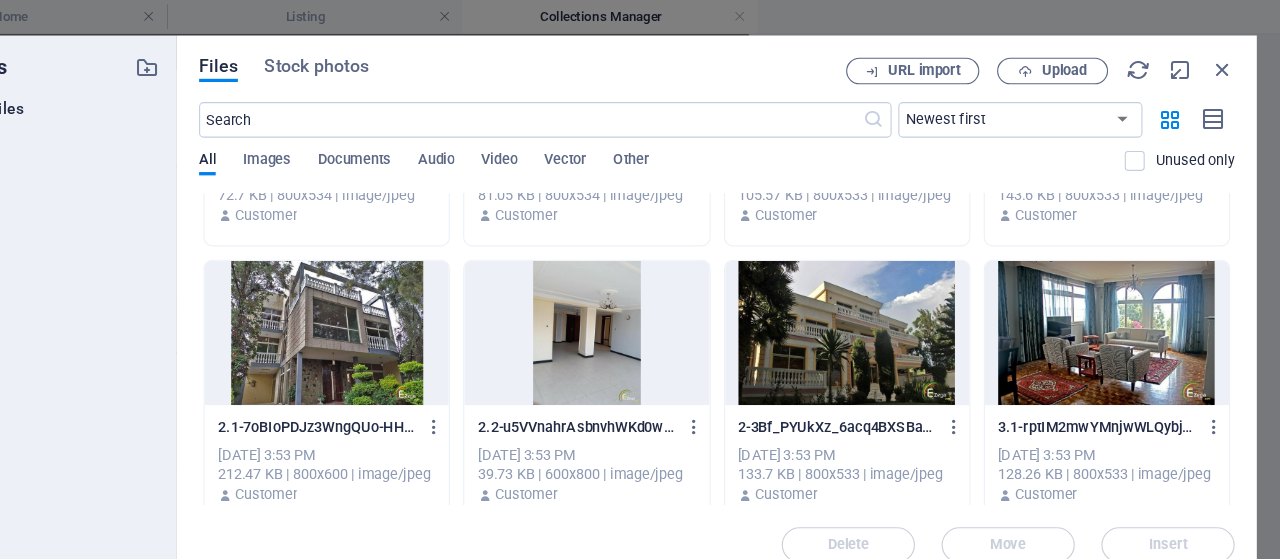 click at bounding box center [879, 300] 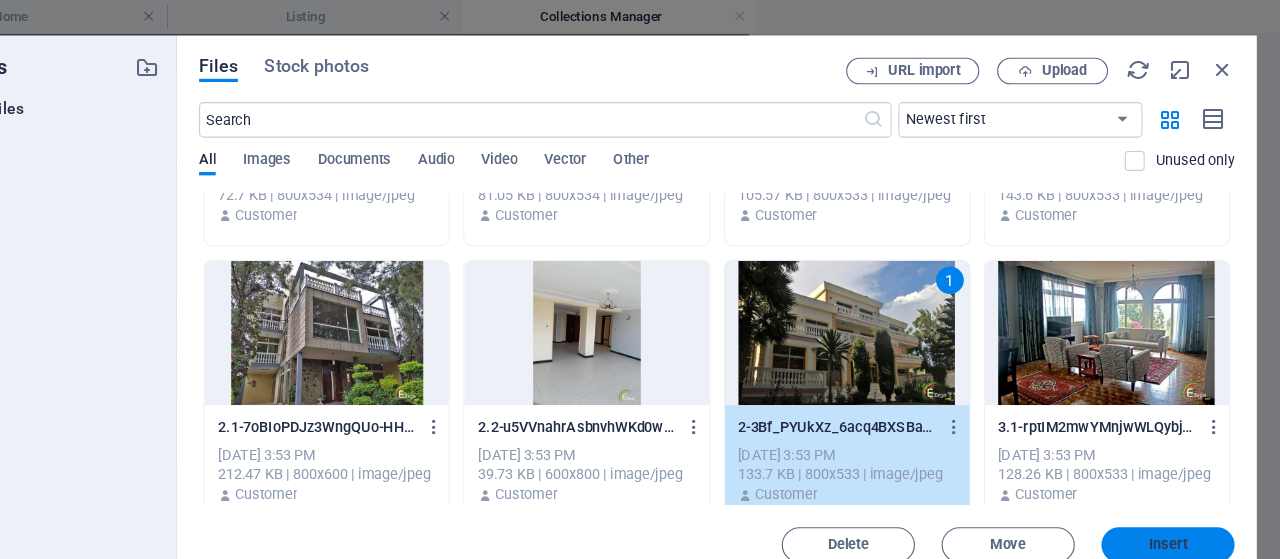 click on "Insert" at bounding box center (1168, 491) 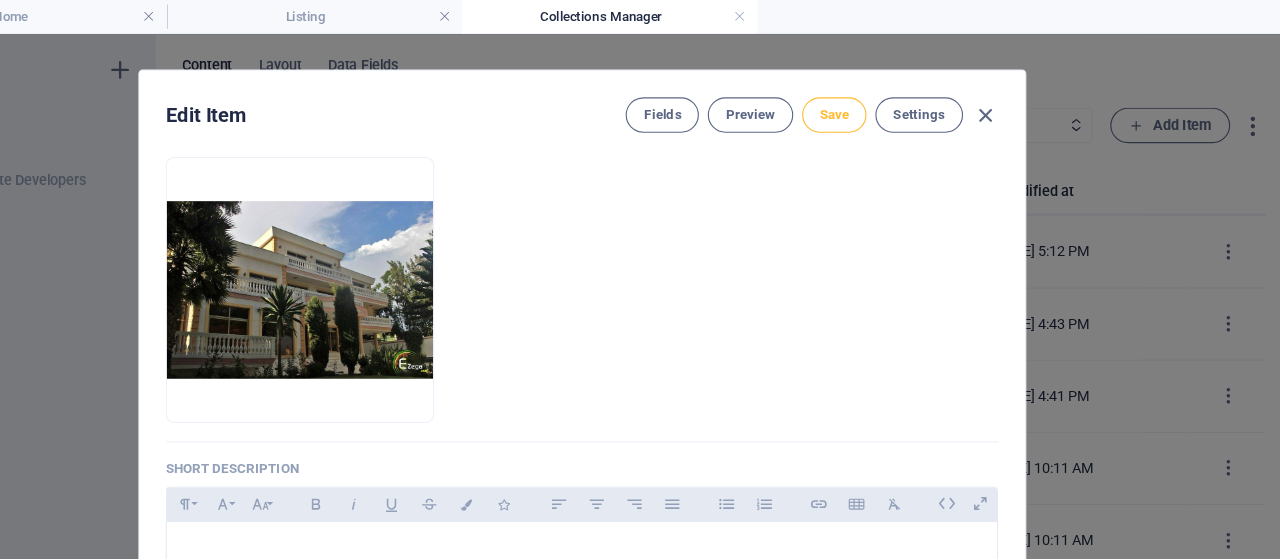 click on "Save" at bounding box center (867, 104) 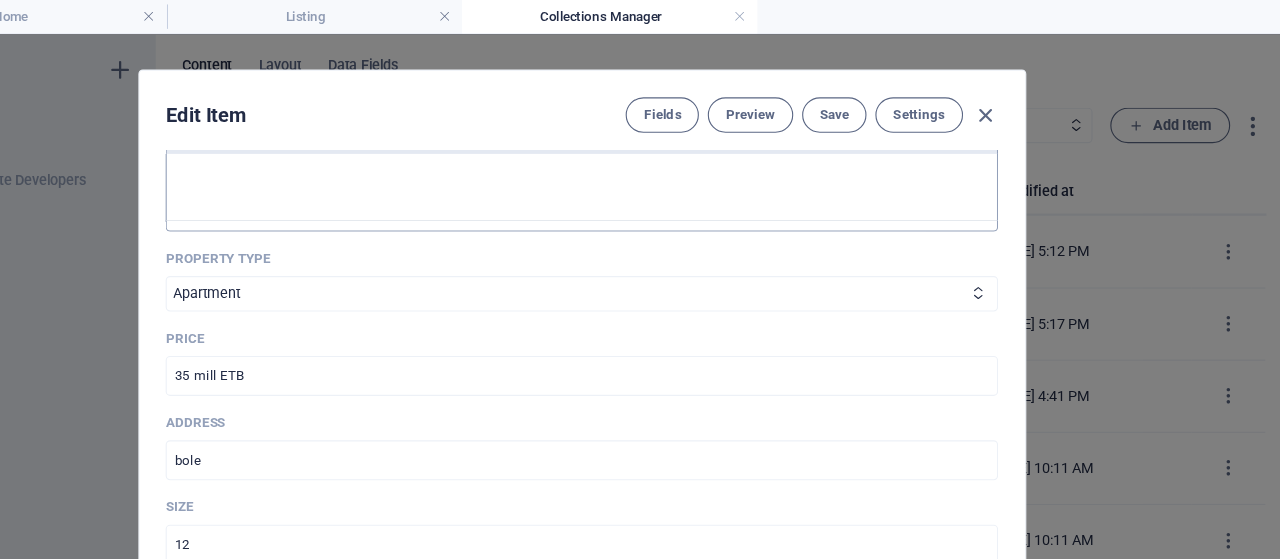 scroll, scrollTop: 576, scrollLeft: 0, axis: vertical 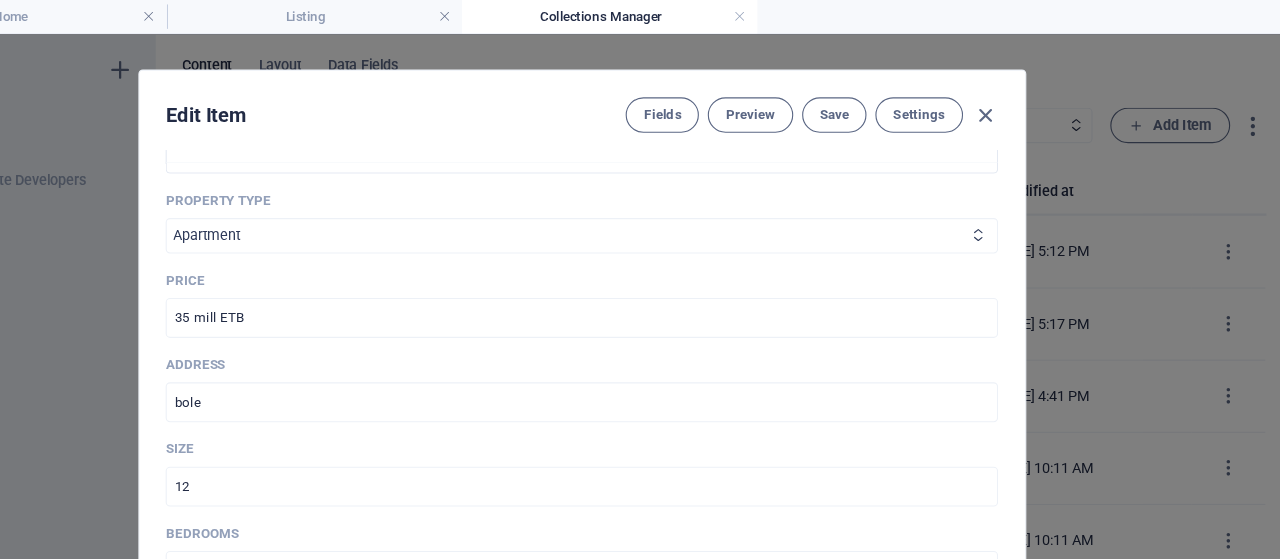 click on "[GEOGRAPHIC_DATA] Building Condo Rentals" at bounding box center [640, 213] 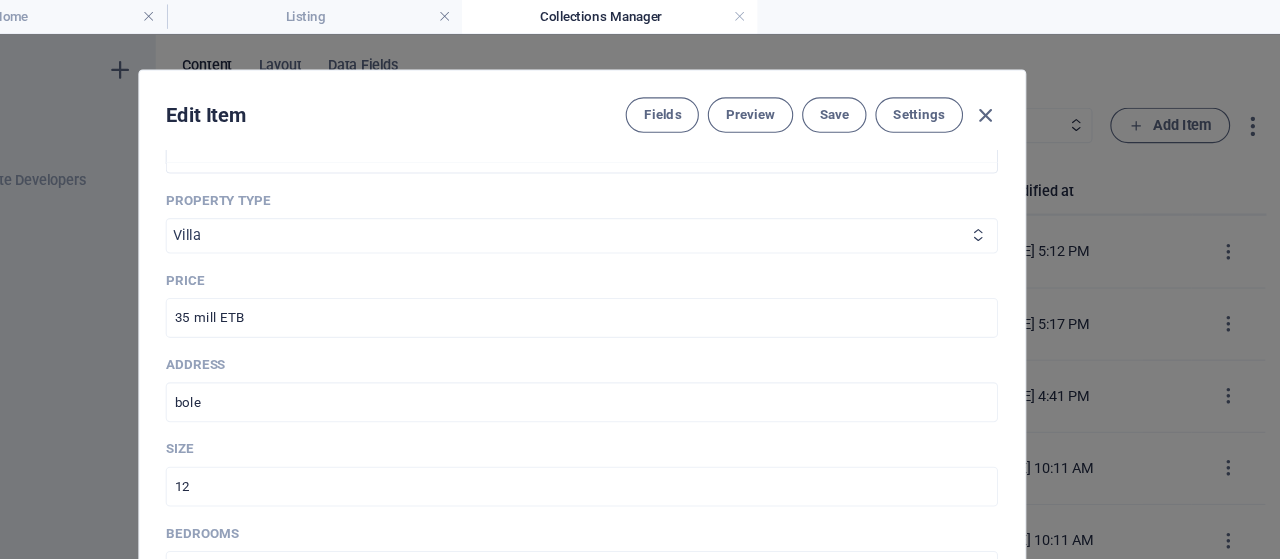 click on "Villa" at bounding box center (0, 0) 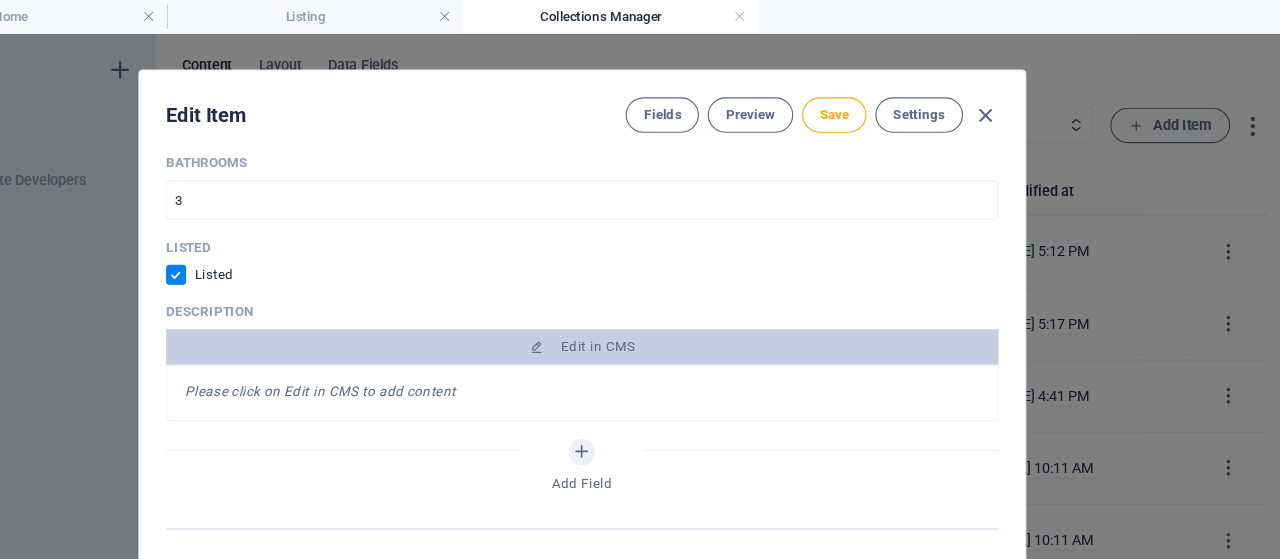 scroll, scrollTop: 698, scrollLeft: 0, axis: vertical 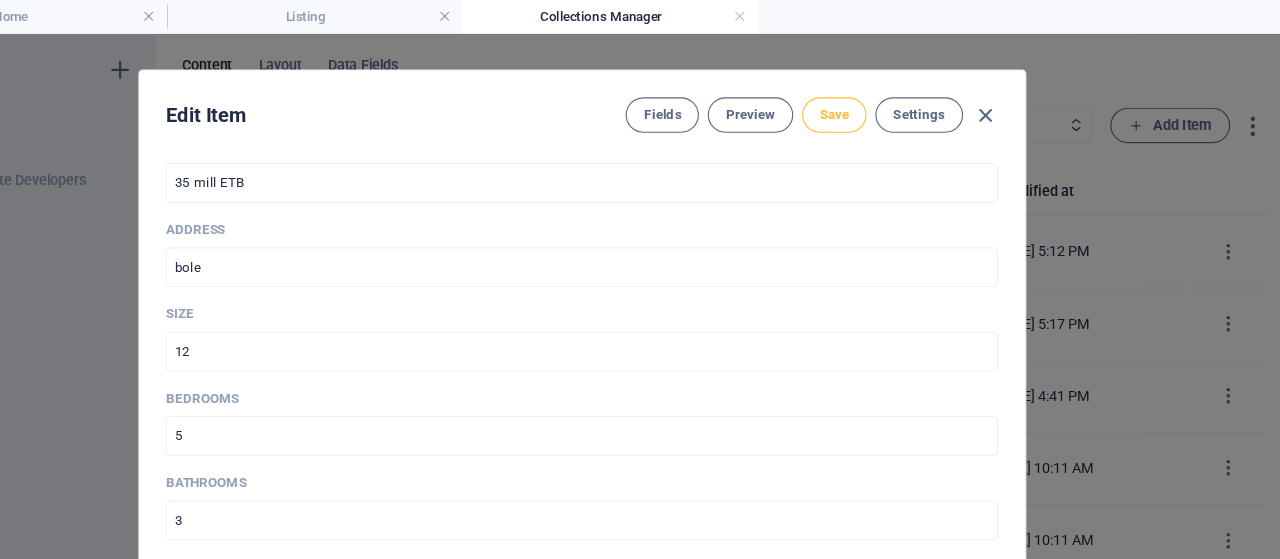 click on "Save" at bounding box center [867, 104] 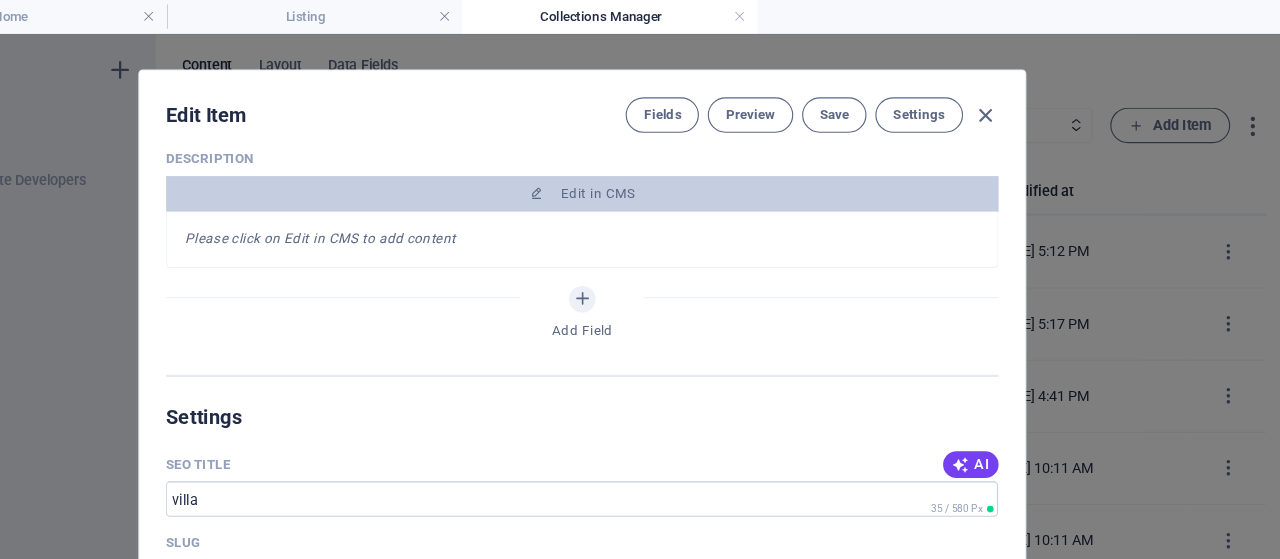 scroll, scrollTop: 1082, scrollLeft: 0, axis: vertical 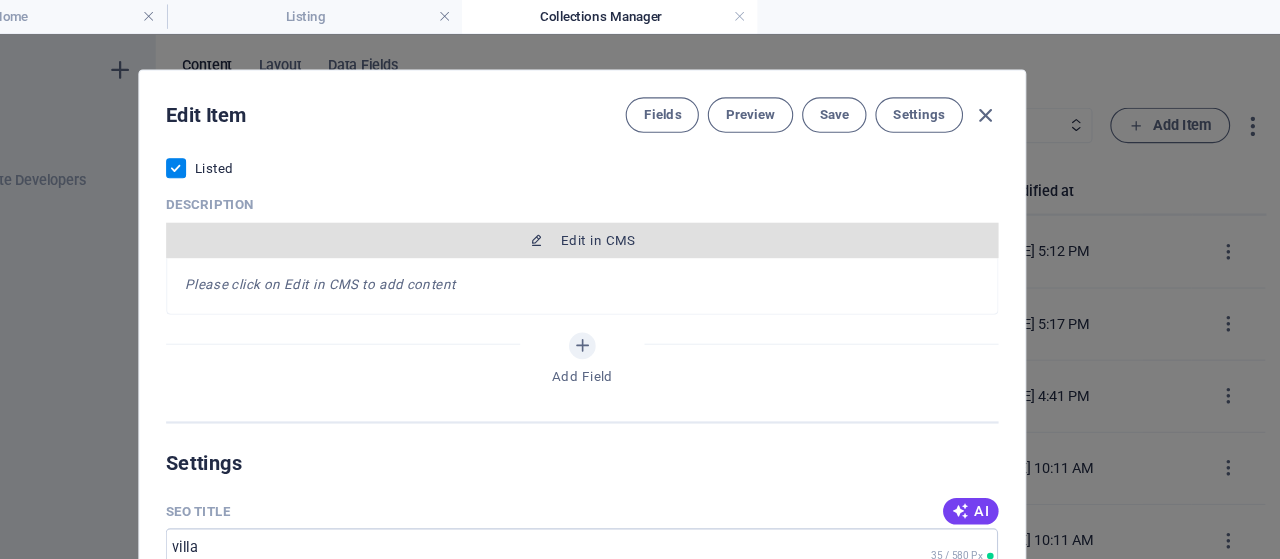 click on "Edit in CMS" at bounding box center (654, 217) 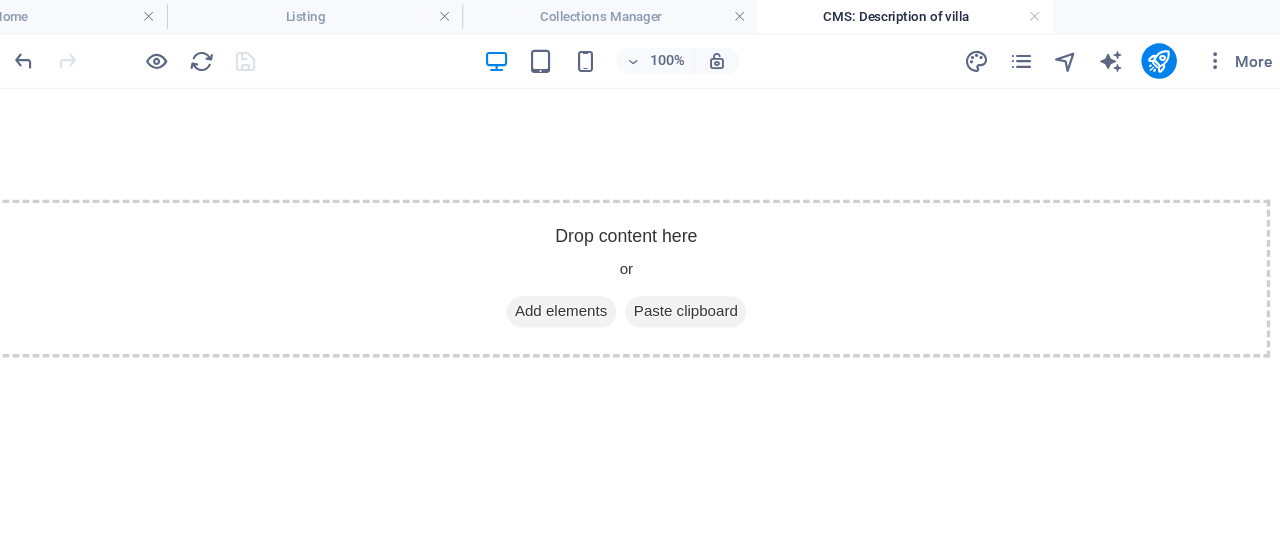 scroll, scrollTop: 0, scrollLeft: 0, axis: both 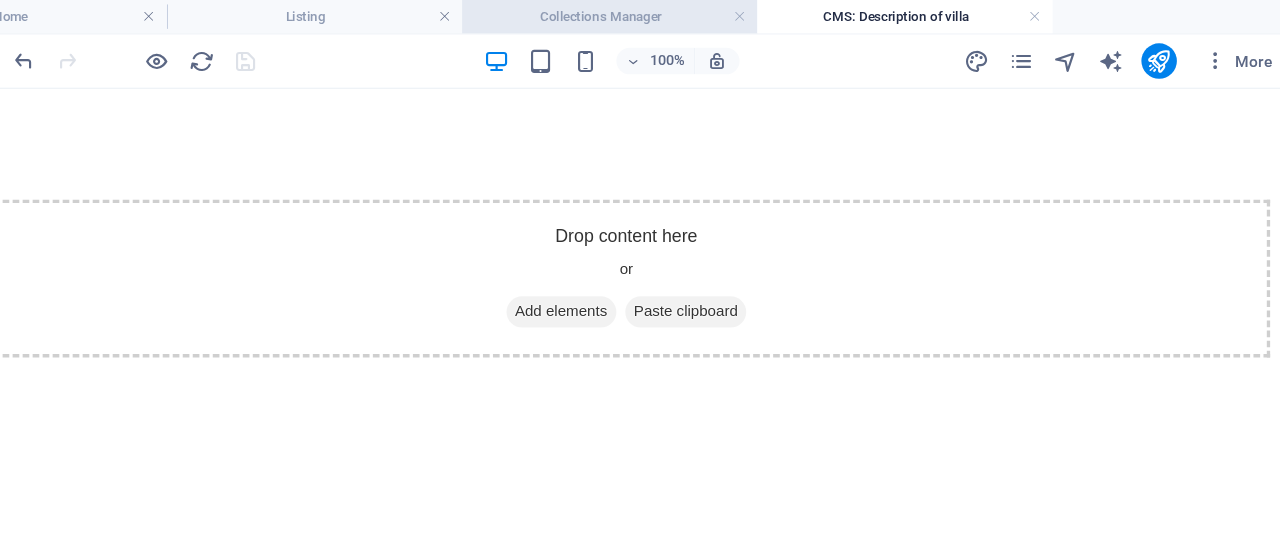click on "Collections Manager" at bounding box center (665, 15) 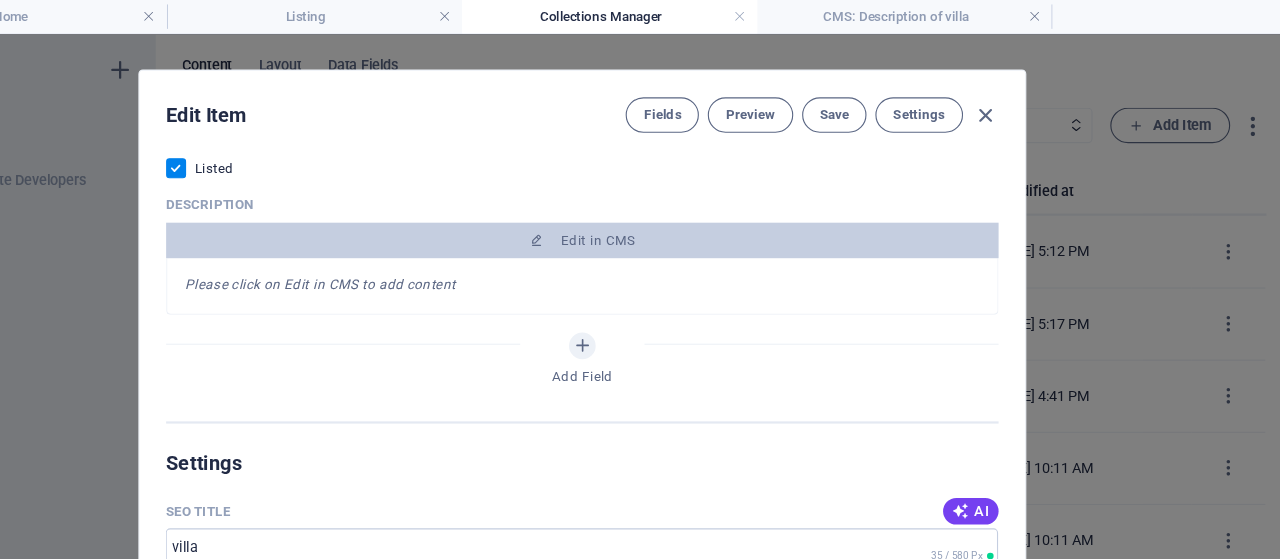 scroll, scrollTop: 1082, scrollLeft: 0, axis: vertical 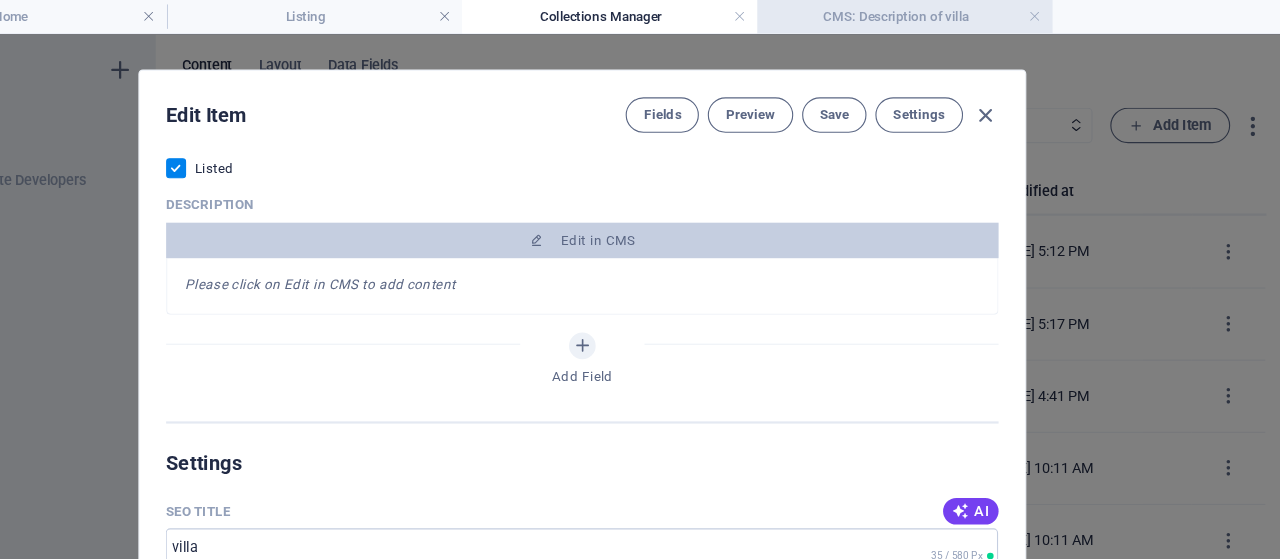 click on "CMS: Description of villa" at bounding box center (931, 15) 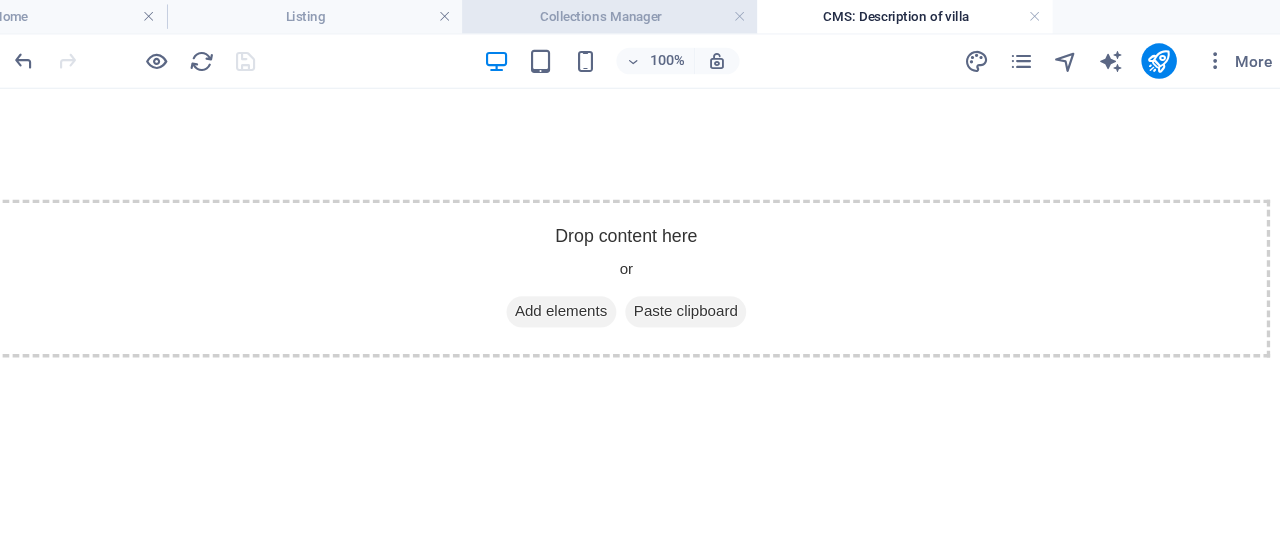 click on "Collections Manager" at bounding box center (665, 15) 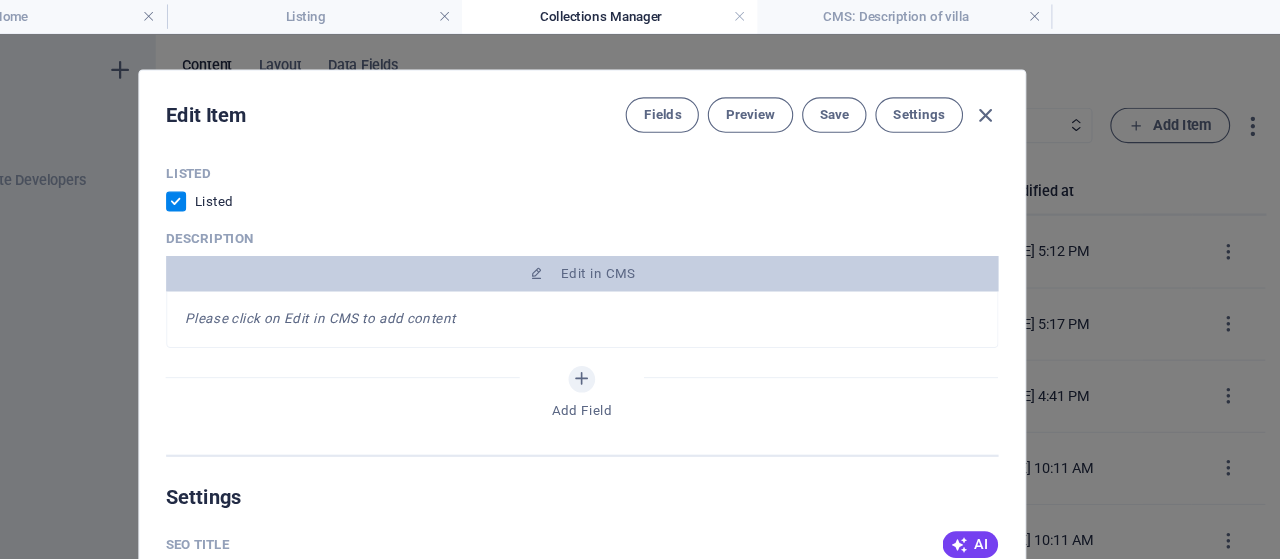 scroll, scrollTop: 1082, scrollLeft: 0, axis: vertical 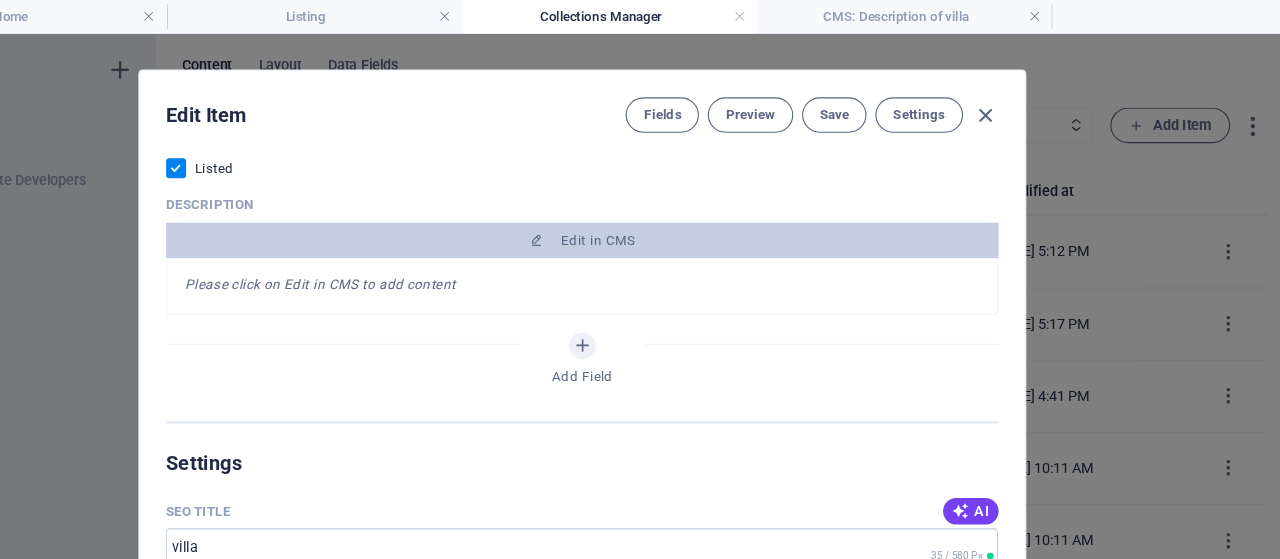 click on "Please click on Edit in CMS to add content" at bounding box center (640, 258) 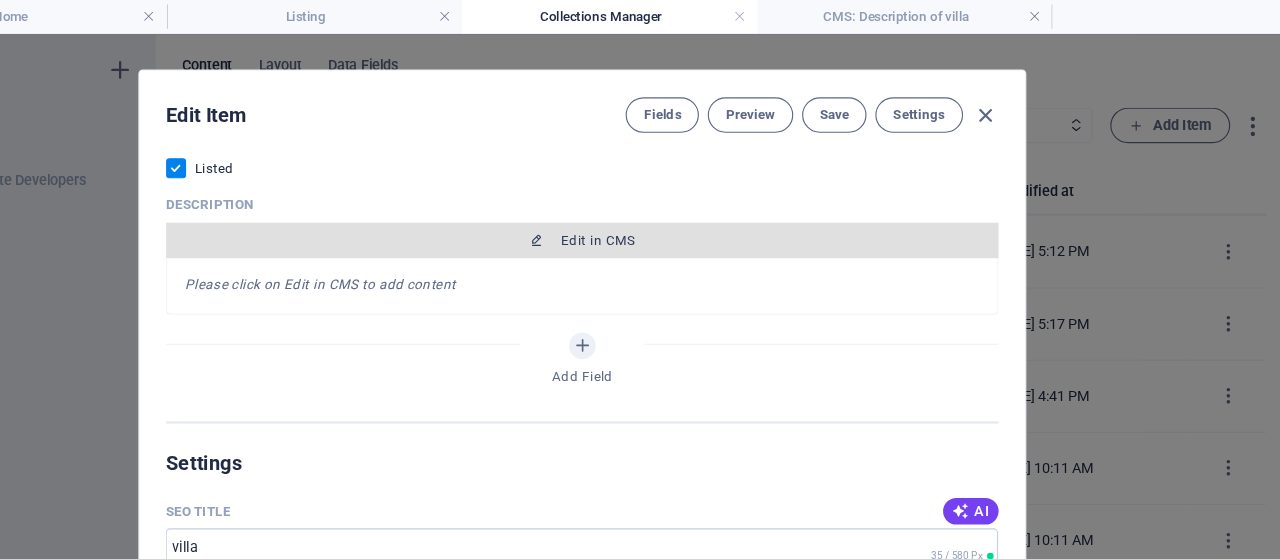 click on "Edit in CMS" at bounding box center [654, 217] 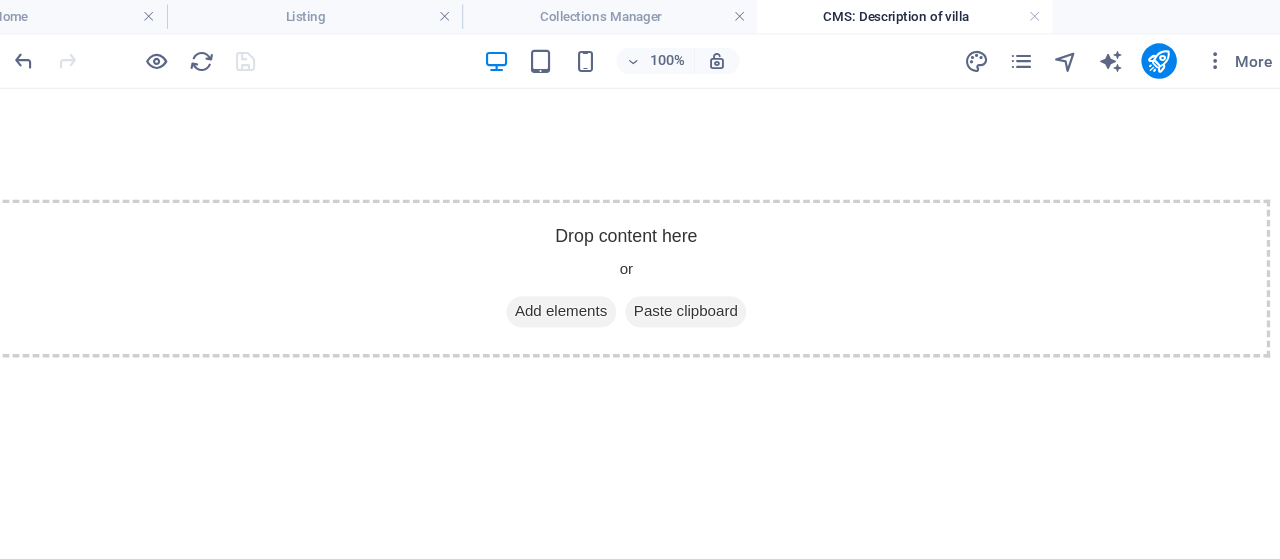 scroll, scrollTop: 0, scrollLeft: 0, axis: both 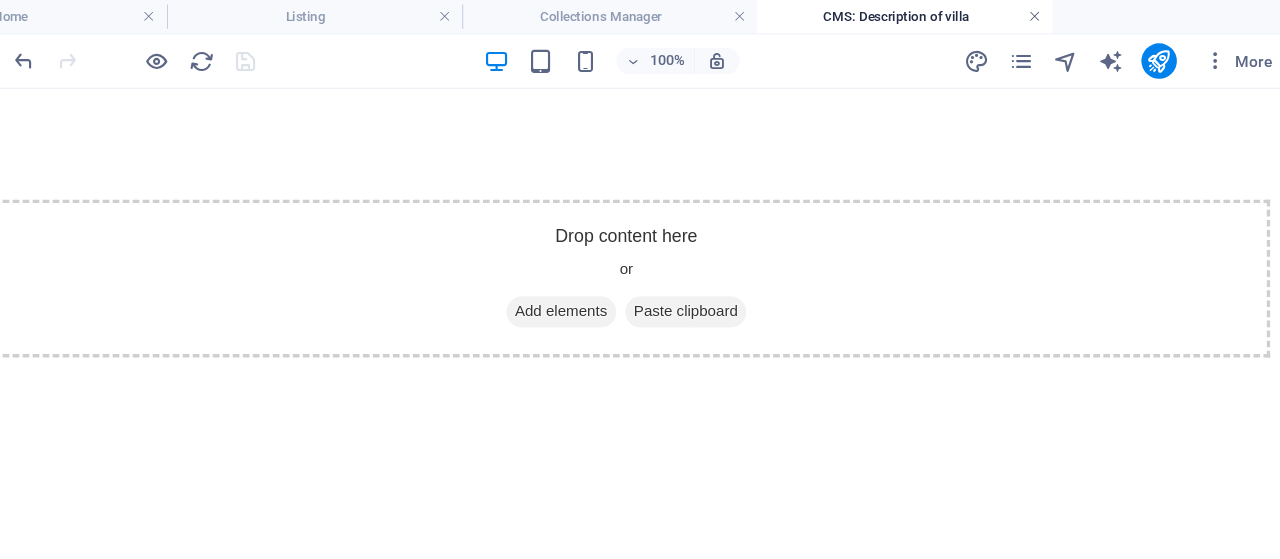 click at bounding box center (1048, 15) 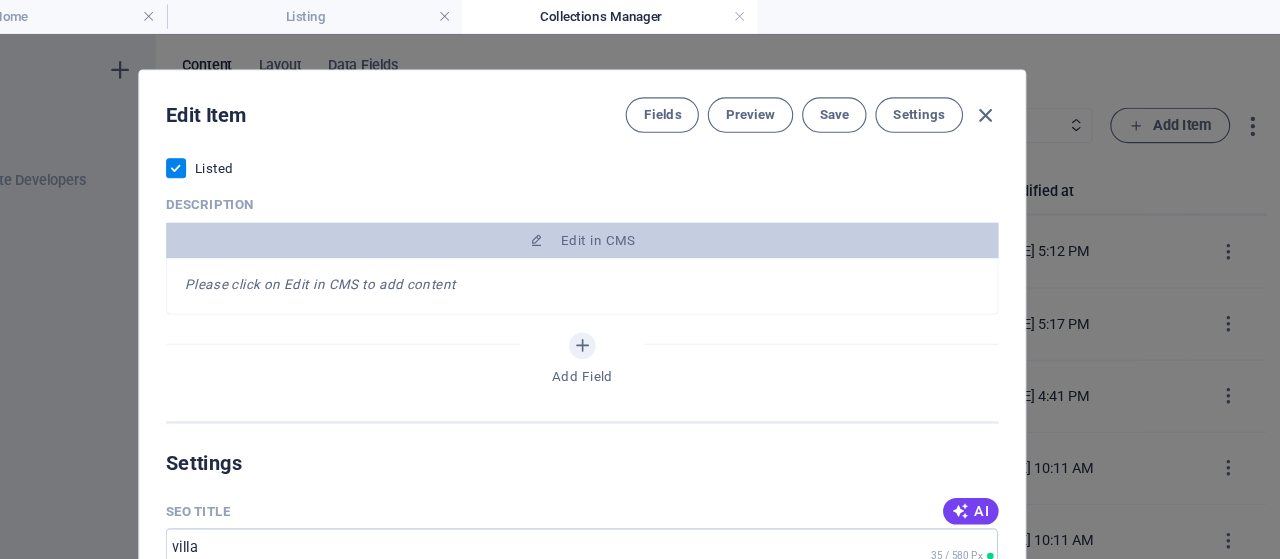 scroll, scrollTop: 1082, scrollLeft: 0, axis: vertical 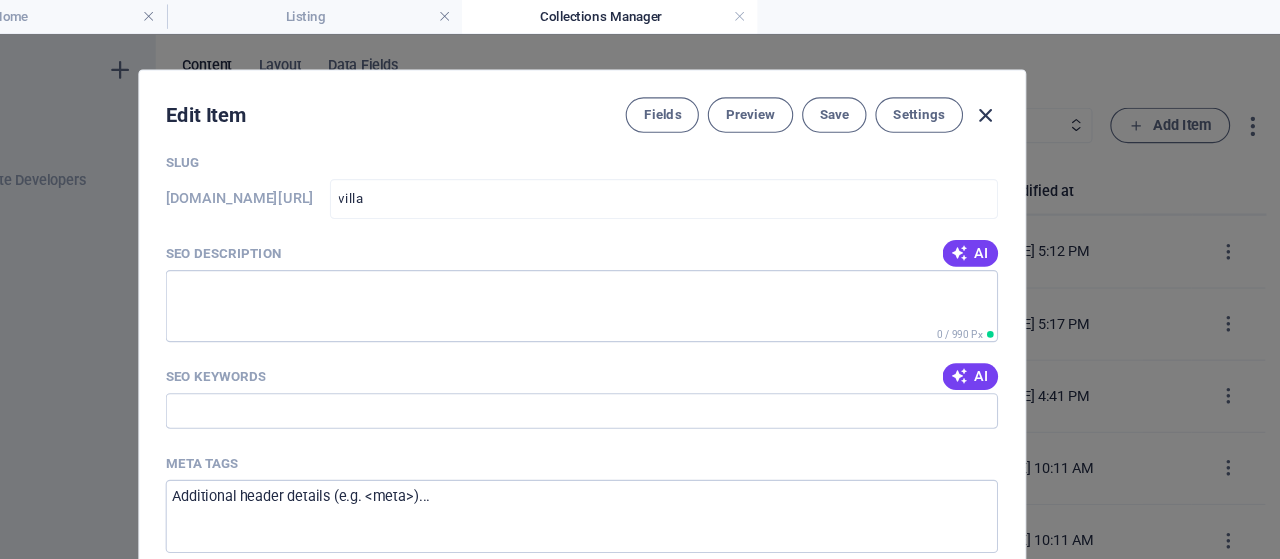 click at bounding box center (1003, 104) 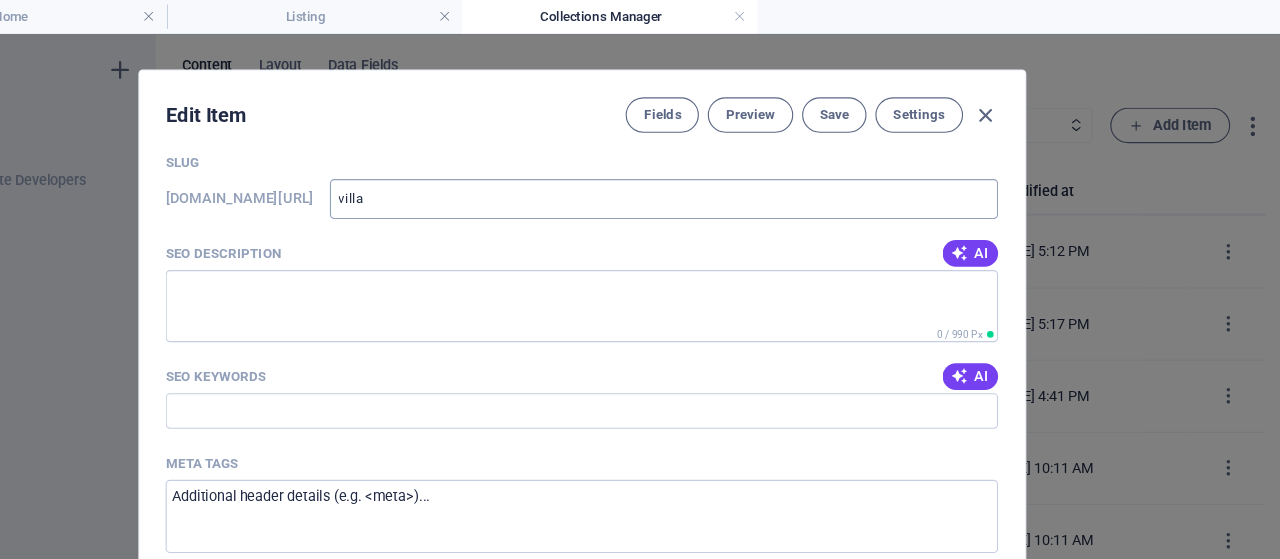 checkbox on "false" 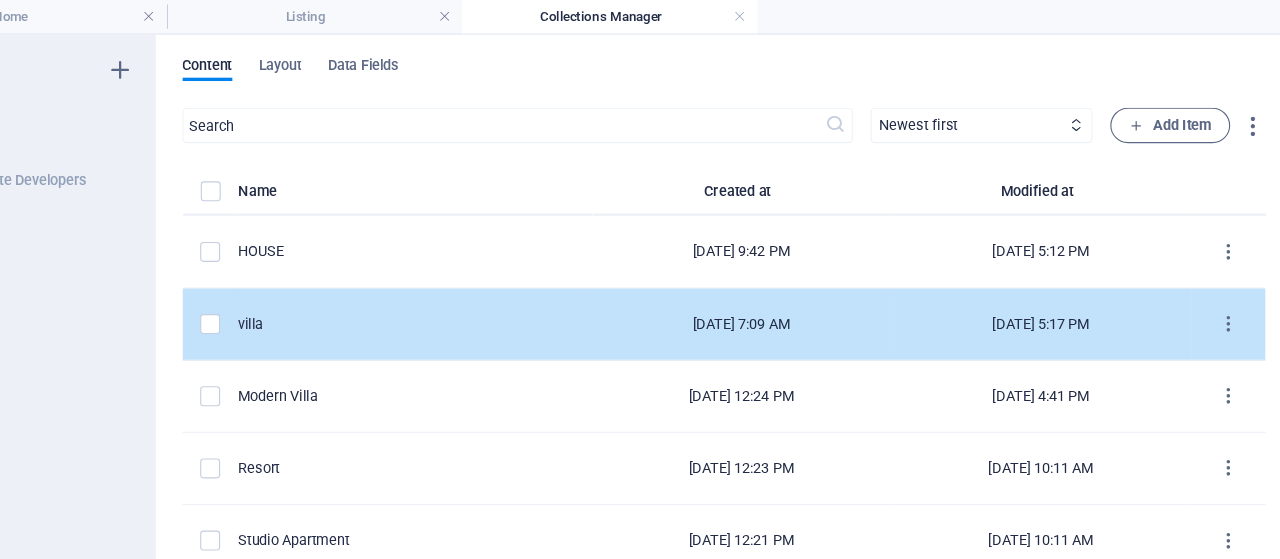 scroll, scrollTop: 0, scrollLeft: 0, axis: both 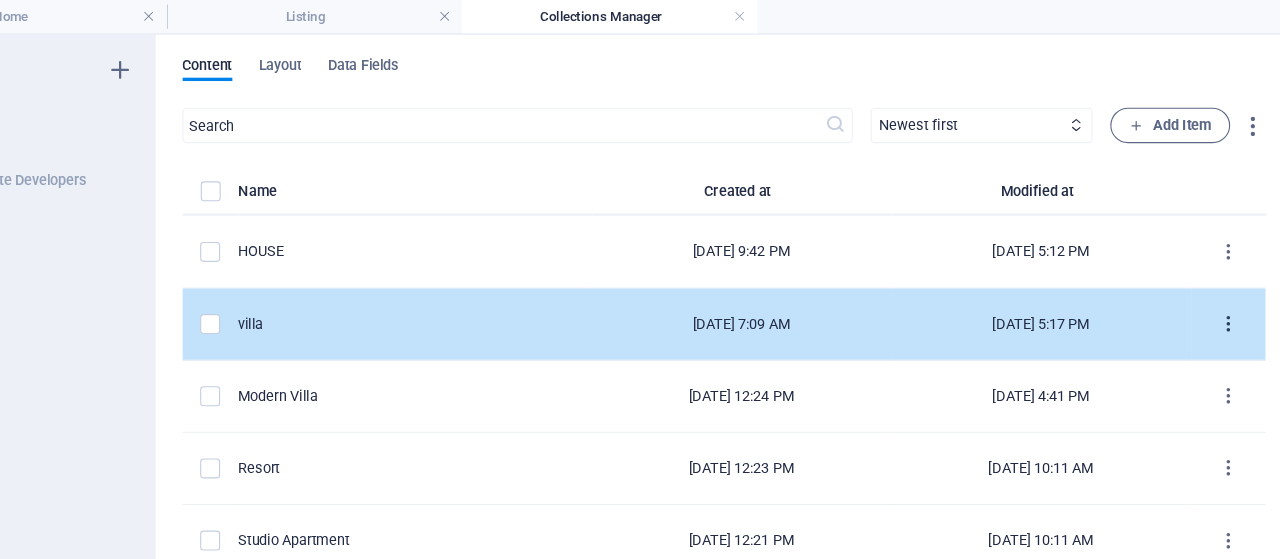 click at bounding box center (1222, 292) 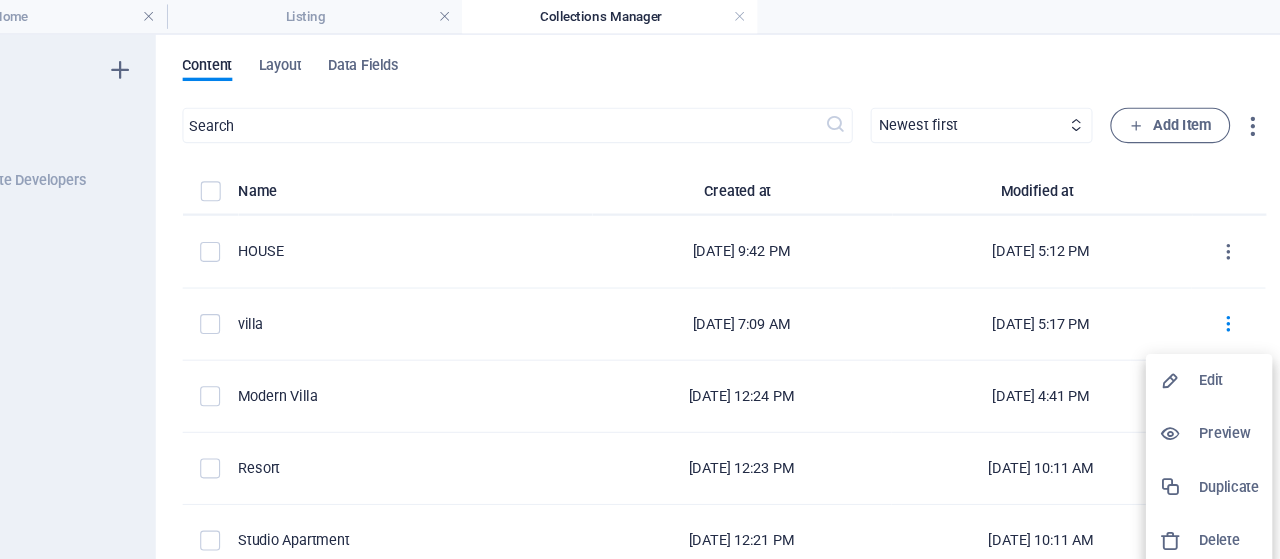 click on "Delete" at bounding box center [1223, 487] 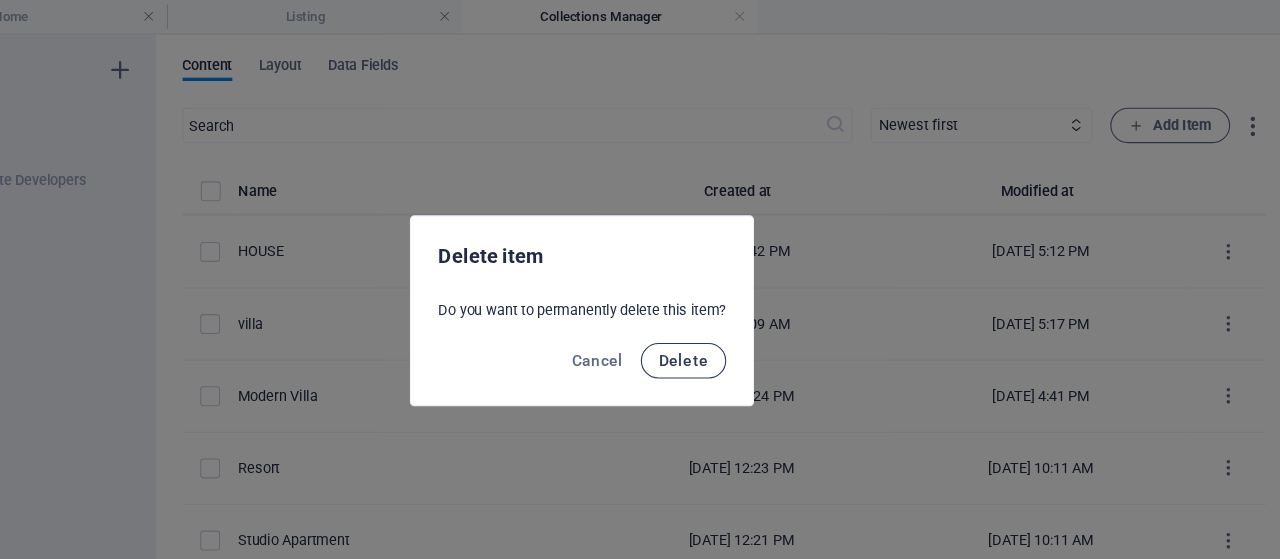 click on "Delete" at bounding box center (731, 325) 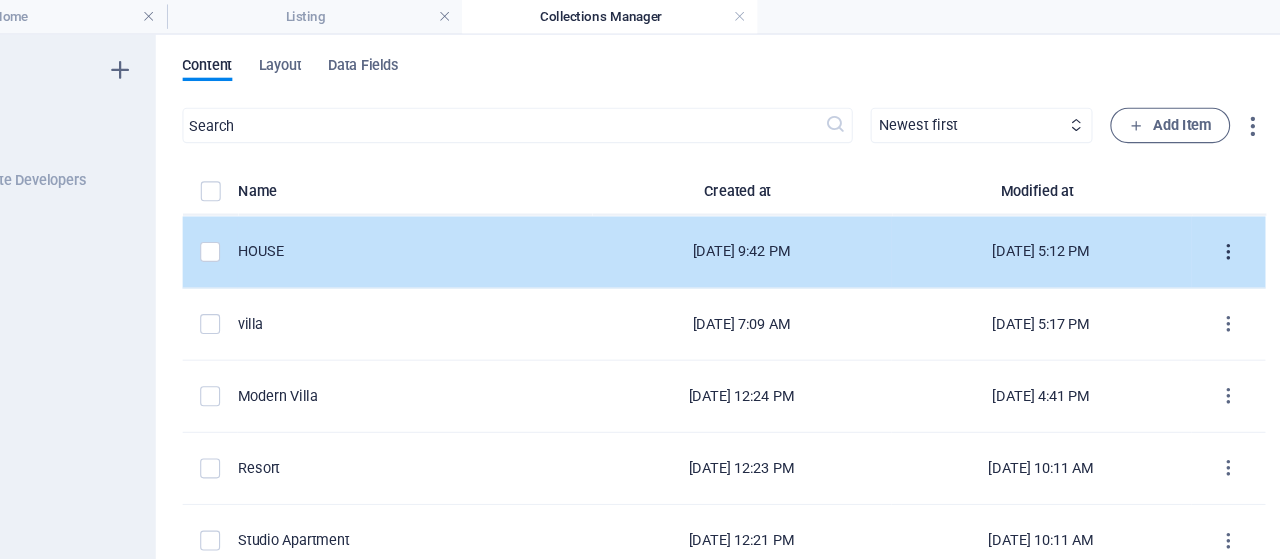 click at bounding box center (1222, 227) 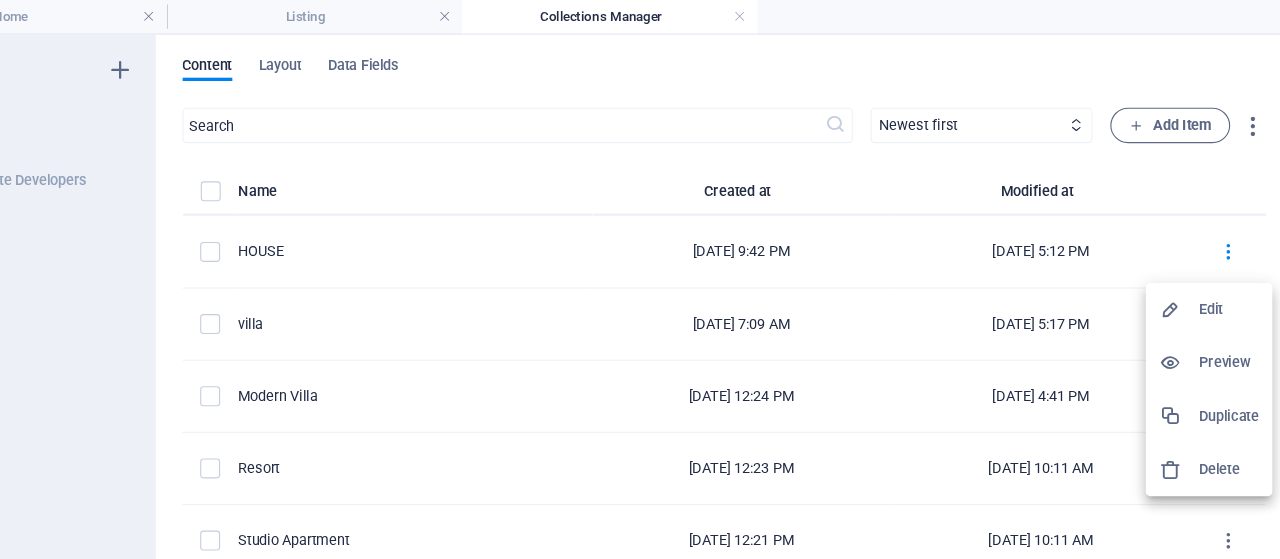 click on "Duplicate" at bounding box center [1223, 375] 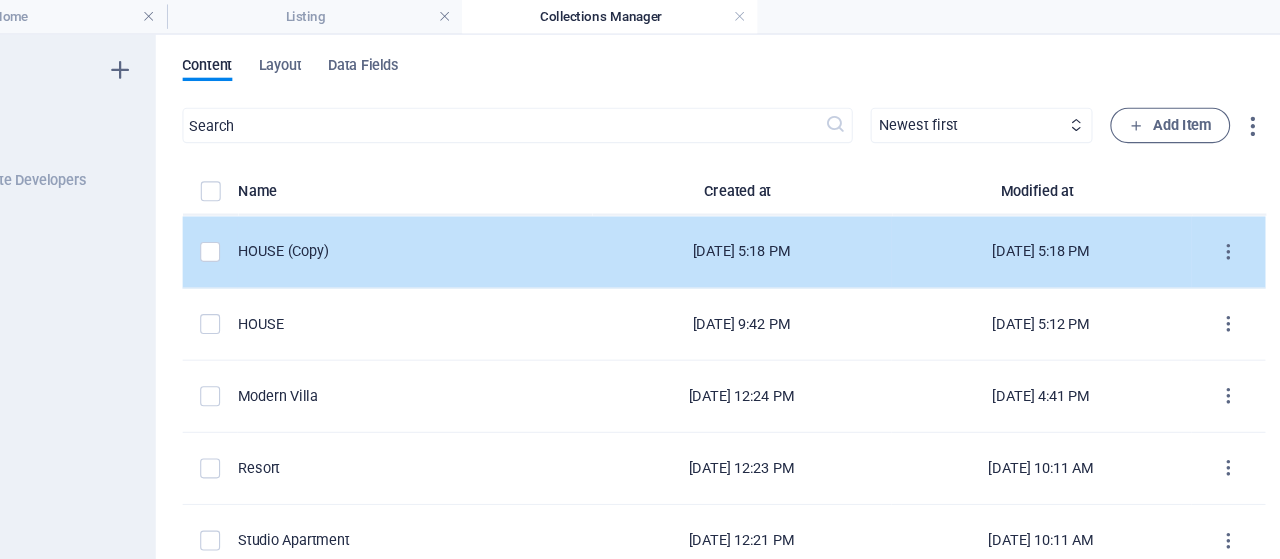 click on "HOUSE (Copy)" at bounding box center (481, 227) 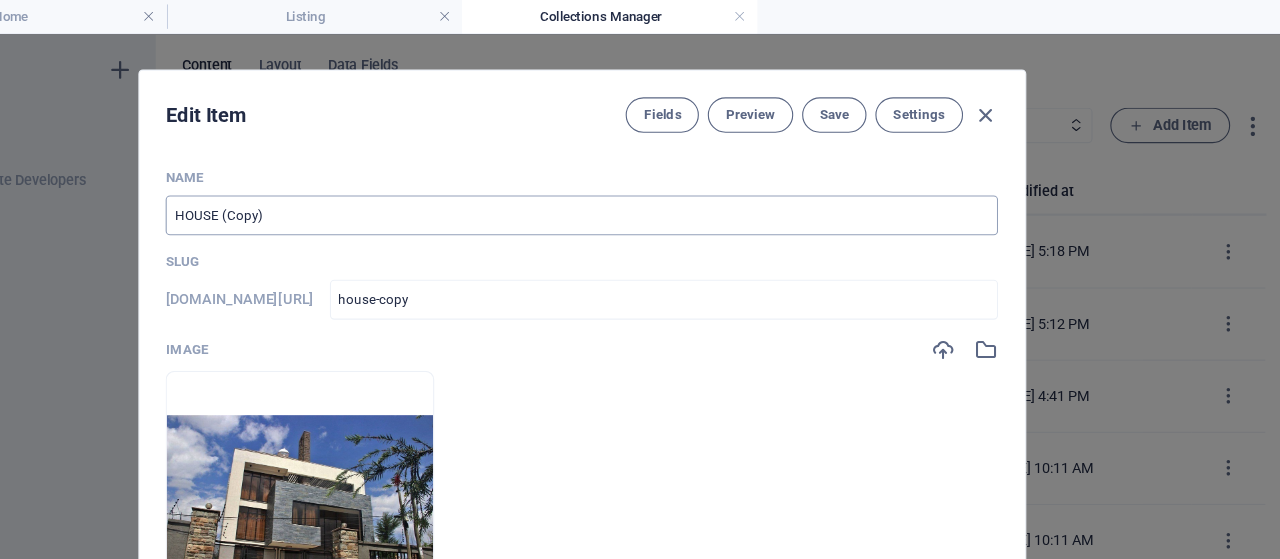 click on "HOUSE (Copy)" at bounding box center (640, 194) 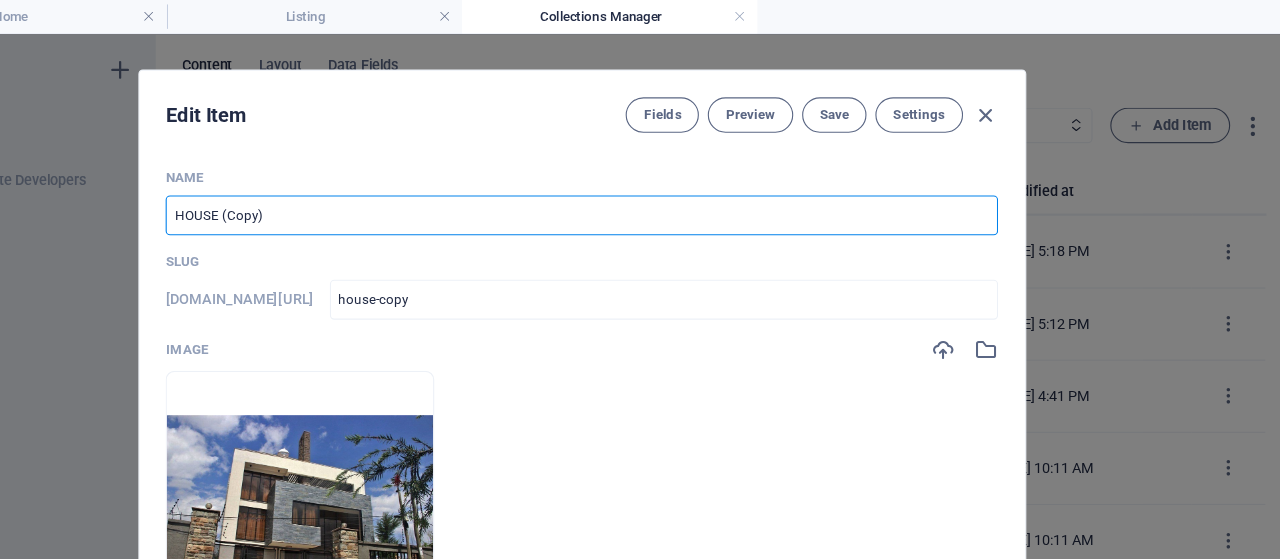 click on "HOUSE (Copy)" at bounding box center (640, 194) 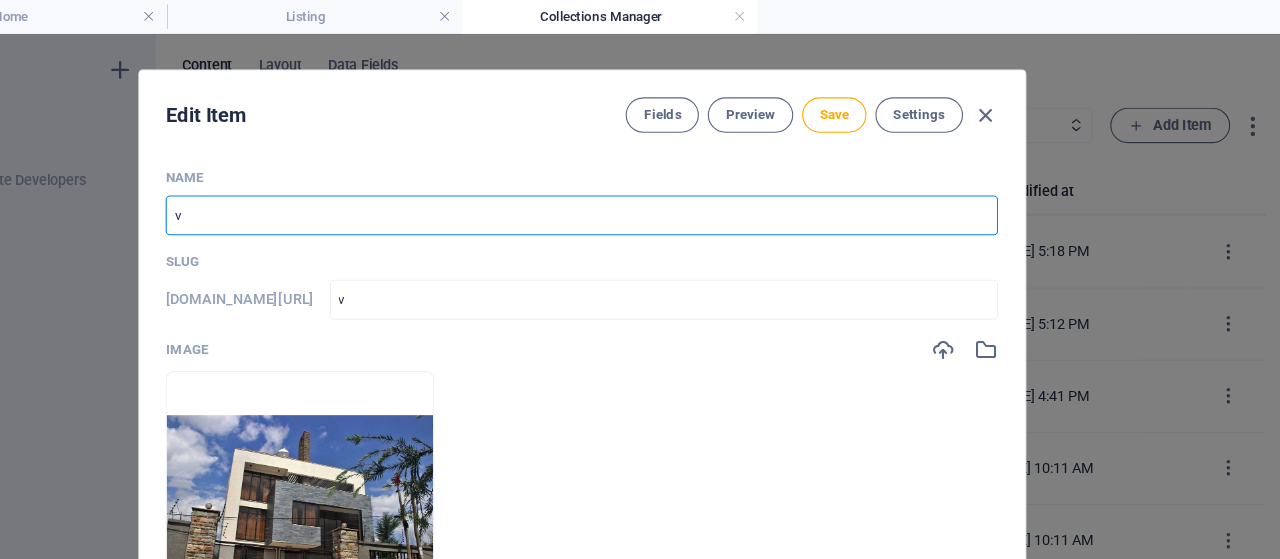 type 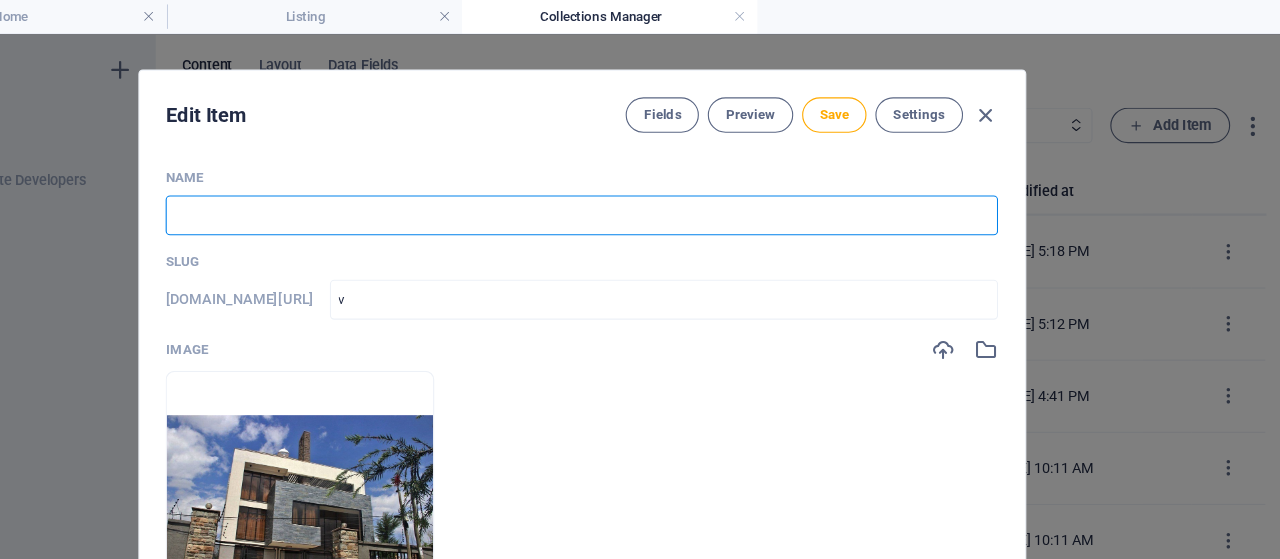 type 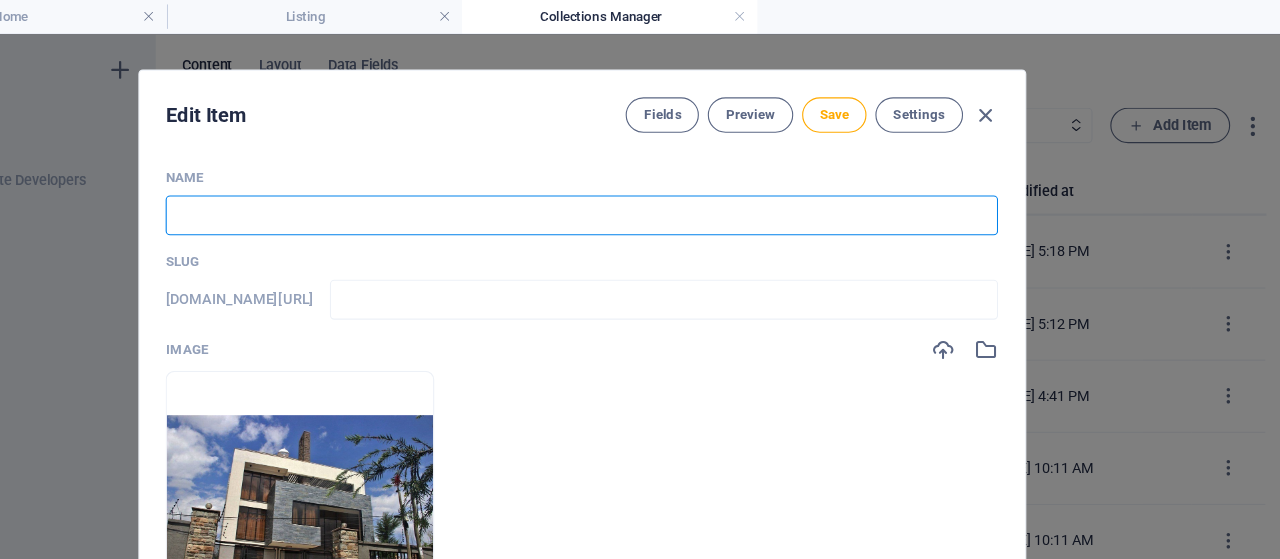 type on "V" 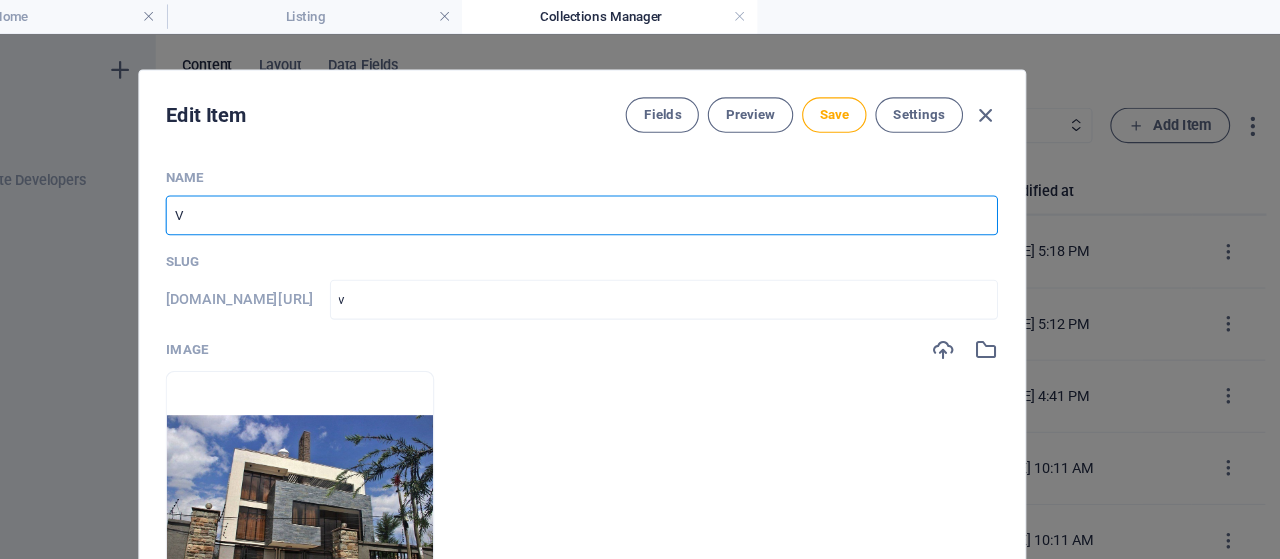 type on "VI" 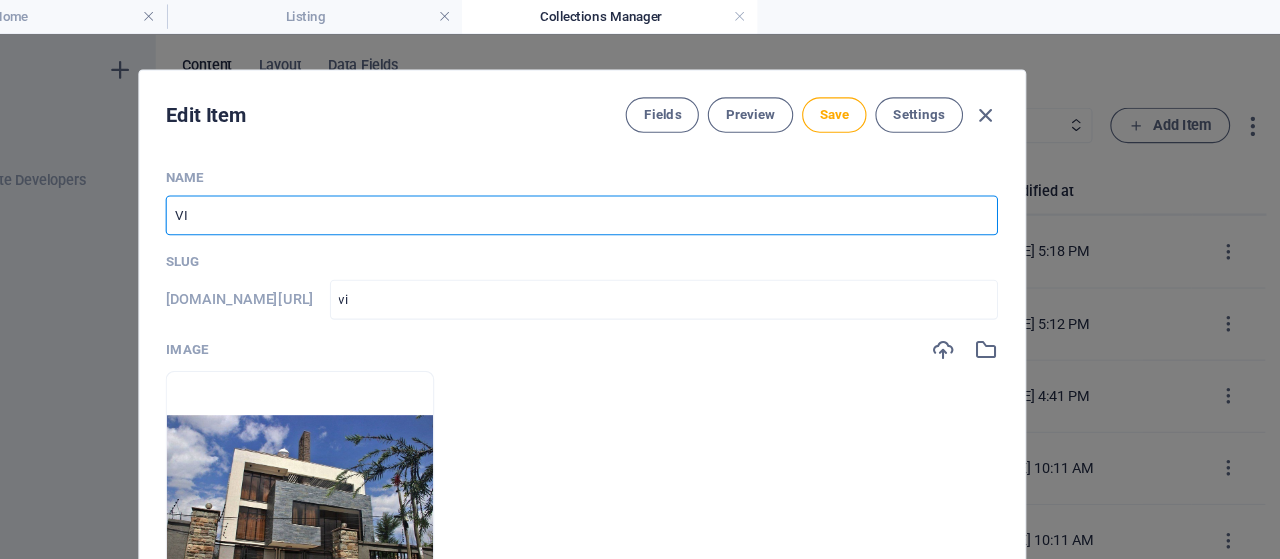 type on "VIL" 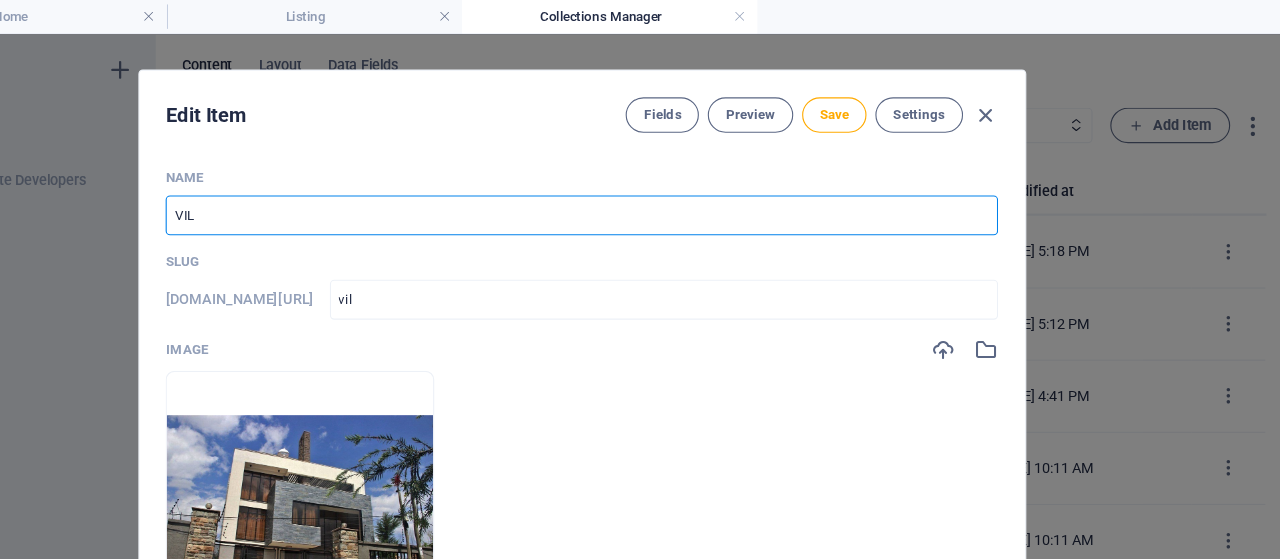type on "VILL" 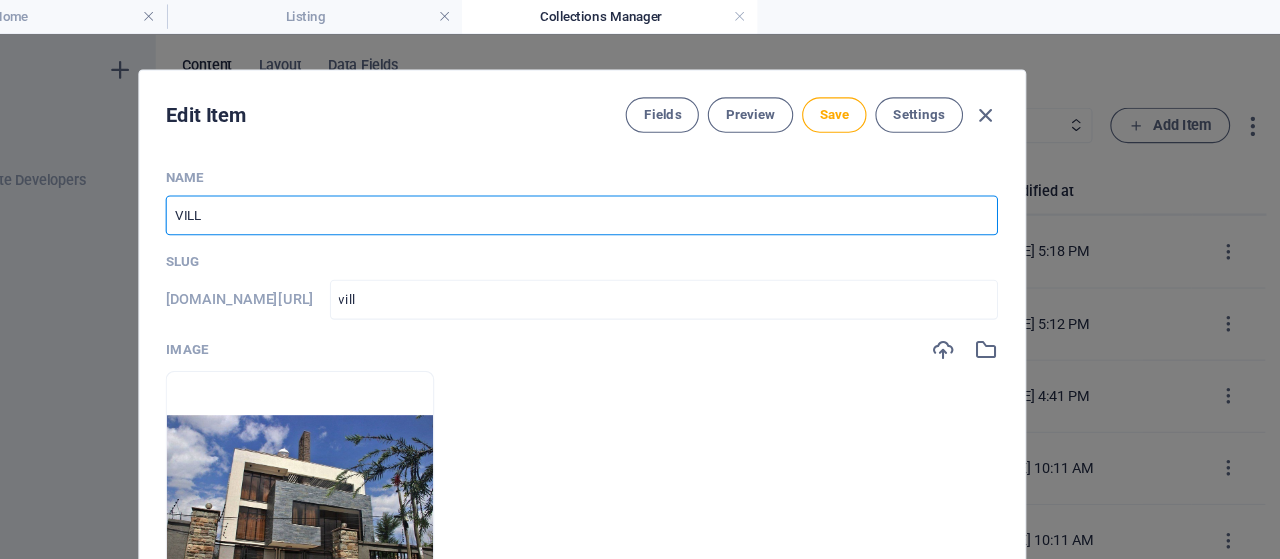 type on "VILLA" 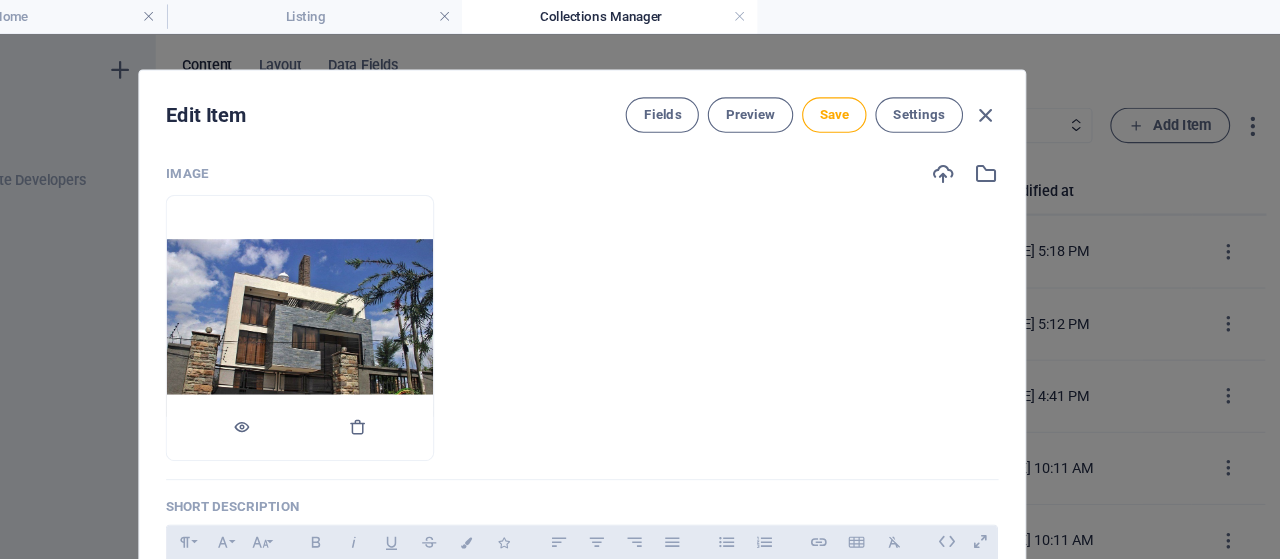 scroll, scrollTop: 192, scrollLeft: 0, axis: vertical 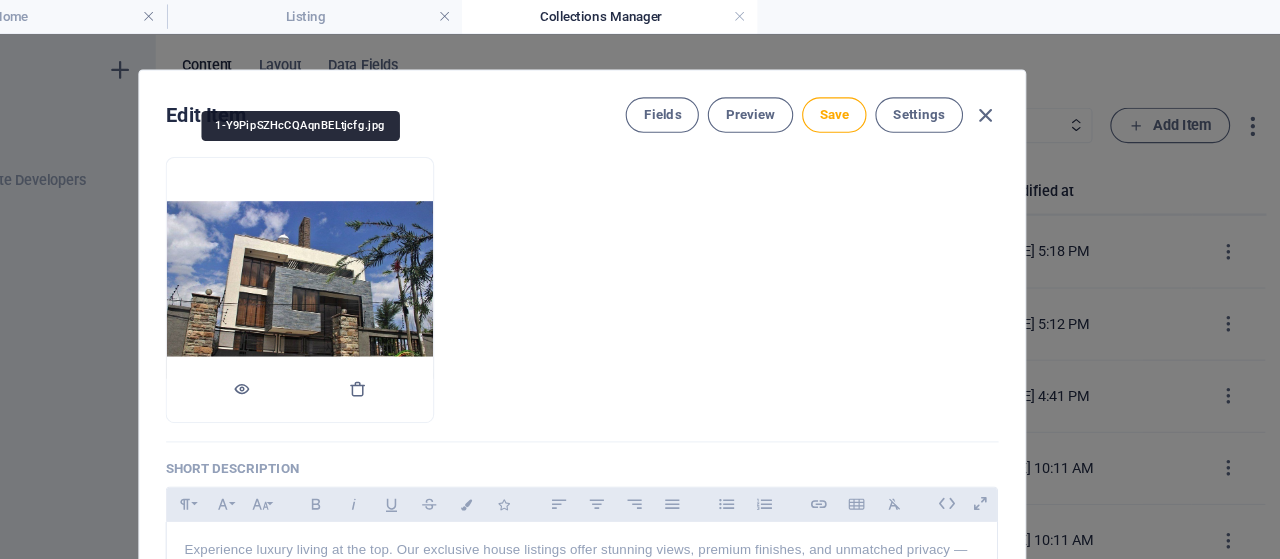 type on "VILLA" 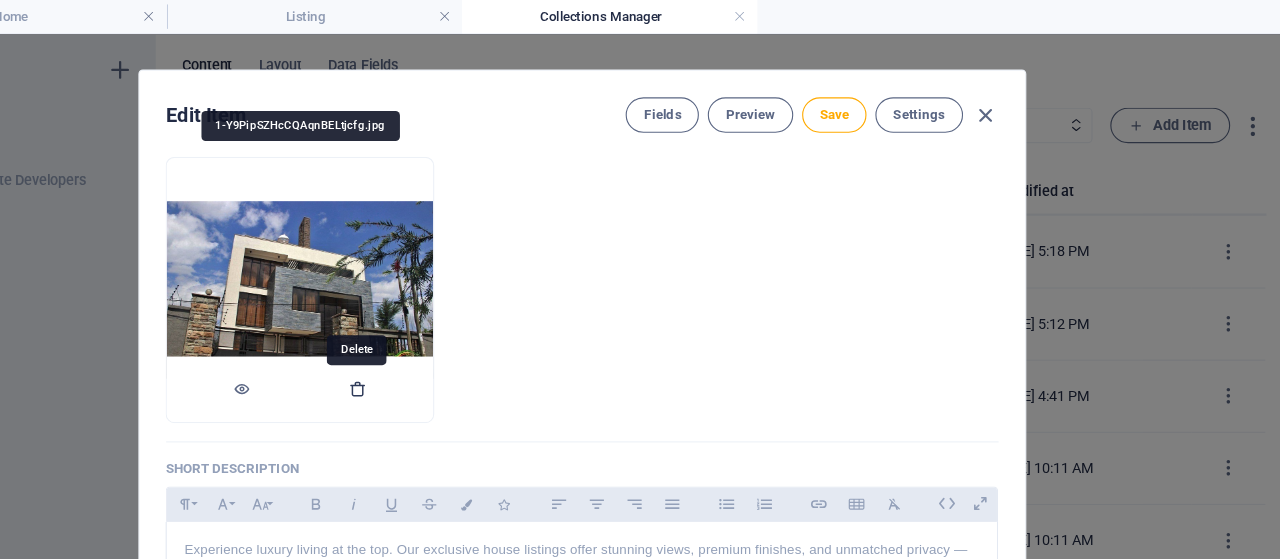 click at bounding box center [438, 351] 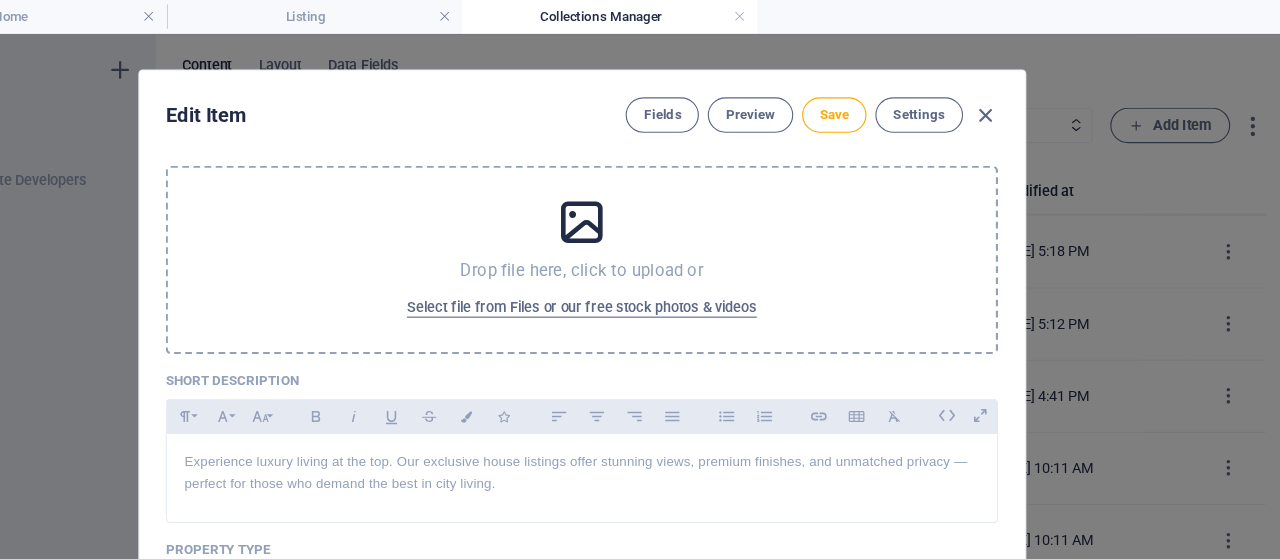 click on "Drop file here, click to upload or Select file from Files or our free stock photos & videos" at bounding box center [640, 235] 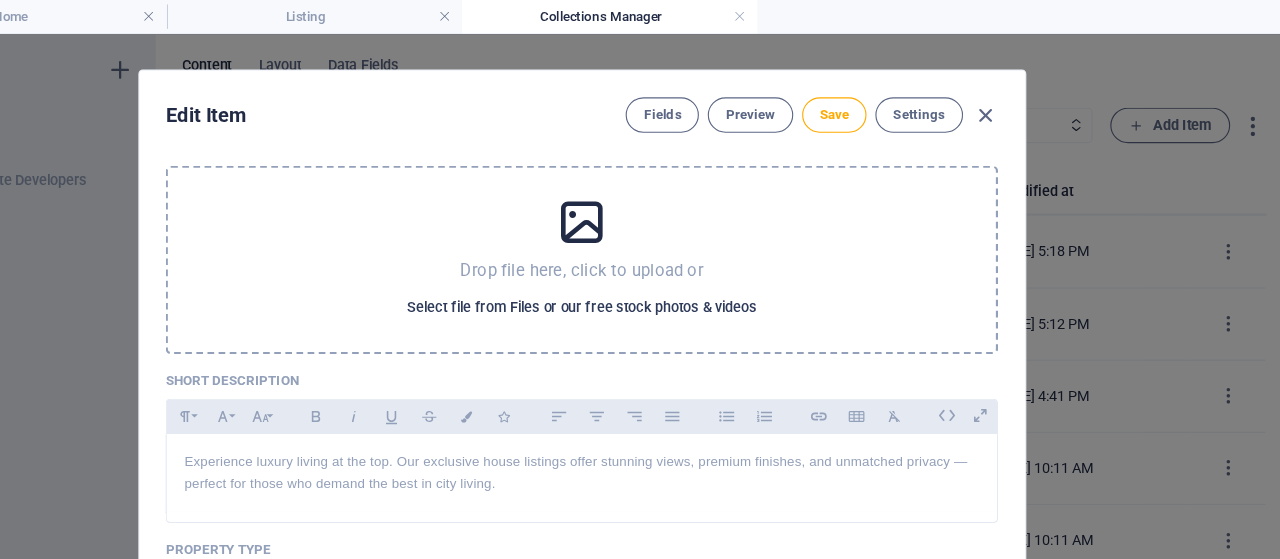 click on "Select file from Files or our free stock photos & videos" at bounding box center [639, 278] 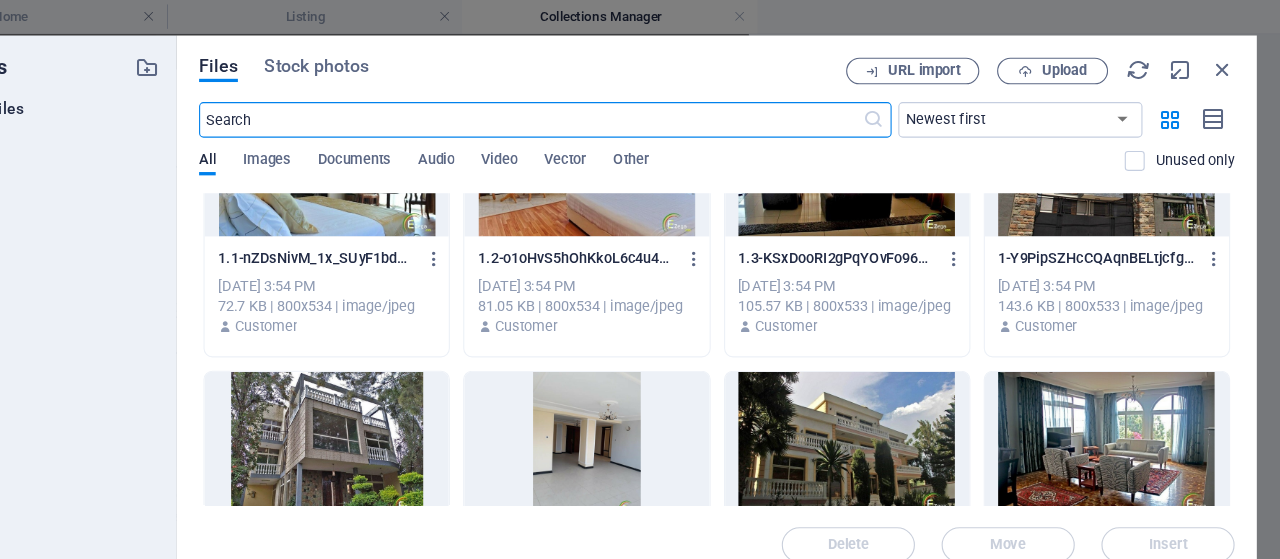 scroll, scrollTop: 192, scrollLeft: 0, axis: vertical 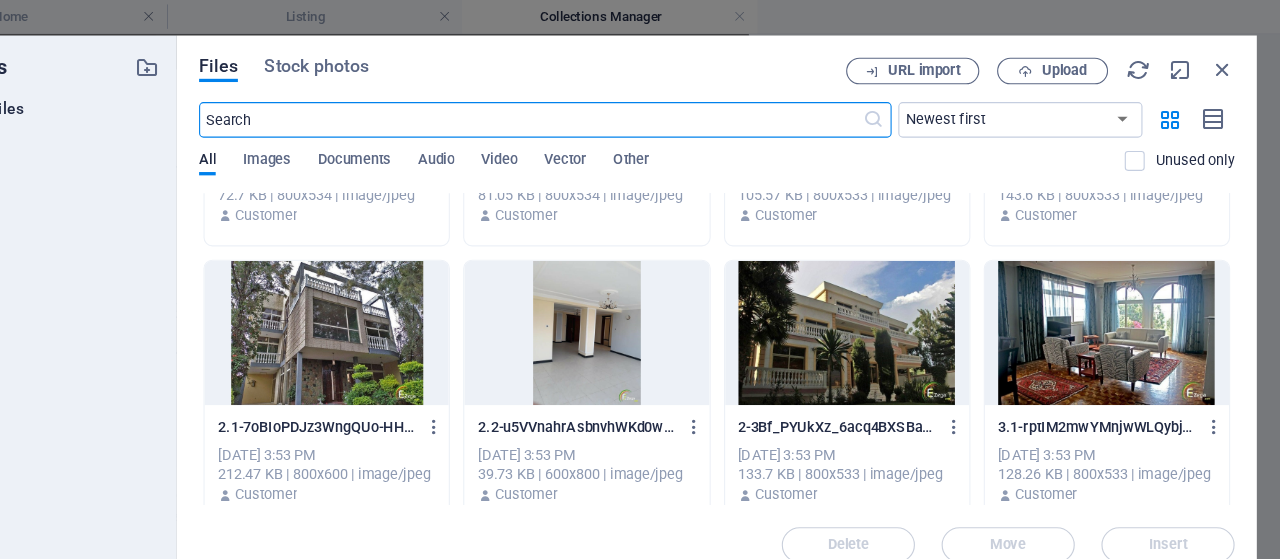 click at bounding box center [879, 300] 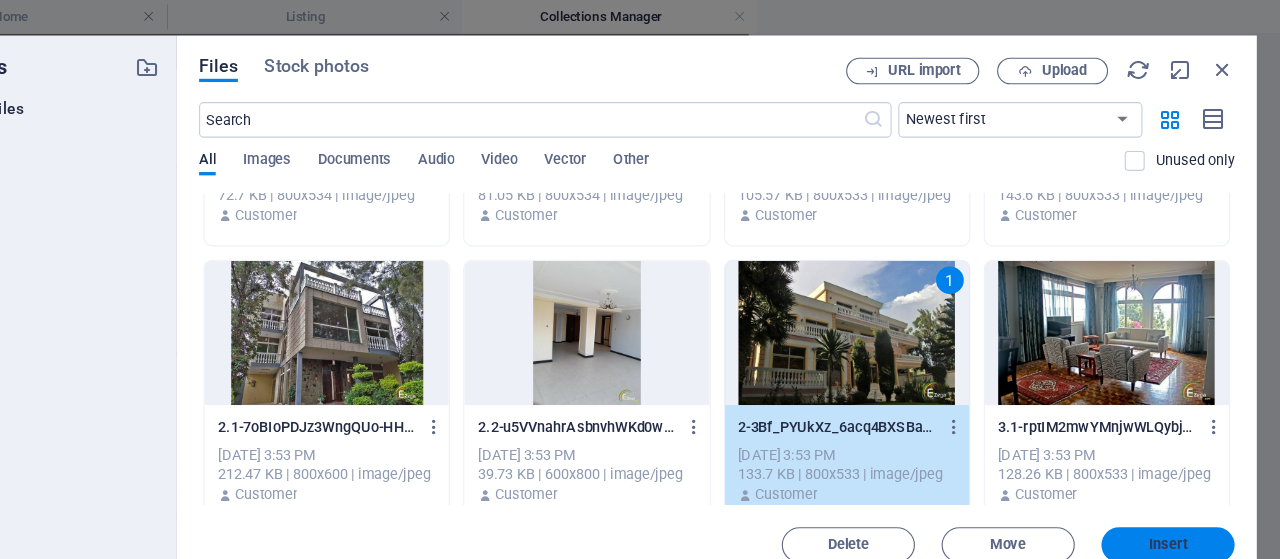 click on "Insert" at bounding box center [1168, 491] 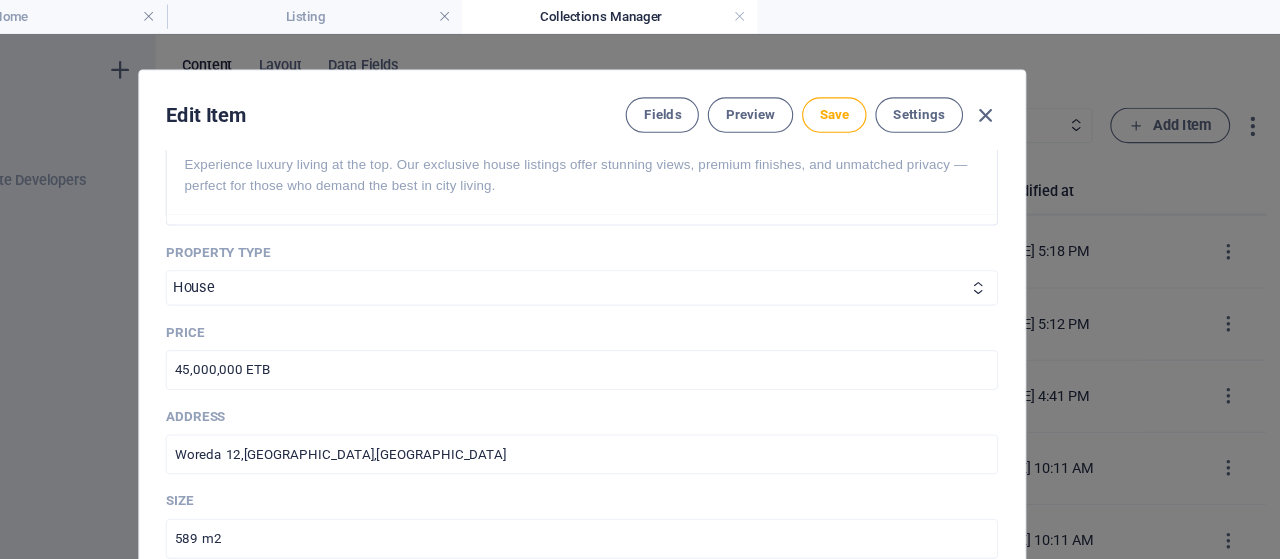 scroll, scrollTop: 576, scrollLeft: 0, axis: vertical 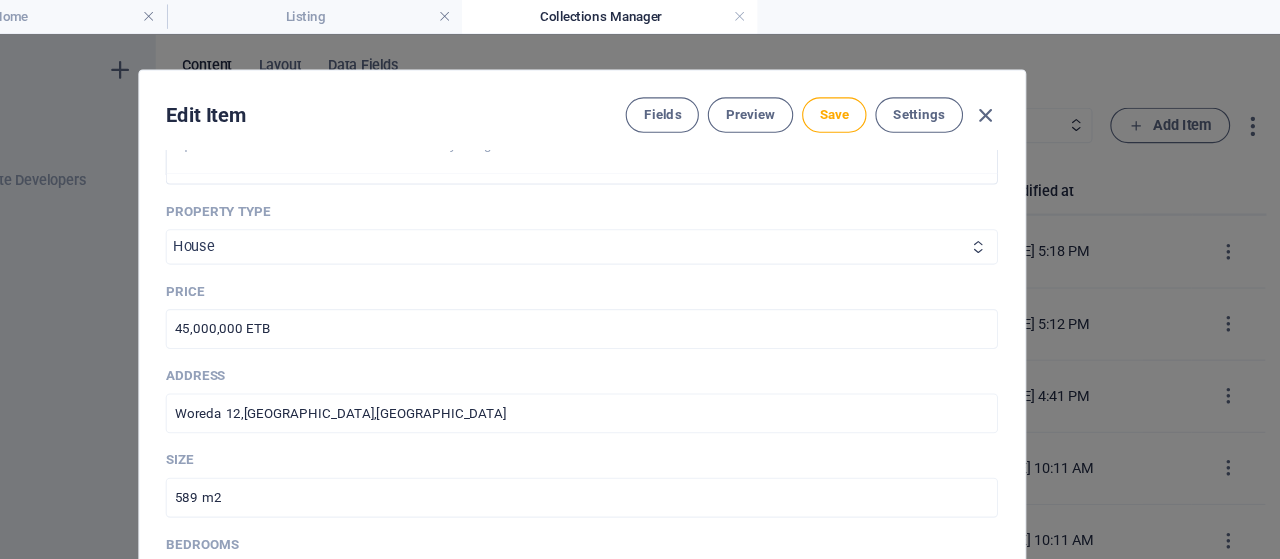 click on "[GEOGRAPHIC_DATA] Building Condo Rentals" at bounding box center (640, 223) 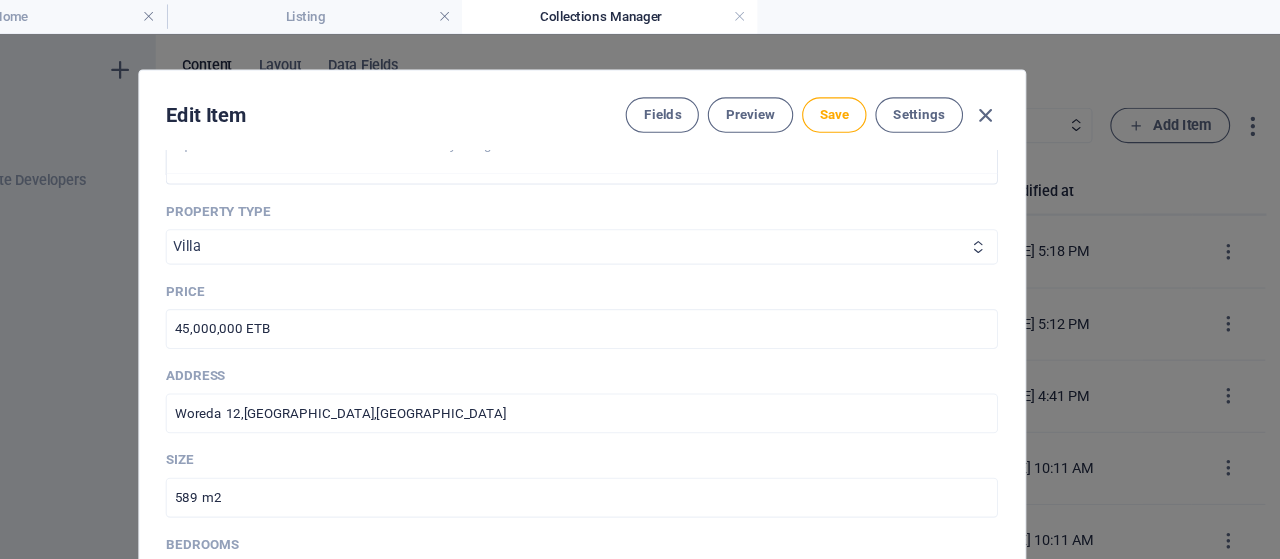 click on "Villa" at bounding box center [0, 0] 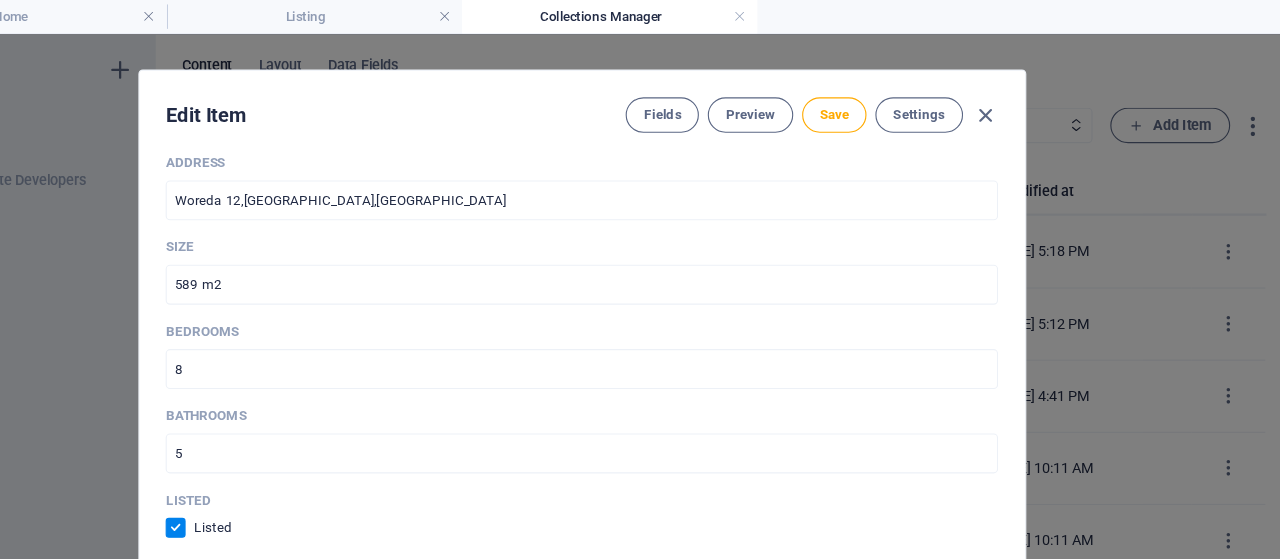scroll, scrollTop: 576, scrollLeft: 0, axis: vertical 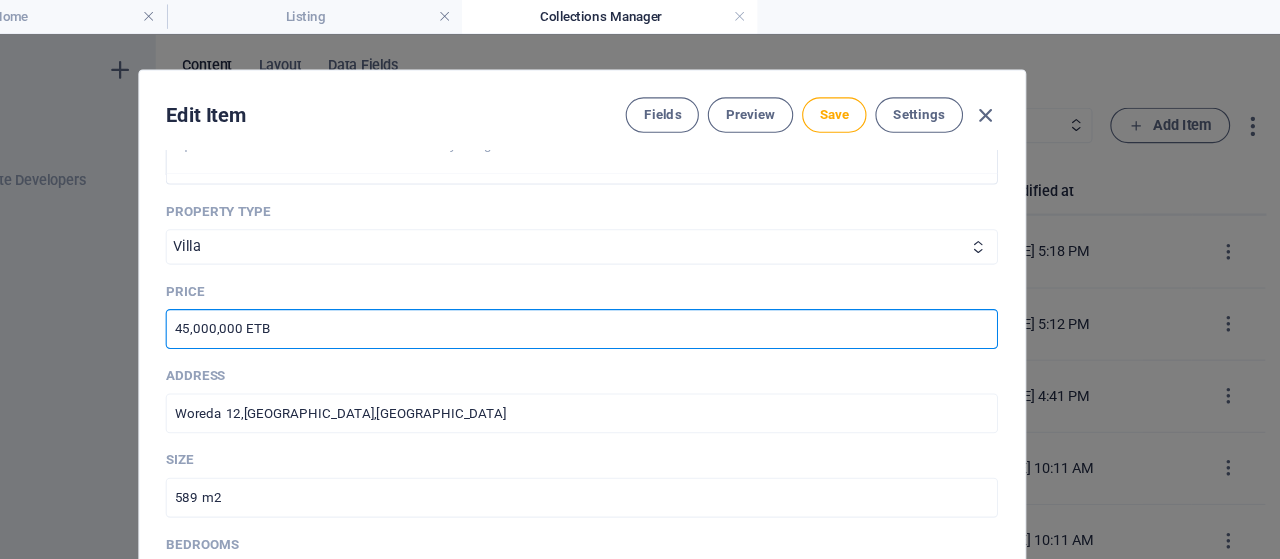 click on "45,000,000 ETB" at bounding box center (640, 297) 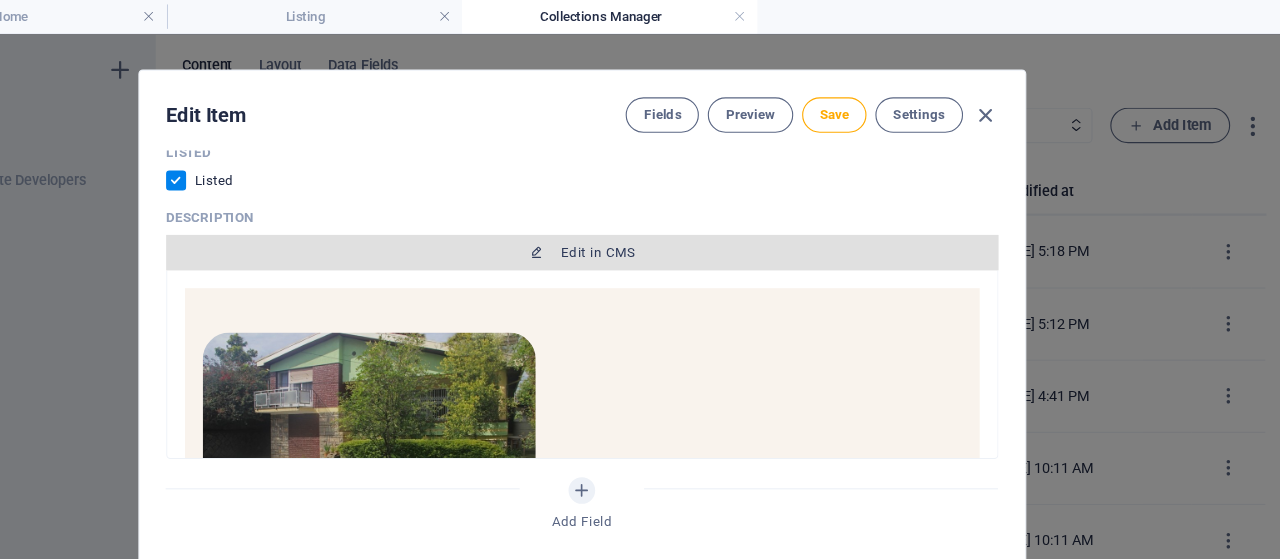 scroll, scrollTop: 1152, scrollLeft: 0, axis: vertical 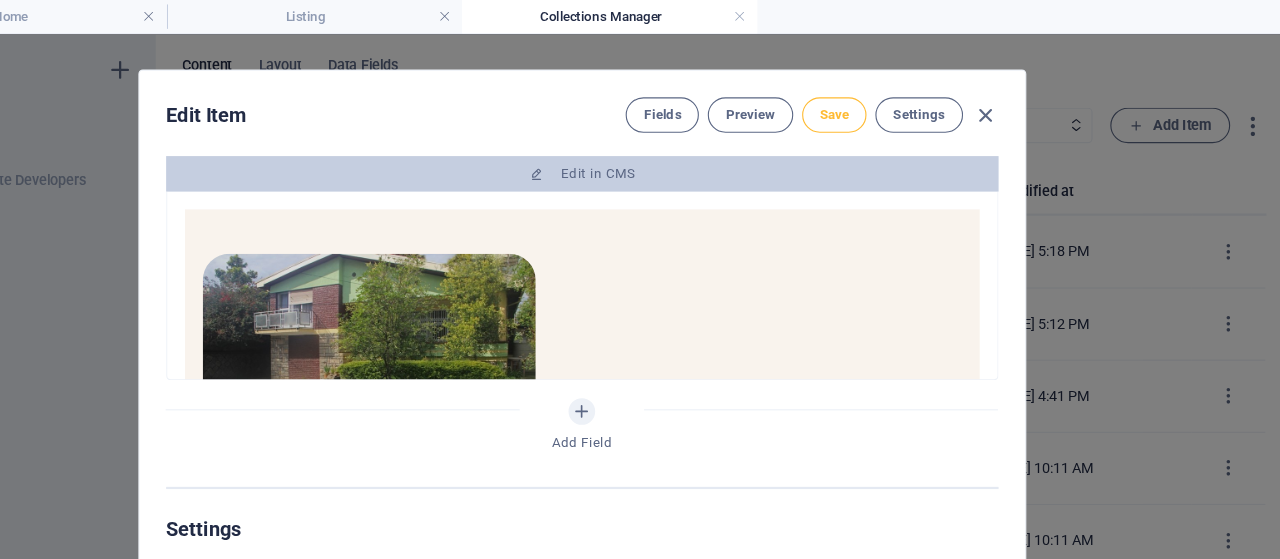 type on "41,000,000 ETB" 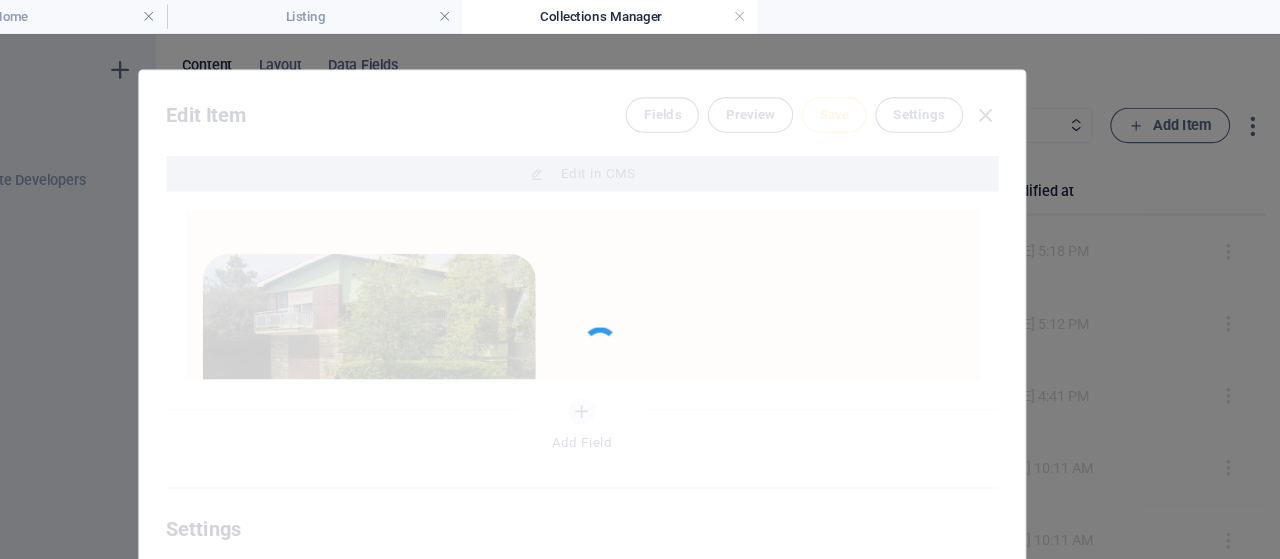 type on "villa" 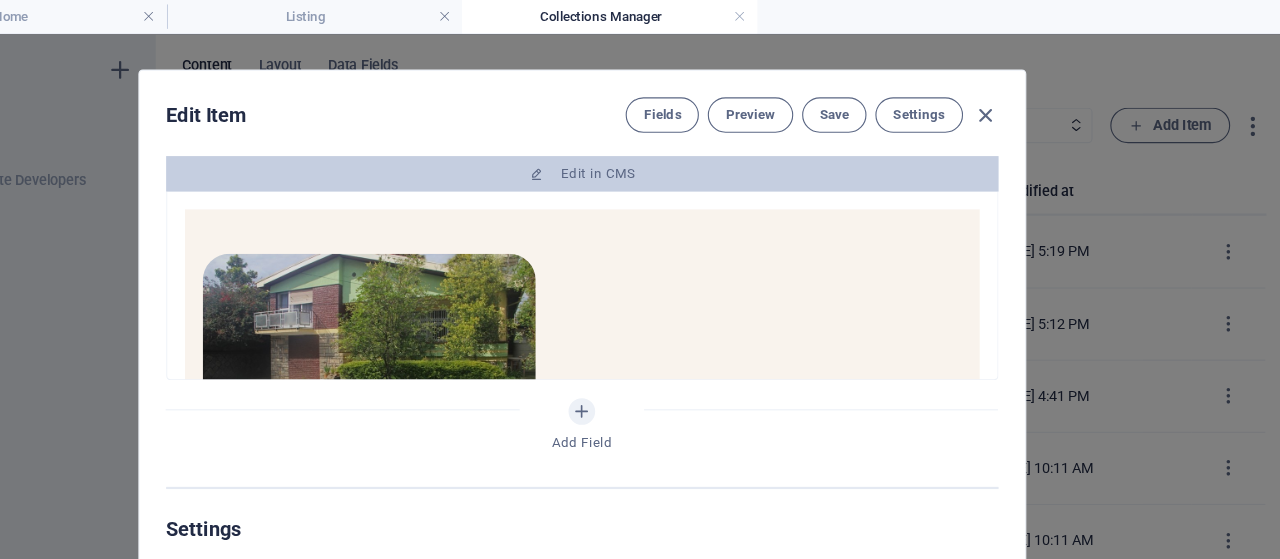 scroll, scrollTop: 80, scrollLeft: 0, axis: vertical 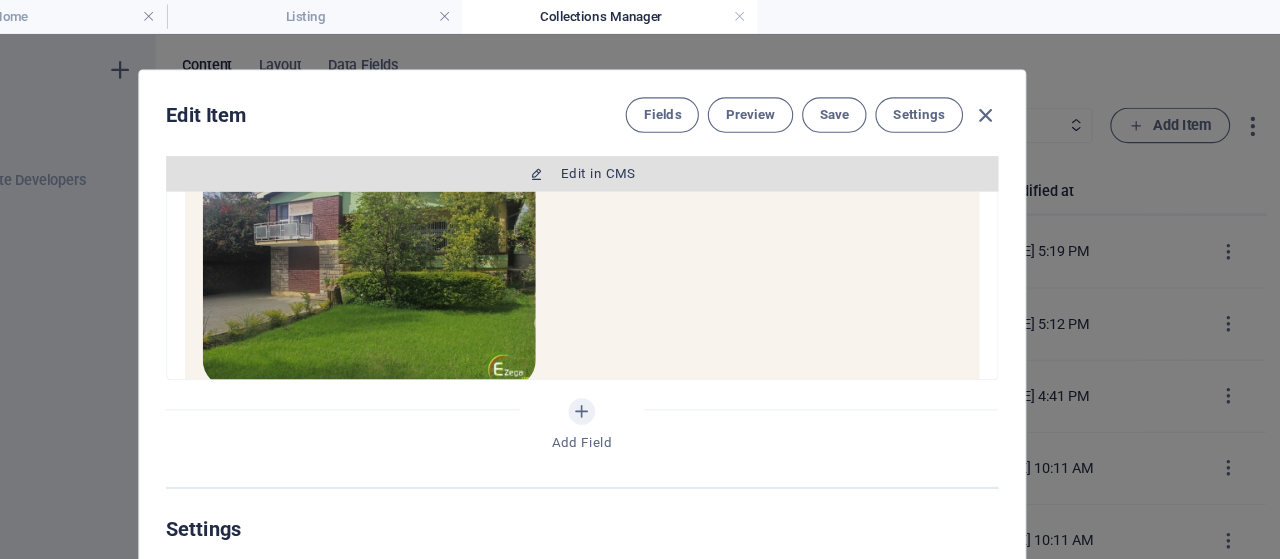 click on "Edit in CMS" at bounding box center (654, 157) 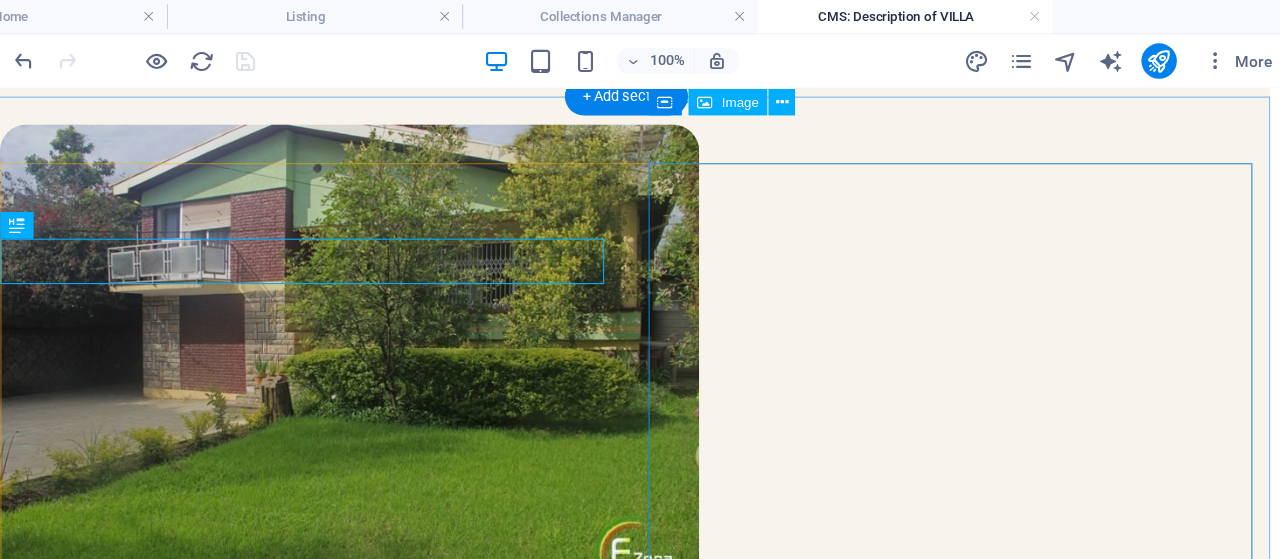 scroll, scrollTop: 0, scrollLeft: 0, axis: both 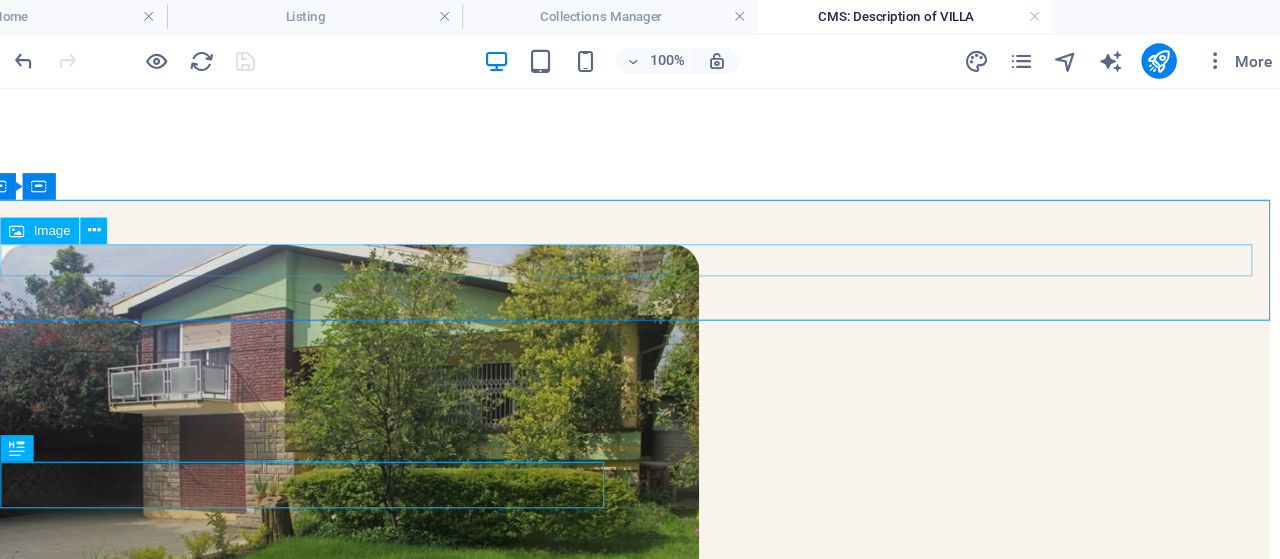 click on "Image" at bounding box center [151, 208] 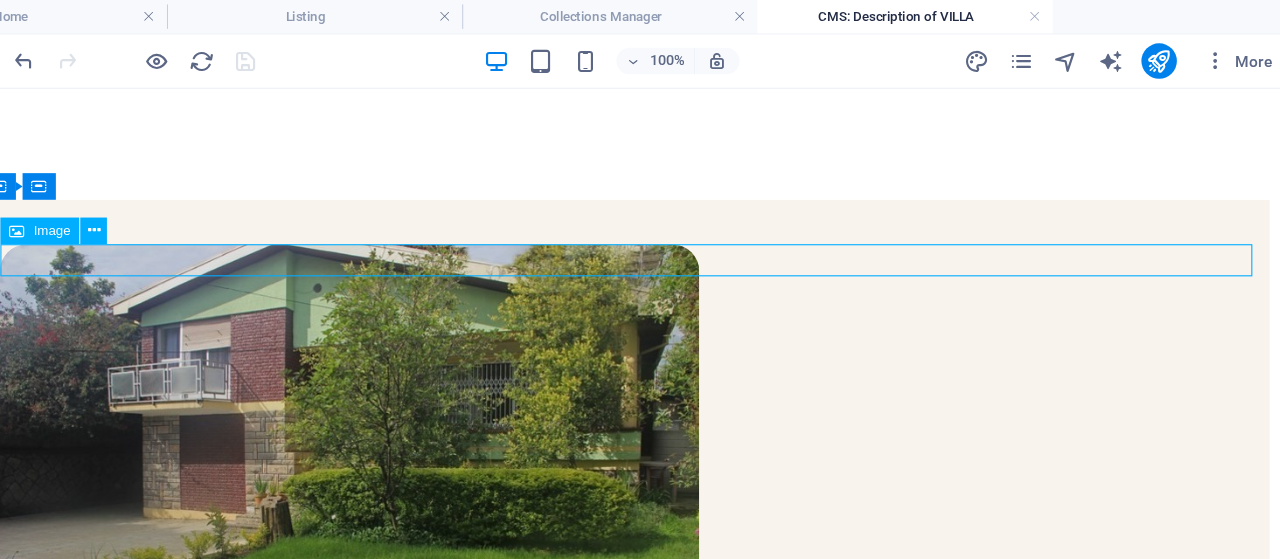 click on "Image" at bounding box center (151, 208) 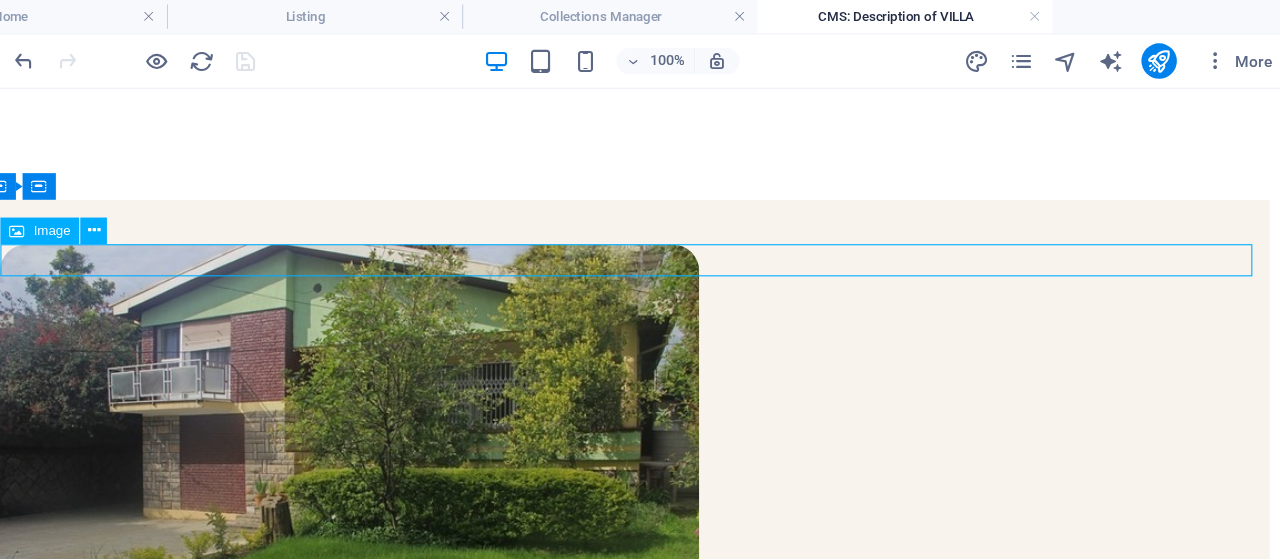 select on "px" 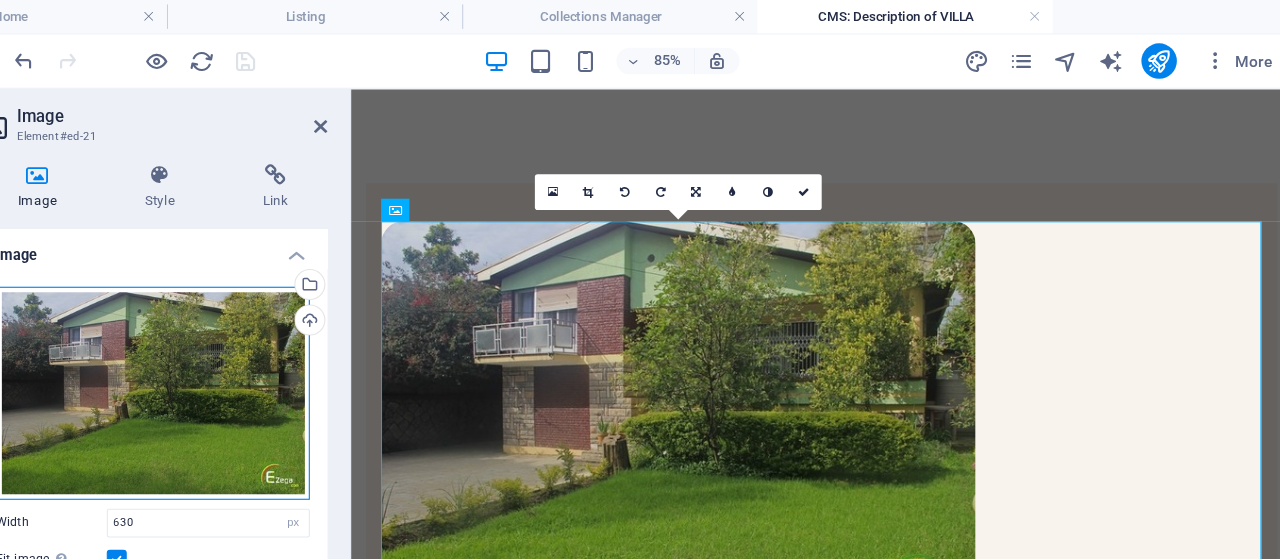 click on "Drag files here, click to choose files or select files from Files or our free stock photos & videos" at bounding box center [253, 354] 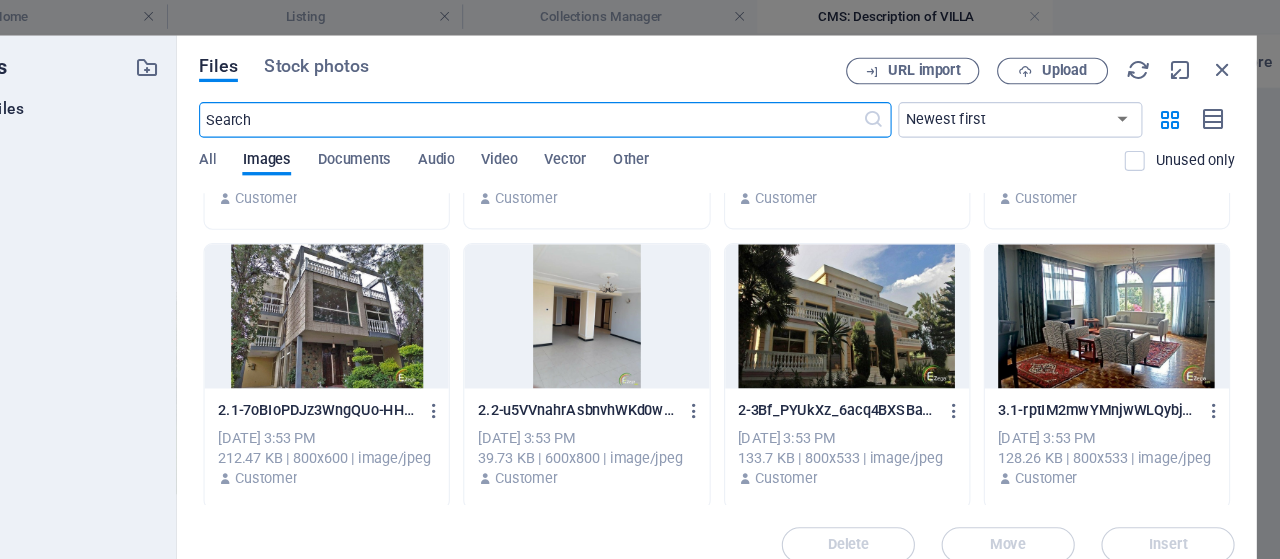 scroll, scrollTop: 288, scrollLeft: 0, axis: vertical 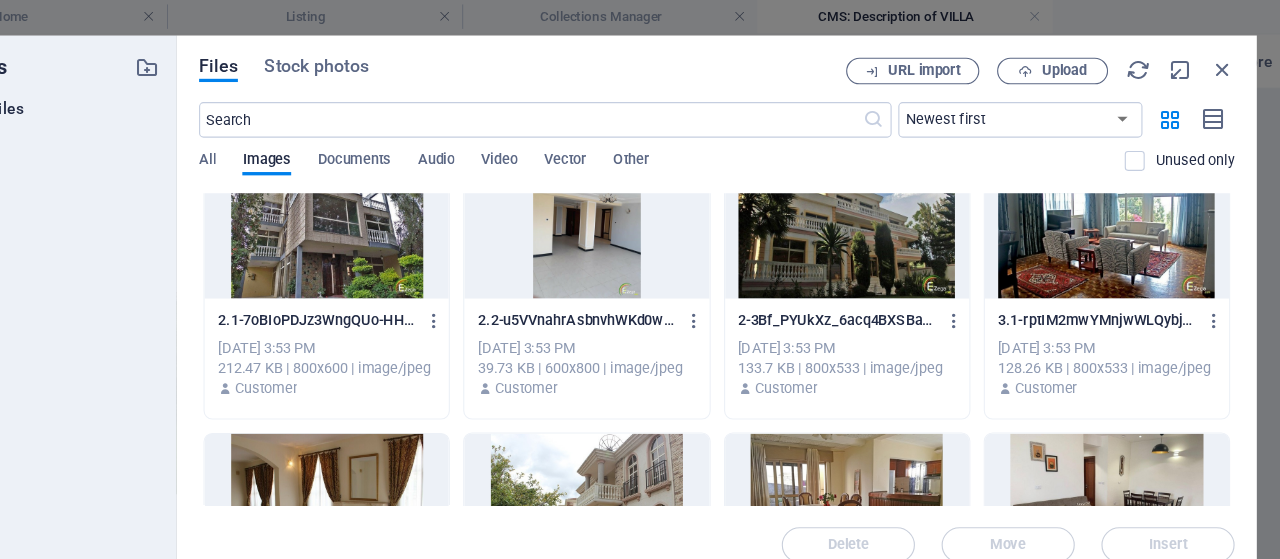 click at bounding box center [410, 204] 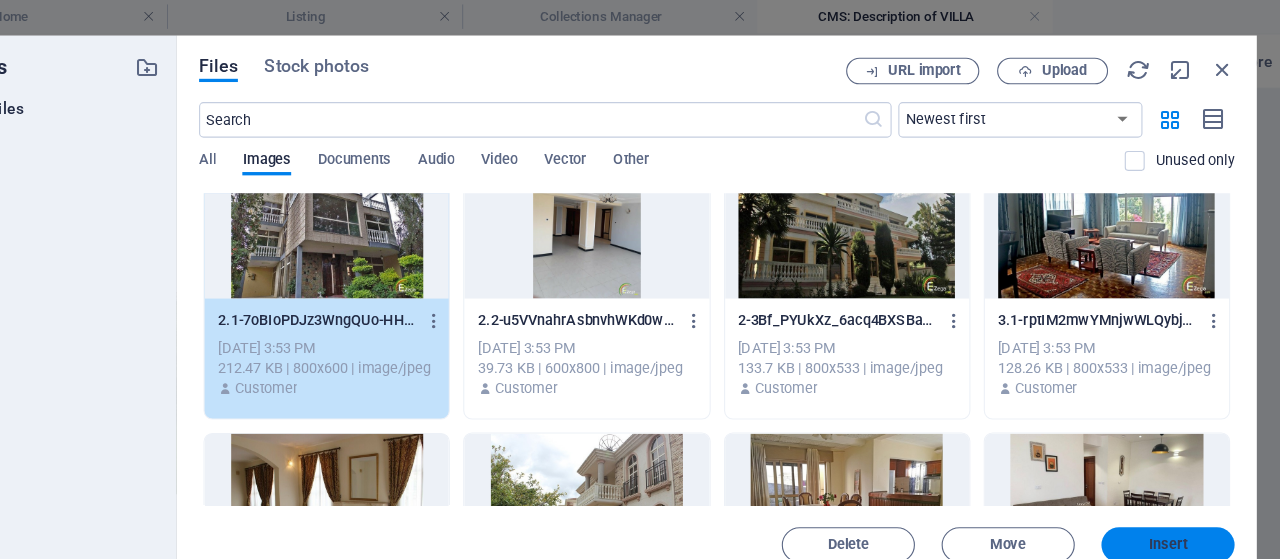 click on "Insert" at bounding box center (1168, 491) 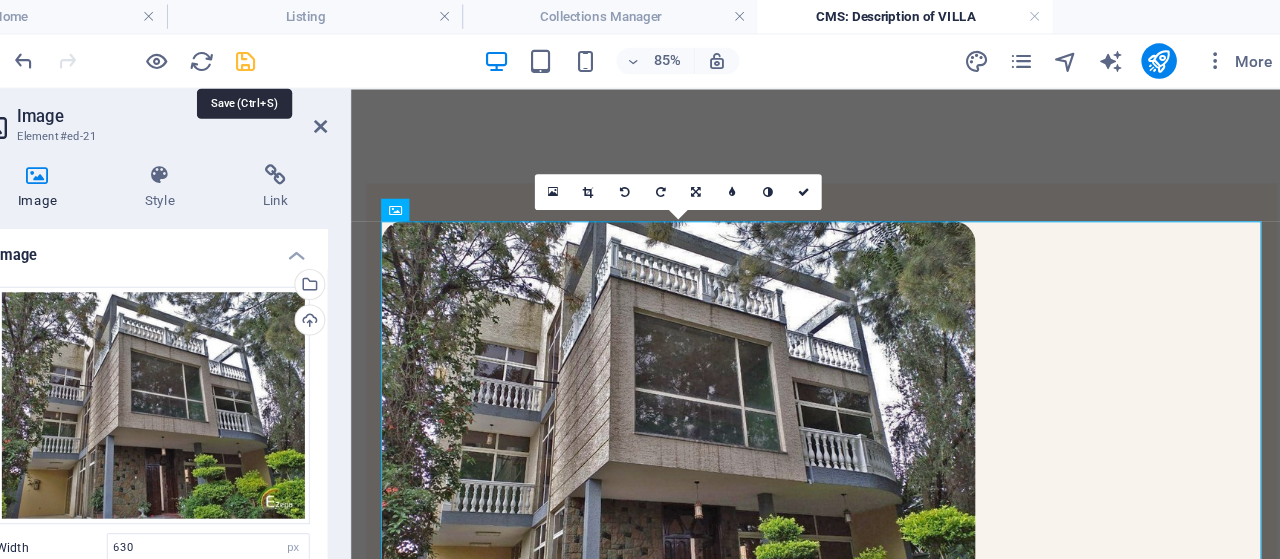 click at bounding box center [337, 55] 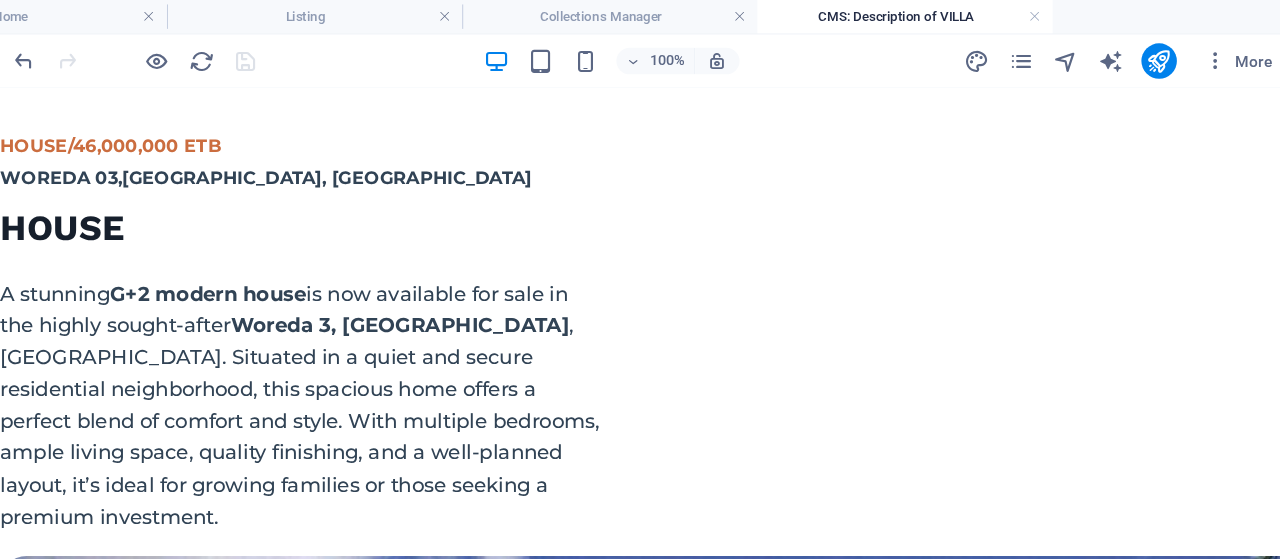 scroll, scrollTop: 624, scrollLeft: 0, axis: vertical 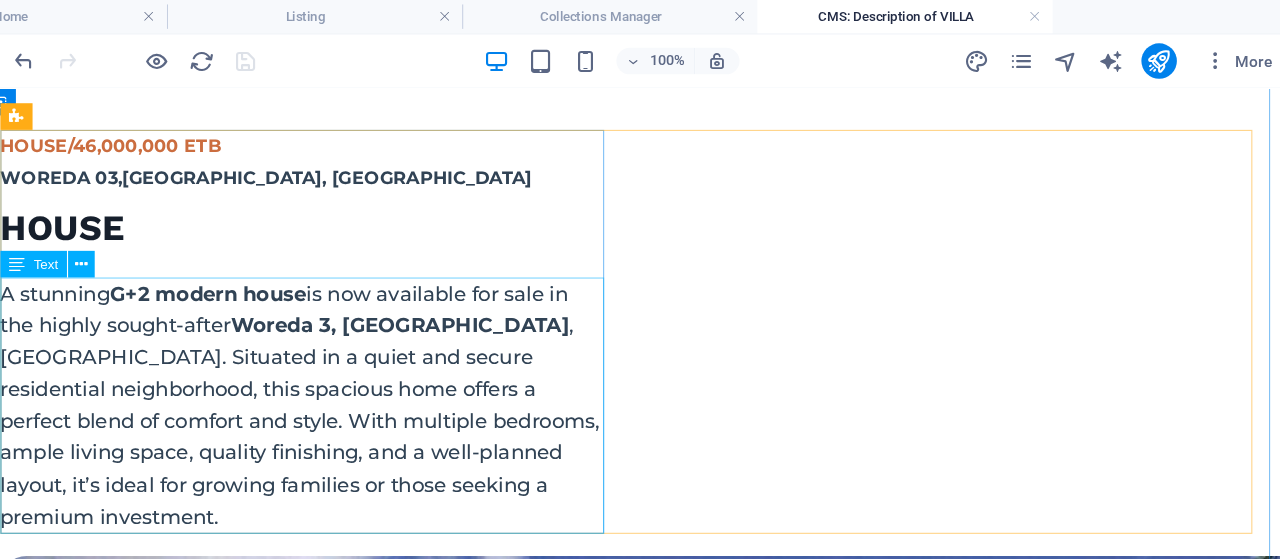 click on "A stunning  G+2 modern house  is now available for sale in the highly sought-after  Woreda 3, Yeka Sub City , Addis Ababa. Situated in a quiet and secure residential neighborhood, this spacious home offers a perfect blend of comfort and style. With multiple bedrooms, ample living space, quality finishing, and a well-planned layout, it’s ideal for growing families or those seeking a premium investment." at bounding box center [269, 374] 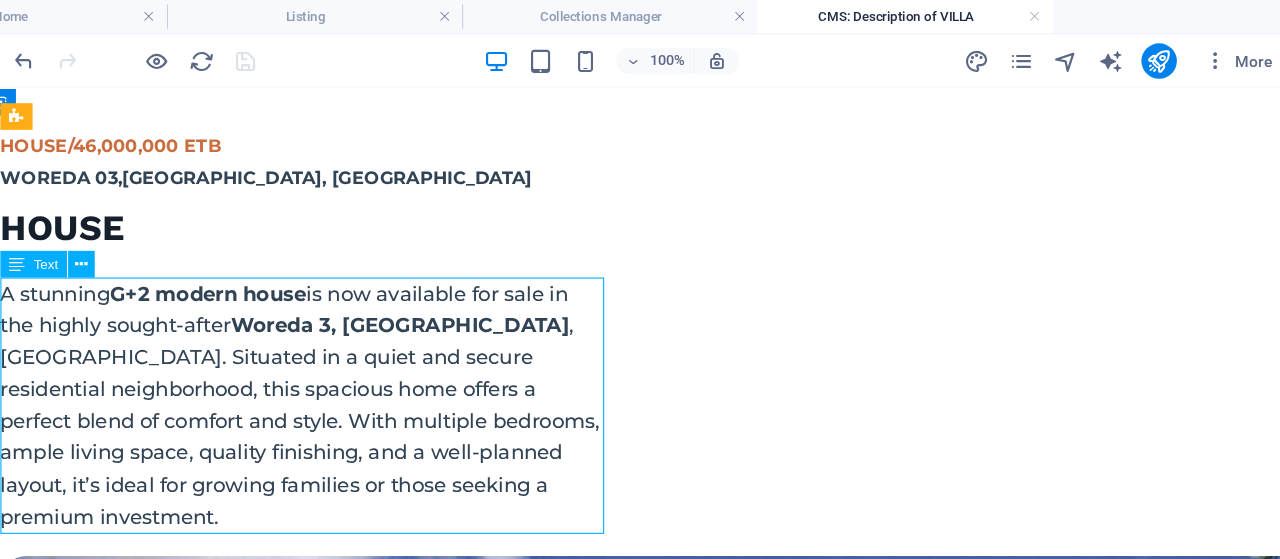 click on "A stunning  G+2 modern house  is now available for sale in the highly sought-after  Woreda 3, Yeka Sub City , Addis Ababa. Situated in a quiet and secure residential neighborhood, this spacious home offers a perfect blend of comfort and style. With multiple bedrooms, ample living space, quality finishing, and a well-planned layout, it’s ideal for growing families or those seeking a premium investment." at bounding box center [269, 374] 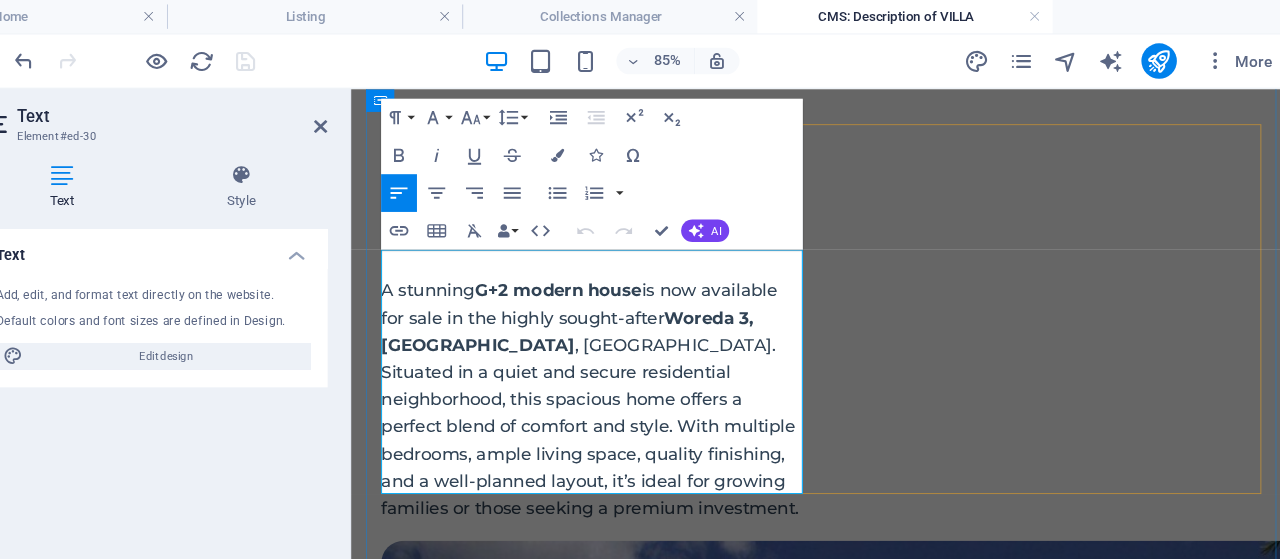 click on "A stunning  G+2 modern house  is now available for sale in the highly sought-after  Woreda 3, Yeka Sub City , Addis Ababa. Situated in a quiet and secure residential neighborhood, this spacious home offers a perfect blend of comfort and style. With multiple bedrooms, ample living space, quality finishing, and a well-planned layout, it’s ideal for growing families or those seeking a premium investment." at bounding box center [606, 416] 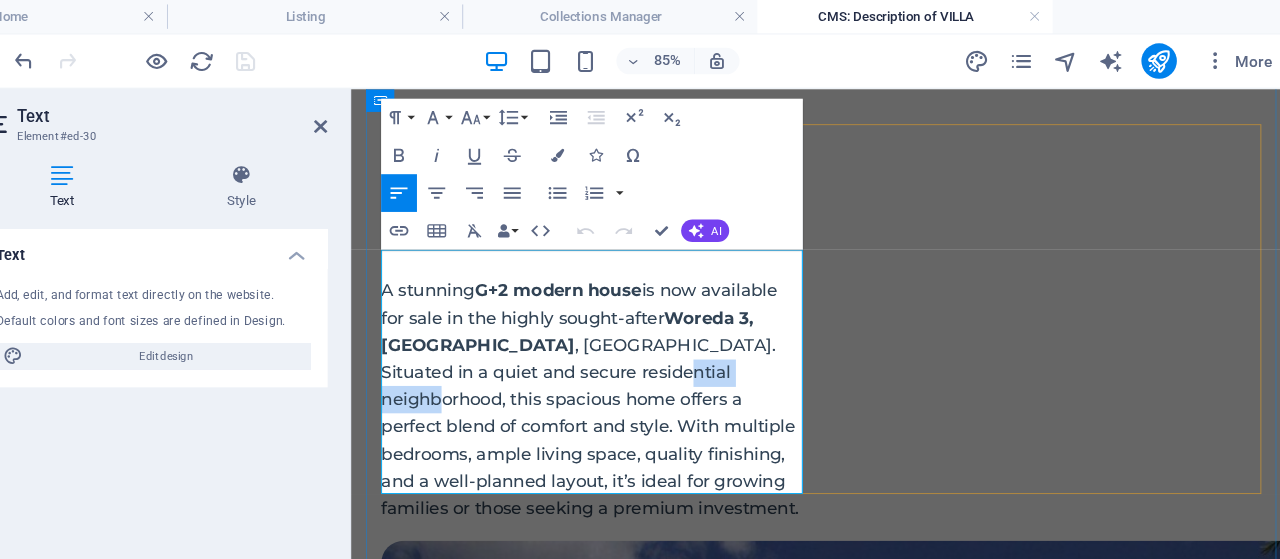click on "A stunning  G+2 modern house  is now available for sale in the highly sought-after  Woreda 3, Yeka Sub City , Addis Ababa. Situated in a quiet and secure residential neighborhood, this spacious home offers a perfect blend of comfort and style. With multiple bedrooms, ample living space, quality finishing, and a well-planned layout, it’s ideal for growing families or those seeking a premium investment." at bounding box center [606, 416] 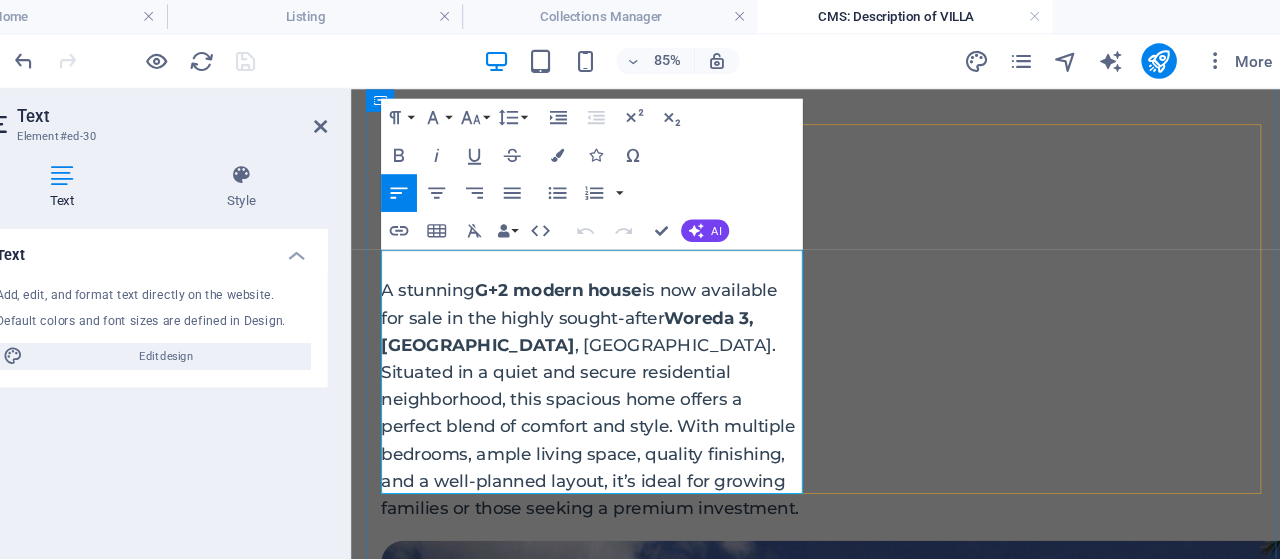 click on "A stunning  G+2 modern house  is now available for sale in the highly sought-after  Woreda 3, Yeka Sub City , Addis Ababa. Situated in a quiet and secure residential neighborhood, this spacious home offers a perfect blend of comfort and style. With multiple bedrooms, ample living space, quality finishing, and a well-planned layout, it’s ideal for growing families or those seeking a premium investment." at bounding box center [606, 416] 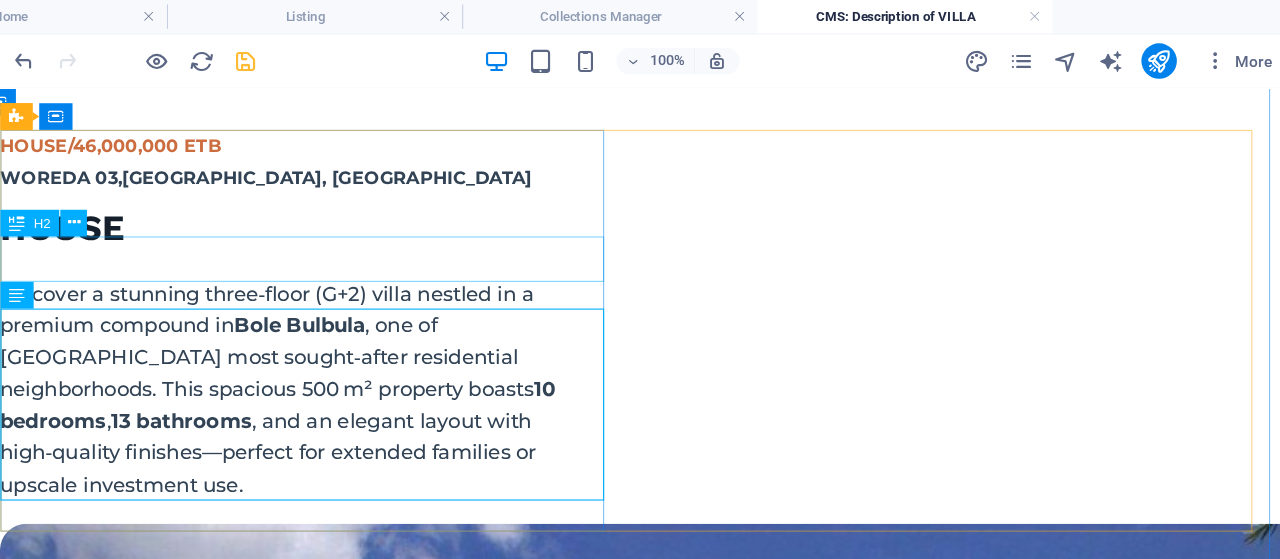 click on "HOUSE" at bounding box center [269, 214] 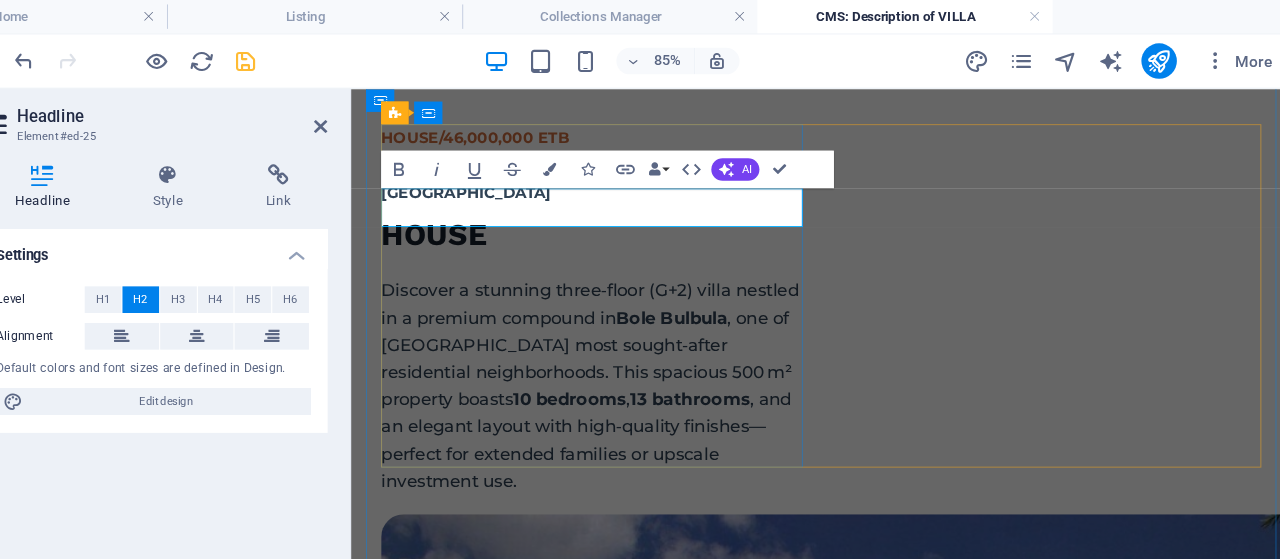 type 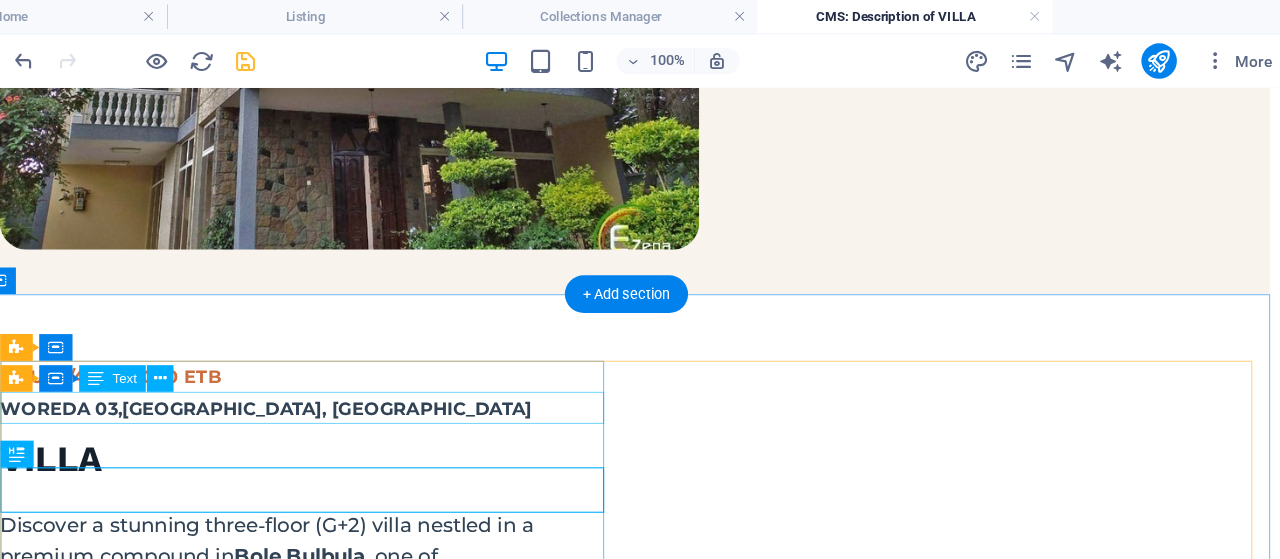scroll, scrollTop: 520, scrollLeft: 0, axis: vertical 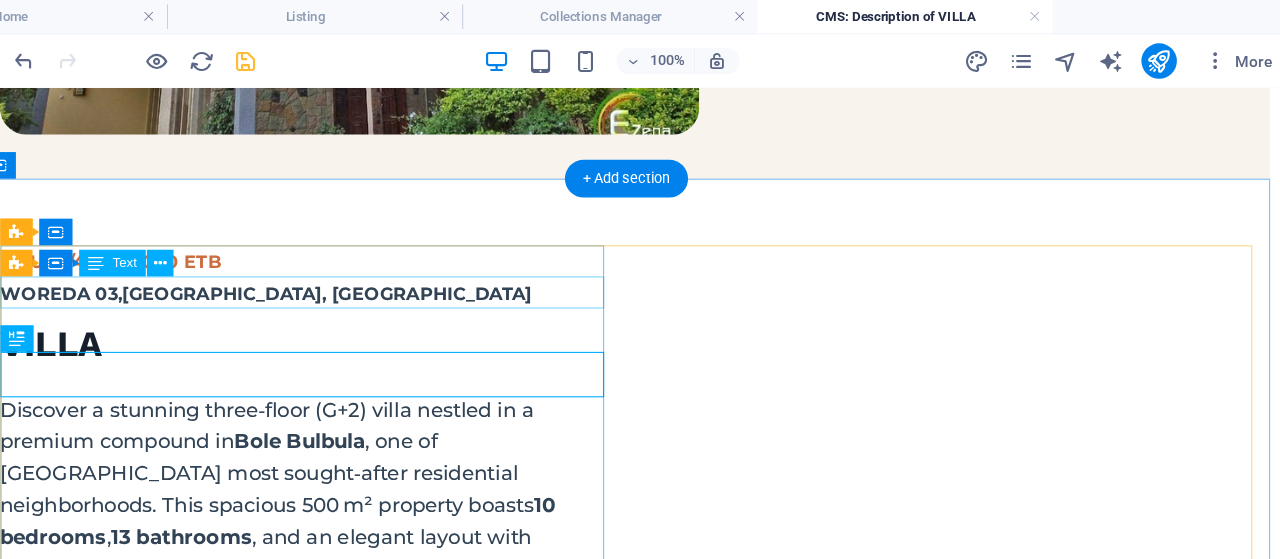 click on "HOUSE/46,000,000 ETB" at bounding box center (269, 243) 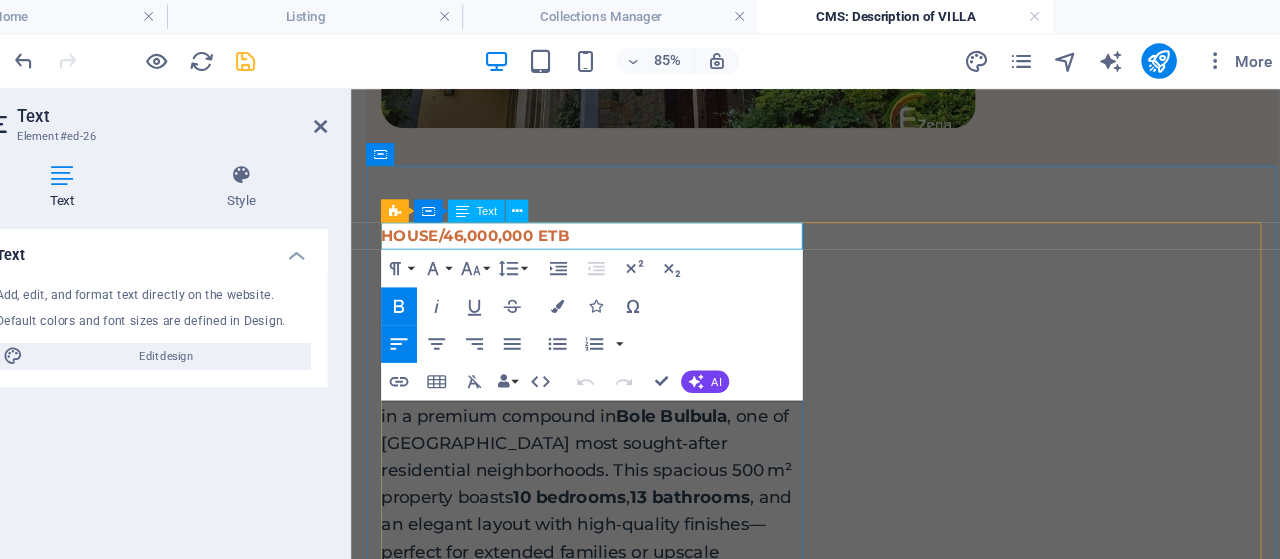 click on "HOUSE/46,000,000 ETB" at bounding box center [482, 243] 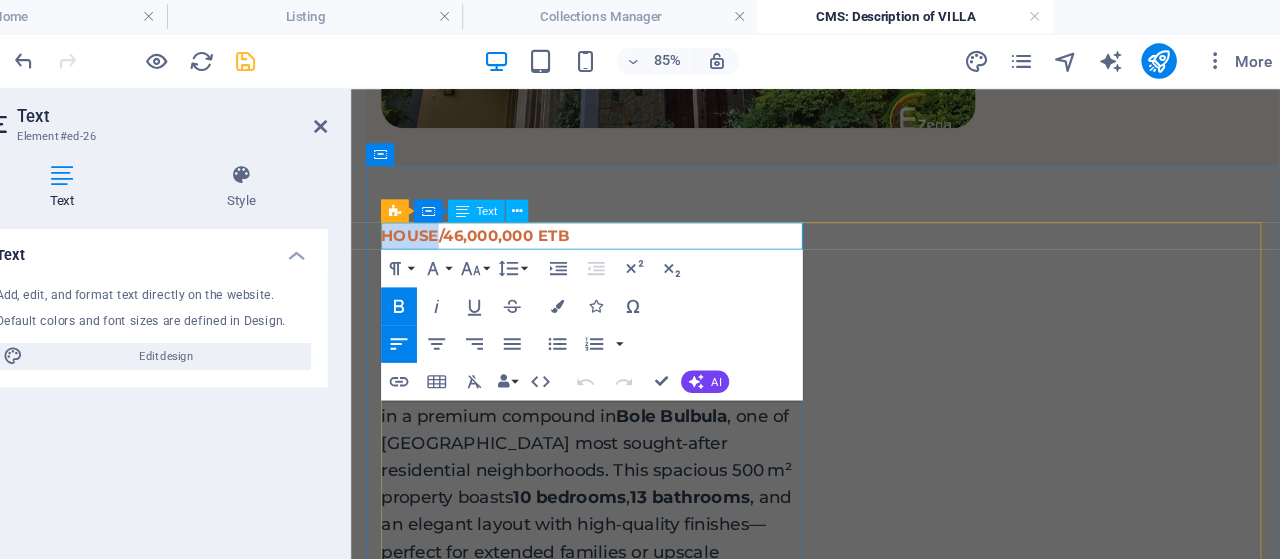 click on "HOUSE/46,000,000 ETB" at bounding box center [482, 243] 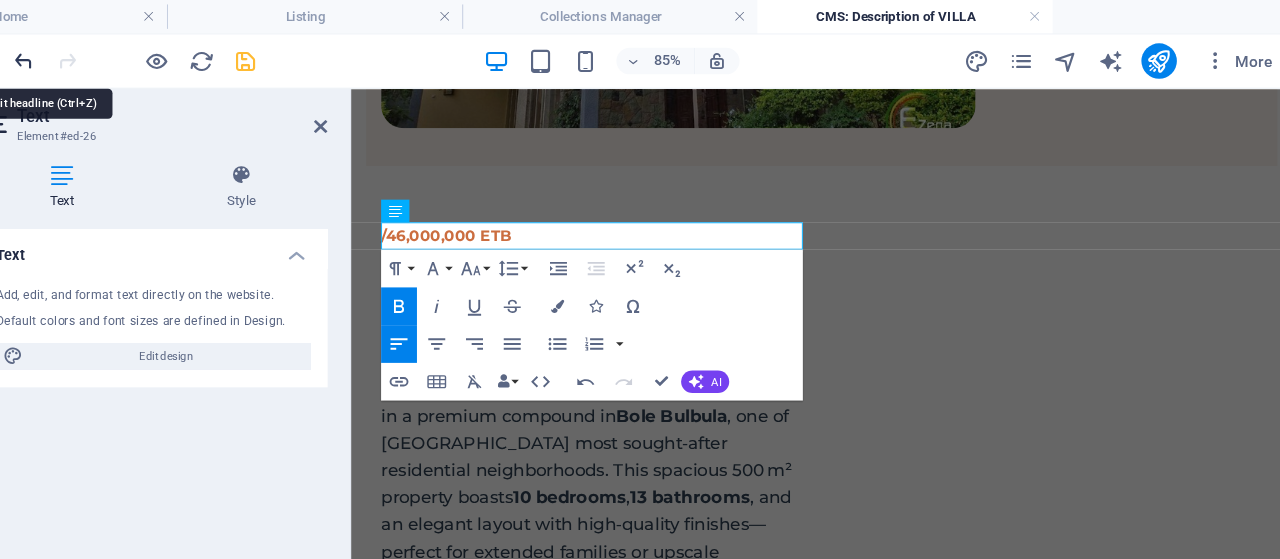 click at bounding box center (137, 55) 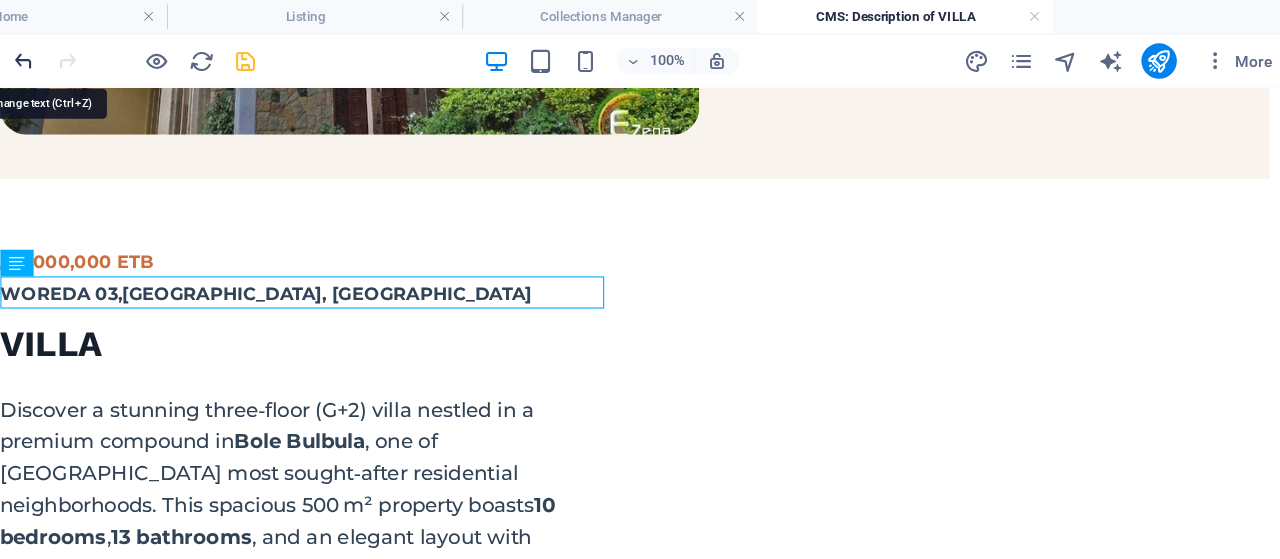 click at bounding box center [137, 55] 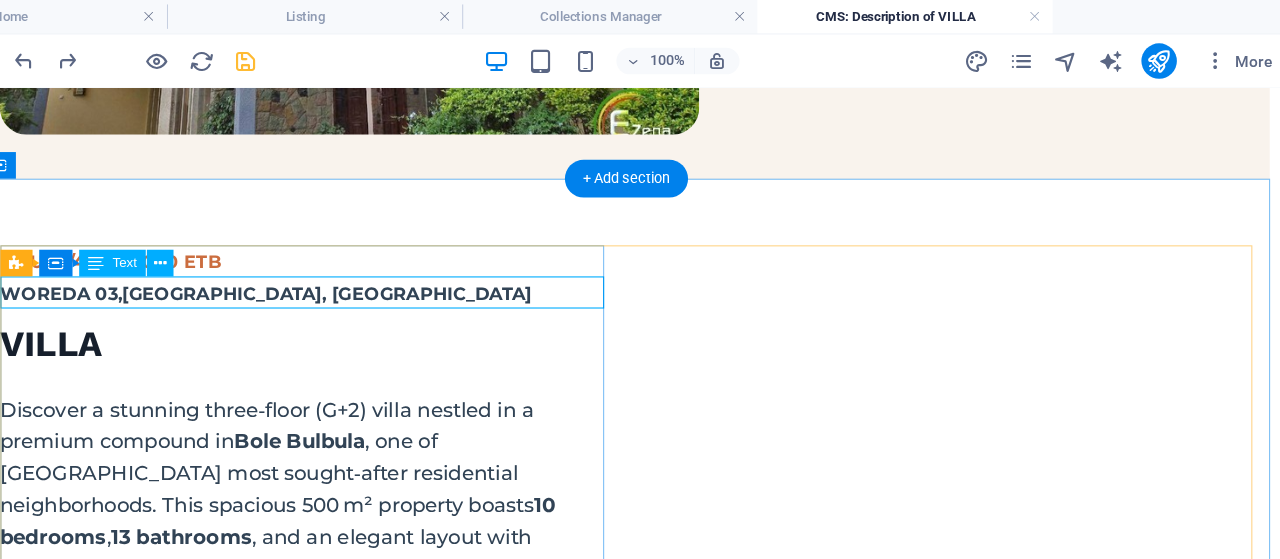 click on "HOUSE/46,000,000 ETB" at bounding box center [269, 243] 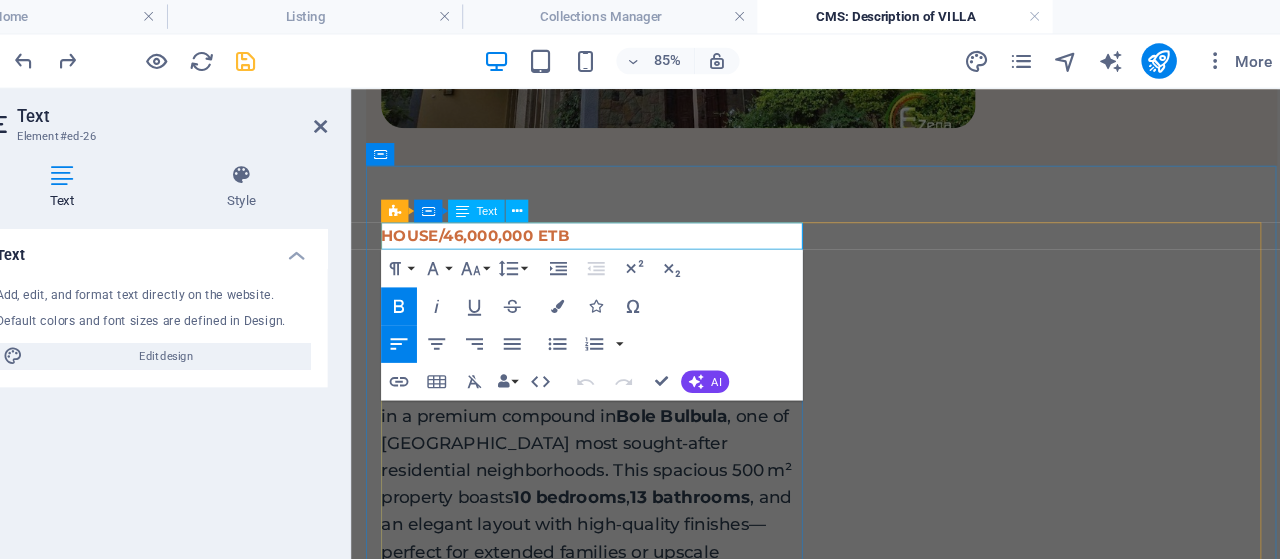 click on "HOUSE/46,000,000 ETB" at bounding box center [482, 243] 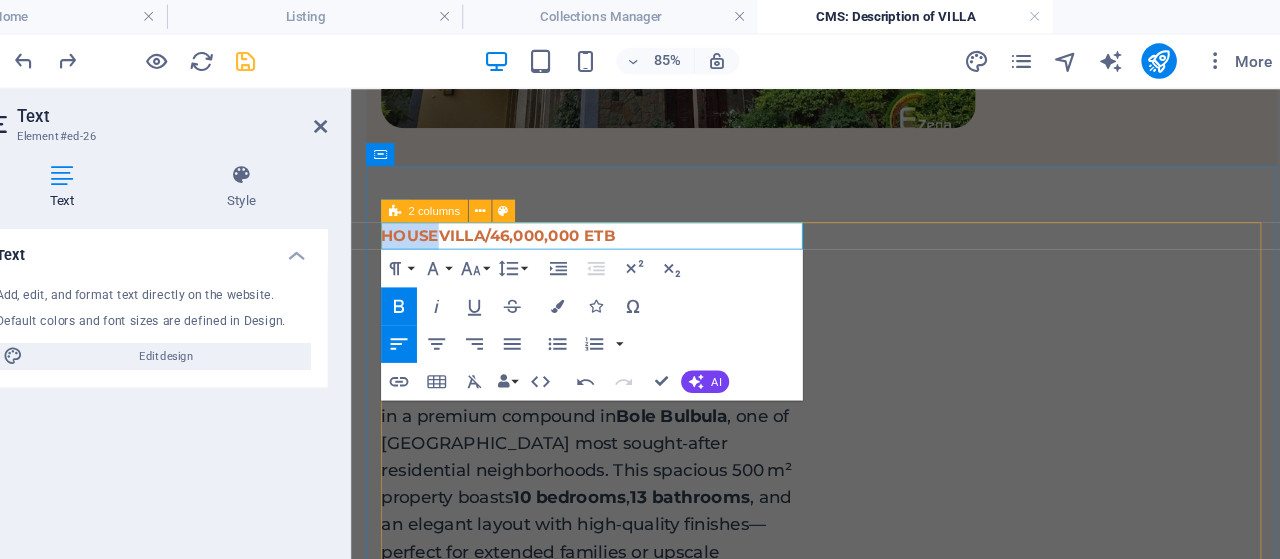 drag, startPoint x: 443, startPoint y: 243, endPoint x: 358, endPoint y: 241, distance: 85.02353 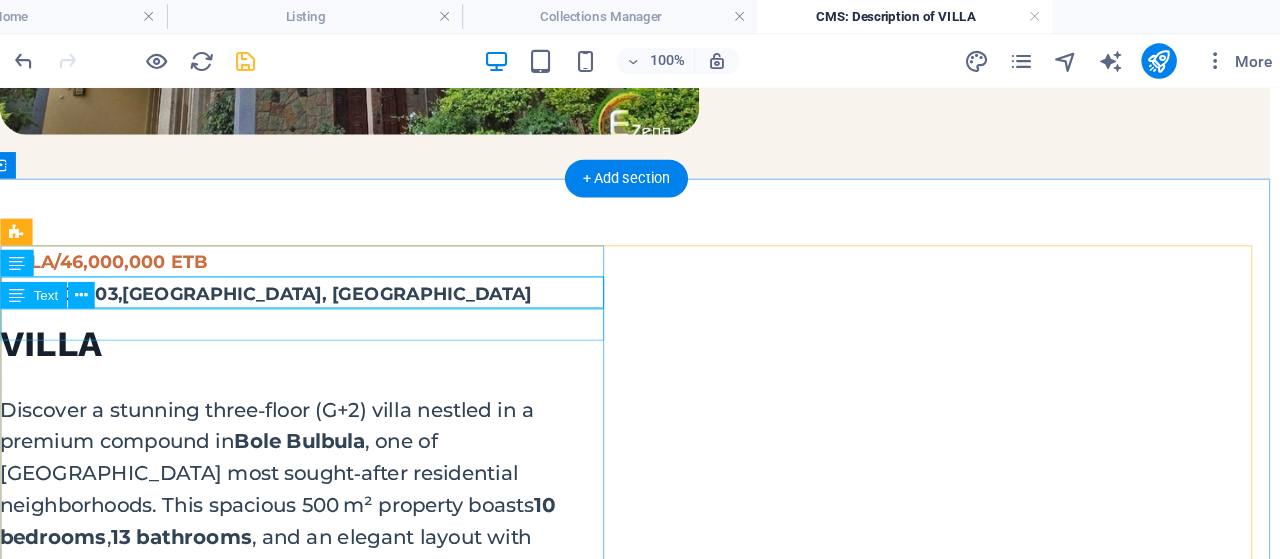 click on "WOREDA 03,YEKA SUB CITY, ADDIS ABABA" at bounding box center (269, 272) 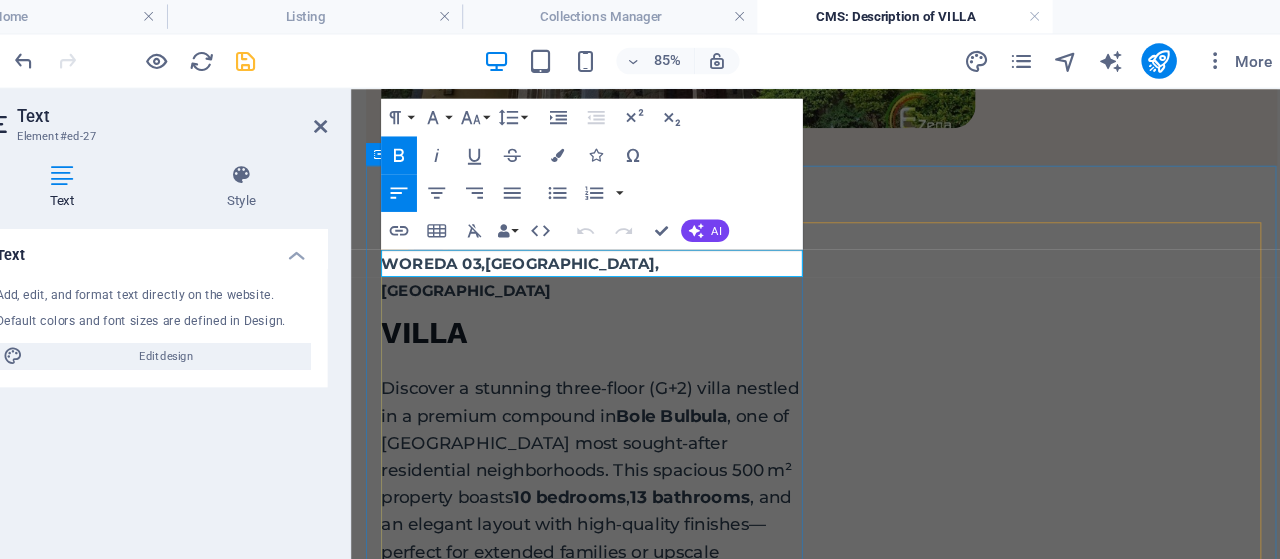 click on "WOREDA 03,YEKA SUB CITY, ADDIS ABABA" at bounding box center [530, 287] 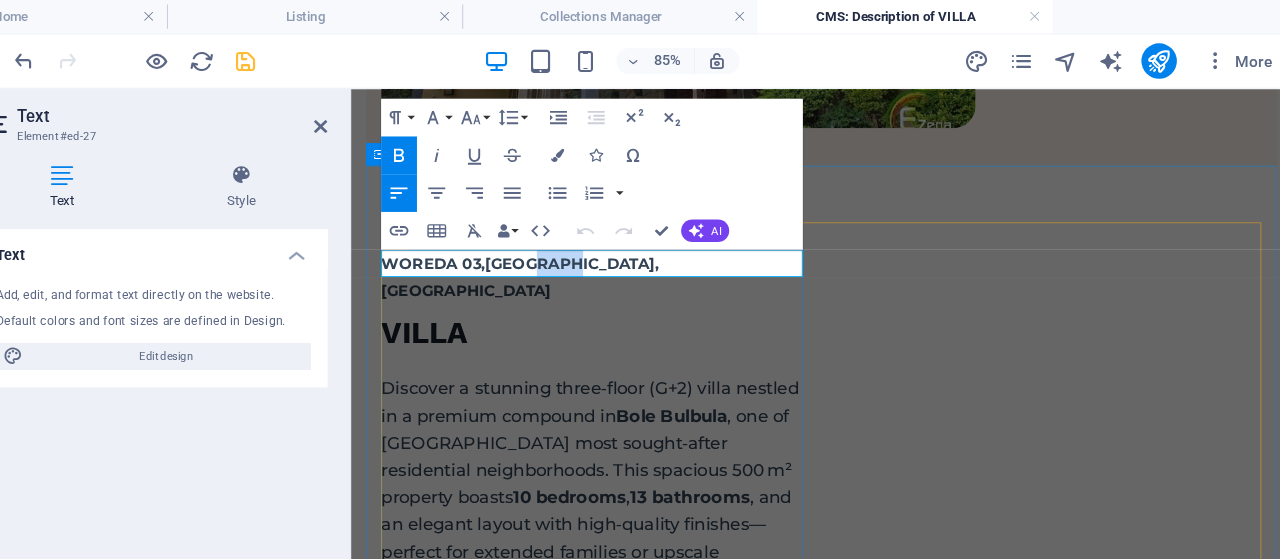 drag, startPoint x: 579, startPoint y: 272, endPoint x: 541, endPoint y: 274, distance: 38.052597 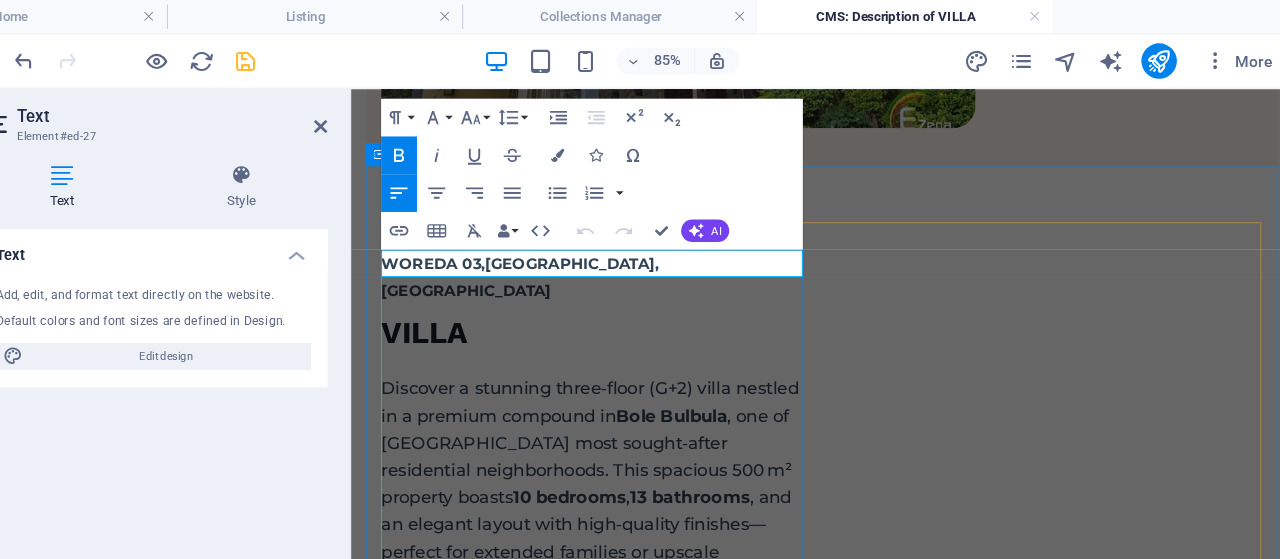 click on "WOREDA 03,YEKA SUB CITY, ADDIS ABABA" at bounding box center (530, 287) 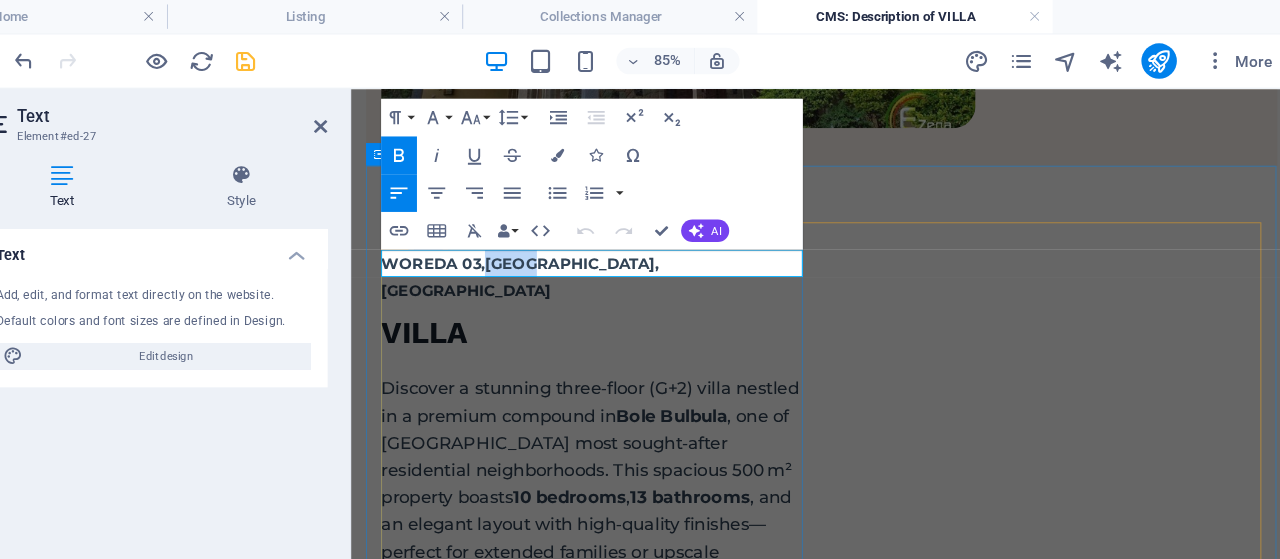 click on "WOREDA 03,YEKA SUB CITY, ADDIS ABABA" at bounding box center (530, 287) 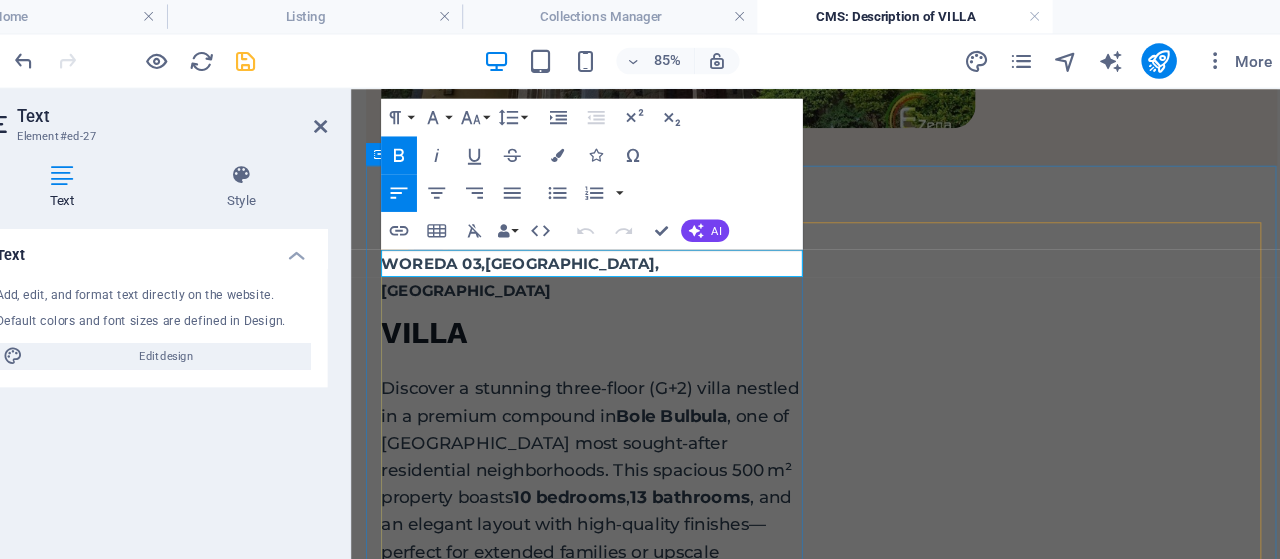 click on "WOREDA 03,YEKA SUB CITY, ADDIS ABABA" at bounding box center [530, 287] 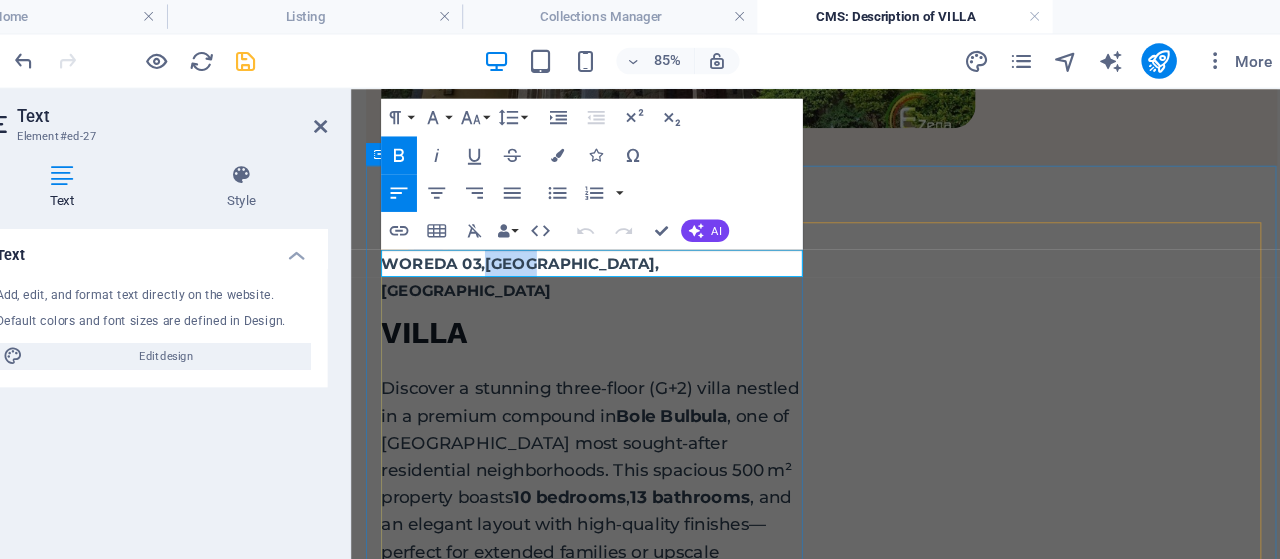 click on "WOREDA 03,YEKA SUB CITY, ADDIS ABABA" at bounding box center [530, 287] 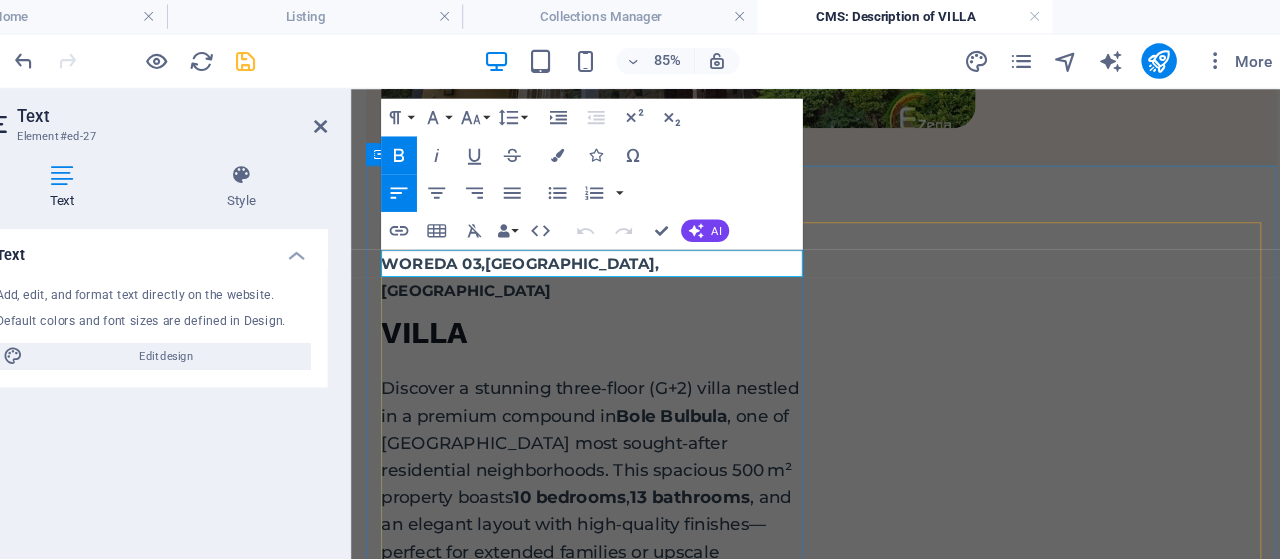 click on "WOREDA 03,YEKA SUB CITY, ADDIS ABABA" at bounding box center [530, 287] 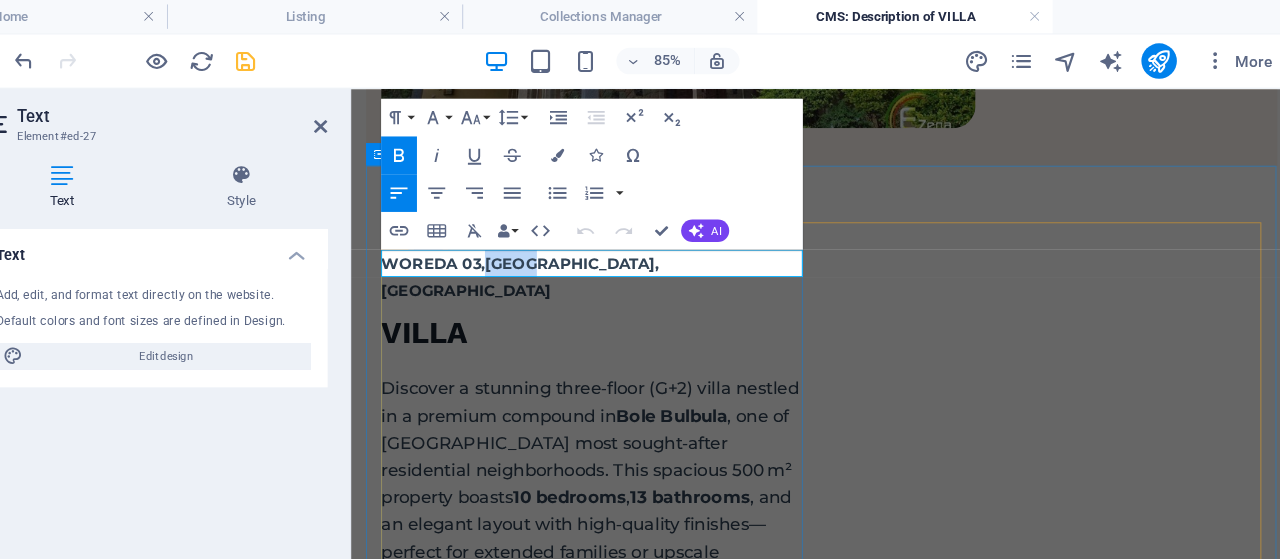 click on "WOREDA 03,YEKA SUB CITY, ADDIS ABABA" at bounding box center [530, 287] 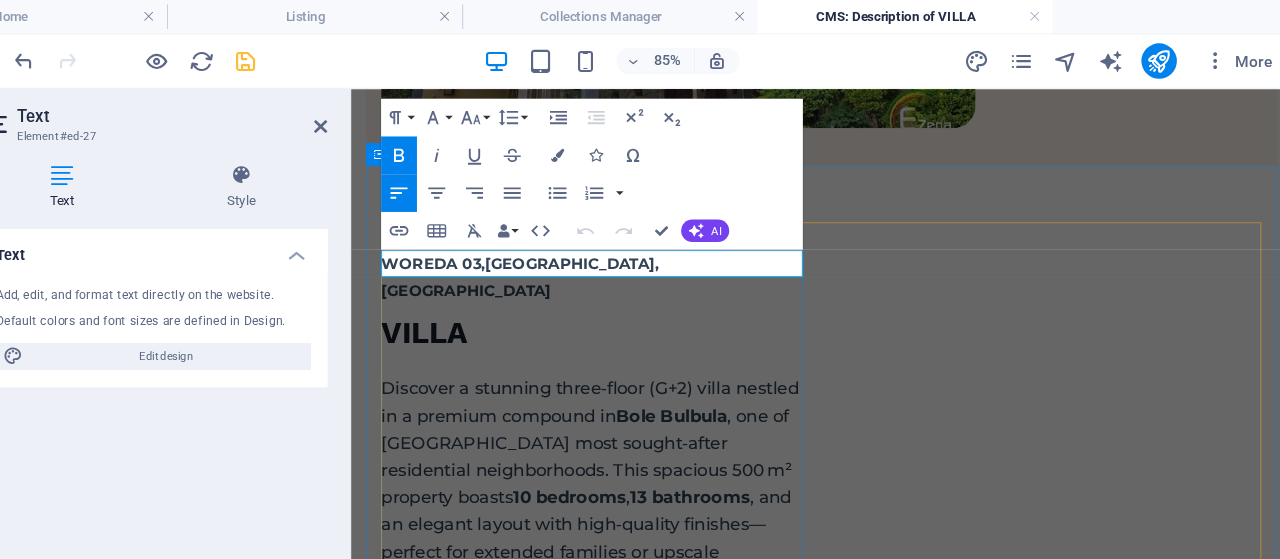 type 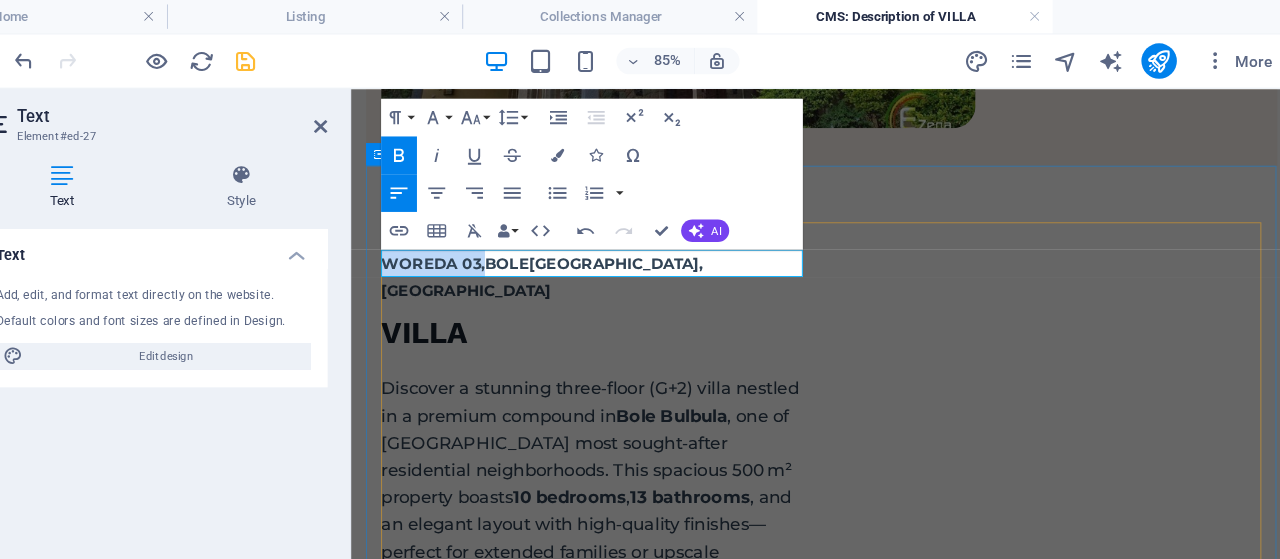 drag, startPoint x: 490, startPoint y: 269, endPoint x: 351, endPoint y: 253, distance: 139.91783 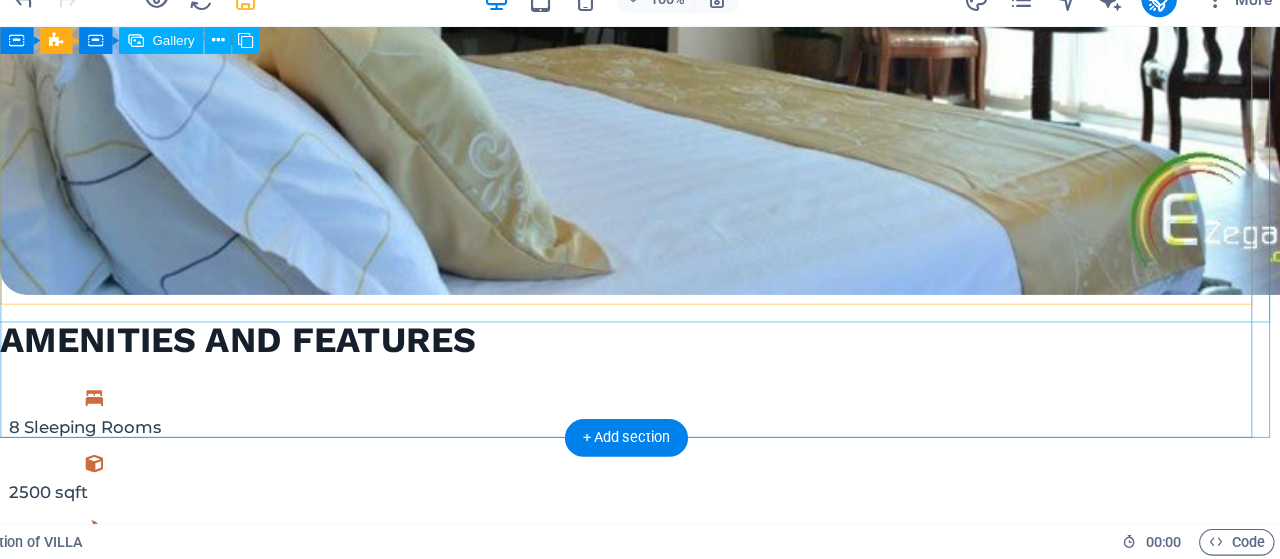 scroll, scrollTop: 2288, scrollLeft: 0, axis: vertical 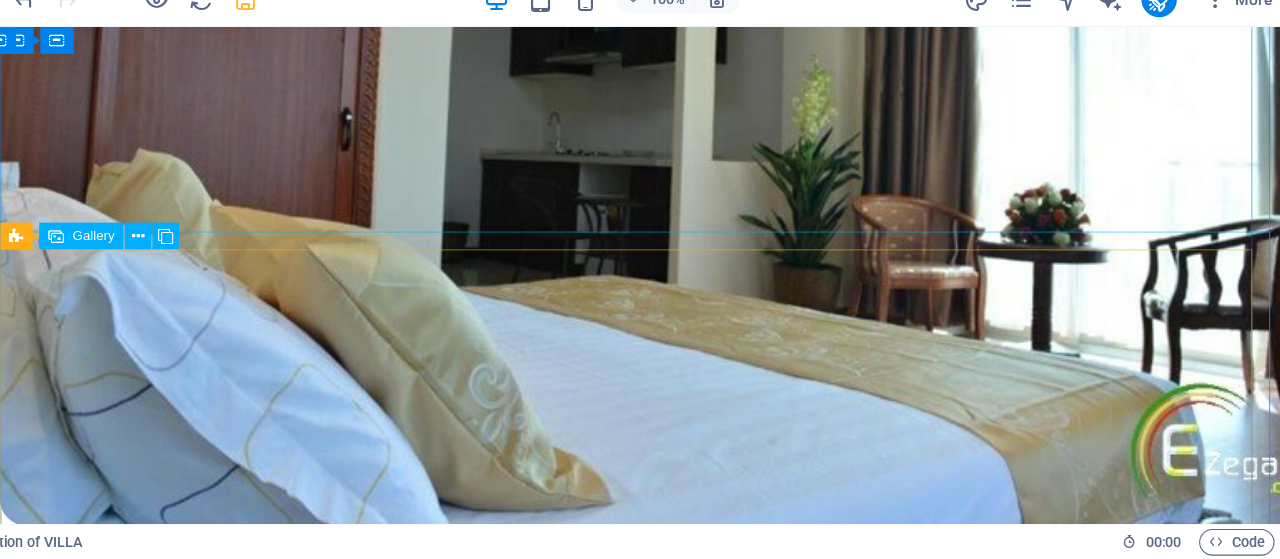 click at bounding box center [126, 2895] 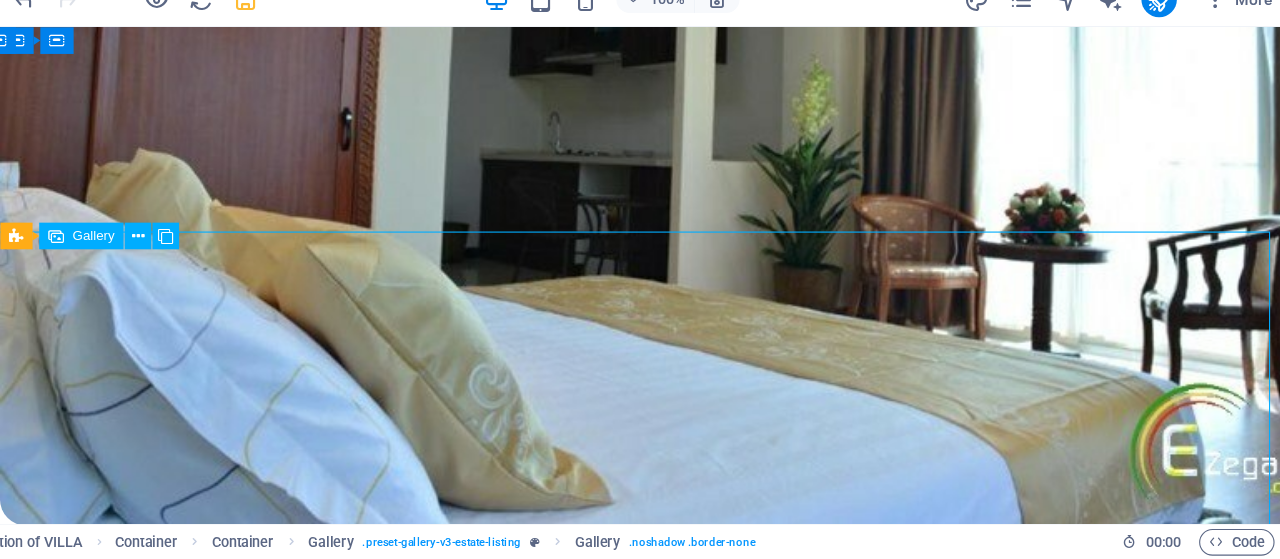 click at bounding box center [126, 2895] 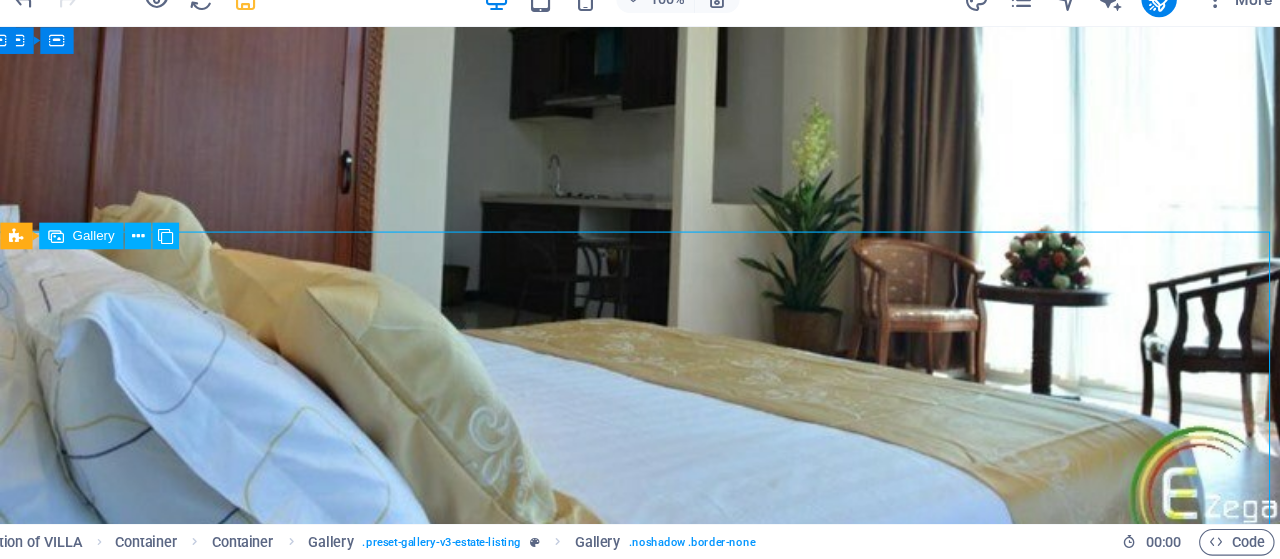 select on "4" 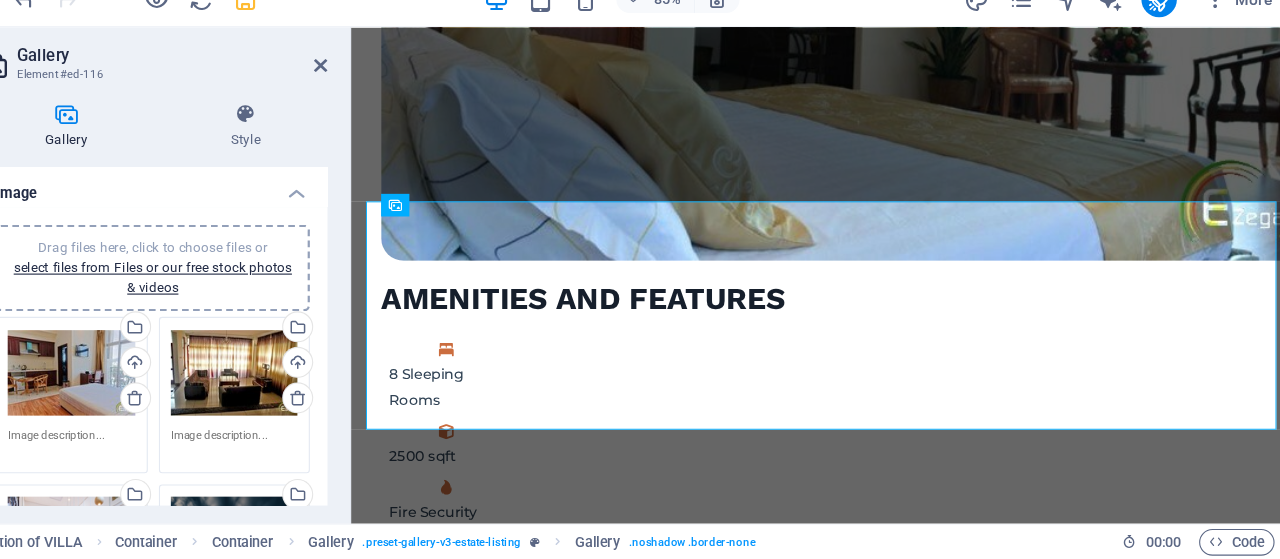 click on "Drag files here, click to choose files or select files from Files or our free stock photos & videos" at bounding box center (180, 392) 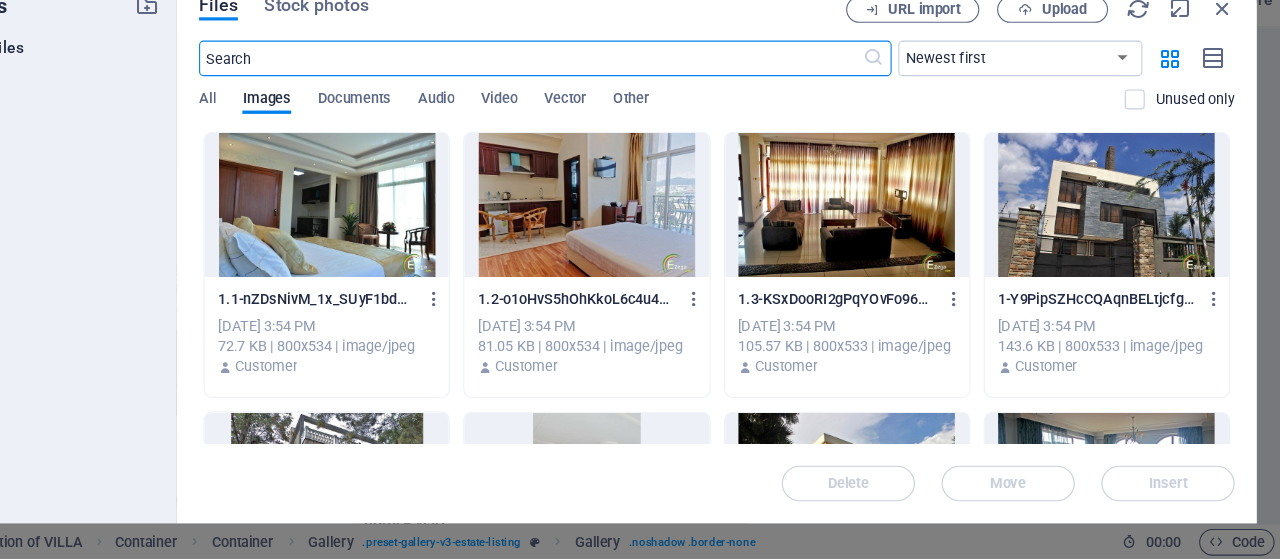 scroll, scrollTop: 1579, scrollLeft: 0, axis: vertical 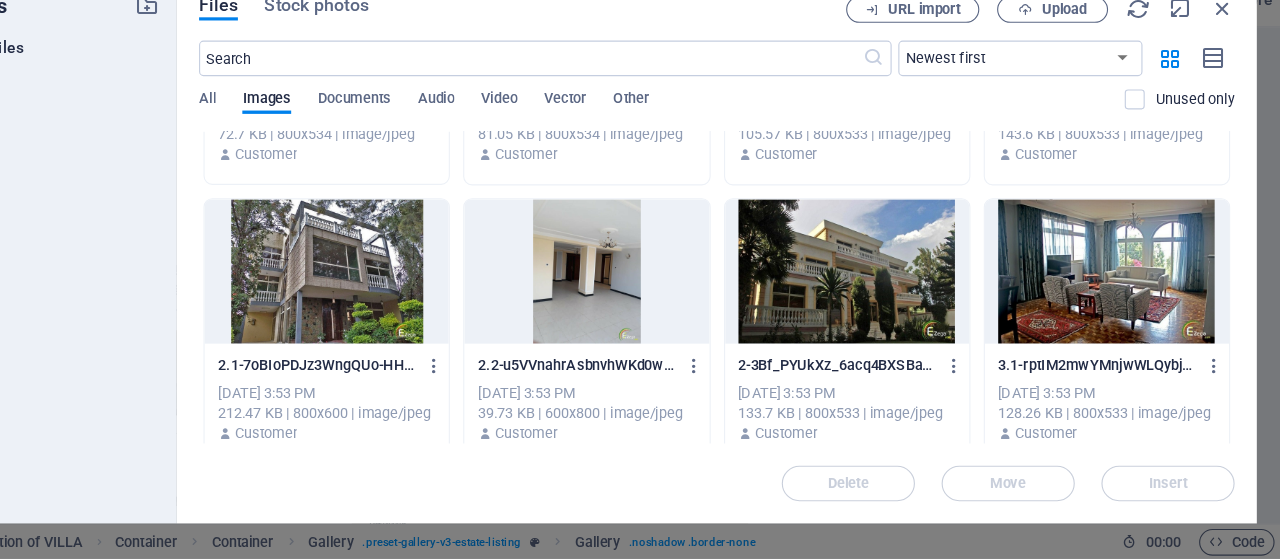 click at bounding box center [644, 300] 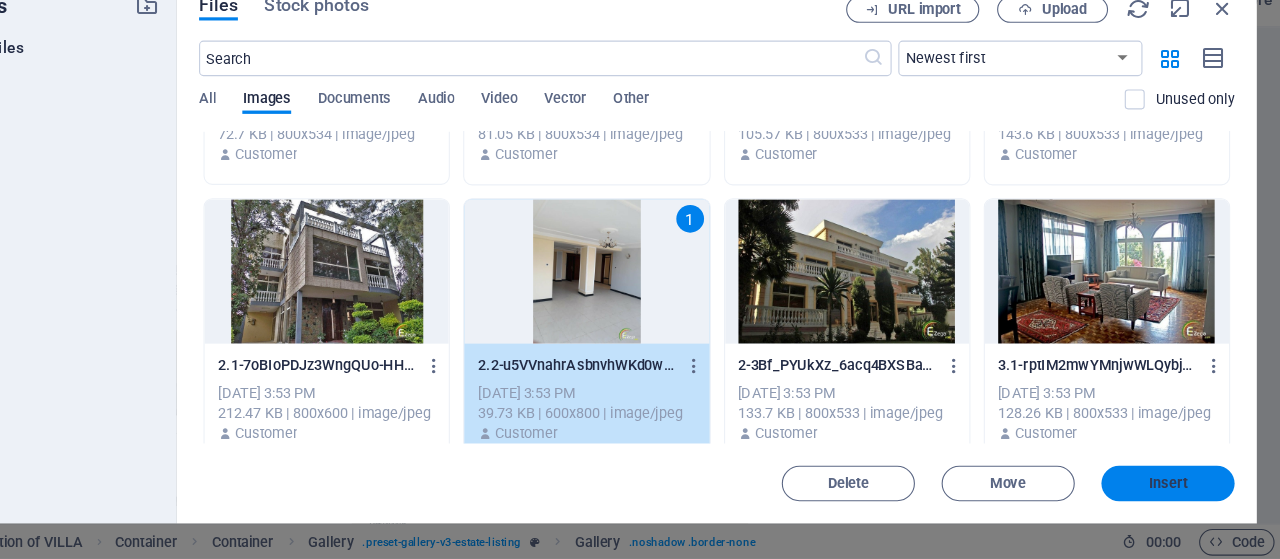 drag, startPoint x: 1173, startPoint y: 493, endPoint x: 103, endPoint y: 325, distance: 1083.1085 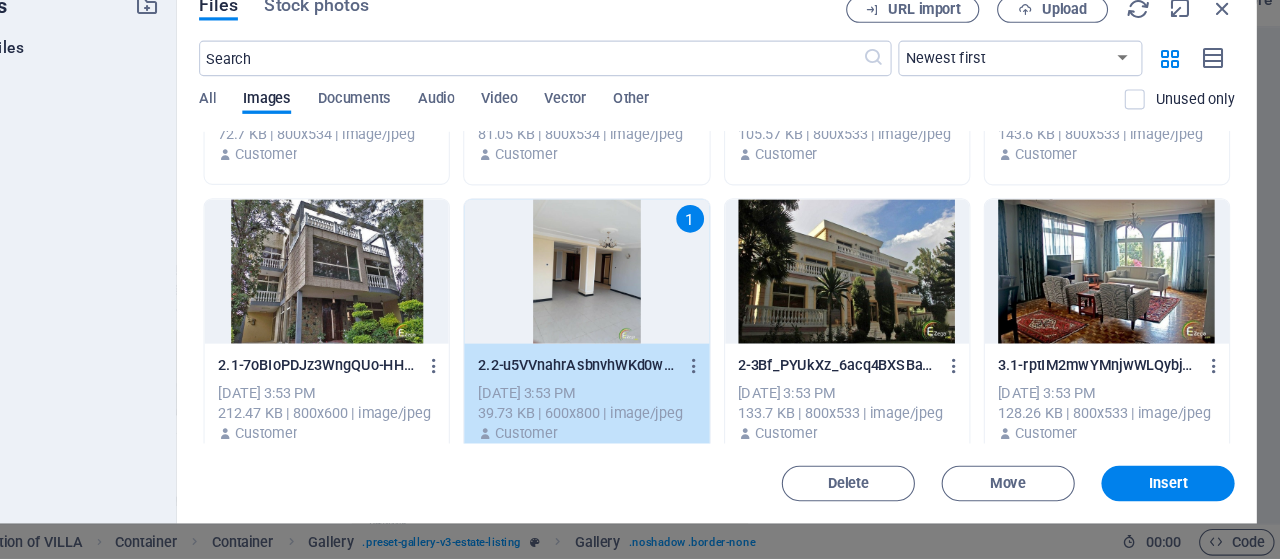 scroll, scrollTop: 1607, scrollLeft: 0, axis: vertical 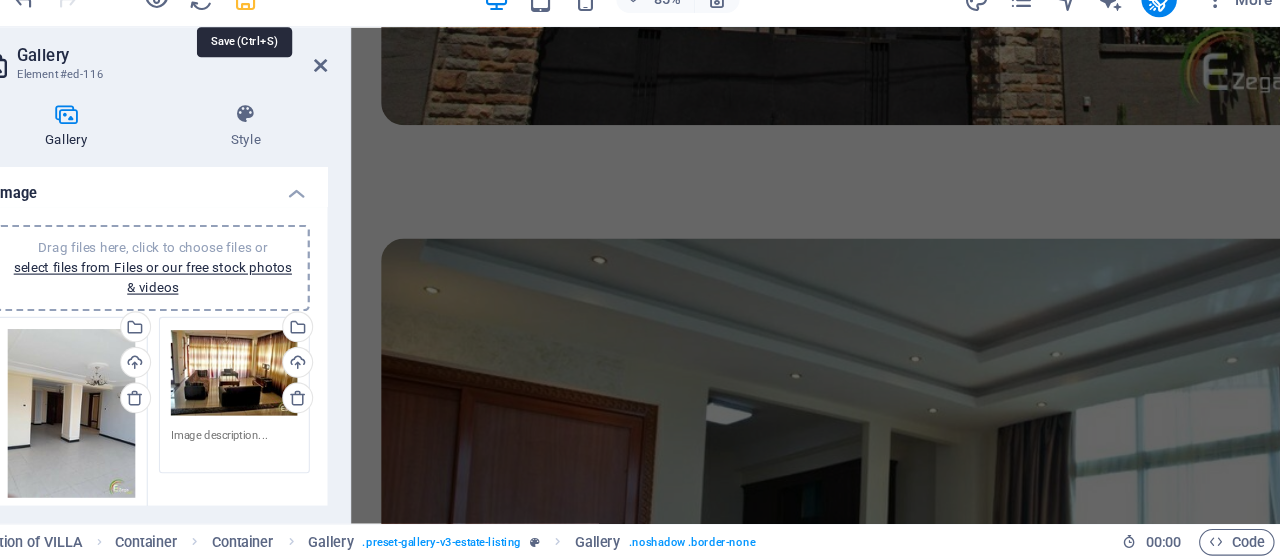 click at bounding box center [337, 55] 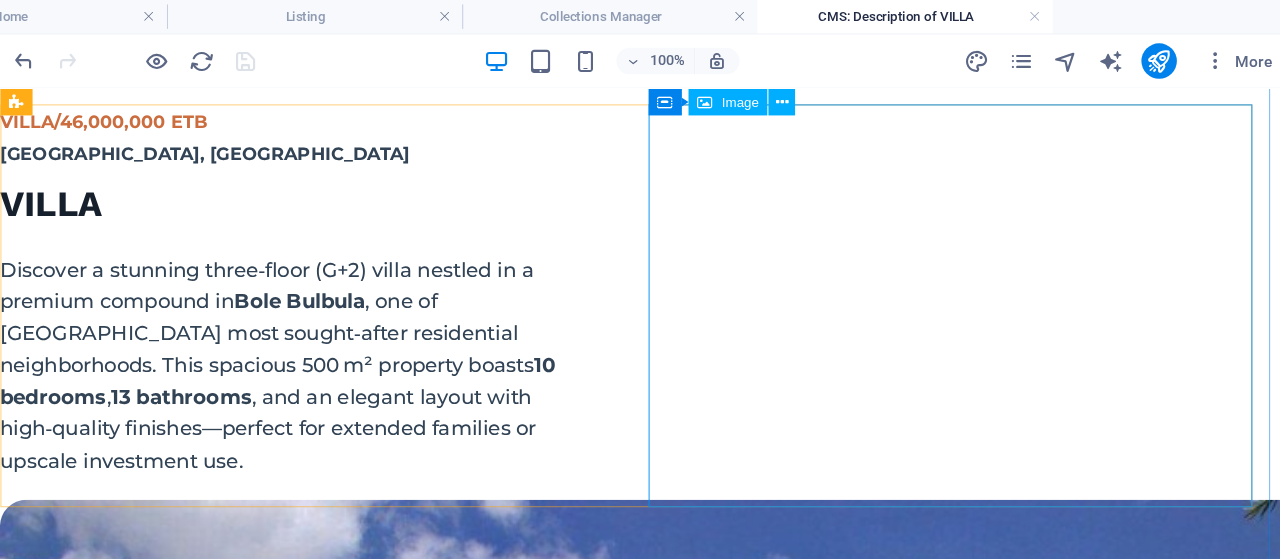 scroll, scrollTop: 231, scrollLeft: 0, axis: vertical 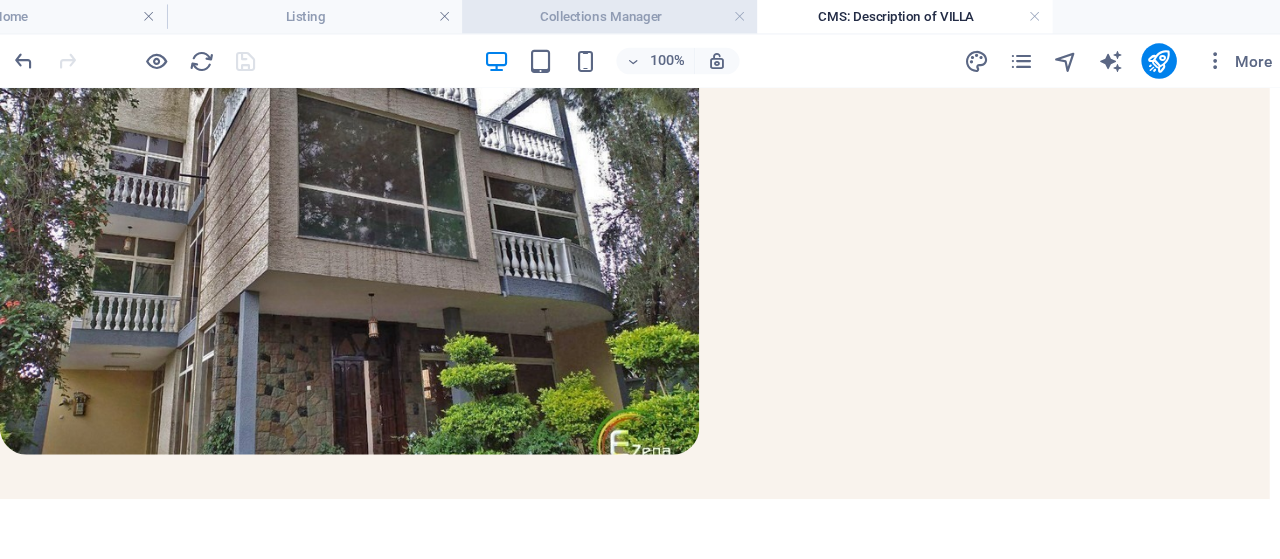 click on "Collections Manager" at bounding box center (665, 15) 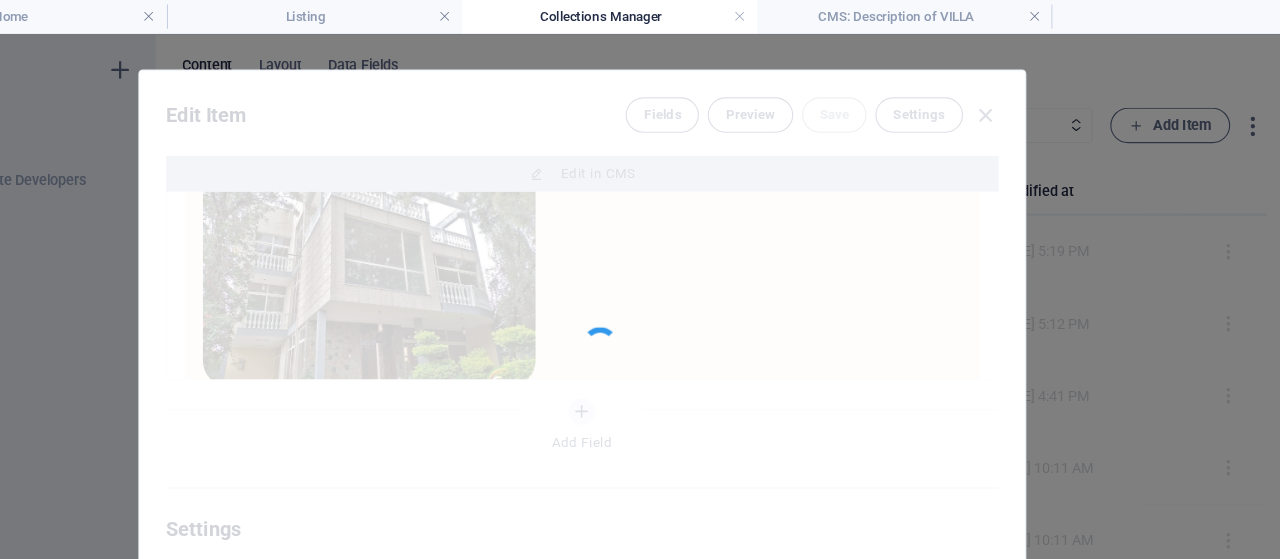scroll, scrollTop: 240, scrollLeft: 0, axis: vertical 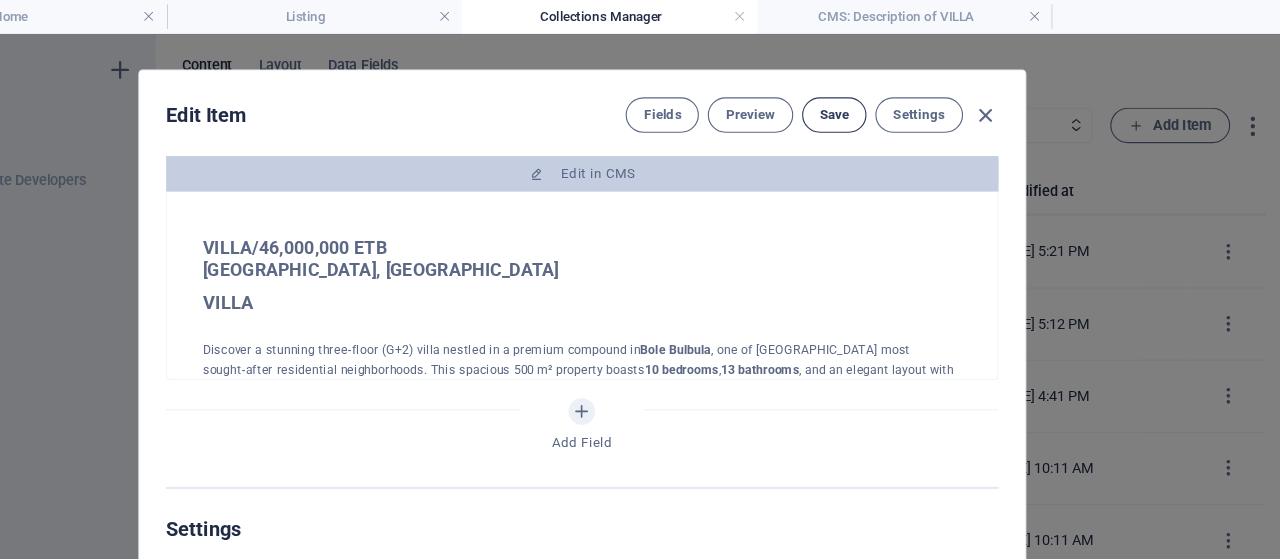 click on "Save" at bounding box center [867, 104] 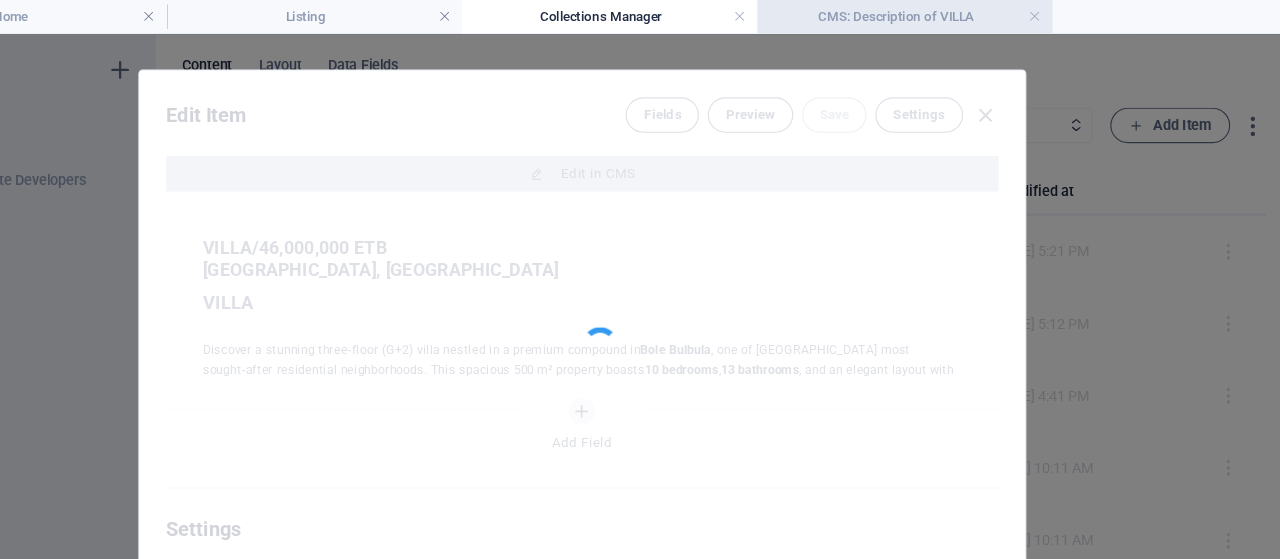 click on "CMS: Description of VILLA" at bounding box center (931, 15) 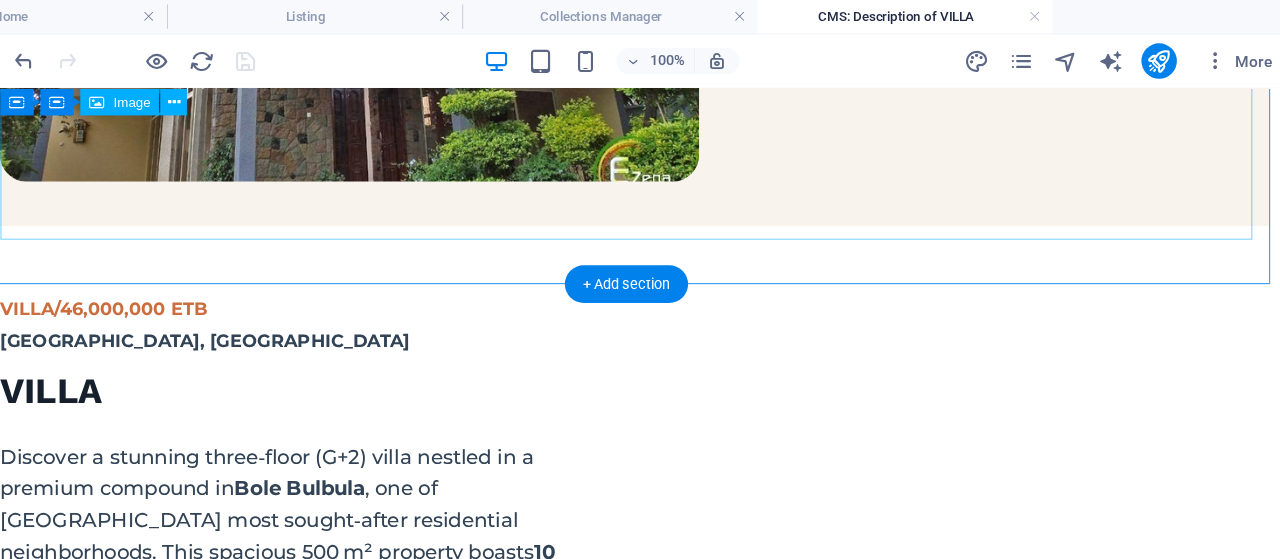 scroll, scrollTop: 416, scrollLeft: 0, axis: vertical 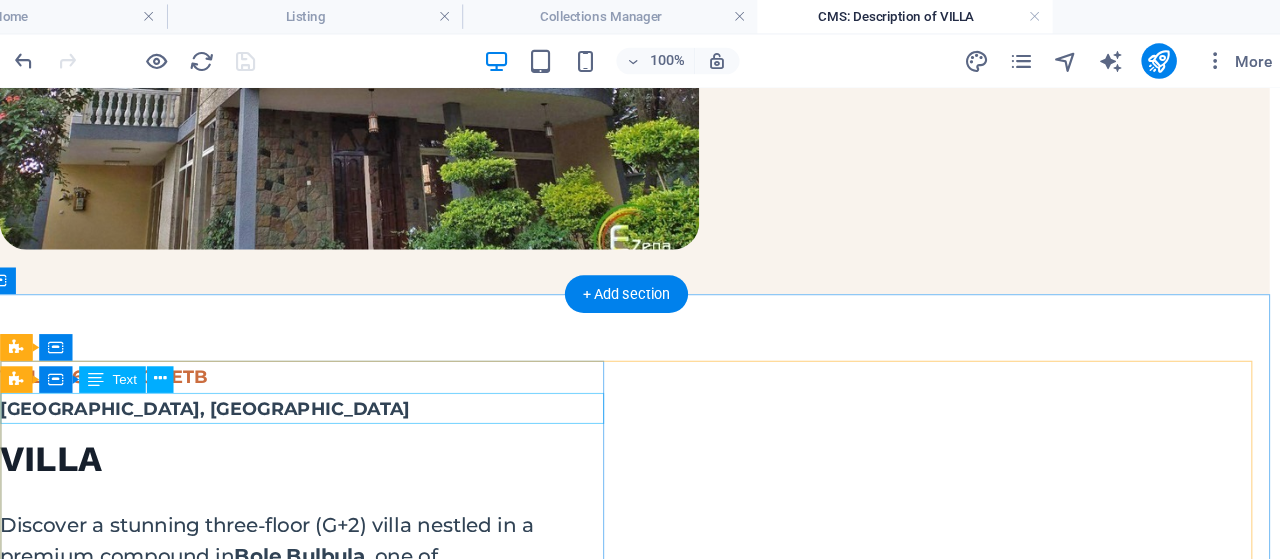 click on "VILLA/46,000,000 ETB" at bounding box center (269, 347) 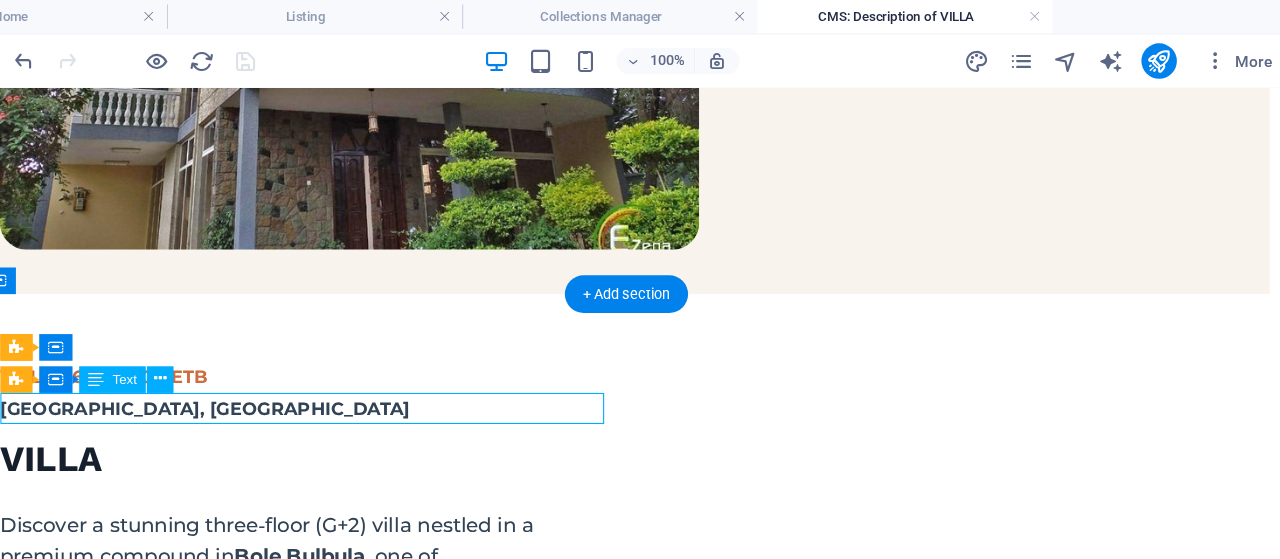 click on "VILLA/46,000,000 ETB" at bounding box center [269, 347] 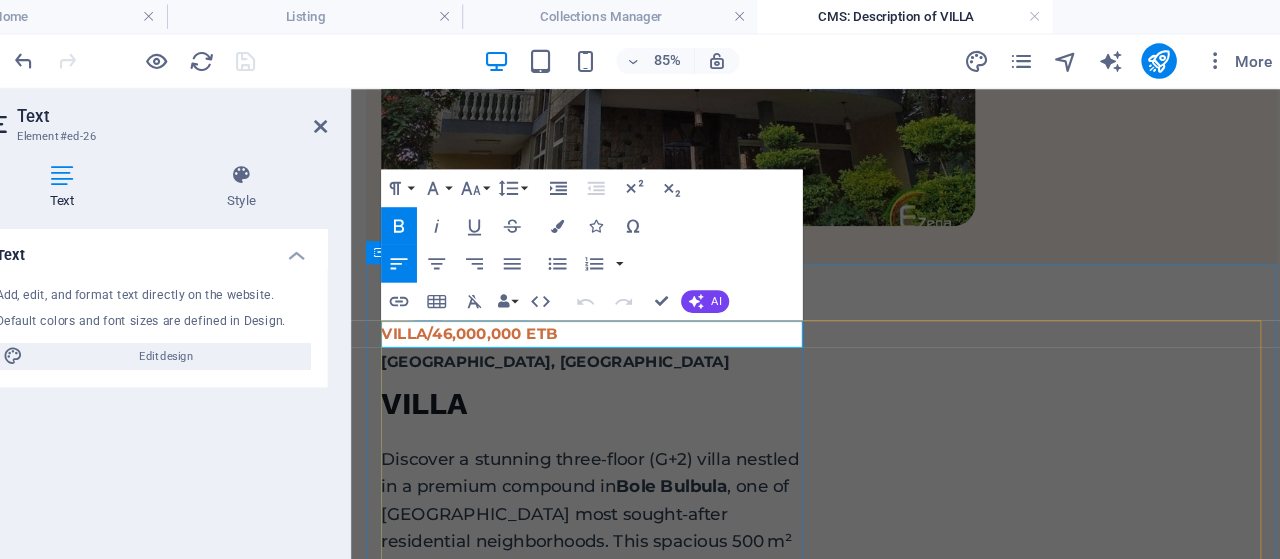click on "VILLA/46,000,000 ETB" at bounding box center [476, 347] 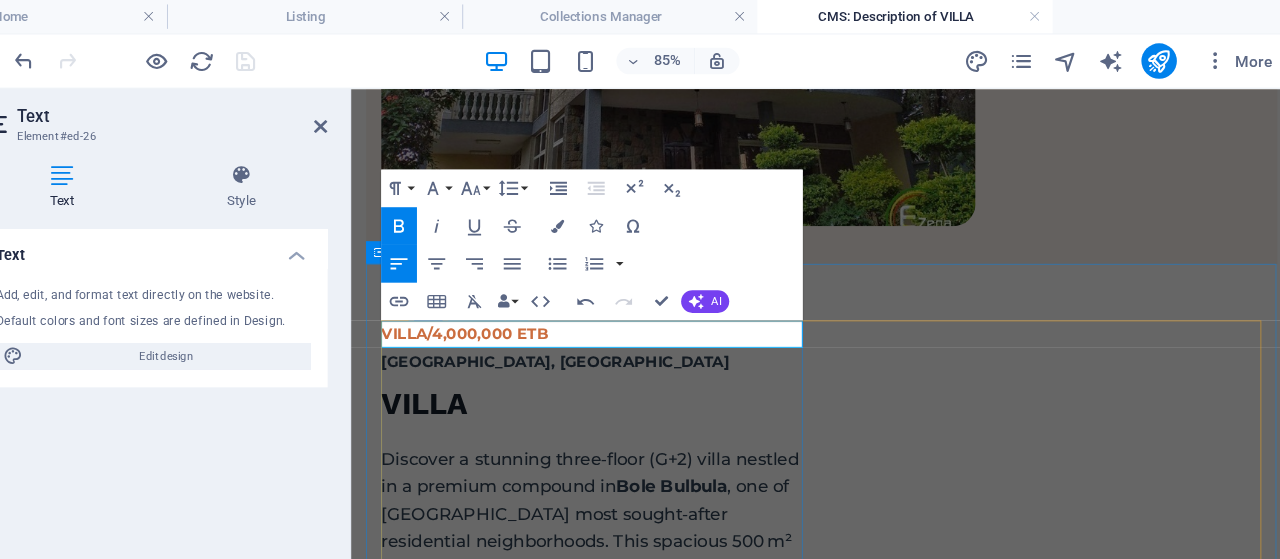 type 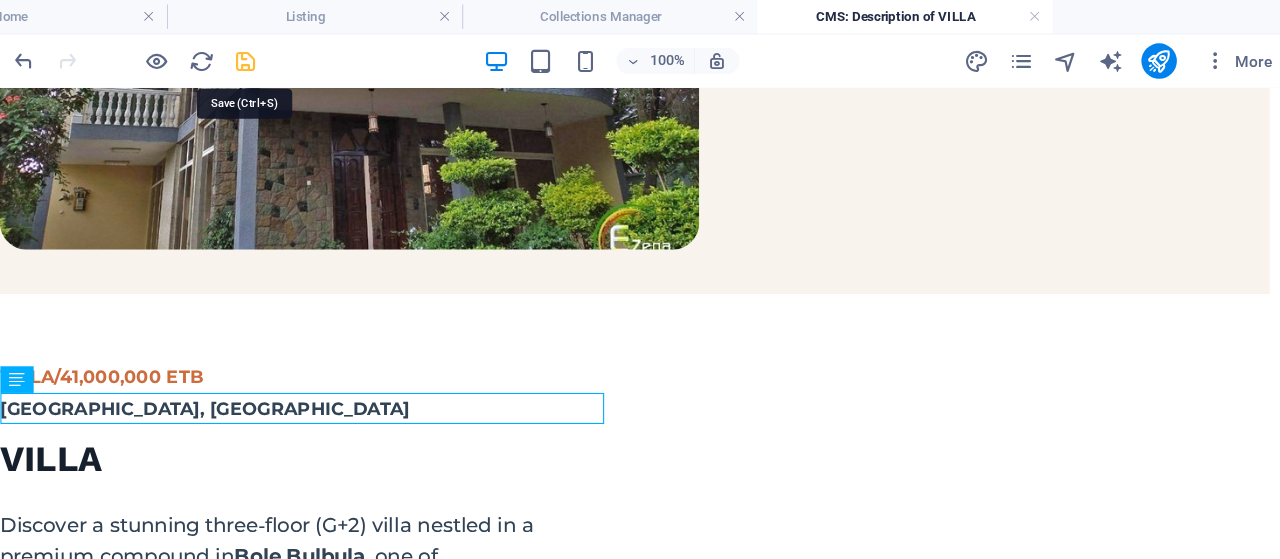 drag, startPoint x: 333, startPoint y: 52, endPoint x: 456, endPoint y: 69, distance: 124.16924 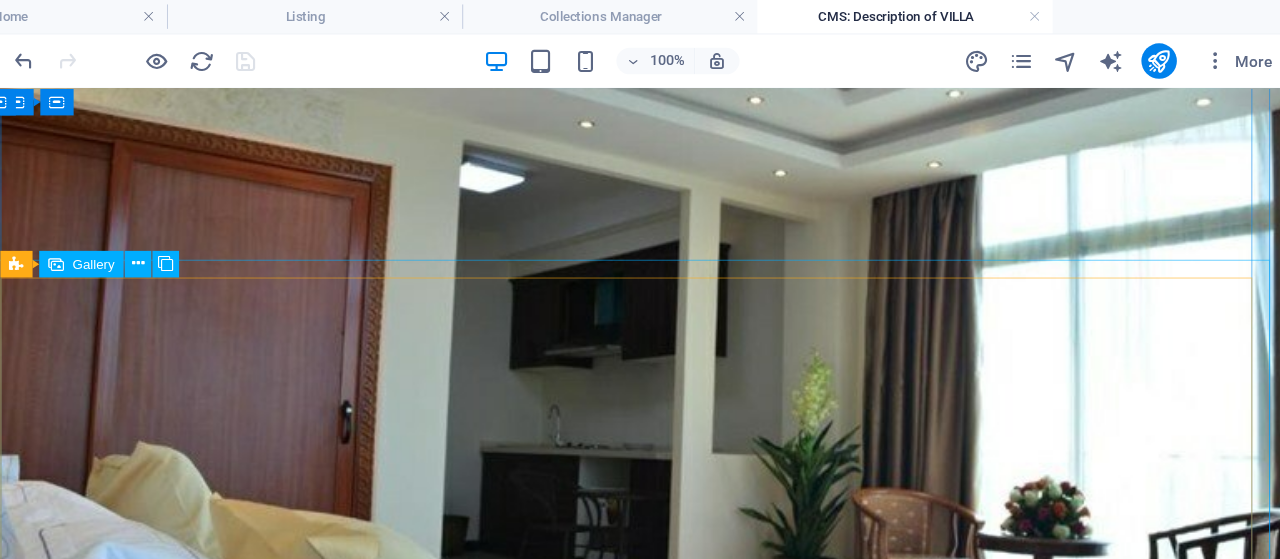 scroll, scrollTop: 2496, scrollLeft: 0, axis: vertical 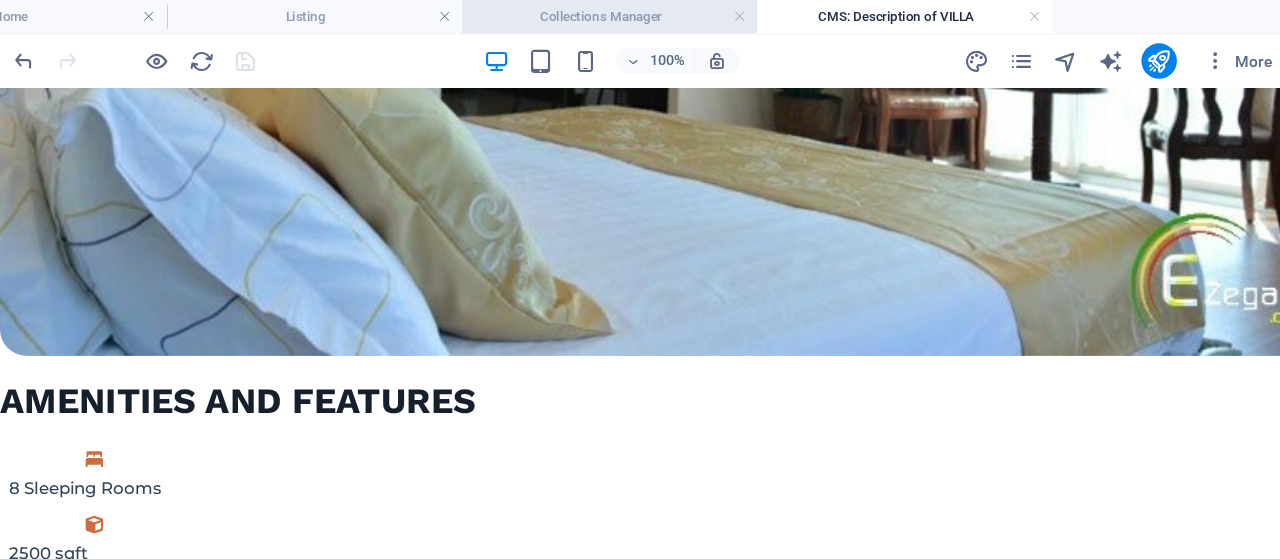 click on "Collections Manager" at bounding box center (665, 15) 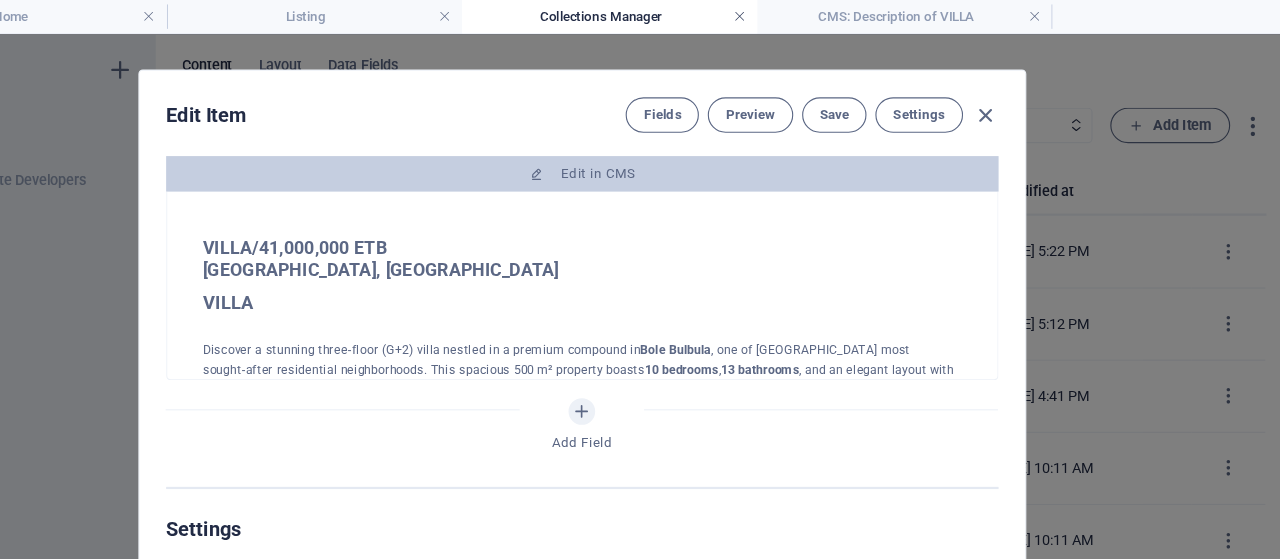 scroll, scrollTop: 80, scrollLeft: 0, axis: vertical 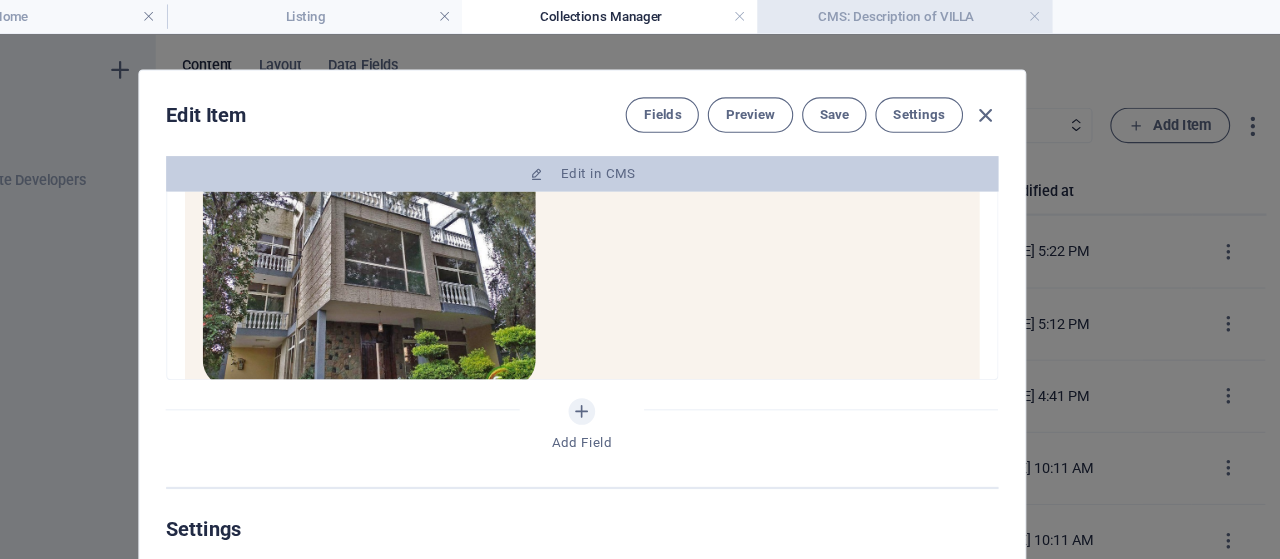 click on "CMS: Description of VILLA" at bounding box center (931, 15) 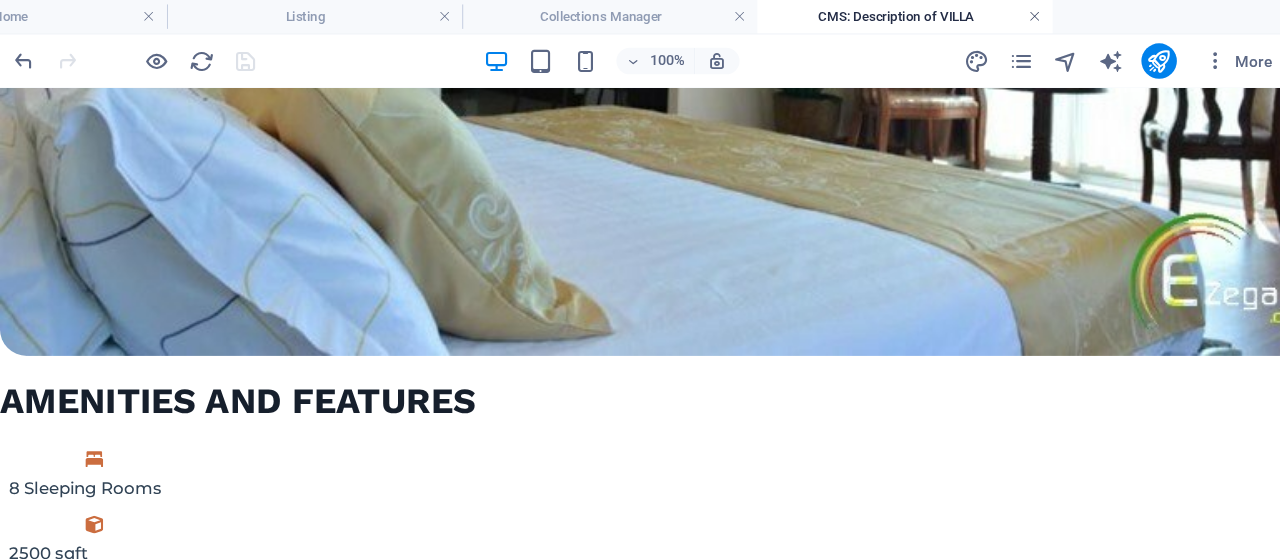 click at bounding box center (1048, 15) 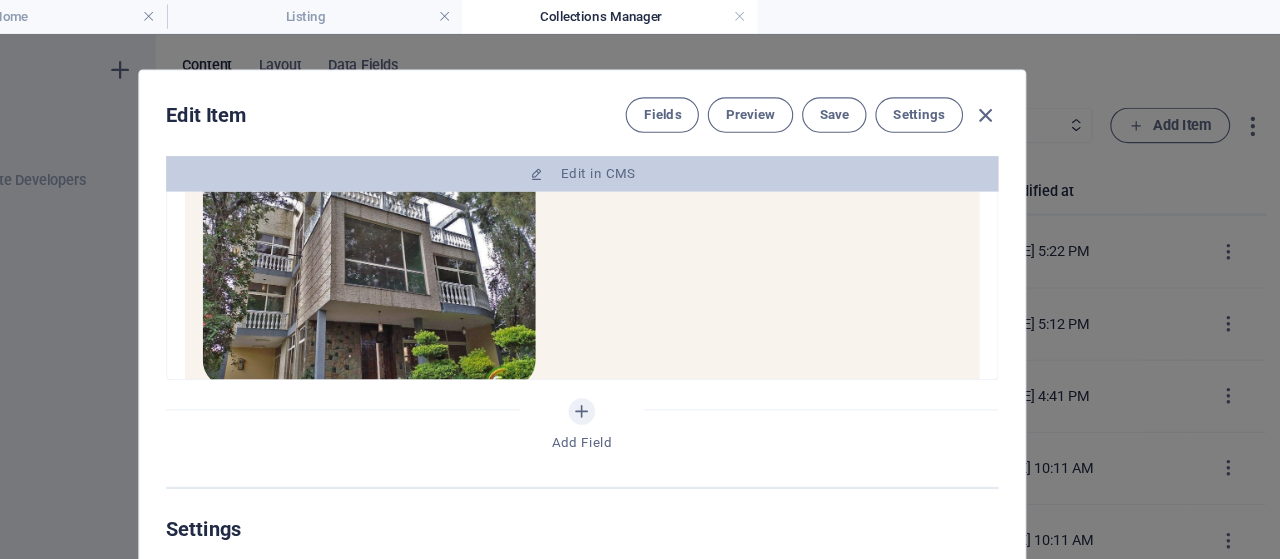 scroll, scrollTop: 80, scrollLeft: 0, axis: vertical 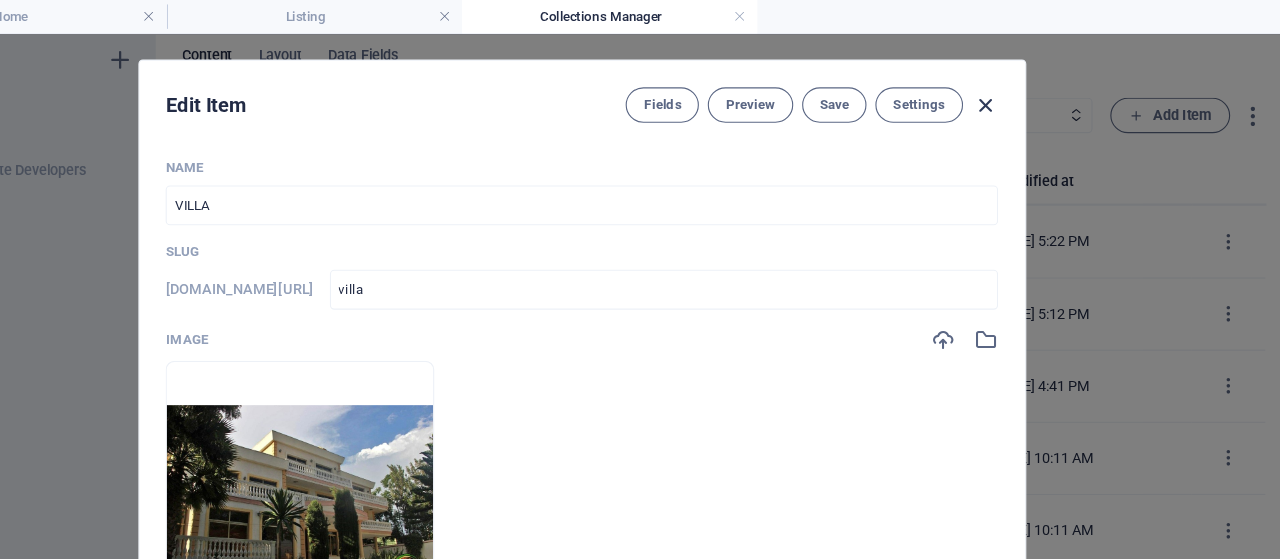 click at bounding box center (1003, 95) 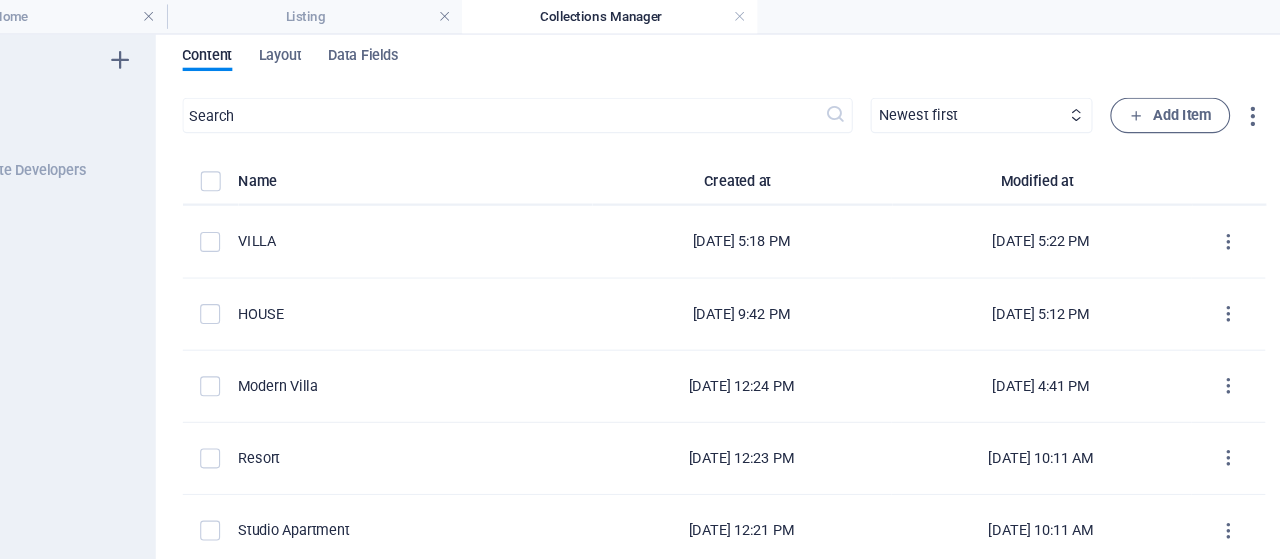 checkbox on "false" 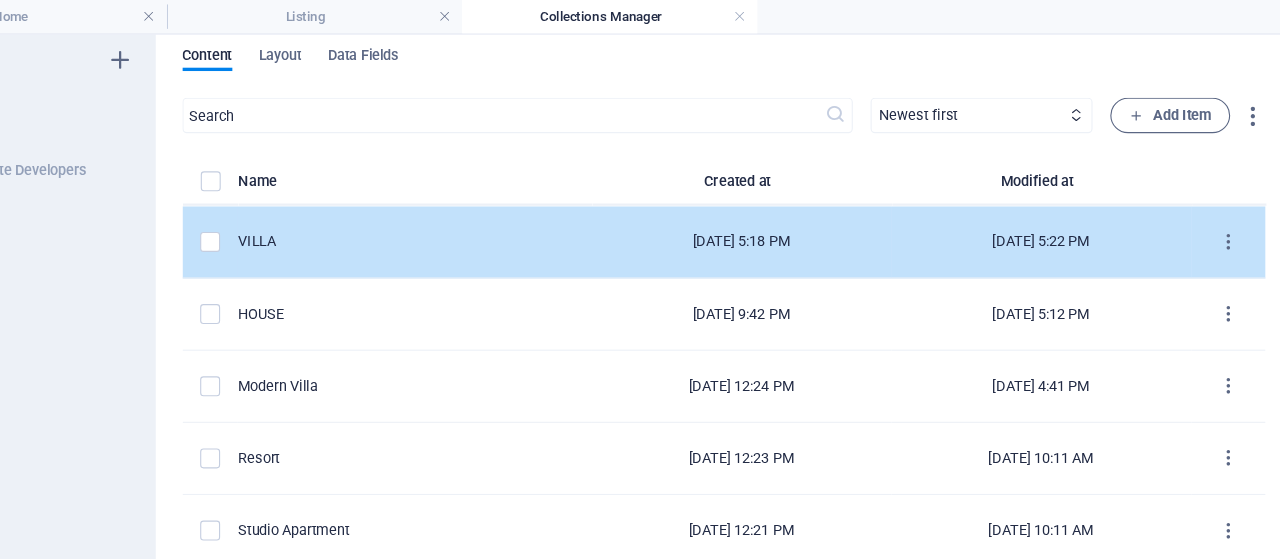 scroll, scrollTop: 0, scrollLeft: 0, axis: both 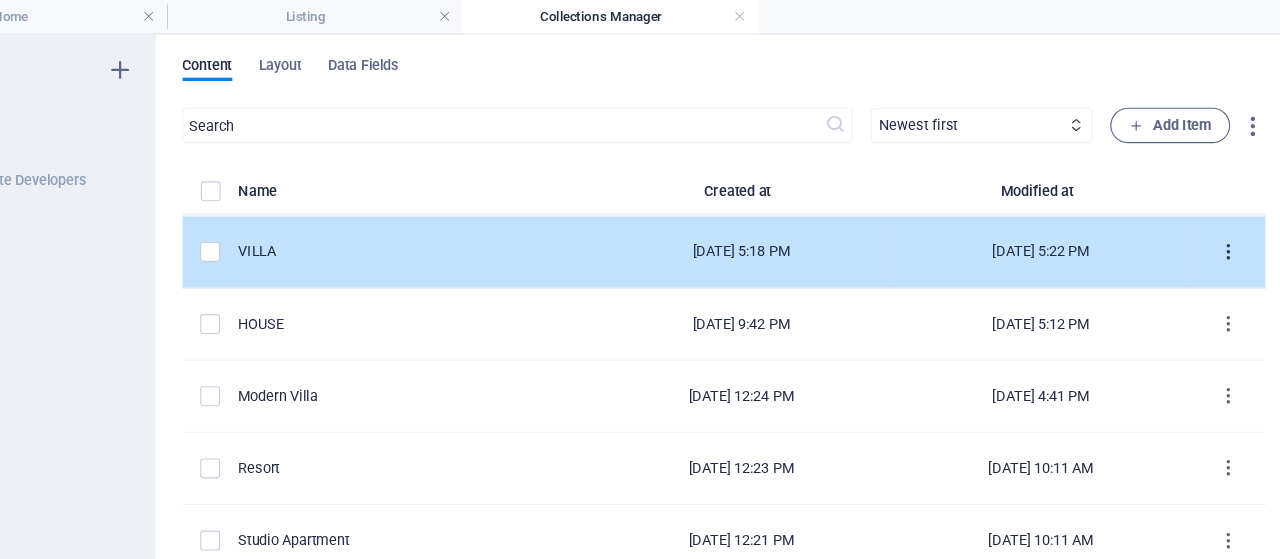 click at bounding box center (1222, 227) 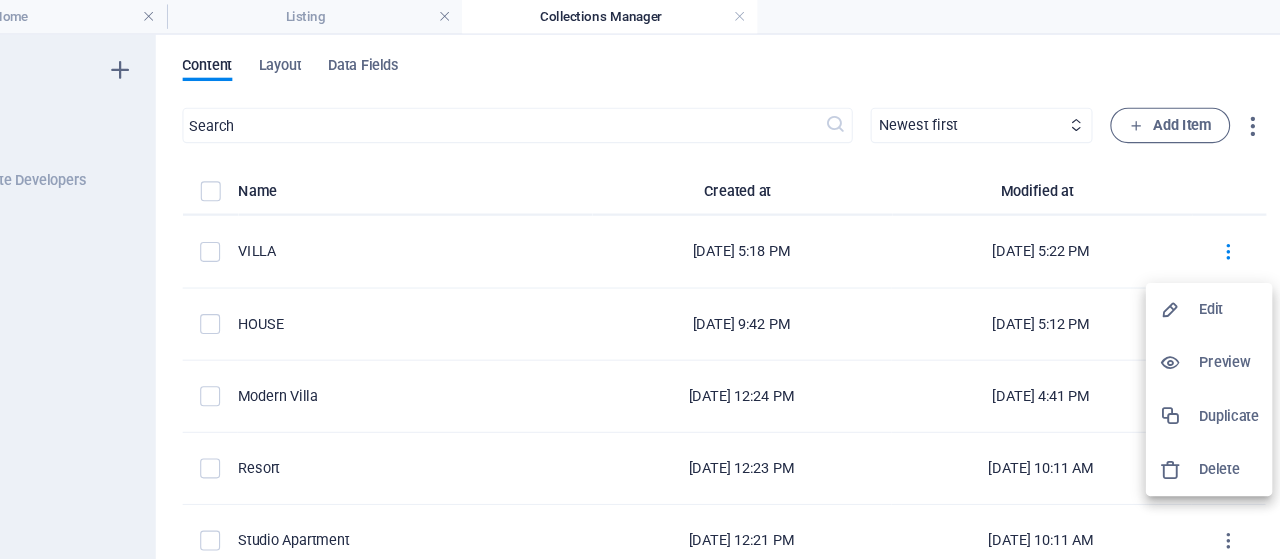 click on "Duplicate" at bounding box center (1223, 375) 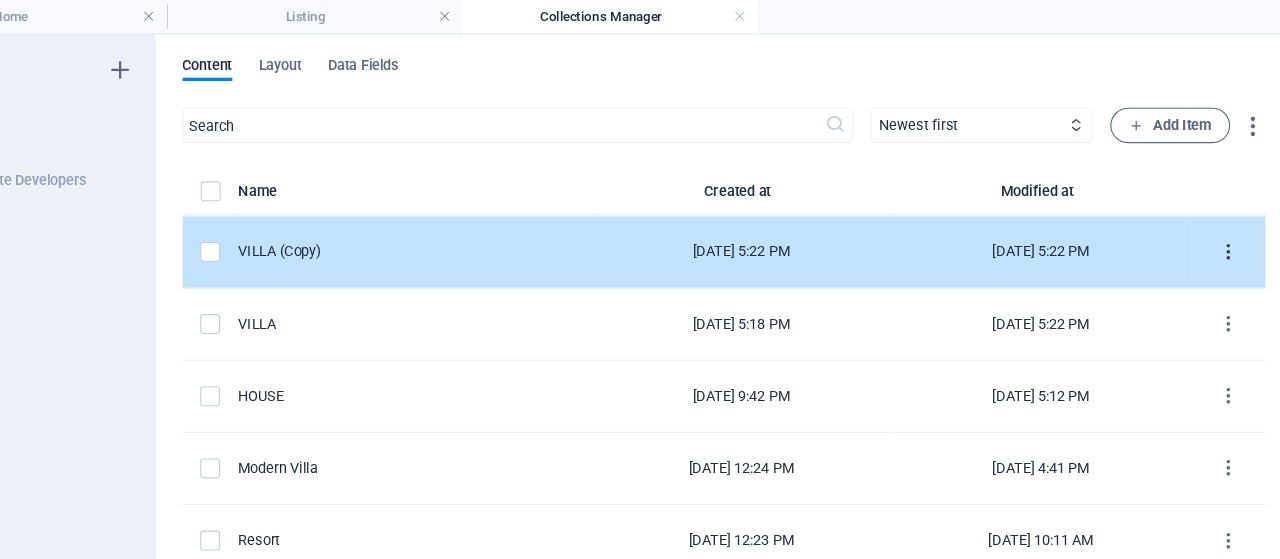 click at bounding box center [1222, 227] 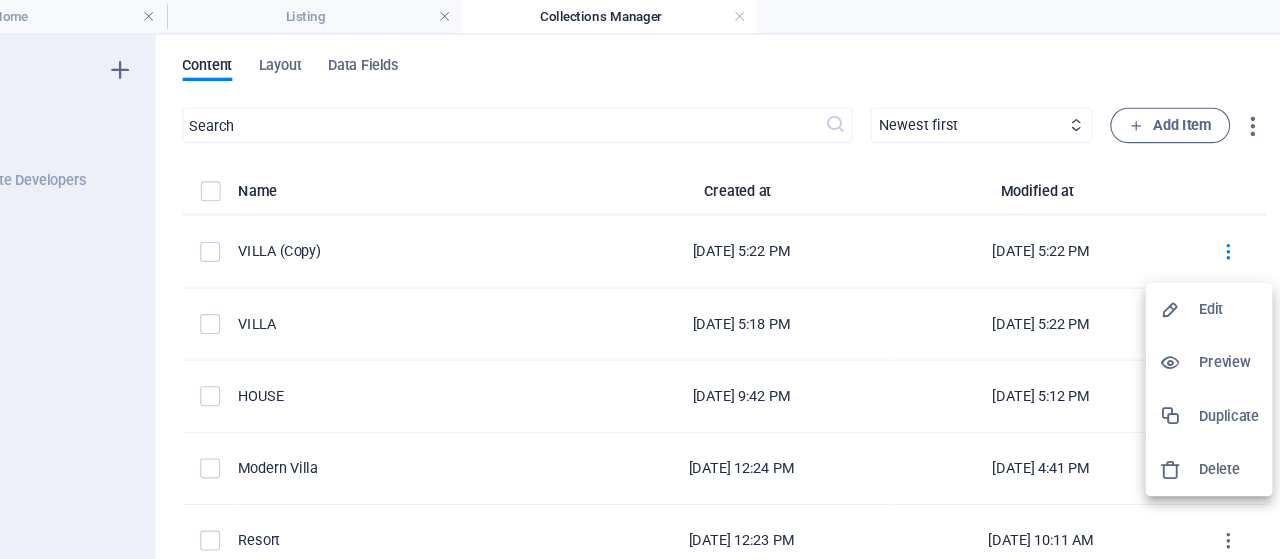 click on "Duplicate" at bounding box center (1223, 375) 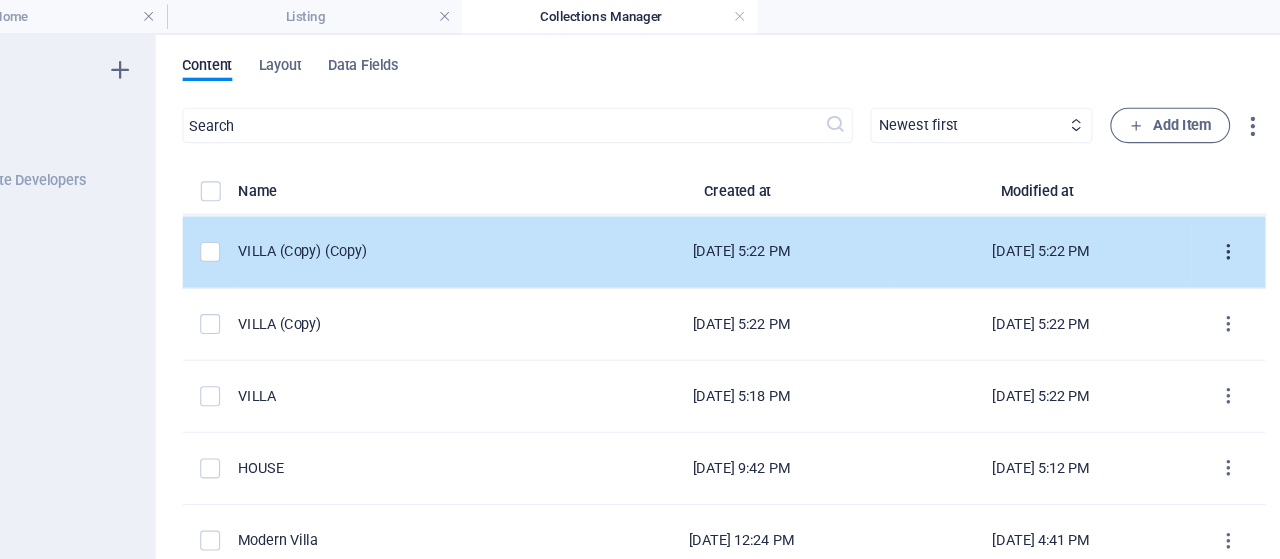 click at bounding box center (1222, 227) 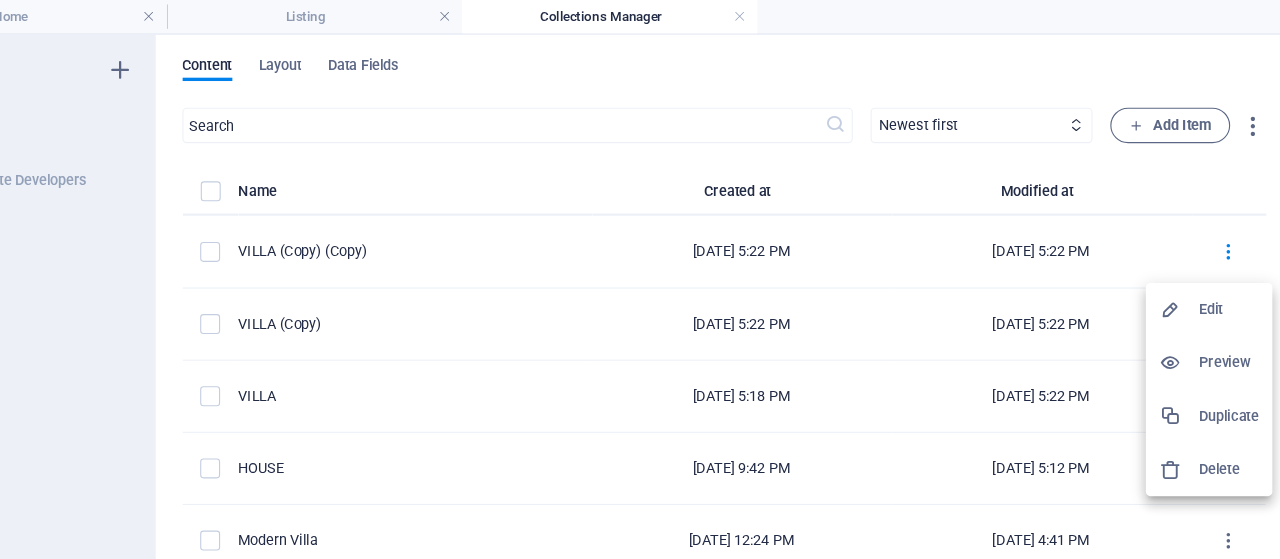 click on "Duplicate" at bounding box center [1223, 375] 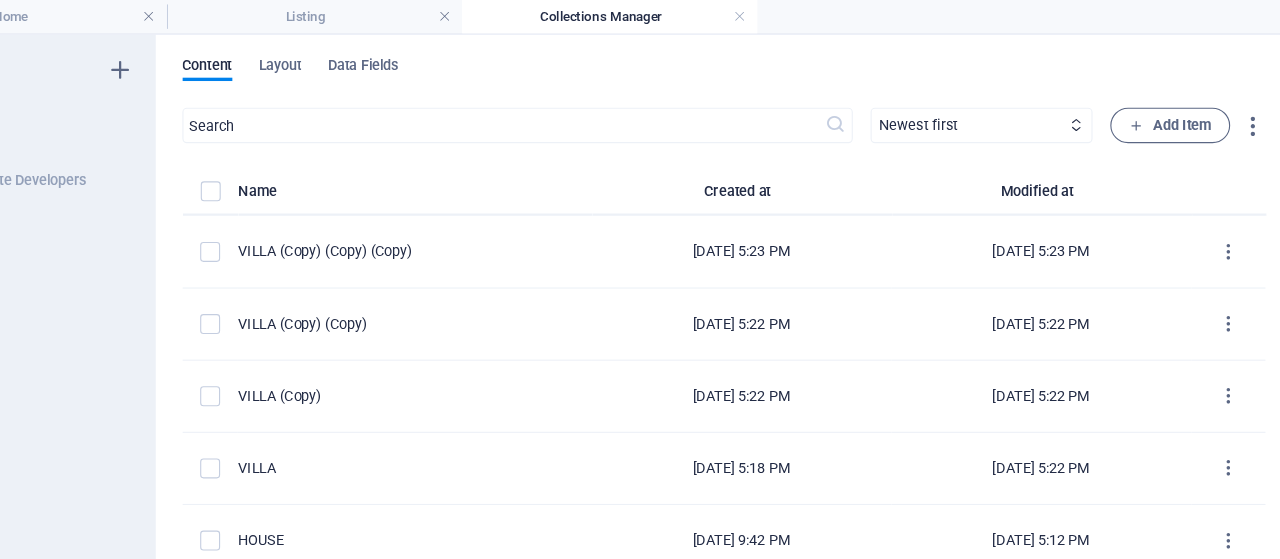 click at bounding box center (1222, 227) 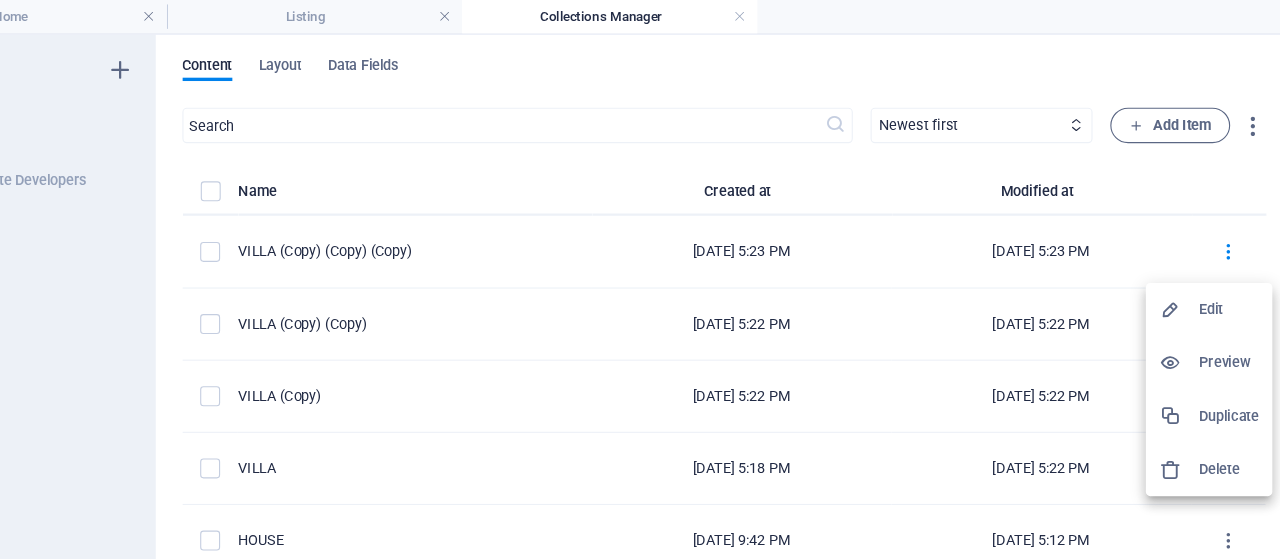 click on "Duplicate" at bounding box center (1223, 375) 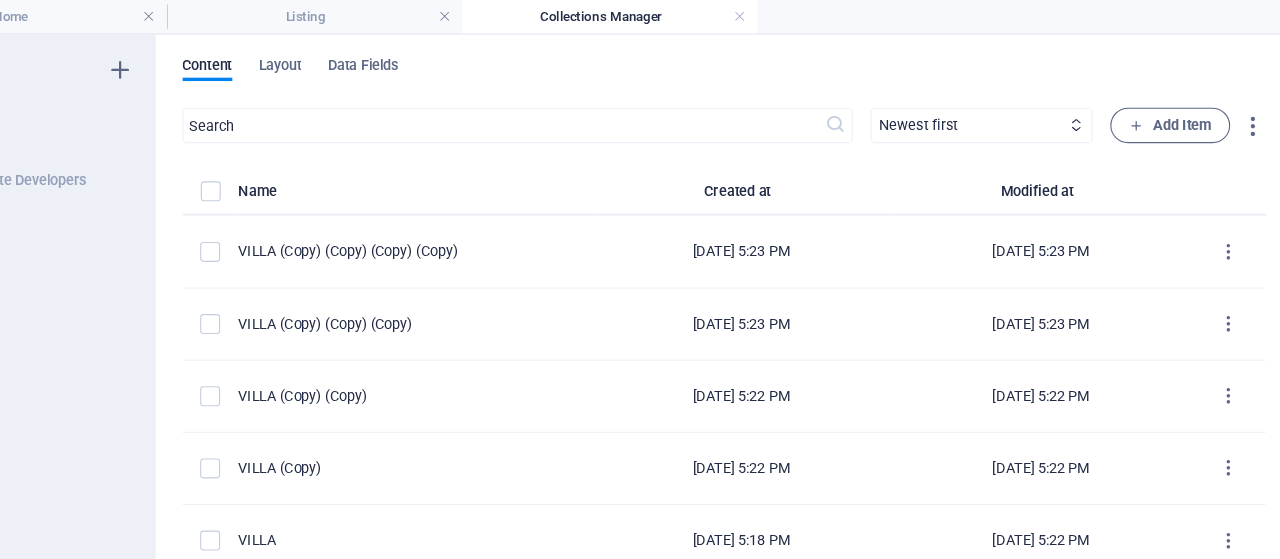 click at bounding box center (1222, 227) 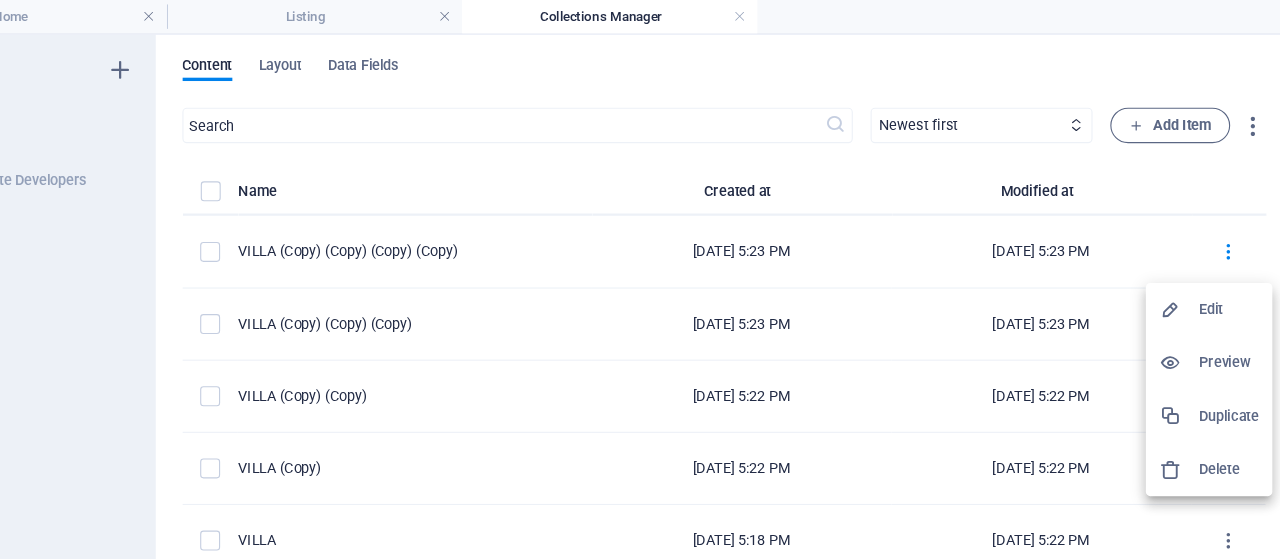 click on "Duplicate" at bounding box center [1223, 375] 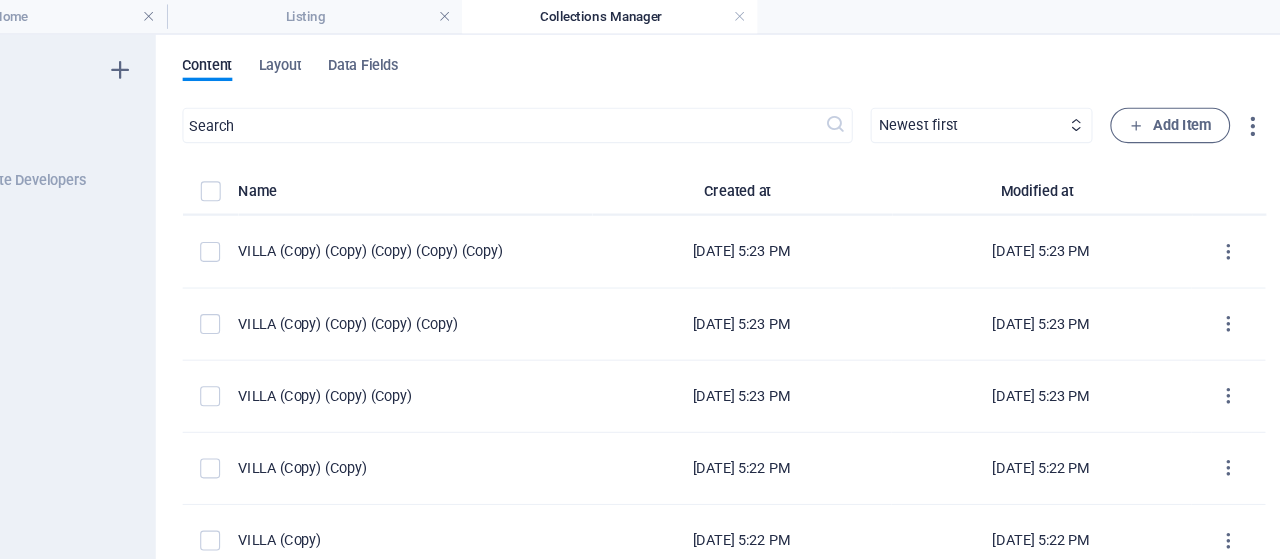 click at bounding box center (1222, 227) 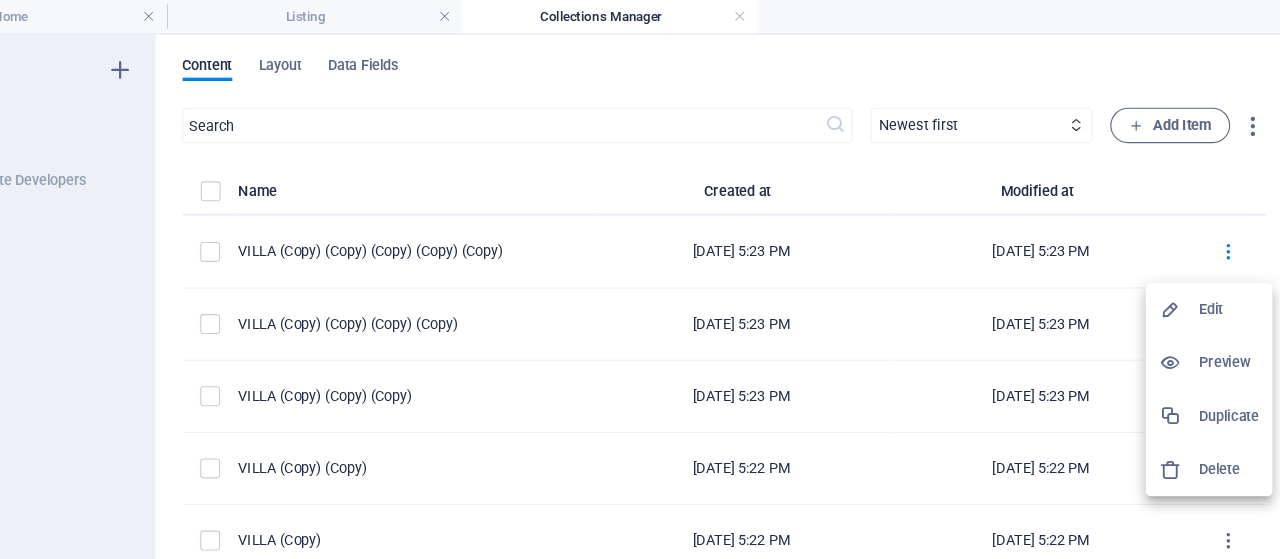 click at bounding box center [1178, 375] 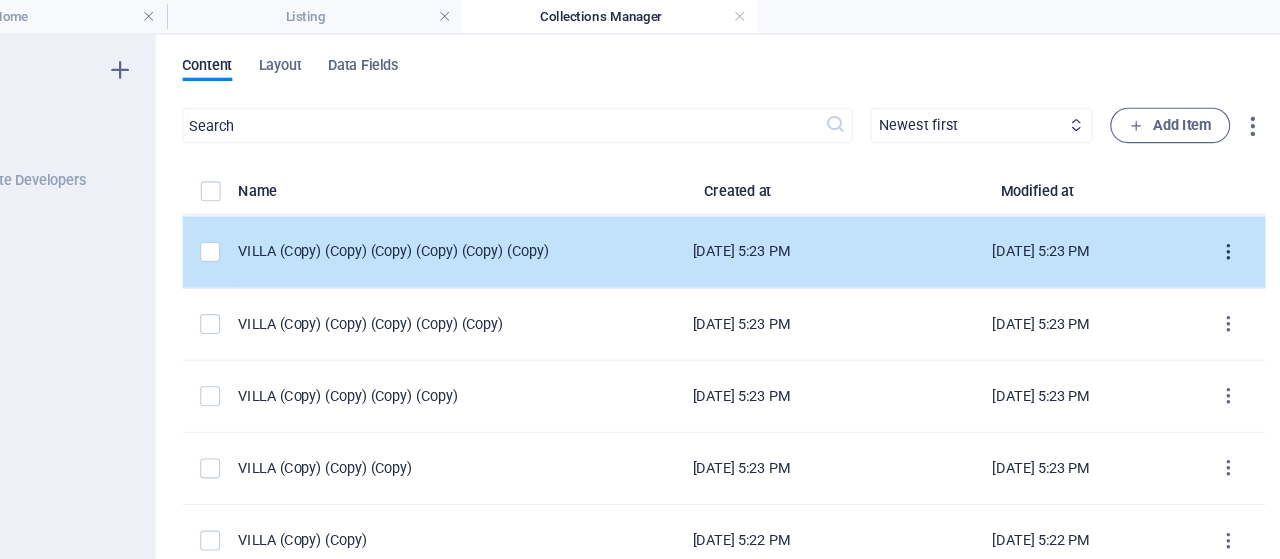 click at bounding box center [1222, 227] 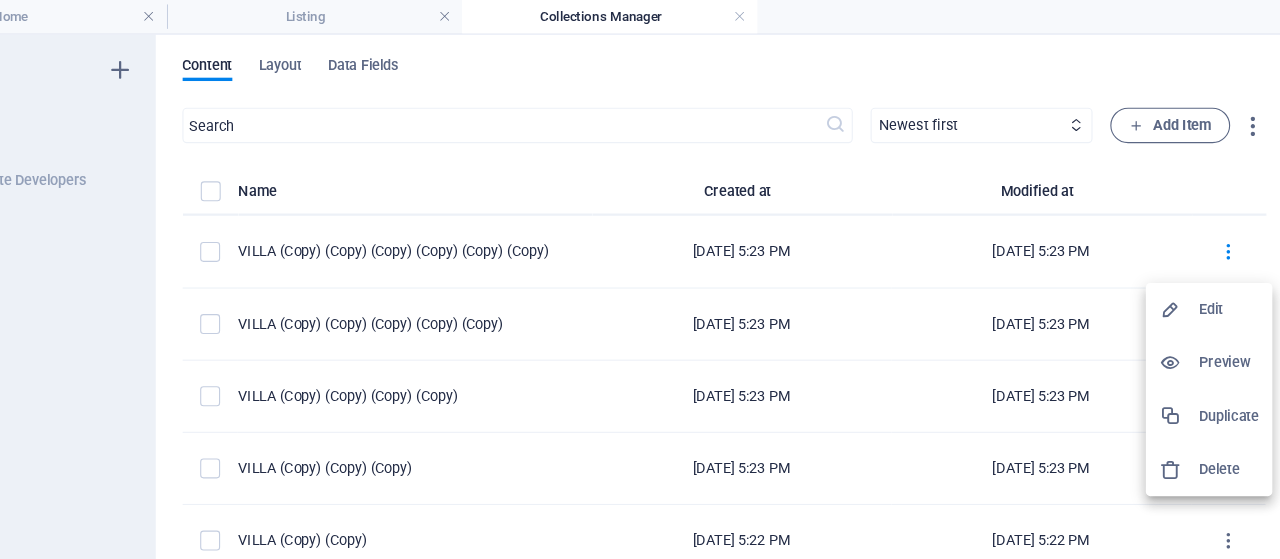 click at bounding box center (1178, 375) 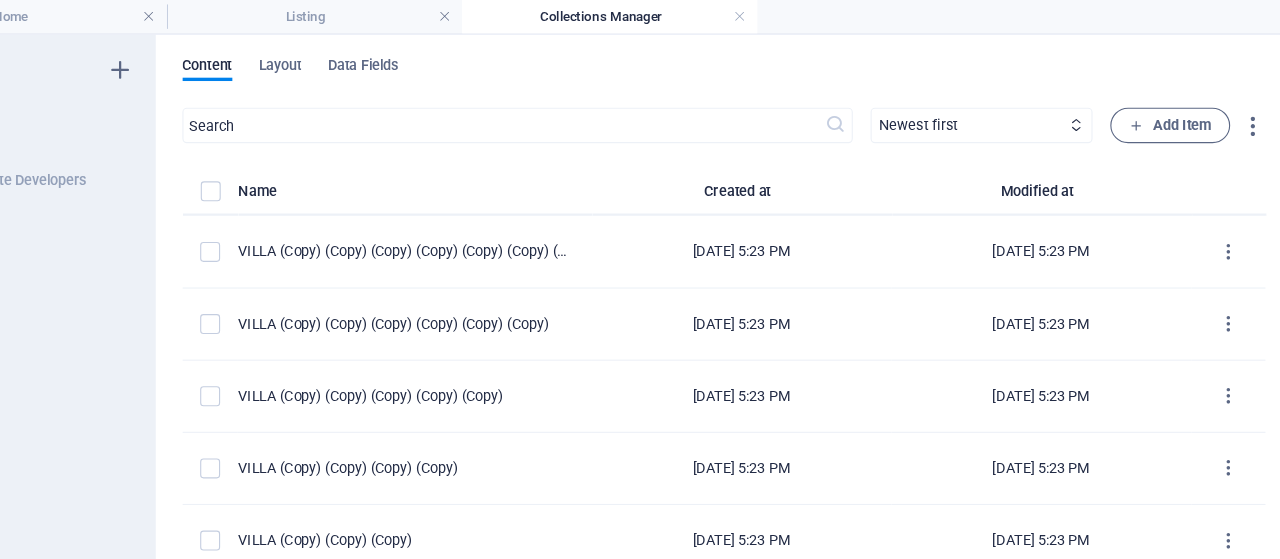 click at bounding box center [1222, 227] 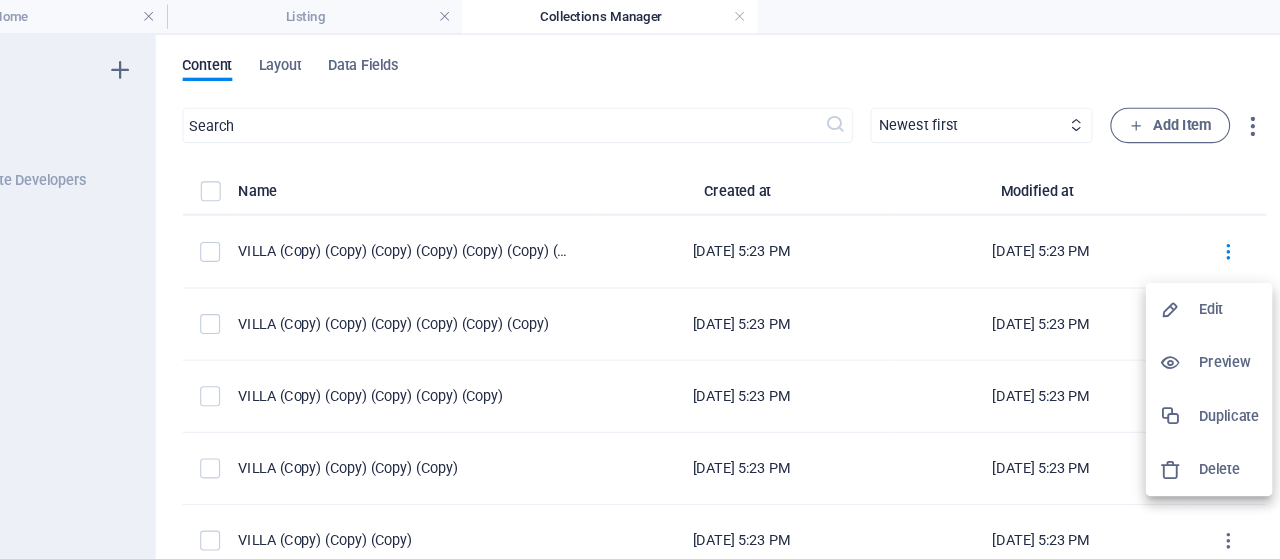 click on "Duplicate" at bounding box center (1223, 375) 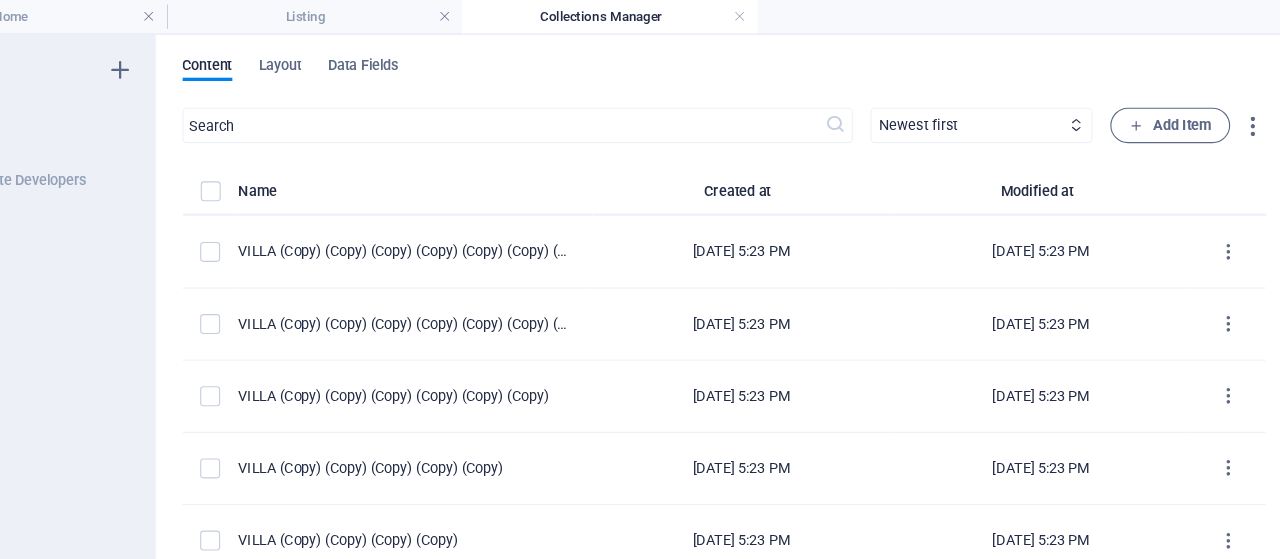 click at bounding box center [1222, 227] 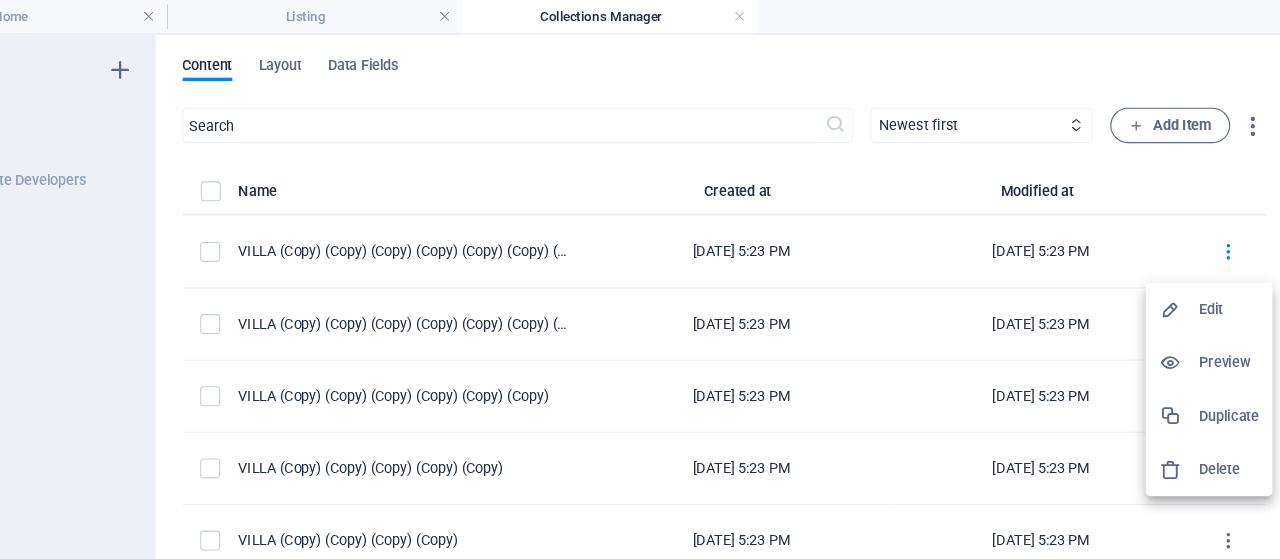 click on "Duplicate" at bounding box center (1223, 375) 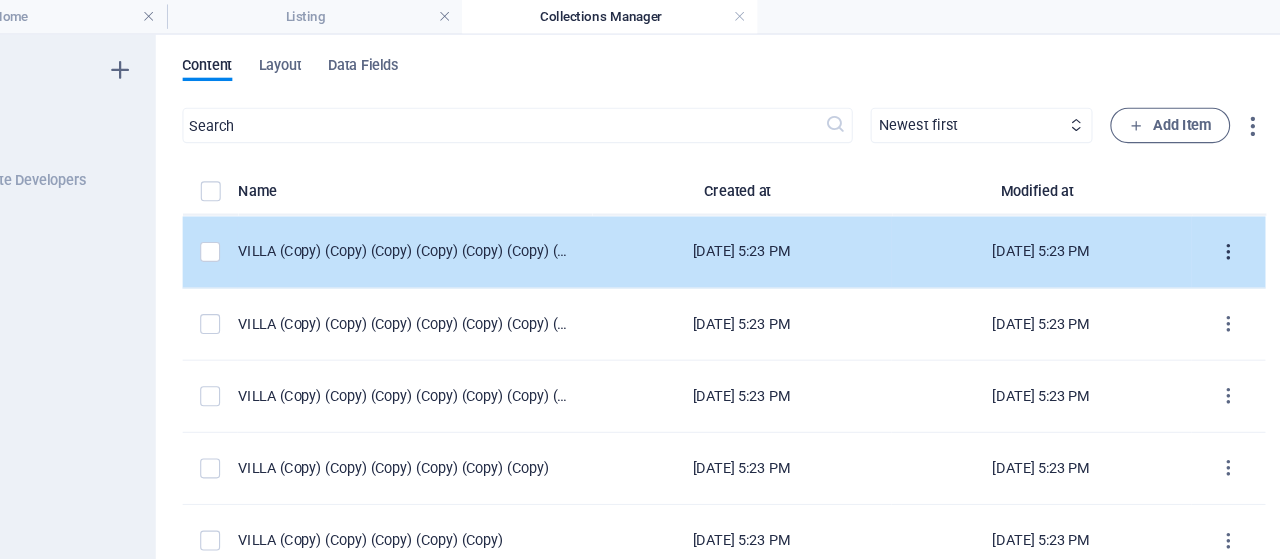 click at bounding box center [1222, 227] 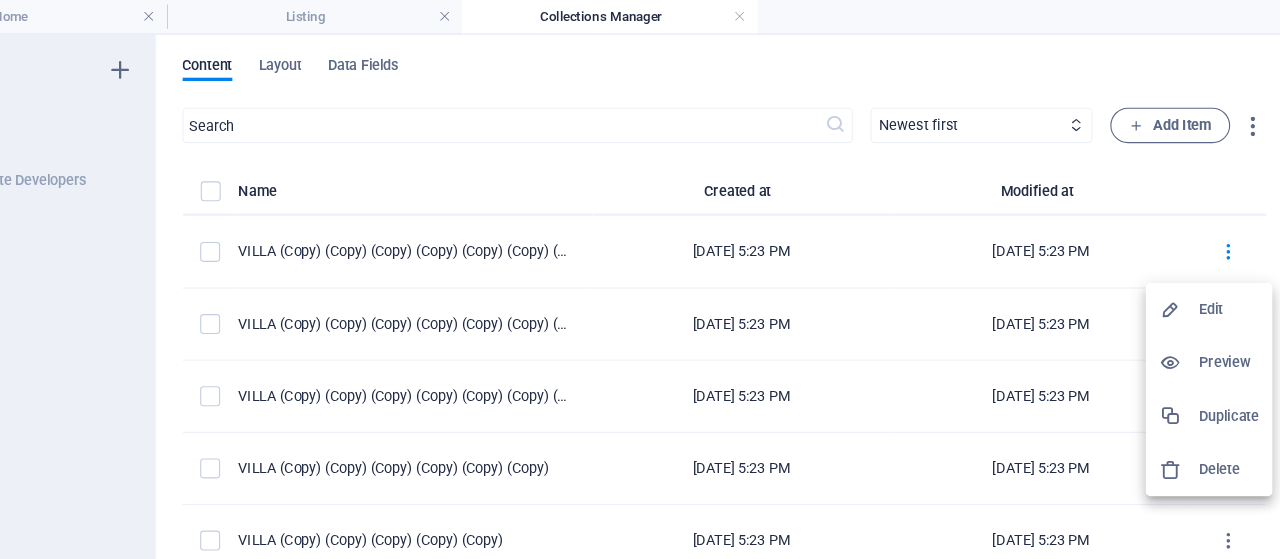 click on "Duplicate" at bounding box center [1223, 375] 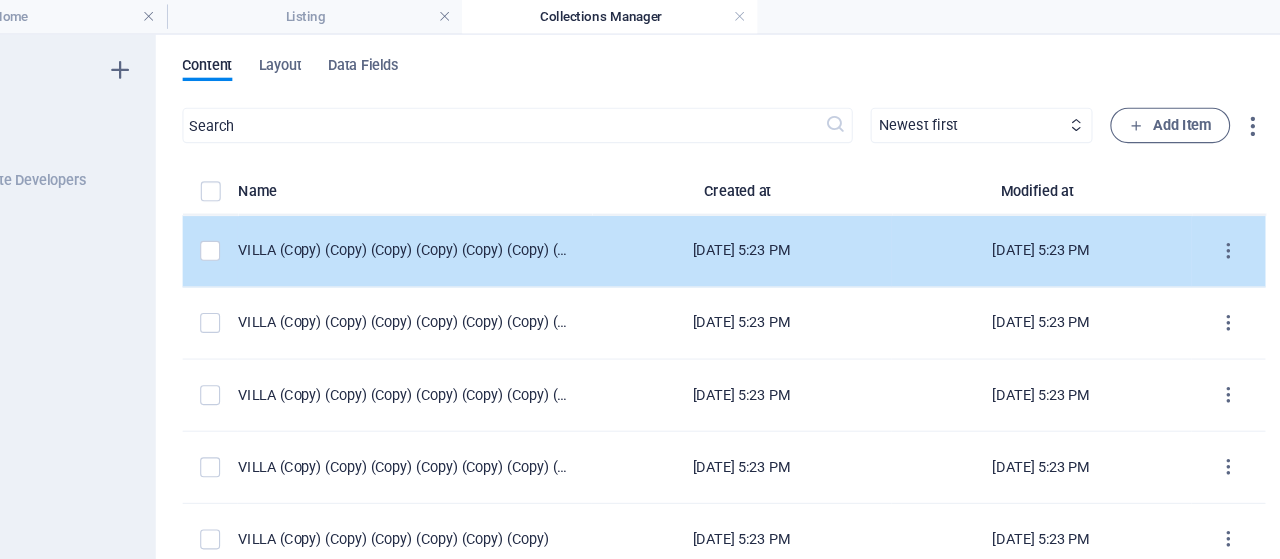scroll, scrollTop: 0, scrollLeft: 0, axis: both 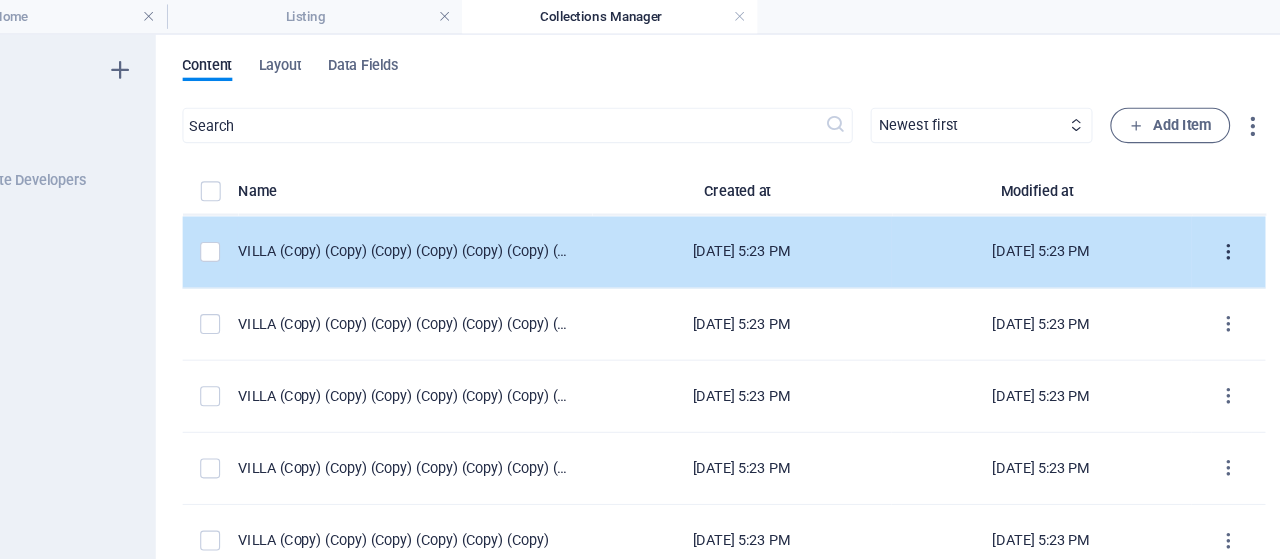 click at bounding box center [1222, 227] 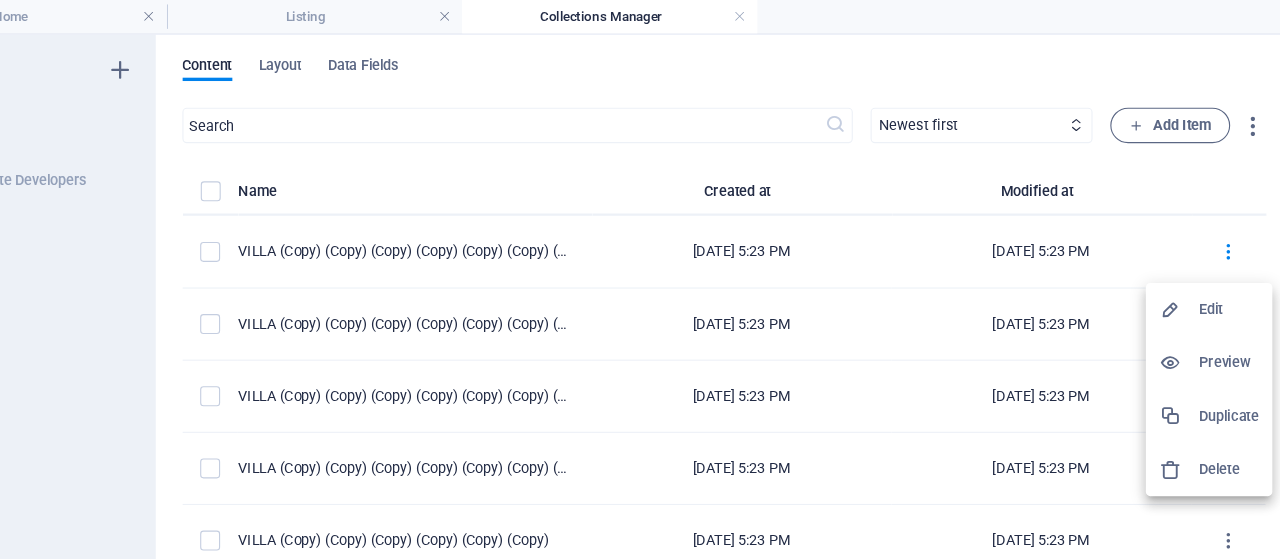 click at bounding box center (1178, 375) 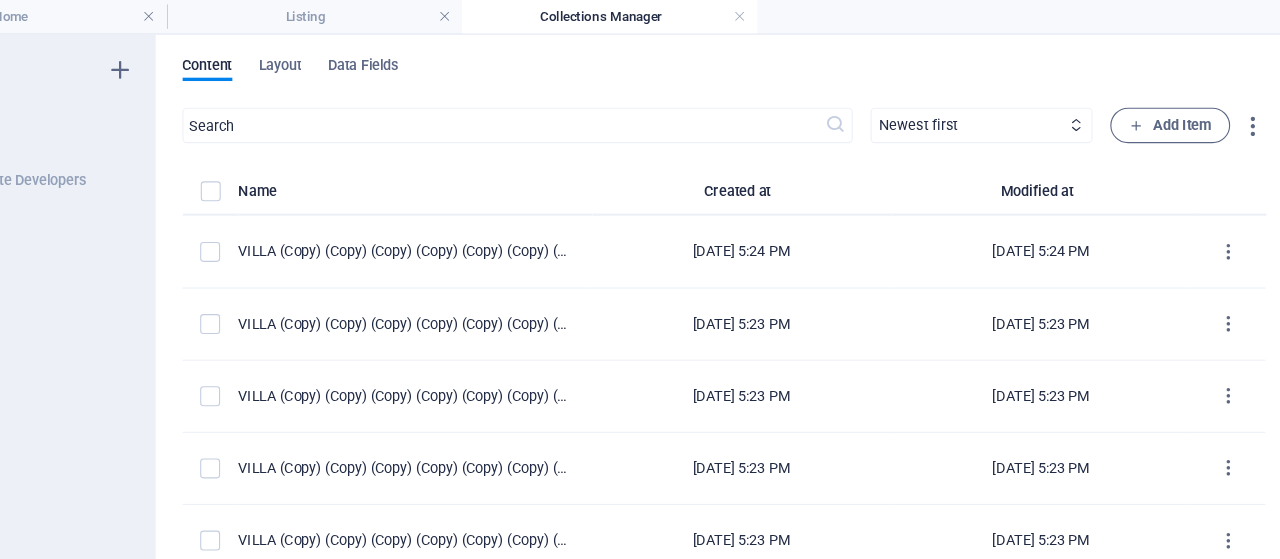 click at bounding box center (1222, 227) 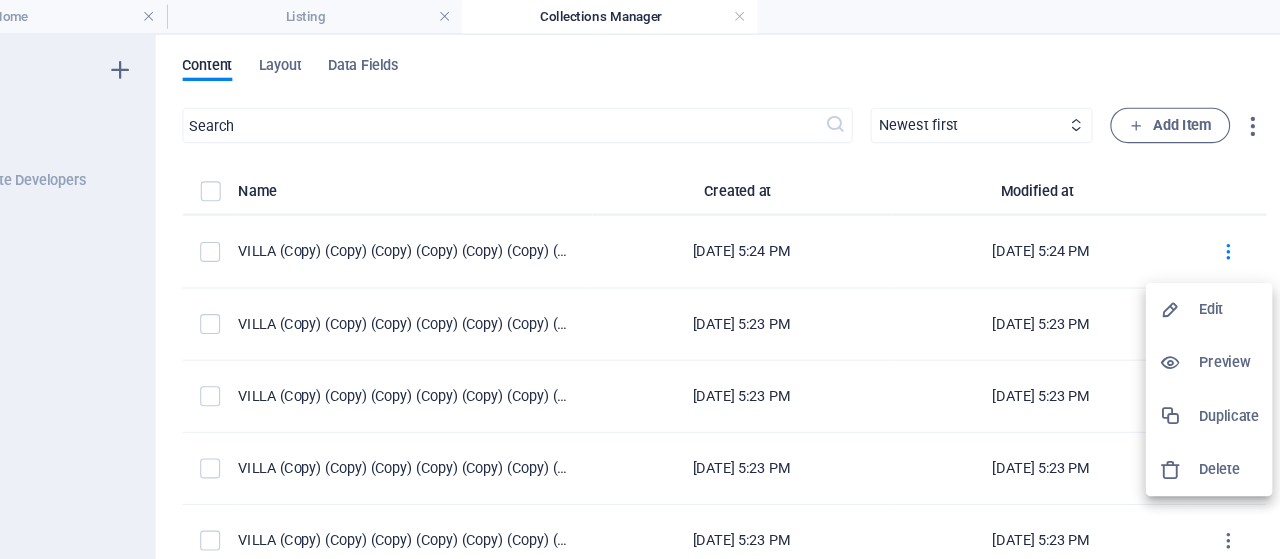 click at bounding box center (1178, 375) 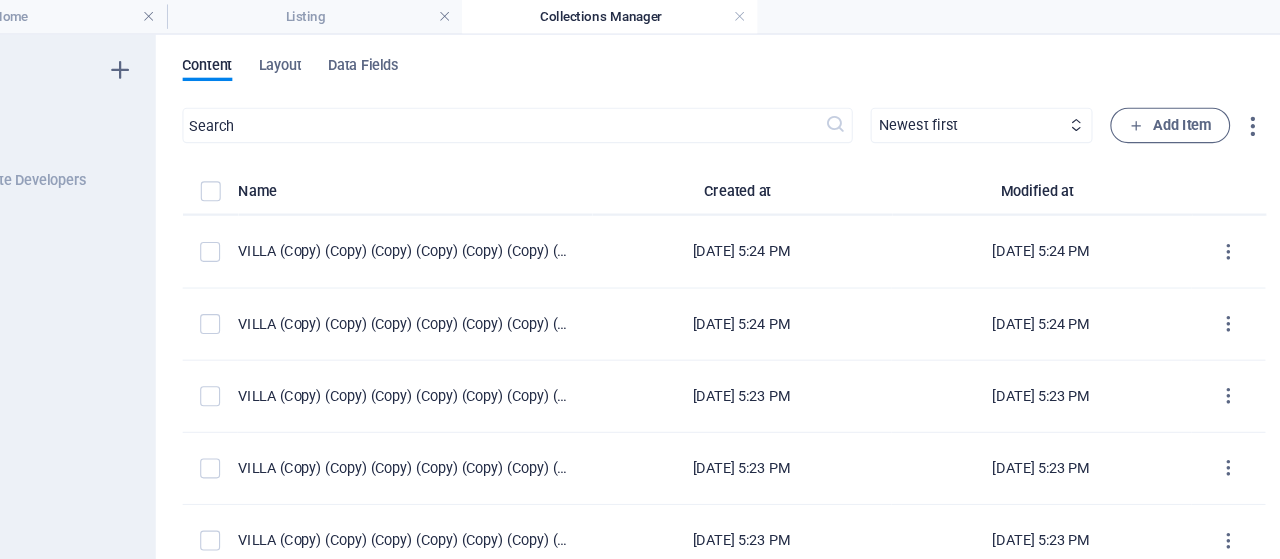 click at bounding box center (1222, 227) 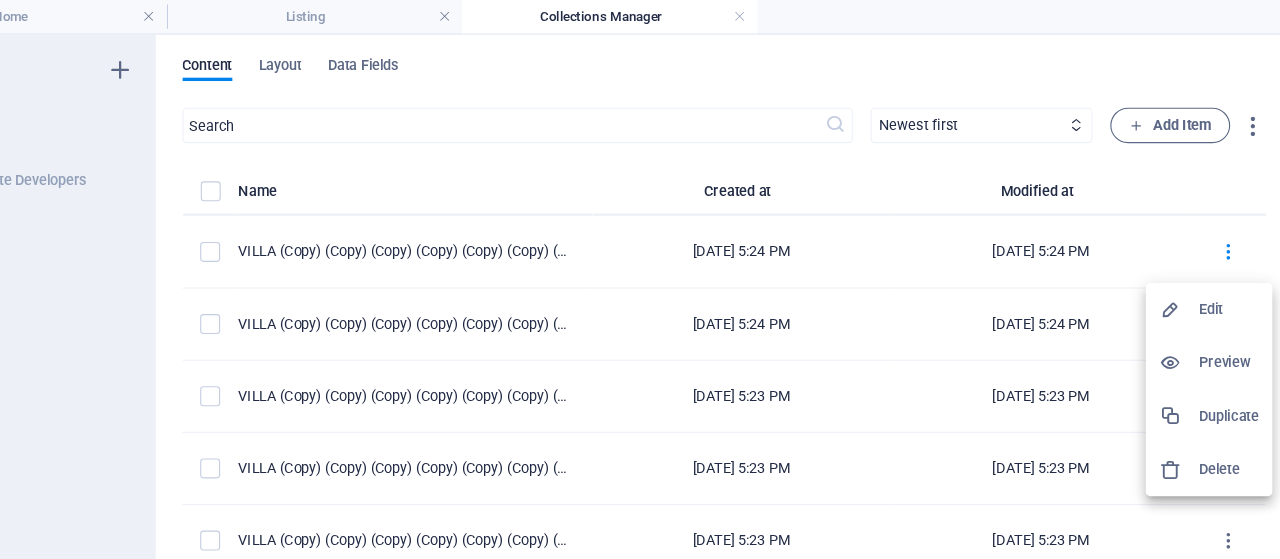 click at bounding box center [1178, 375] 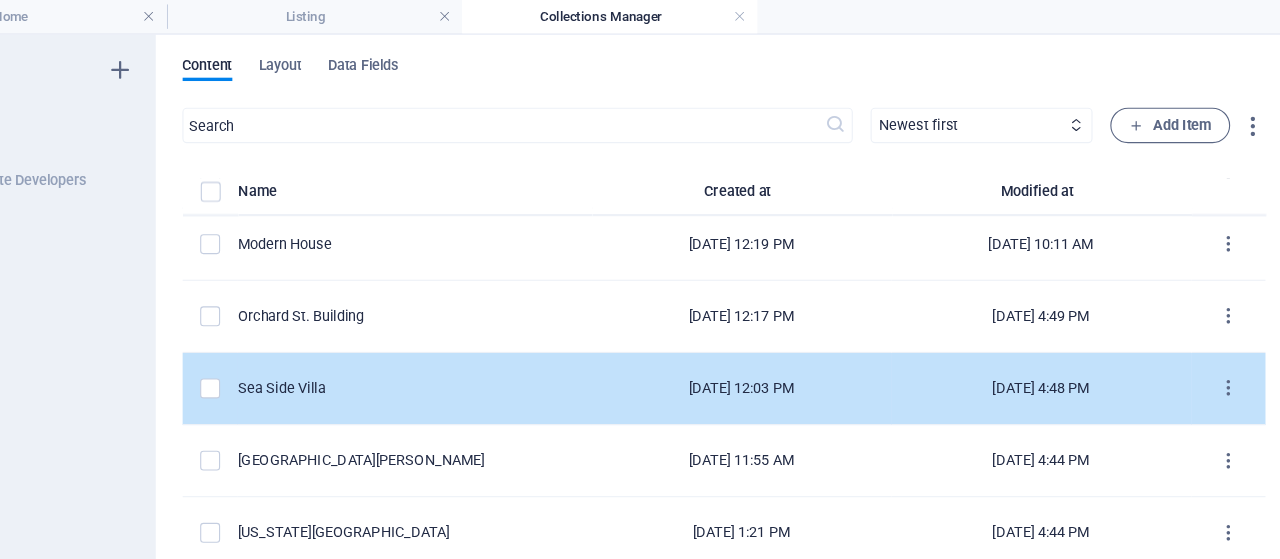 scroll, scrollTop: 1243, scrollLeft: 0, axis: vertical 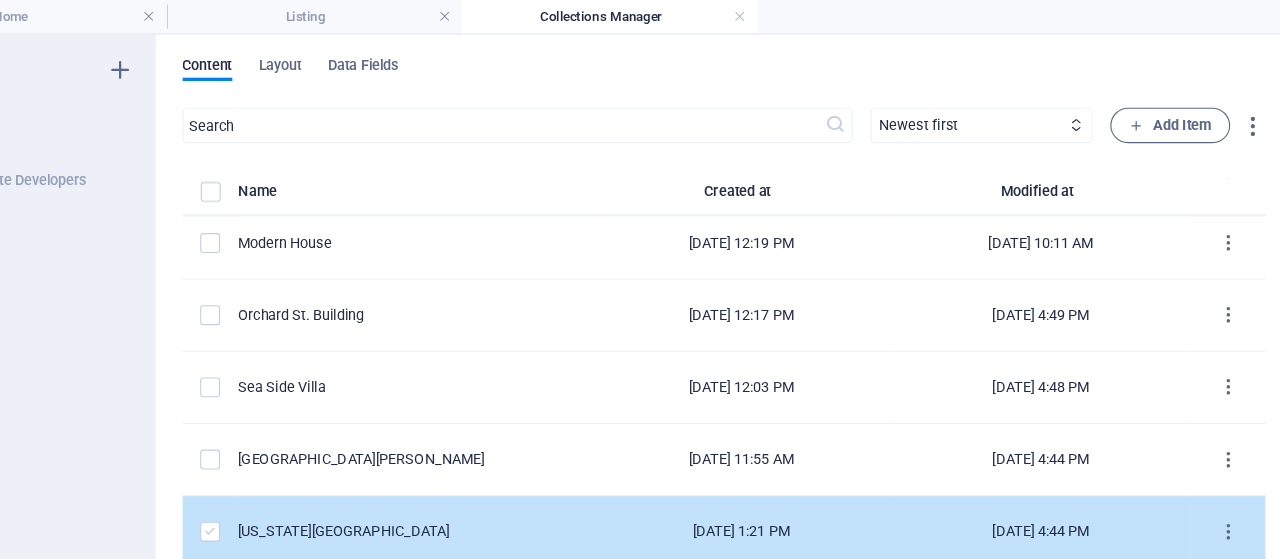 click at bounding box center (305, 479) 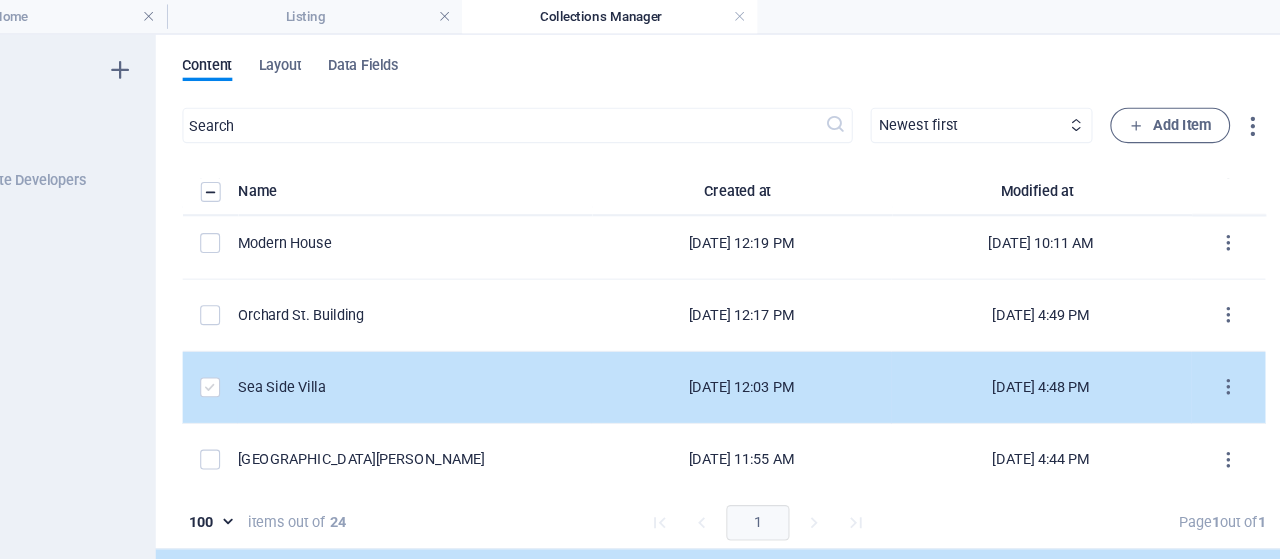 drag, startPoint x: 309, startPoint y: 412, endPoint x: 312, endPoint y: 350, distance: 62.072536 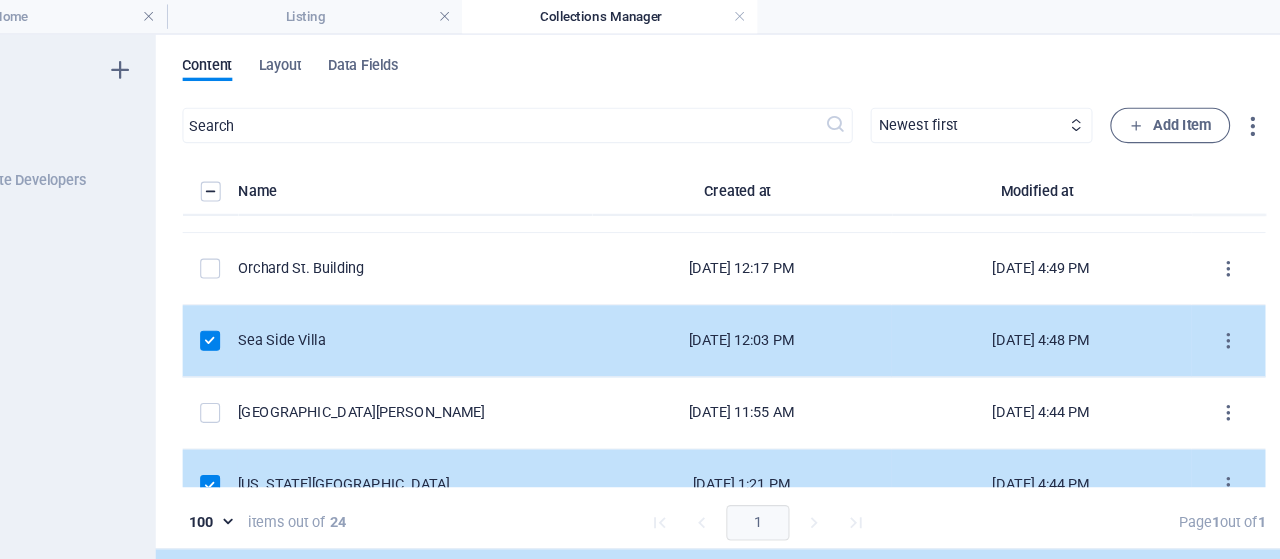 scroll, scrollTop: 1308, scrollLeft: 0, axis: vertical 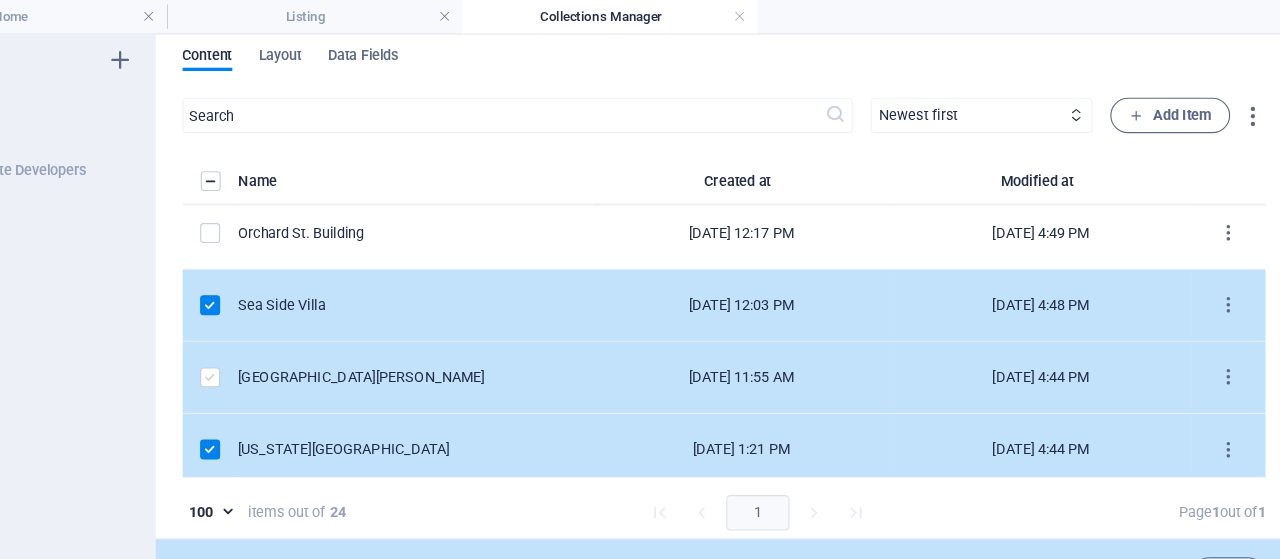 click at bounding box center [305, 340] 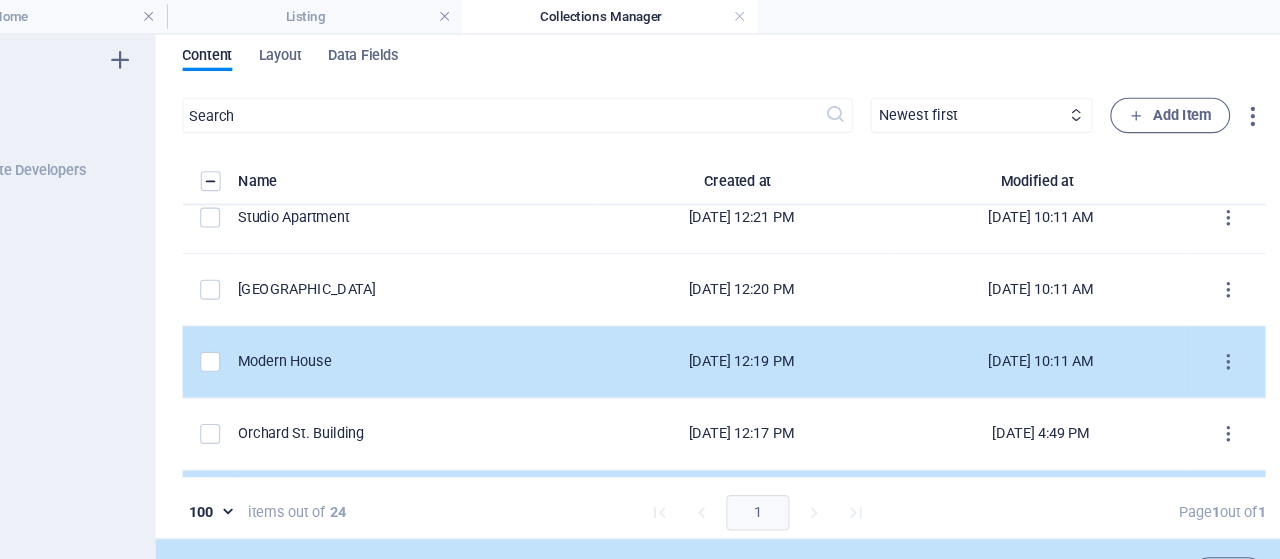 scroll, scrollTop: 1115, scrollLeft: 0, axis: vertical 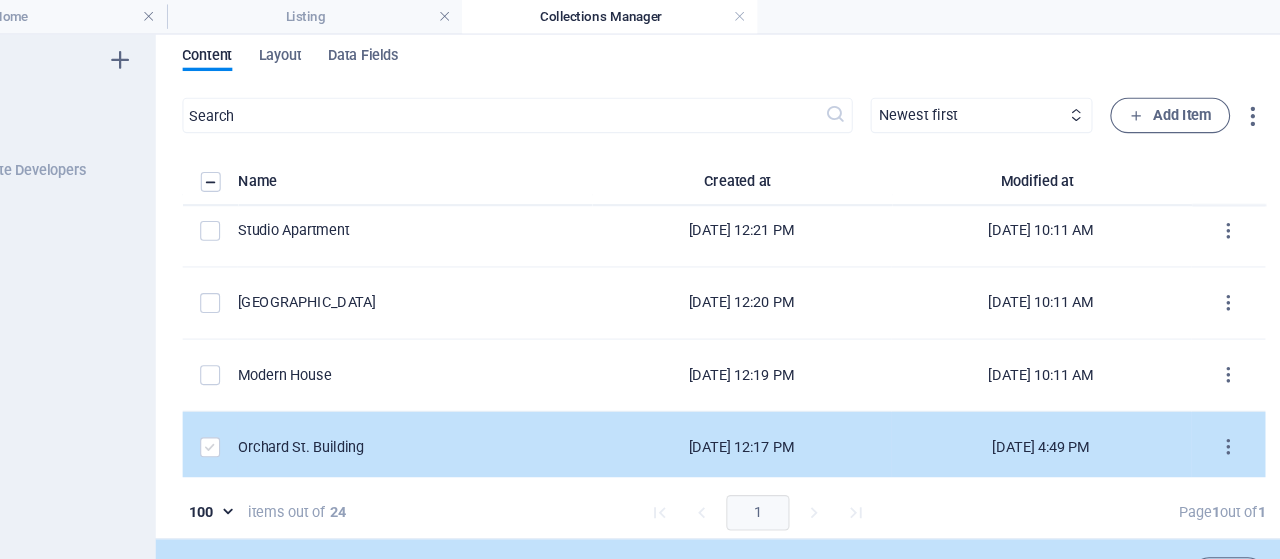 click at bounding box center (305, 403) 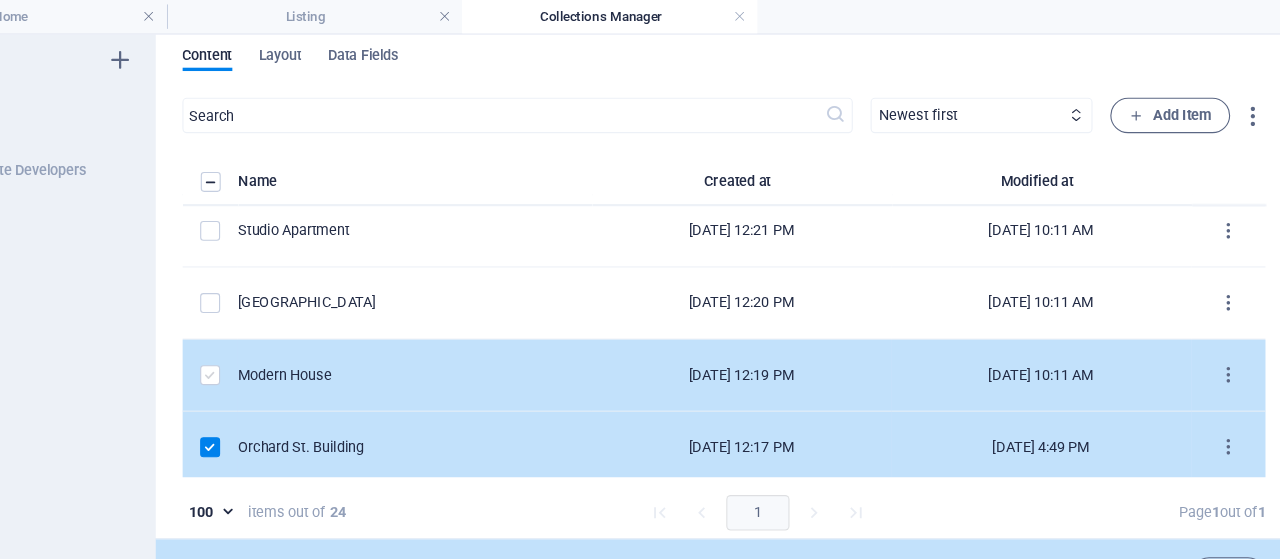 click at bounding box center [305, 338] 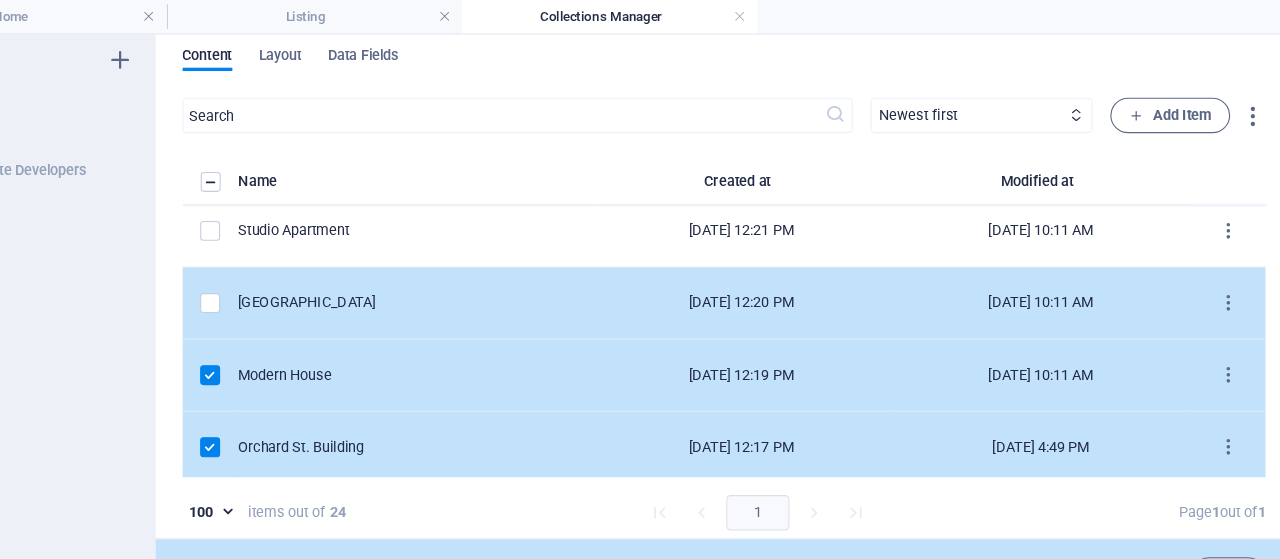 click at bounding box center [305, 273] 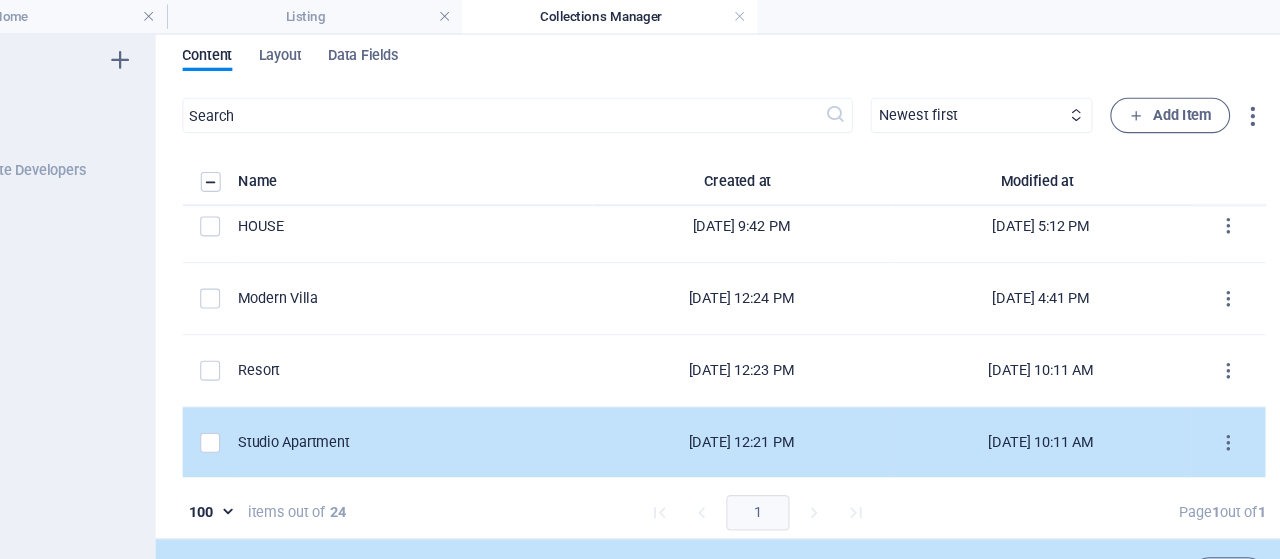 scroll, scrollTop: 1019, scrollLeft: 0, axis: vertical 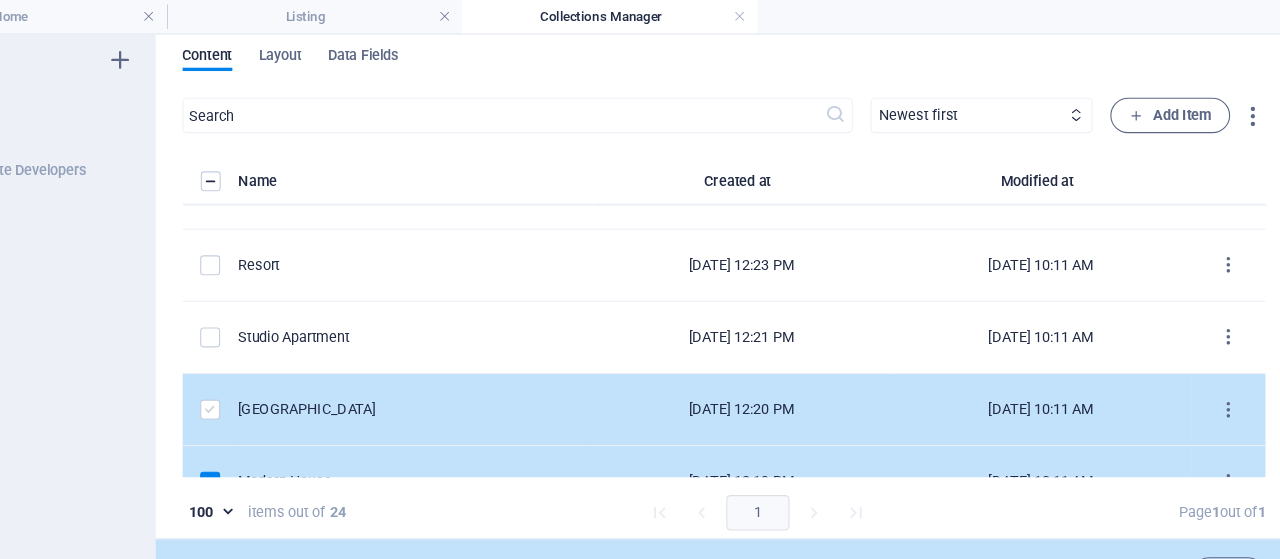 click at bounding box center (305, 369) 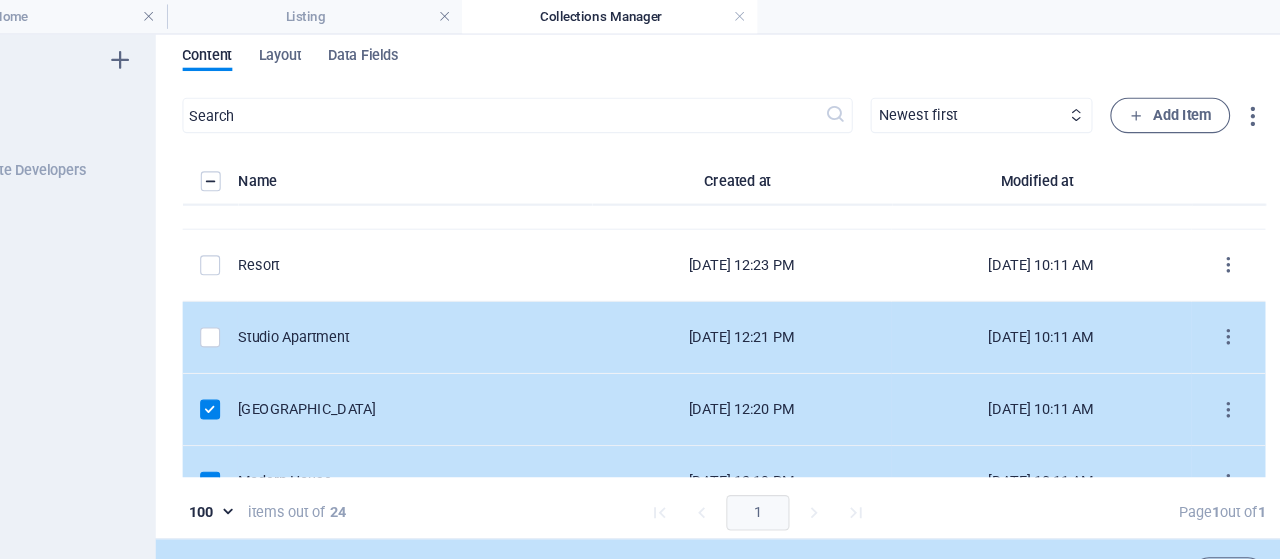 scroll, scrollTop: 924, scrollLeft: 0, axis: vertical 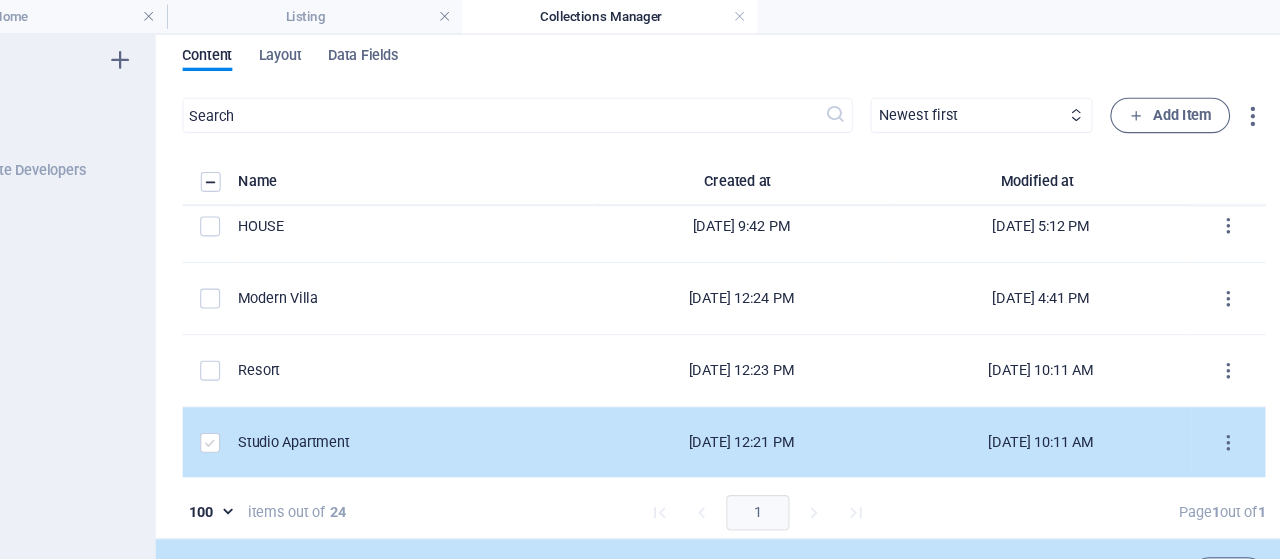 click at bounding box center [305, 399] 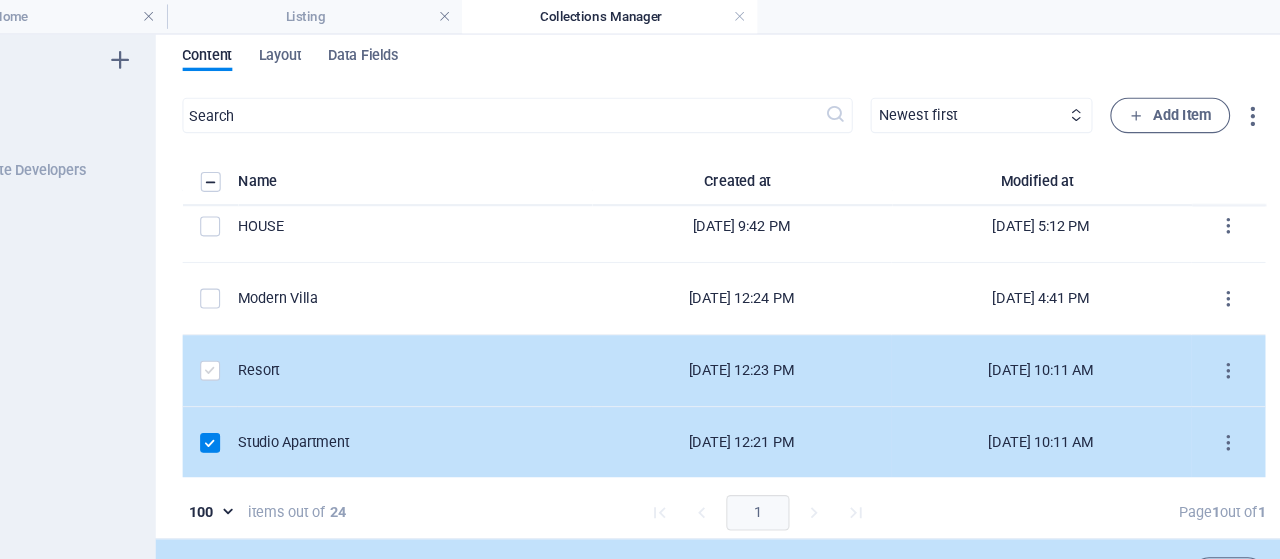 click at bounding box center (305, 334) 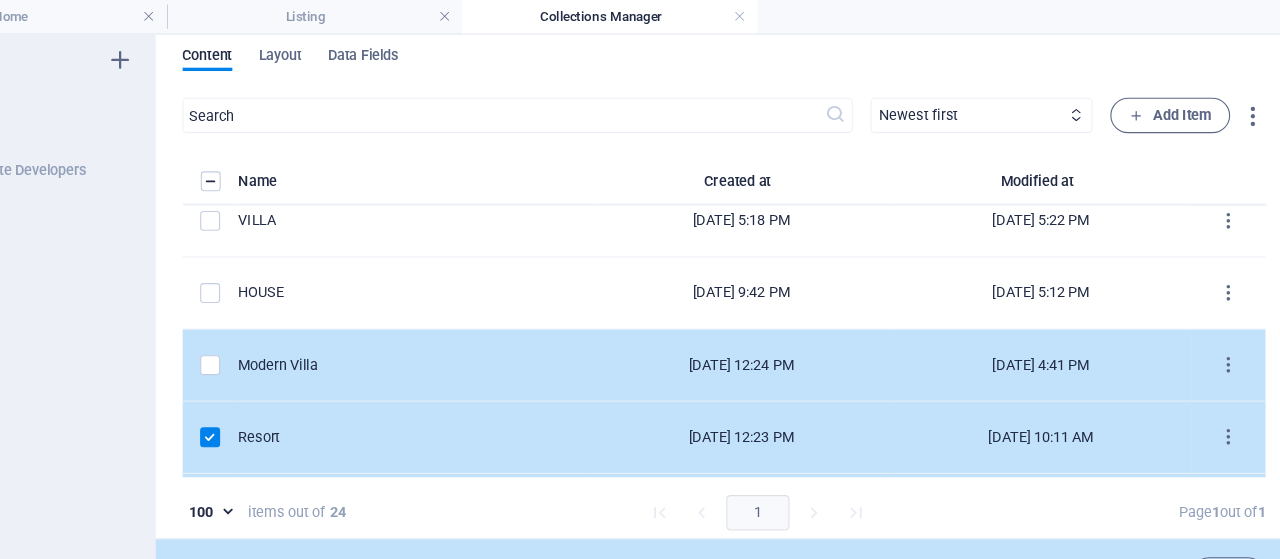 scroll, scrollTop: 828, scrollLeft: 0, axis: vertical 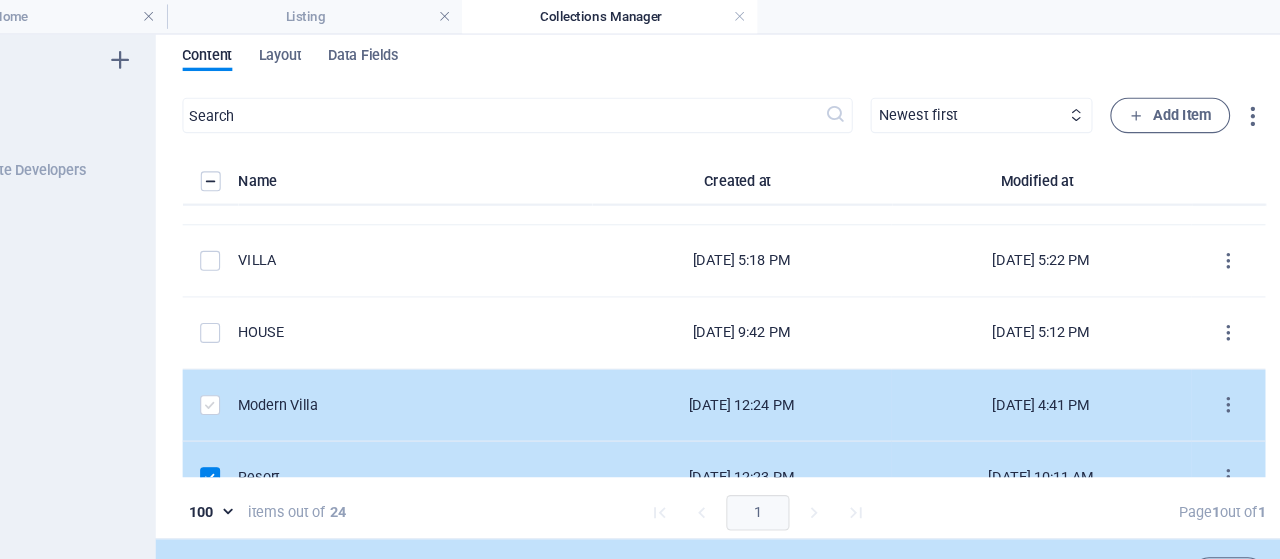 click at bounding box center (305, 365) 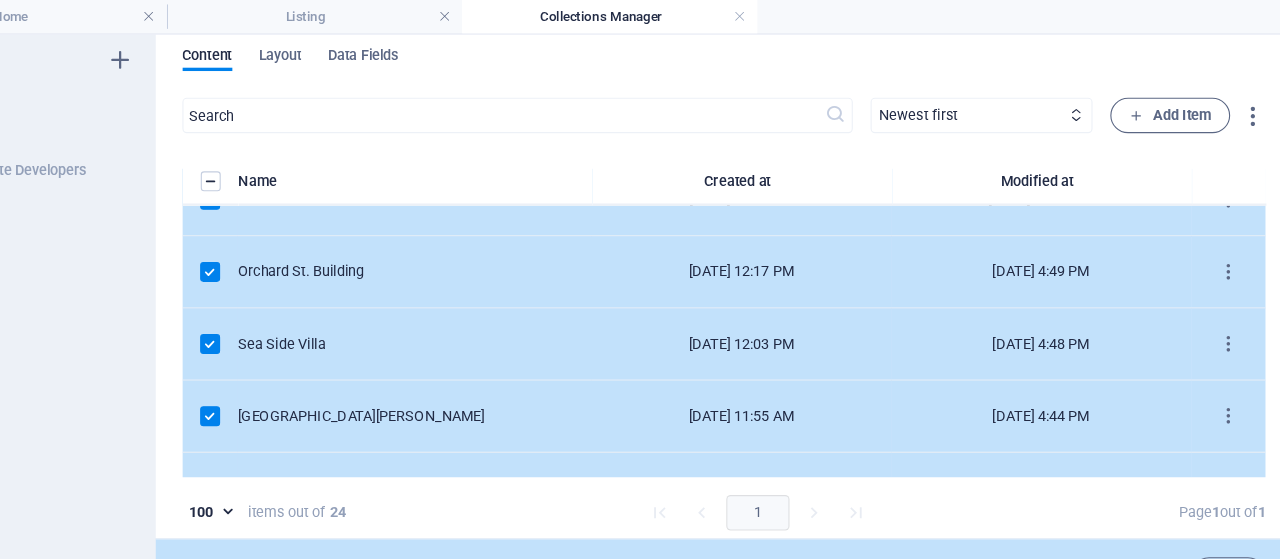scroll, scrollTop: 1308, scrollLeft: 0, axis: vertical 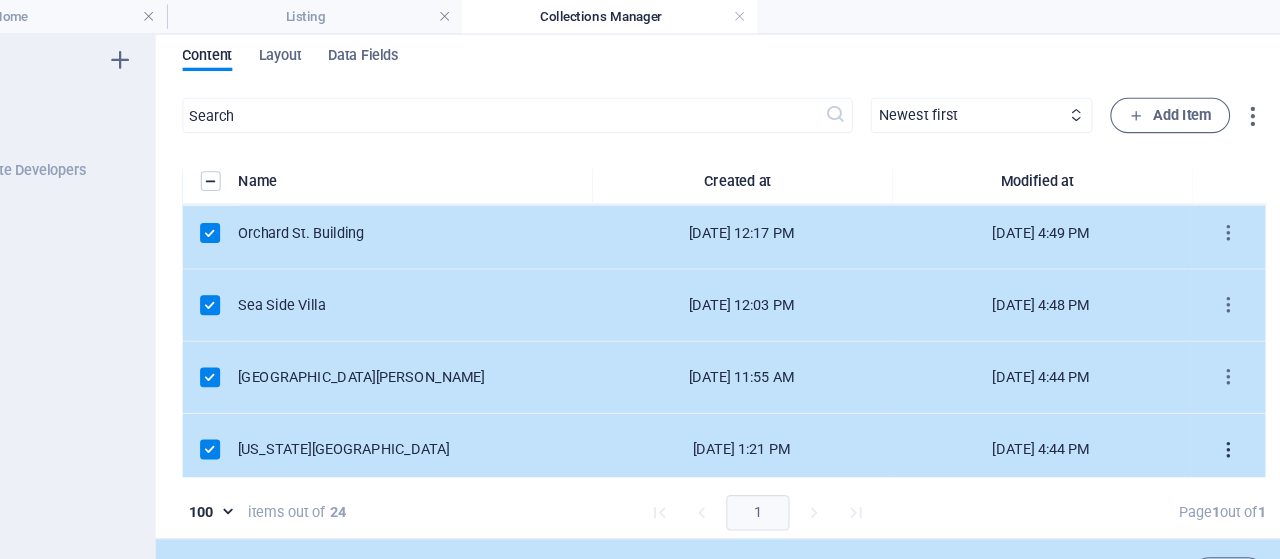 click at bounding box center (1222, 405) 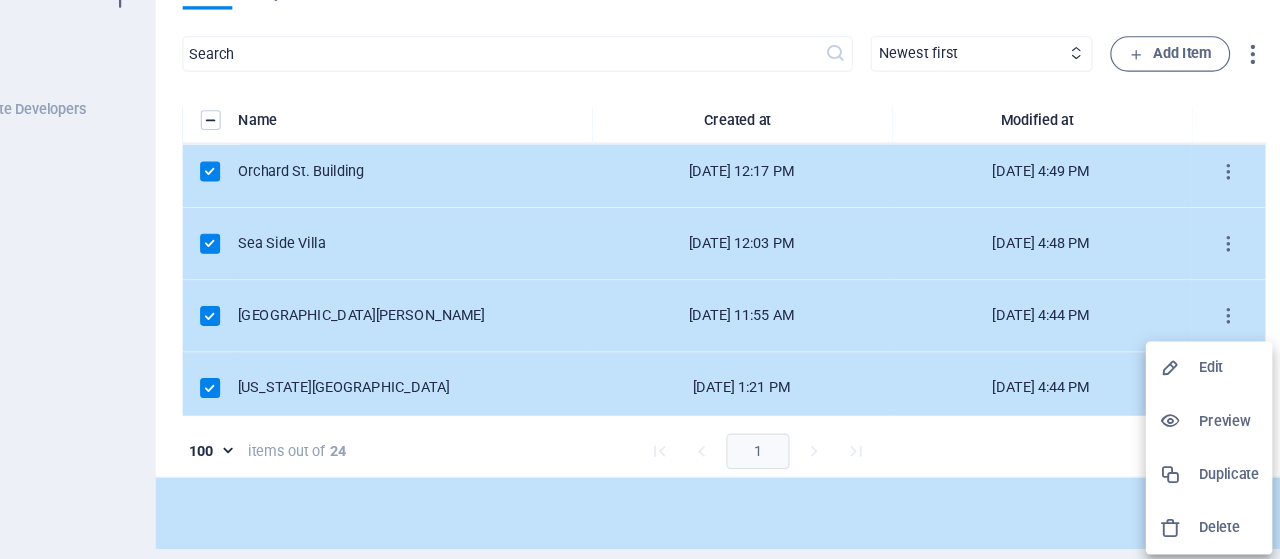click at bounding box center (640, 279) 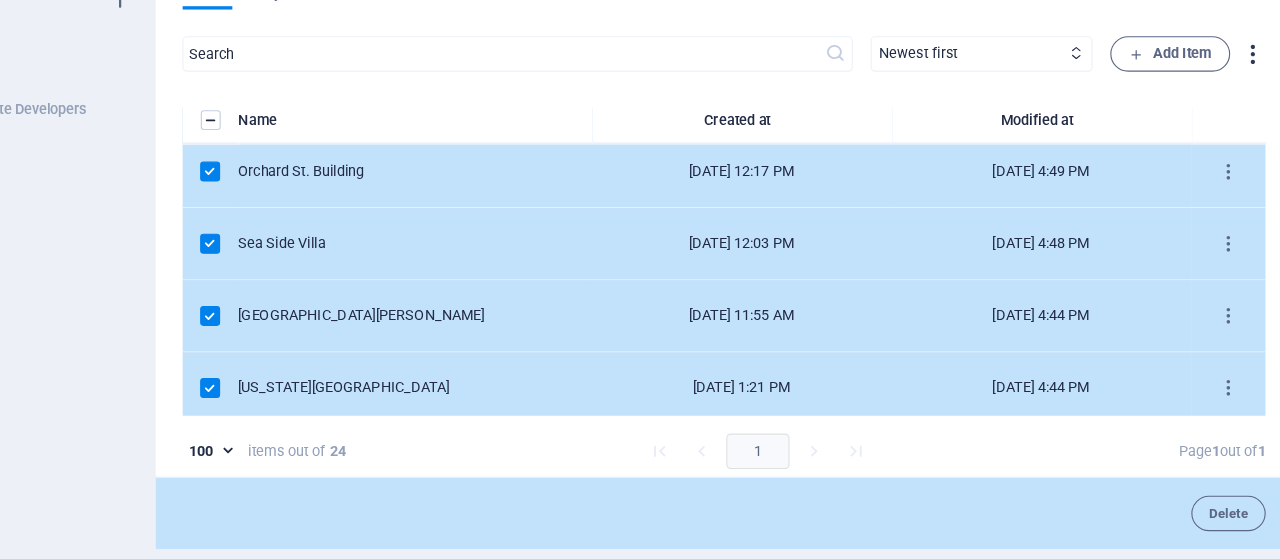 click at bounding box center [1244, 104] 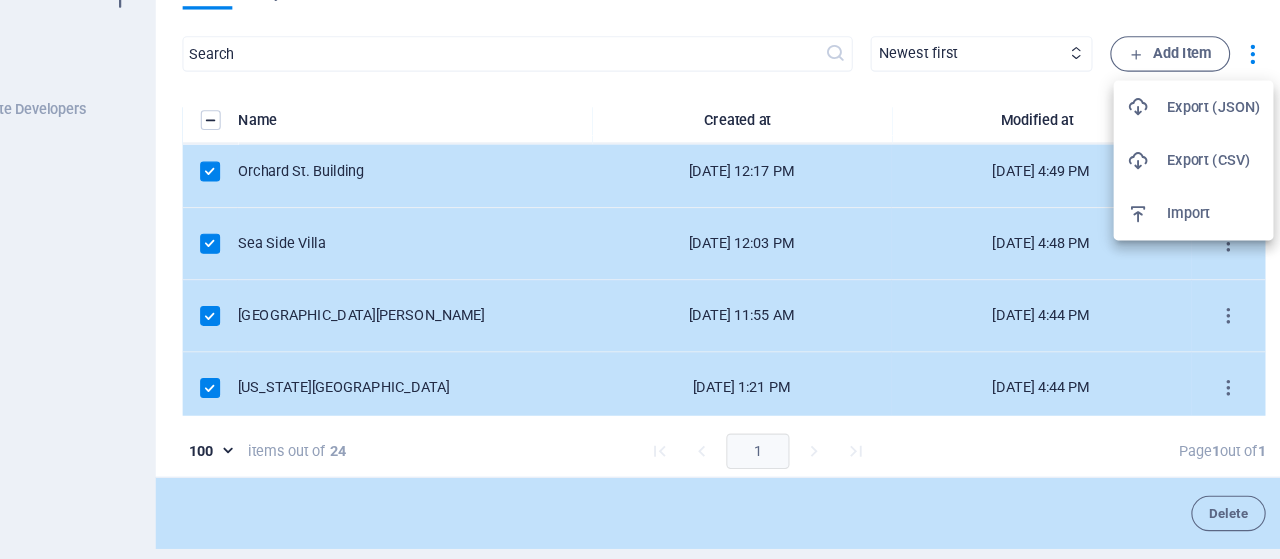 click at bounding box center (640, 279) 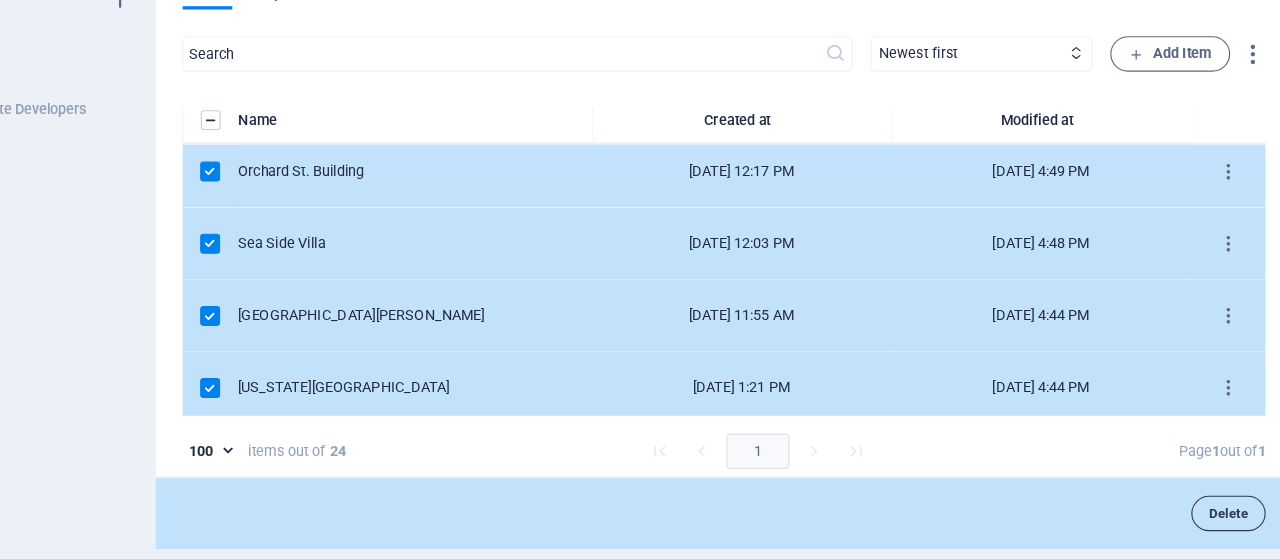 click on "Delete" at bounding box center [1222, 518] 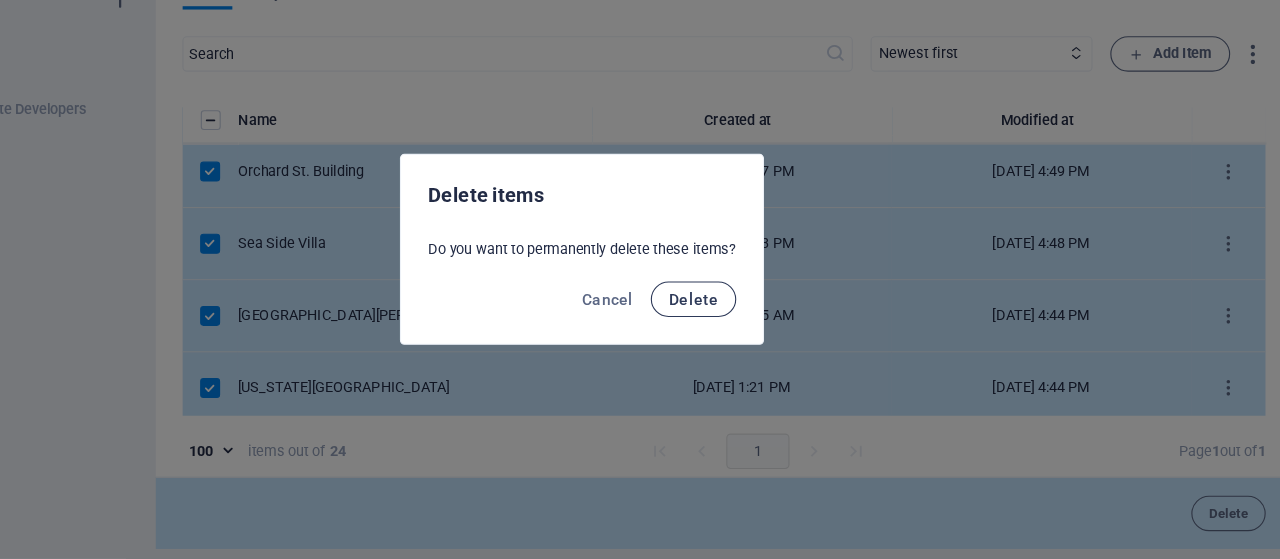 click on "Delete" at bounding box center [740, 325] 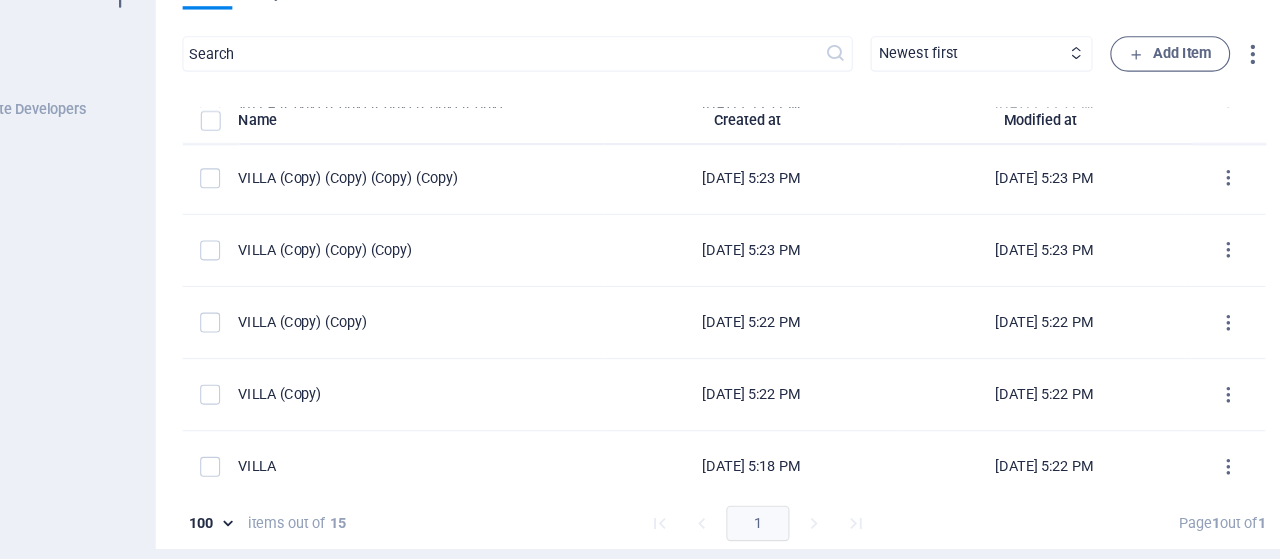 scroll, scrollTop: 661, scrollLeft: 0, axis: vertical 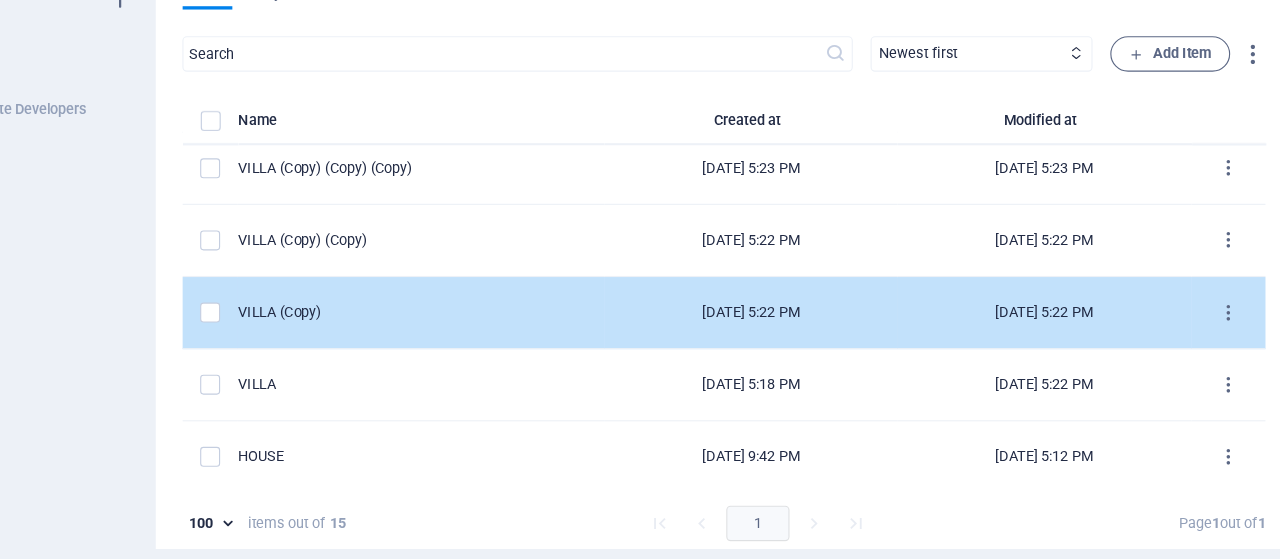 click on "VILLA (Copy)" at bounding box center (487, 337) 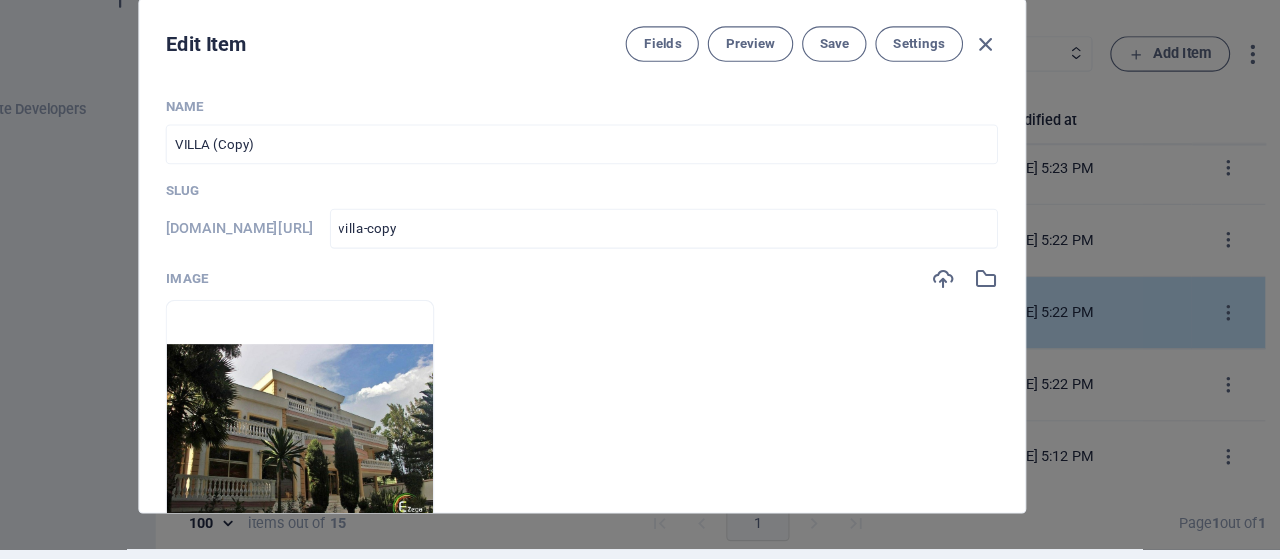 scroll, scrollTop: 661, scrollLeft: 0, axis: vertical 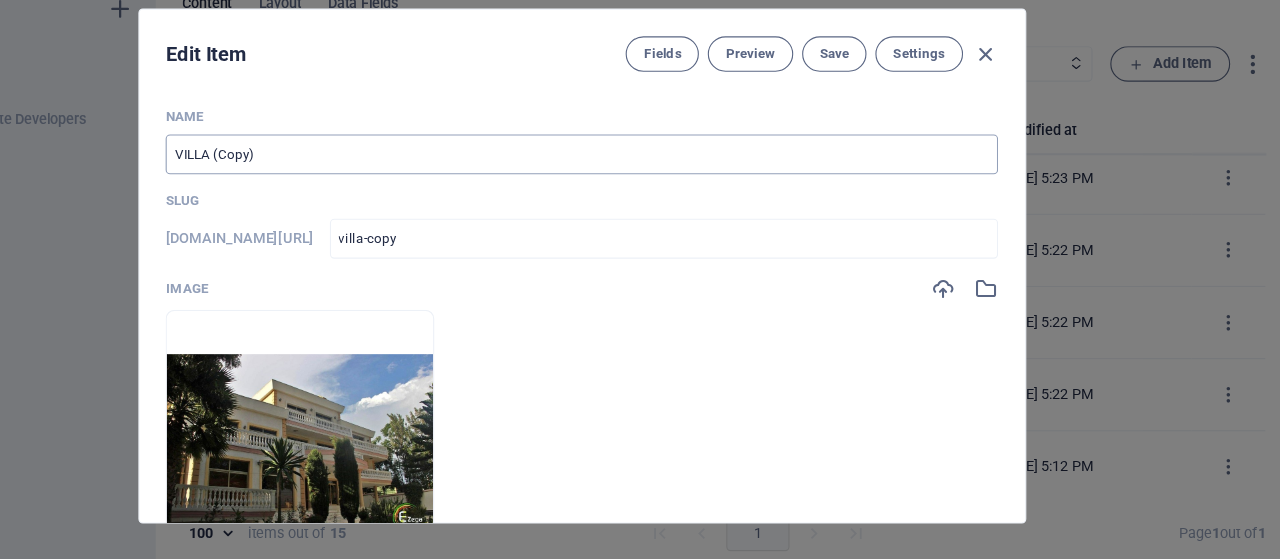 click on "VILLA (Copy)" at bounding box center (640, 194) 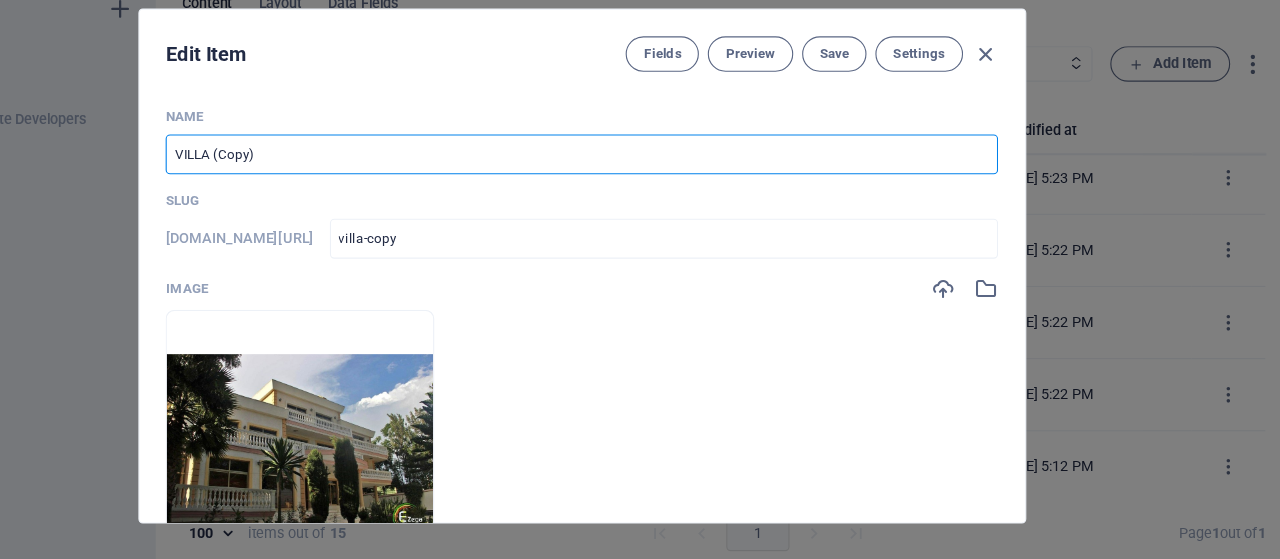 click on "VILLA (Copy)" at bounding box center (640, 194) 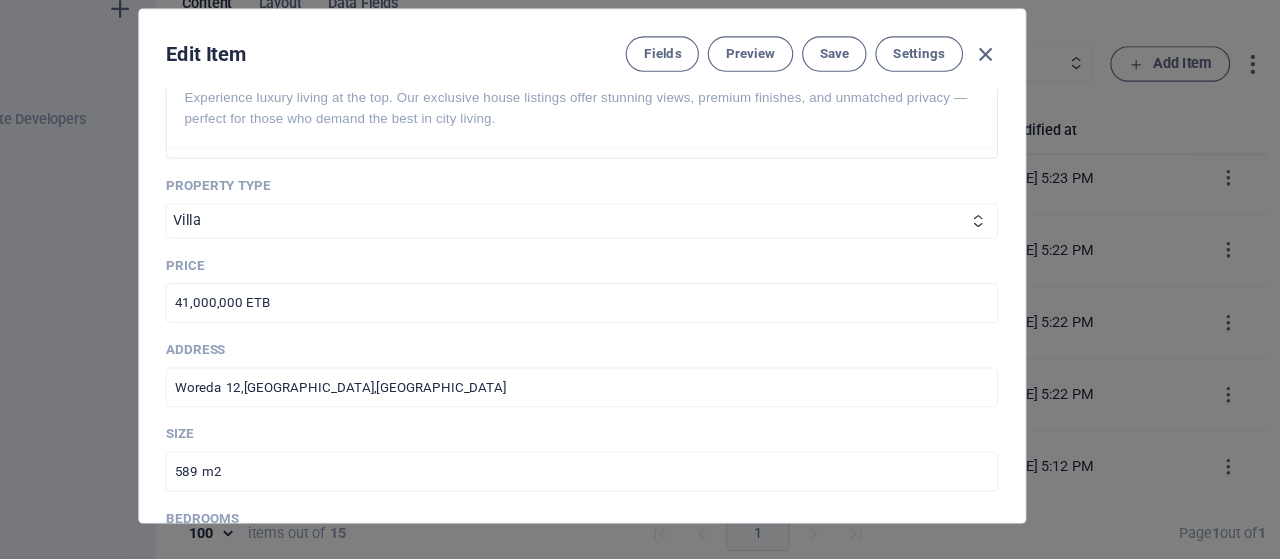 scroll, scrollTop: 576, scrollLeft: 0, axis: vertical 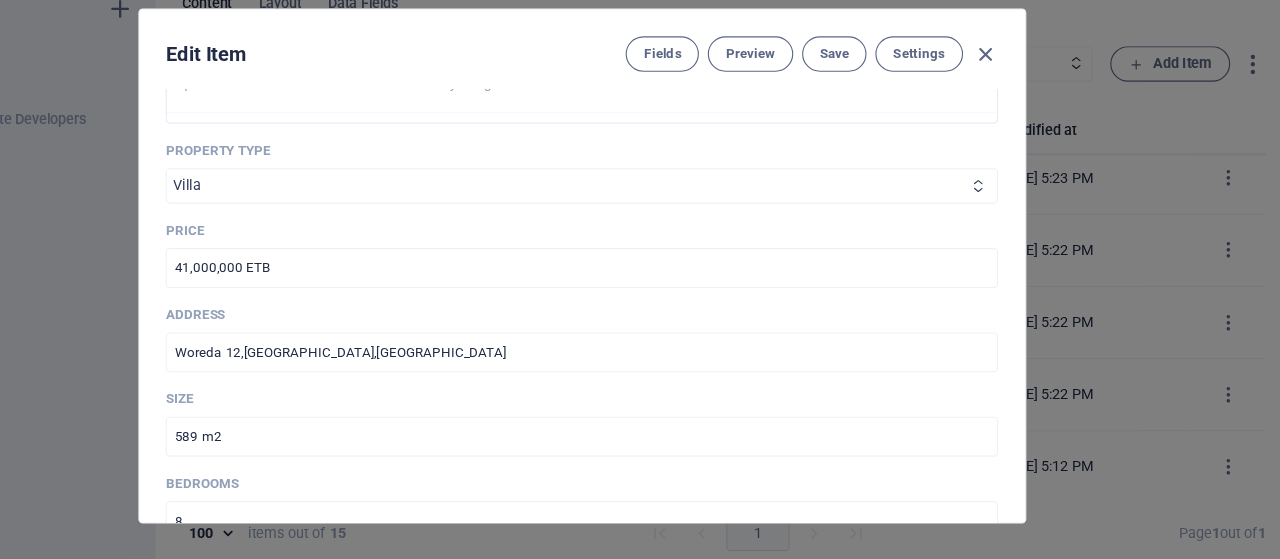 click on "[GEOGRAPHIC_DATA] Building Condo Rentals" at bounding box center (640, 223) 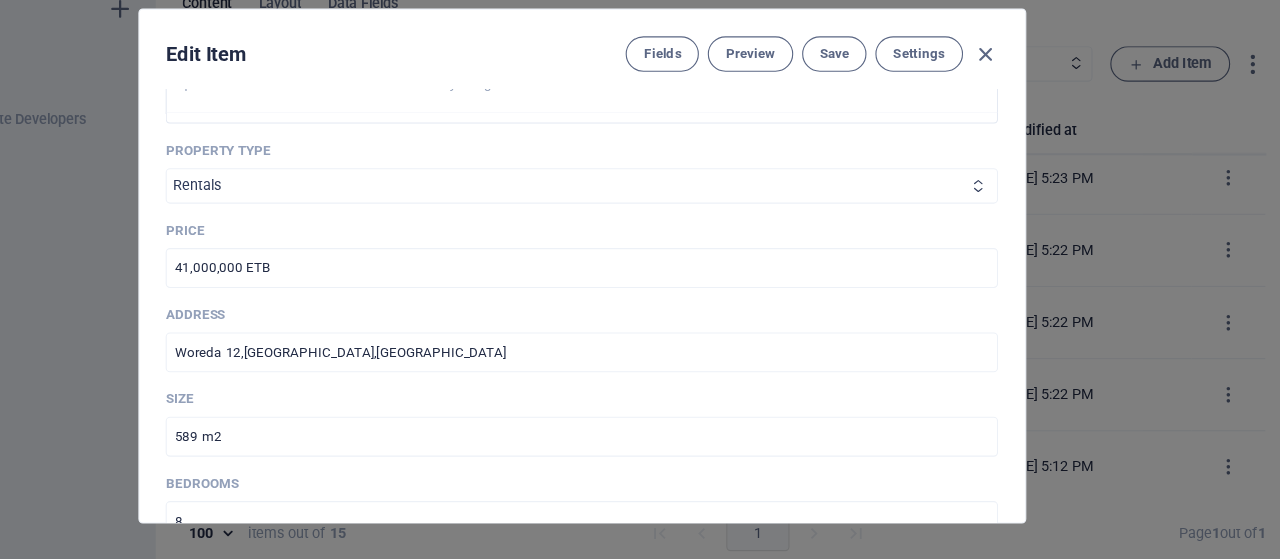 click on "Rentals" at bounding box center [0, 0] 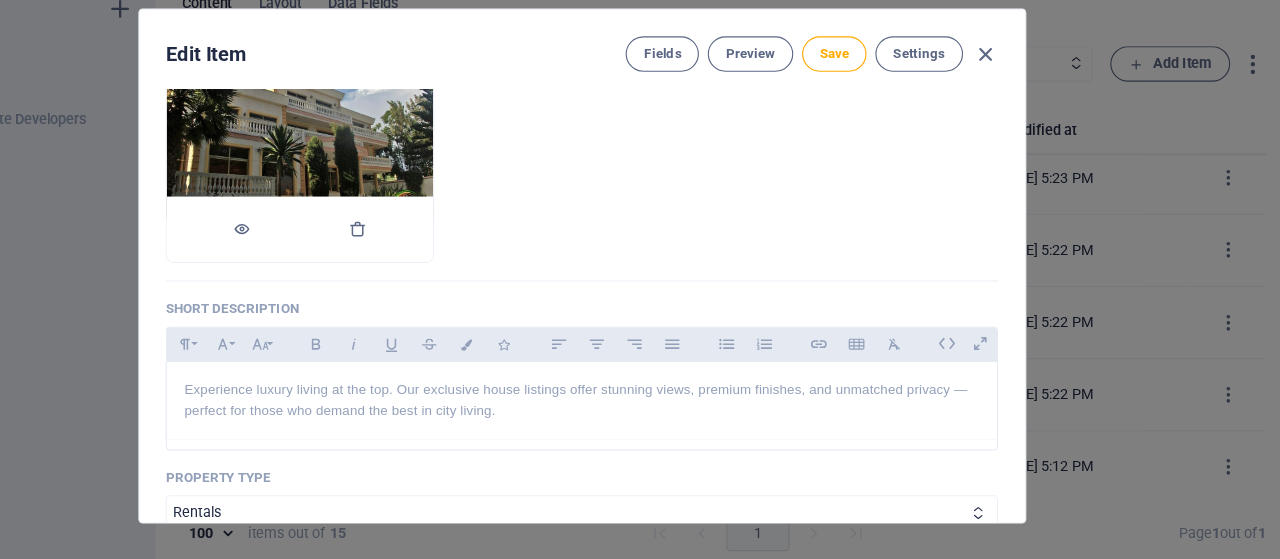 scroll, scrollTop: 0, scrollLeft: 0, axis: both 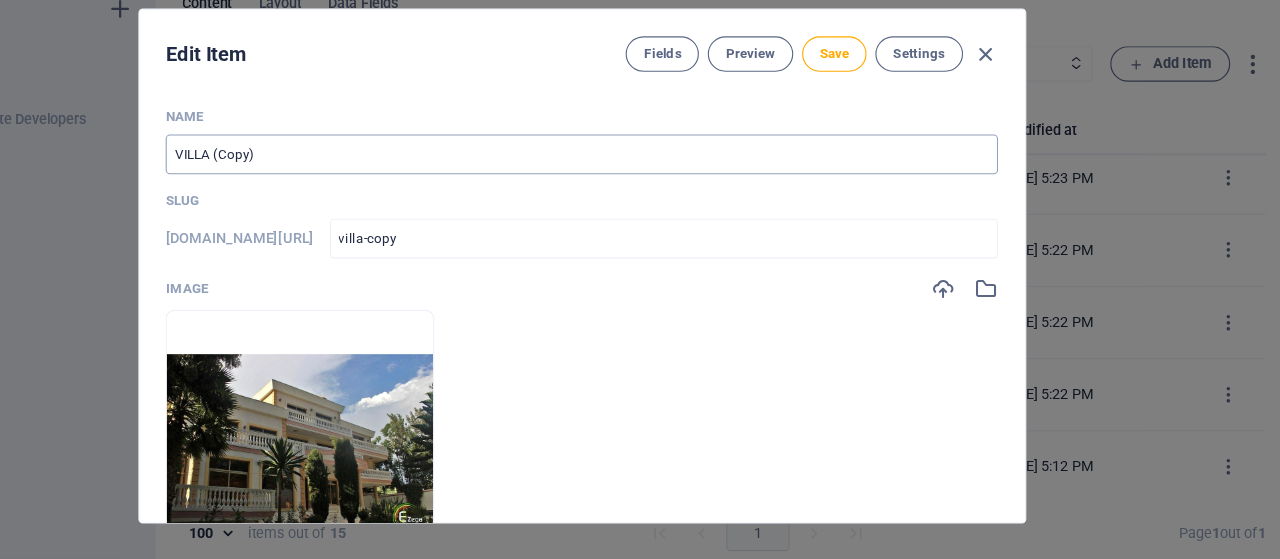 click on "VILLA (Copy)" at bounding box center [640, 194] 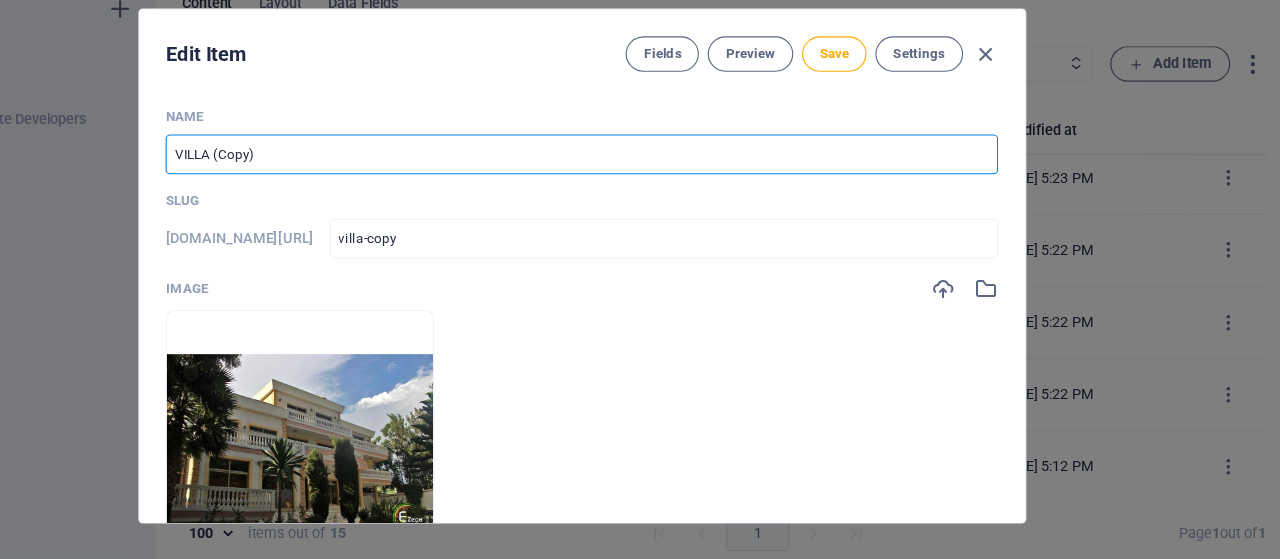 click on "VILLA (Copy)" at bounding box center (640, 194) 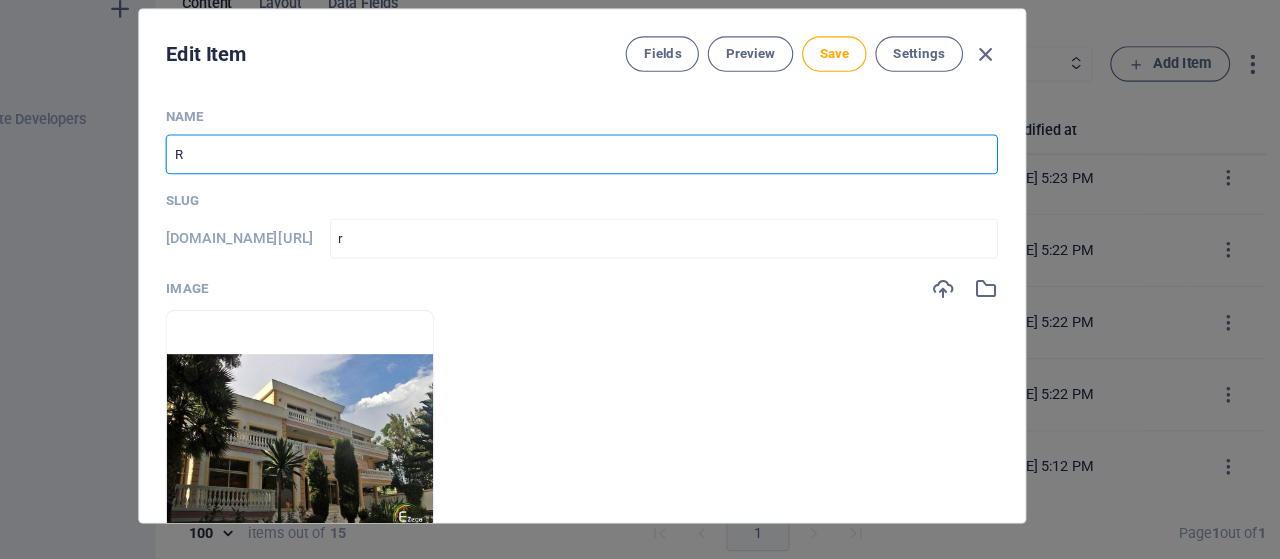type on "RE" 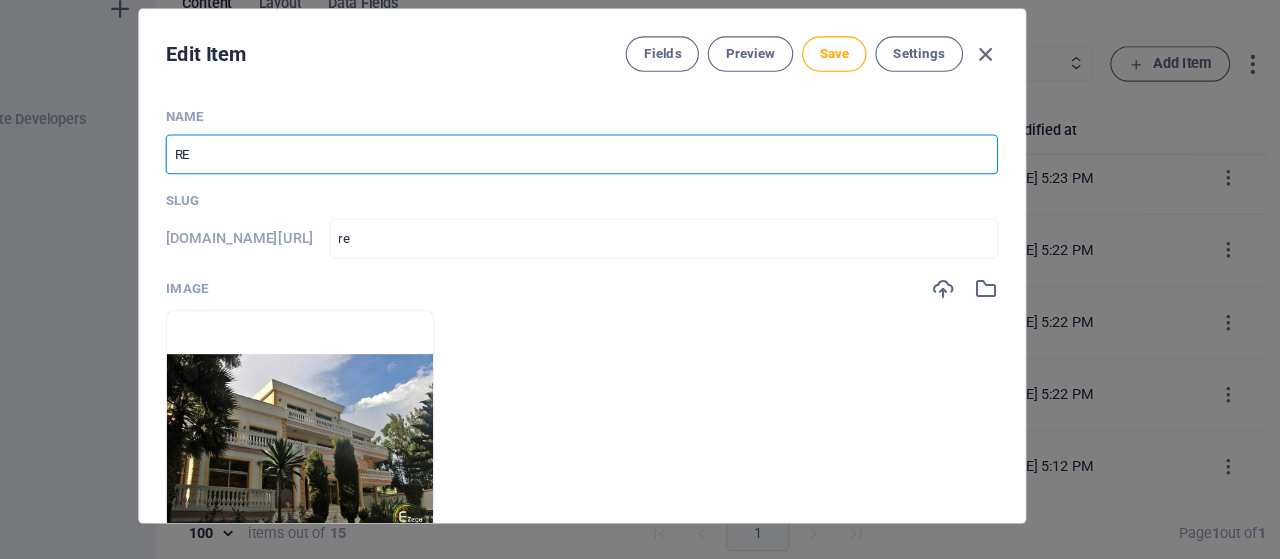 type on "REN" 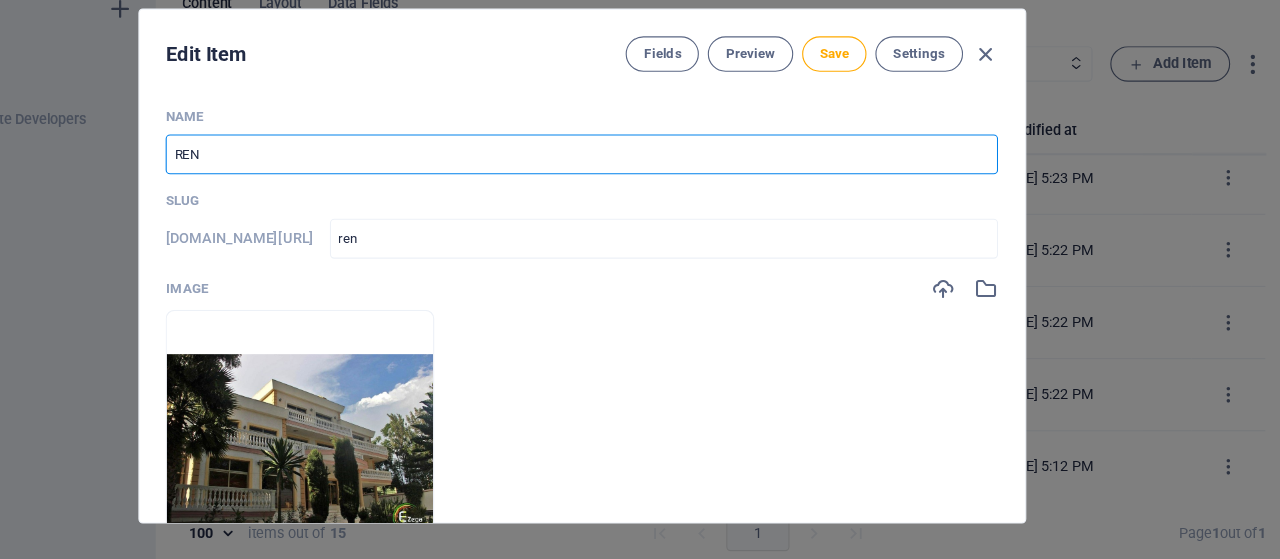type on "ren" 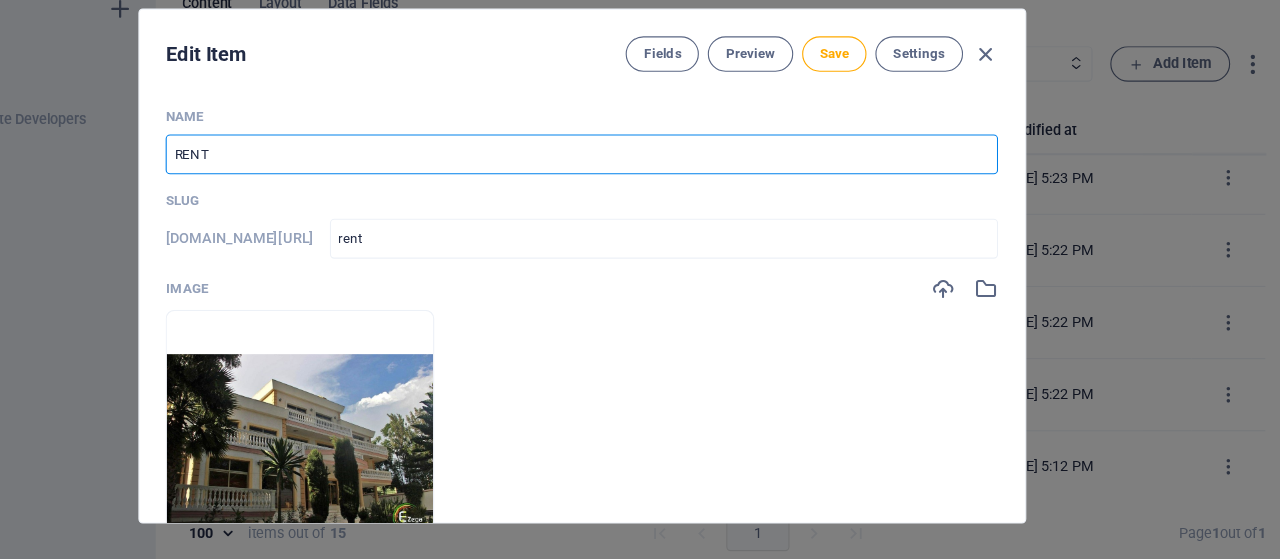 type on "RENTA" 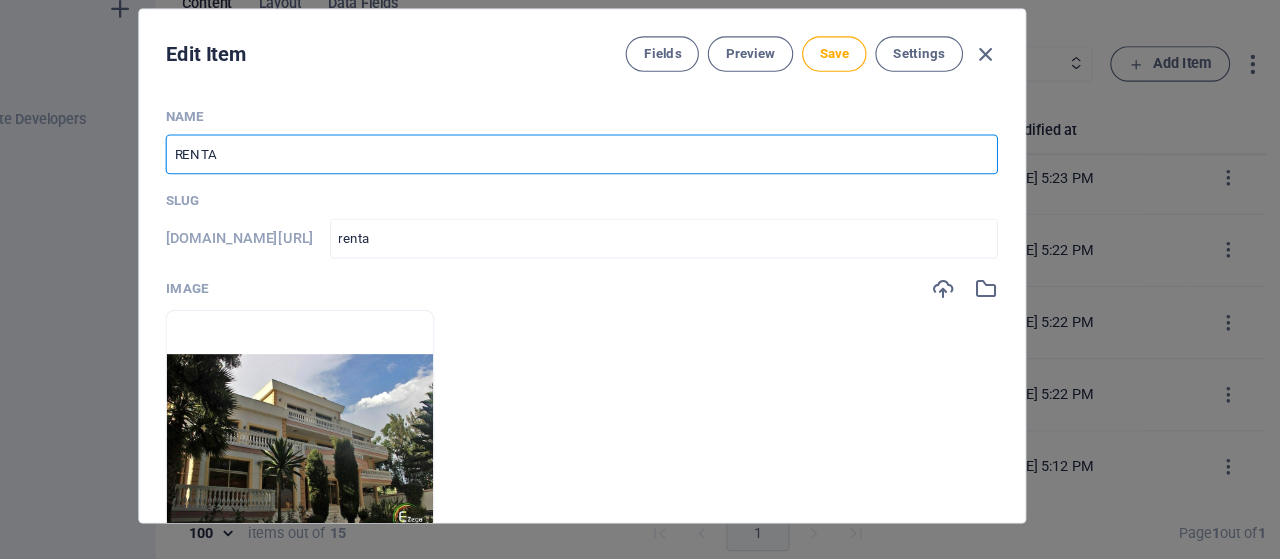type on "RENTAL" 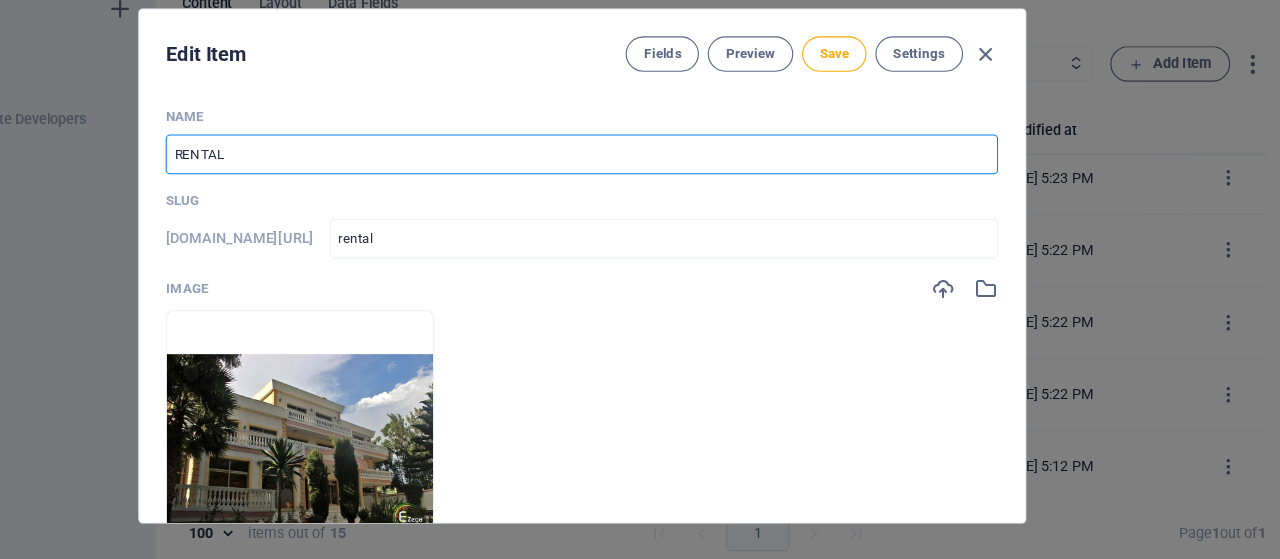 type on "RENTAL H" 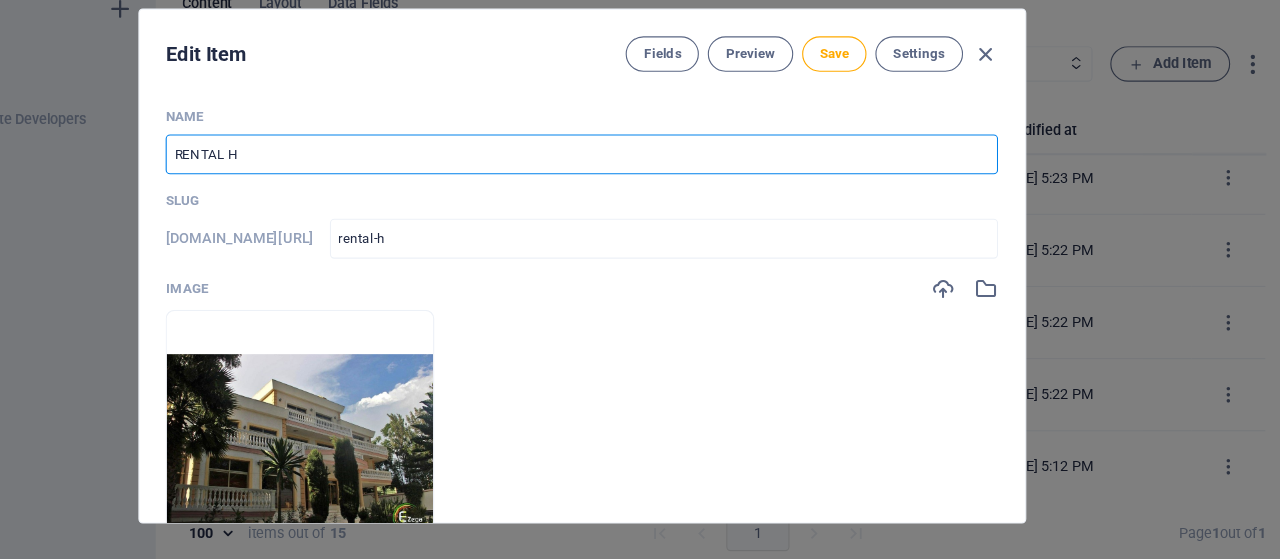 type on "rental-h" 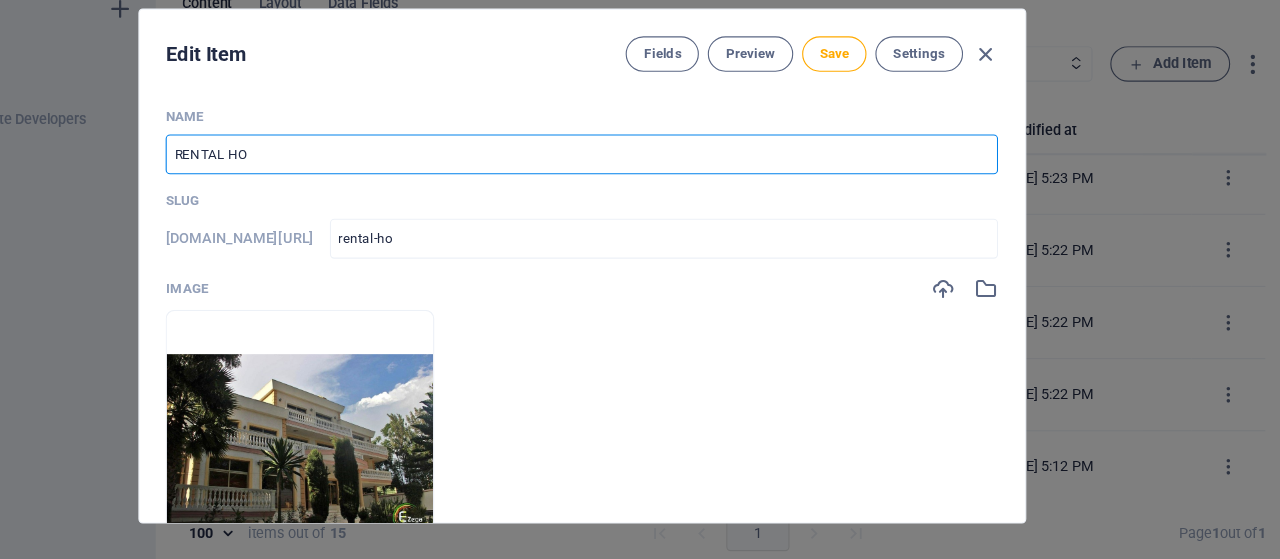 type on "RENTAL HOU" 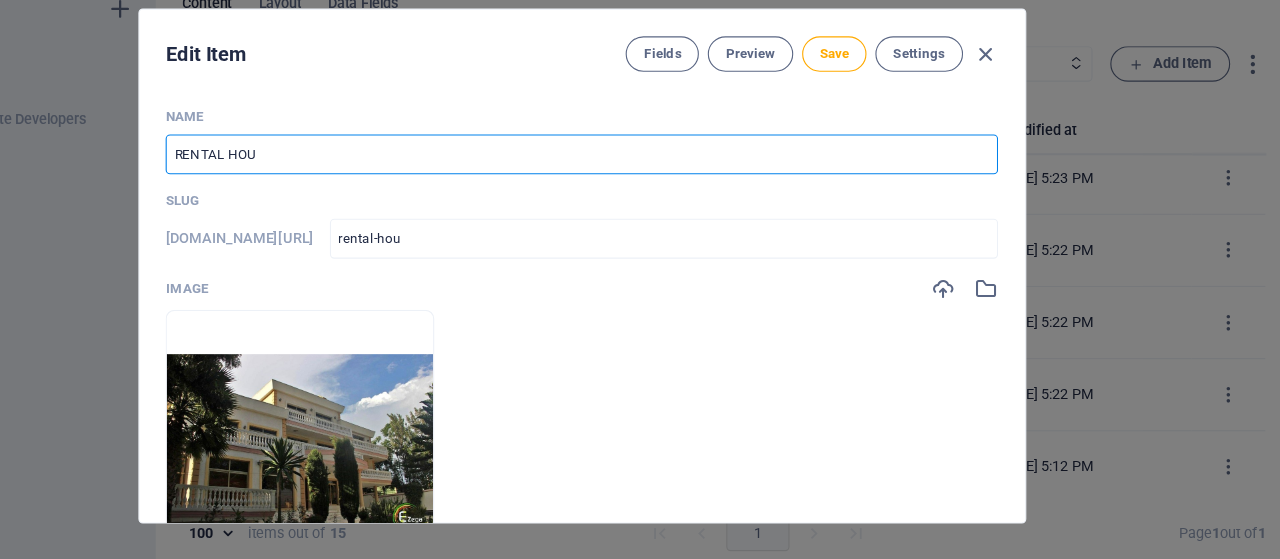 type on "RENTAL HOUS" 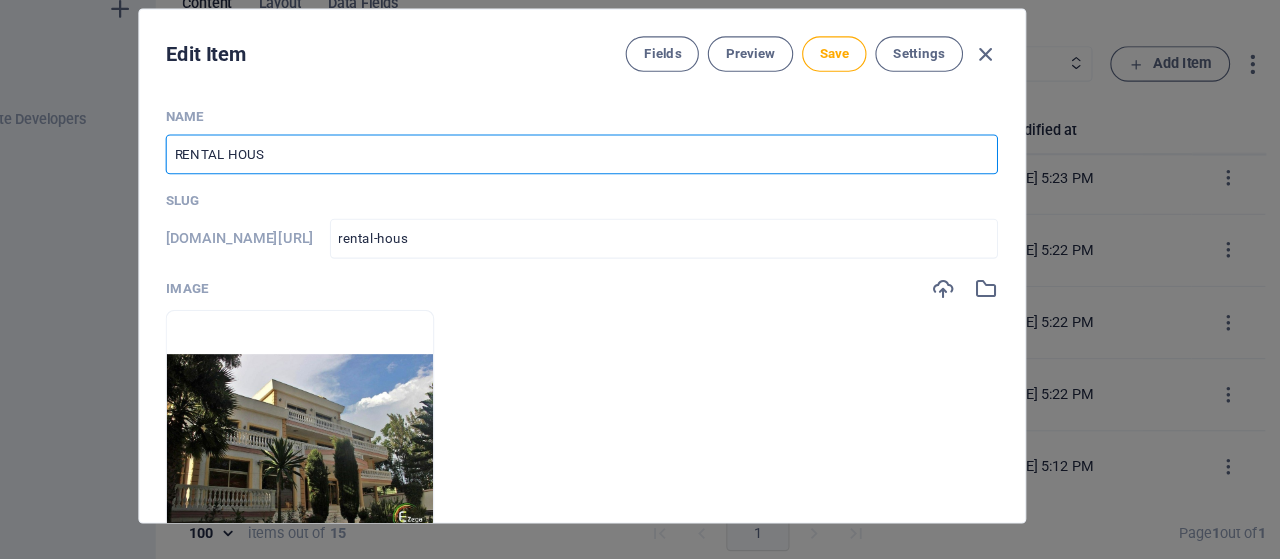 type on "RENTAL HOUSE" 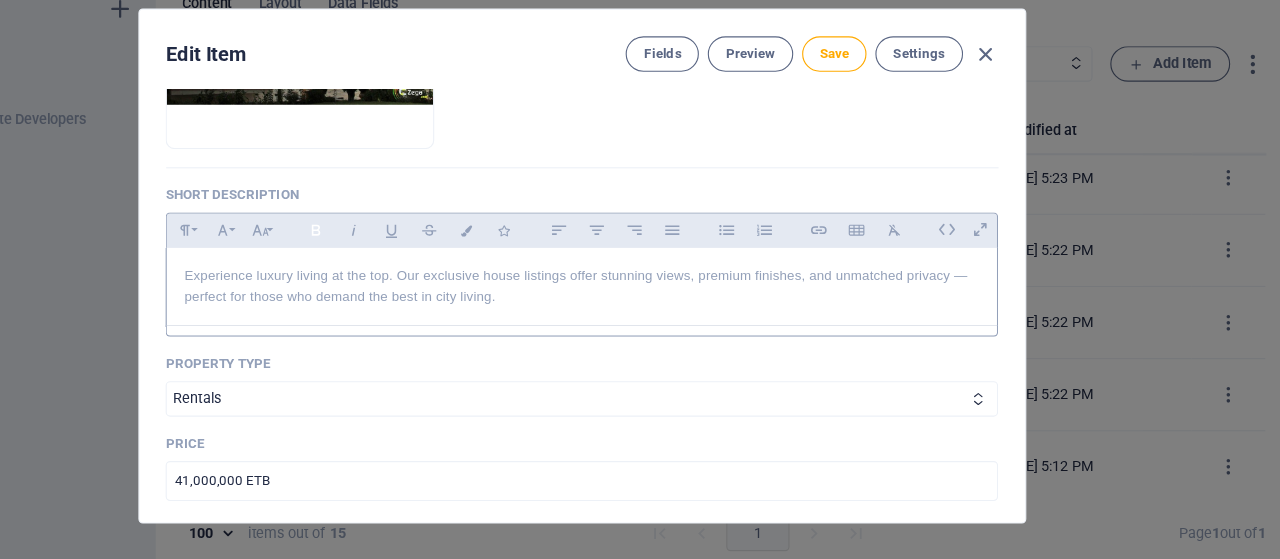scroll, scrollTop: 192, scrollLeft: 0, axis: vertical 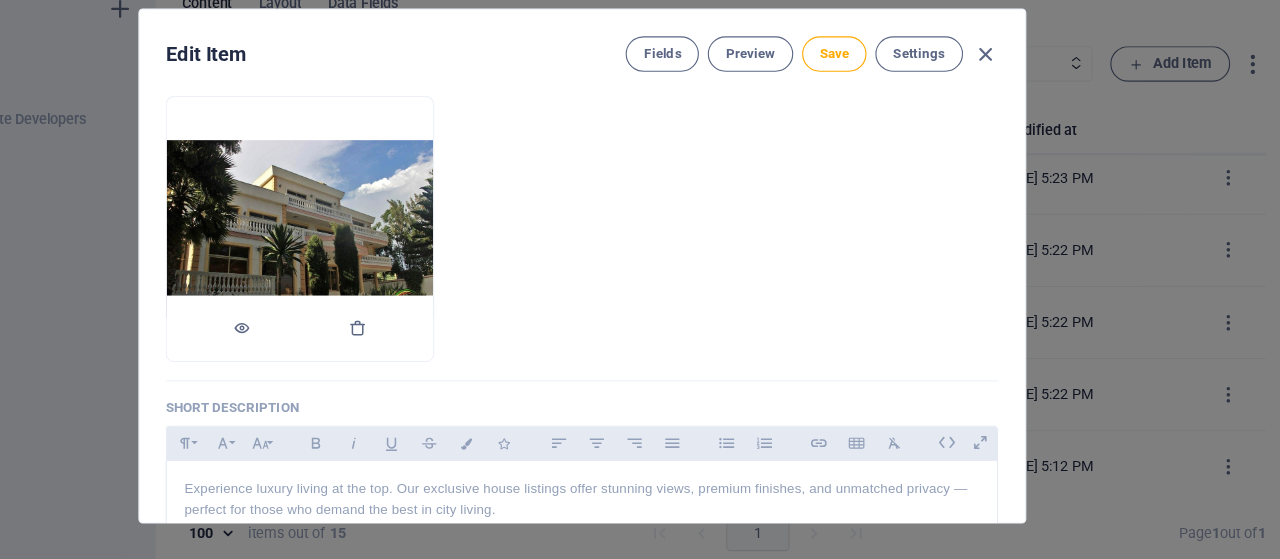 type on "RENTAL HOUSE" 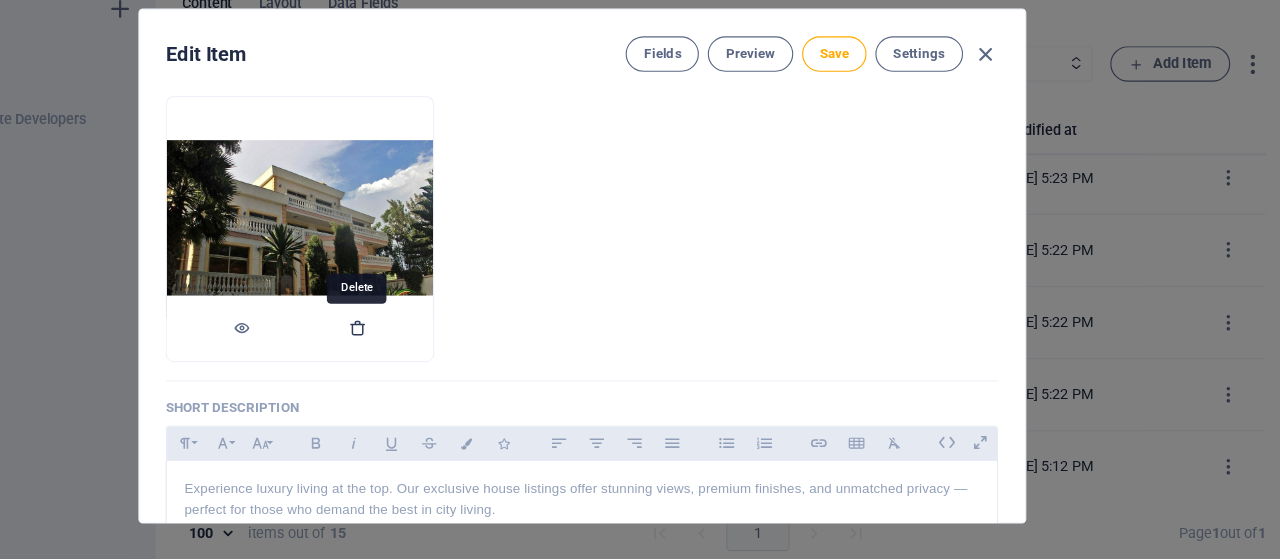 click at bounding box center [438, 351] 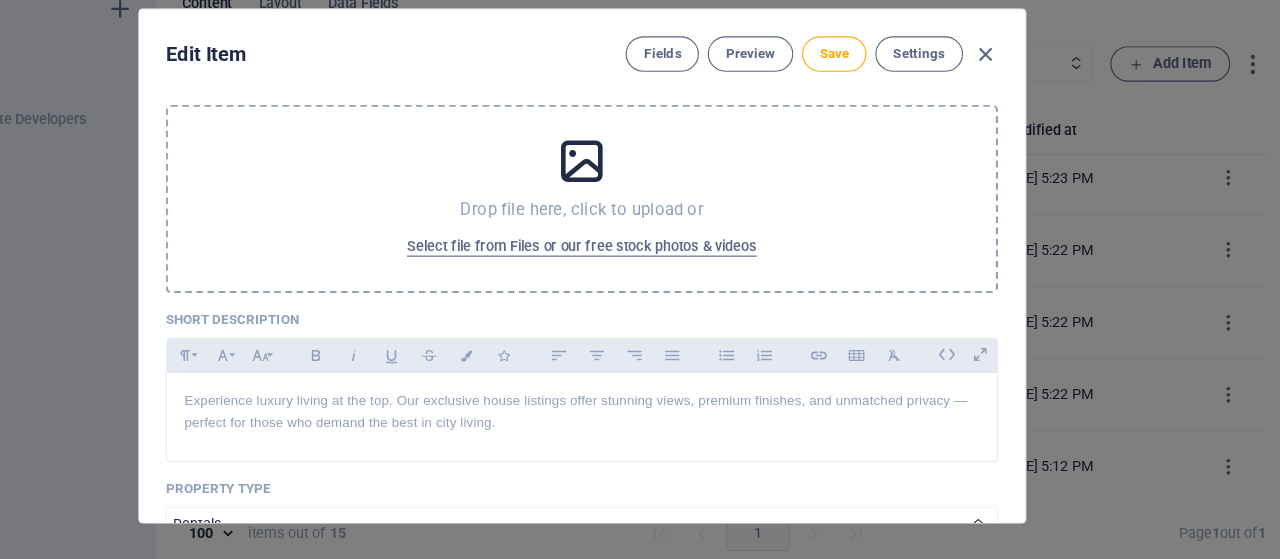 click on "Drop file here, click to upload or Select file from Files or our free stock photos & videos" at bounding box center [640, 235] 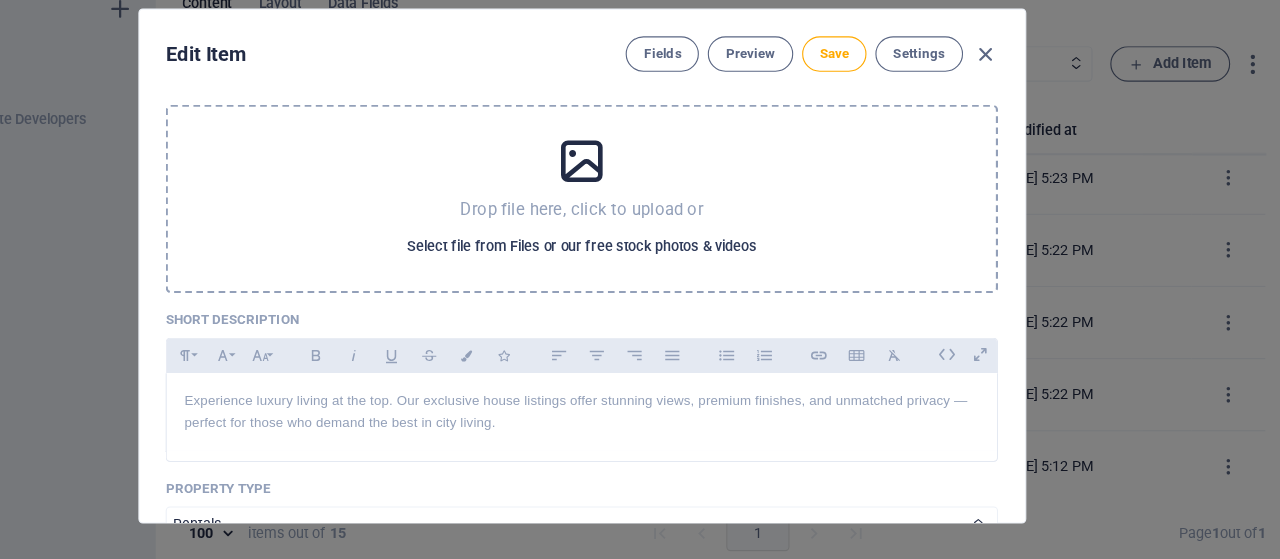 click on "Select file from Files or our free stock photos & videos" at bounding box center (639, 278) 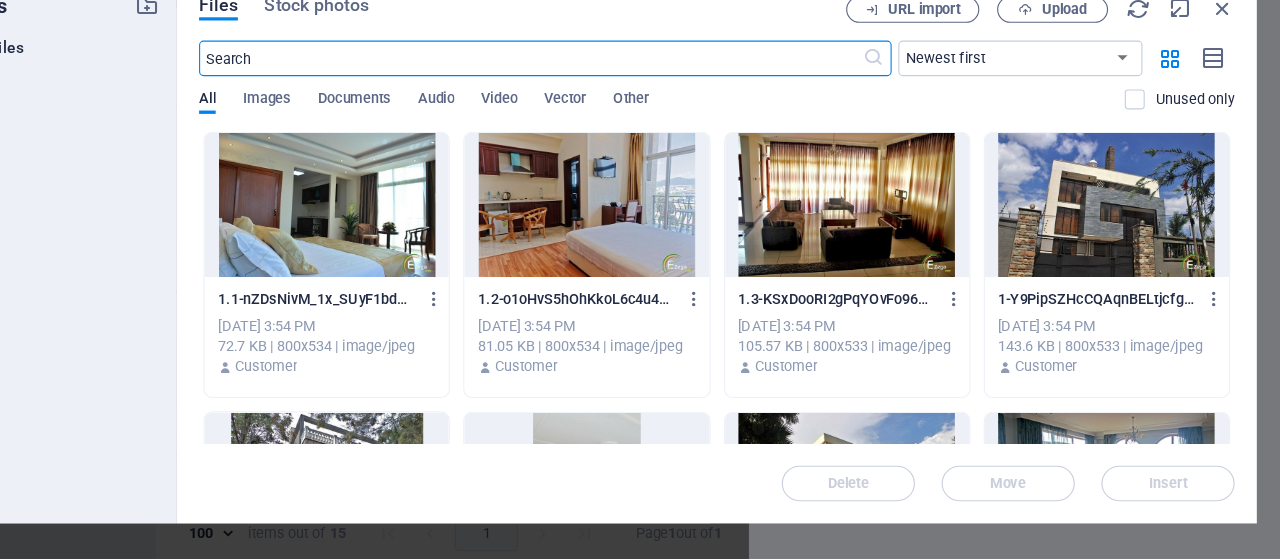 scroll, scrollTop: 697, scrollLeft: 0, axis: vertical 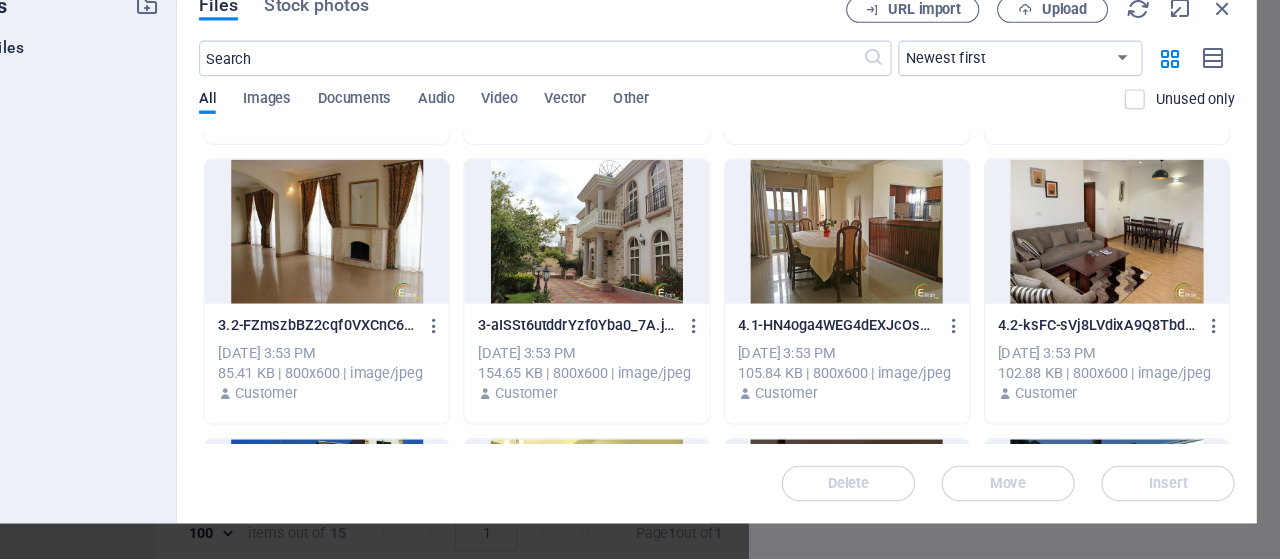 click at bounding box center [644, 264] 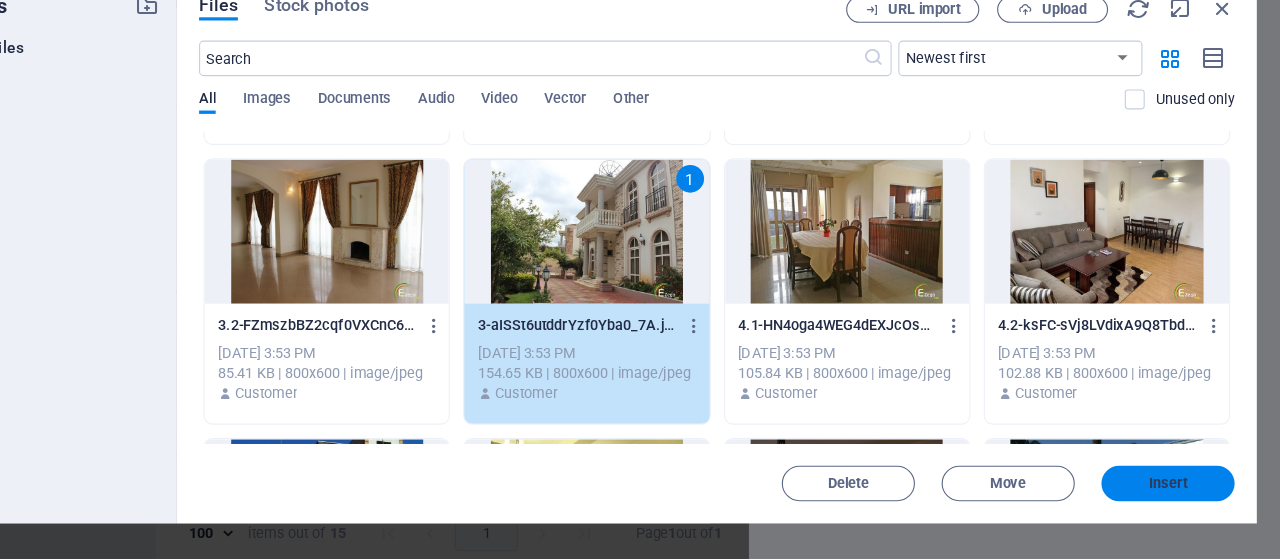 click on "Insert" at bounding box center (1168, 491) 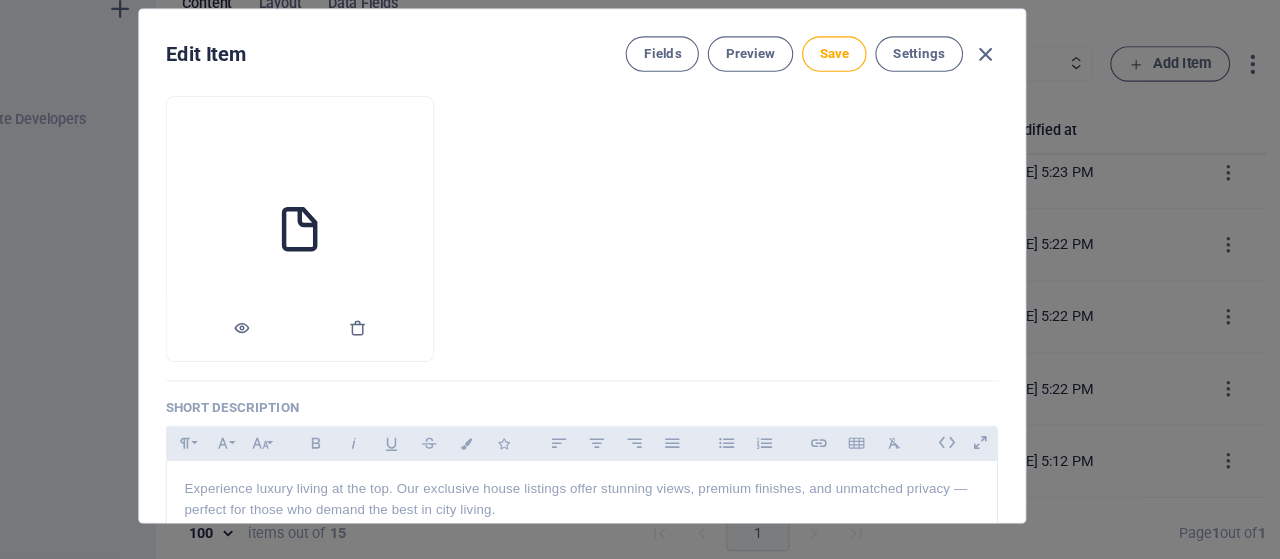 scroll, scrollTop: 661, scrollLeft: 0, axis: vertical 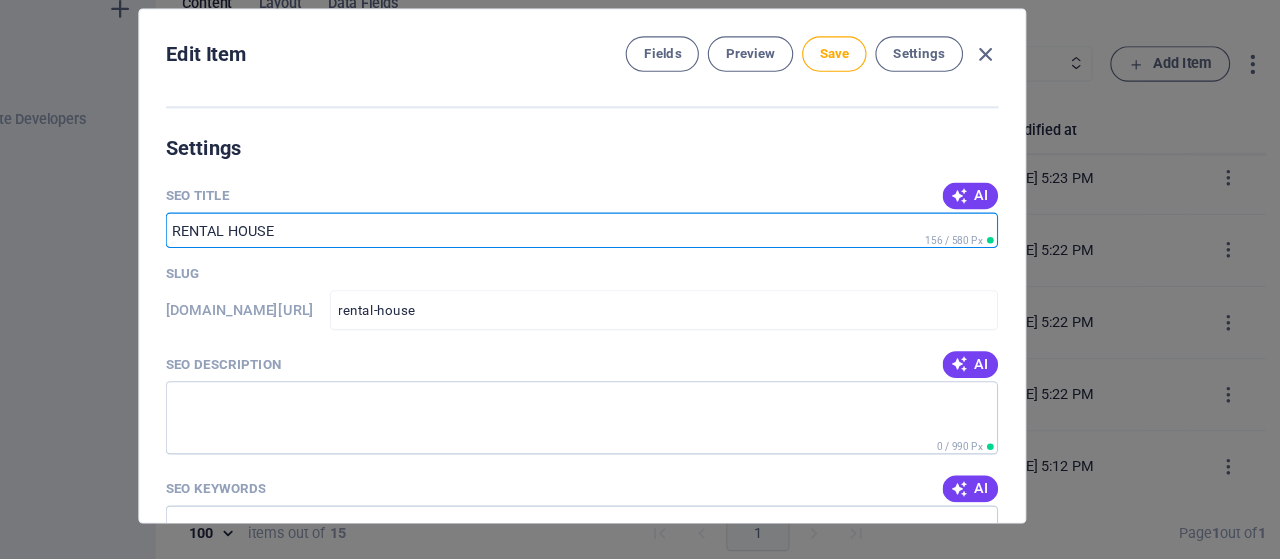 click on "SEO Title" at bounding box center [640, 263] 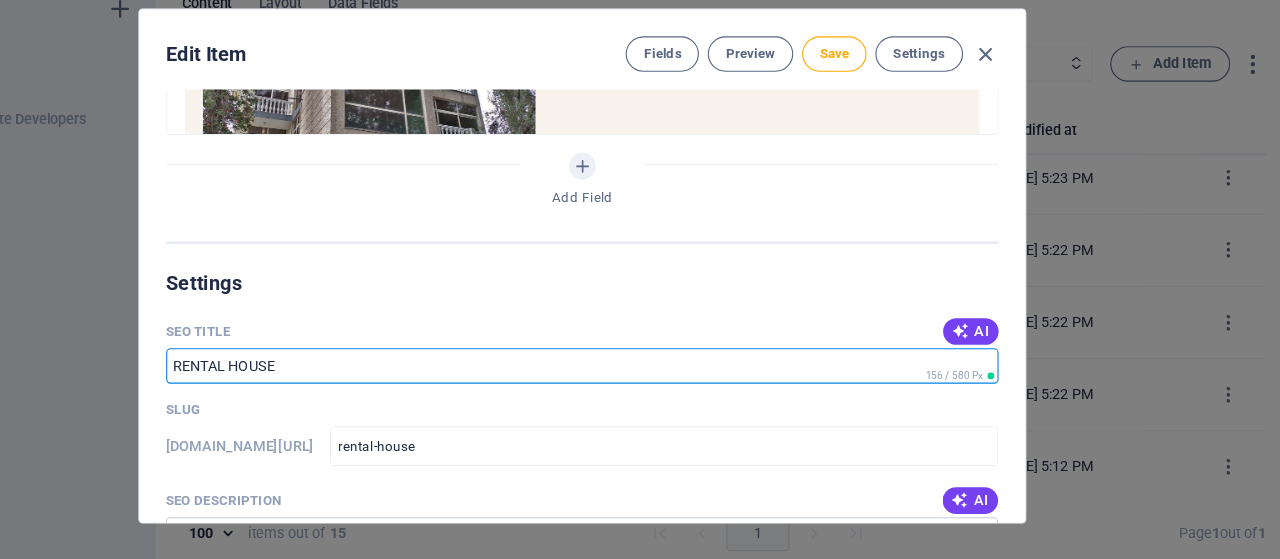 scroll, scrollTop: 1152, scrollLeft: 0, axis: vertical 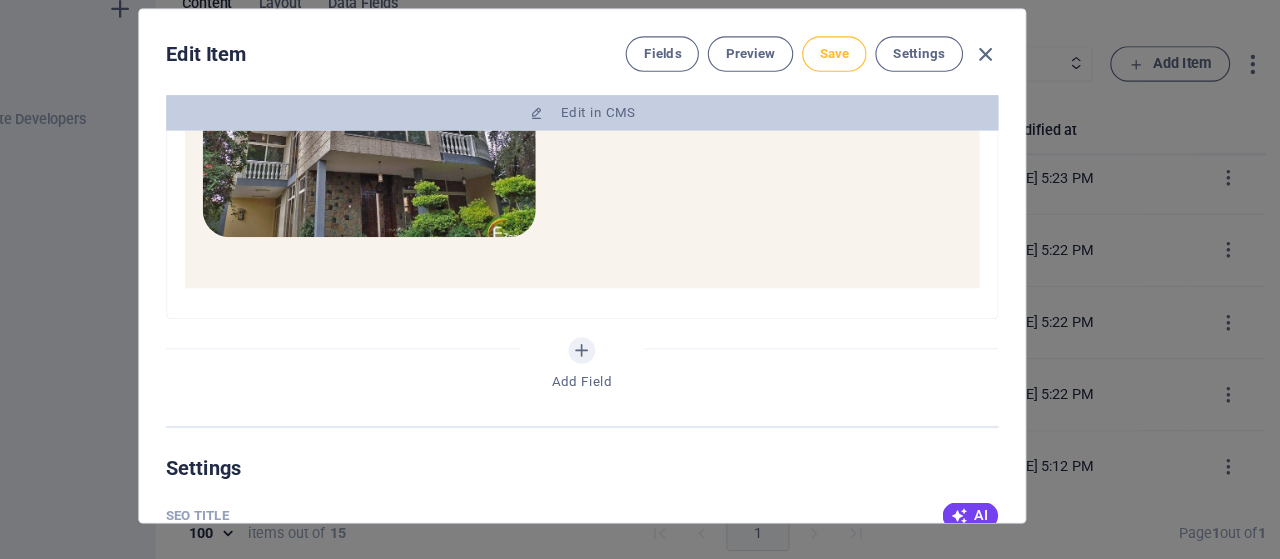 click on "Save" at bounding box center (867, 104) 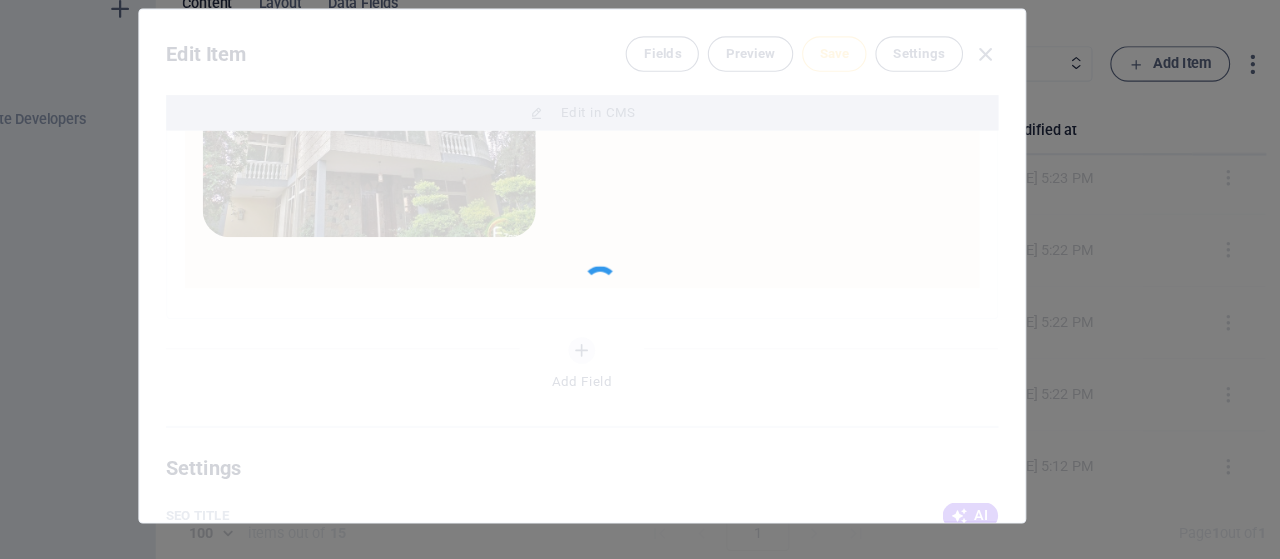 type on "rental-house" 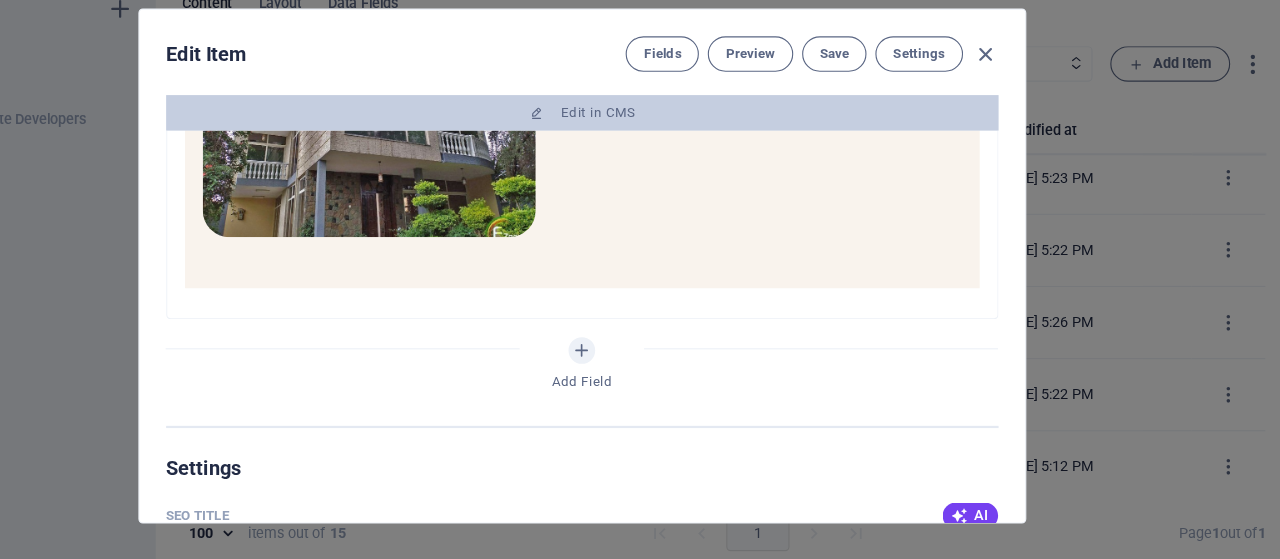 scroll, scrollTop: 347, scrollLeft: 0, axis: vertical 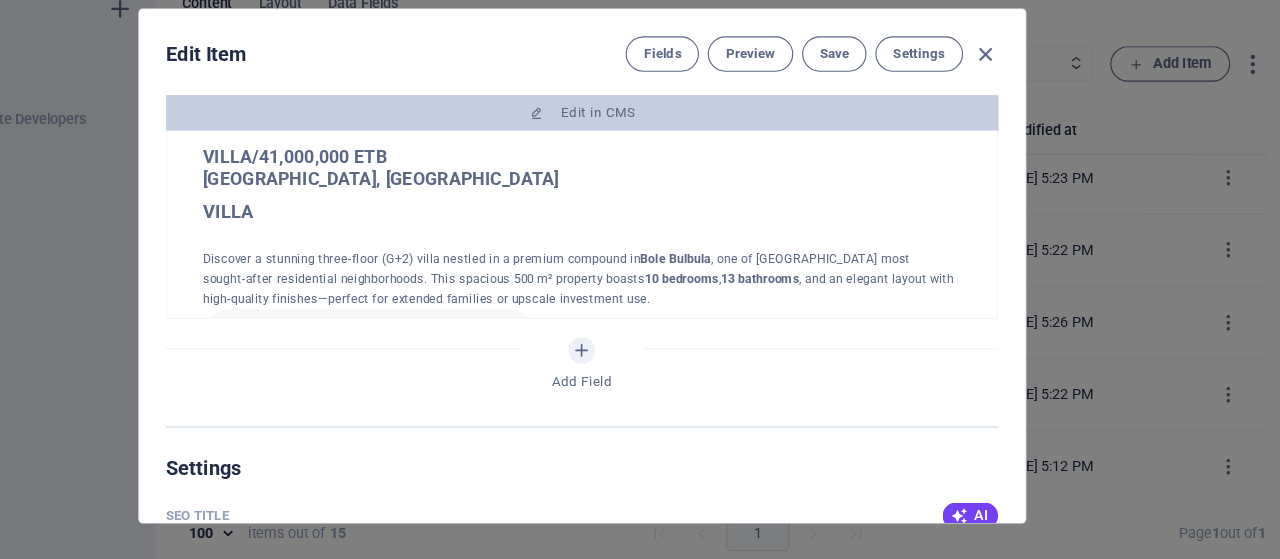 click on "Edit in CMS" at bounding box center [654, 157] 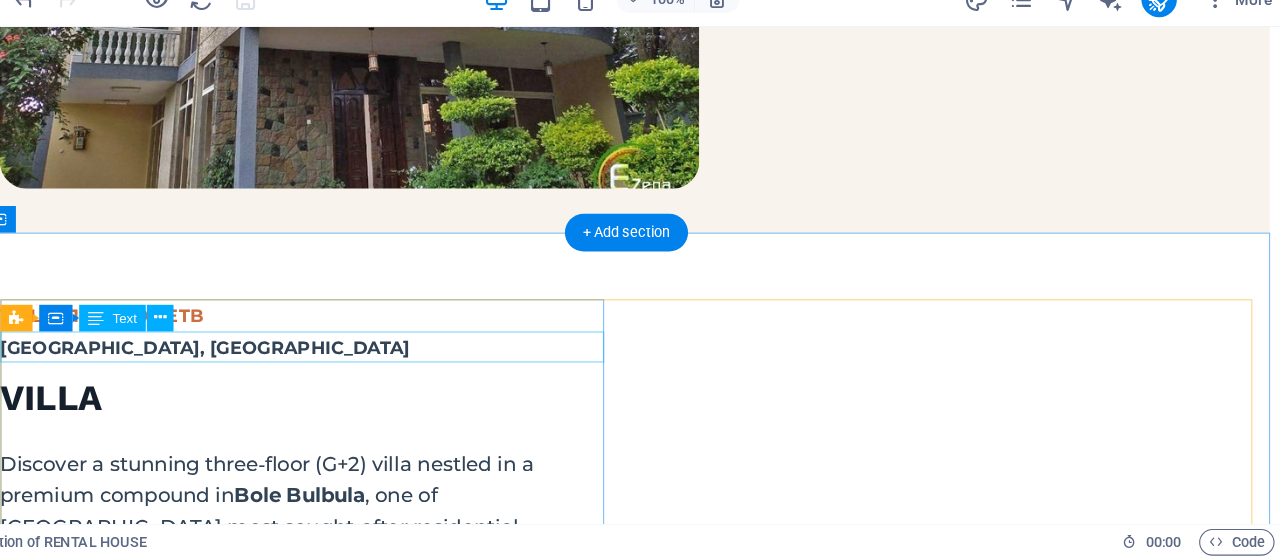 scroll, scrollTop: 624, scrollLeft: 0, axis: vertical 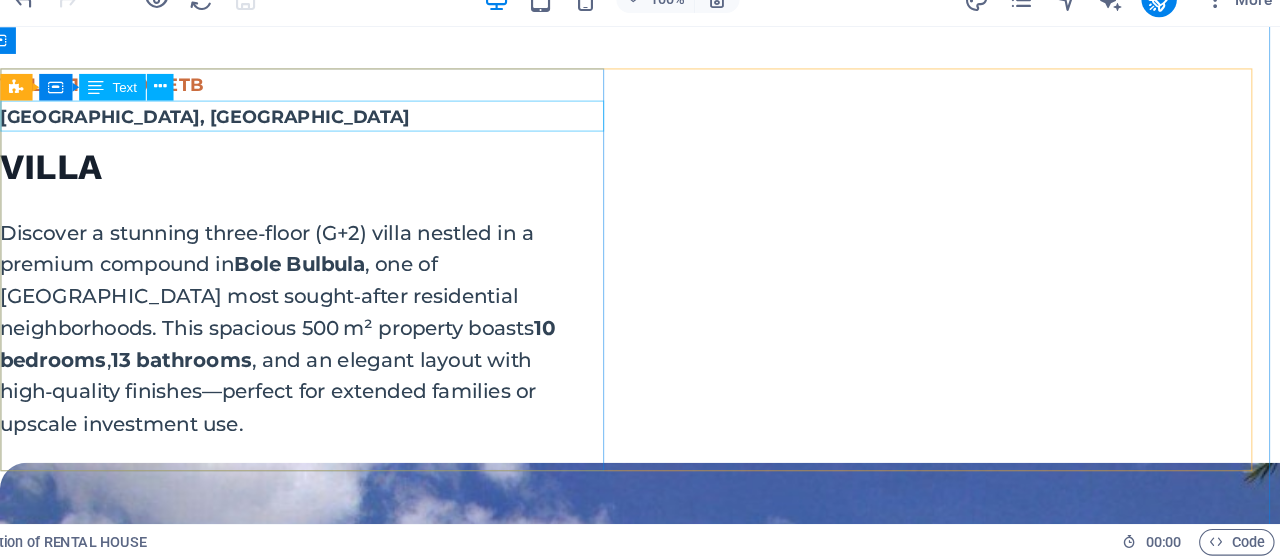 click on "VILLA/41,000,000 ETB" at bounding box center (269, 78) 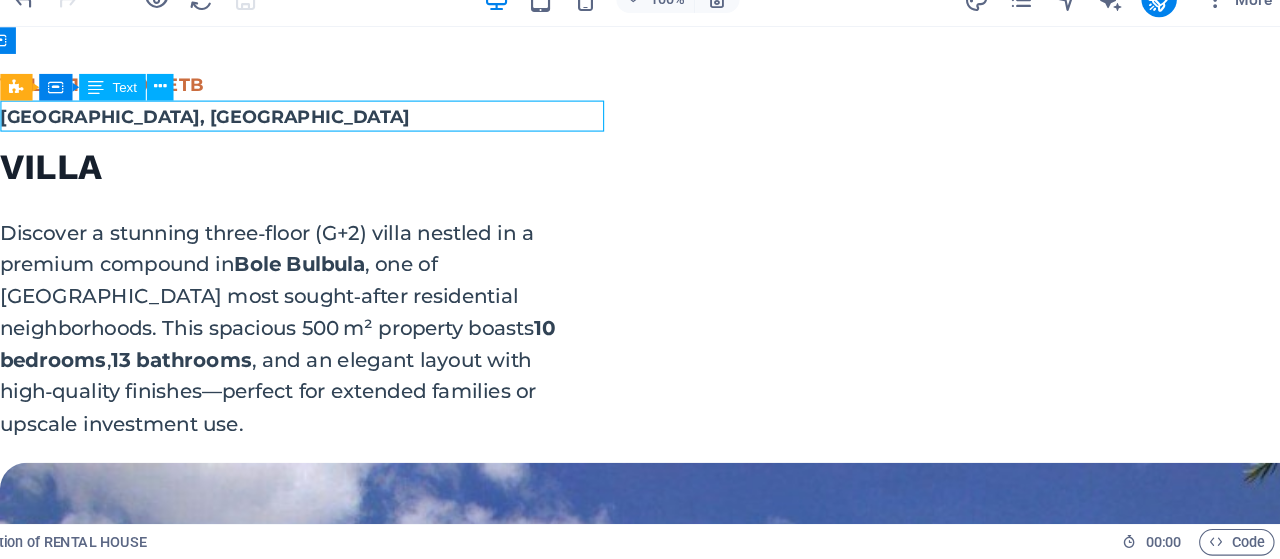 click on "VILLA/41,000,000 ETB" at bounding box center [269, 78] 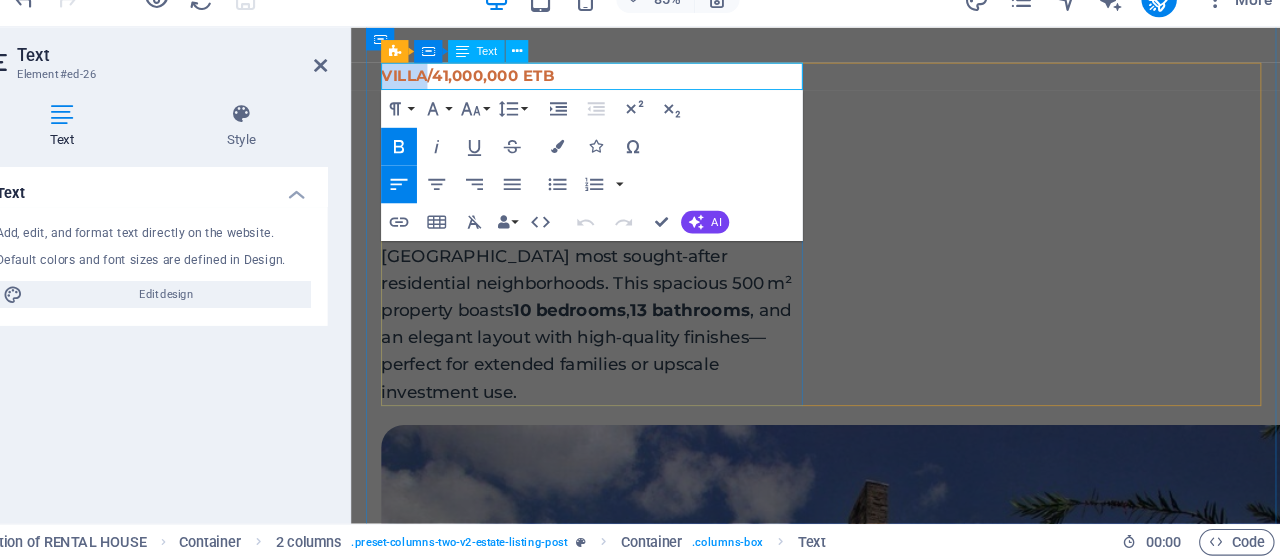 drag, startPoint x: 431, startPoint y: 76, endPoint x: 387, endPoint y: 69, distance: 44.553337 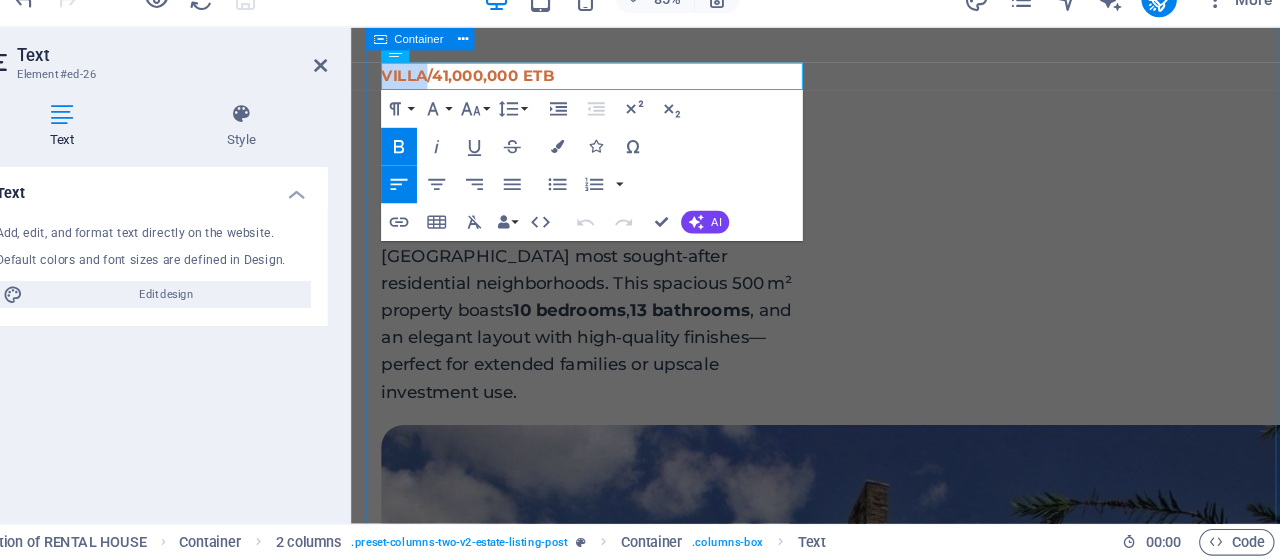 click on "VILLA/41,000,000 ETB BOLE SUB CITY, ADDIS ABABA VILLA Discover a stunning three‑floor (G+2) villa nestled in a premium compound in  Bole Bulbula , one of Addis Ababa’s most sought‑after residential neighborhoods. This spacious 500 m² property boasts  10 bedrooms ,  13 bathrooms , and an elegant layout with high‑quality finishes—perfect for extended families or upscale investment use. amenities and features 8 Sleeping Rooms 2500 sqft Fire Security 3 Bathrooms Electricity Garage Modern Kitchen Central Heating Swimming Pool Cinema Room Cinema Room Cinema Room" at bounding box center [850, 1417] 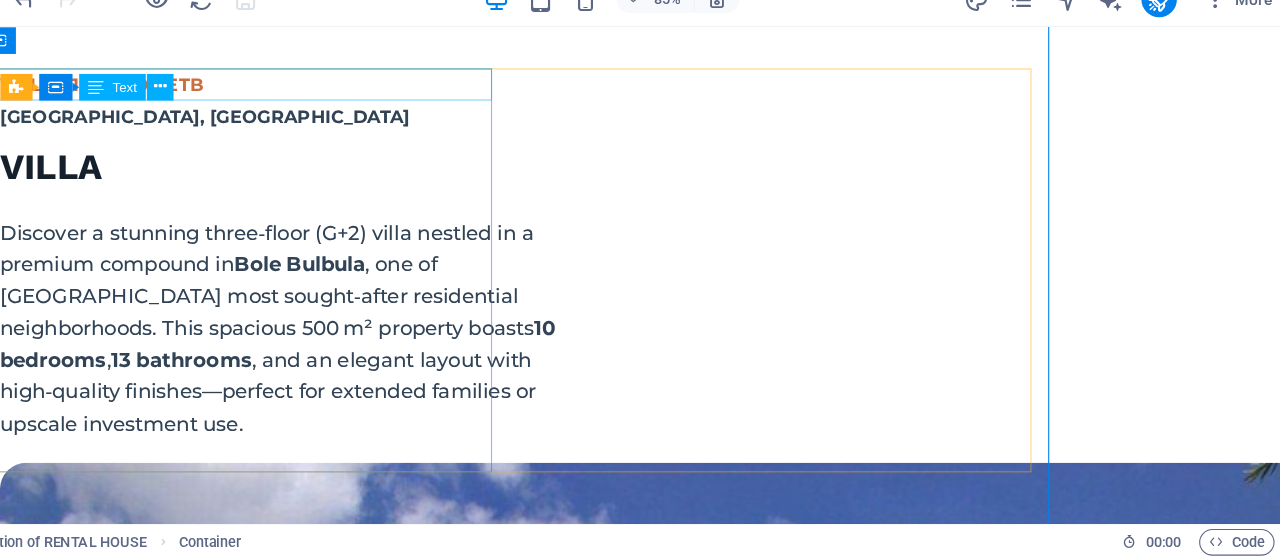 click on "VILLA/41,000,000 ETB BOLE SUB CITY, ADDIS ABABA VILLA Discover a stunning three‑floor (G+2) villa nestled in a premium compound in  Bole Bulbula , one of Addis Ababa’s most sought‑after residential neighborhoods. This spacious 500 m² property boasts  10 bedrooms ,  13 bathrooms , and an elegant layout with high‑quality finishes—perfect for extended families or upscale investment use. amenities and features 8 Sleeping Rooms 2500 sqft Fire Security 3 Bathrooms Electricity Garage Modern Kitchen Central Heating Swimming Pool Cinema Room Cinema Room Cinema Room" at bounding box center (561, 1523) 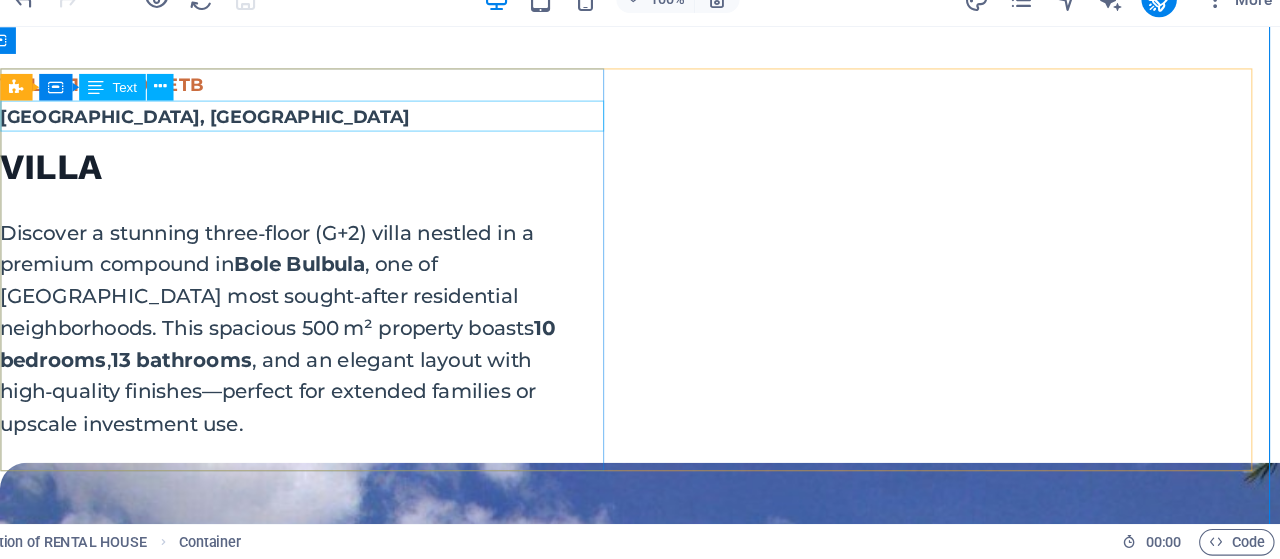 click on "VILLA/41,000,000 ETB" at bounding box center (269, 78) 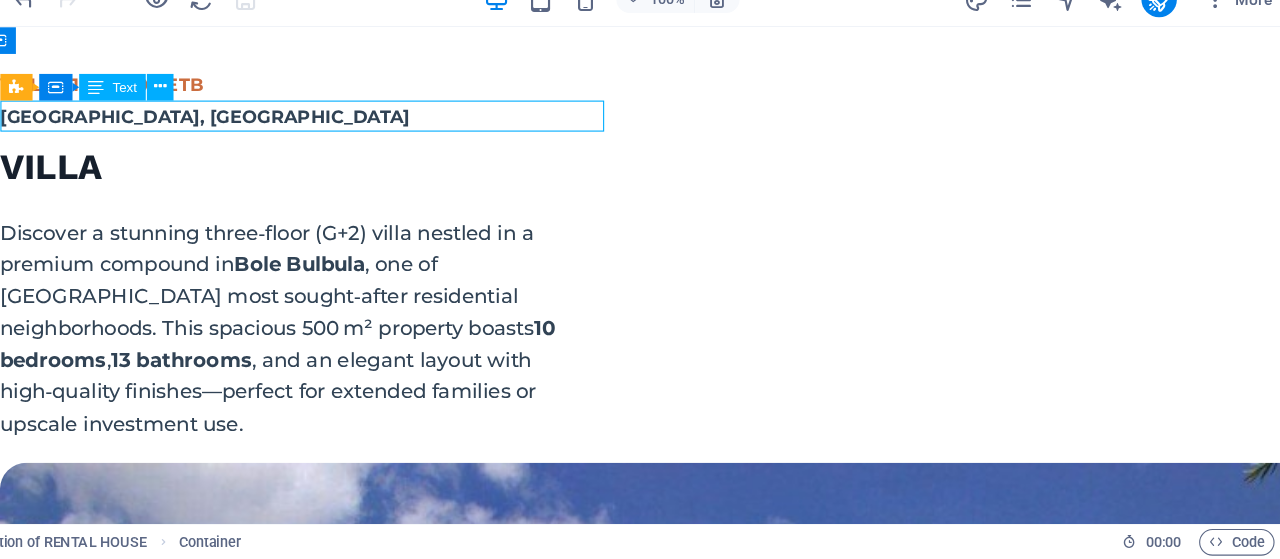 click on "VILLA/41,000,000 ETB" at bounding box center [269, 78] 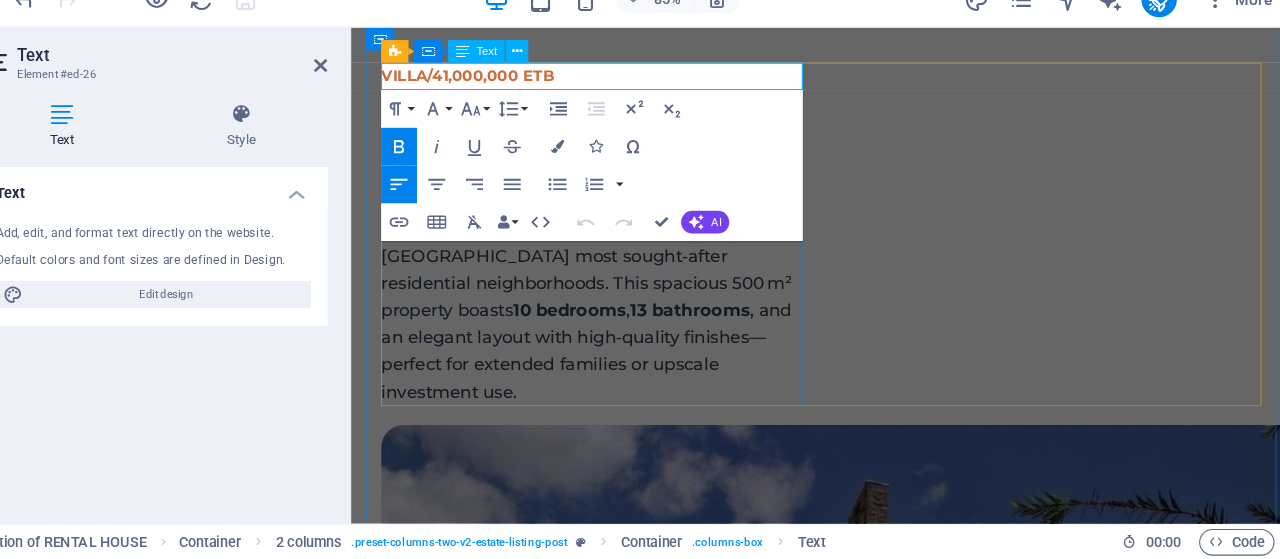 click on "VILLA/41,000,000 ETB" at bounding box center [474, 78] 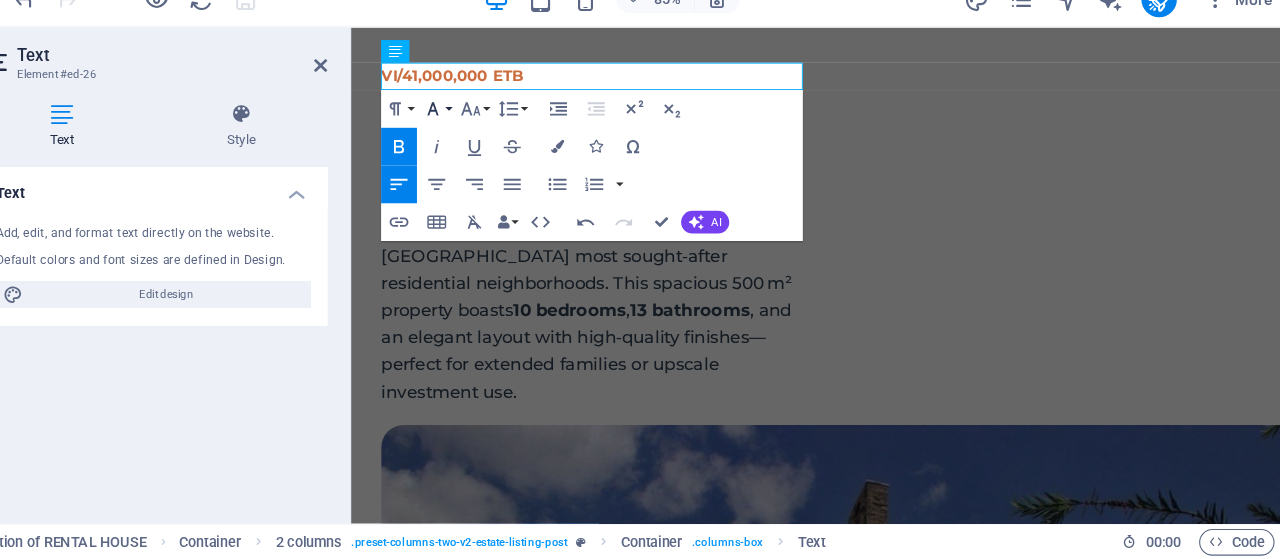 type 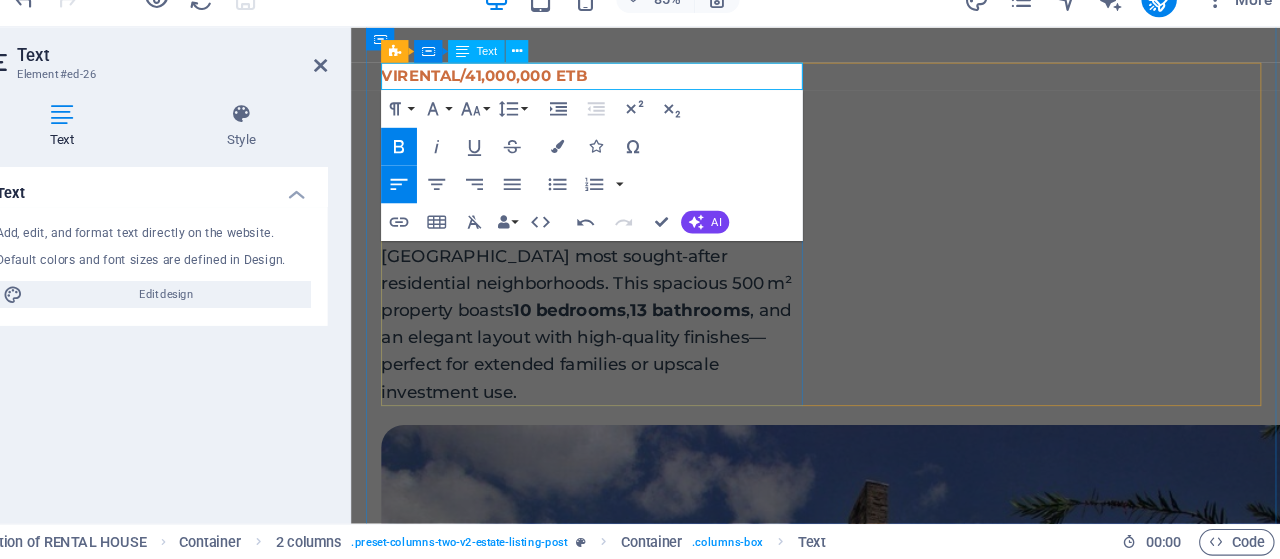 click on "VIRENTAL/41,000,000 ETB" at bounding box center (492, 78) 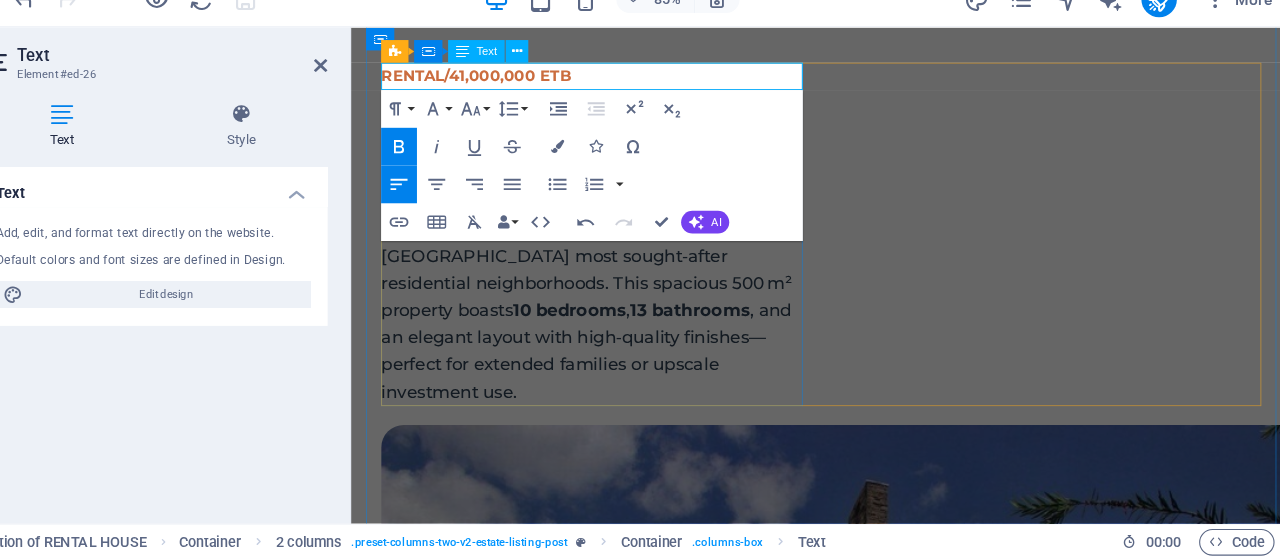click on "RENTAL/41,000,000 ETB" at bounding box center (483, 78) 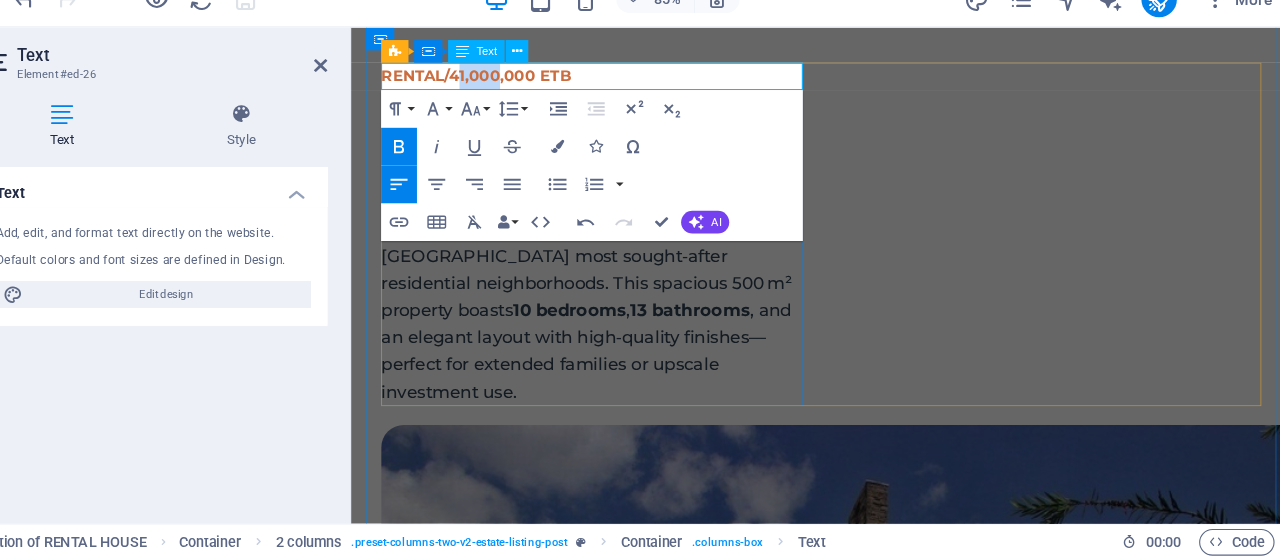 drag, startPoint x: 461, startPoint y: 80, endPoint x: 509, endPoint y: 82, distance: 48.04165 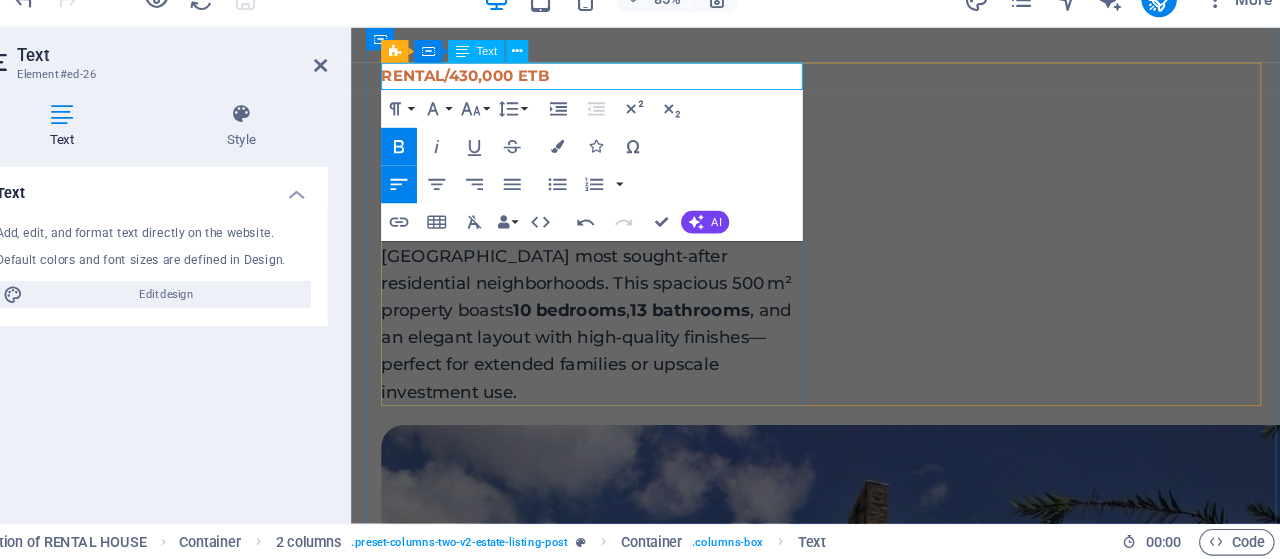 click on "RENTAL/430,000 ETB" at bounding box center (472, 78) 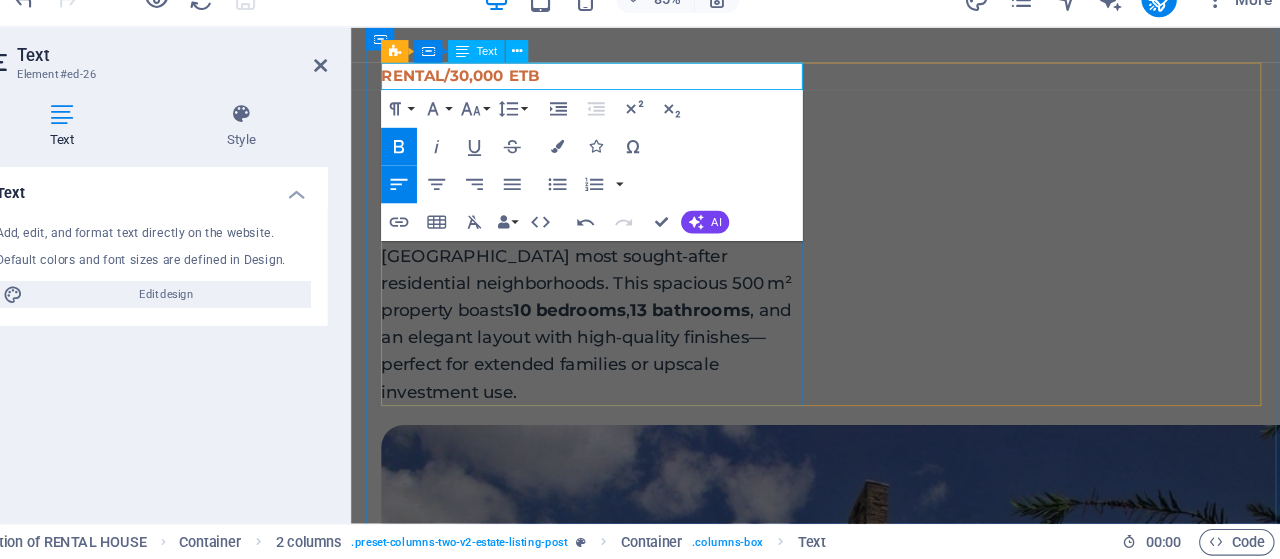 click on "RENTAL/30,000 ETB" at bounding box center [606, 78] 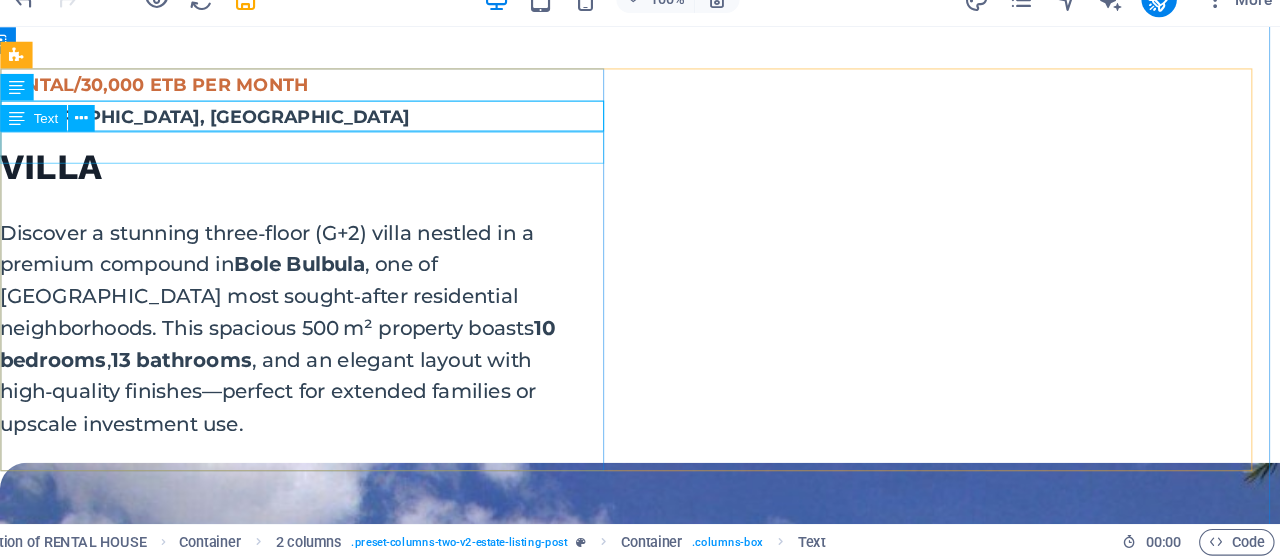 click on "[GEOGRAPHIC_DATA], [GEOGRAPHIC_DATA]" at bounding box center [269, 107] 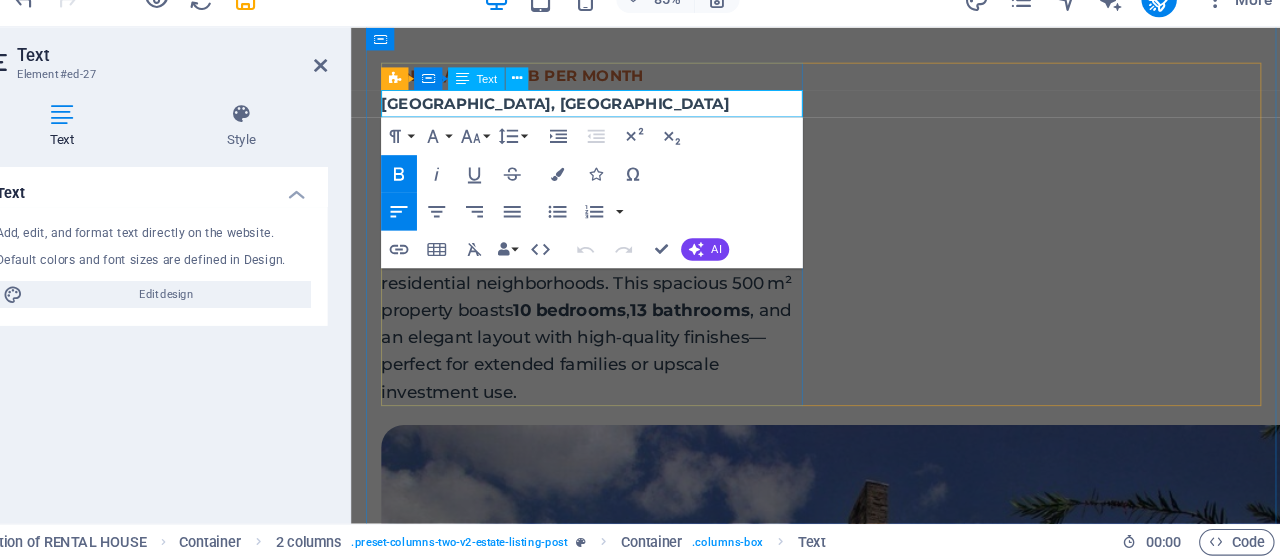 click on "[GEOGRAPHIC_DATA], [GEOGRAPHIC_DATA]" at bounding box center [567, 107] 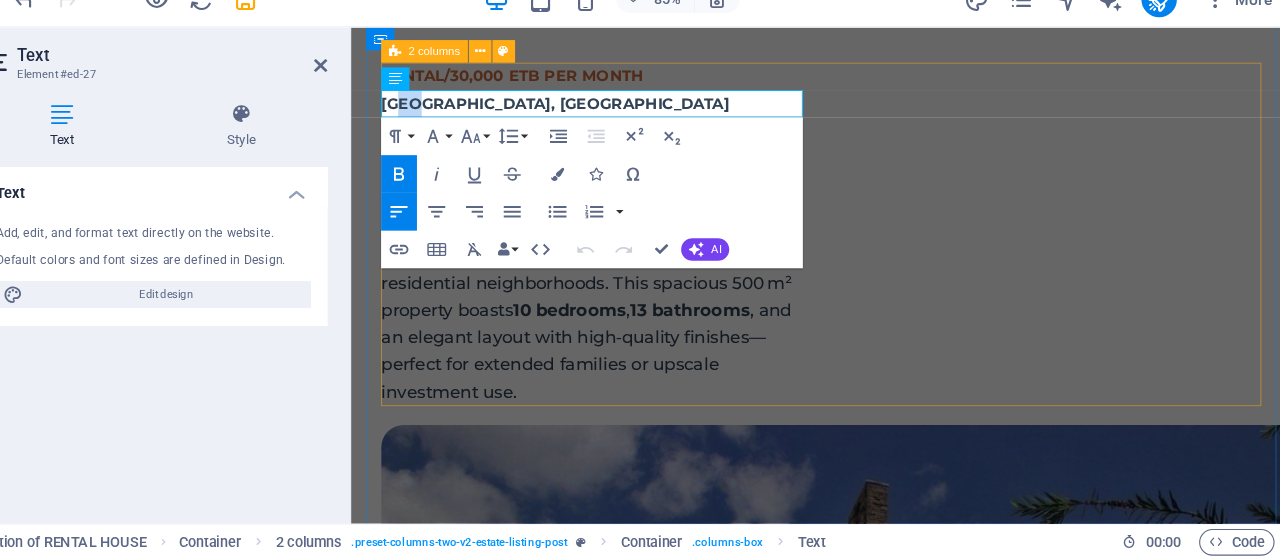 drag, startPoint x: 428, startPoint y: 110, endPoint x: 778, endPoint y: 174, distance: 355.8033 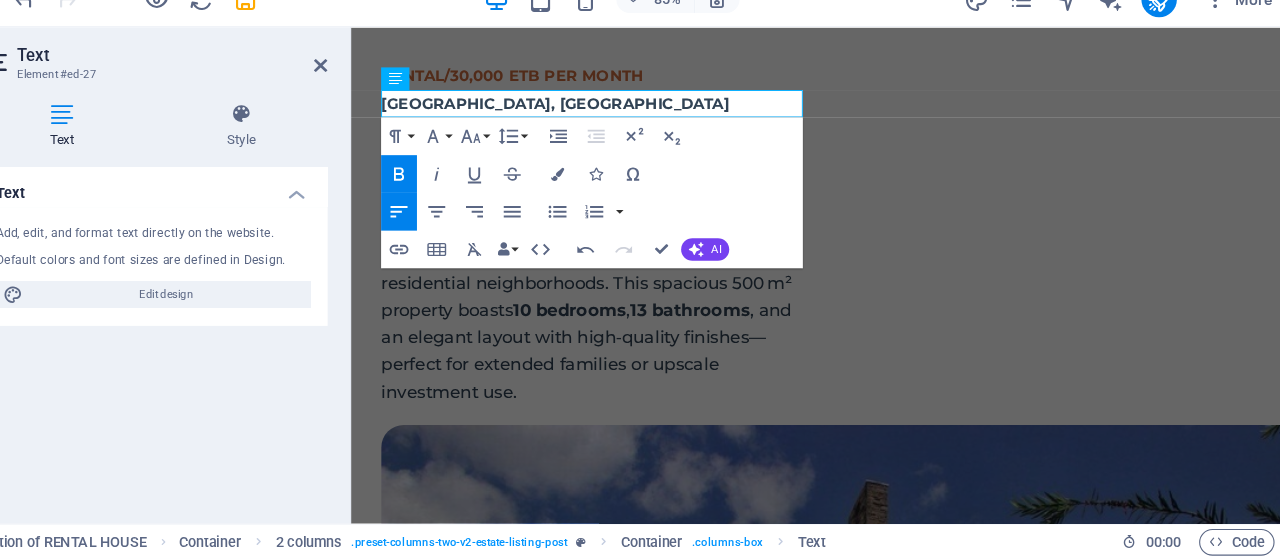 type 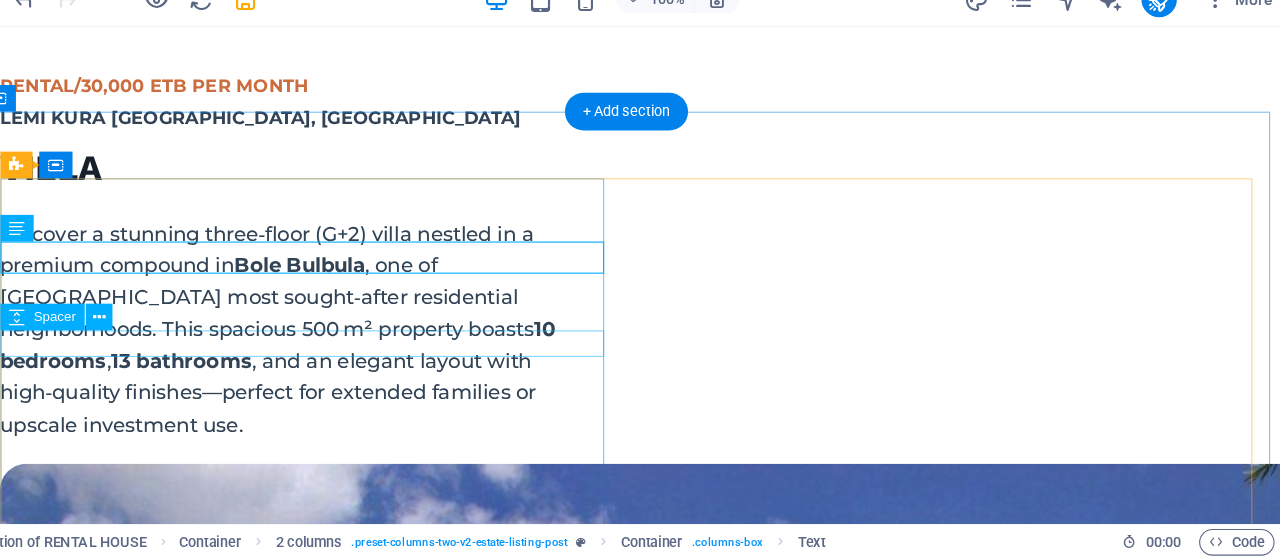 scroll, scrollTop: 624, scrollLeft: 0, axis: vertical 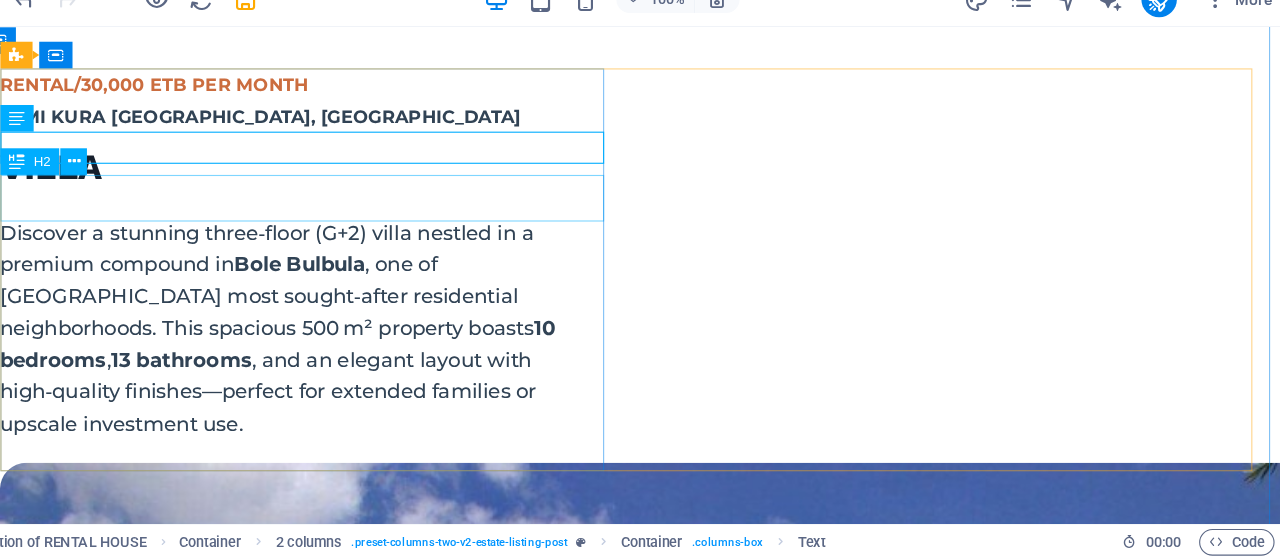 click on "VILLA" at bounding box center (269, 153) 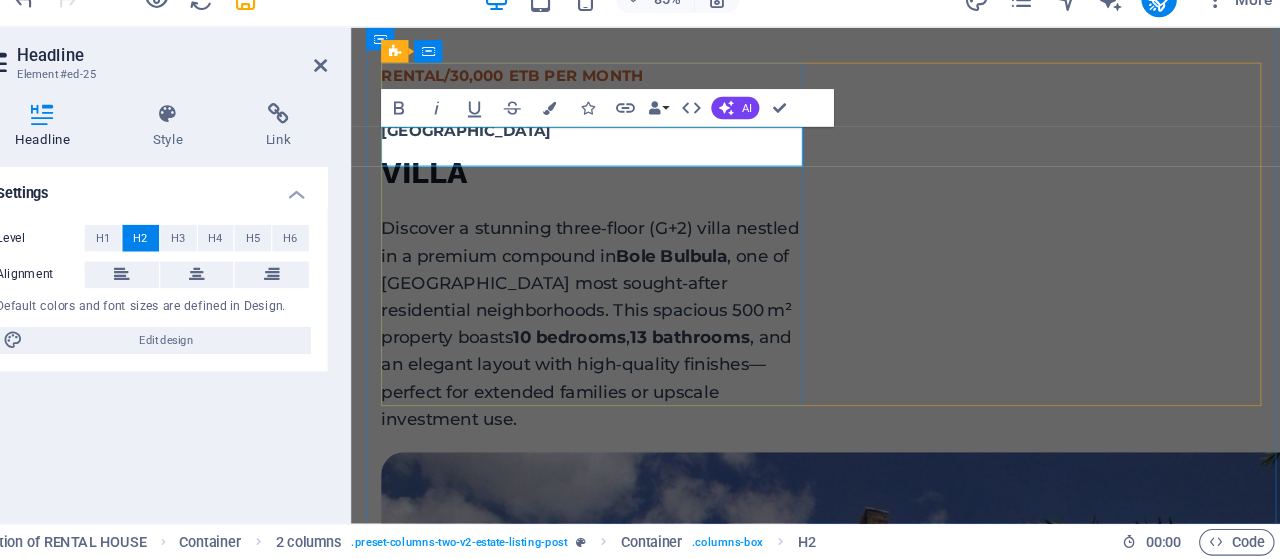 type 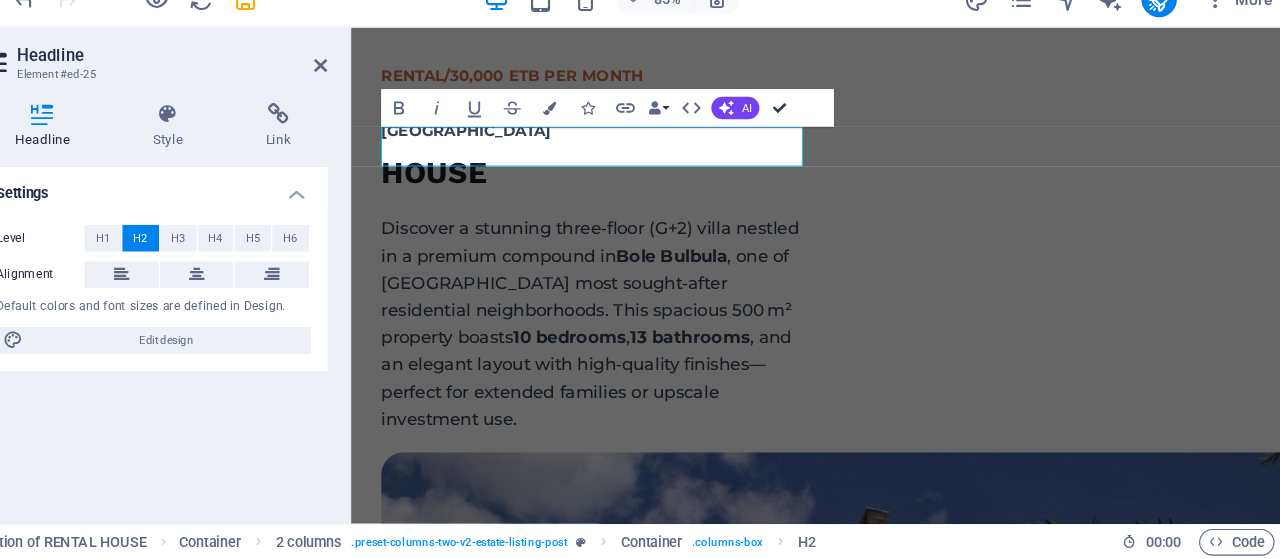 drag, startPoint x: 825, startPoint y: 149, endPoint x: 734, endPoint y: 58, distance: 128.69344 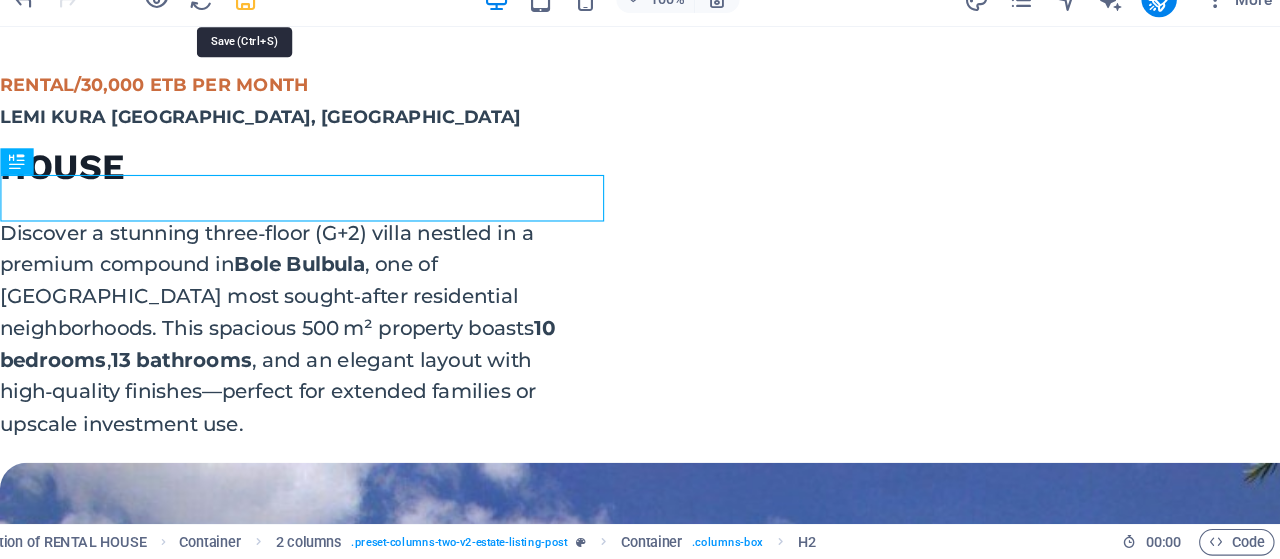 drag, startPoint x: 342, startPoint y: 58, endPoint x: 332, endPoint y: 84, distance: 27.856777 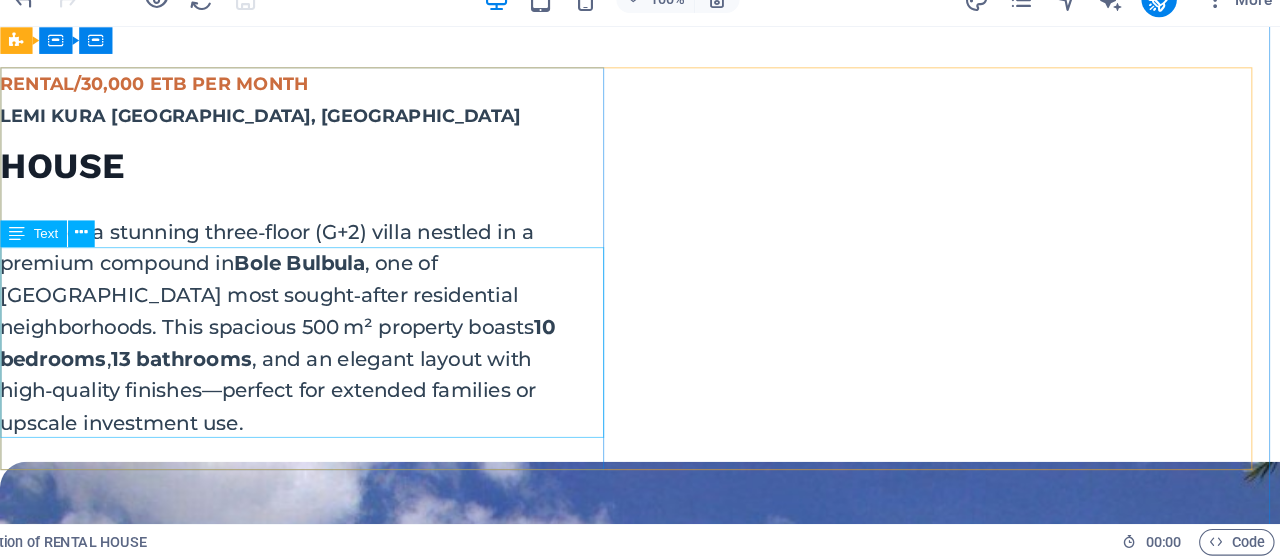 scroll, scrollTop: 624, scrollLeft: 0, axis: vertical 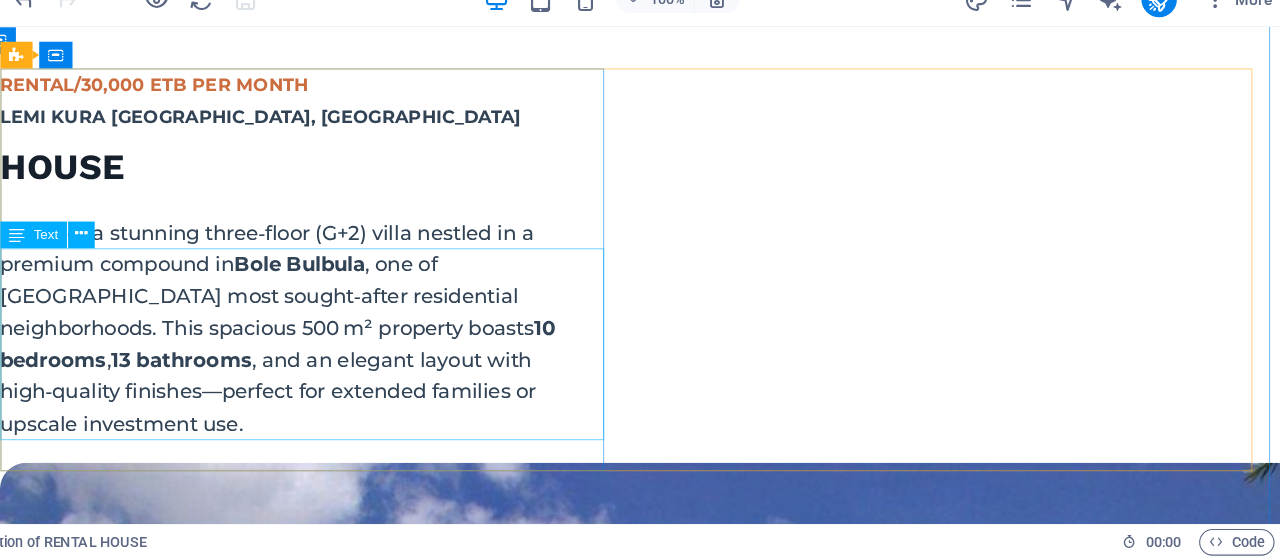 click on "Discover a stunning three‑floor (G+2) villa nestled in a premium compound in  Bole Bulbula , one of Addis Ababa’s most sought‑after residential neighborhoods. This spacious 500 m² property boasts  10 bedrooms ,  13 bathrooms , and an elegant layout with high‑quality finishes—perfect for extended families or upscale investment use." at bounding box center [269, 299] 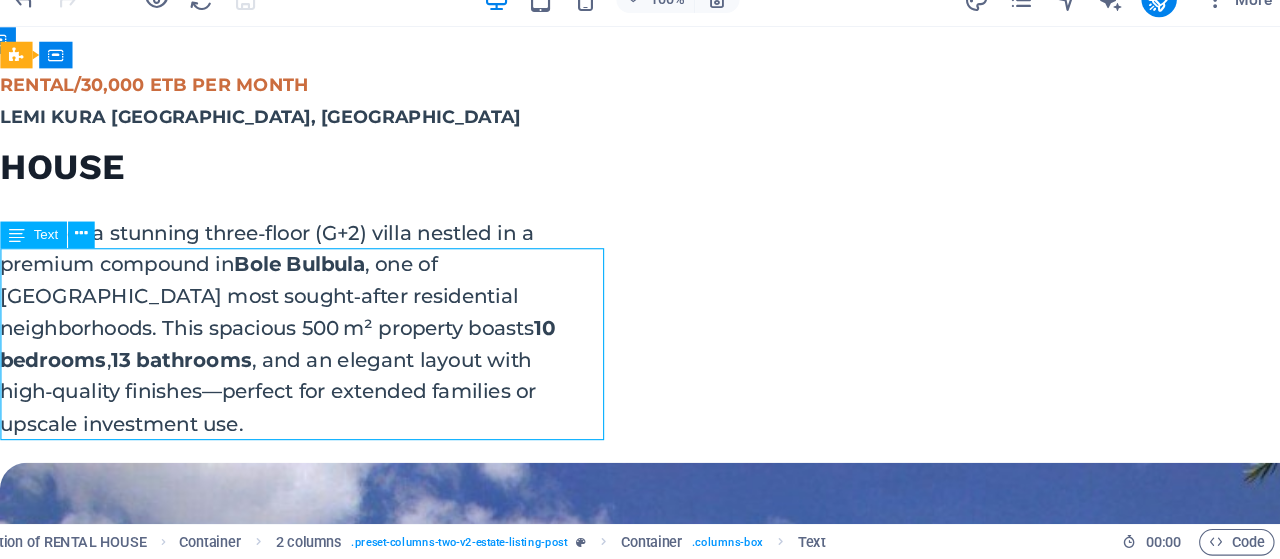 click on "Discover a stunning three‑floor (G+2) villa nestled in a premium compound in  Bole Bulbula , one of Addis Ababa’s most sought‑after residential neighborhoods. This spacious 500 m² property boasts  10 bedrooms ,  13 bathrooms , and an elegant layout with high‑quality finishes—perfect for extended families or upscale investment use." at bounding box center (269, 299) 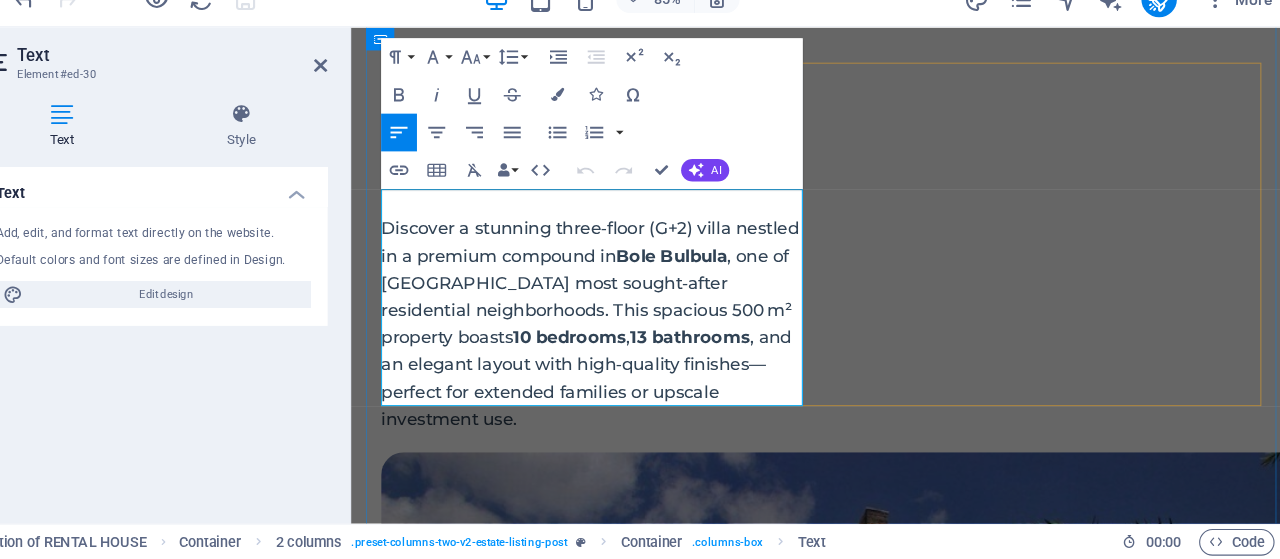 click on "Discover a stunning three‑floor (G+2) villa nestled in a premium compound in  Bole Bulbula , one of Addis Ababa’s most sought‑after residential neighborhoods. This spacious 500 m² property boasts  10 bedrooms ,  13 bathrooms , and an elegant layout with high‑quality finishes—perfect for extended families or upscale investment use." at bounding box center (606, 341) 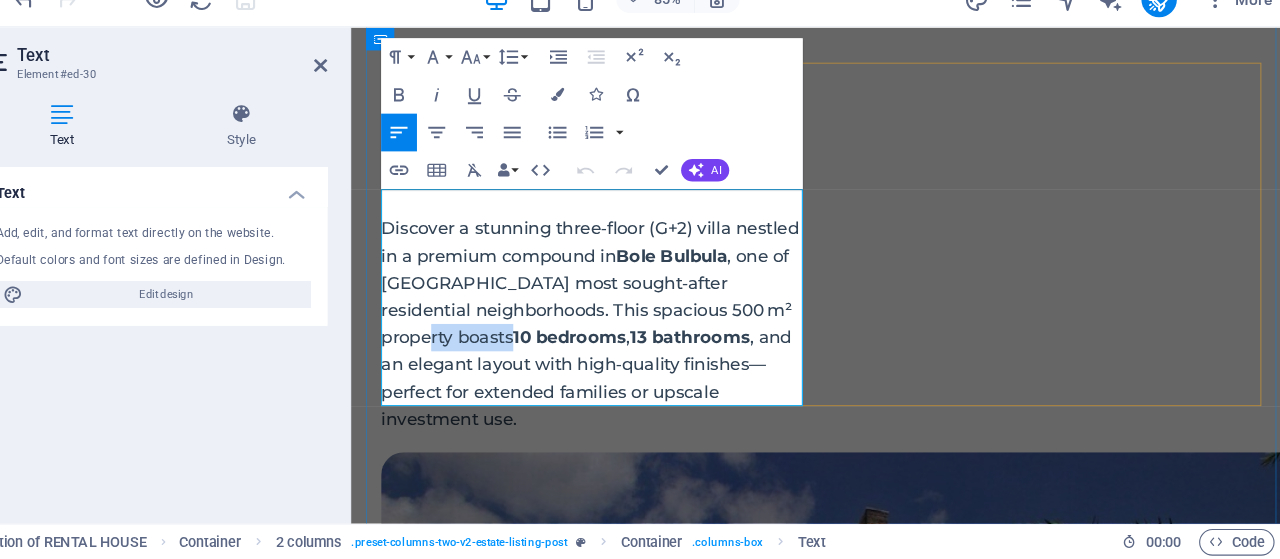 click on "Discover a stunning three‑floor (G+2) villa nestled in a premium compound in  Bole Bulbula , one of Addis Ababa’s most sought‑after residential neighborhoods. This spacious 500 m² property boasts  10 bedrooms ,  13 bathrooms , and an elegant layout with high‑quality finishes—perfect for extended families or upscale investment use." at bounding box center (606, 341) 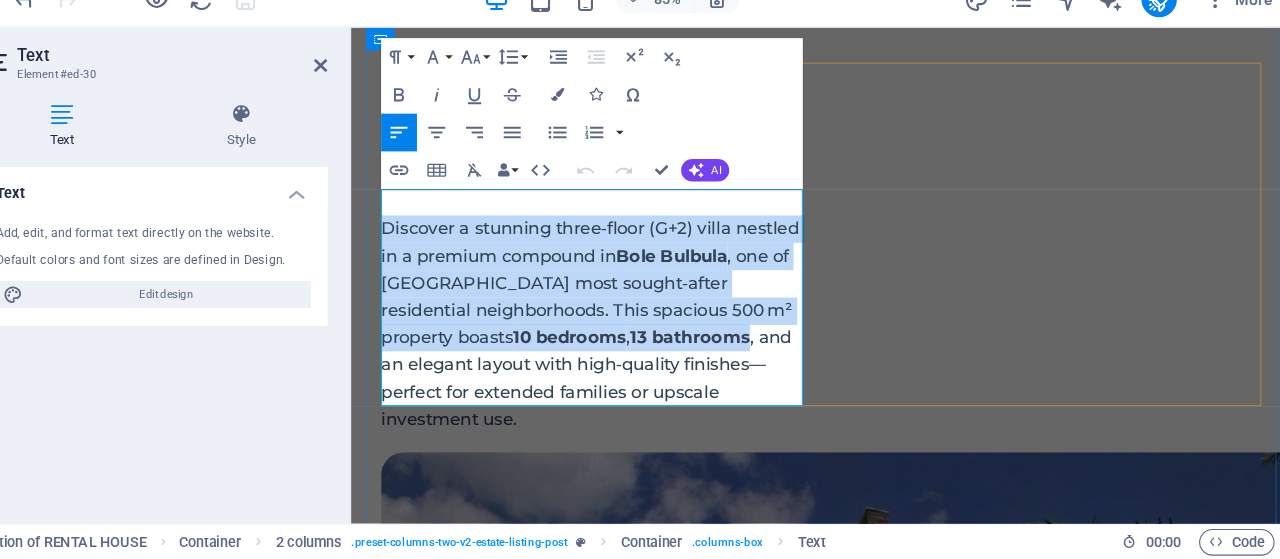 click on "Discover a stunning three‑floor (G+2) villa nestled in a premium compound in  Bole Bulbula , one of Addis Ababa’s most sought‑after residential neighborhoods. This spacious 500 m² property boasts  10 bedrooms ,  13 bathrooms , and an elegant layout with high‑quality finishes—perfect for extended families or upscale investment use." at bounding box center (606, 341) 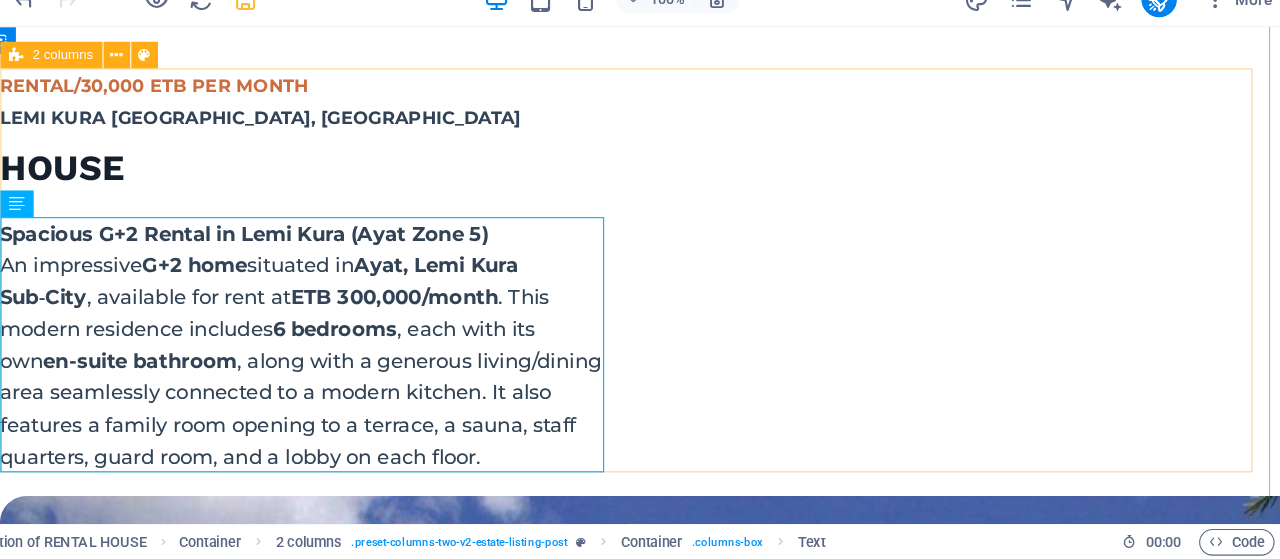 scroll, scrollTop: 624, scrollLeft: 0, axis: vertical 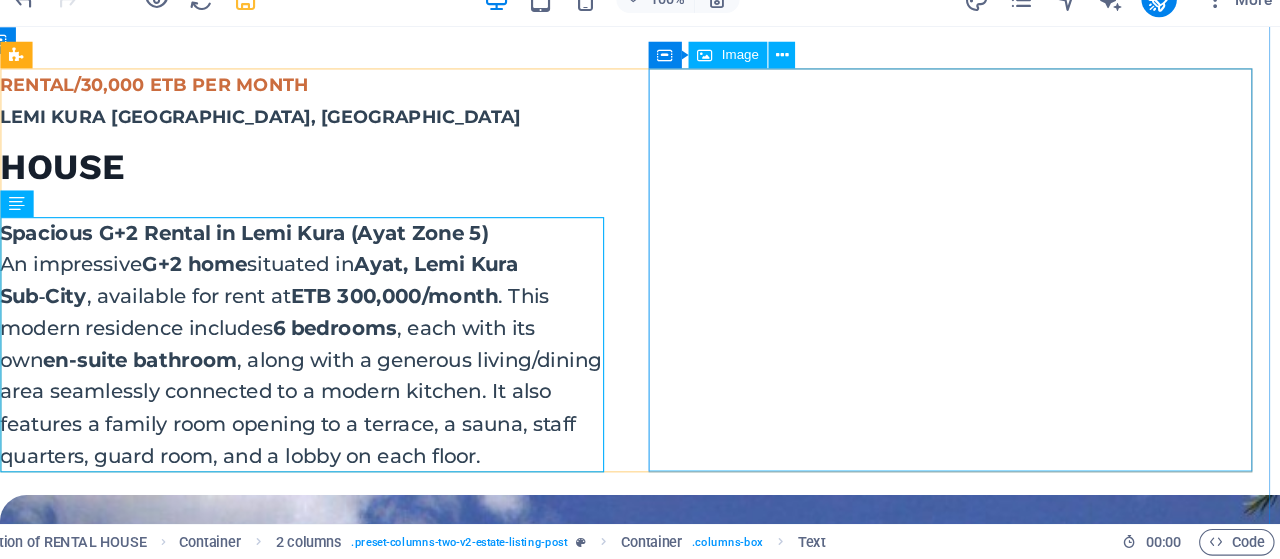 click at bounding box center (269, 848) 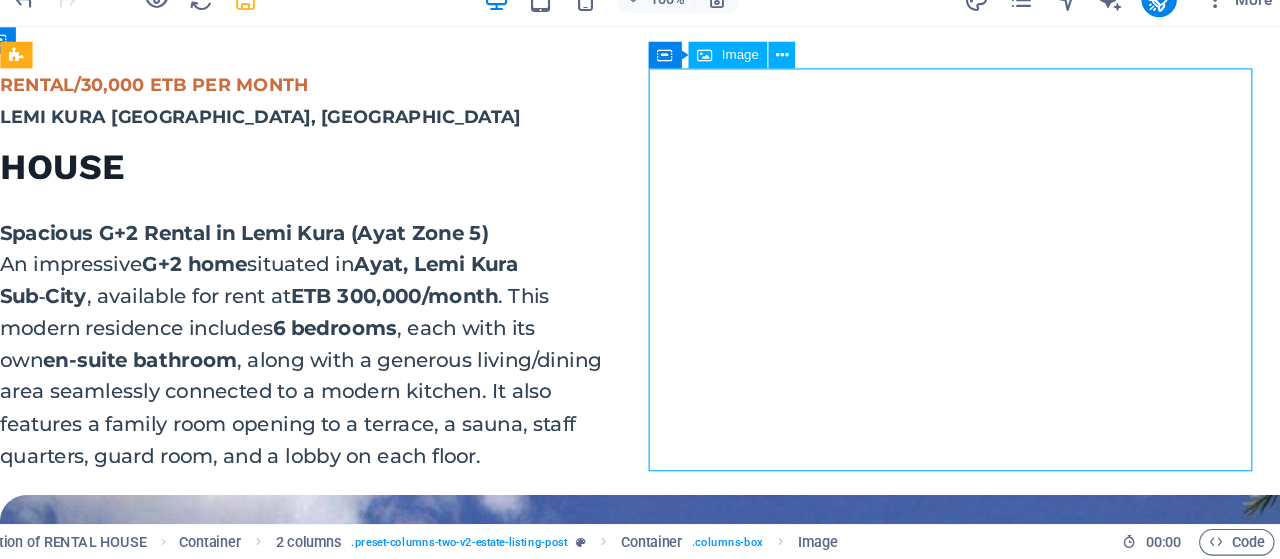 click at bounding box center (269, 848) 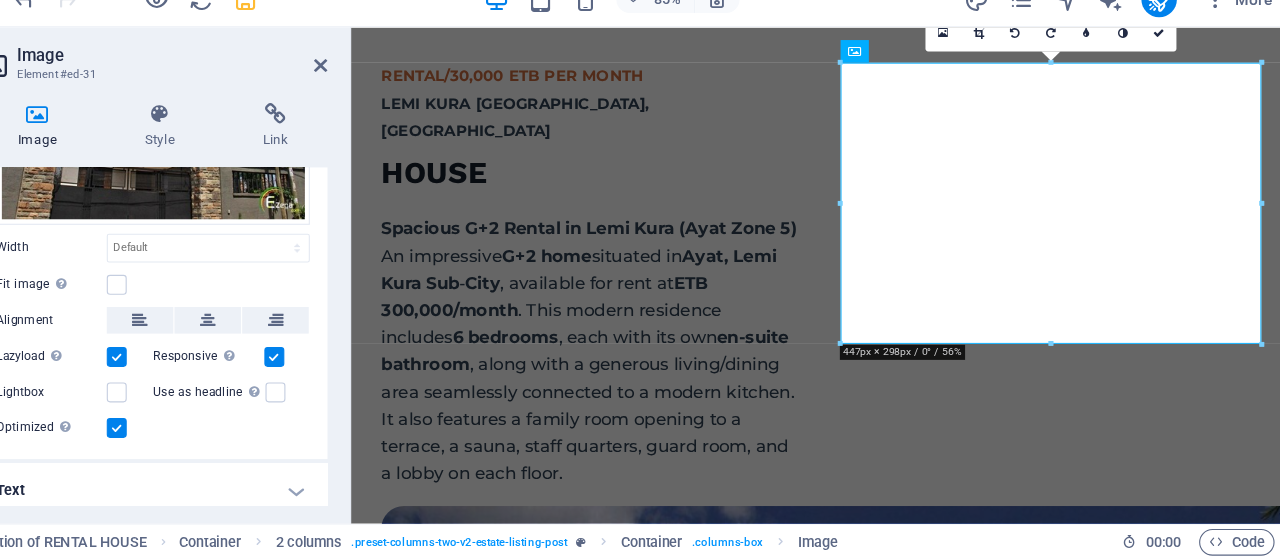 scroll, scrollTop: 96, scrollLeft: 0, axis: vertical 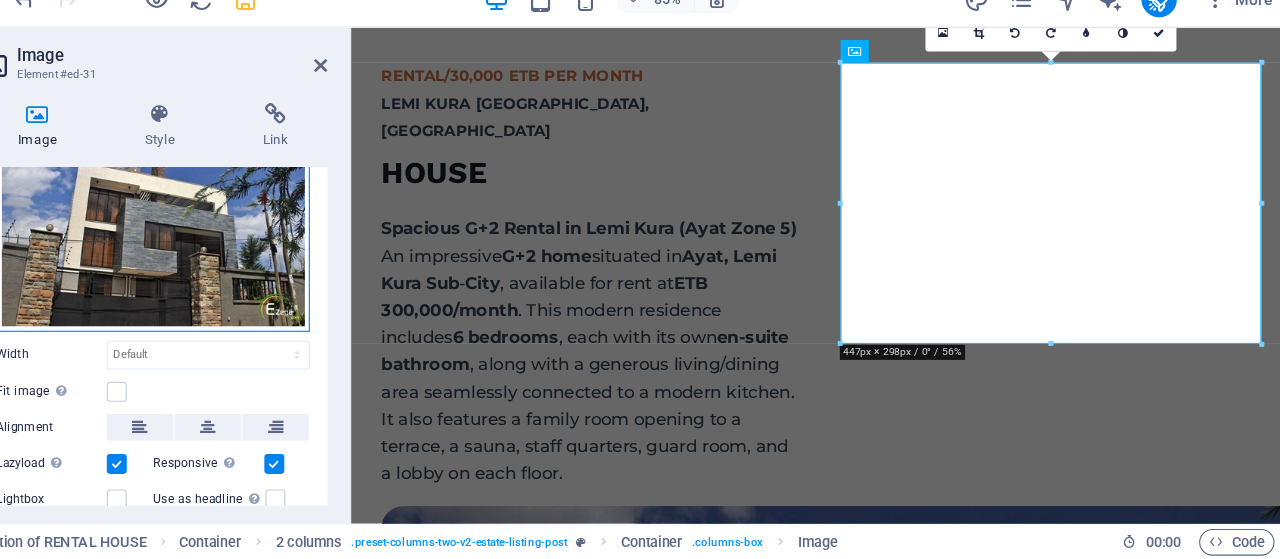 click on "Drag files here, click to choose files or select files from Files or our free stock photos & videos" at bounding box center [253, 258] 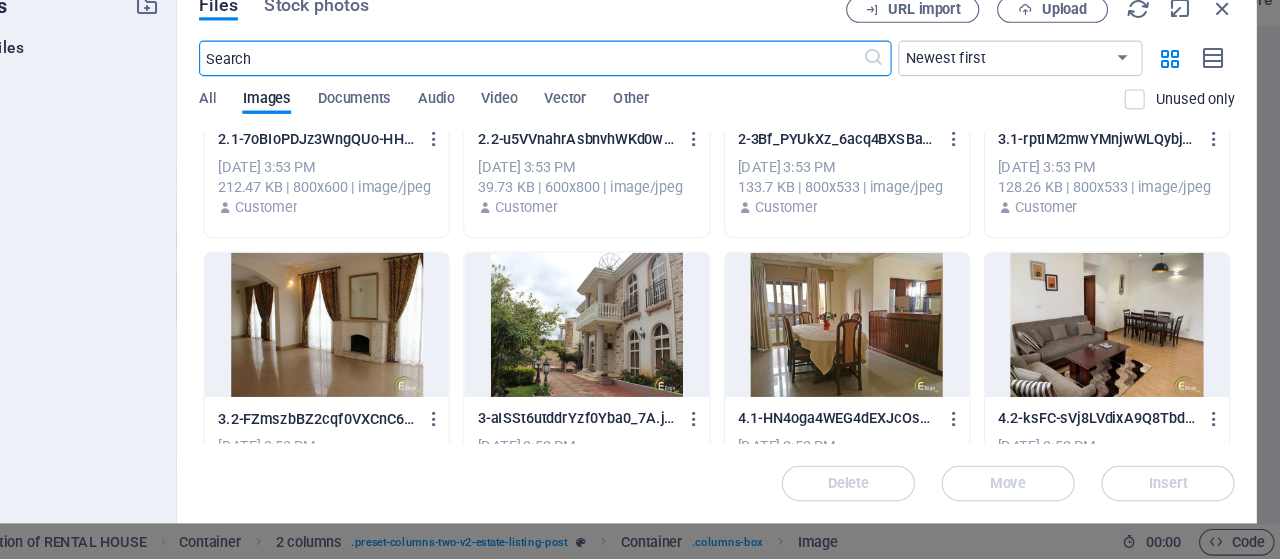 scroll, scrollTop: 288, scrollLeft: 0, axis: vertical 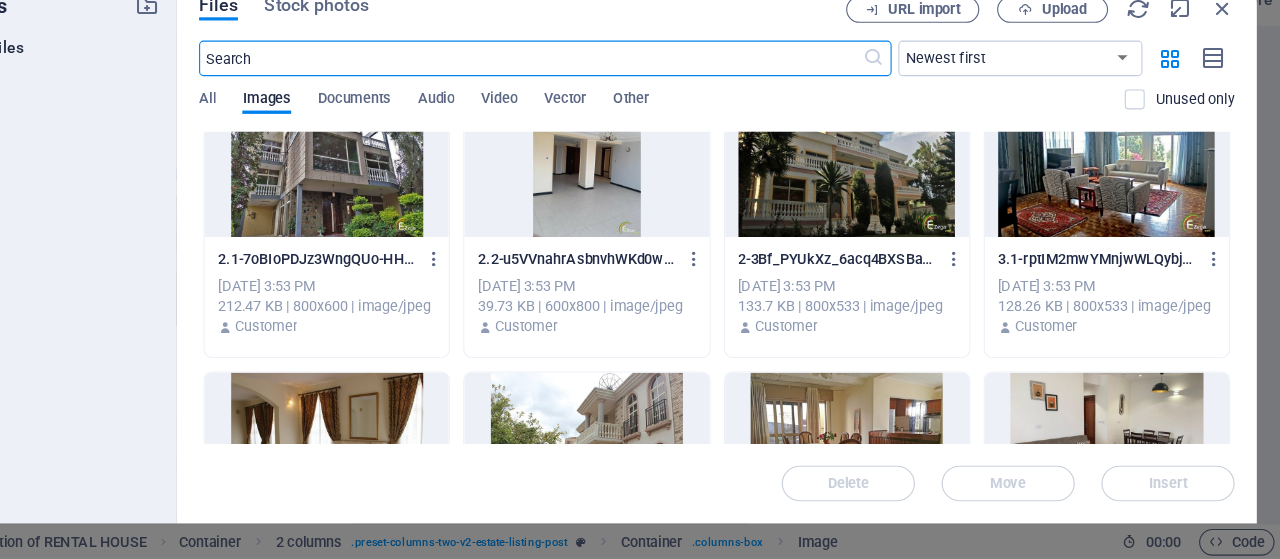 click at bounding box center [1113, 204] 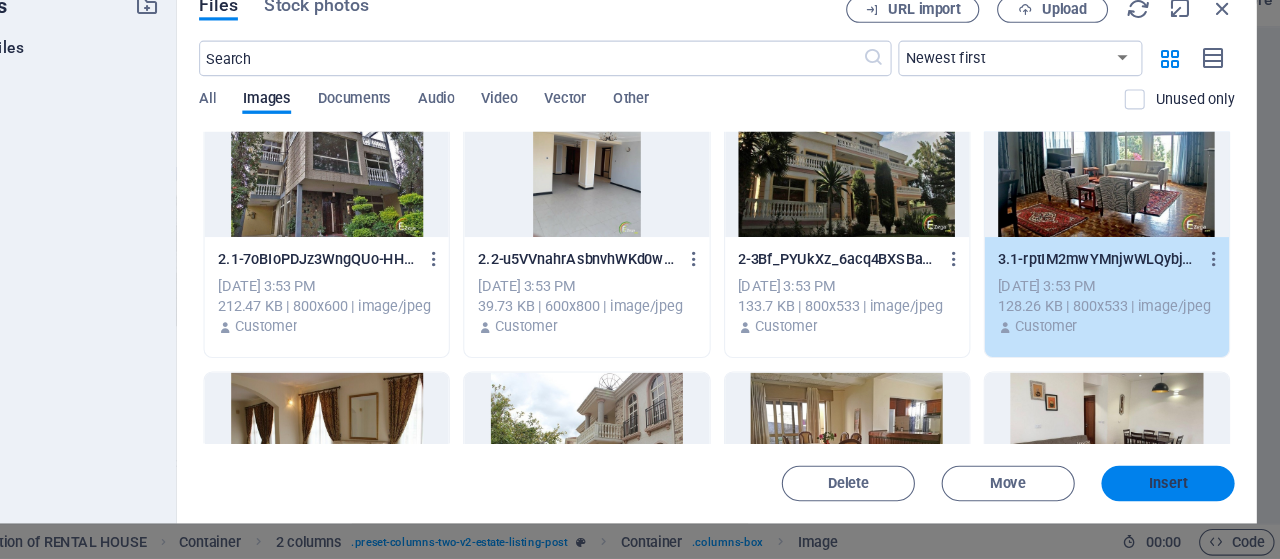 drag, startPoint x: 1180, startPoint y: 496, endPoint x: 236, endPoint y: 176, distance: 996.76276 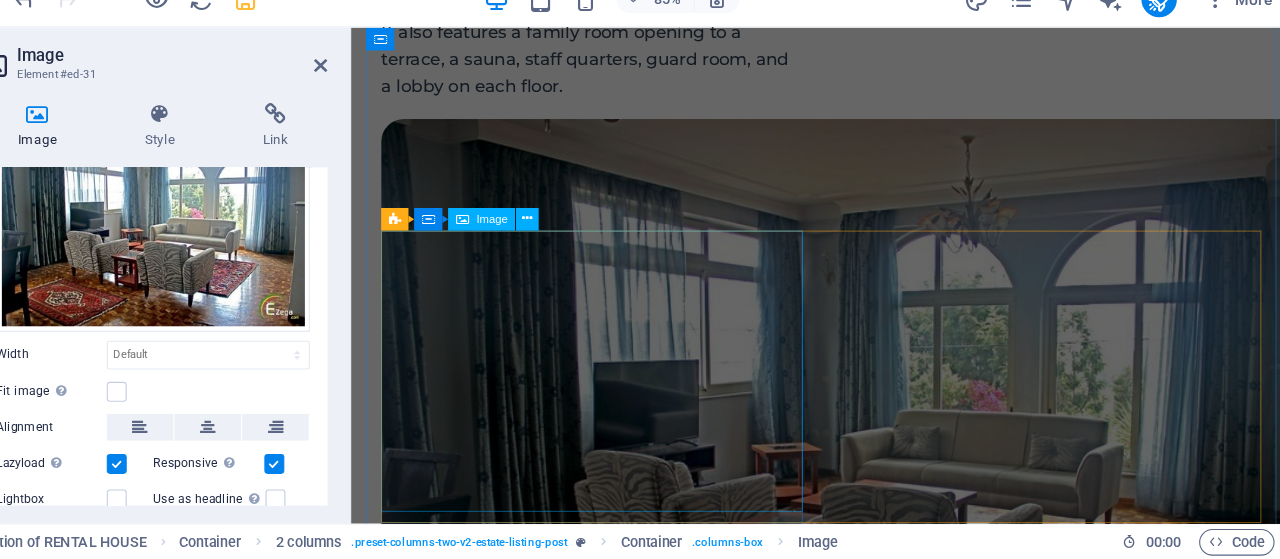scroll, scrollTop: 1040, scrollLeft: 0, axis: vertical 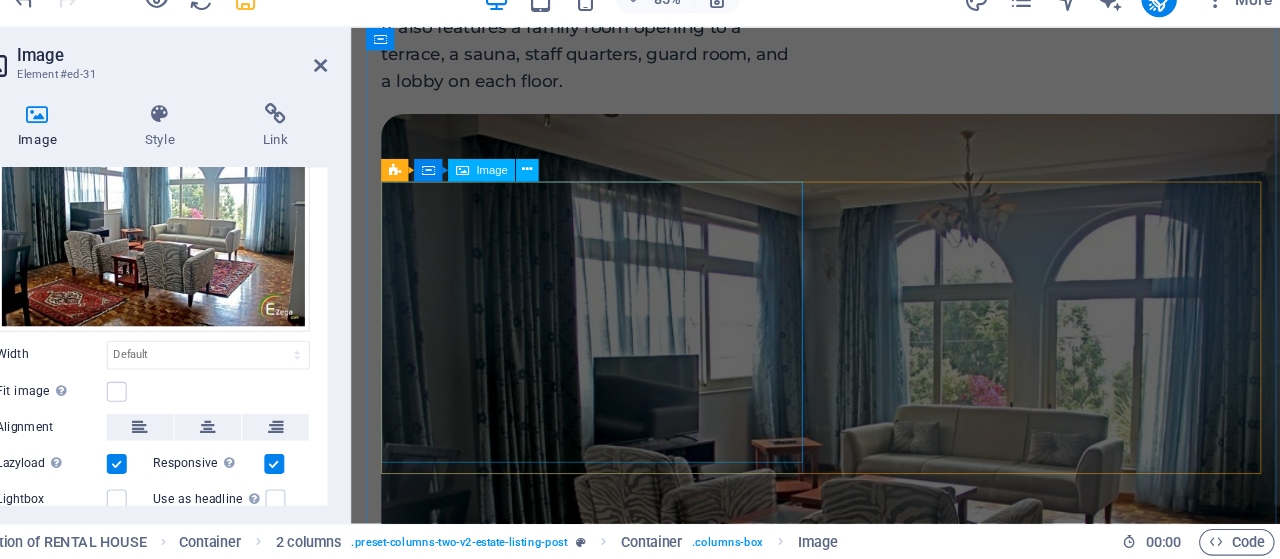 click at bounding box center [606, 1236] 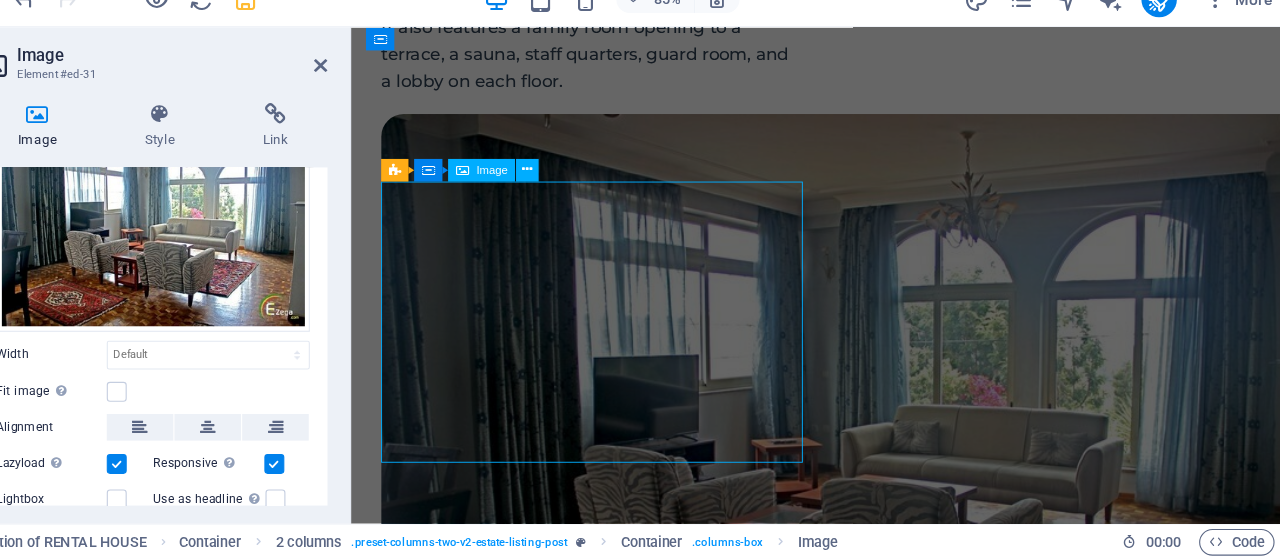 click at bounding box center (606, 1236) 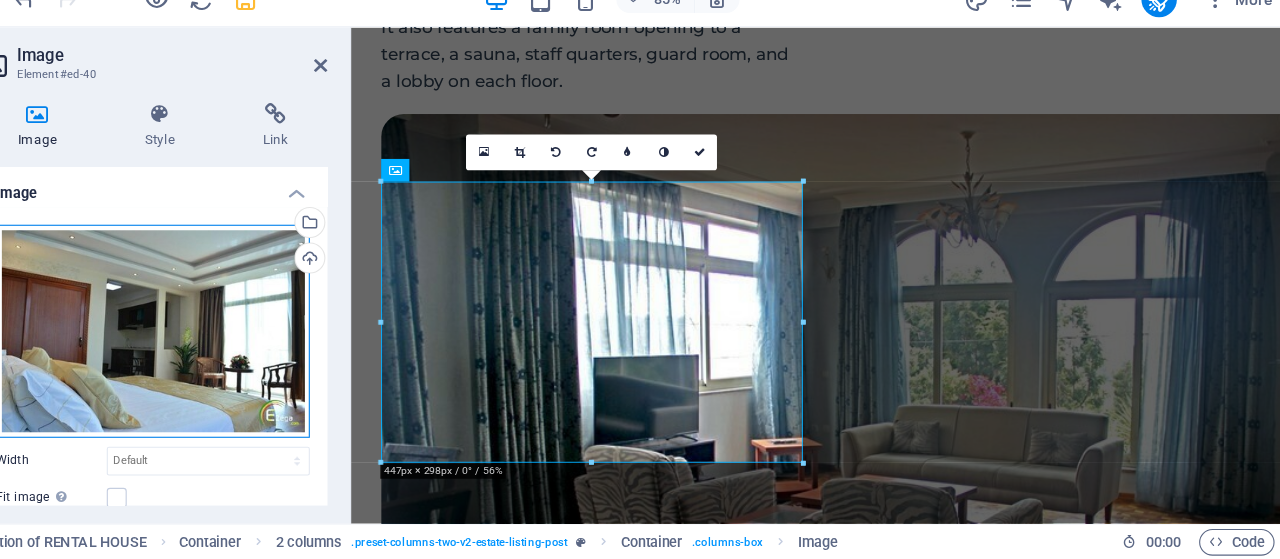 click on "Drag files here, click to choose files or select files from Files or our free stock photos & videos" at bounding box center [253, 354] 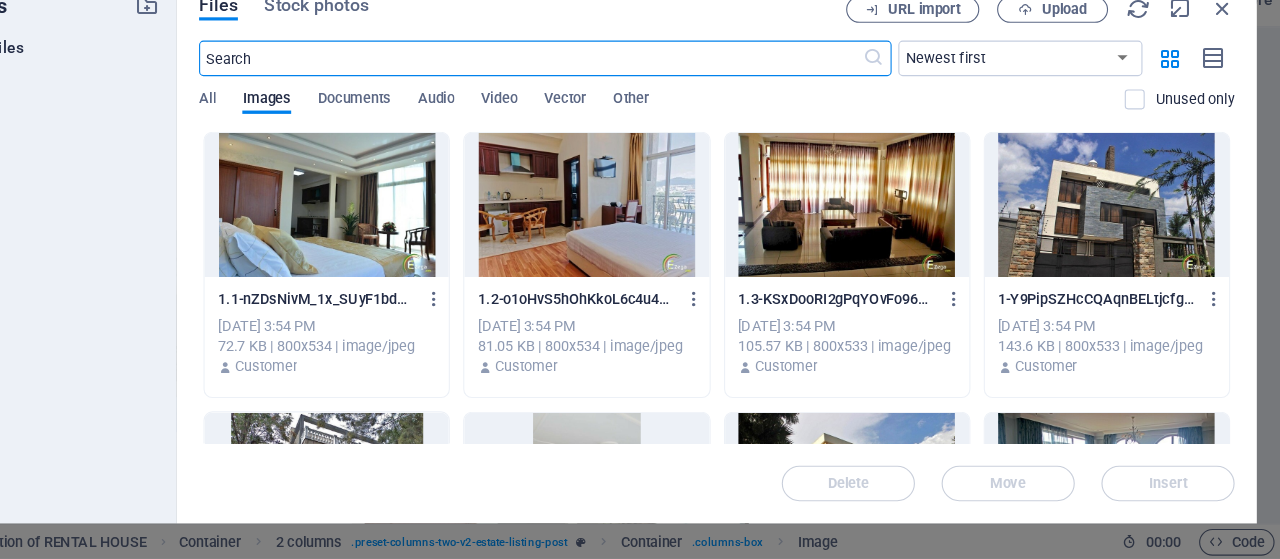scroll, scrollTop: 1011, scrollLeft: 0, axis: vertical 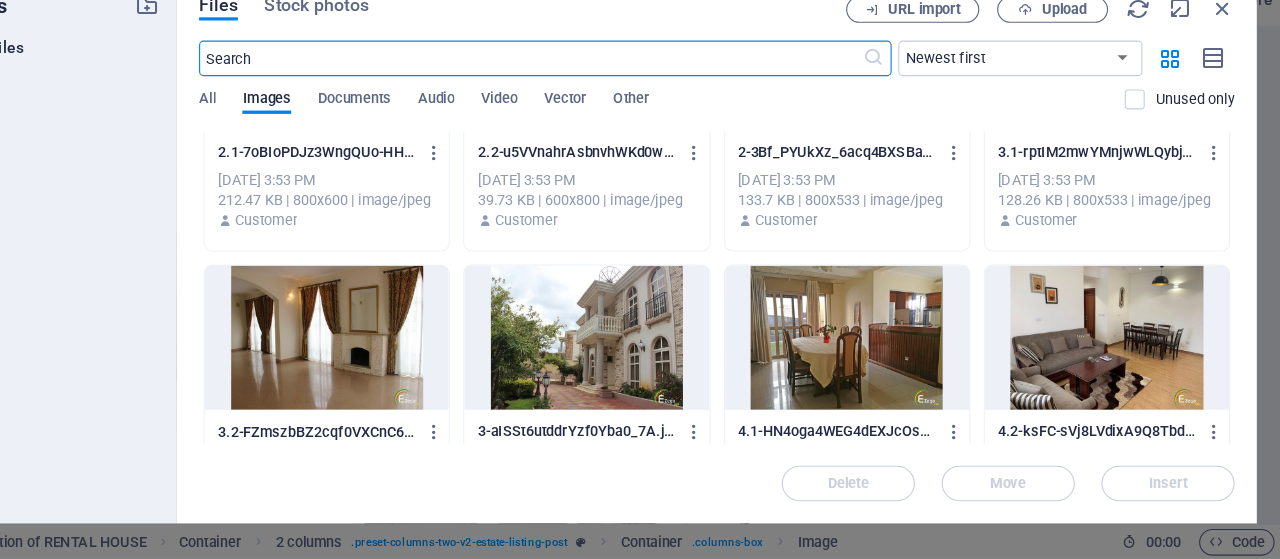 click at bounding box center [410, 360] 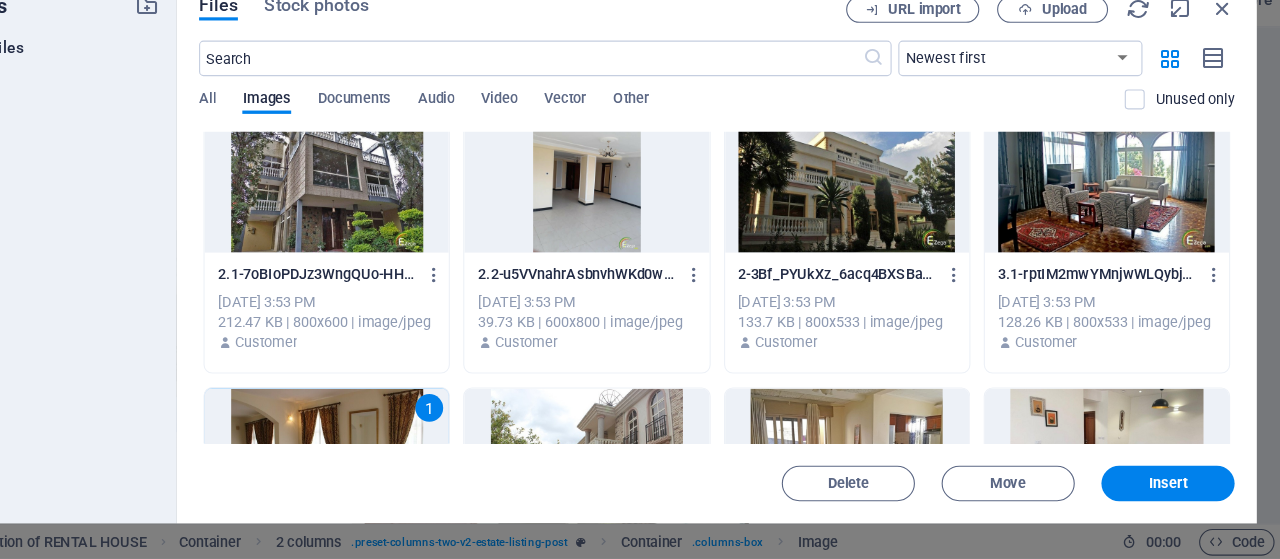 scroll, scrollTop: 288, scrollLeft: 0, axis: vertical 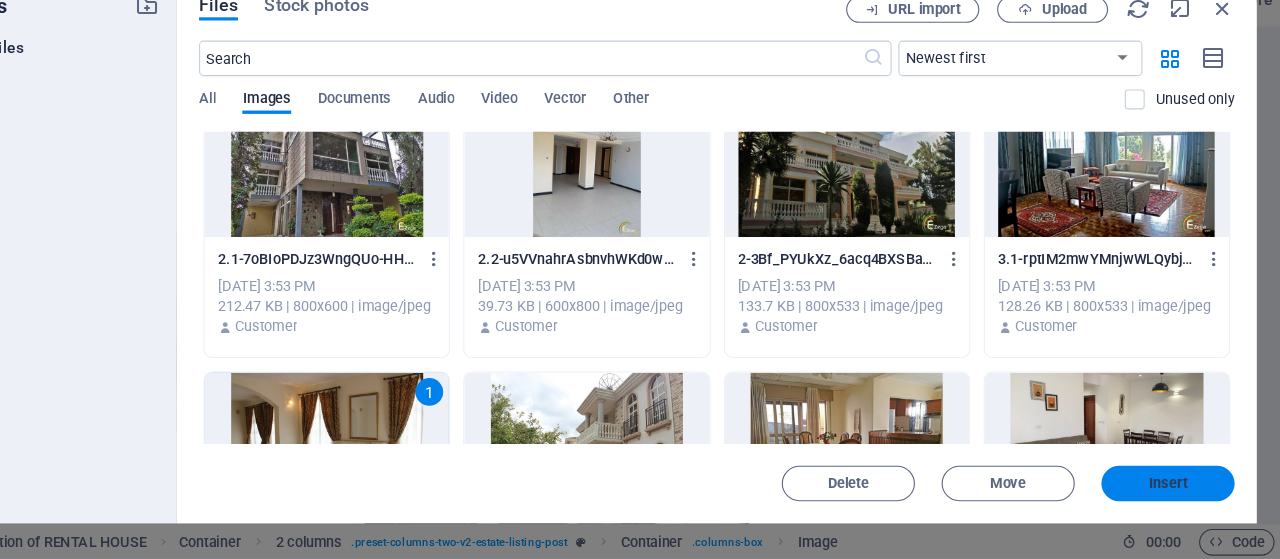 drag, startPoint x: 1161, startPoint y: 493, endPoint x: 21, endPoint y: 324, distance: 1152.4586 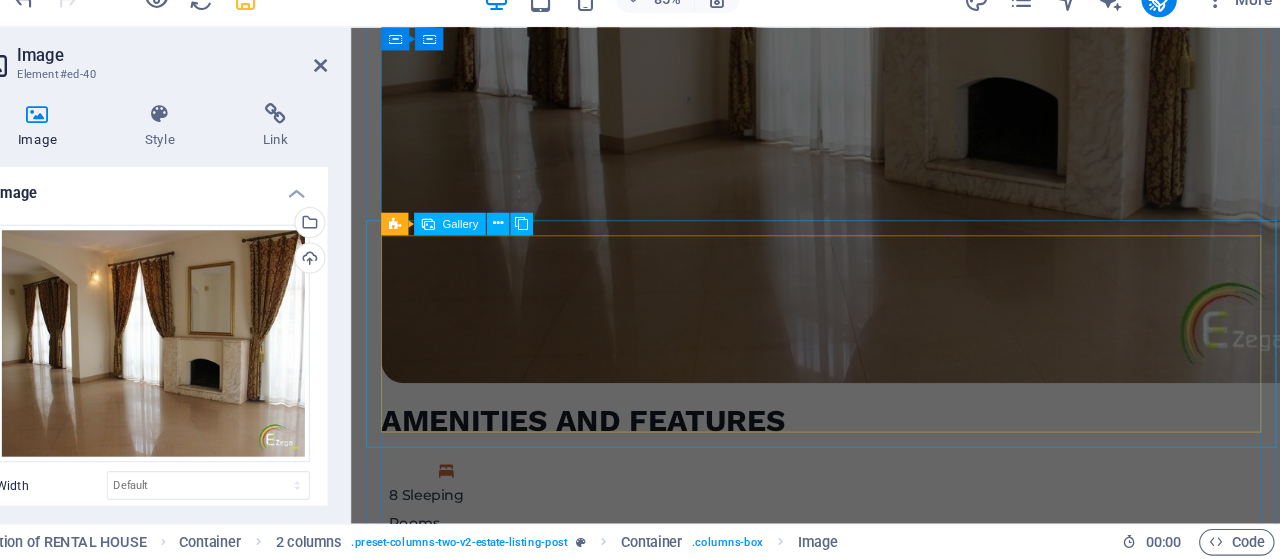 scroll, scrollTop: 2410, scrollLeft: 0, axis: vertical 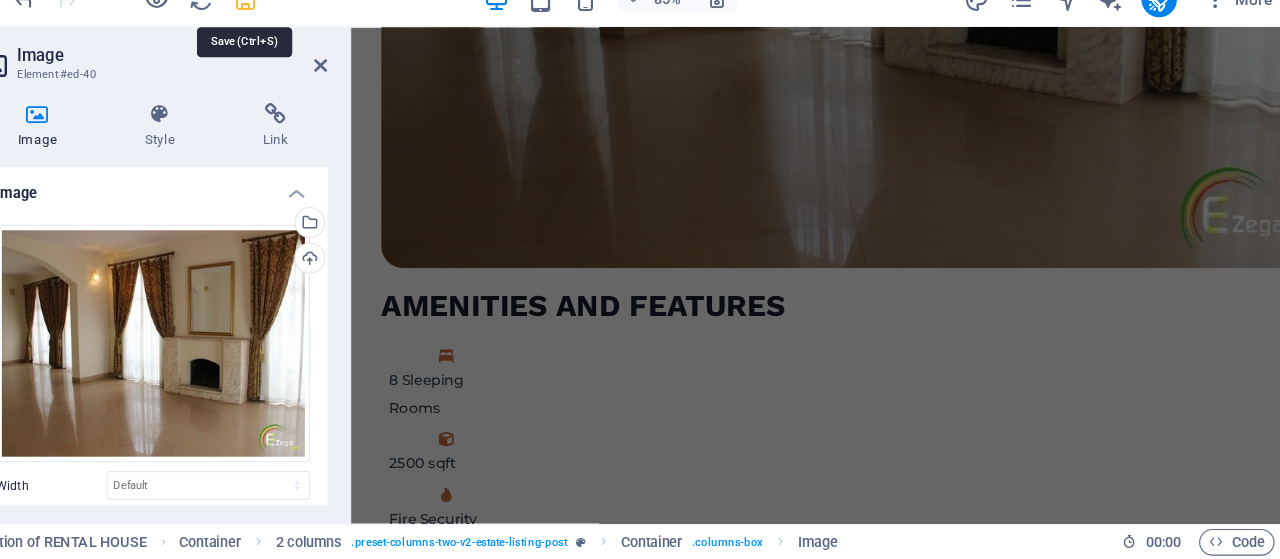 click at bounding box center [337, 55] 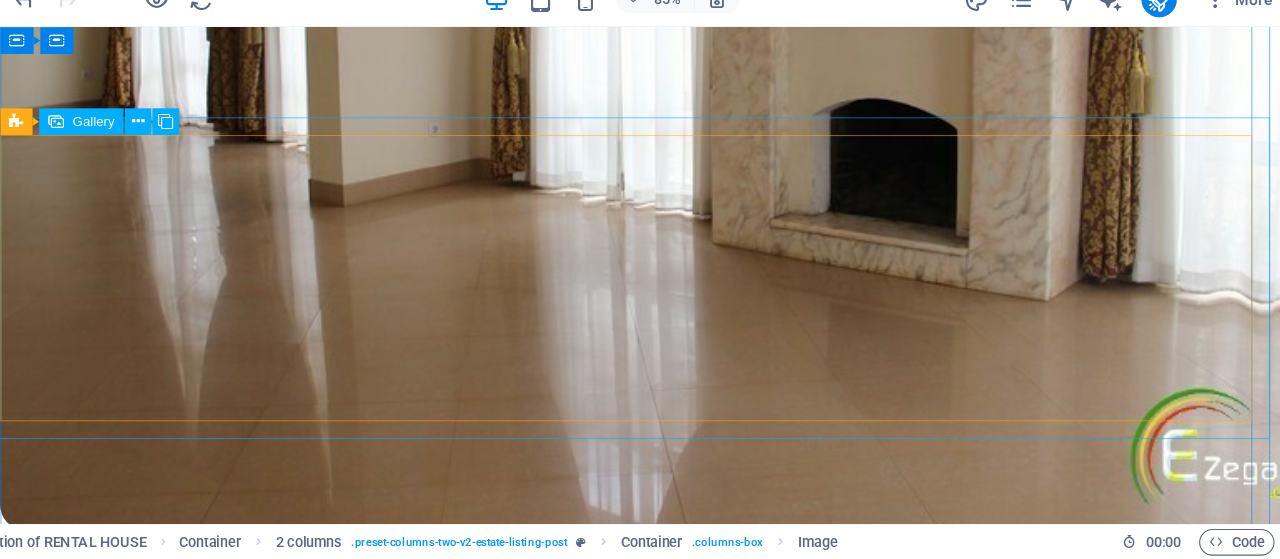scroll, scrollTop: 2392, scrollLeft: 0, axis: vertical 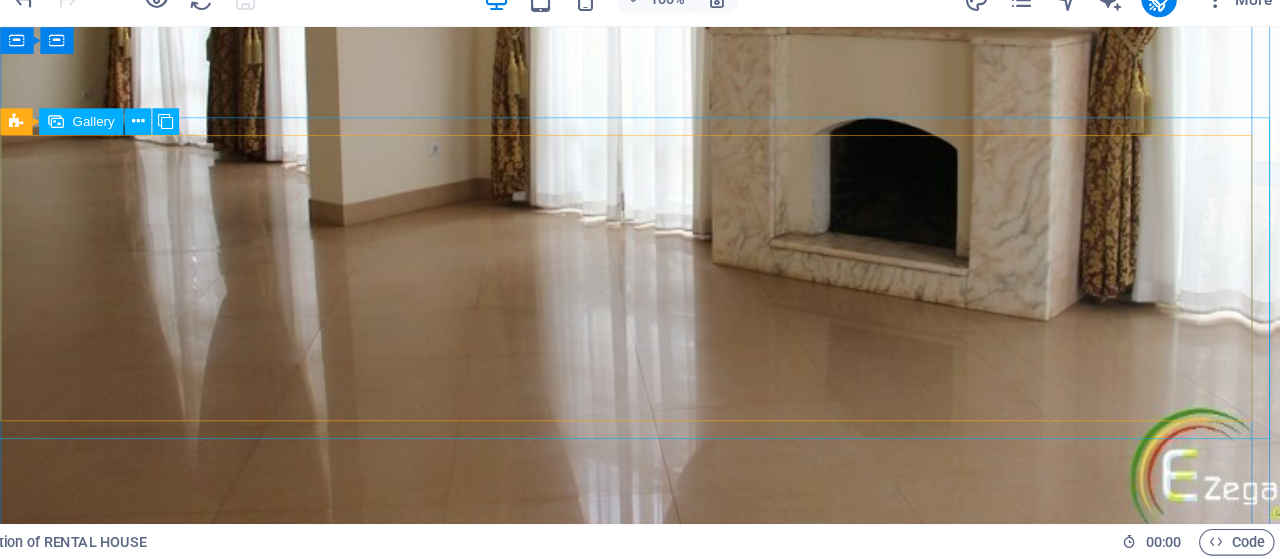 click at bounding box center [126, 2919] 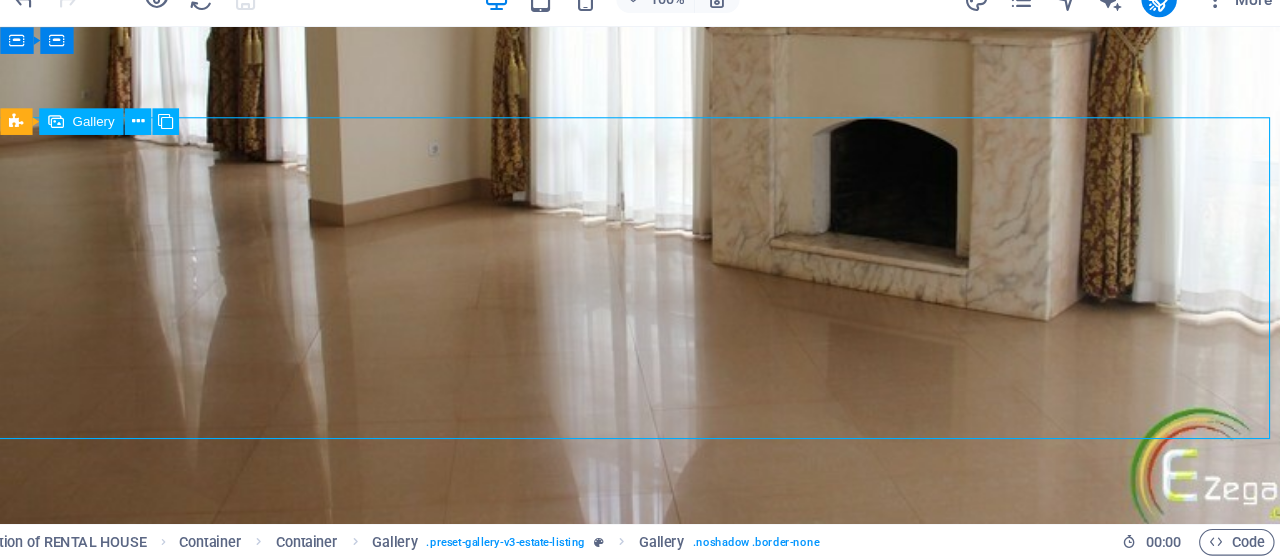 click at bounding box center (126, 2919) 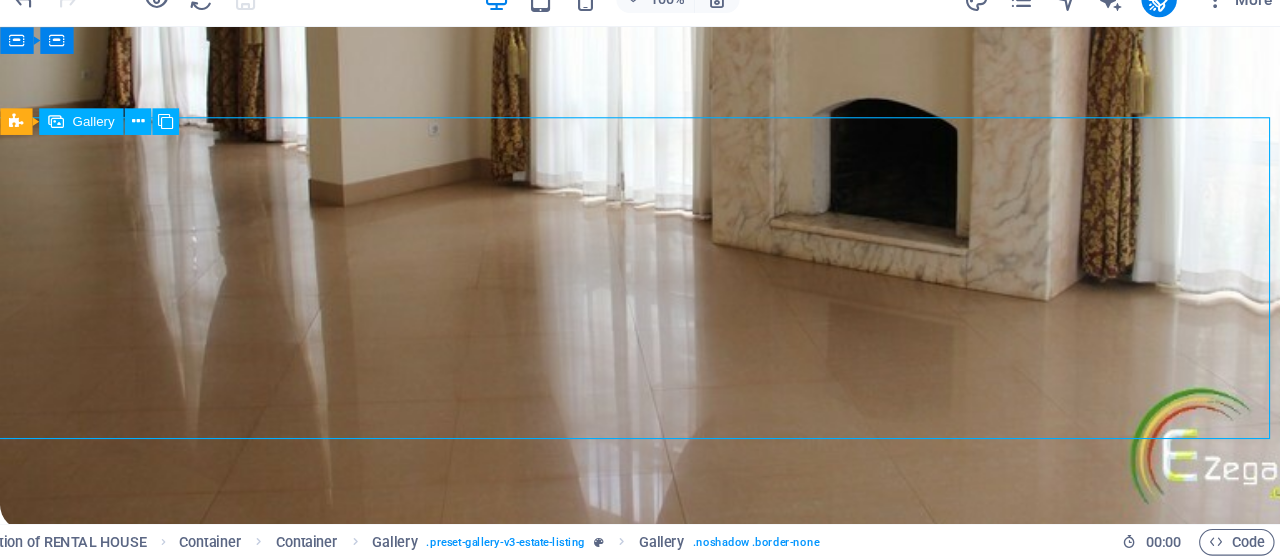 select on "4" 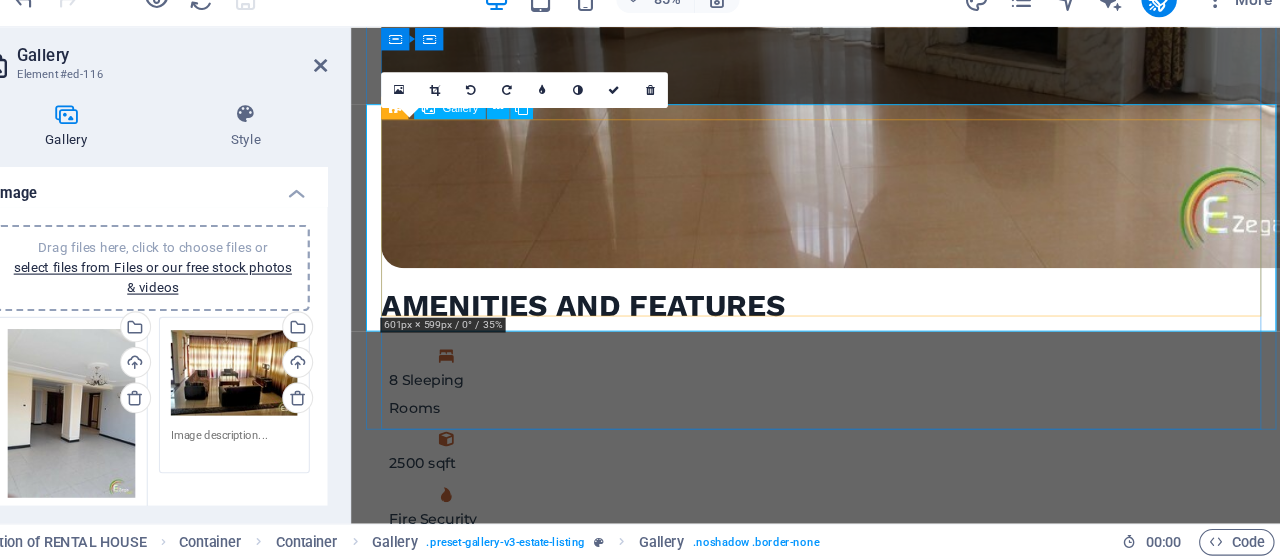click at bounding box center [488, 2706] 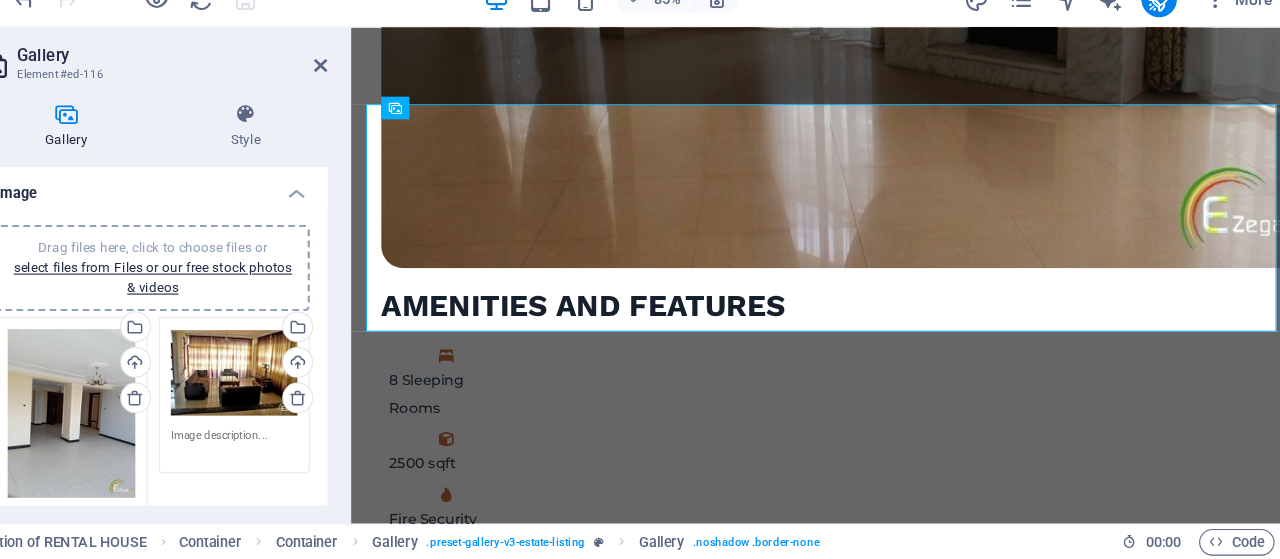 click on "Drag files here, click to choose files or select files from Files or our free stock photos & videos" at bounding box center (180, 428) 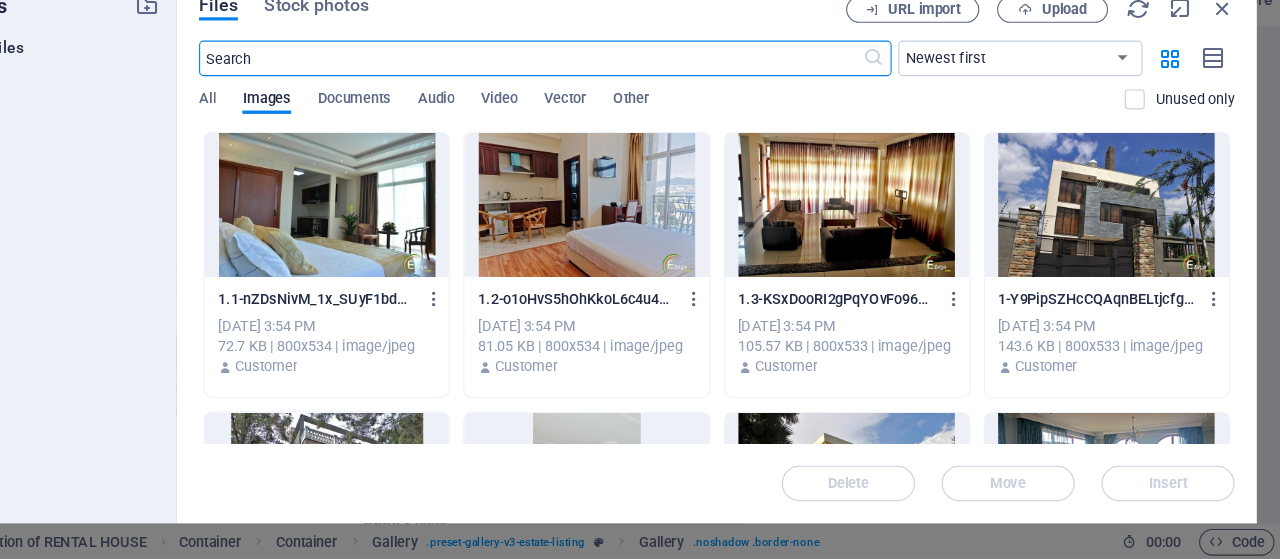 scroll, scrollTop: 1665, scrollLeft: 0, axis: vertical 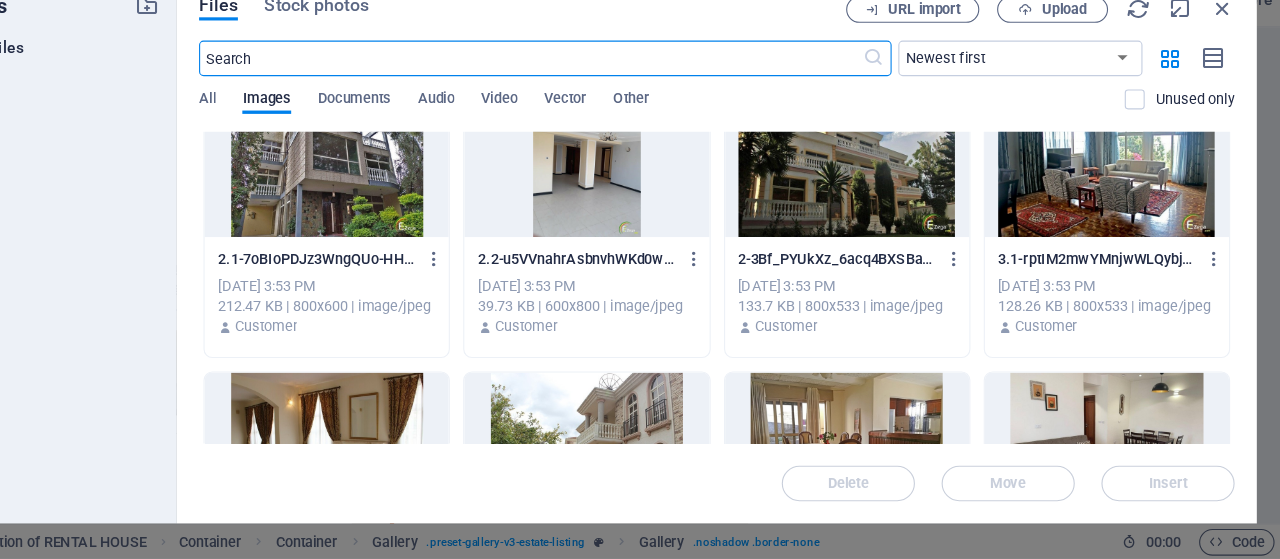 click at bounding box center [1113, 204] 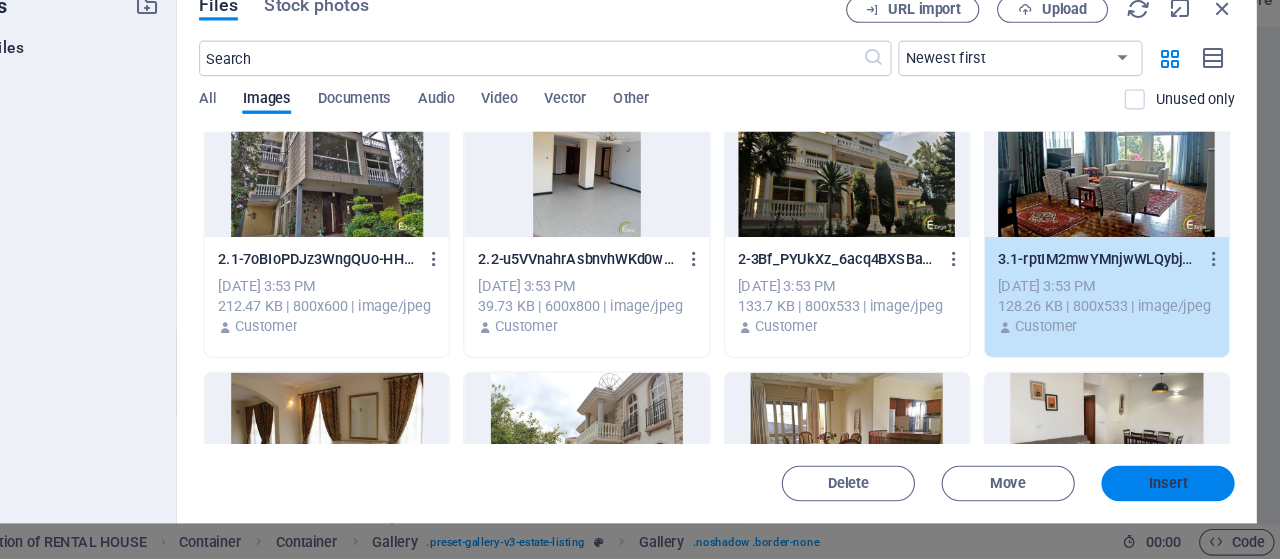 click on "Insert" at bounding box center (1168, 491) 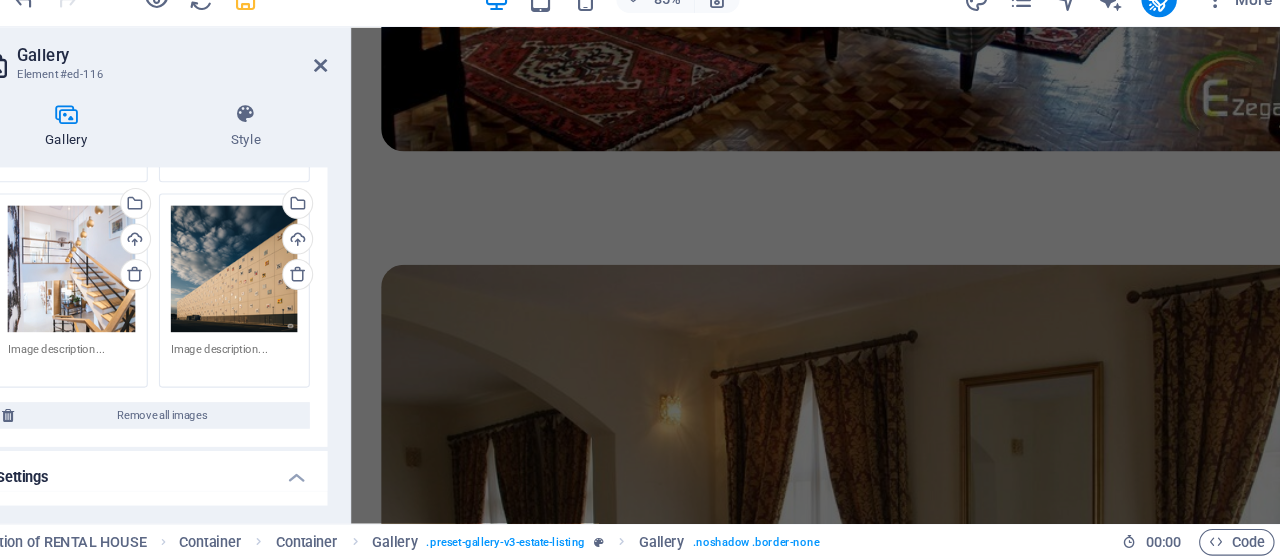 scroll, scrollTop: 288, scrollLeft: 0, axis: vertical 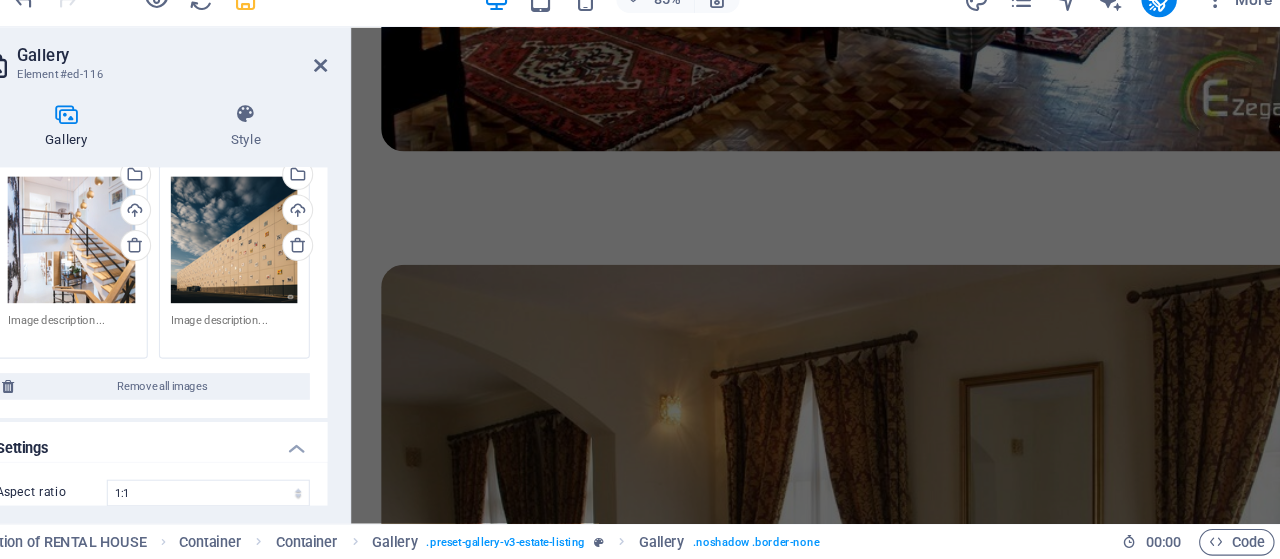 click on "Drag files here, click to choose files or select files from Files or our free stock photos & videos" at bounding box center [327, 272] 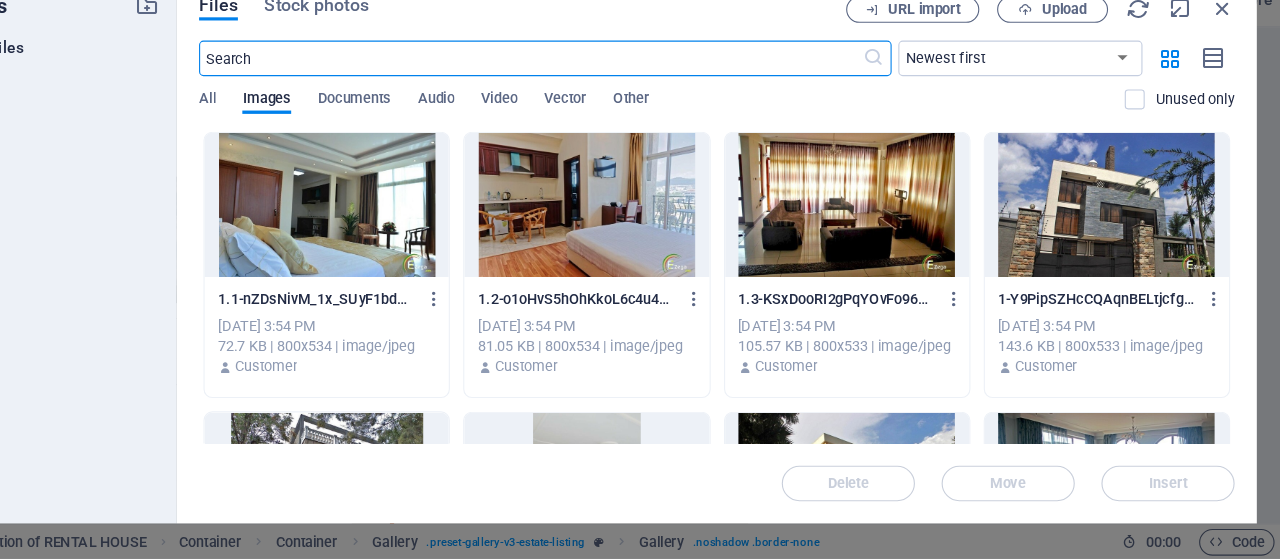 scroll, scrollTop: 215, scrollLeft: 0, axis: vertical 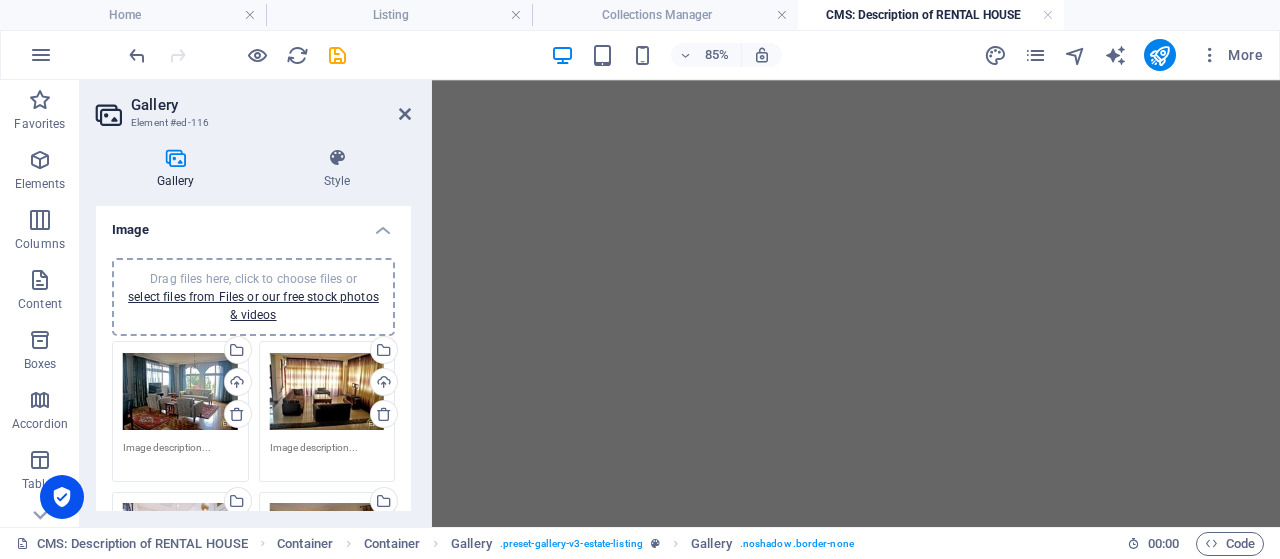 select on "4" 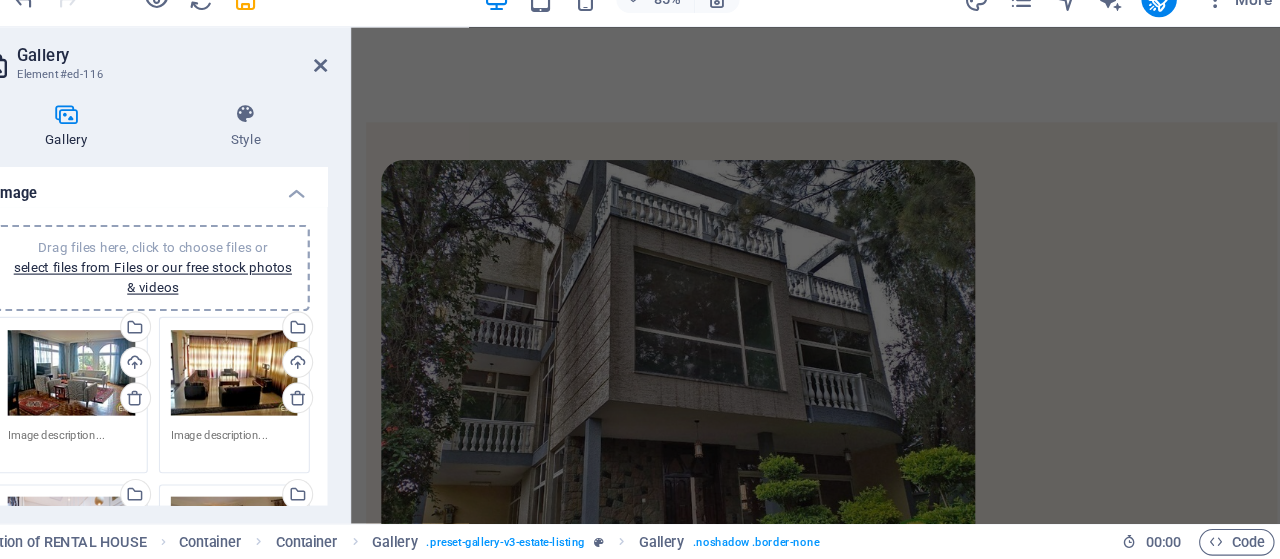 scroll, scrollTop: 1690, scrollLeft: 0, axis: vertical 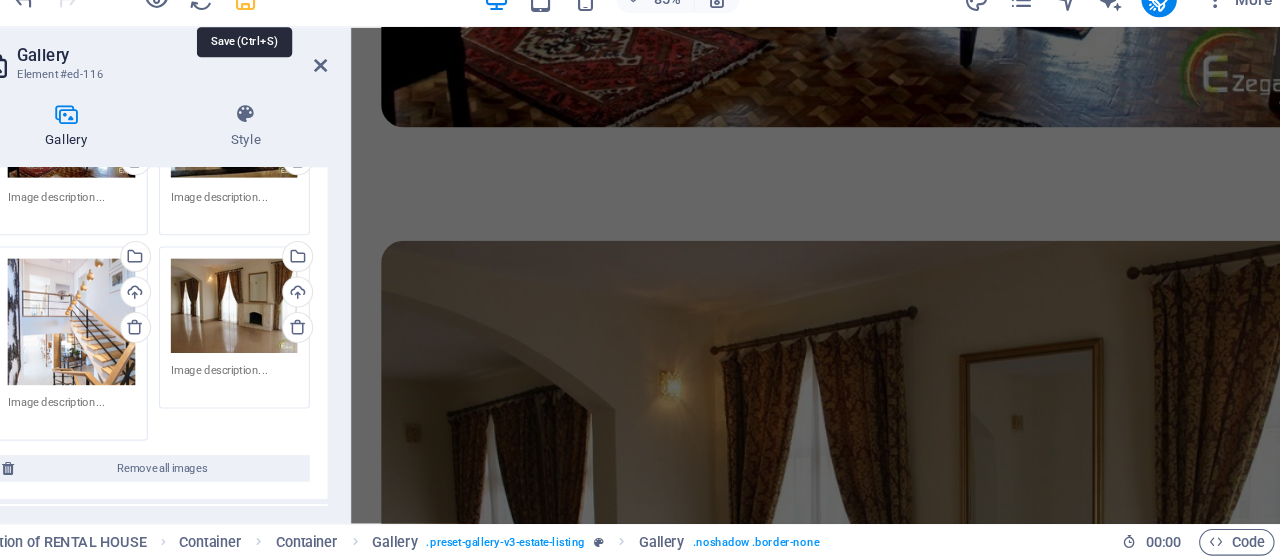 click at bounding box center (337, 55) 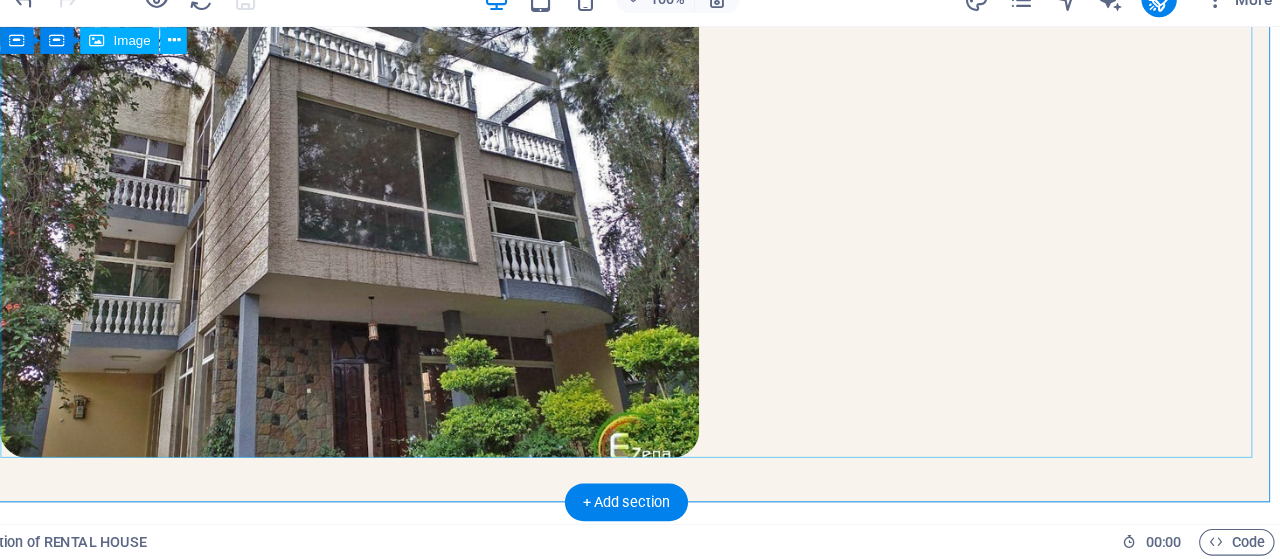 scroll, scrollTop: 0, scrollLeft: 0, axis: both 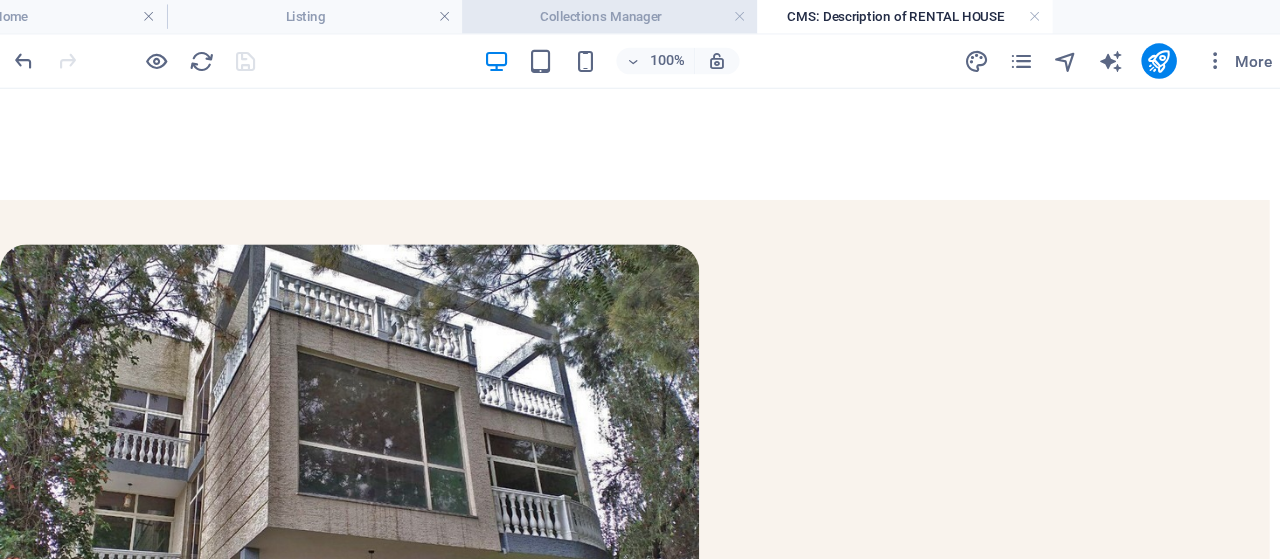 click on "Collections Manager" at bounding box center [665, 15] 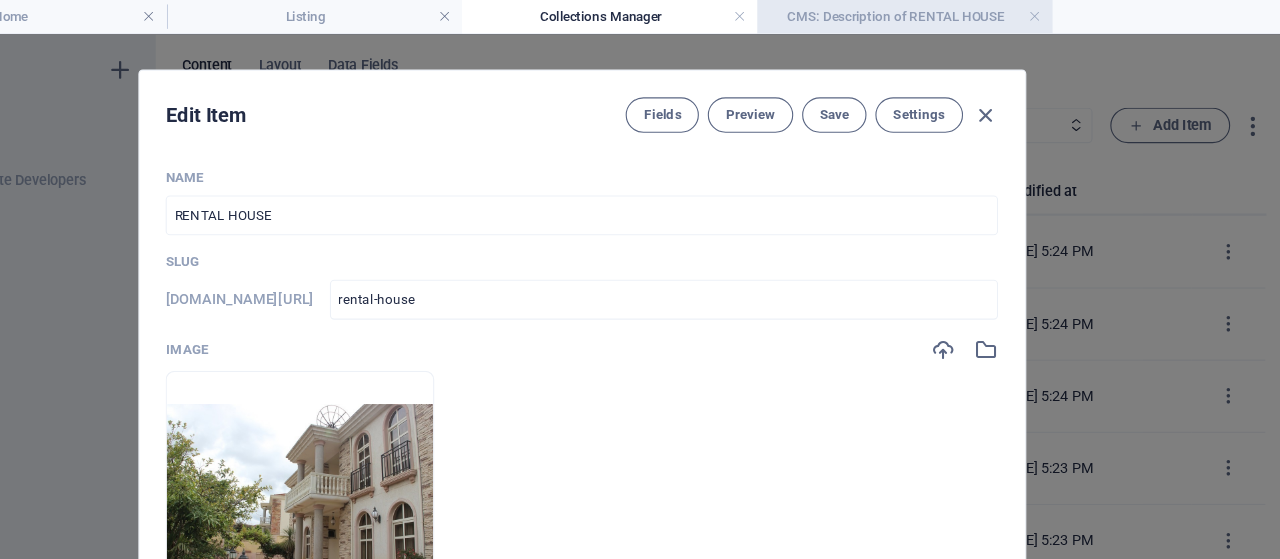 scroll, scrollTop: 661, scrollLeft: 0, axis: vertical 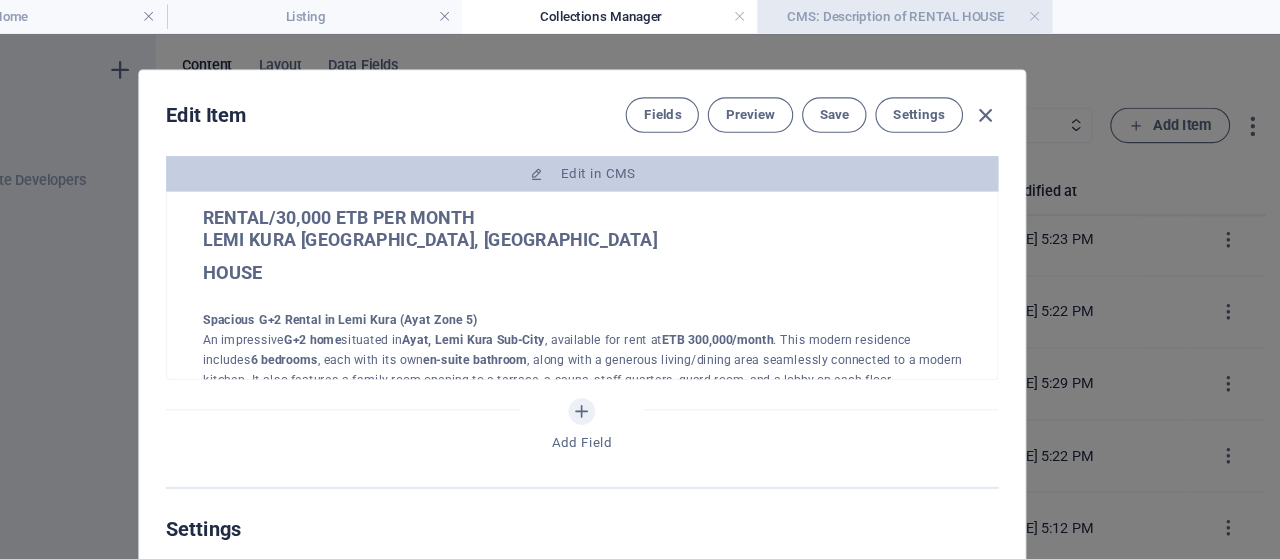 click on "CMS: Description of RENTAL HOUSE" at bounding box center (931, 15) 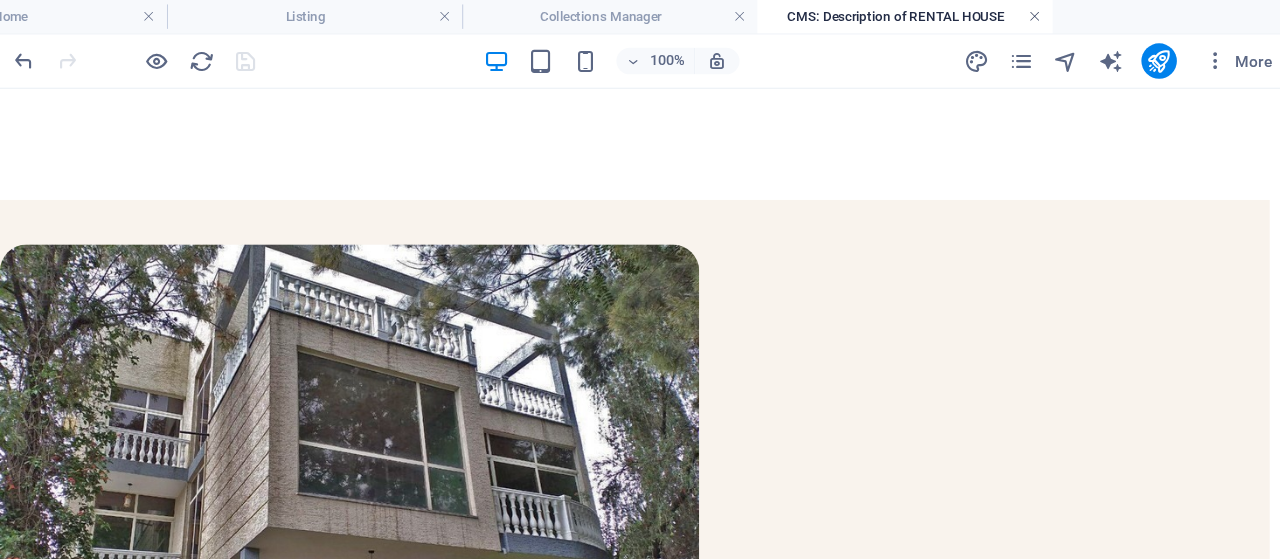 click at bounding box center [1048, 15] 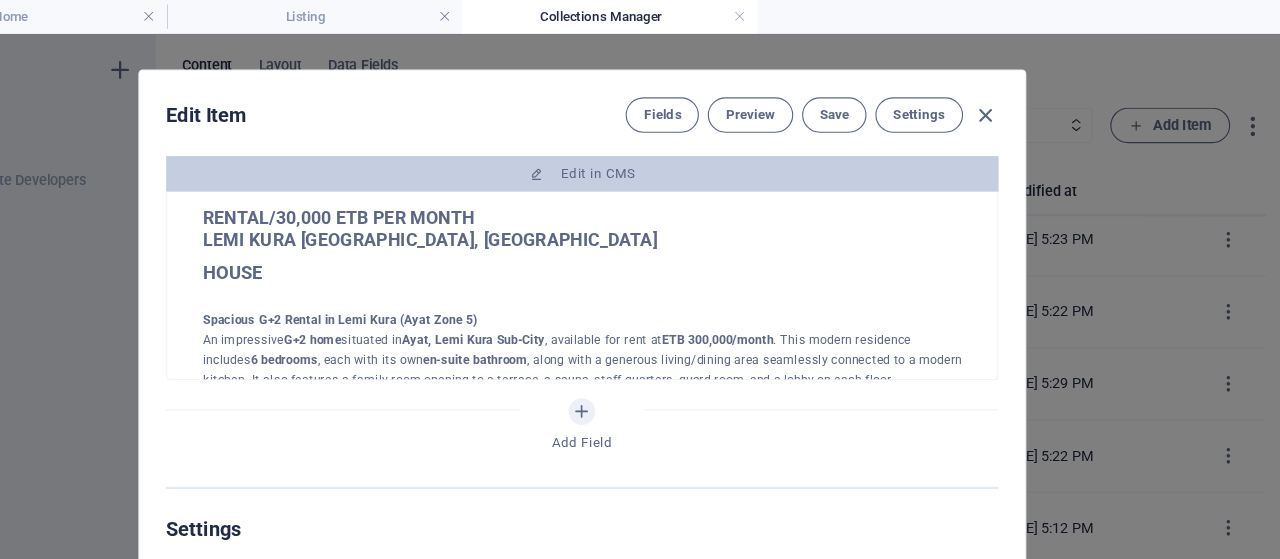 scroll, scrollTop: 661, scrollLeft: 0, axis: vertical 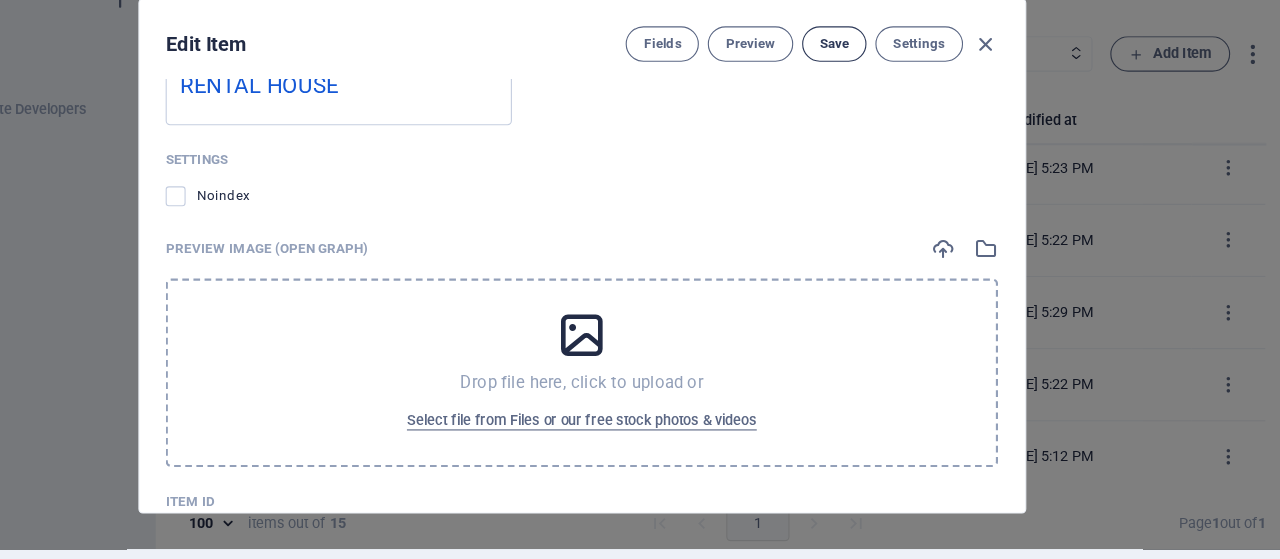 click on "Save" at bounding box center (867, 95) 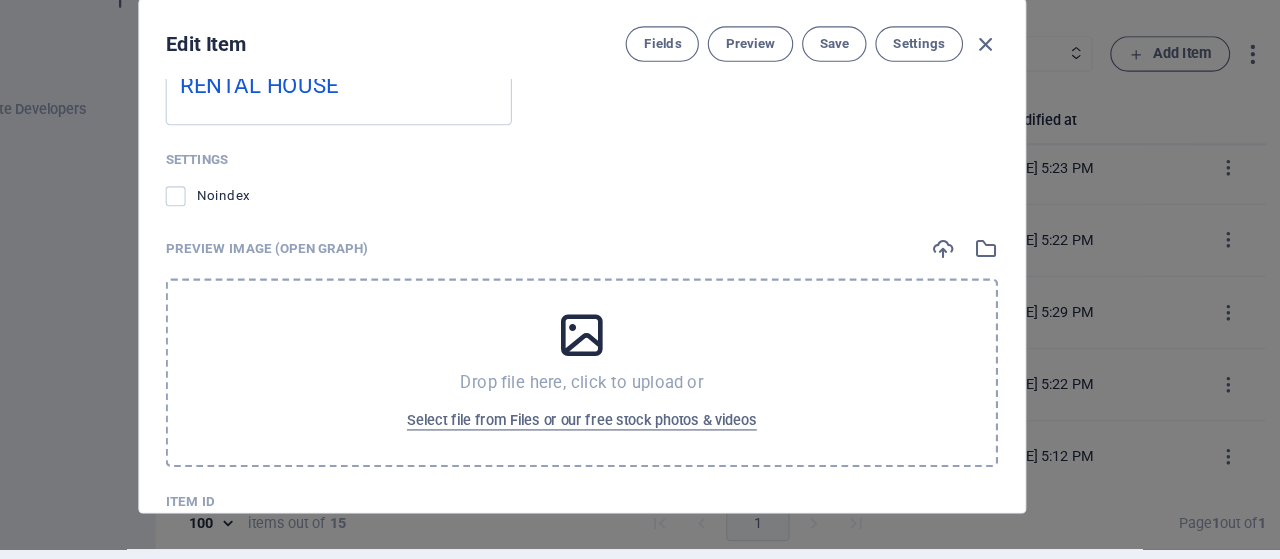 scroll, scrollTop: 1628, scrollLeft: 0, axis: vertical 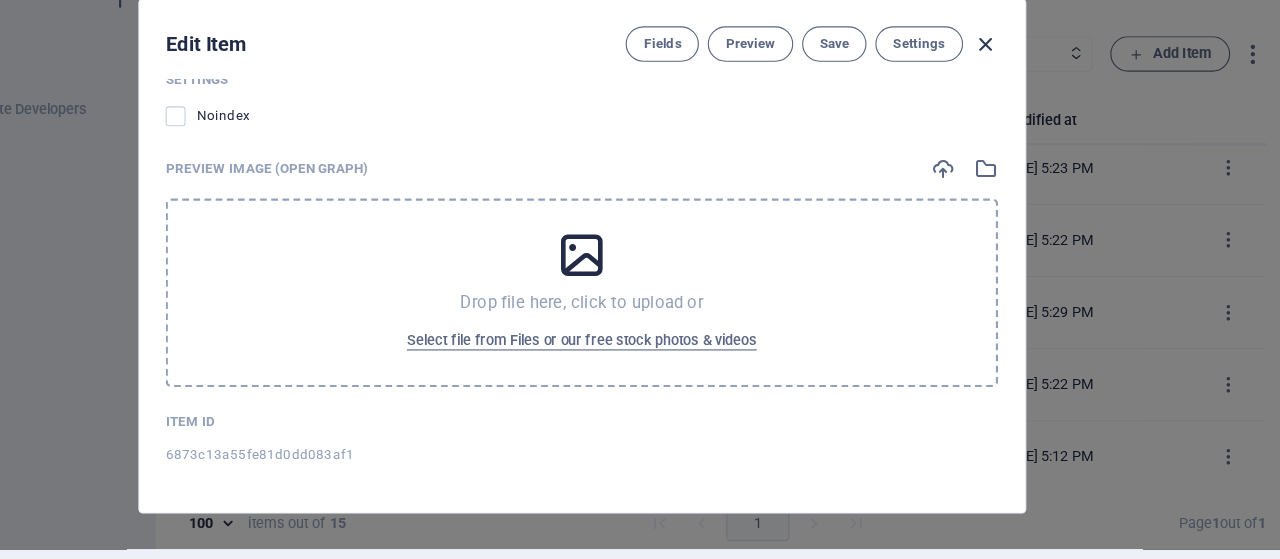 click at bounding box center [1003, 95] 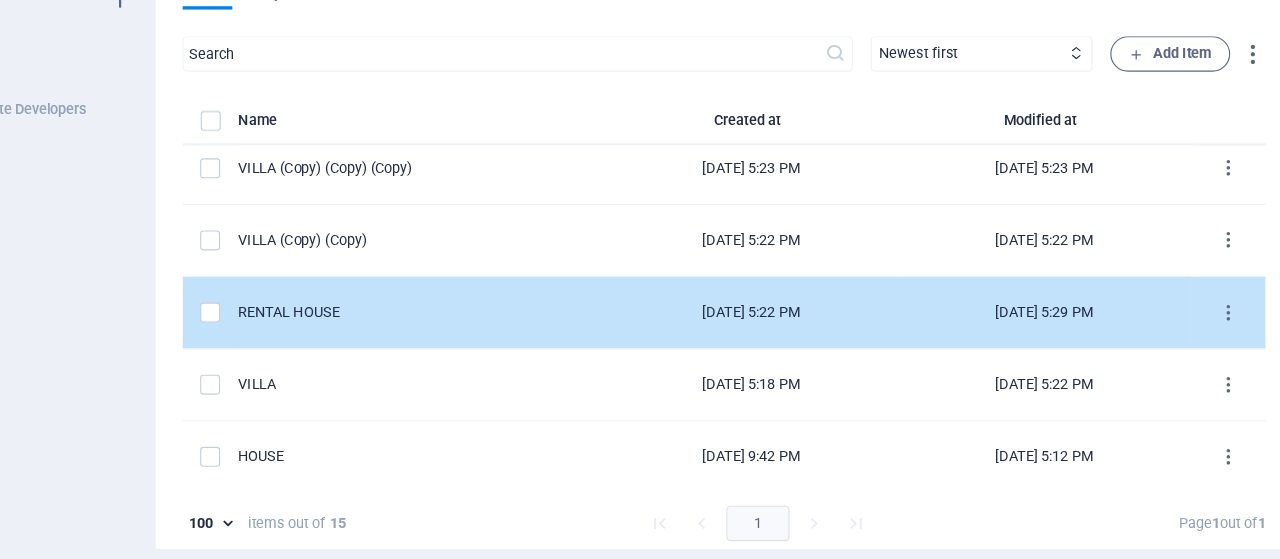 scroll, scrollTop: 0, scrollLeft: 0, axis: both 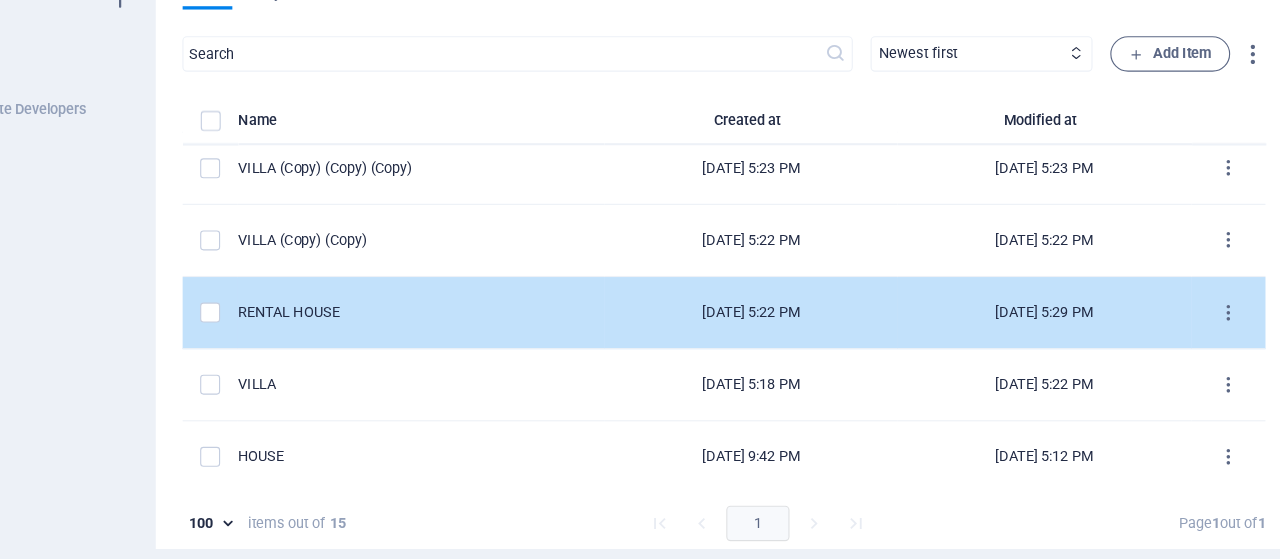 click on "RENTAL HOUSE" at bounding box center (487, 337) 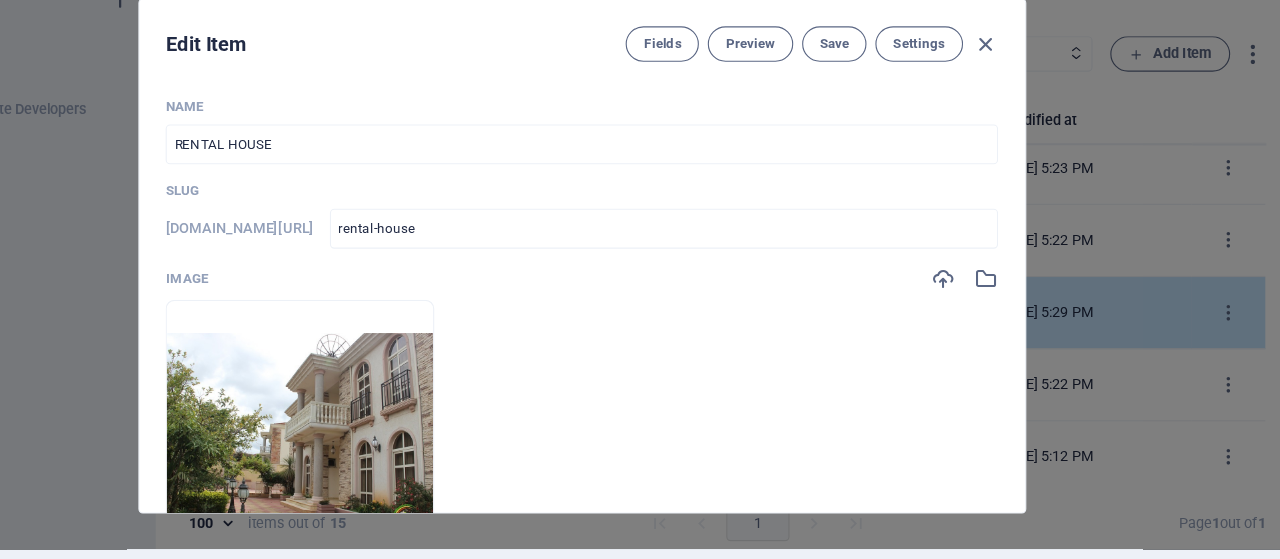 scroll, scrollTop: 661, scrollLeft: 0, axis: vertical 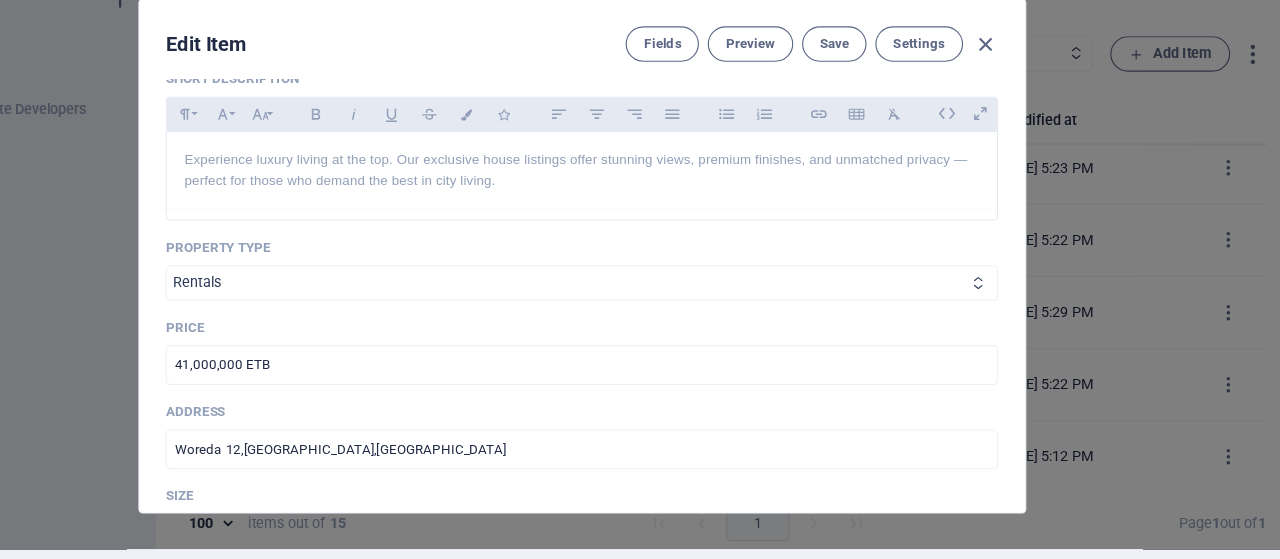 click on "[GEOGRAPHIC_DATA] Building Condo Rentals" at bounding box center (640, 310) 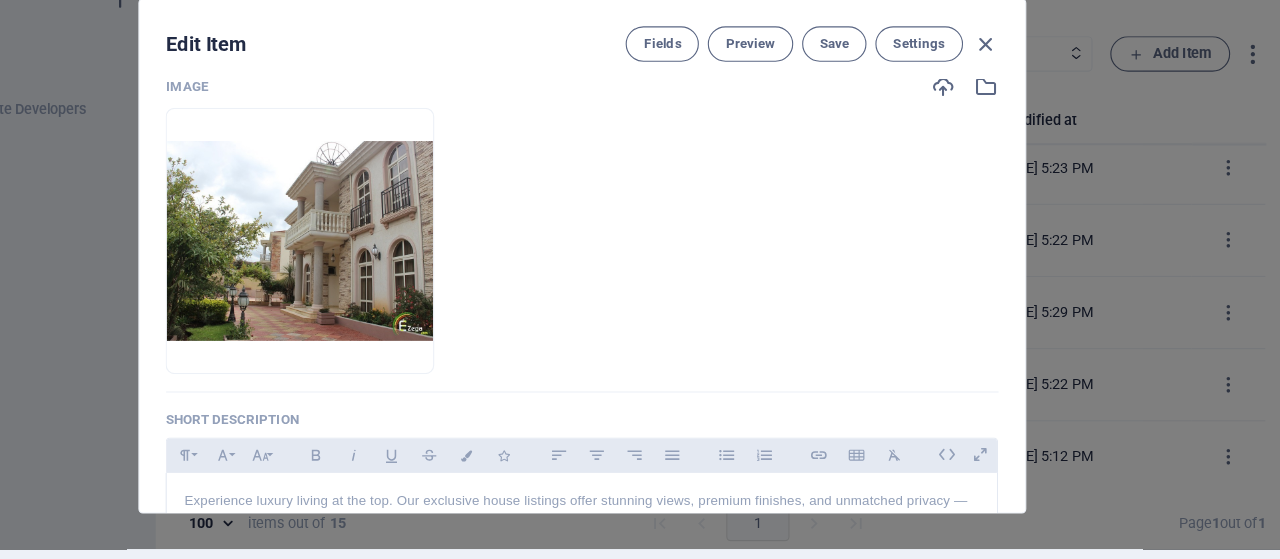 scroll, scrollTop: 0, scrollLeft: 0, axis: both 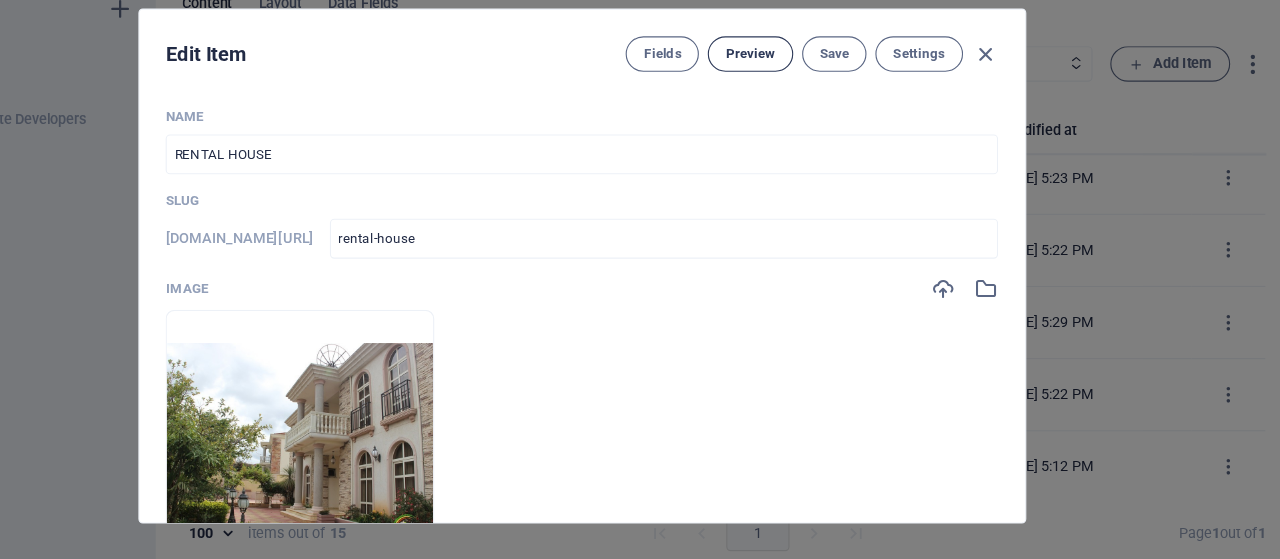 click on "Preview" at bounding box center [791, 104] 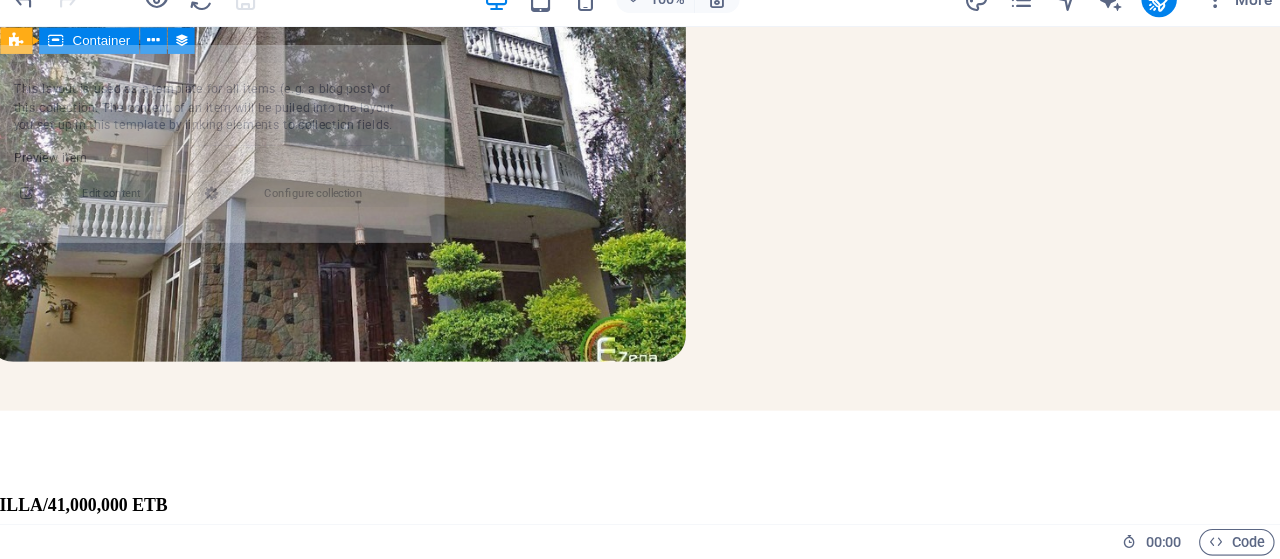 scroll, scrollTop: 0, scrollLeft: 0, axis: both 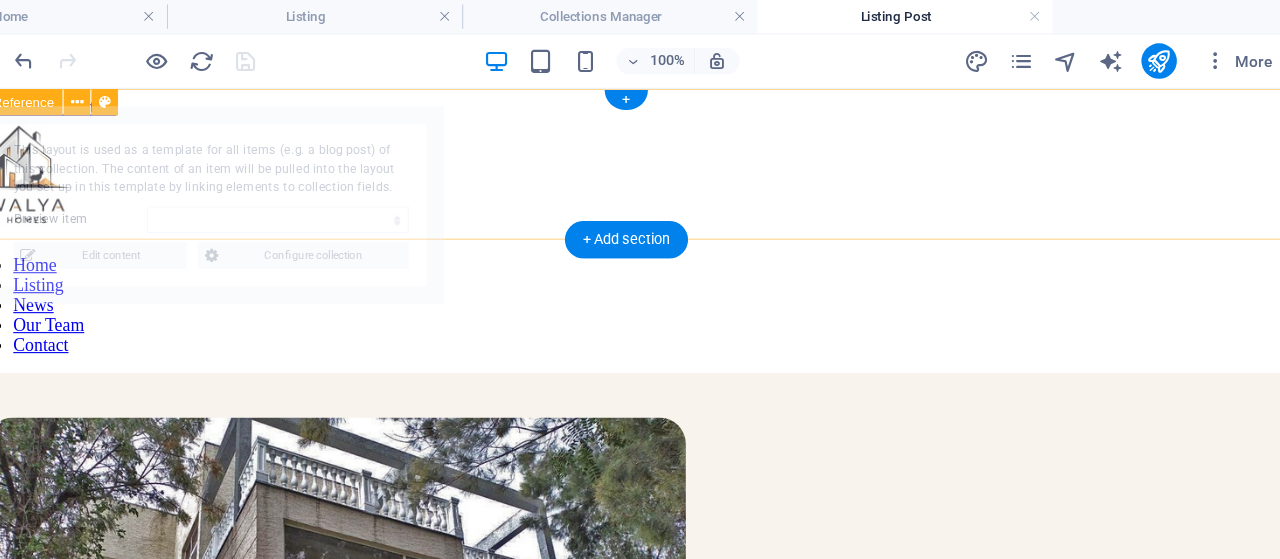 select on "6873c13a55fe81d0dd083af1" 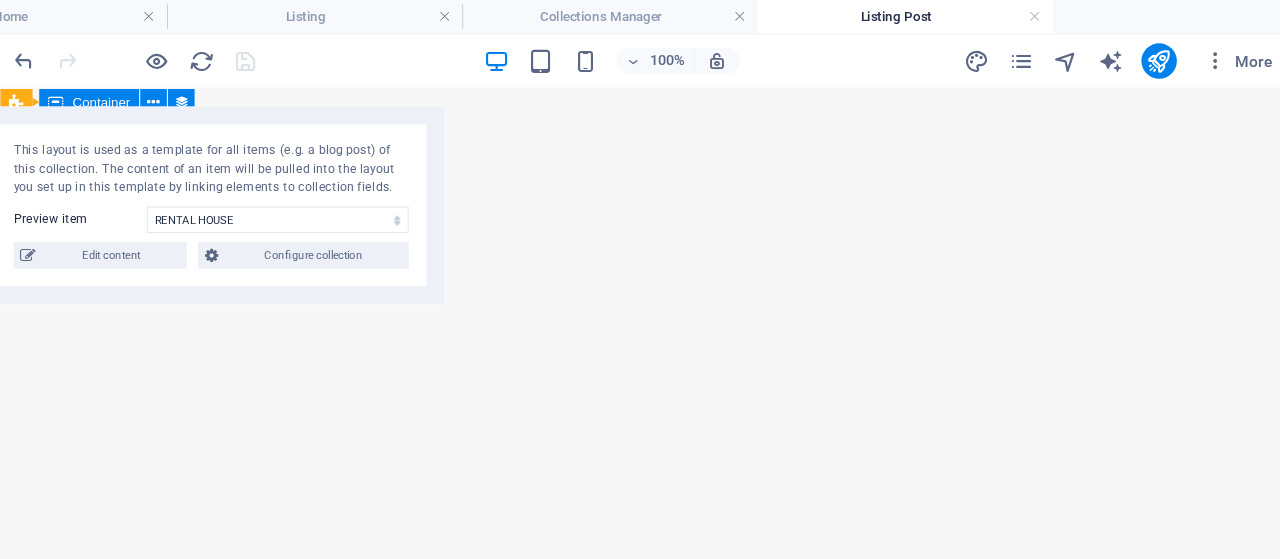 scroll, scrollTop: 1976, scrollLeft: 0, axis: vertical 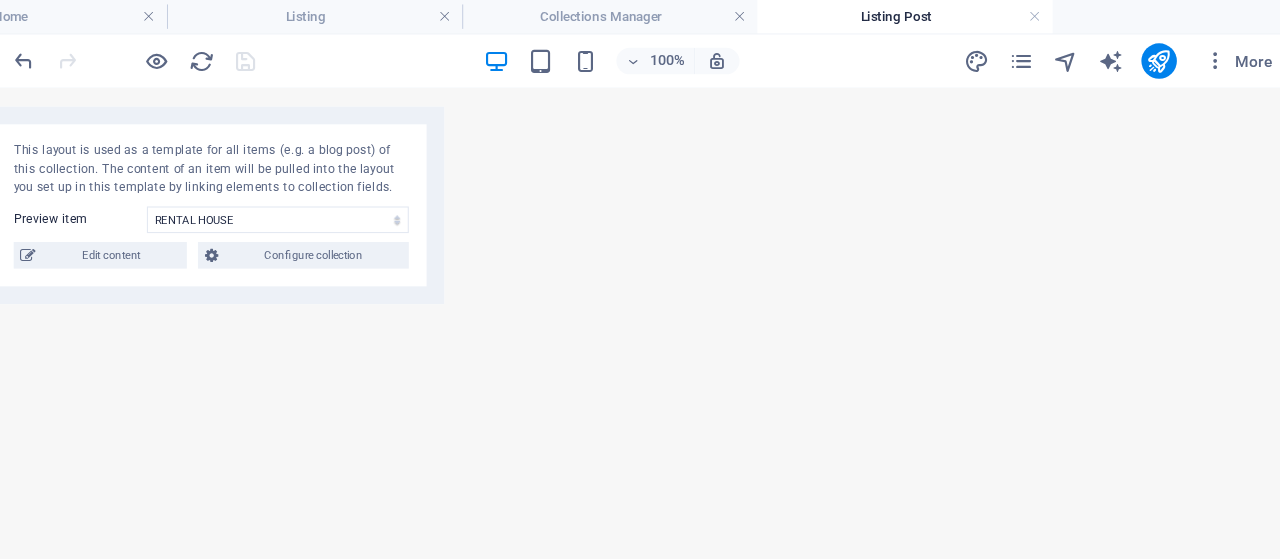 click on "Listing Post" at bounding box center [931, 15] 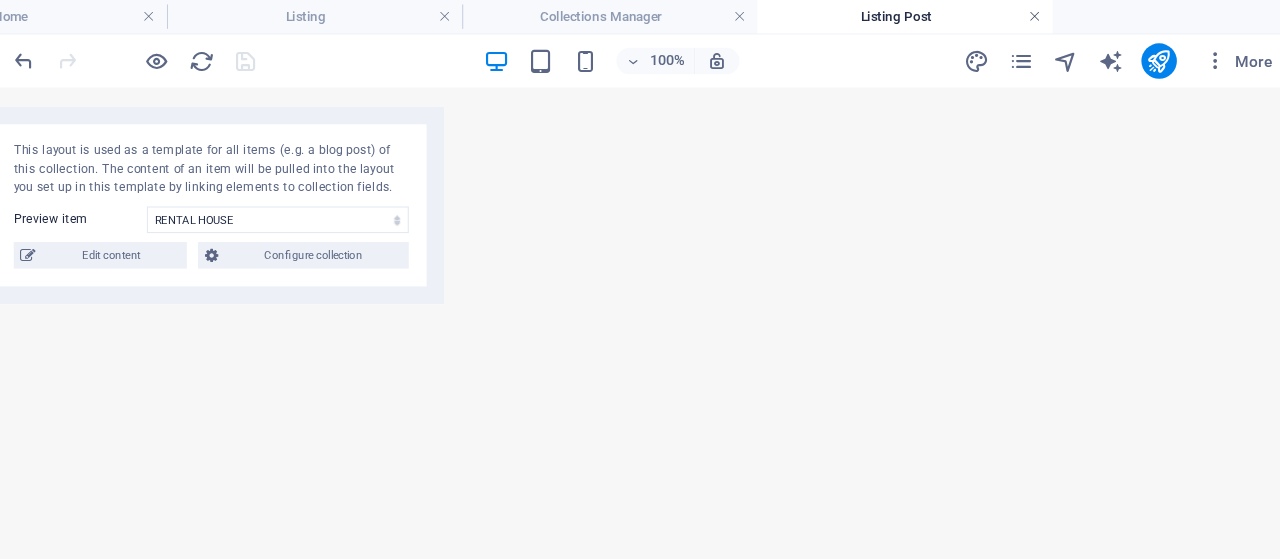 click at bounding box center (1048, 15) 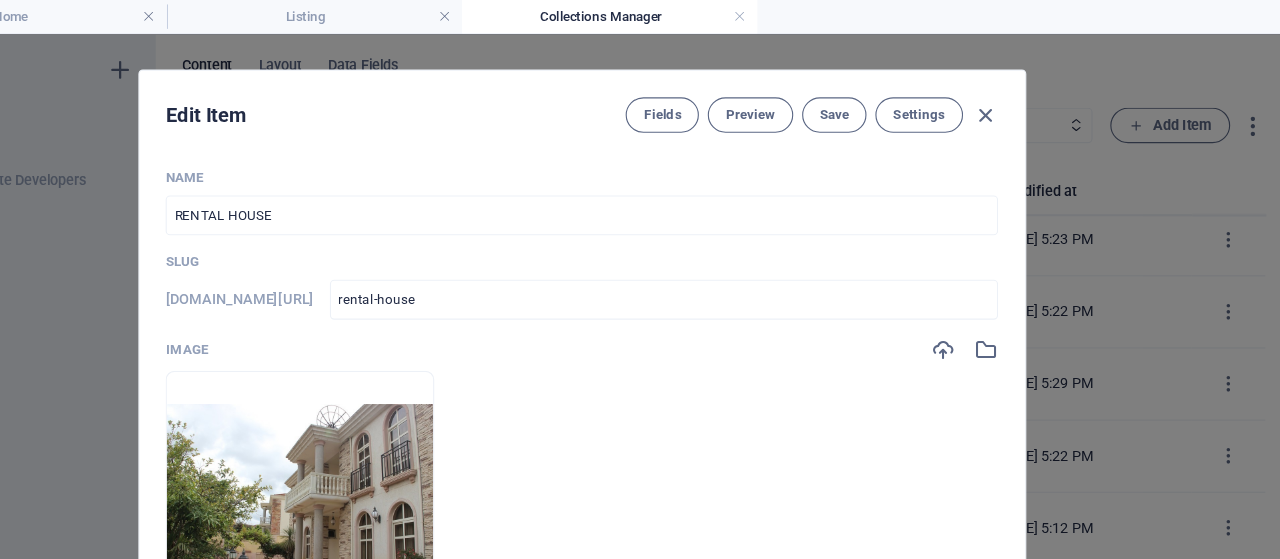 scroll, scrollTop: 661, scrollLeft: 0, axis: vertical 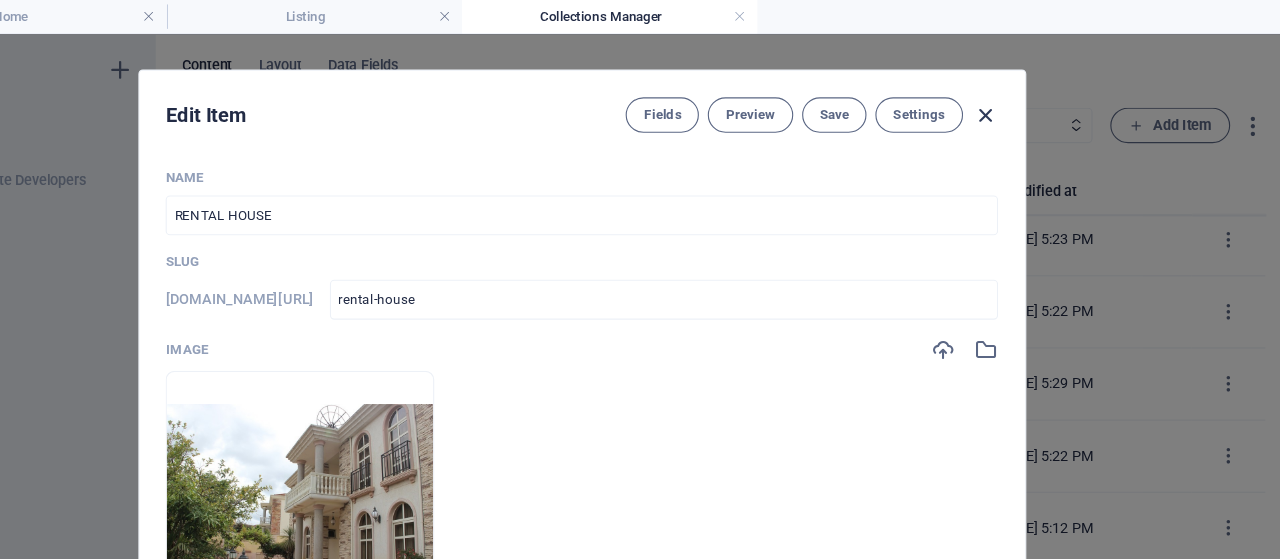 click at bounding box center (1003, 104) 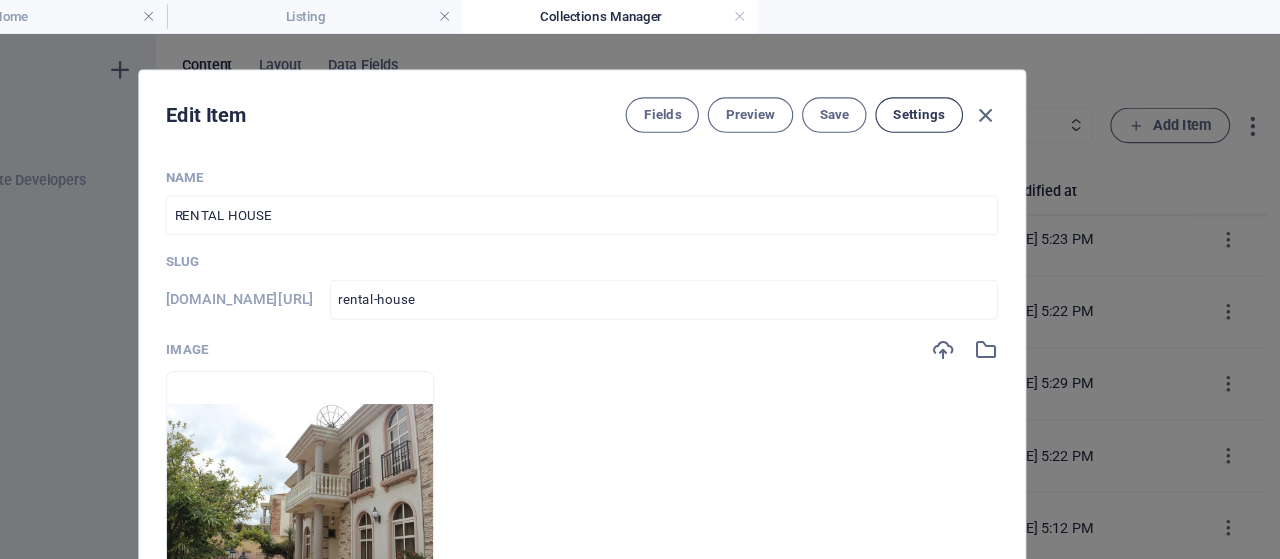 checkbox on "false" 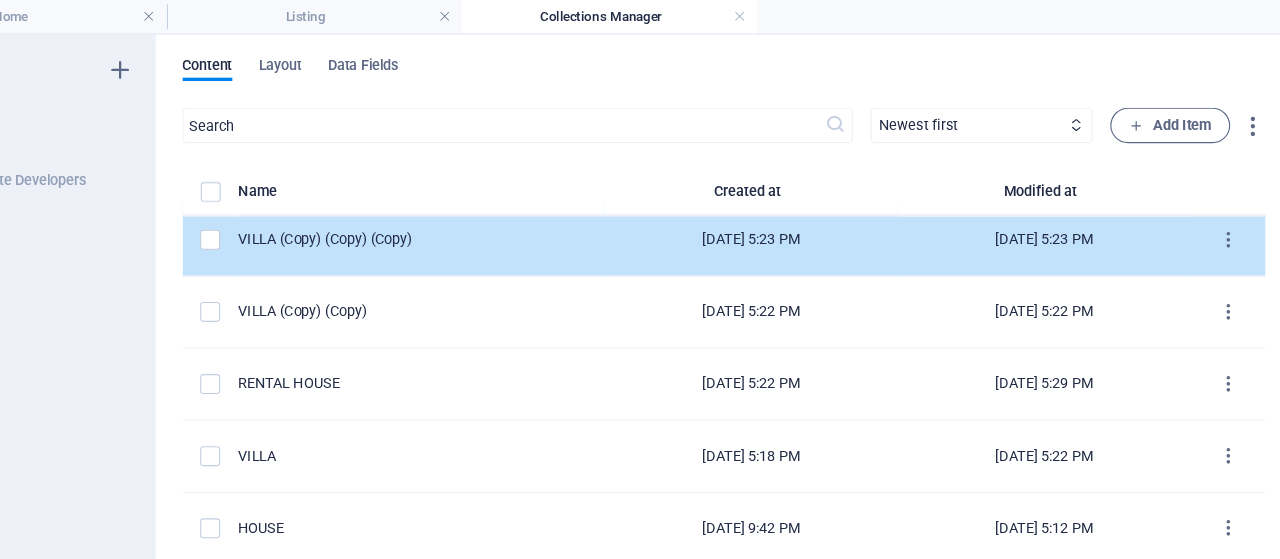scroll, scrollTop: 661, scrollLeft: 0, axis: vertical 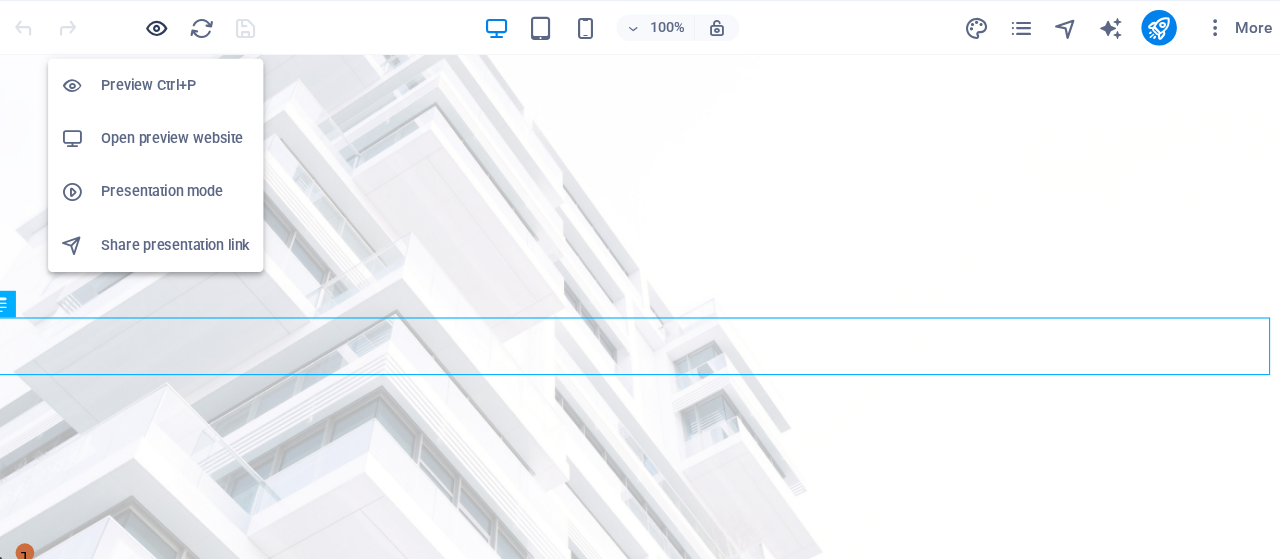 click at bounding box center [257, 25] 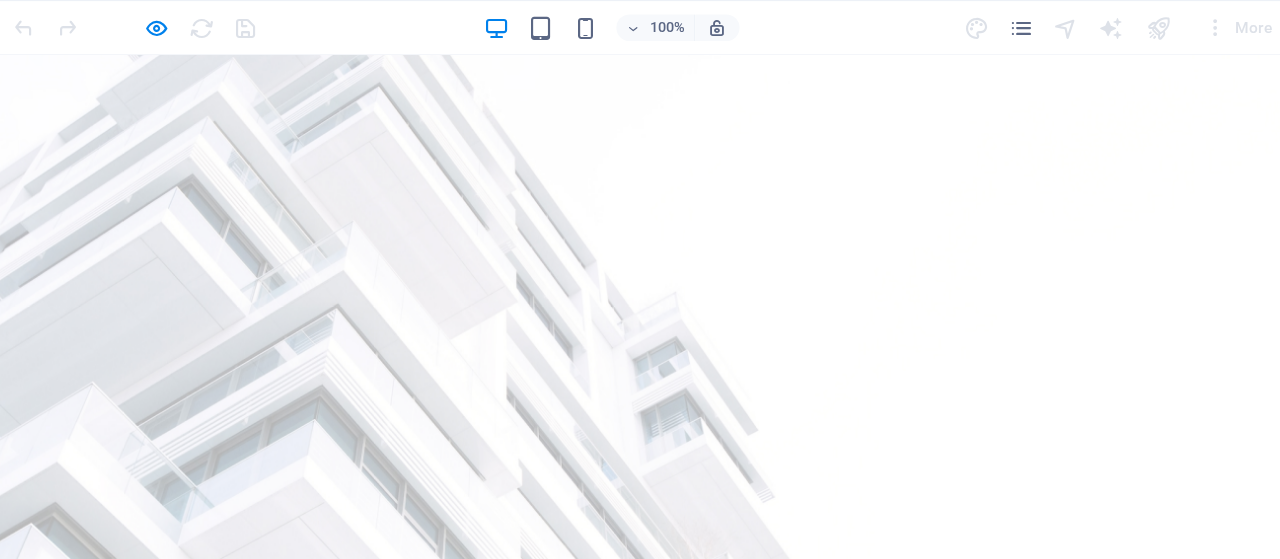 click on "Listing" at bounding box center (559, 806) 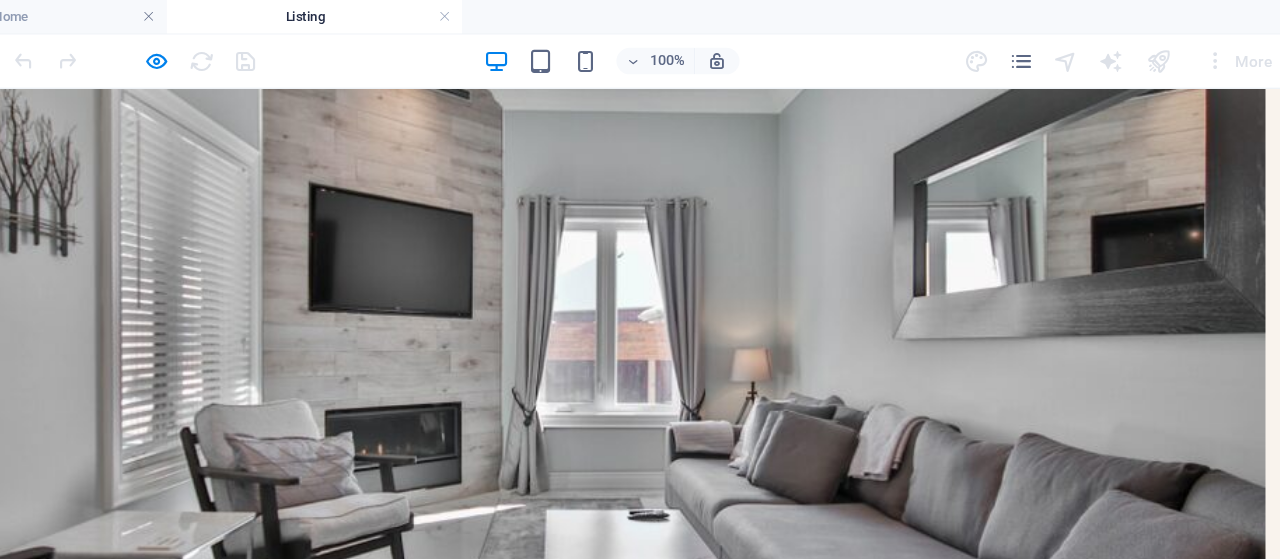 scroll, scrollTop: 416, scrollLeft: 0, axis: vertical 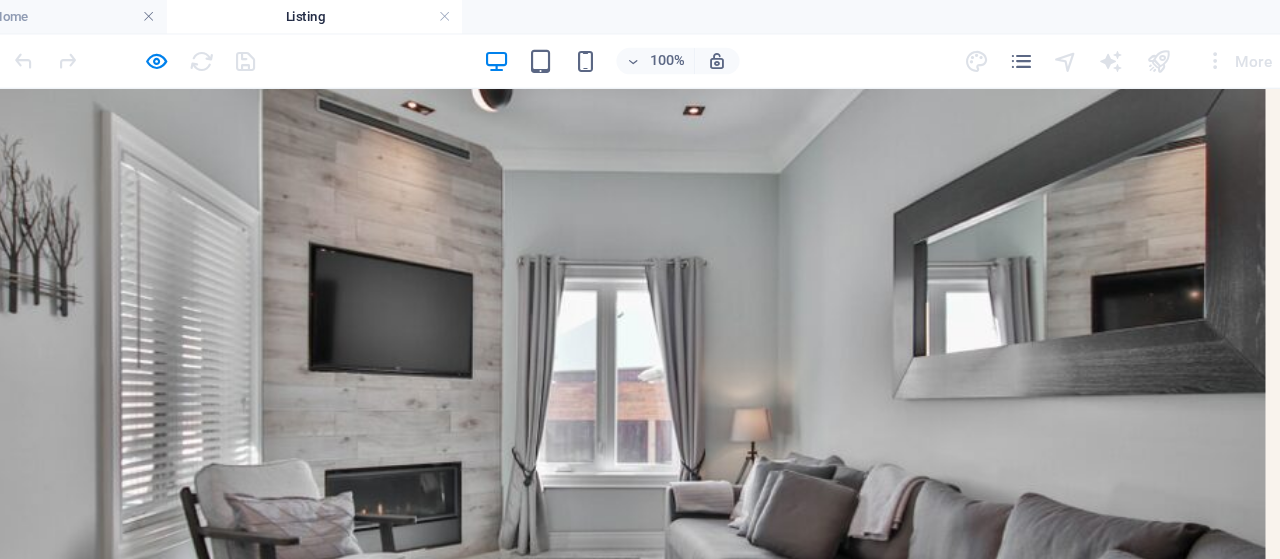 click on "All" at bounding box center (512, 1144) 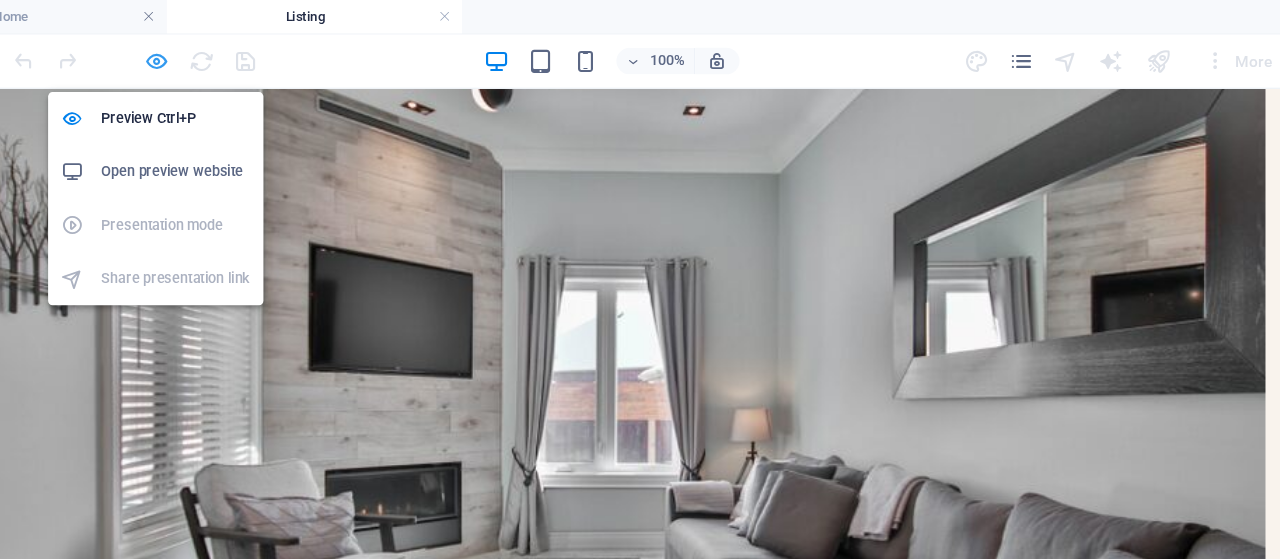 click at bounding box center [257, 55] 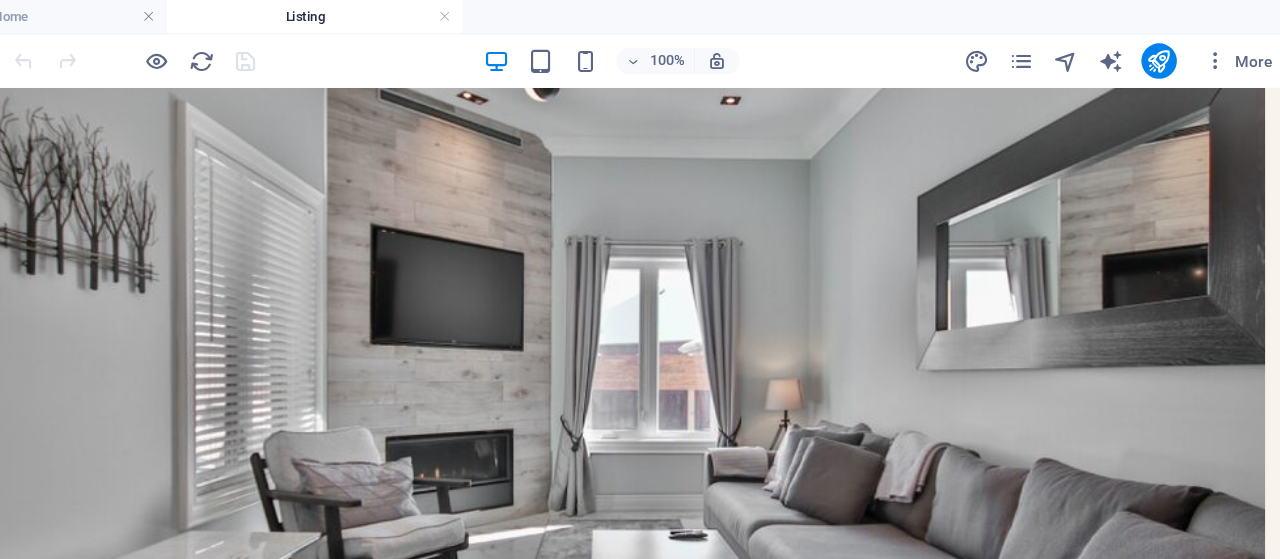 scroll, scrollTop: 416, scrollLeft: 0, axis: vertical 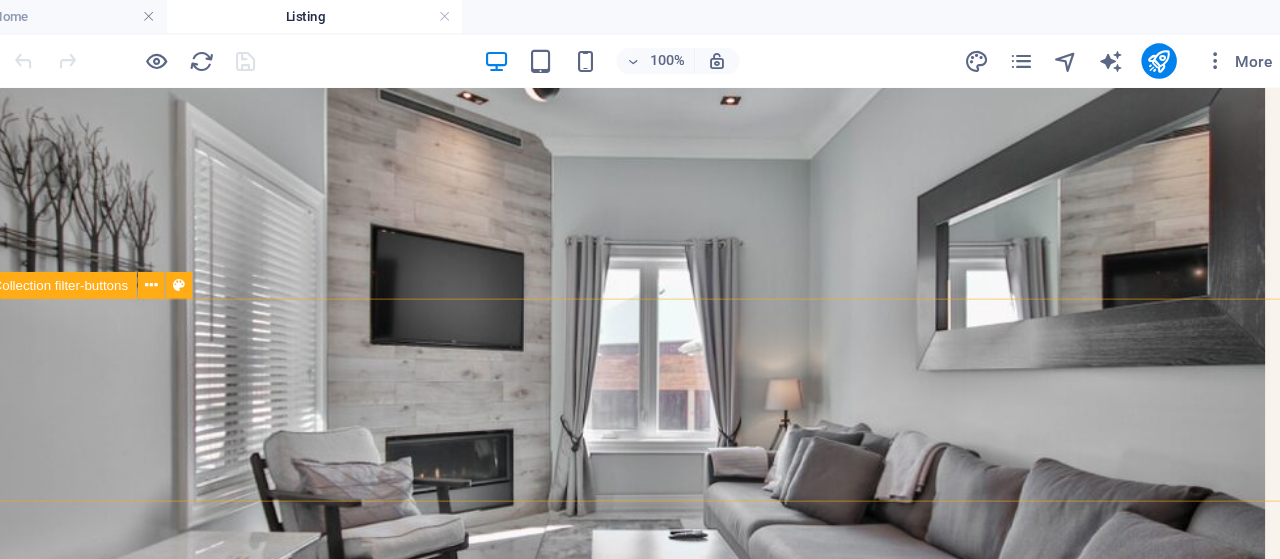 click on "Collection filter-buttons" at bounding box center (170, 257) 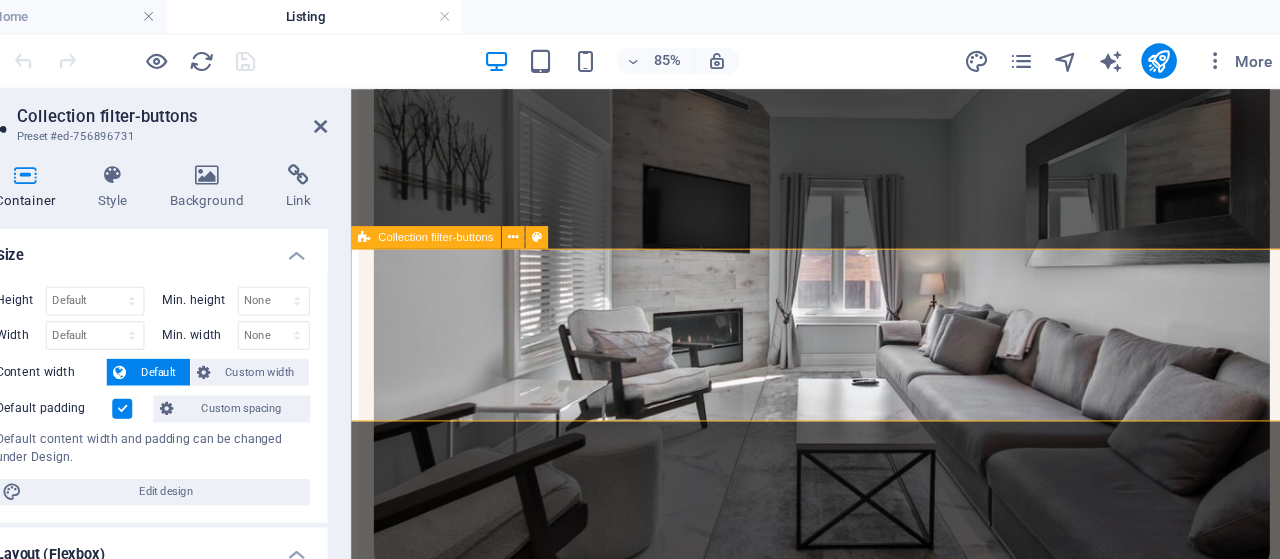 scroll, scrollTop: 419, scrollLeft: 0, axis: vertical 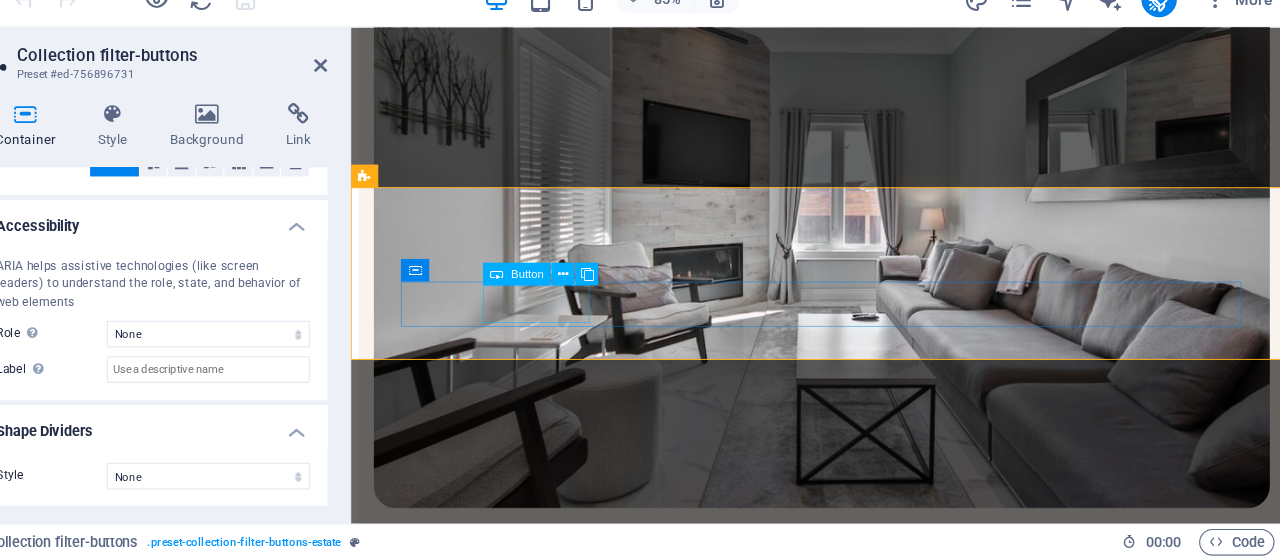 click on "VILLAS" at bounding box center (850, 910) 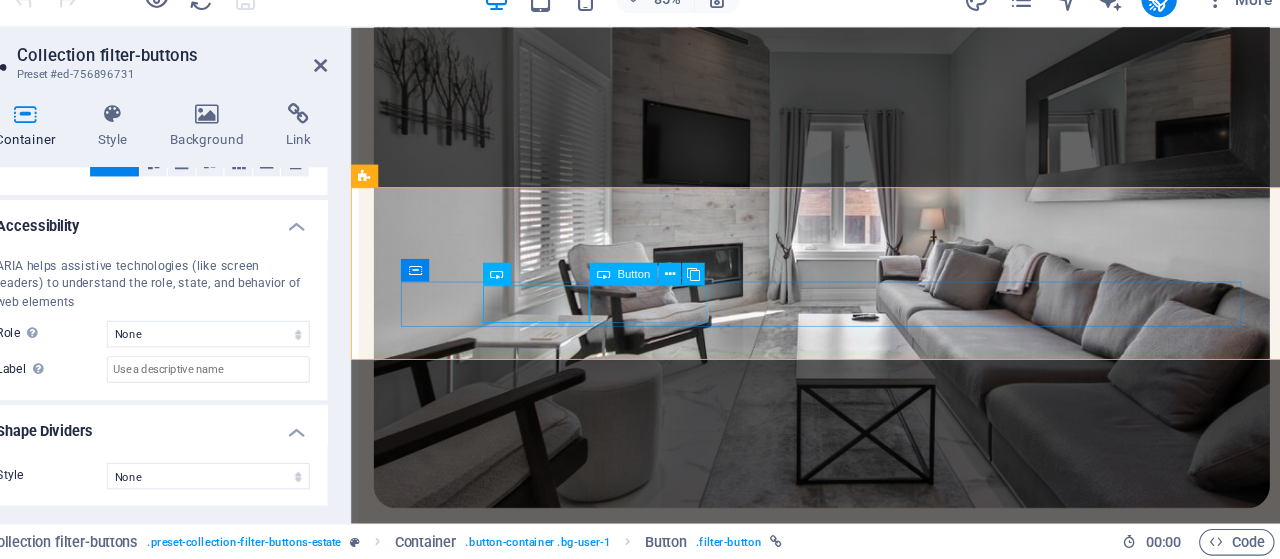 click on "HOUSES" at bounding box center [850, 928] 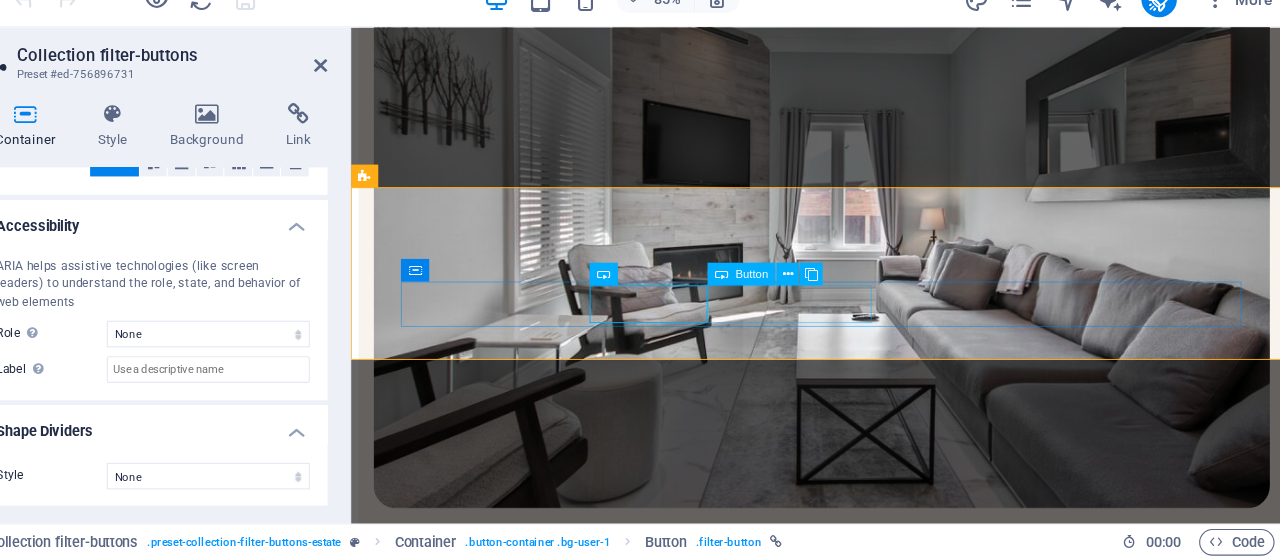 click on "apartments" at bounding box center [850, 946] 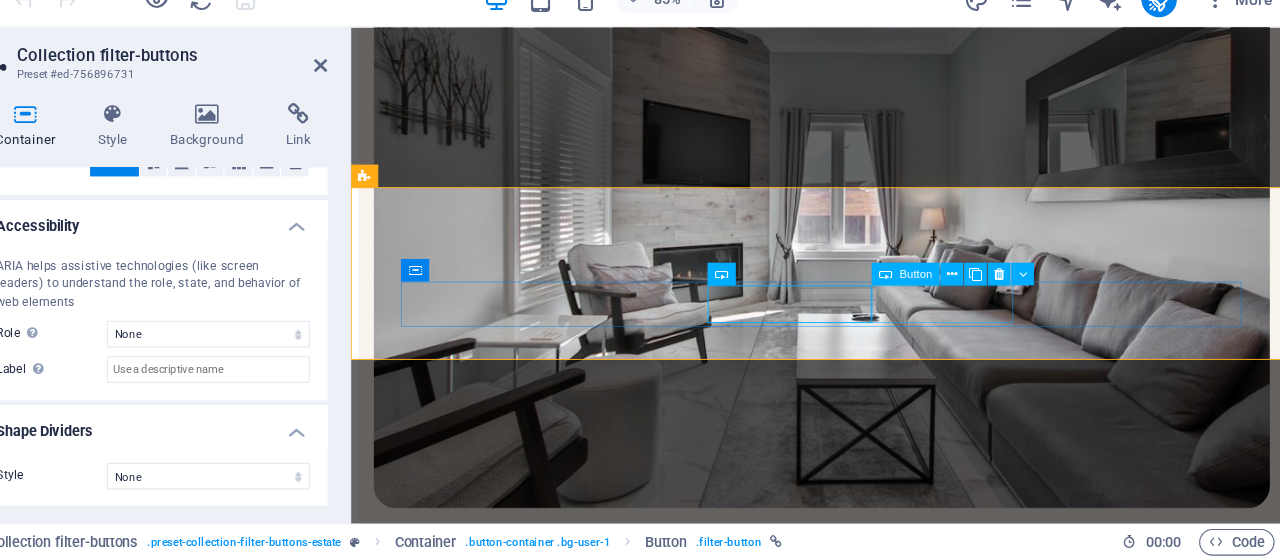 click on "buildings" at bounding box center (850, 964) 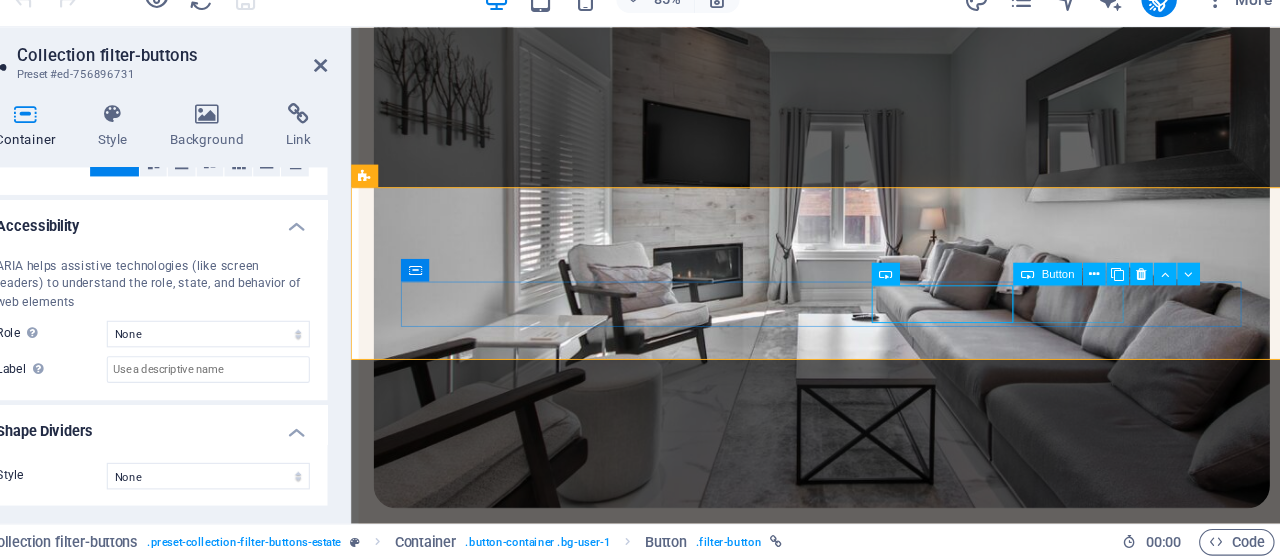 click on "CONDO" at bounding box center [850, 982] 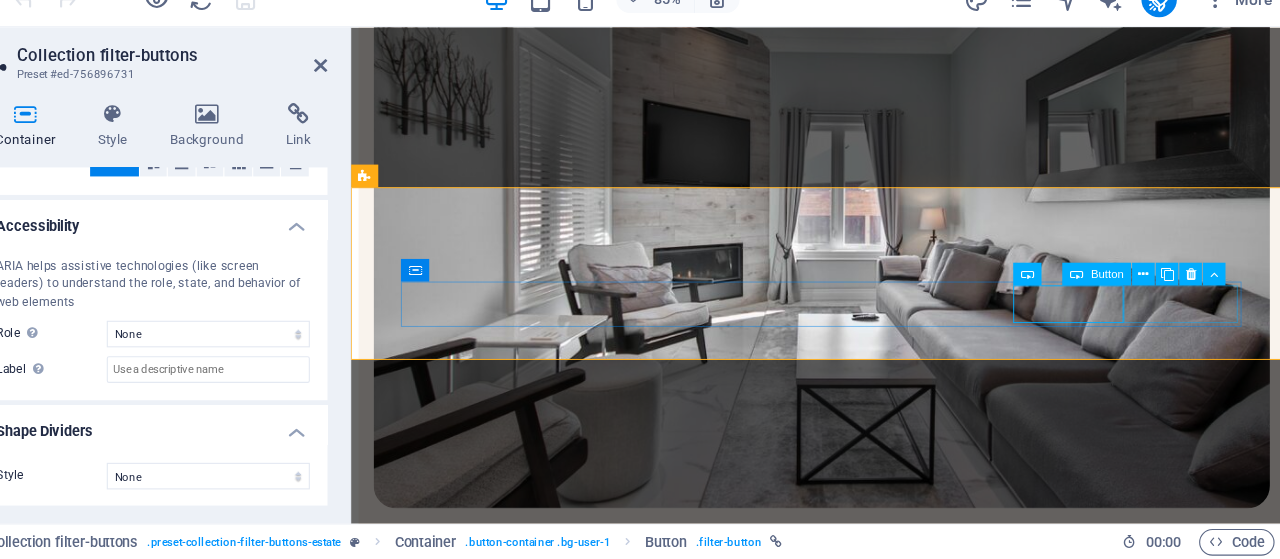 click on "rental" at bounding box center [850, 1000] 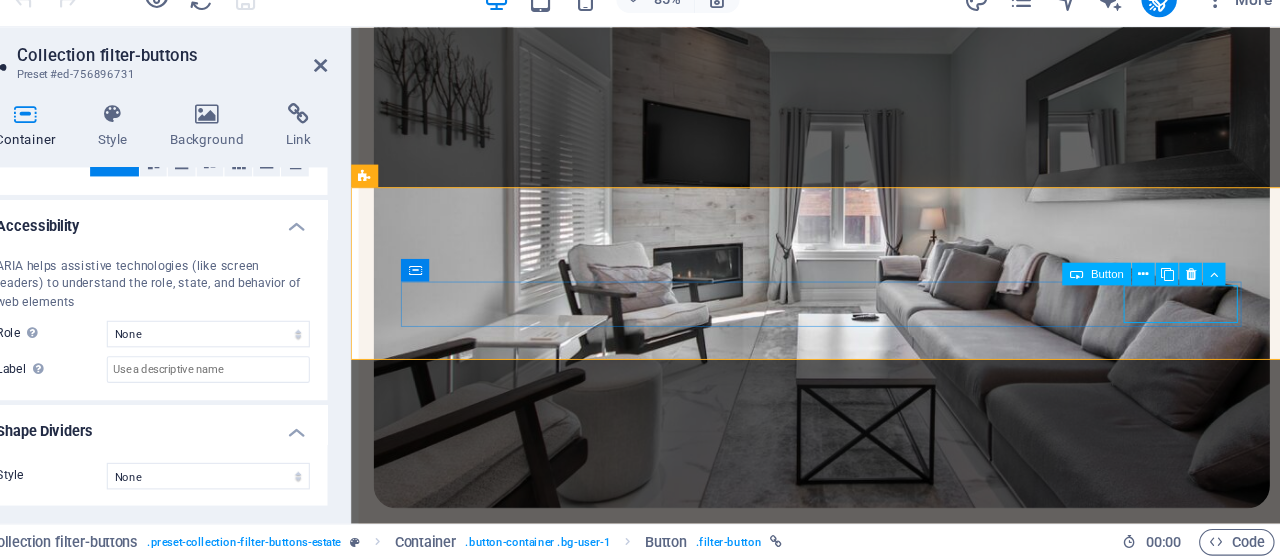 click on "rental" at bounding box center (850, 1000) 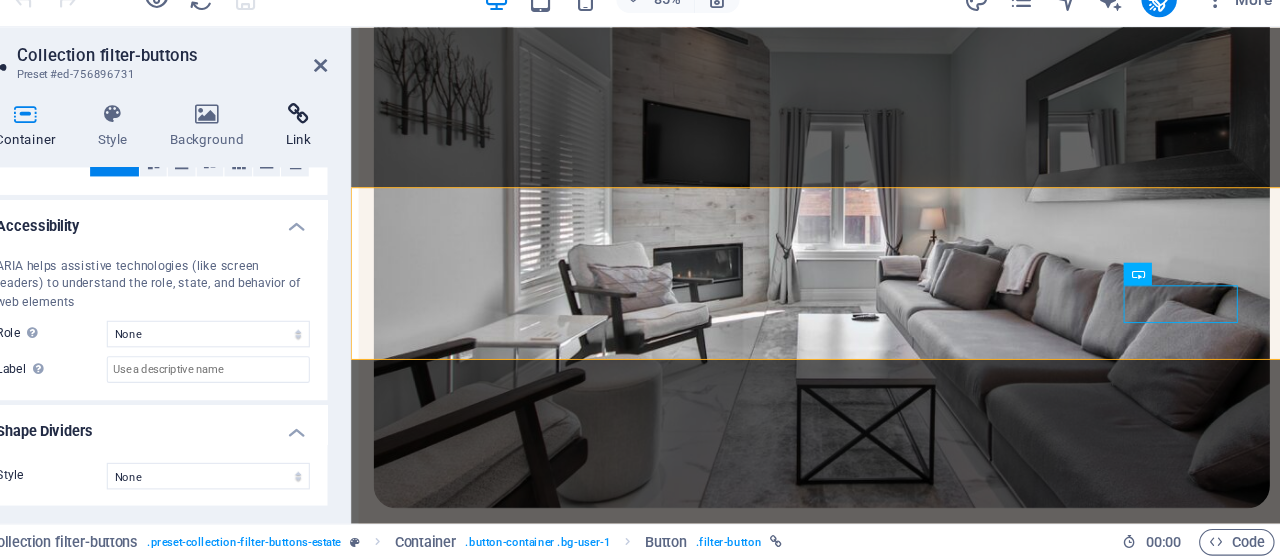 click at bounding box center (384, 158) 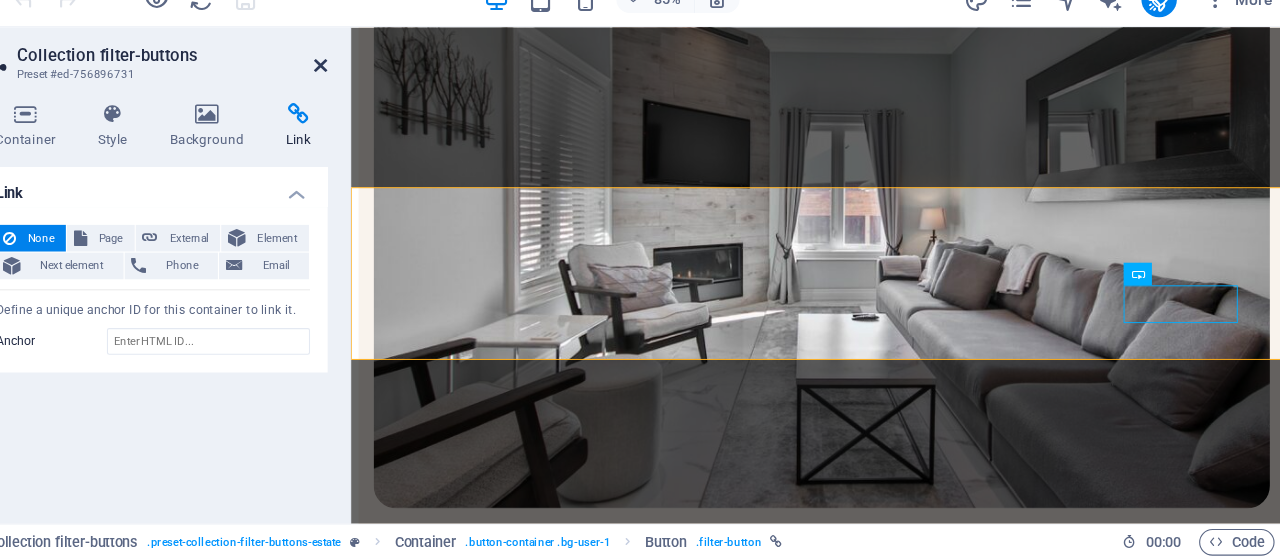 drag, startPoint x: 405, startPoint y: 109, endPoint x: 524, endPoint y: 154, distance: 127.22421 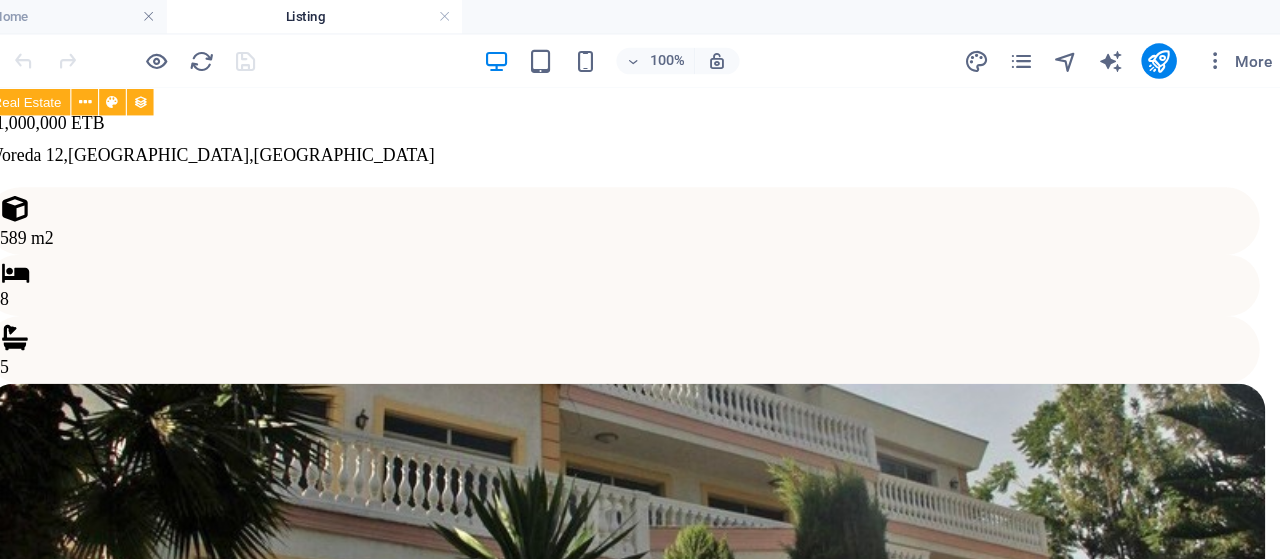 scroll, scrollTop: 2704, scrollLeft: 0, axis: vertical 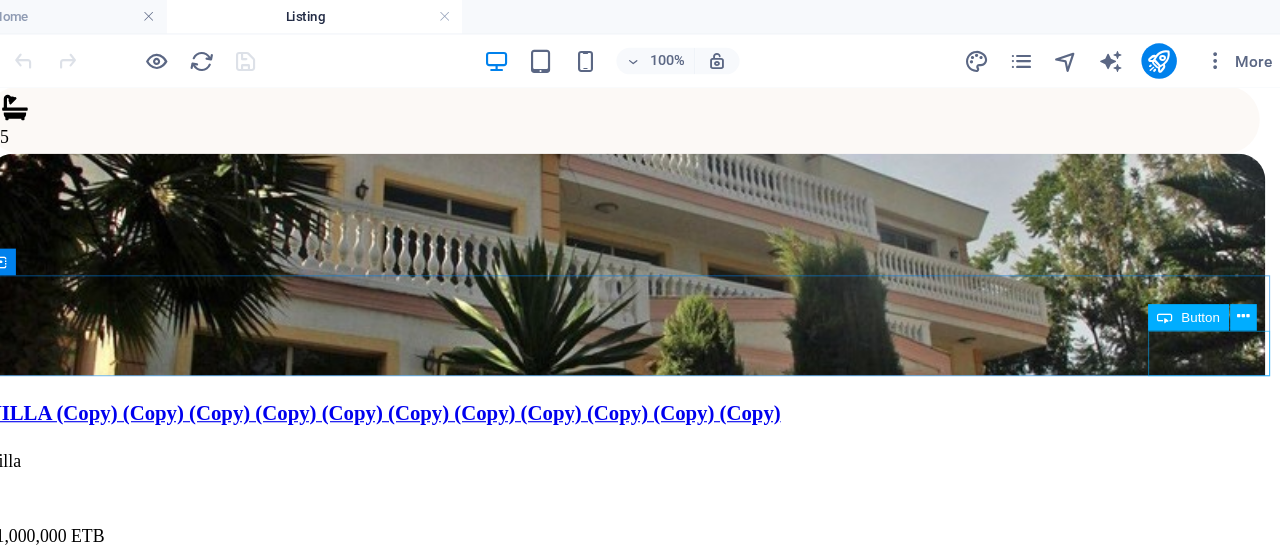 click on "Next" at bounding box center (561, 4853) 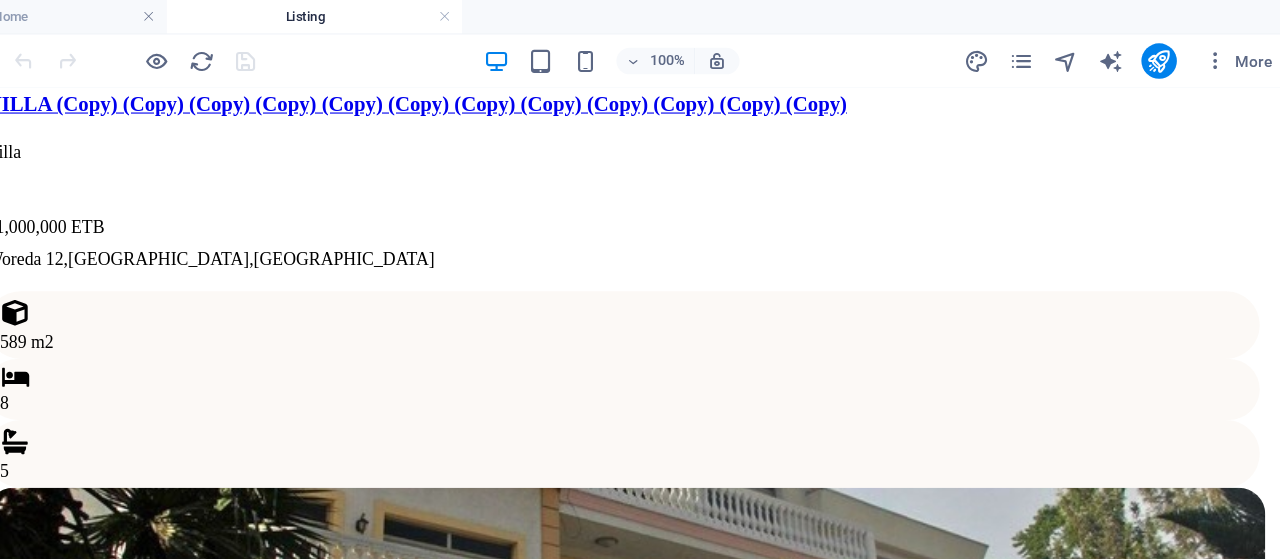 scroll, scrollTop: 2287, scrollLeft: 0, axis: vertical 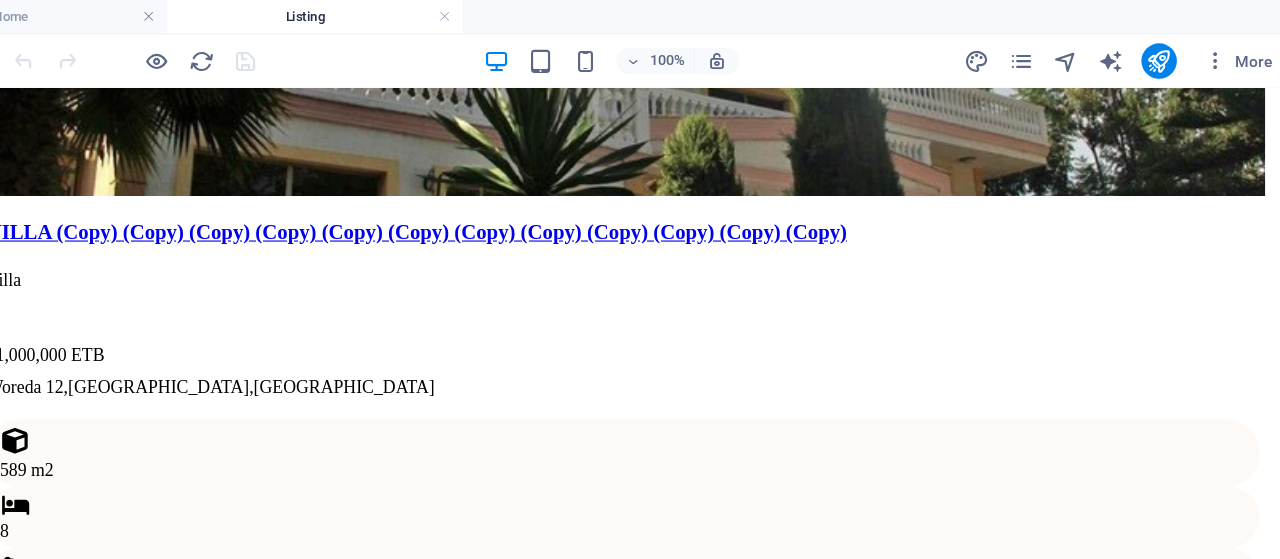 click on "Listing" at bounding box center [399, 15] 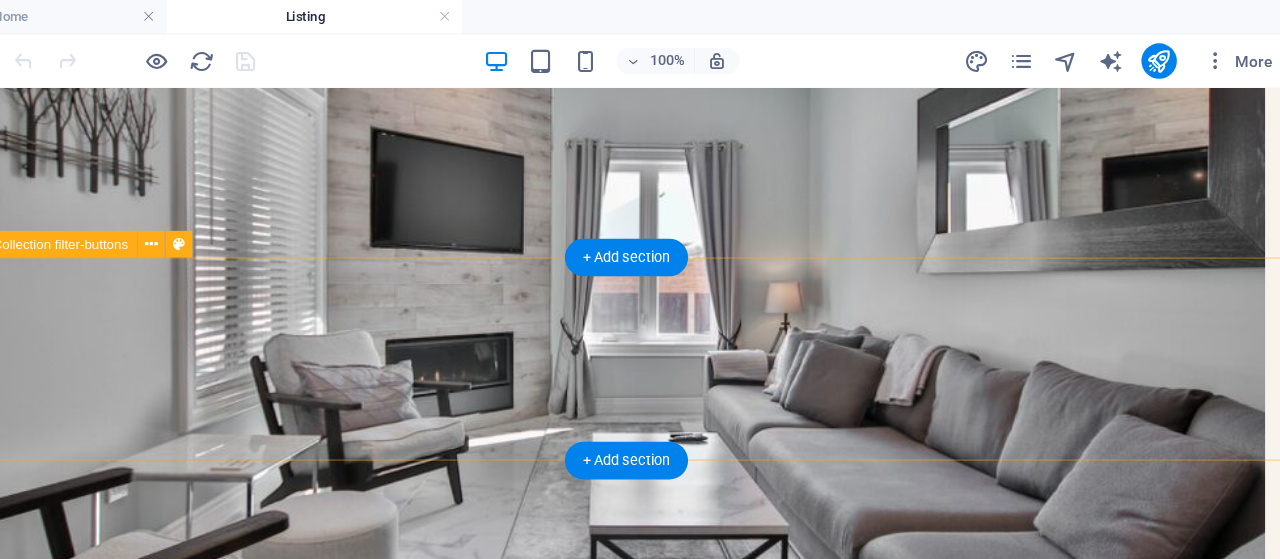 scroll, scrollTop: 416, scrollLeft: 0, axis: vertical 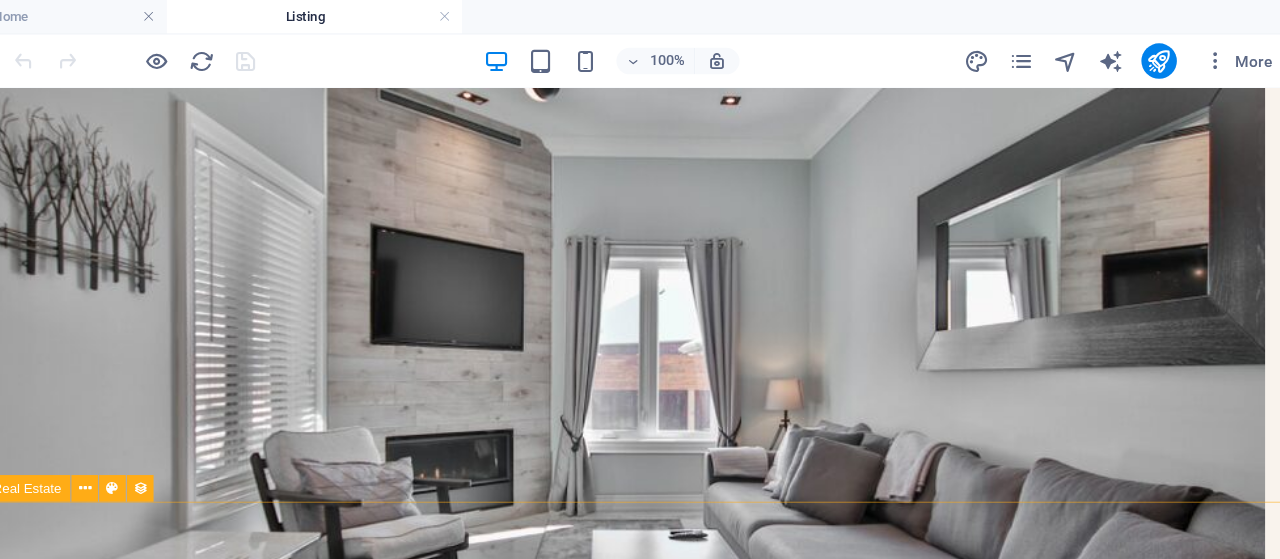 click on "Real Estate" at bounding box center (140, 440) 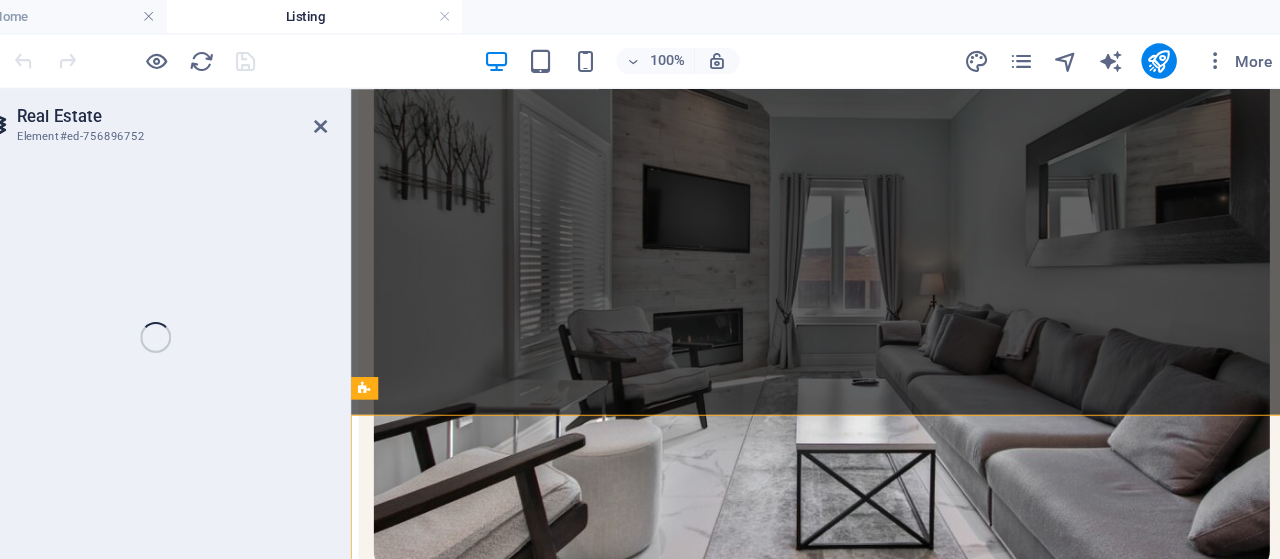 select on "68565b2a828e682e0f0d9e26" 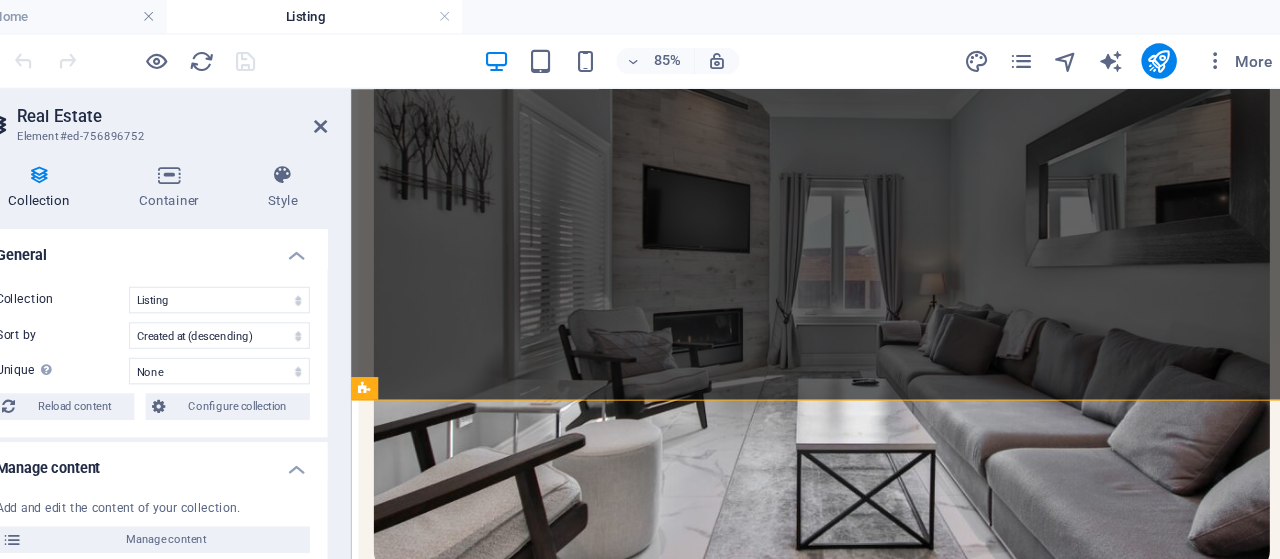scroll, scrollTop: 443, scrollLeft: 0, axis: vertical 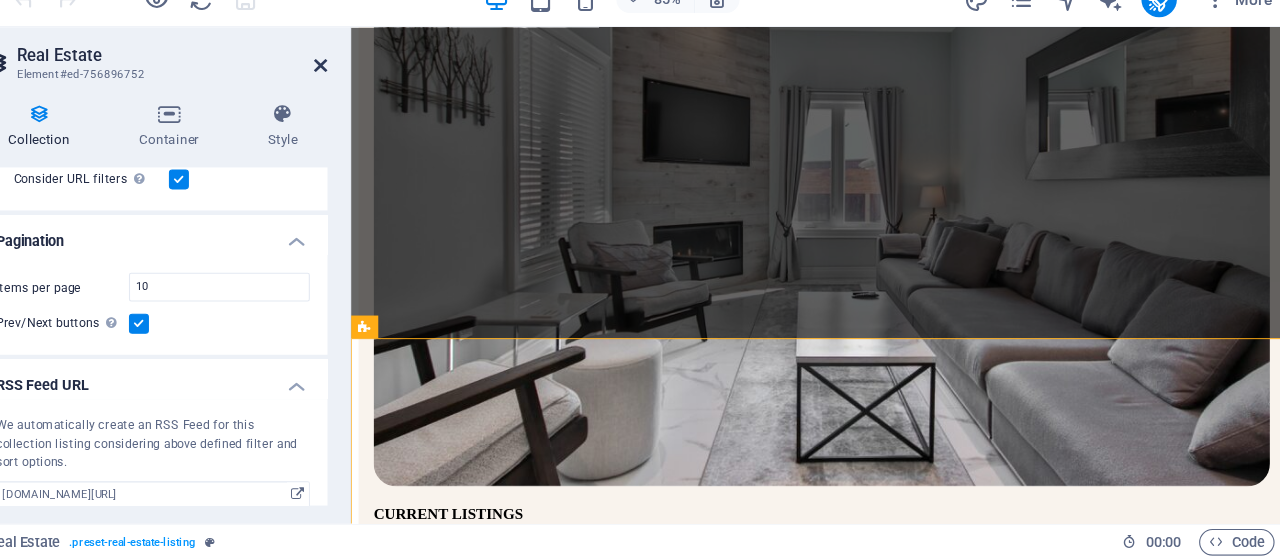 drag, startPoint x: 402, startPoint y: 114, endPoint x: 457, endPoint y: 145, distance: 63.134777 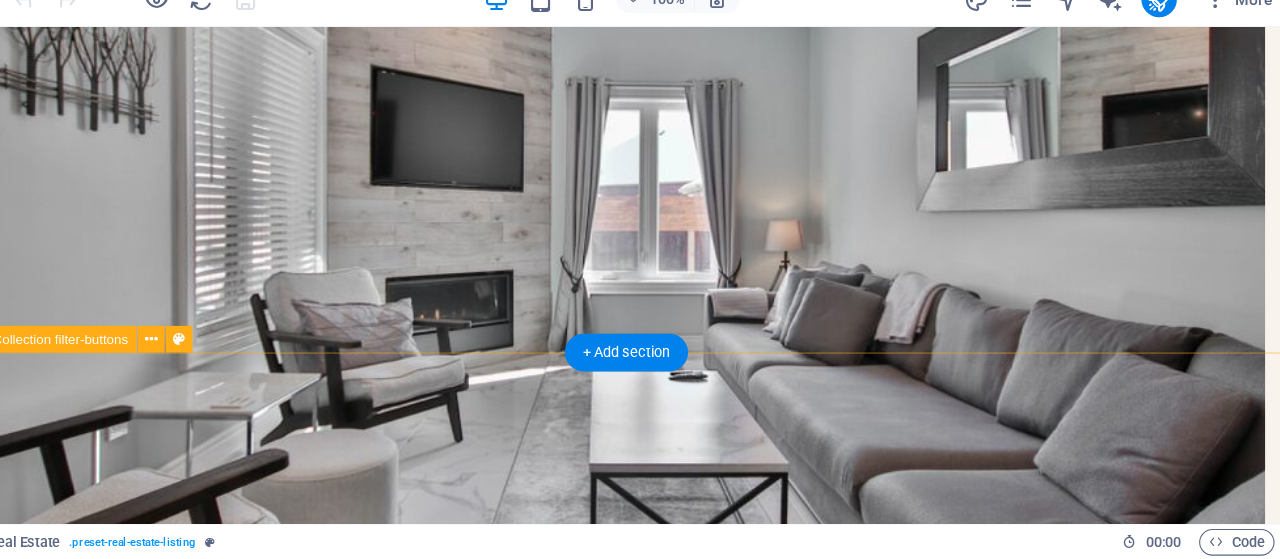 scroll, scrollTop: 311, scrollLeft: 0, axis: vertical 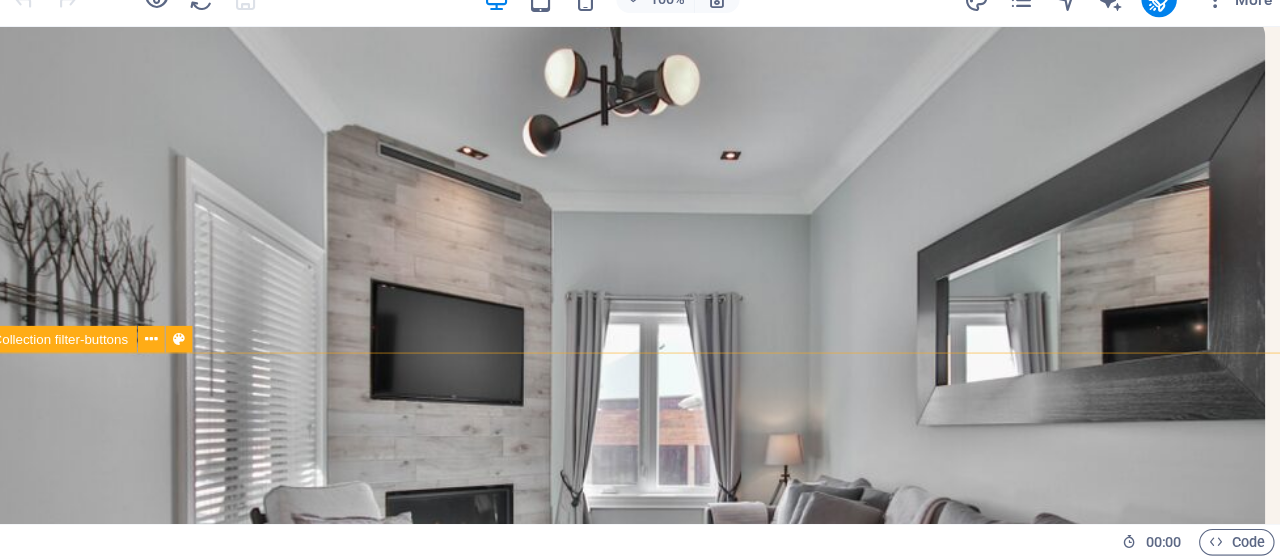 click on "Collection filter-buttons" at bounding box center [159, 361] 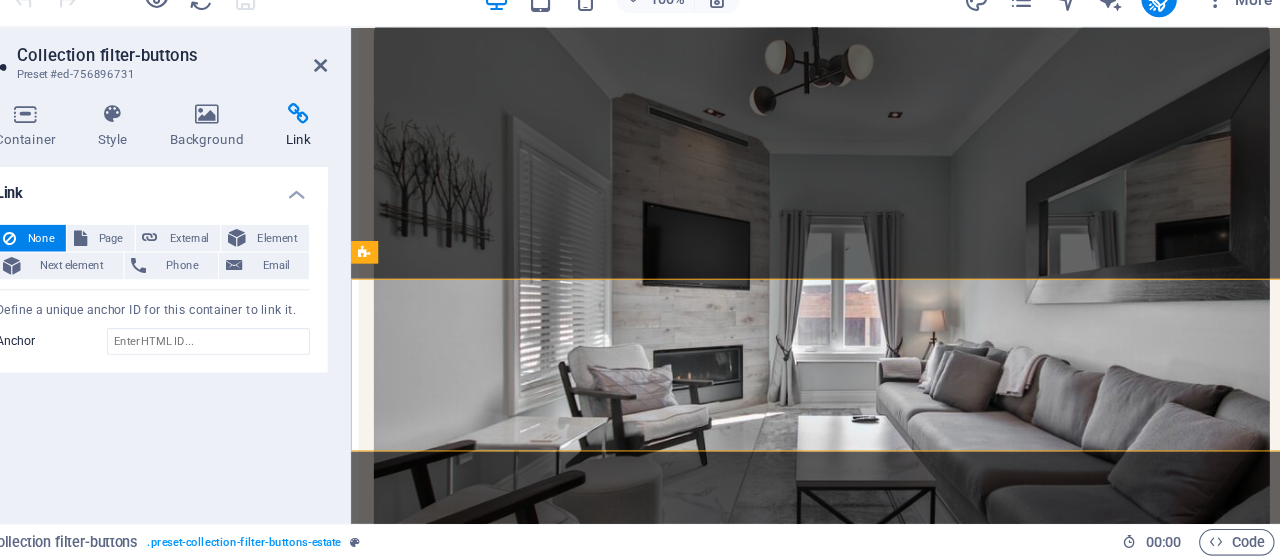 scroll, scrollTop: 339, scrollLeft: 0, axis: vertical 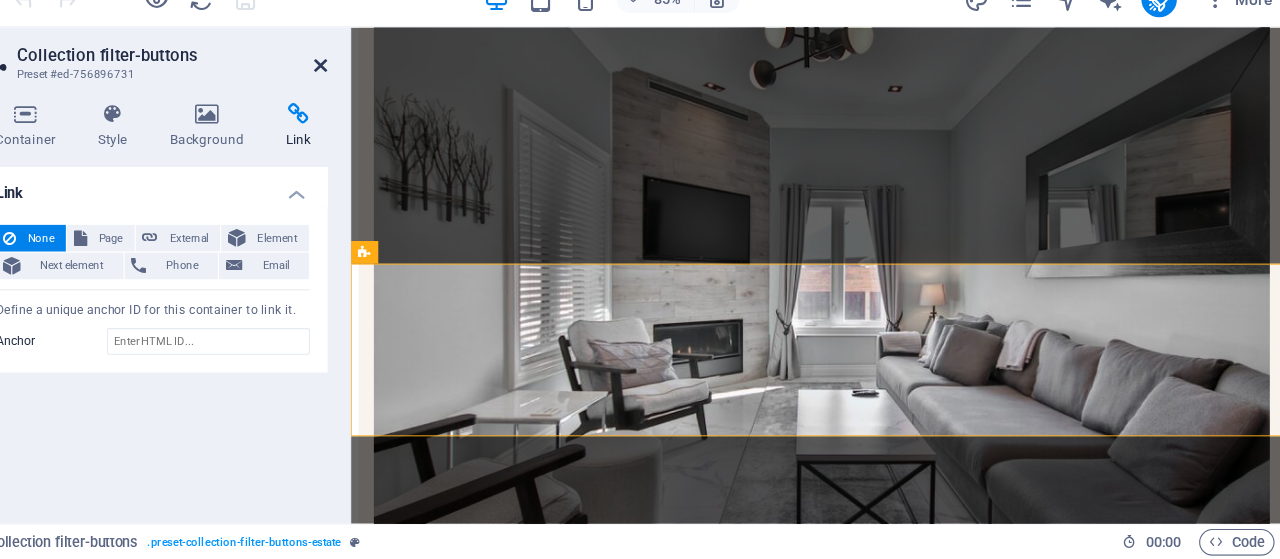 click at bounding box center (405, 114) 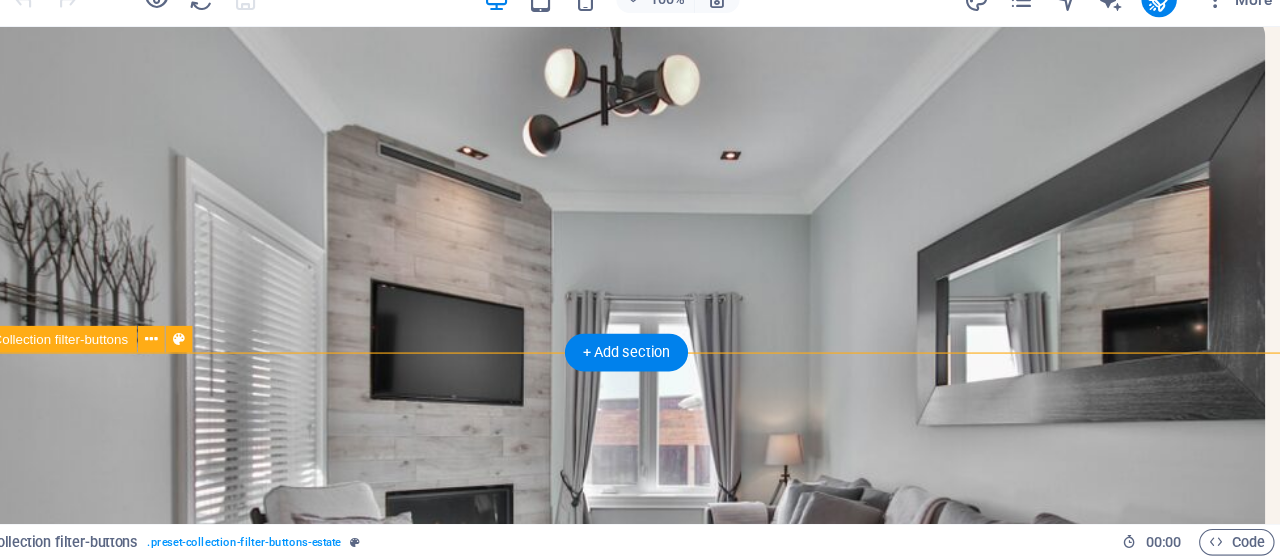 scroll, scrollTop: 0, scrollLeft: 0, axis: both 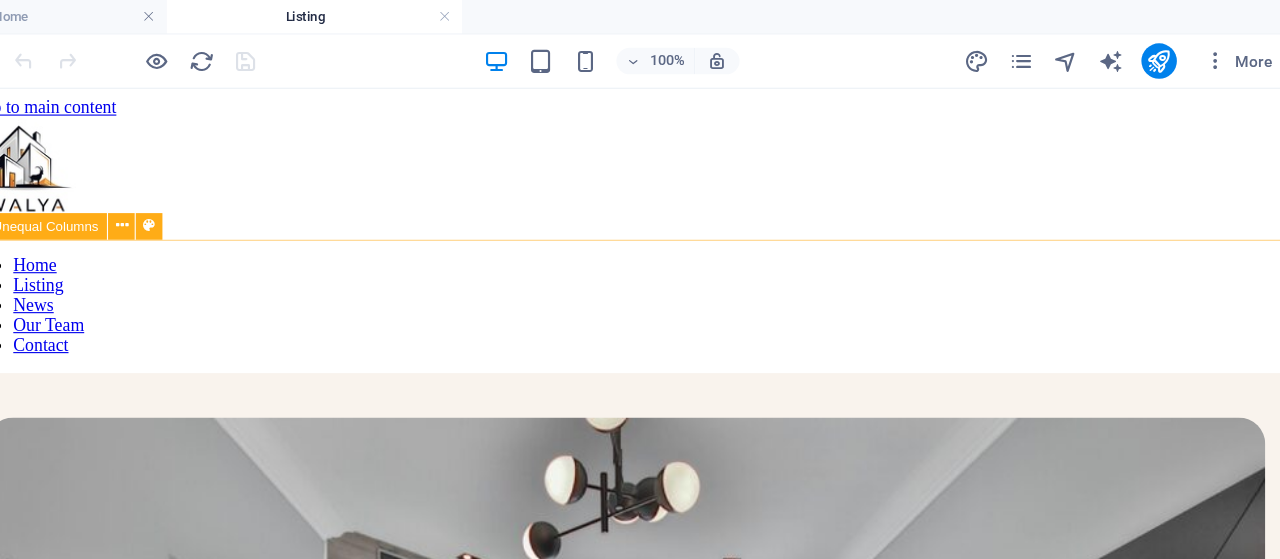 click on "Unequal Columns" at bounding box center [156, 204] 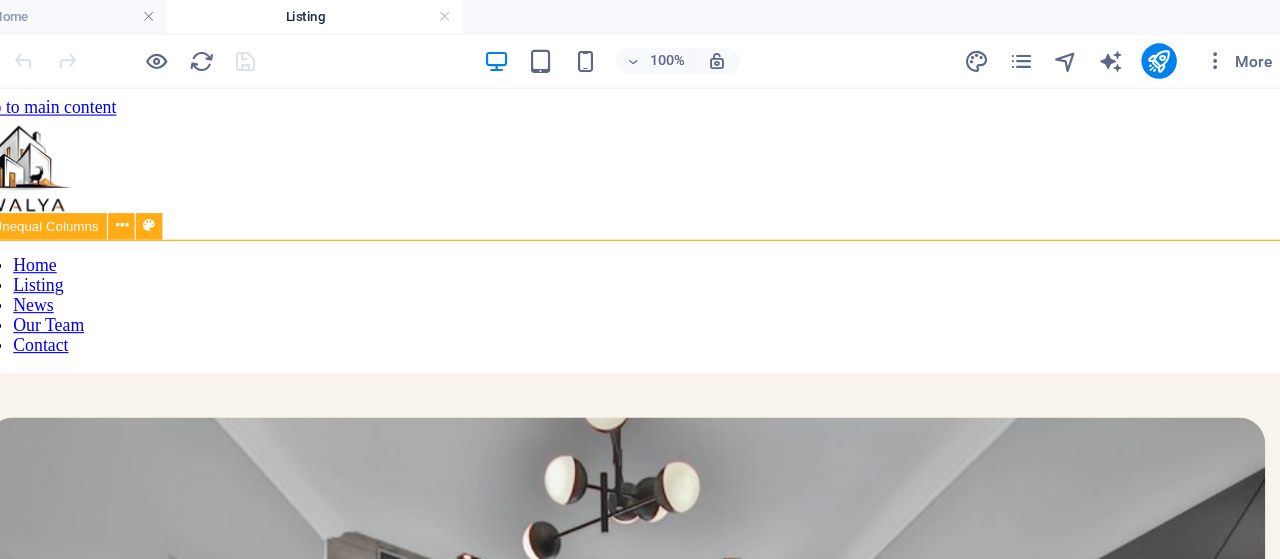 click on "Unequal Columns" at bounding box center [156, 204] 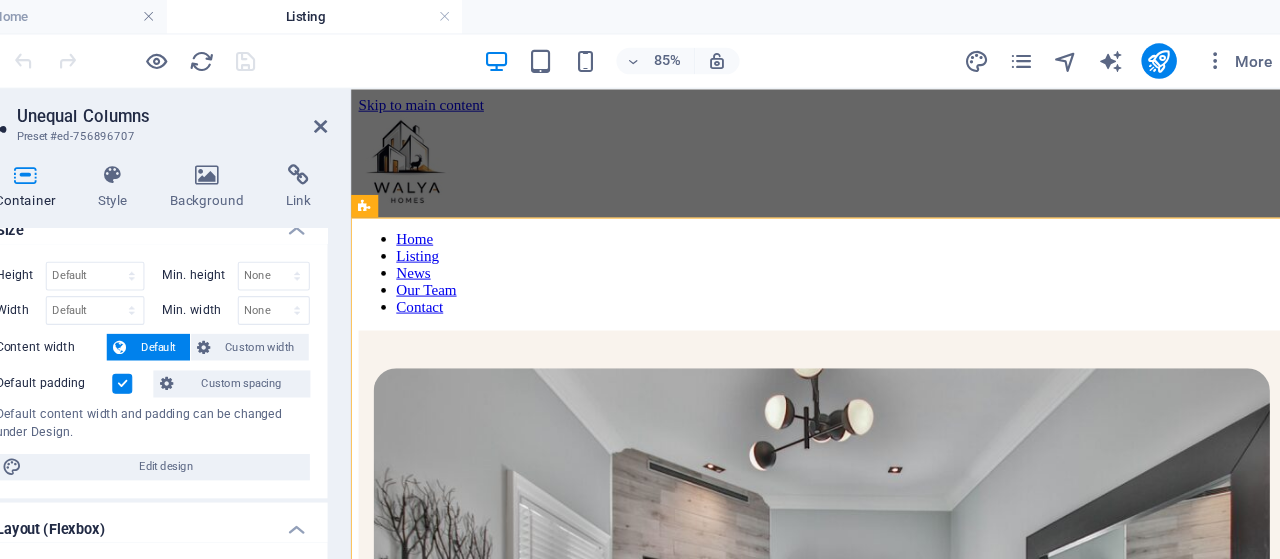 scroll, scrollTop: 0, scrollLeft: 0, axis: both 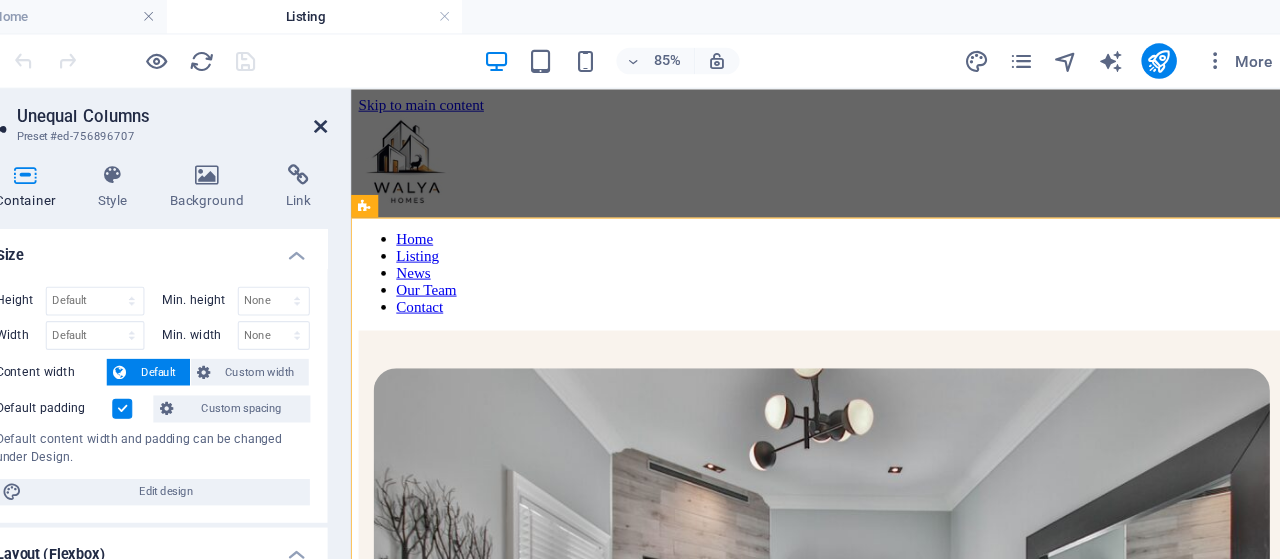 click at bounding box center [405, 114] 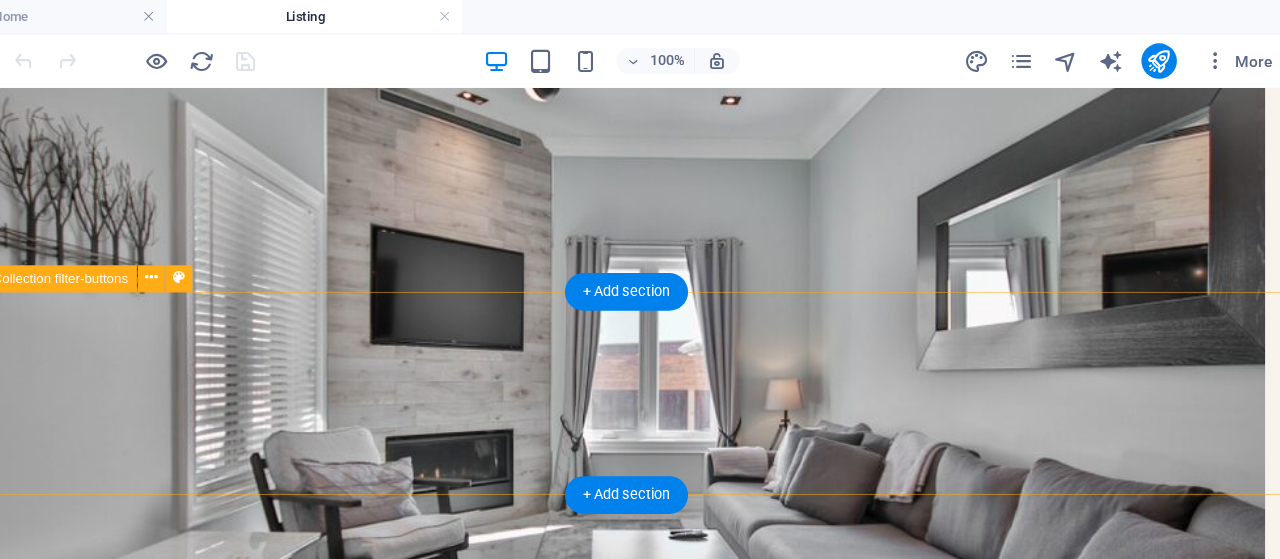 scroll, scrollTop: 520, scrollLeft: 0, axis: vertical 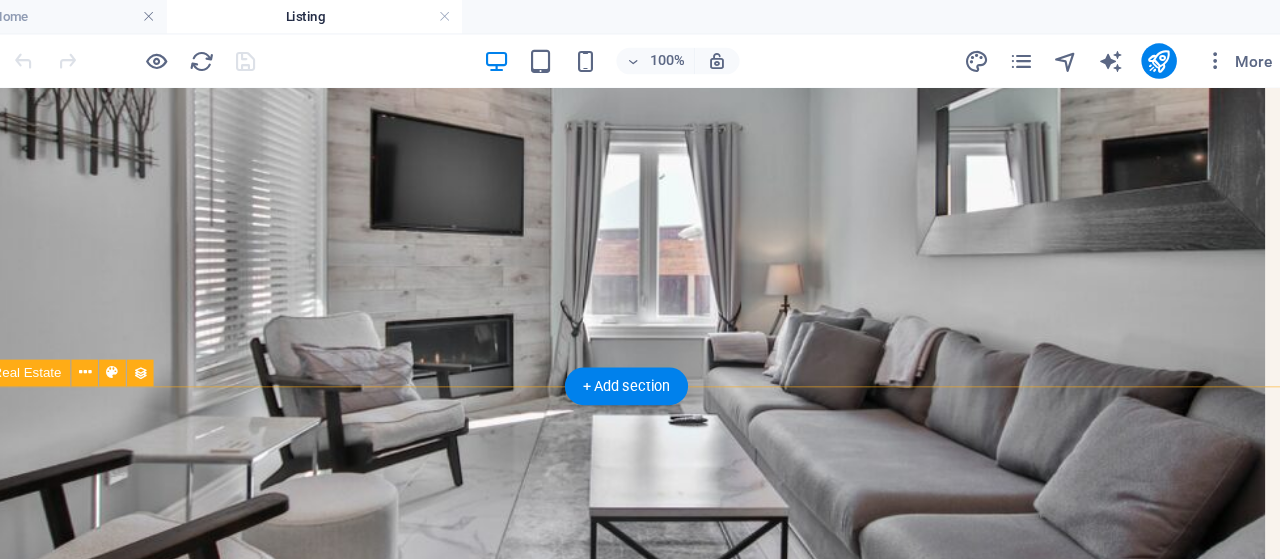 click on "VILLA (Copy) (Copy) (Copy) (Copy) (Copy) (Copy) (Copy) (Copy) (Copy) (Copy) (Copy) (Copy) (Copy) Villa / 41,000,000 ETB Woreda 12,[GEOGRAPHIC_DATA],[GEOGRAPHIC_DATA] 589 m2 8 5 VILLA (Copy) (Copy) (Copy) (Copy) (Copy) (Copy) (Copy) (Copy) (Copy) (Copy) (Copy) (Copy) Villa / 41,000,000 ETB Woreda 12,[GEOGRAPHIC_DATA],[GEOGRAPHIC_DATA] 589 m2 8 5 VILLA (Copy) (Copy) (Copy) (Copy) (Copy) (Copy) (Copy) (Copy) (Copy) (Copy) (Copy) Villa / 41,000,000 ETB Woreda 12,[GEOGRAPHIC_DATA],[GEOGRAPHIC_DATA] 589 m2 8 5 VILLA (Copy) (Copy) (Copy) (Copy) (Copy) (Copy) (Copy) (Copy) (Copy) (Copy) Villa / 41,000,000 ETB Woreda 12,[GEOGRAPHIC_DATA],[GEOGRAPHIC_DATA] 589 m2 8 5 VILLA ([GEOGRAPHIC_DATA]) (Copy) (Copy) (Copy) (Copy) (Copy) (Copy) (Copy) (Copy) Villa / 41,000,000 ETB Woreda 12,[GEOGRAPHIC_DATA],[GEOGRAPHIC_DATA] 589 m2 8 5 VILLA (Copy) (Copy) (Copy) (Copy) (Copy) (Copy) (Copy) (Copy) Villa / 41,000,000 ETB Woreda 12,[GEOGRAPHIC_DATA],[GEOGRAPHIC_DATA] 589 m2 8 5 VILLA (Copy) (Copy) (Copy) (Copy) (Copy) (Copy) (Copy) Villa / 41,000,000 ETB Woreda 12,[GEOGRAPHIC_DATA],[GEOGRAPHIC_DATA] 589 m2 8 5 /" at bounding box center [561, 4195] 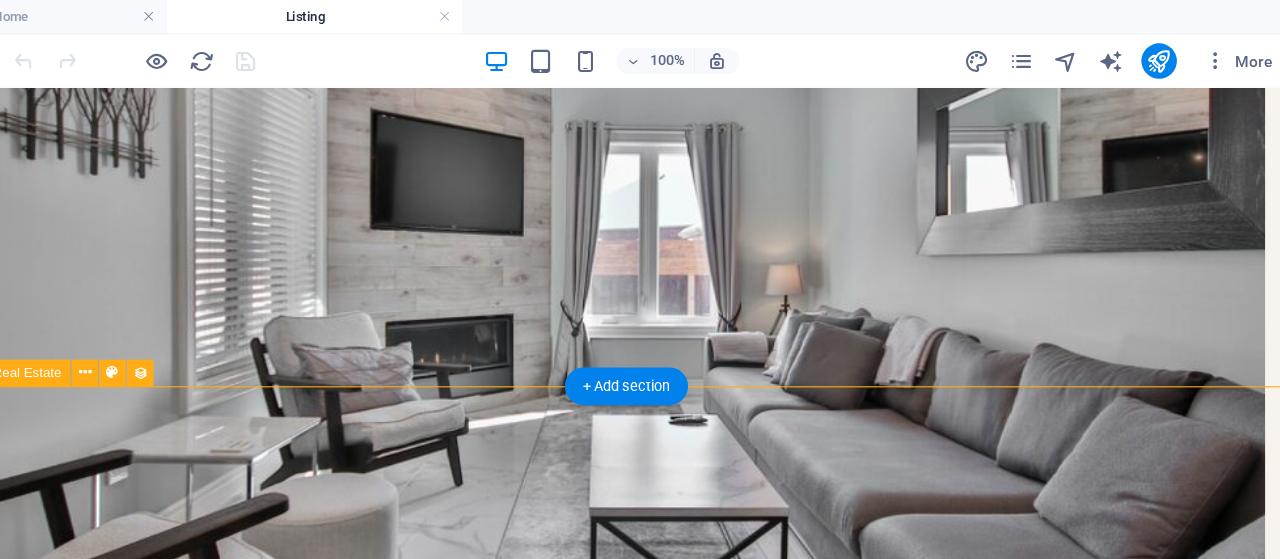 click on "VILLA (Copy) (Copy) (Copy) (Copy) (Copy) (Copy) (Copy) (Copy) (Copy) (Copy) (Copy) (Copy) (Copy) Villa / 41,000,000 ETB Woreda 12,[GEOGRAPHIC_DATA],[GEOGRAPHIC_DATA] 589 m2 8 5 VILLA (Copy) (Copy) (Copy) (Copy) (Copy) (Copy) (Copy) (Copy) (Copy) (Copy) (Copy) (Copy) Villa / 41,000,000 ETB Woreda 12,[GEOGRAPHIC_DATA],[GEOGRAPHIC_DATA] 589 m2 8 5 VILLA (Copy) (Copy) (Copy) (Copy) (Copy) (Copy) (Copy) (Copy) (Copy) (Copy) (Copy) Villa / 41,000,000 ETB Woreda 12,[GEOGRAPHIC_DATA],[GEOGRAPHIC_DATA] 589 m2 8 5 VILLA (Copy) (Copy) (Copy) (Copy) (Copy) (Copy) (Copy) (Copy) (Copy) (Copy) Villa / 41,000,000 ETB Woreda 12,[GEOGRAPHIC_DATA],[GEOGRAPHIC_DATA] 589 m2 8 5 VILLA ([GEOGRAPHIC_DATA]) (Copy) (Copy) (Copy) (Copy) (Copy) (Copy) (Copy) (Copy) Villa / 41,000,000 ETB Woreda 12,[GEOGRAPHIC_DATA],[GEOGRAPHIC_DATA] 589 m2 8 5 VILLA (Copy) (Copy) (Copy) (Copy) (Copy) (Copy) (Copy) (Copy) Villa / 41,000,000 ETB Woreda 12,[GEOGRAPHIC_DATA],[GEOGRAPHIC_DATA] 589 m2 8 5 VILLA (Copy) (Copy) (Copy) (Copy) (Copy) (Copy) (Copy) Villa / 41,000,000 ETB Woreda 12,[GEOGRAPHIC_DATA],[GEOGRAPHIC_DATA] 589 m2 8 5 /" at bounding box center [561, 4195] 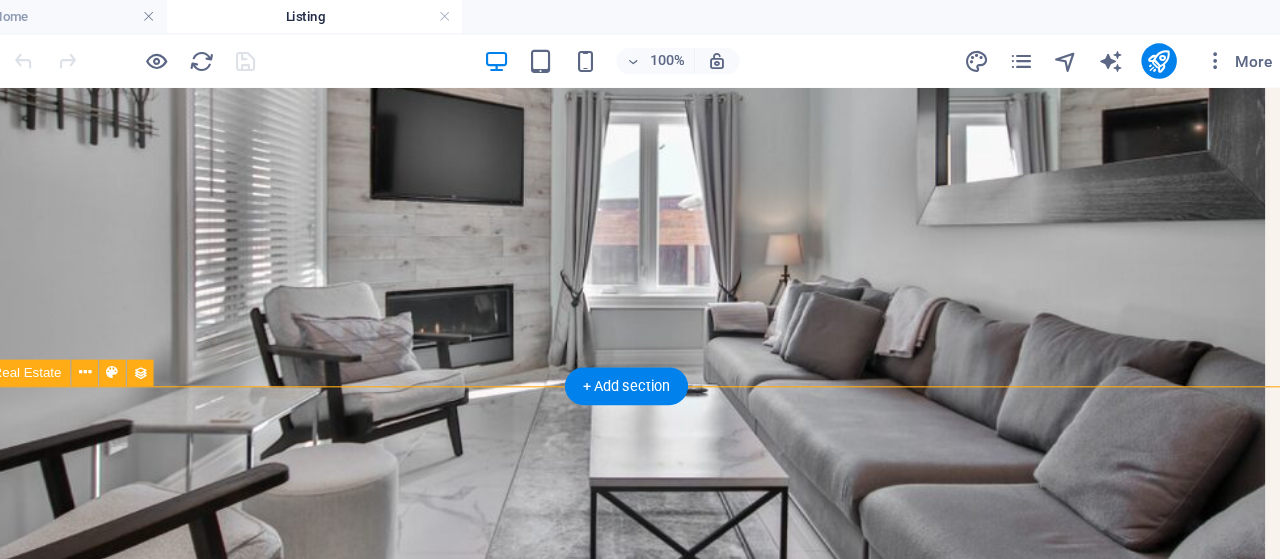 select on "68565b2a828e682e0f0d9e26" 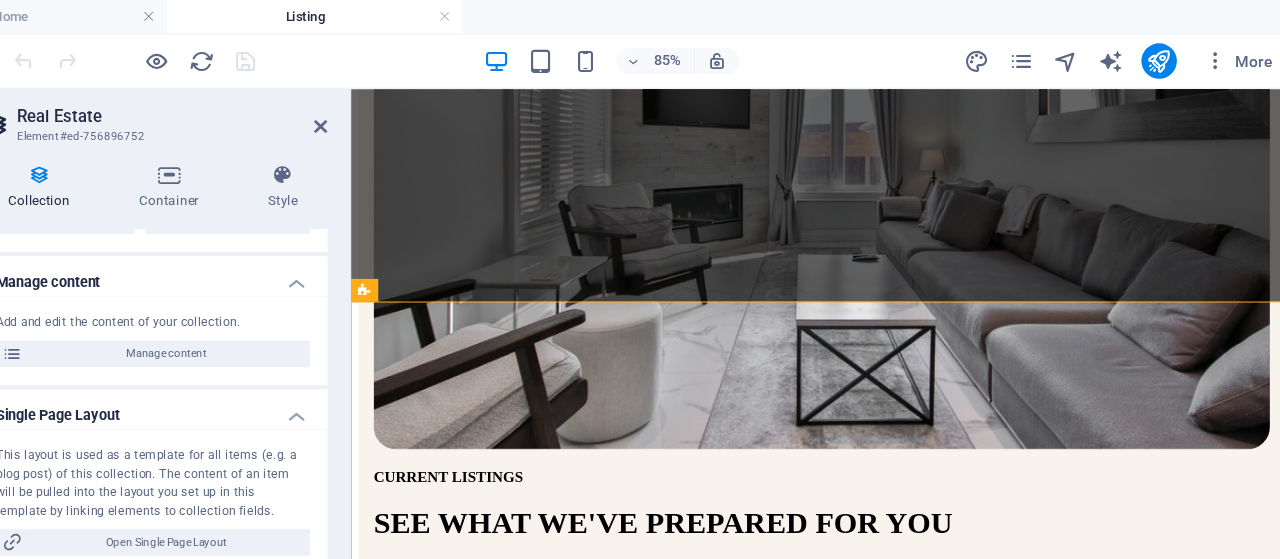 scroll, scrollTop: 96, scrollLeft: 0, axis: vertical 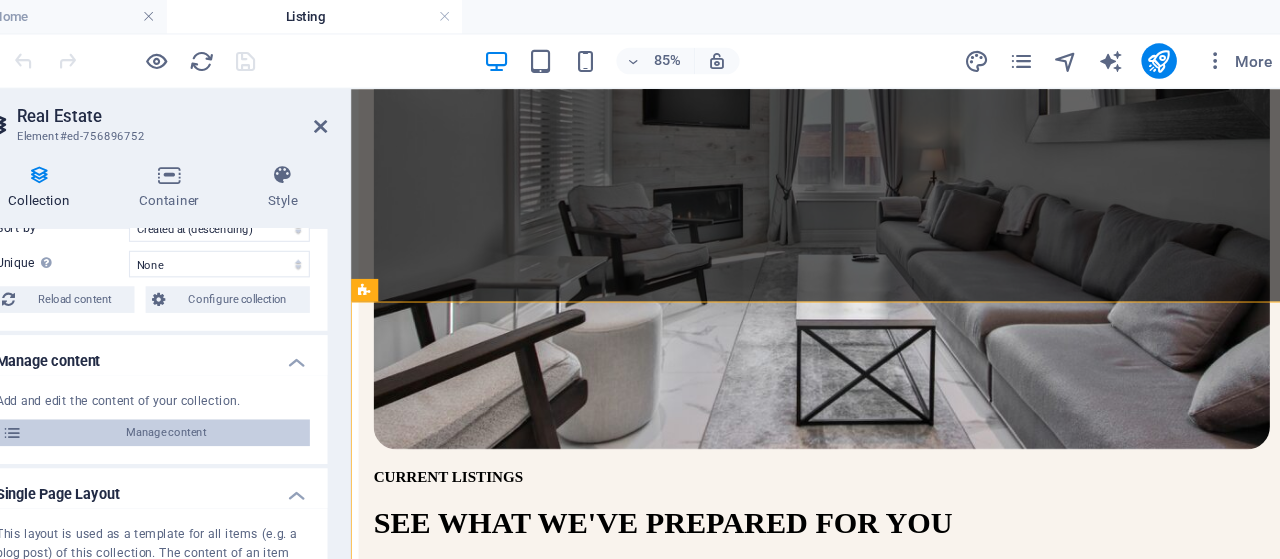click on "Manage content" at bounding box center (265, 390) 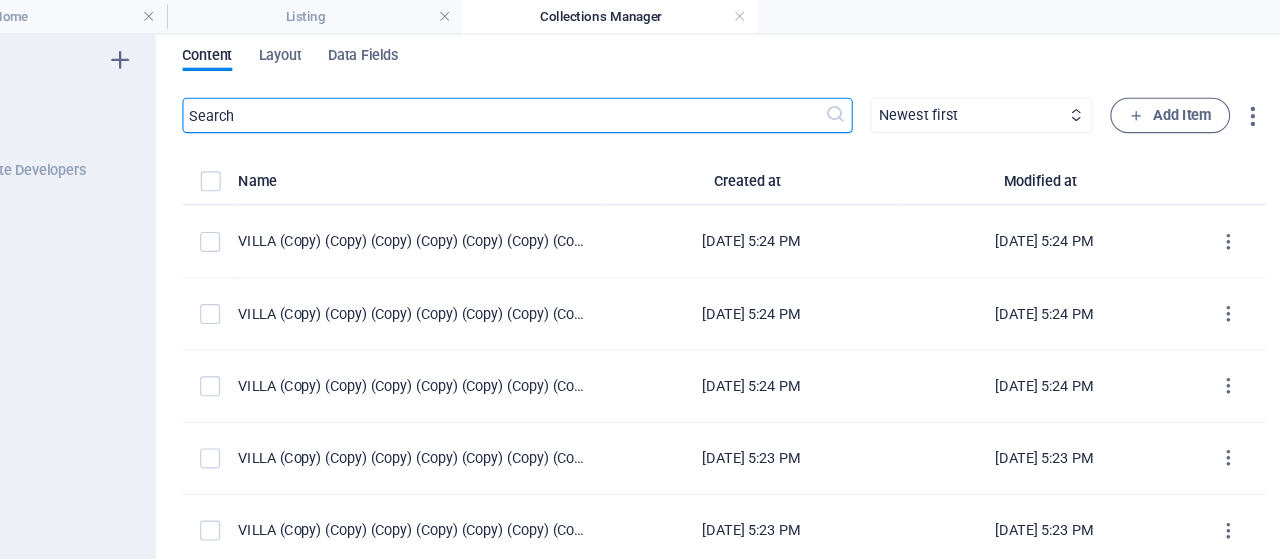 scroll, scrollTop: 0, scrollLeft: 0, axis: both 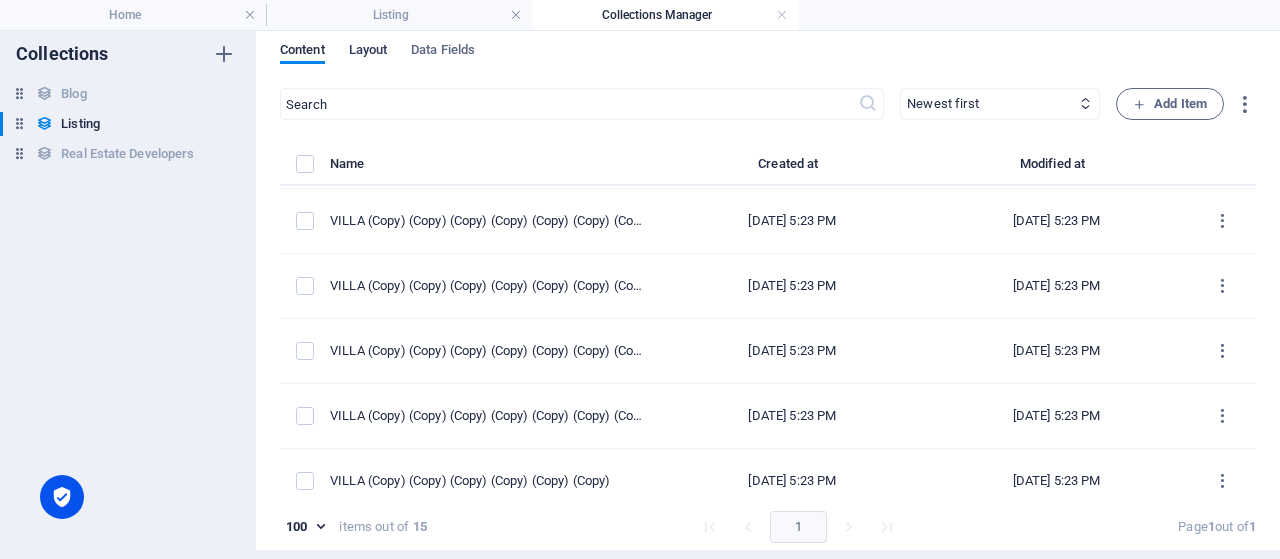 click on "Layout" at bounding box center (368, 52) 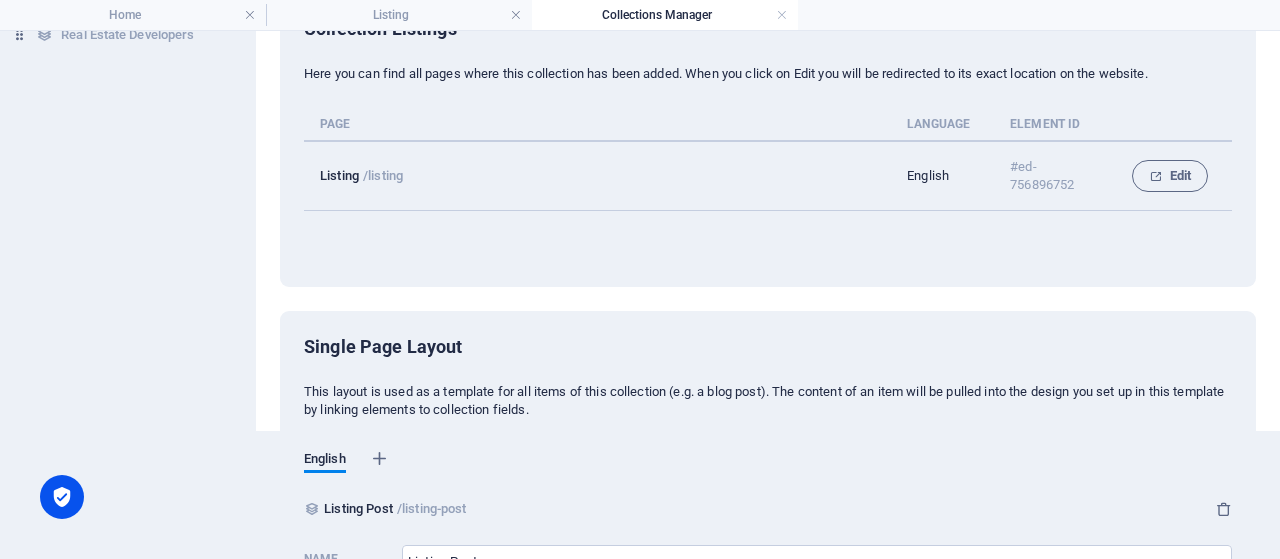 scroll, scrollTop: 0, scrollLeft: 0, axis: both 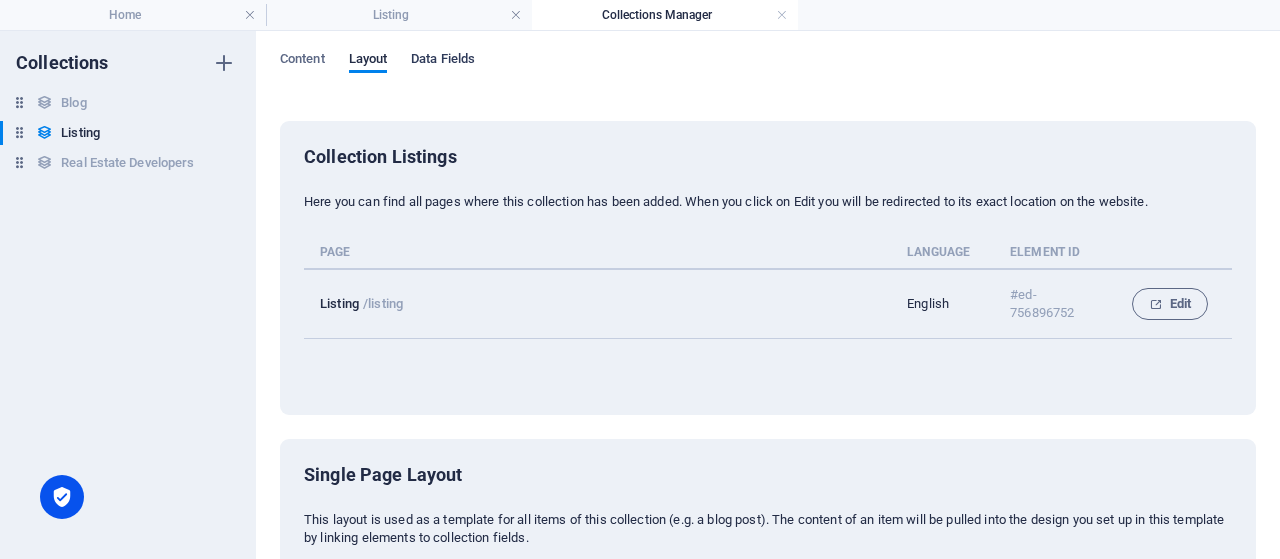 click on "Data Fields" at bounding box center [443, 61] 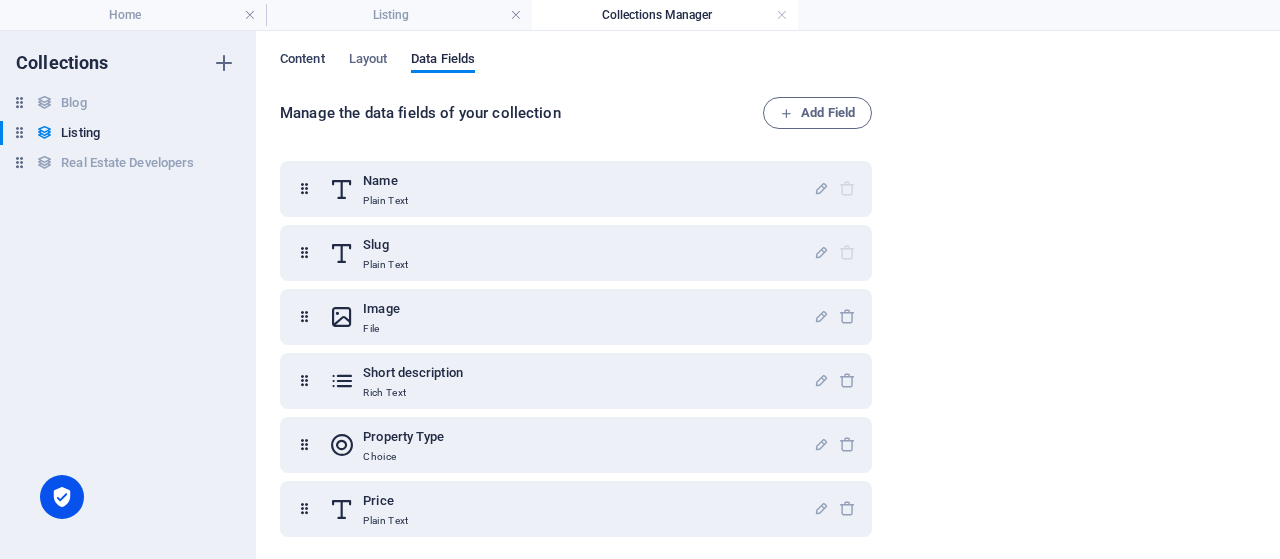 click on "Content" at bounding box center [302, 61] 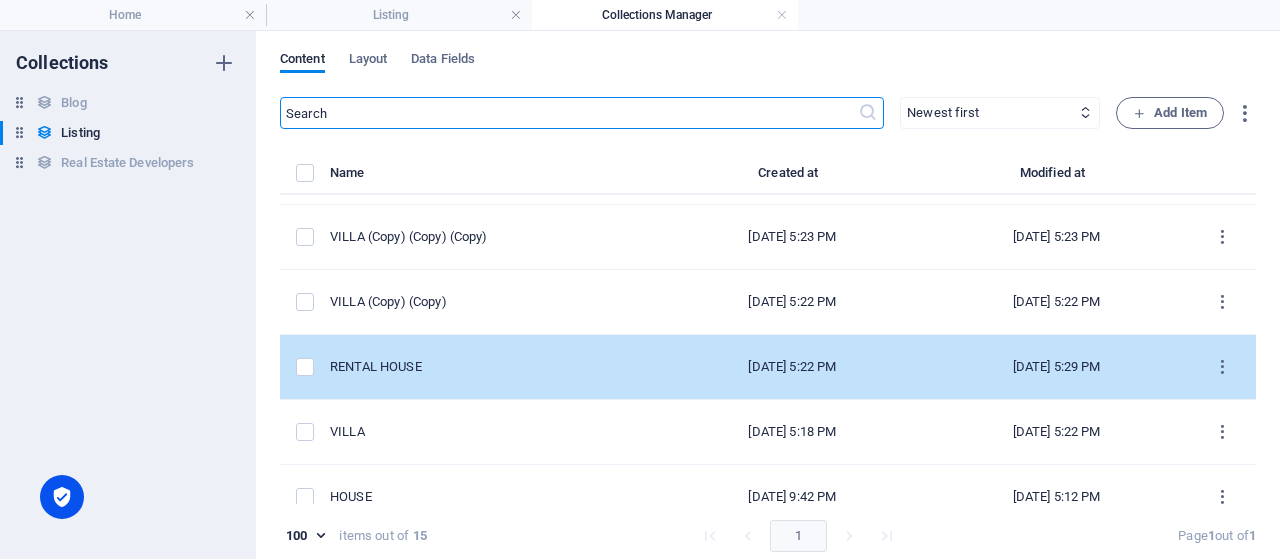 scroll, scrollTop: 661, scrollLeft: 0, axis: vertical 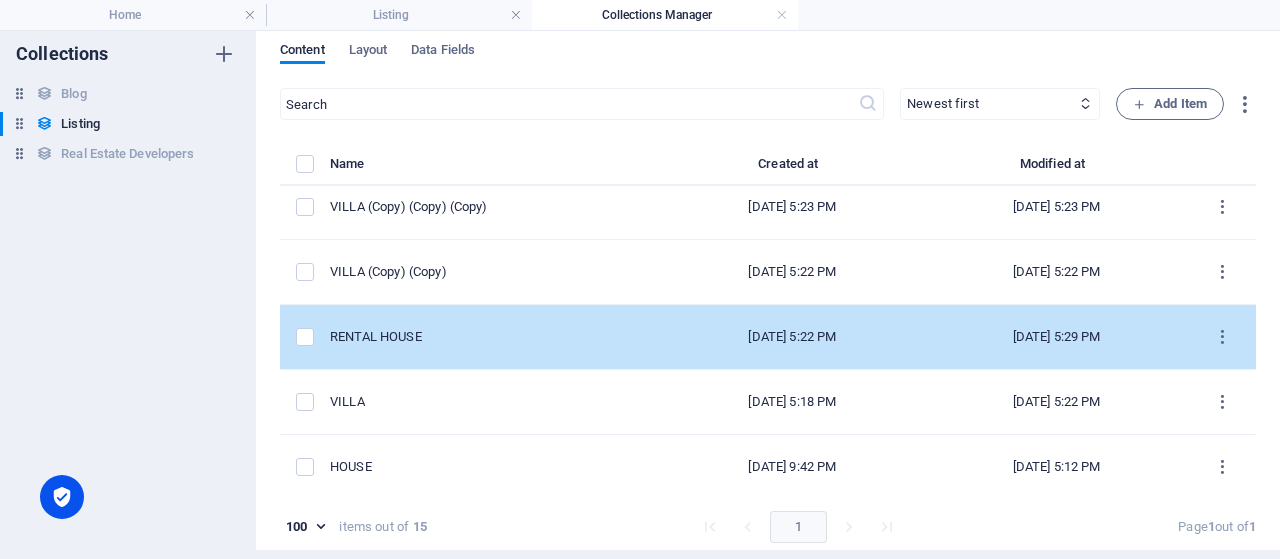 click on "[DATE] 5:29 PM" at bounding box center (1056, 337) 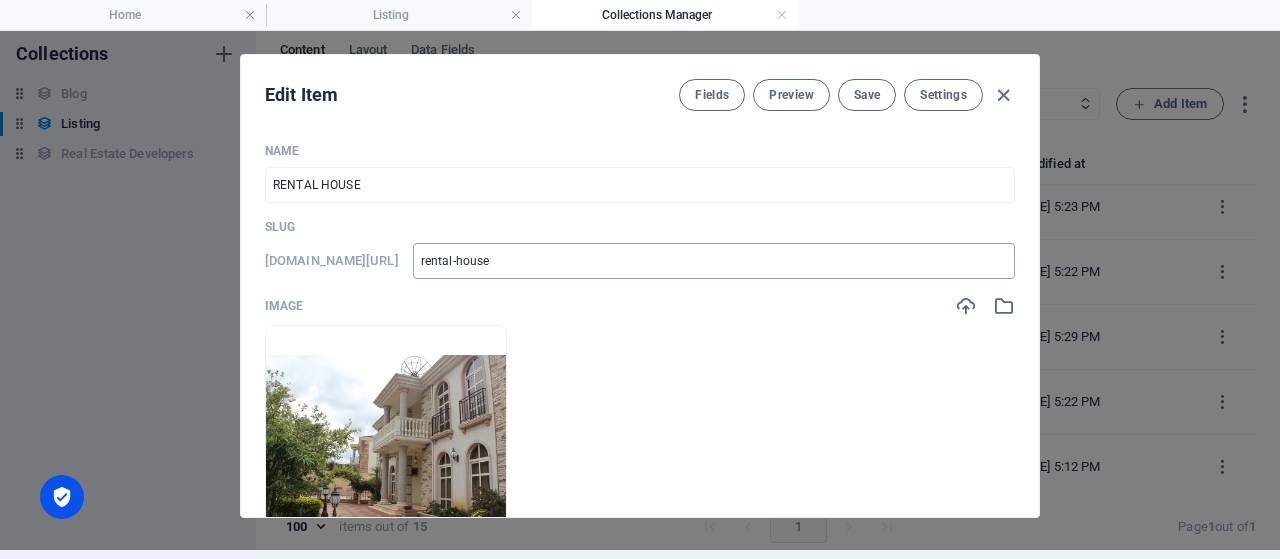 scroll, scrollTop: 0, scrollLeft: 0, axis: both 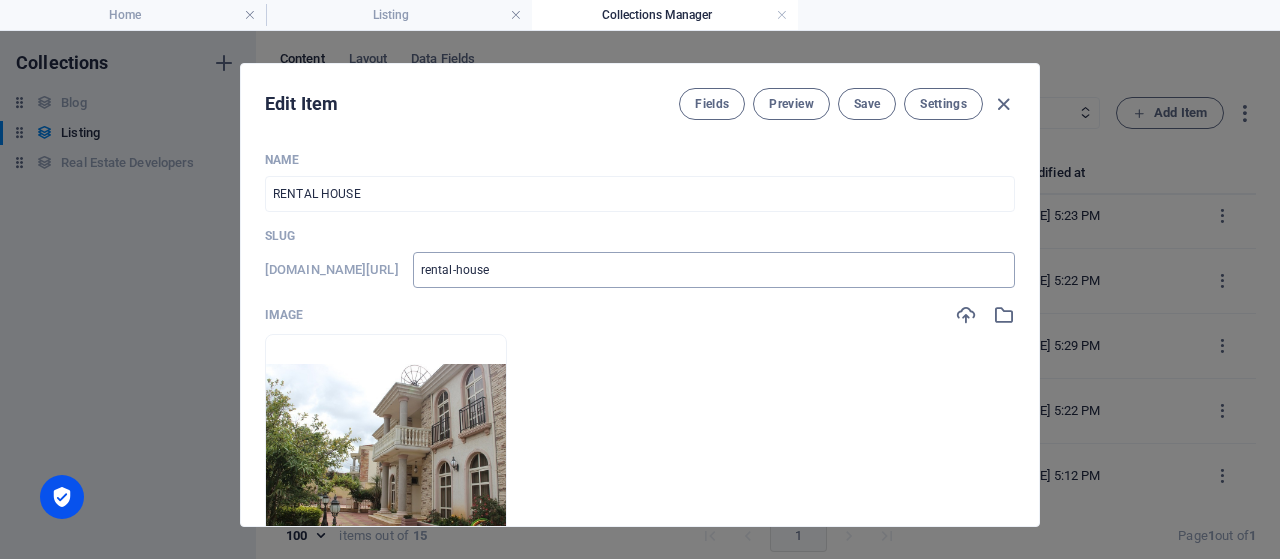 click on "rental-house" at bounding box center (714, 270) 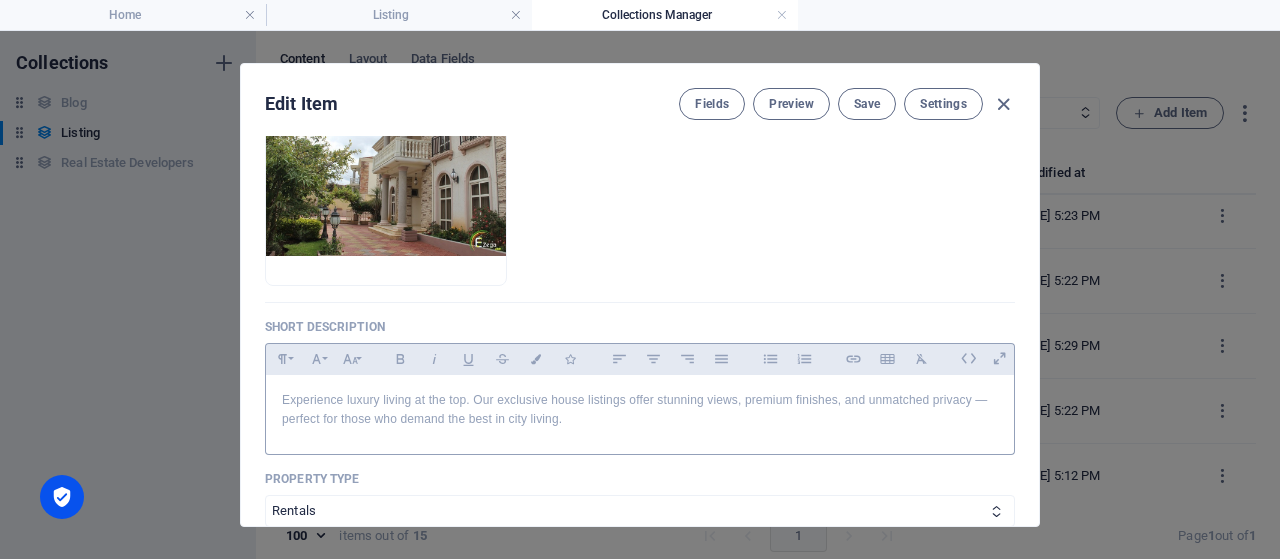 scroll, scrollTop: 480, scrollLeft: 0, axis: vertical 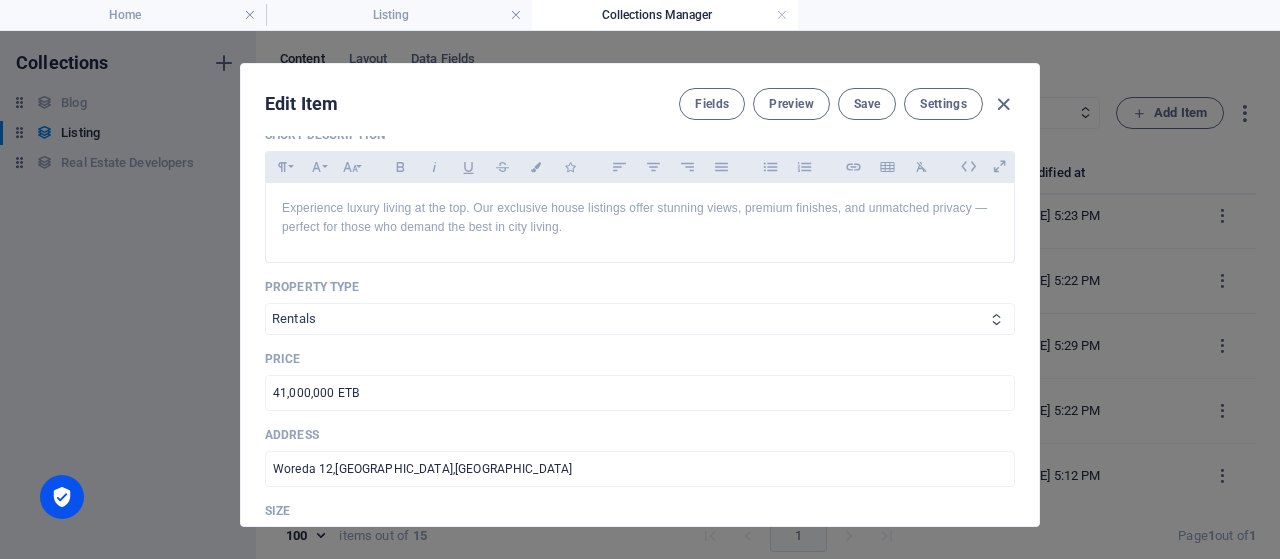 click on "[GEOGRAPHIC_DATA] Building Condo Rentals" at bounding box center [640, 319] 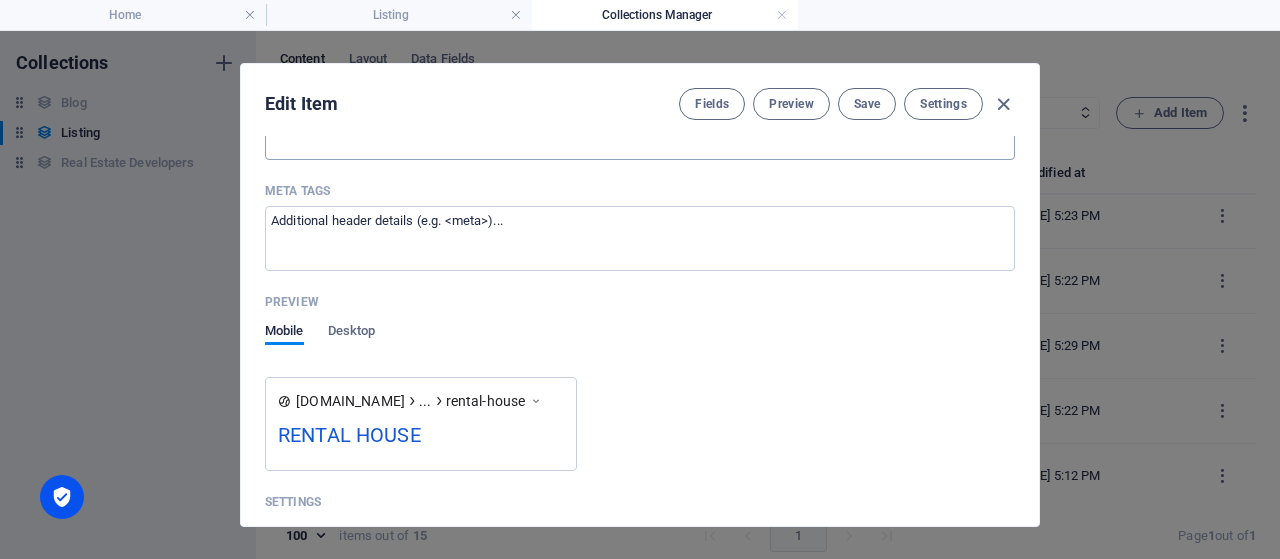 scroll, scrollTop: 1920, scrollLeft: 0, axis: vertical 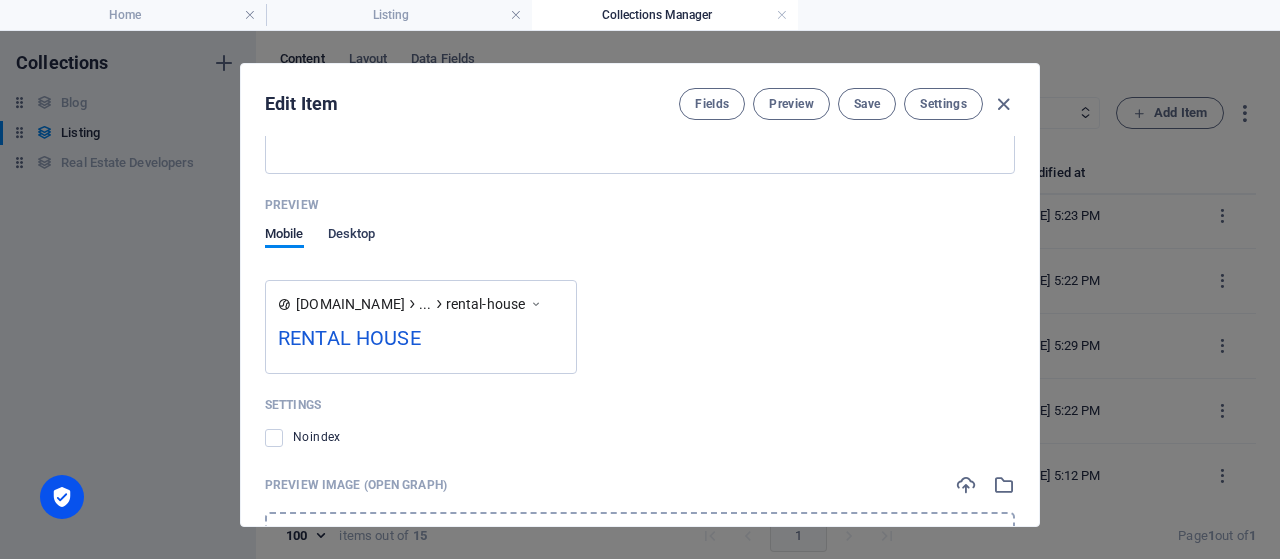 click on "Desktop" at bounding box center (352, 236) 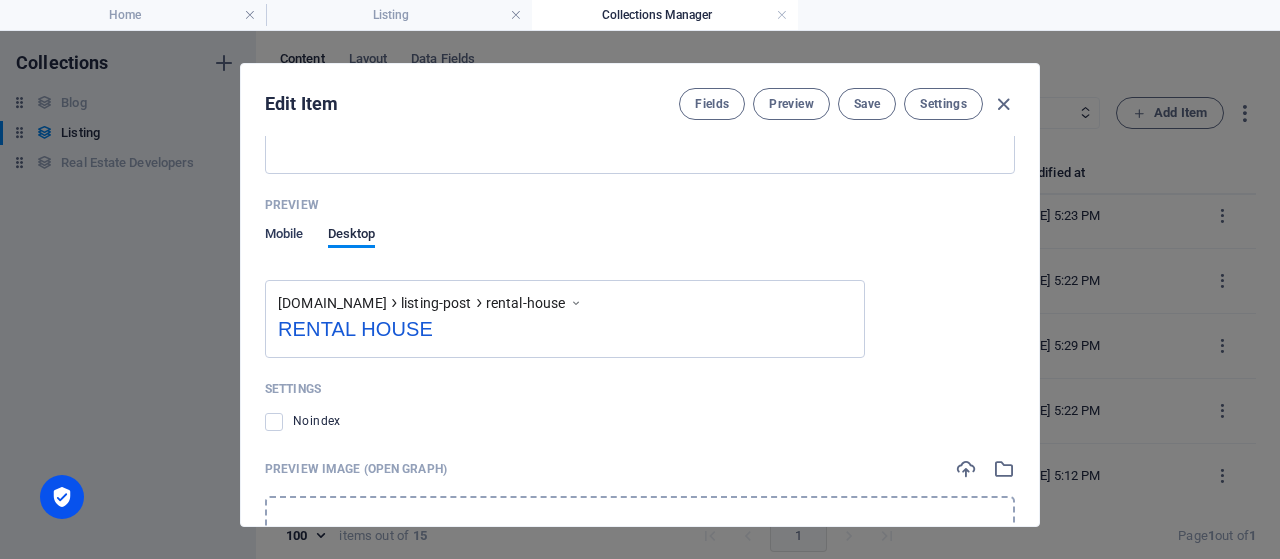 click on "Mobile" at bounding box center (284, 236) 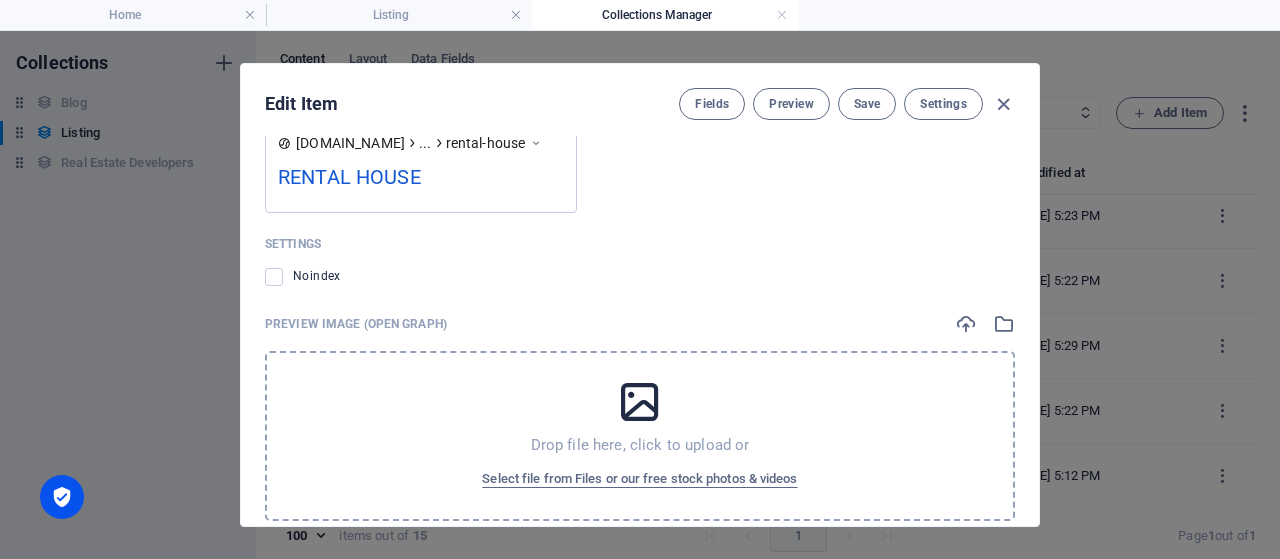 scroll, scrollTop: 2189, scrollLeft: 0, axis: vertical 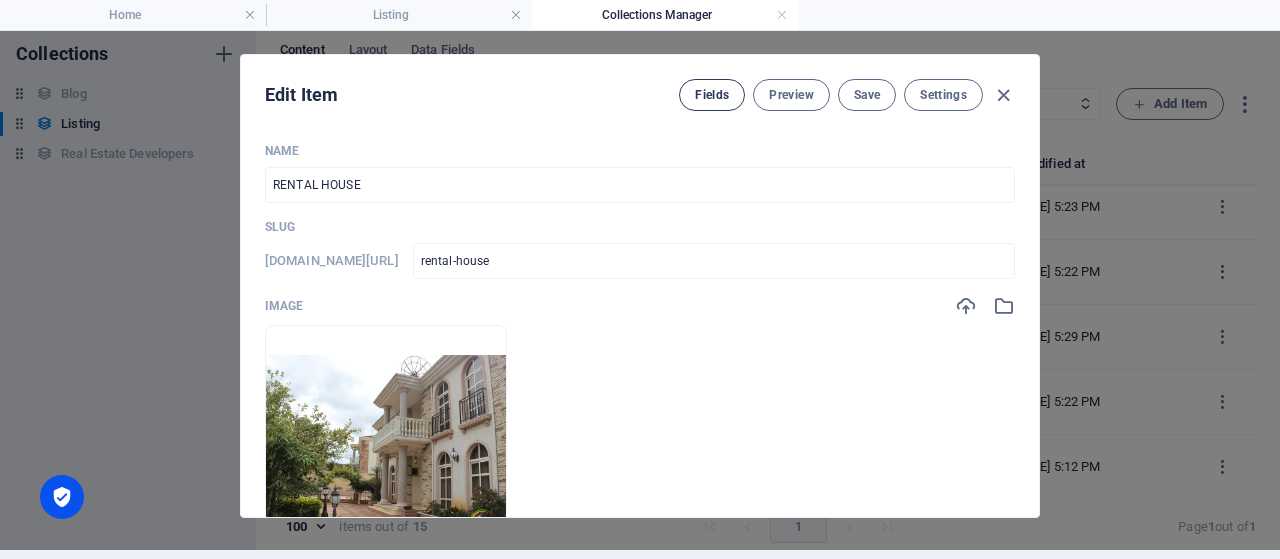 click on "Fields" at bounding box center (712, 95) 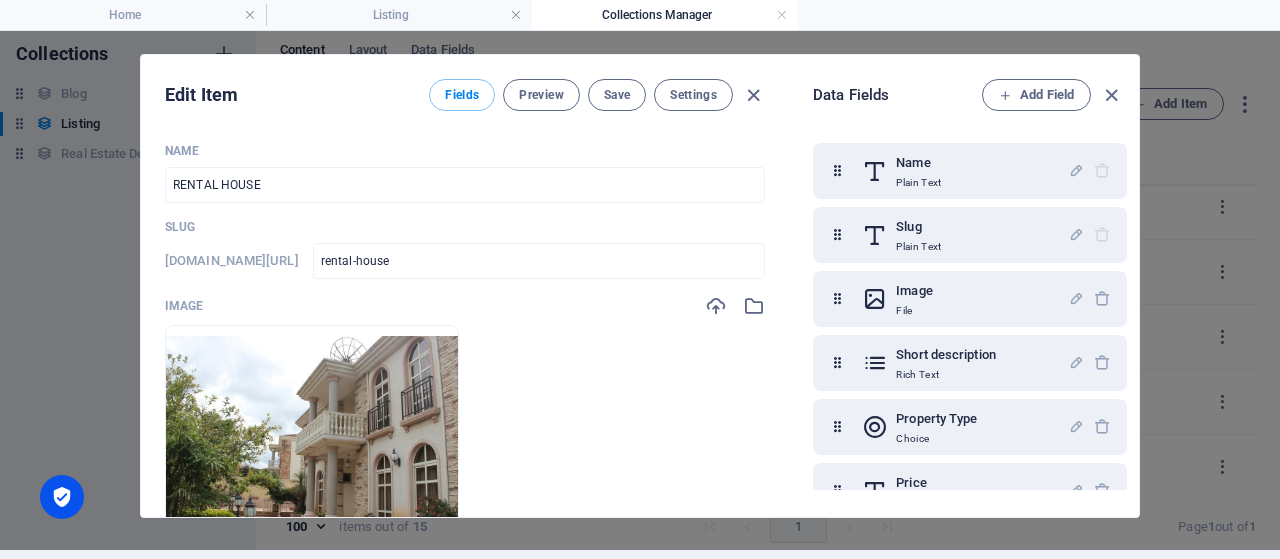 scroll, scrollTop: 96, scrollLeft: 0, axis: vertical 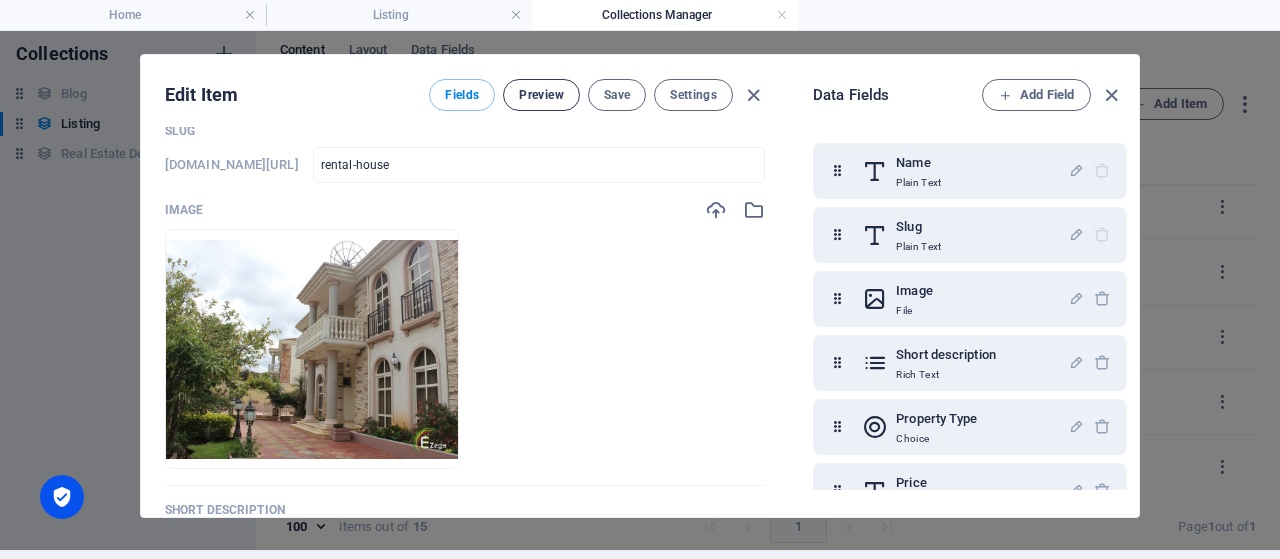 click on "Preview" at bounding box center (541, 95) 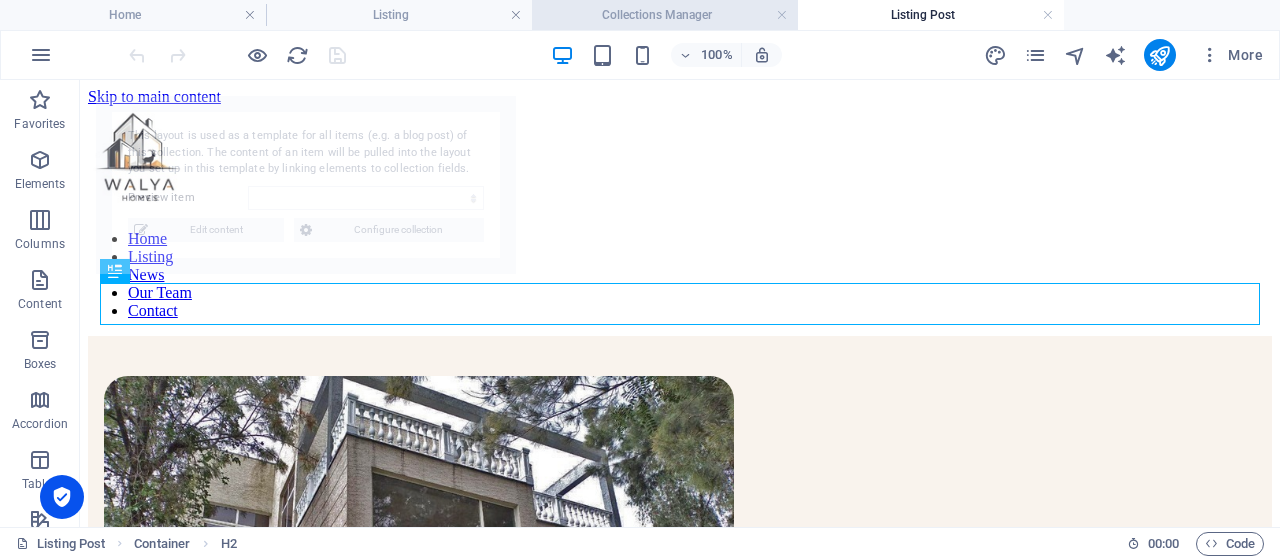 scroll, scrollTop: 2882, scrollLeft: 0, axis: vertical 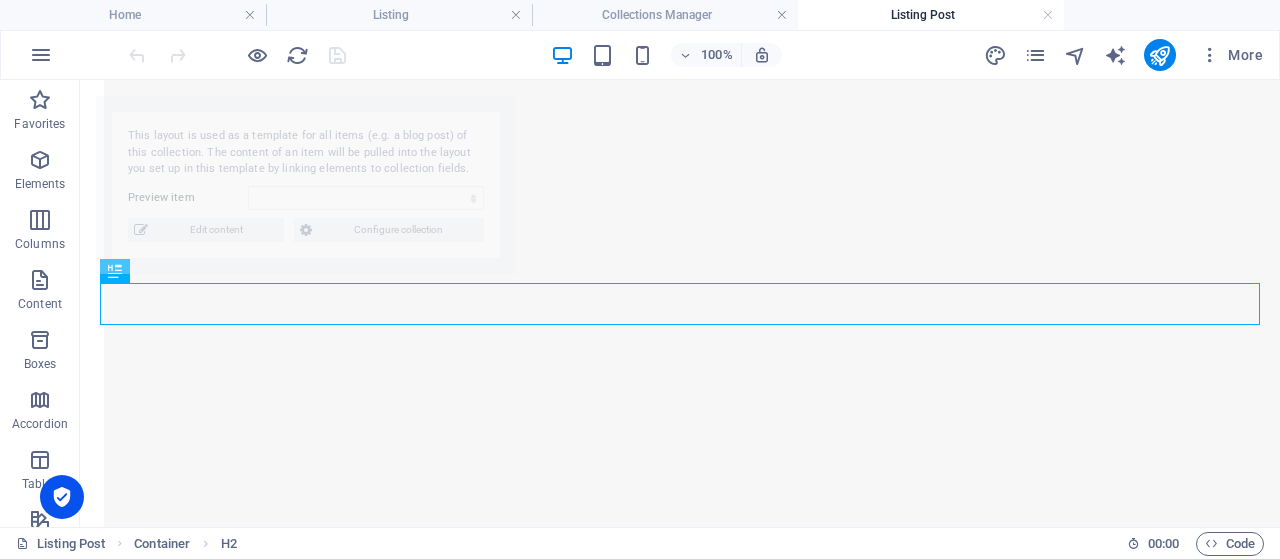 click on "Listing Post" at bounding box center [931, 15] 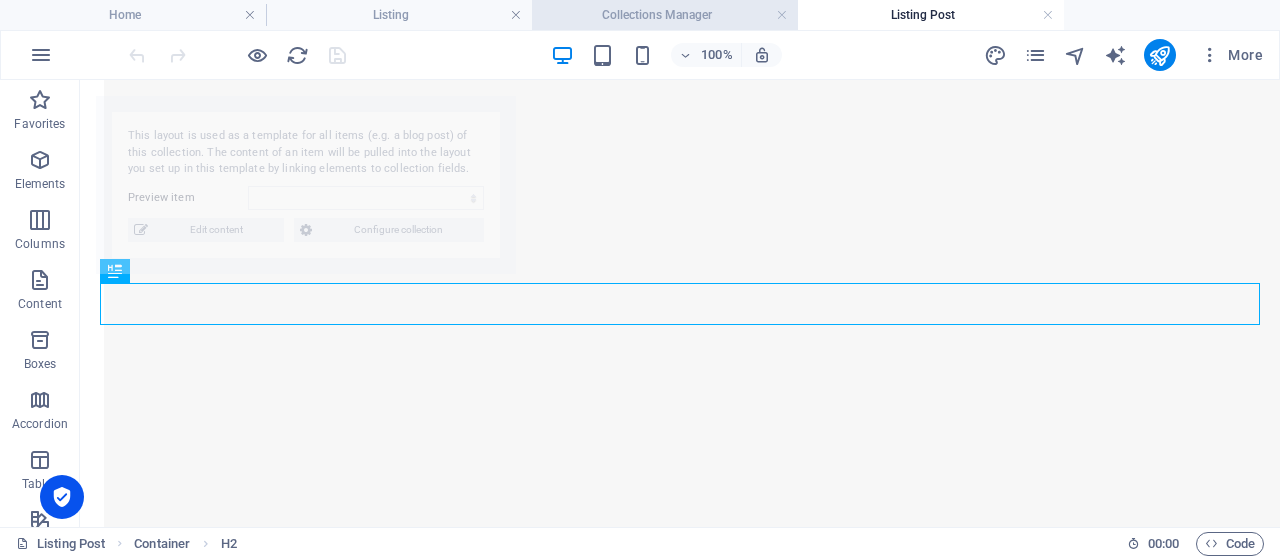 click on "Collections Manager" at bounding box center [665, 15] 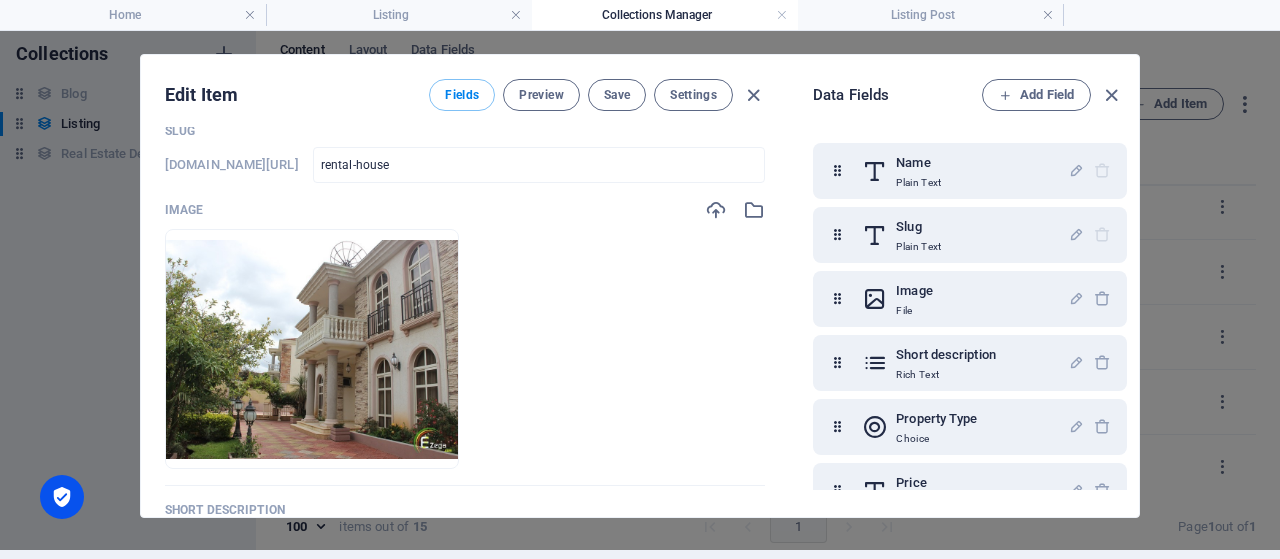 scroll, scrollTop: 661, scrollLeft: 0, axis: vertical 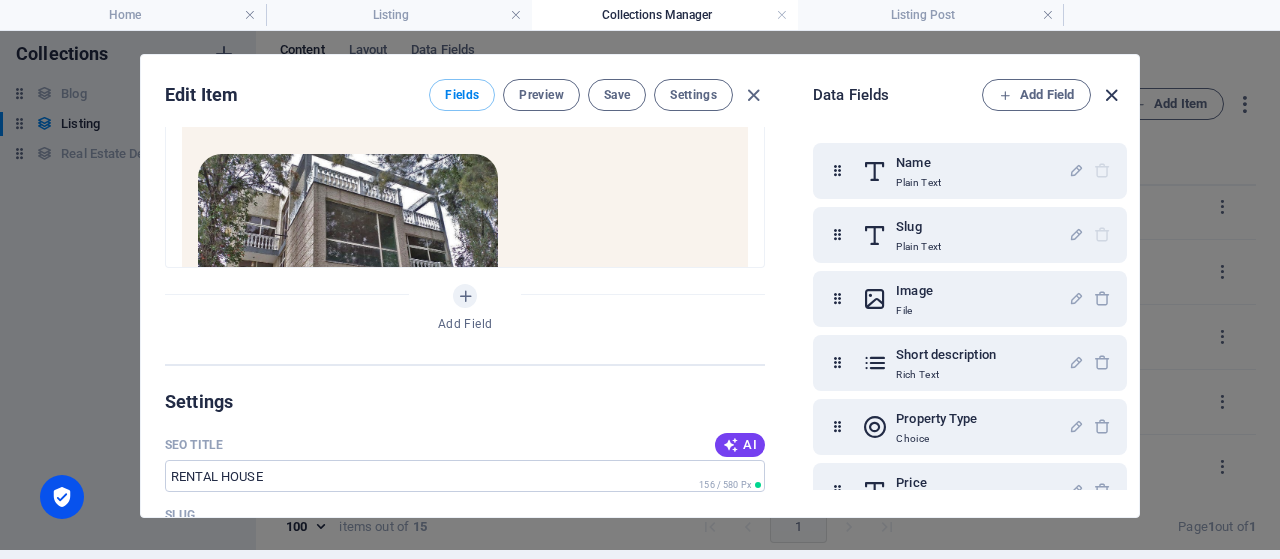 click at bounding box center (1111, 95) 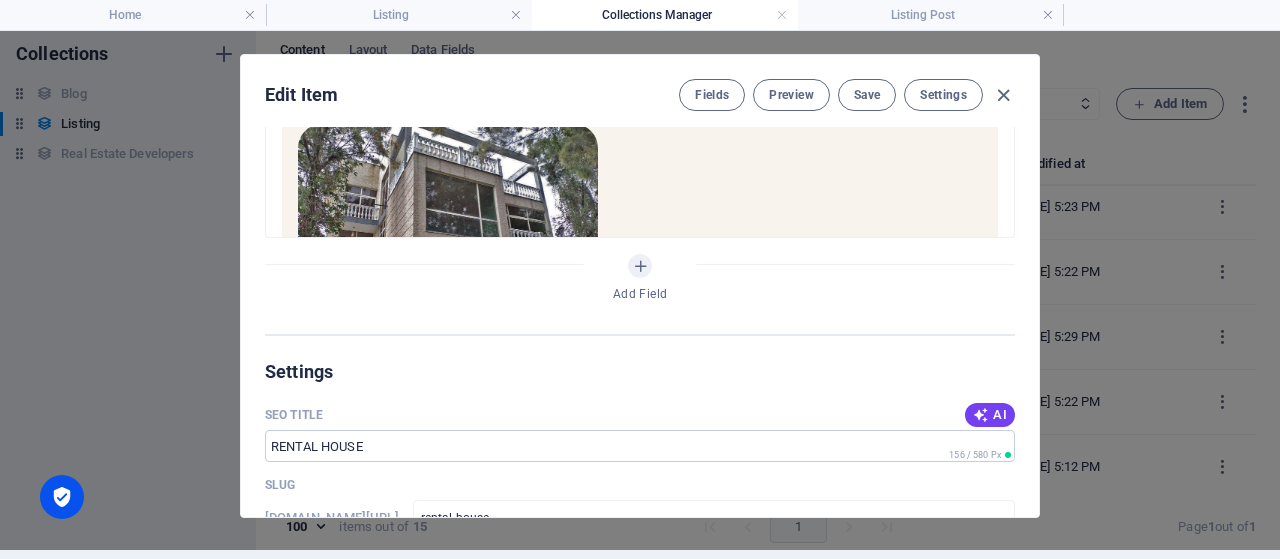 scroll, scrollTop: 1218, scrollLeft: 0, axis: vertical 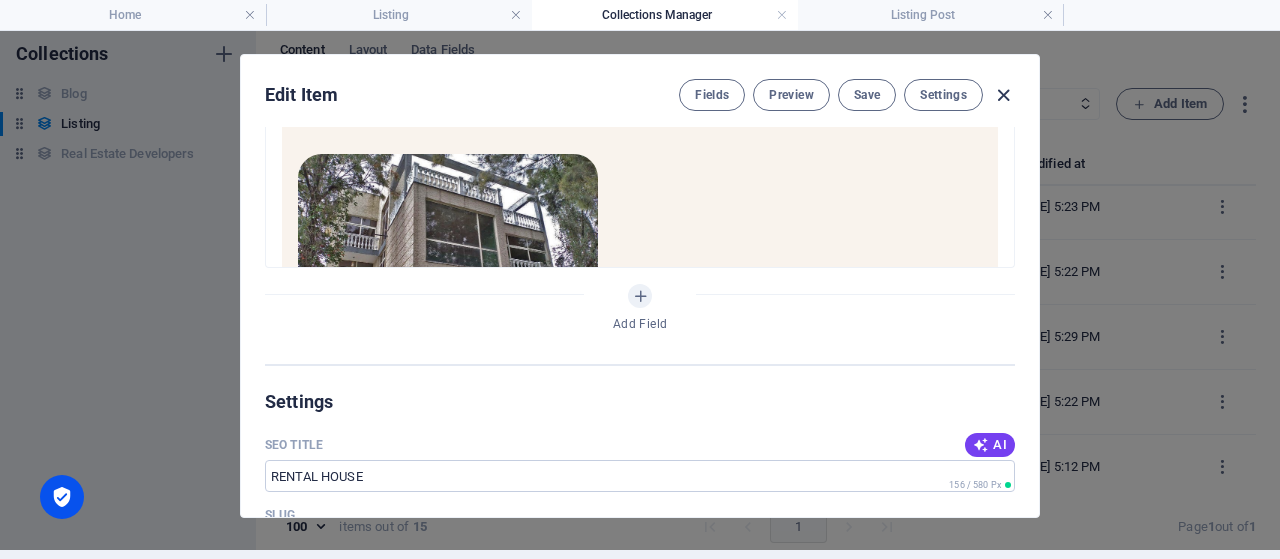 click at bounding box center [1003, 95] 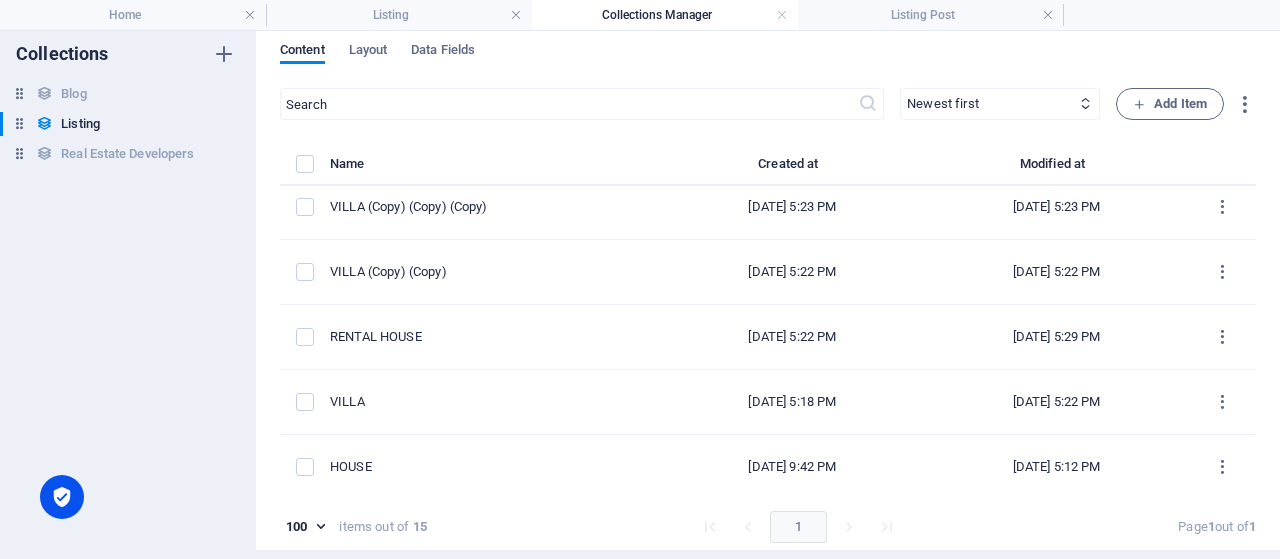 checkbox on "false" 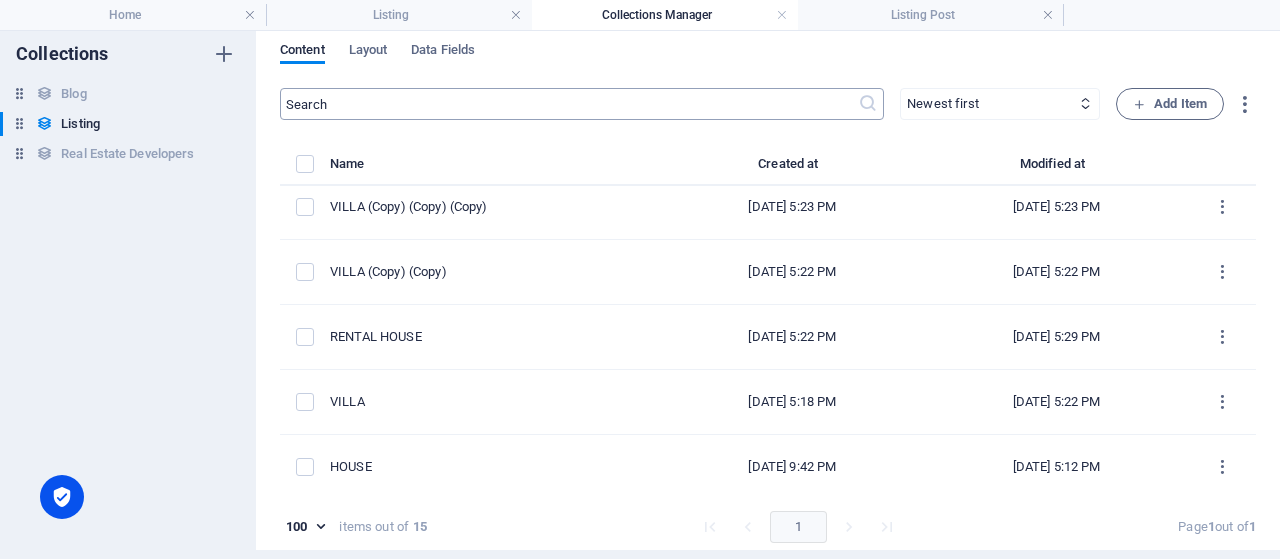 scroll, scrollTop: 661, scrollLeft: 0, axis: vertical 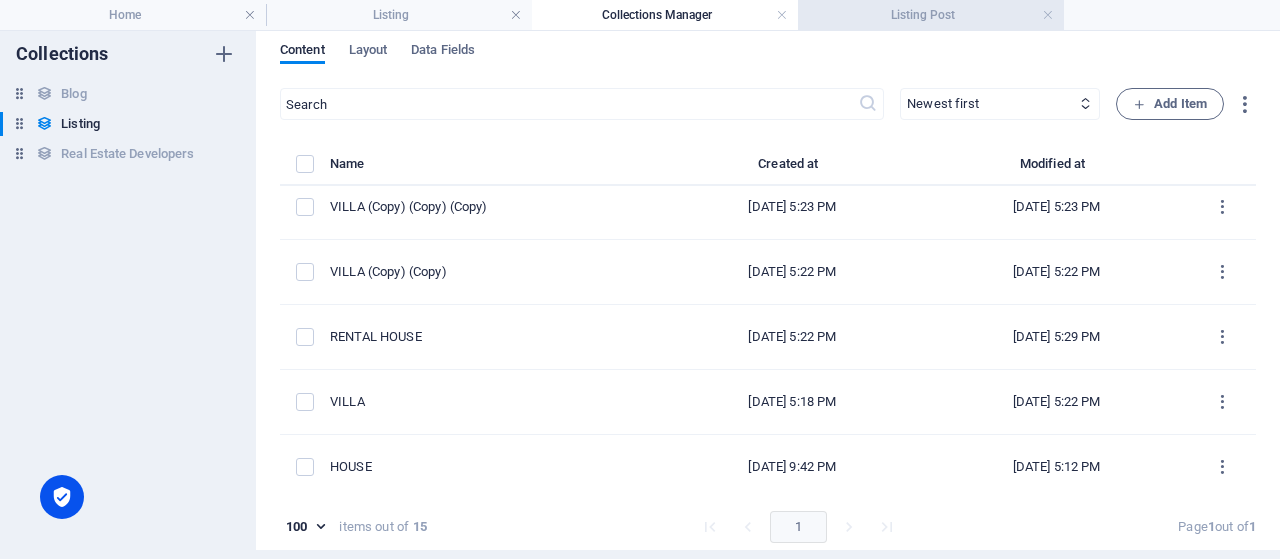 click on "Listing Post" at bounding box center [931, 15] 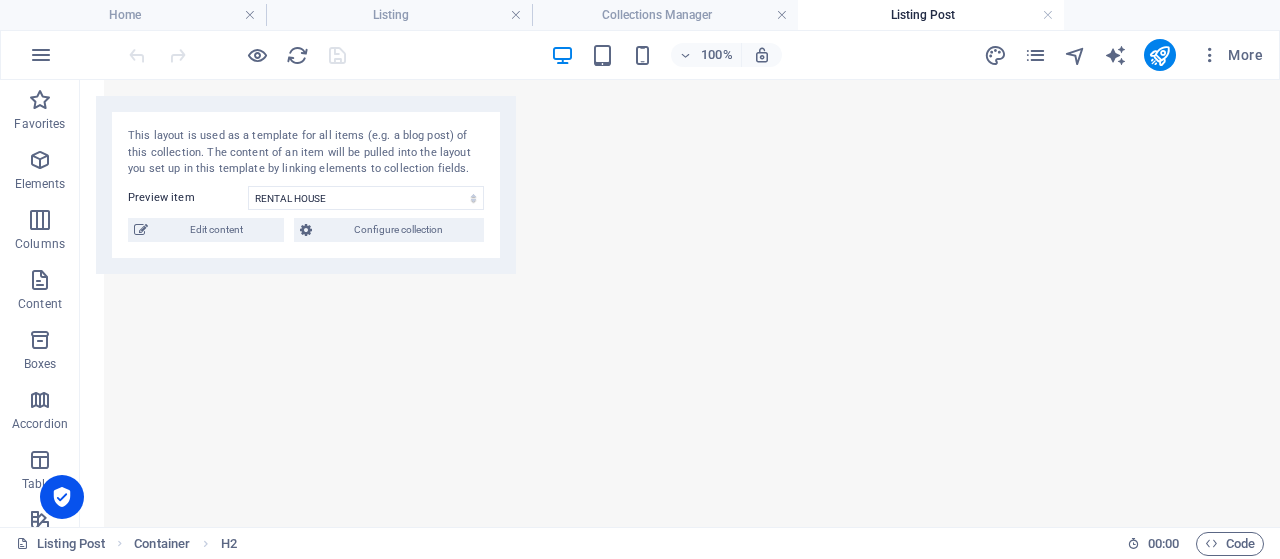 scroll, scrollTop: 2881, scrollLeft: 0, axis: vertical 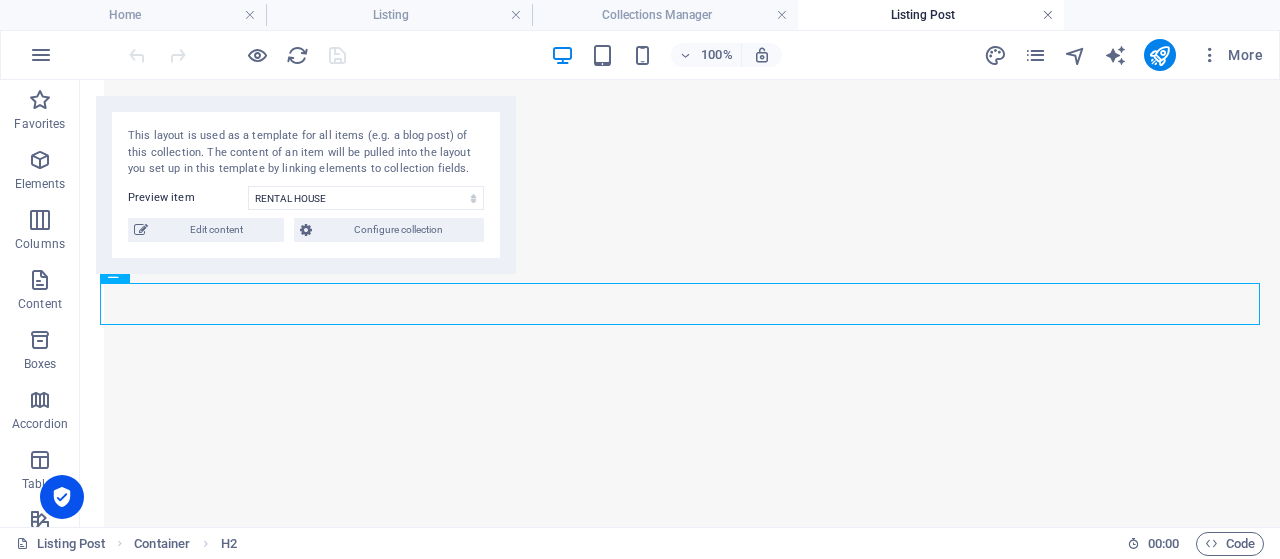 click at bounding box center [1048, 15] 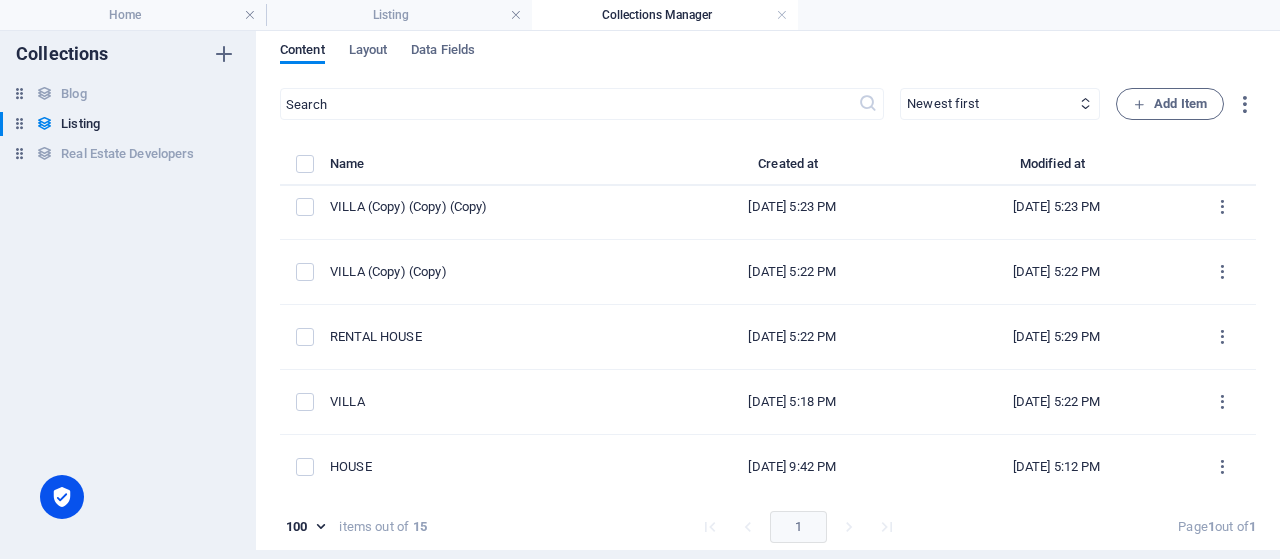 scroll, scrollTop: 661, scrollLeft: 0, axis: vertical 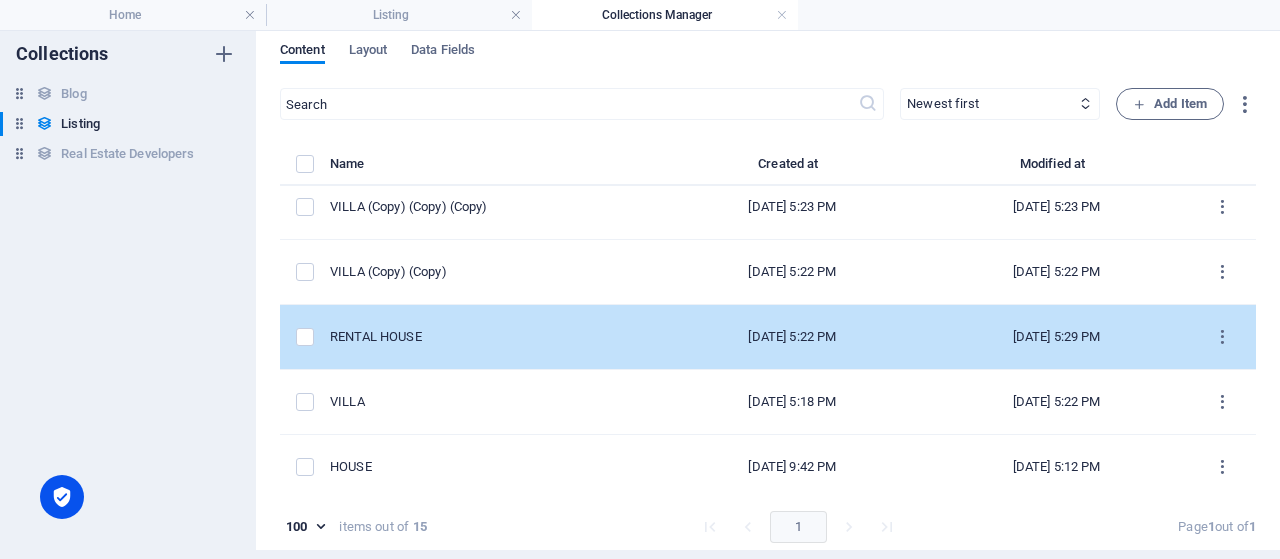 click on "[DATE] 5:22 PM" at bounding box center (792, 337) 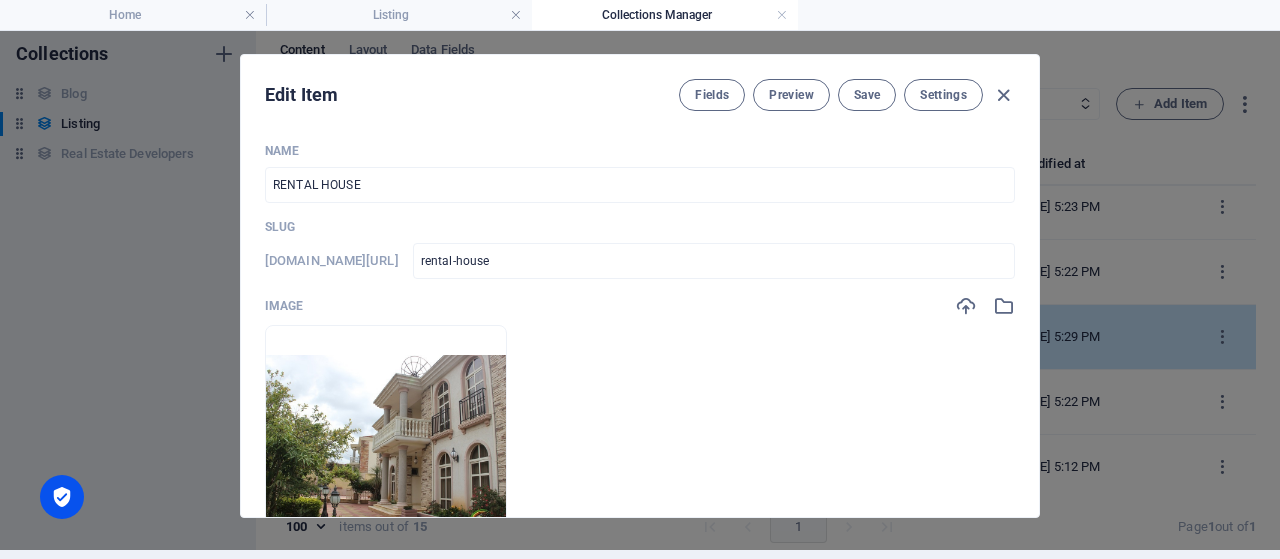 scroll, scrollTop: 661, scrollLeft: 0, axis: vertical 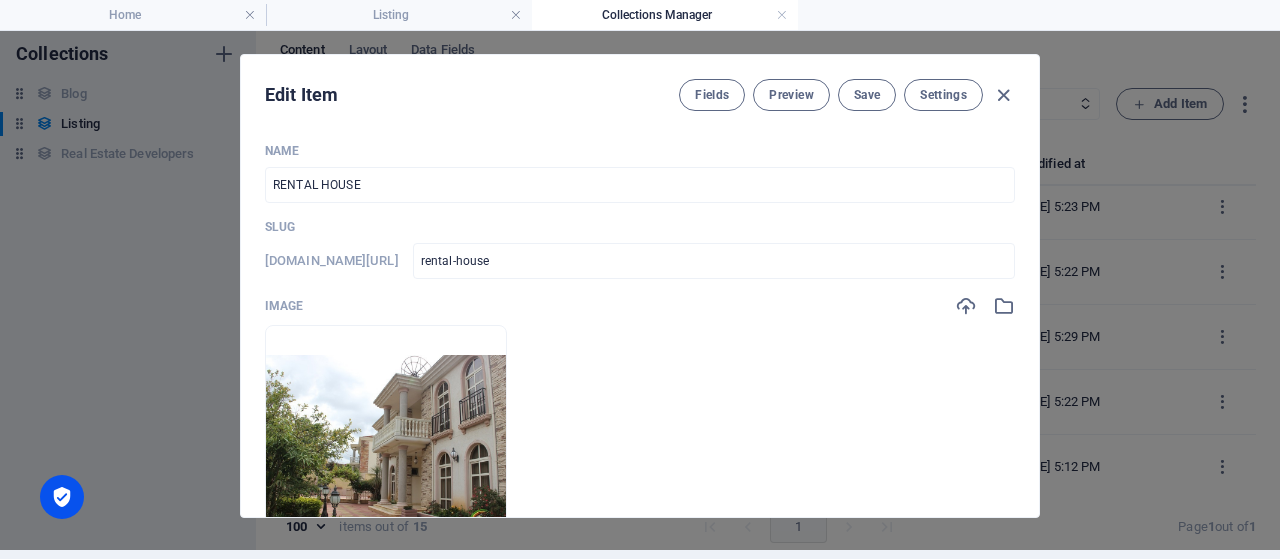 drag, startPoint x: 1025, startPoint y: 153, endPoint x: 1035, endPoint y: 151, distance: 10.198039 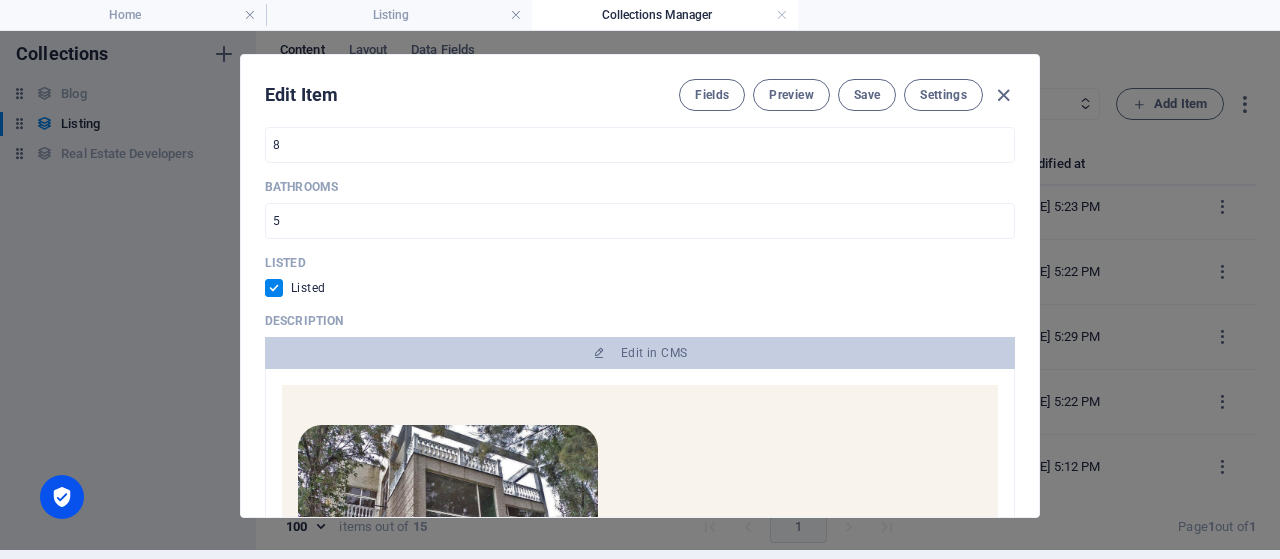 scroll, scrollTop: 957, scrollLeft: 0, axis: vertical 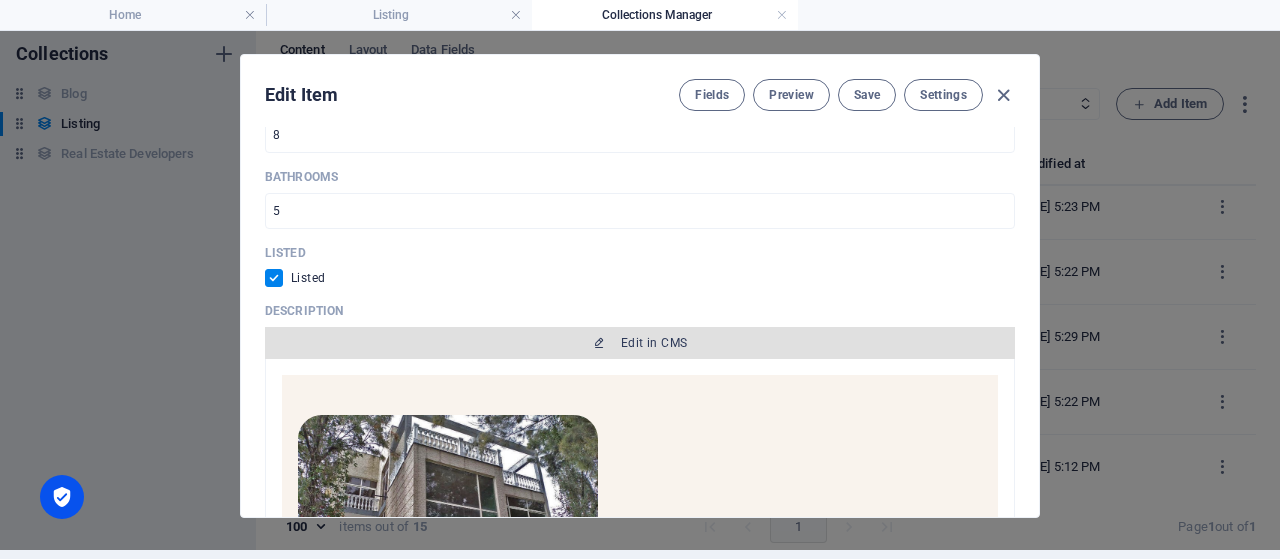 click on "Edit in CMS" at bounding box center [654, 343] 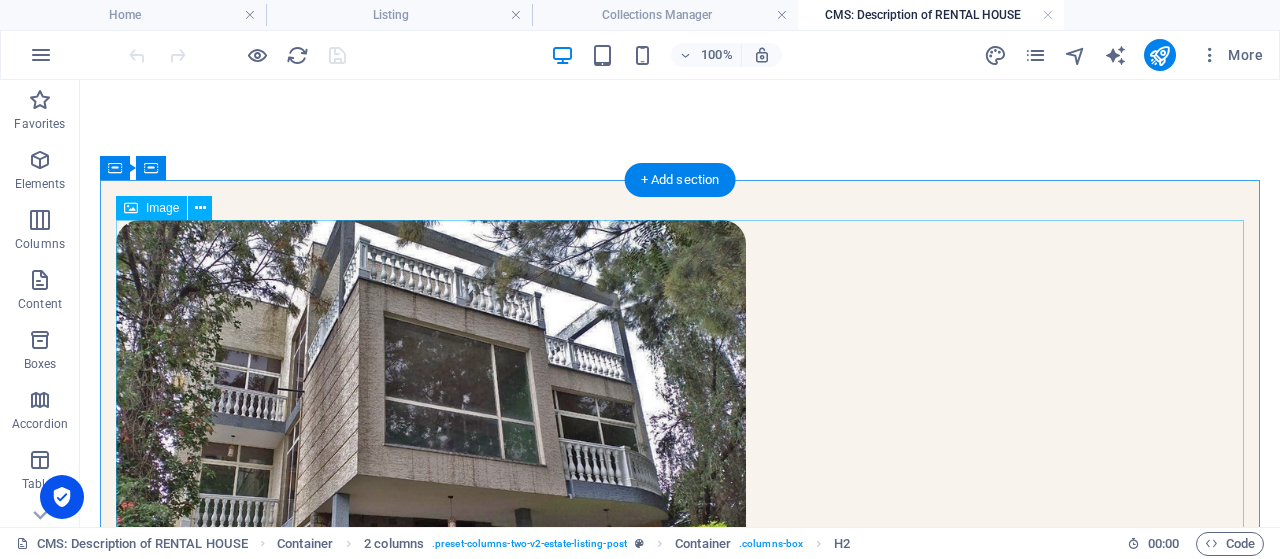 scroll, scrollTop: 0, scrollLeft: 0, axis: both 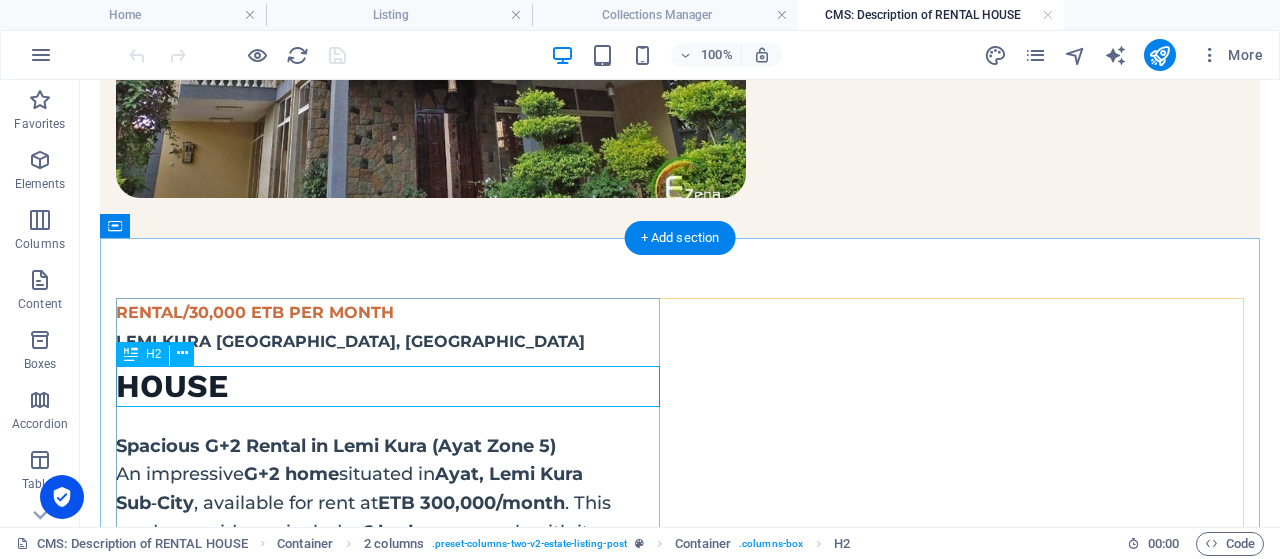 click on "HOUSE" at bounding box center (388, 387) 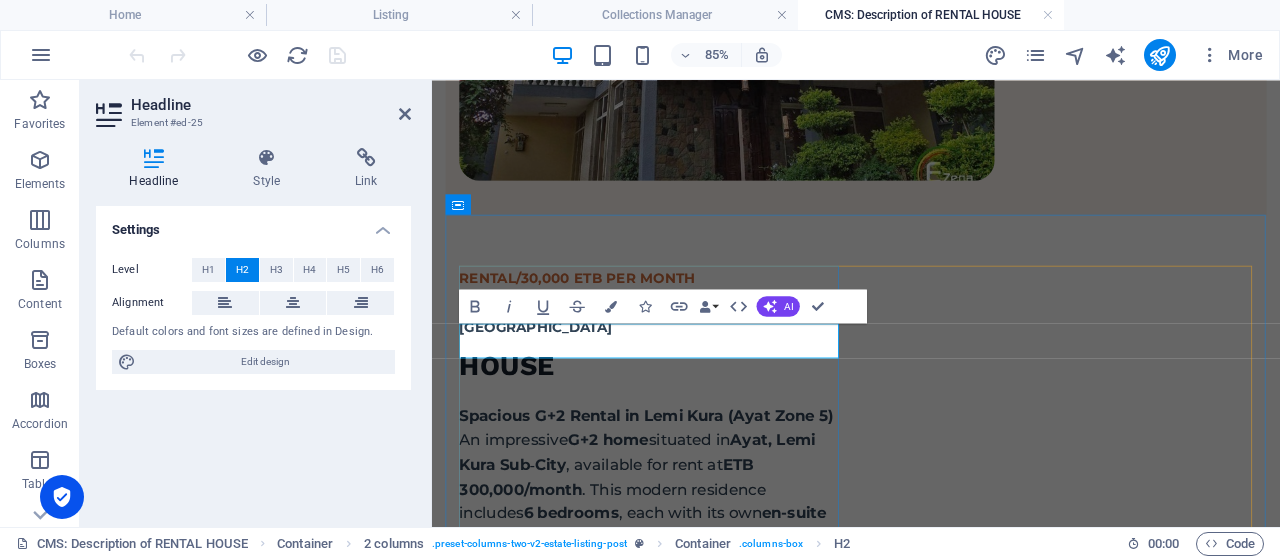 click on "HOUSE" at bounding box center [687, 416] 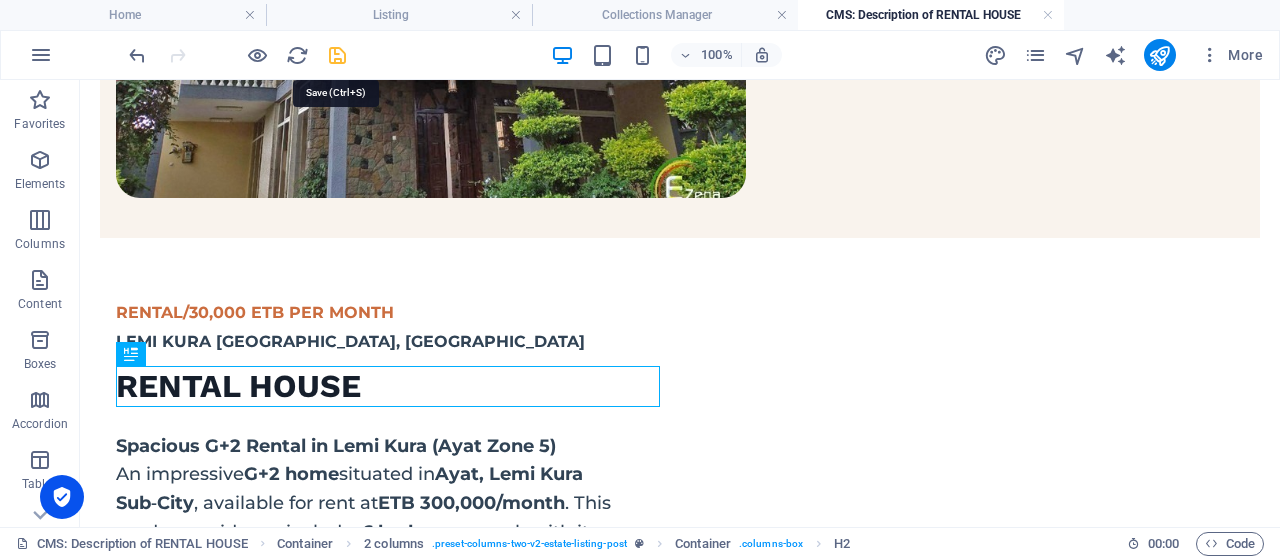 click at bounding box center [337, 55] 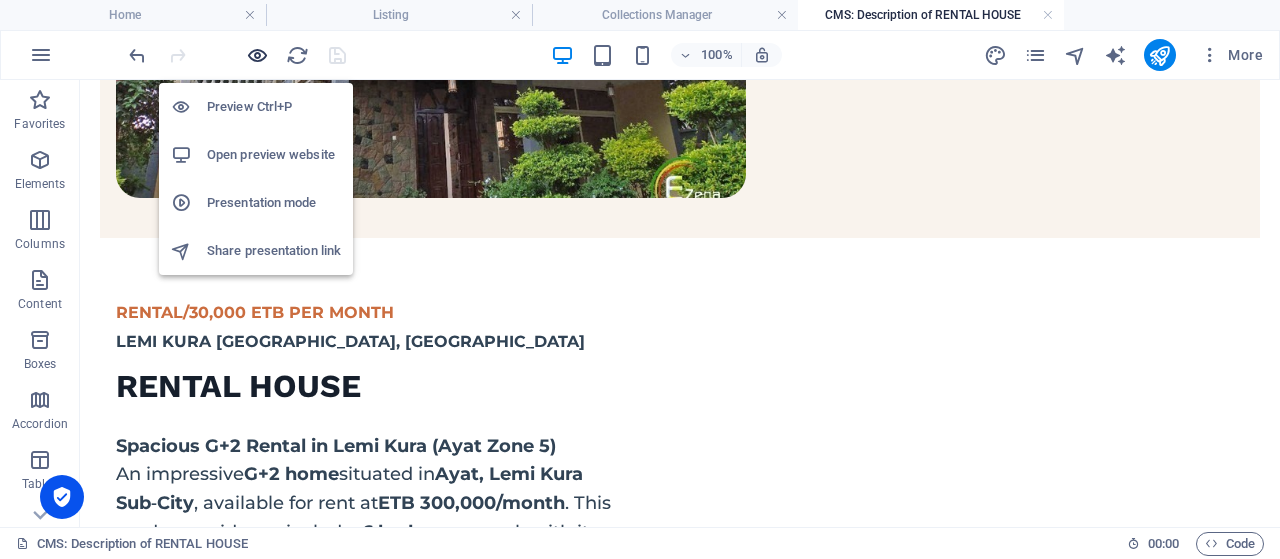 click at bounding box center (257, 55) 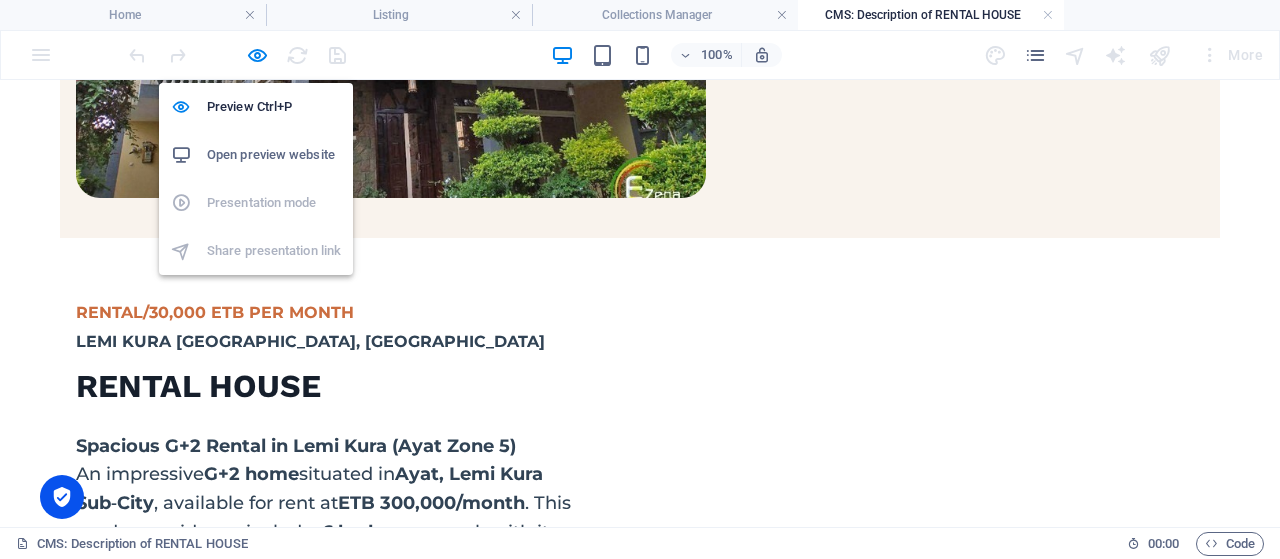 click on "Open preview website" at bounding box center [274, 155] 